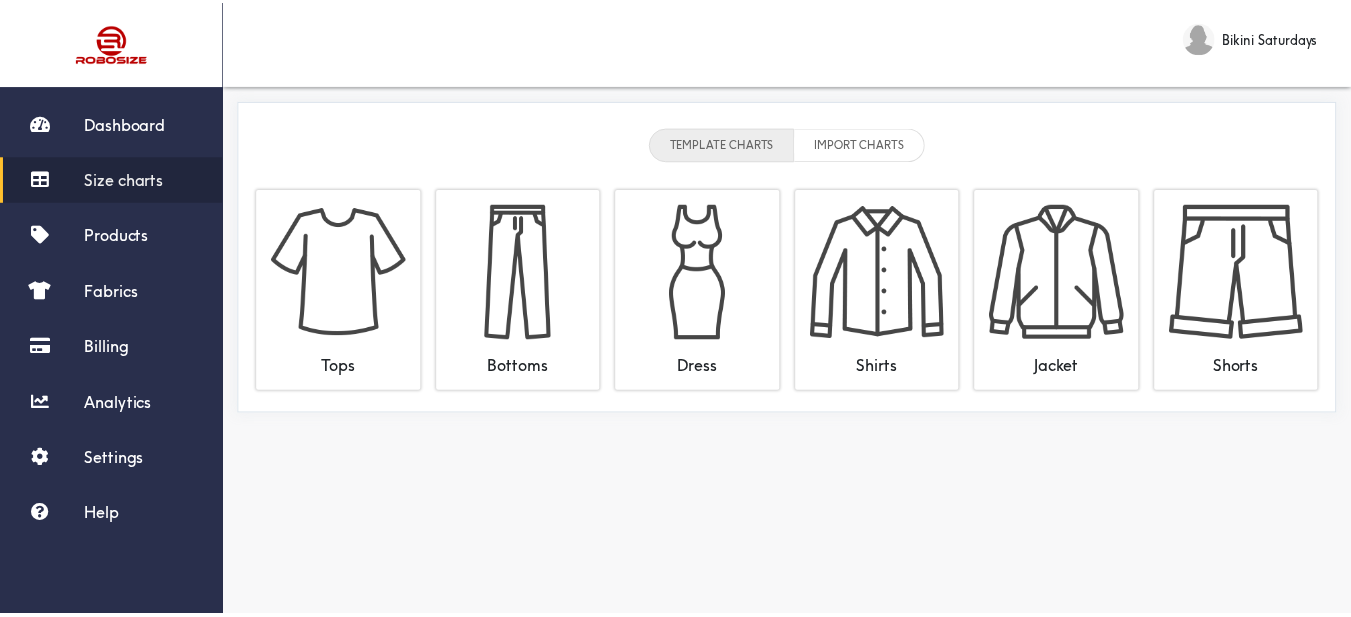 scroll, scrollTop: 0, scrollLeft: 0, axis: both 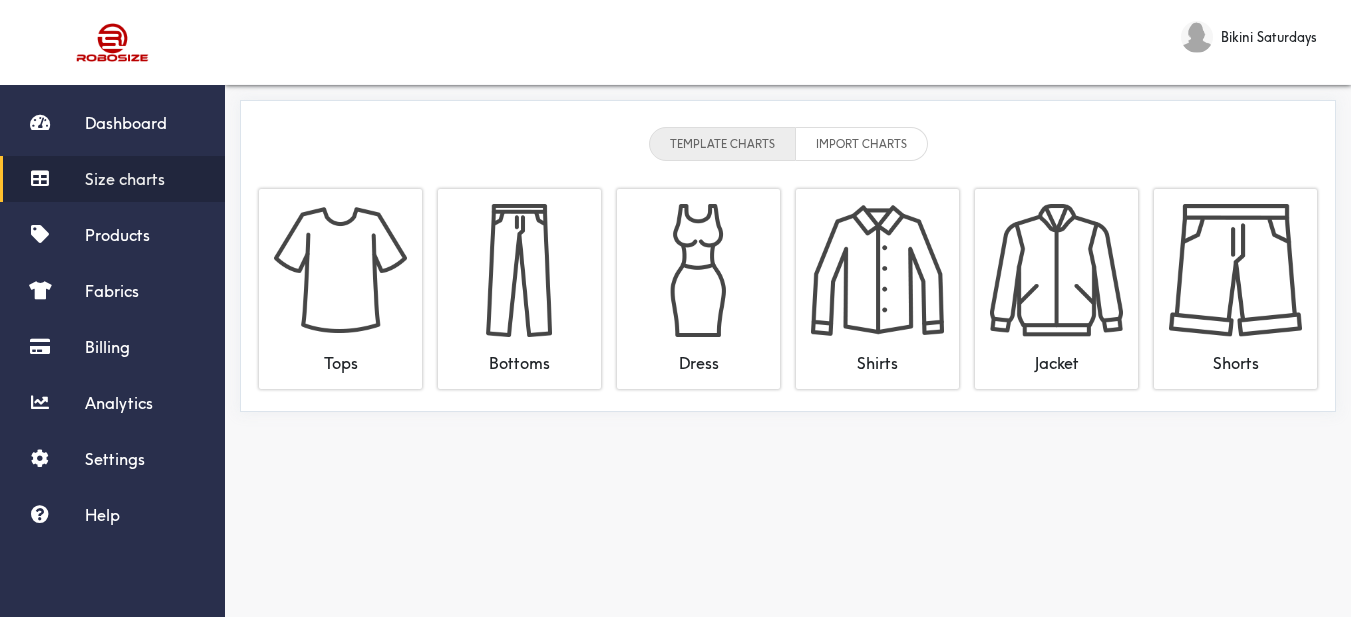 click on "Size charts" at bounding box center (125, 179) 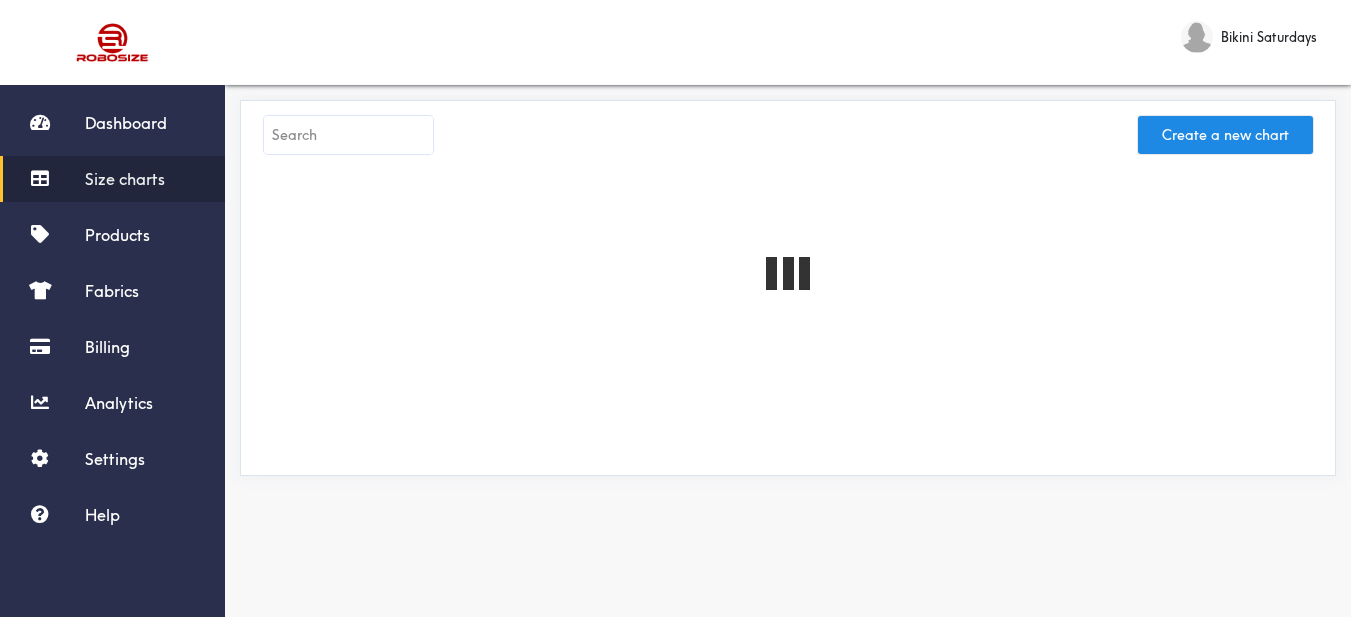 click at bounding box center (348, 135) 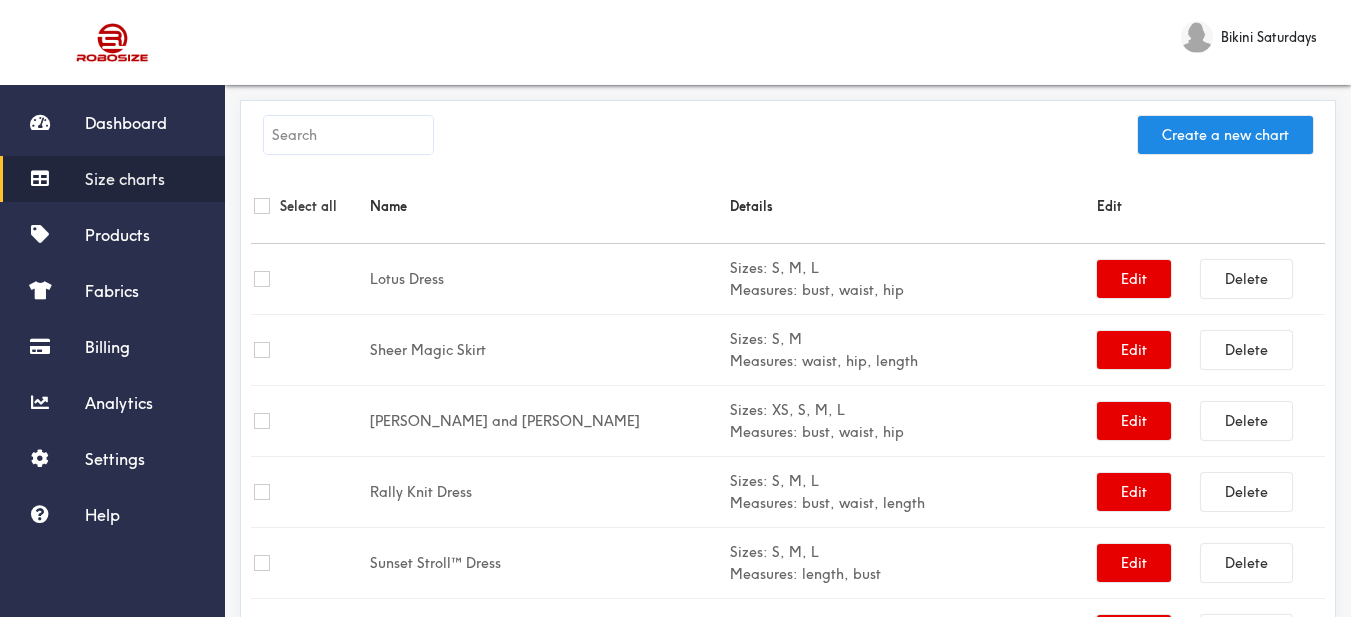 paste on "Astor Wrap Jacket" 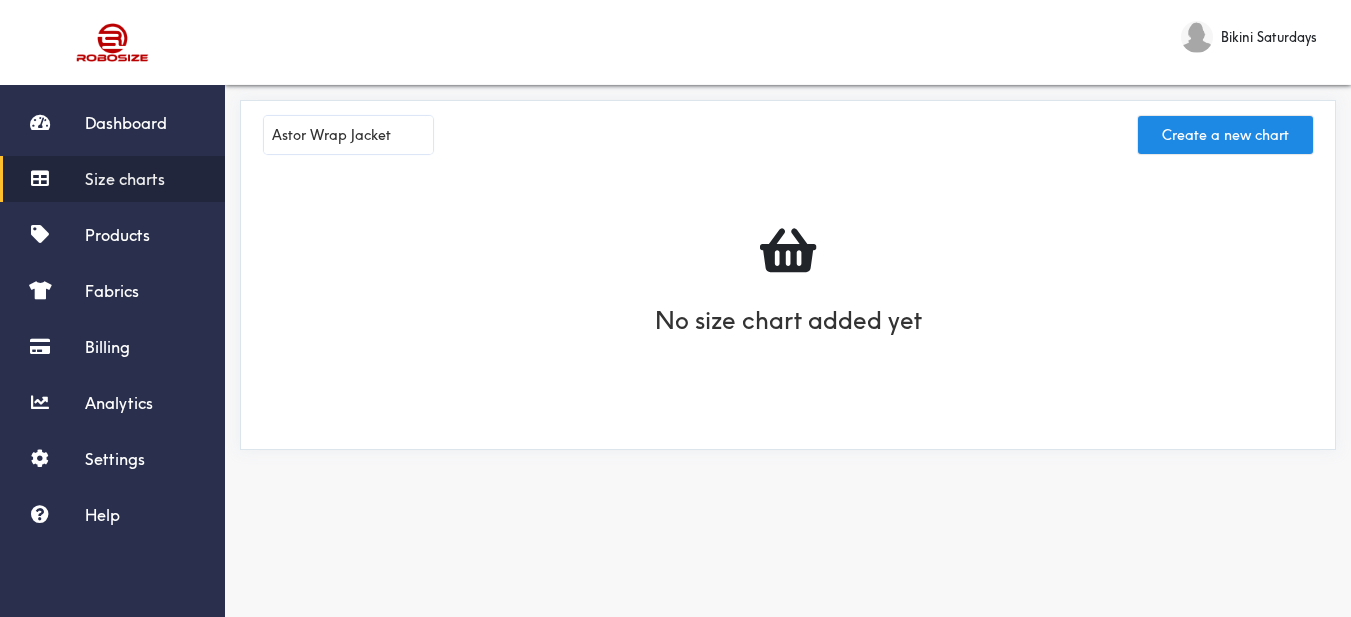 type on "Astor Wrap Jacket" 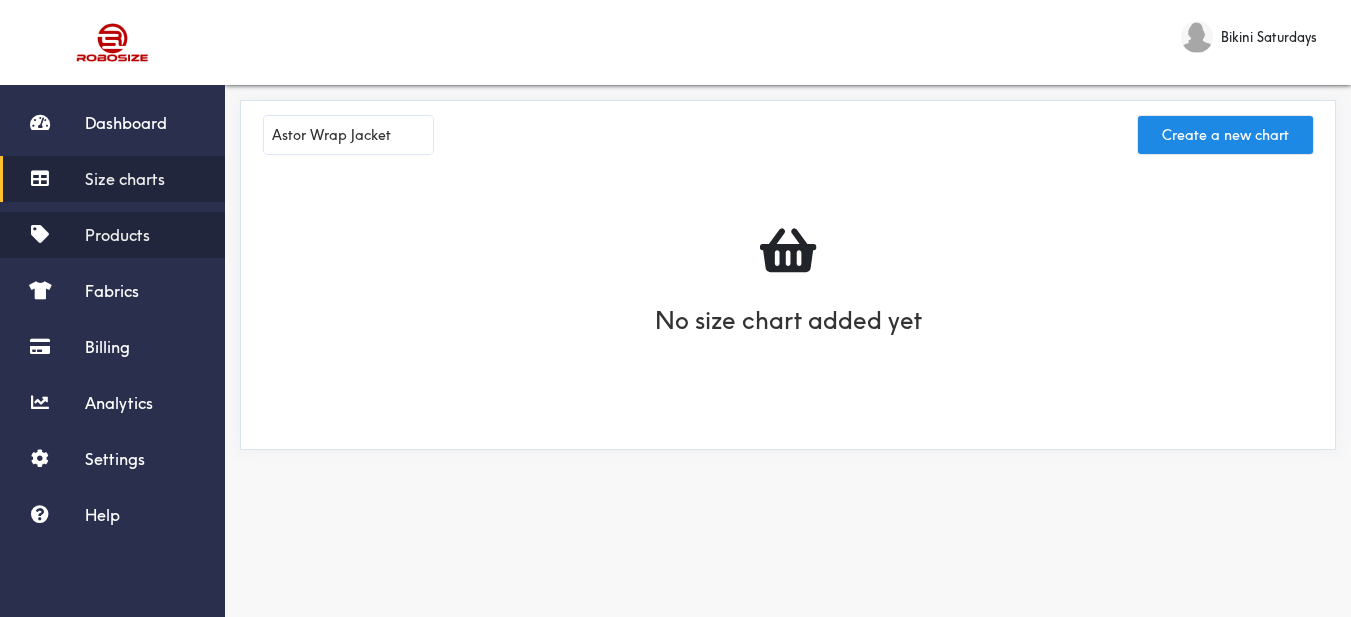 click on "Products" at bounding box center [117, 235] 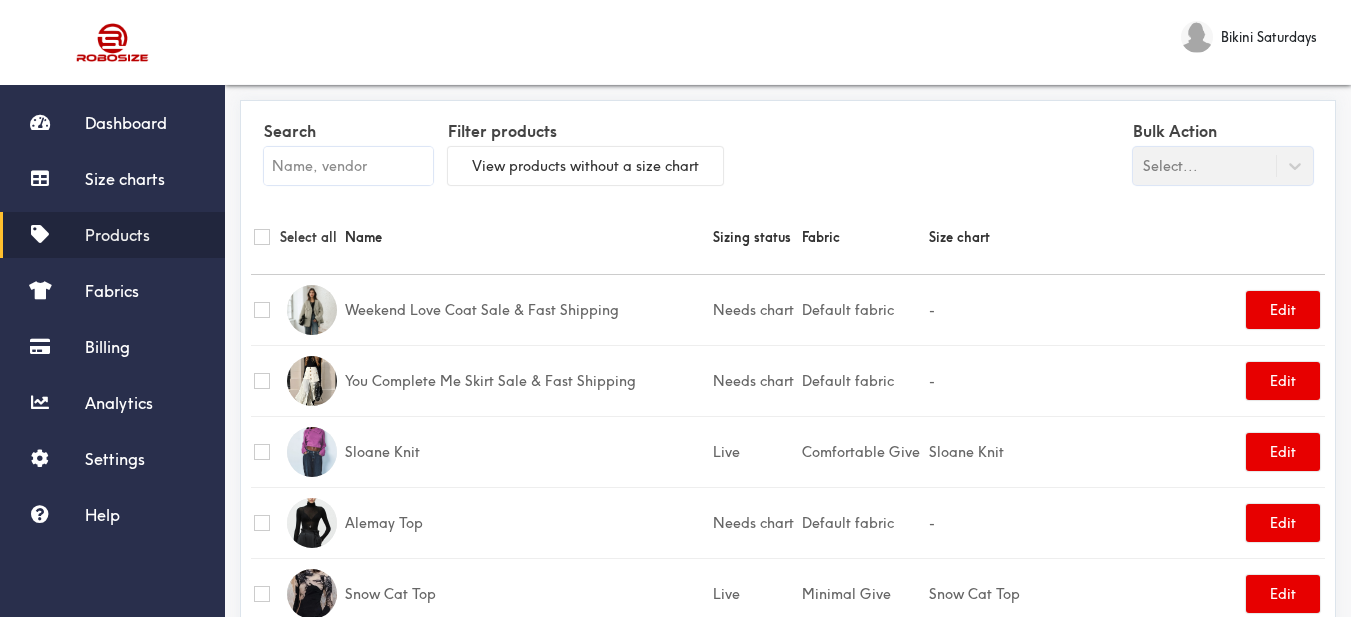 click at bounding box center (348, 166) 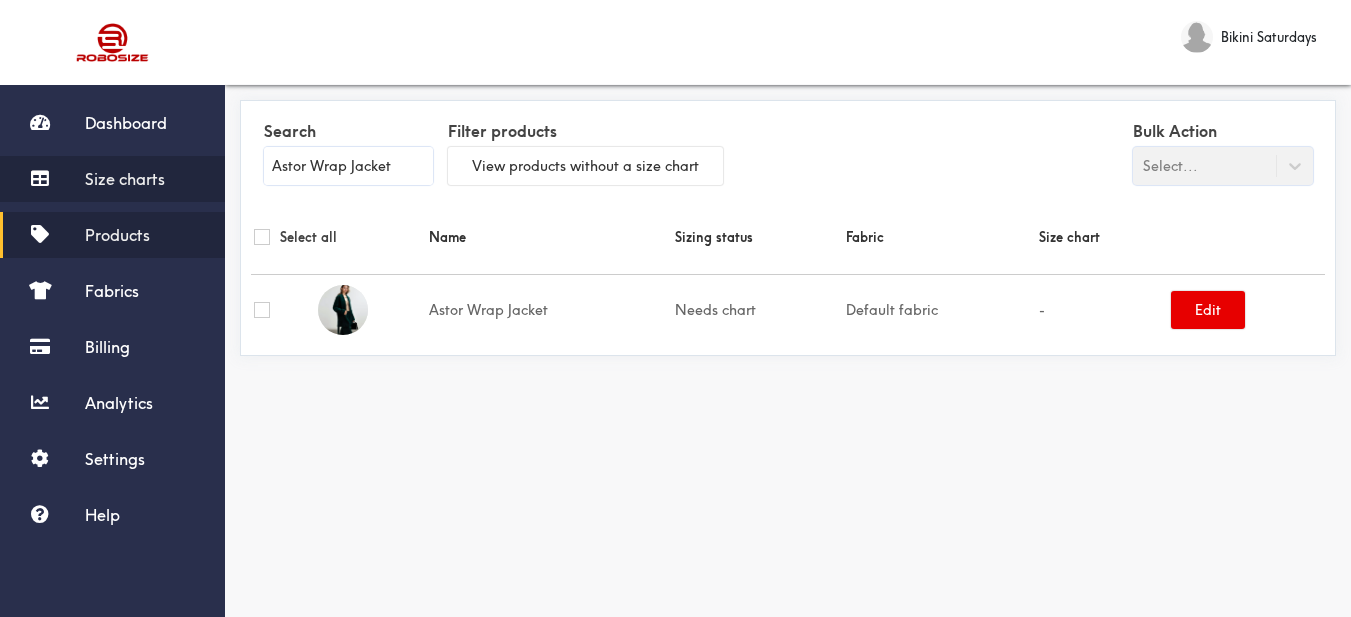 type on "Astor Wrap Jacket" 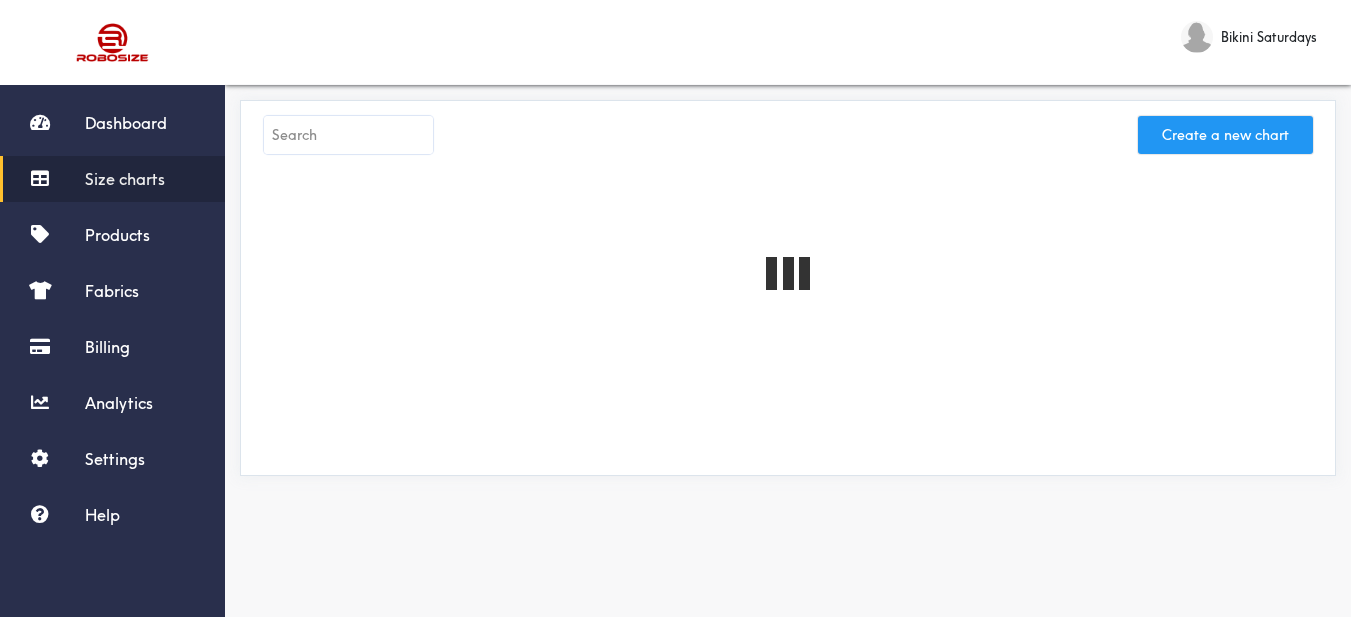 click on "Create a new chart" at bounding box center (1225, 135) 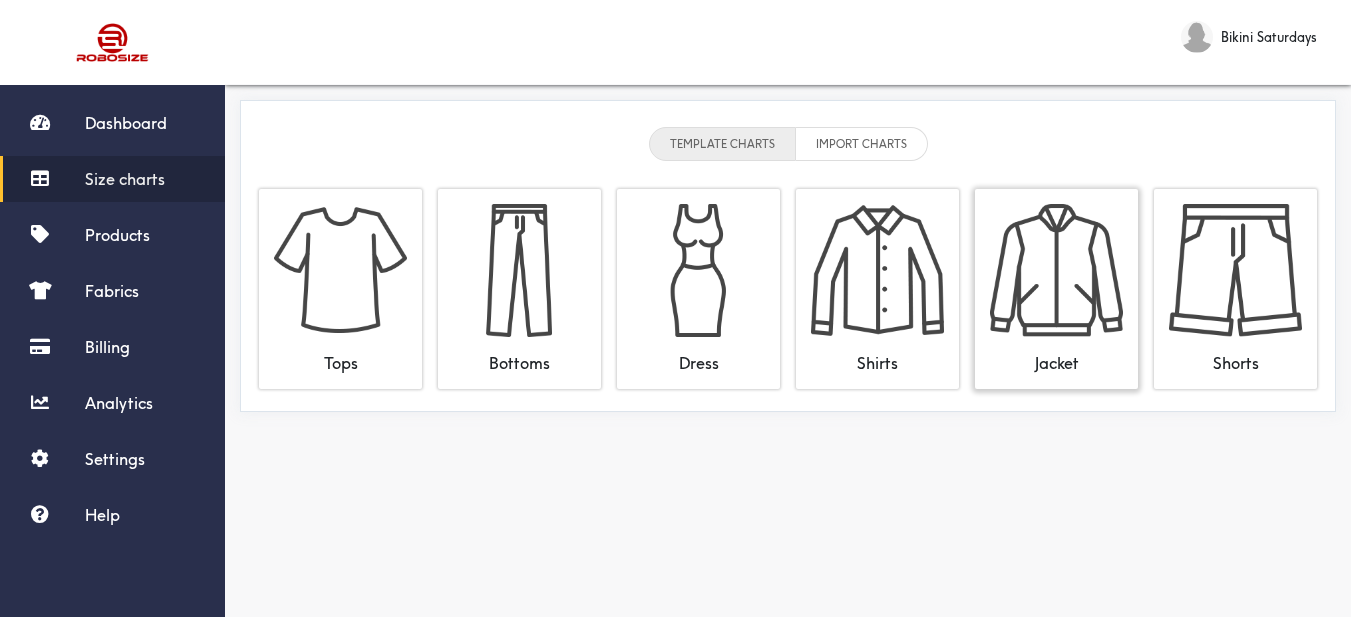 click at bounding box center (1056, 270) 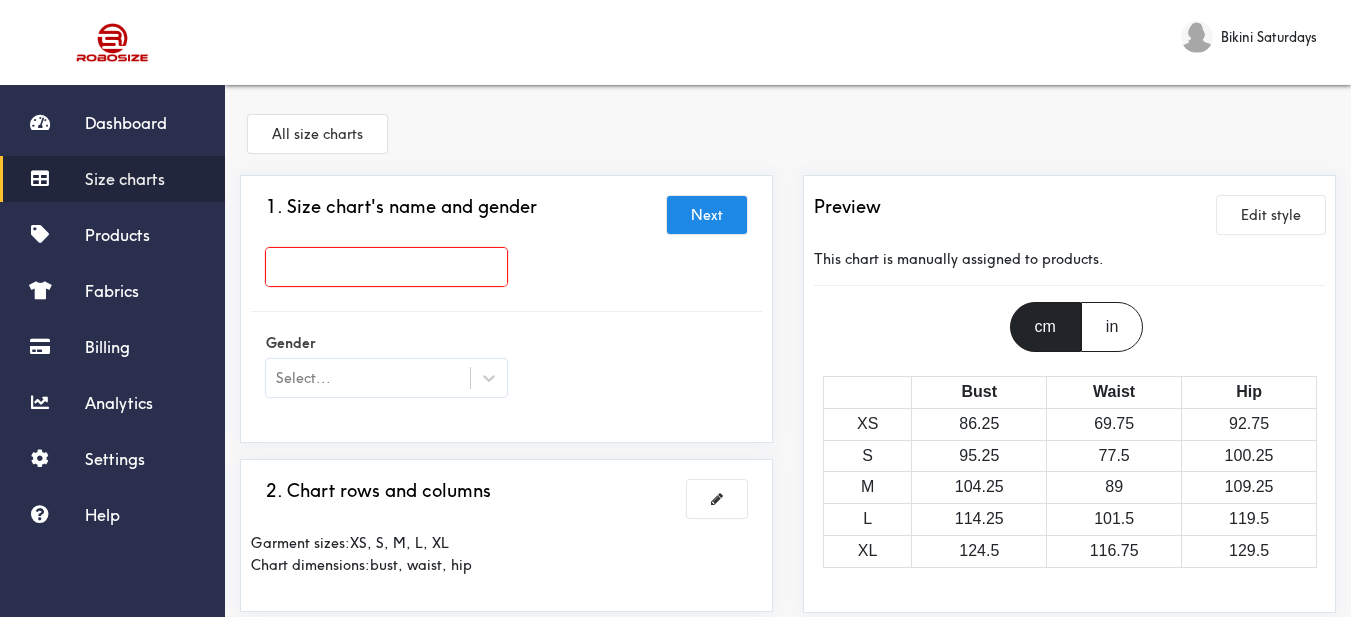 click at bounding box center [386, 267] 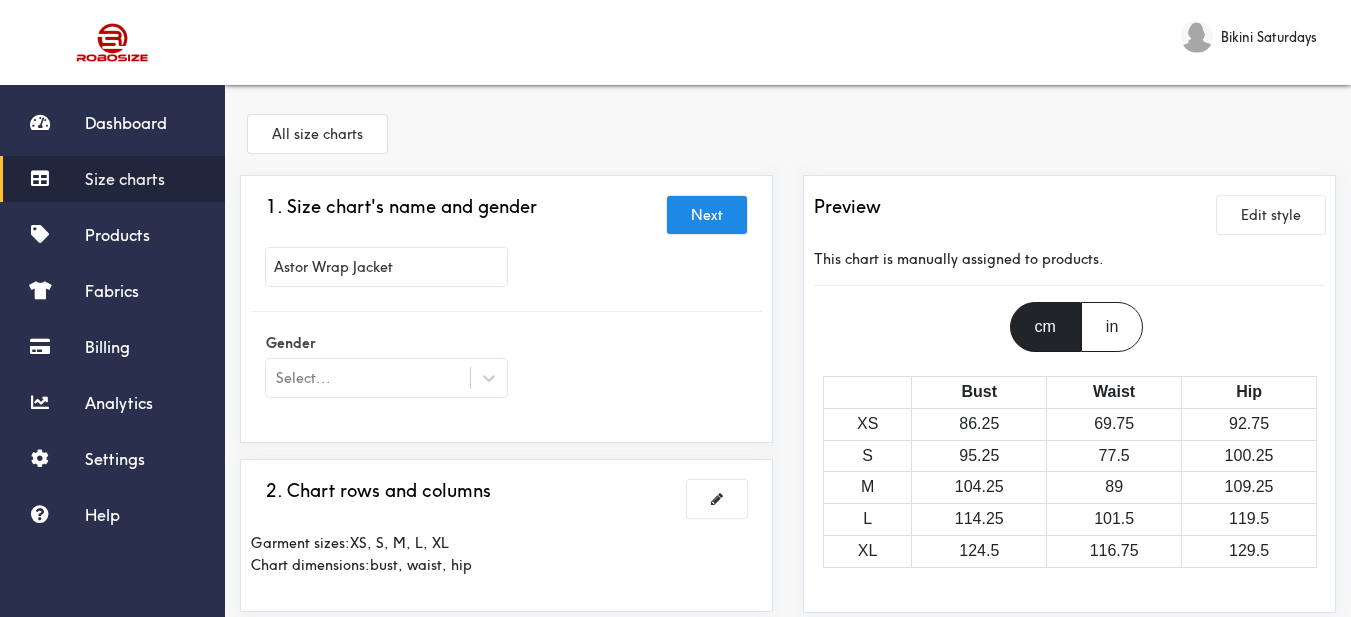 scroll, scrollTop: 200, scrollLeft: 0, axis: vertical 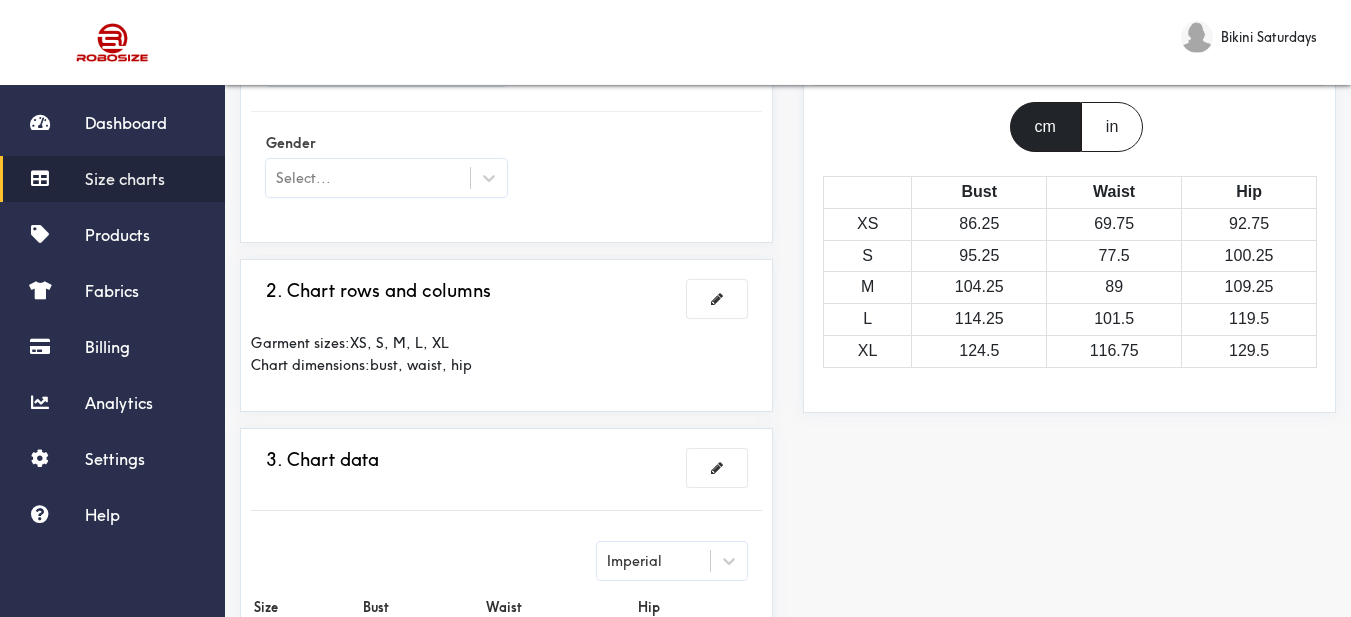 type on "Astor Wrap Jacket" 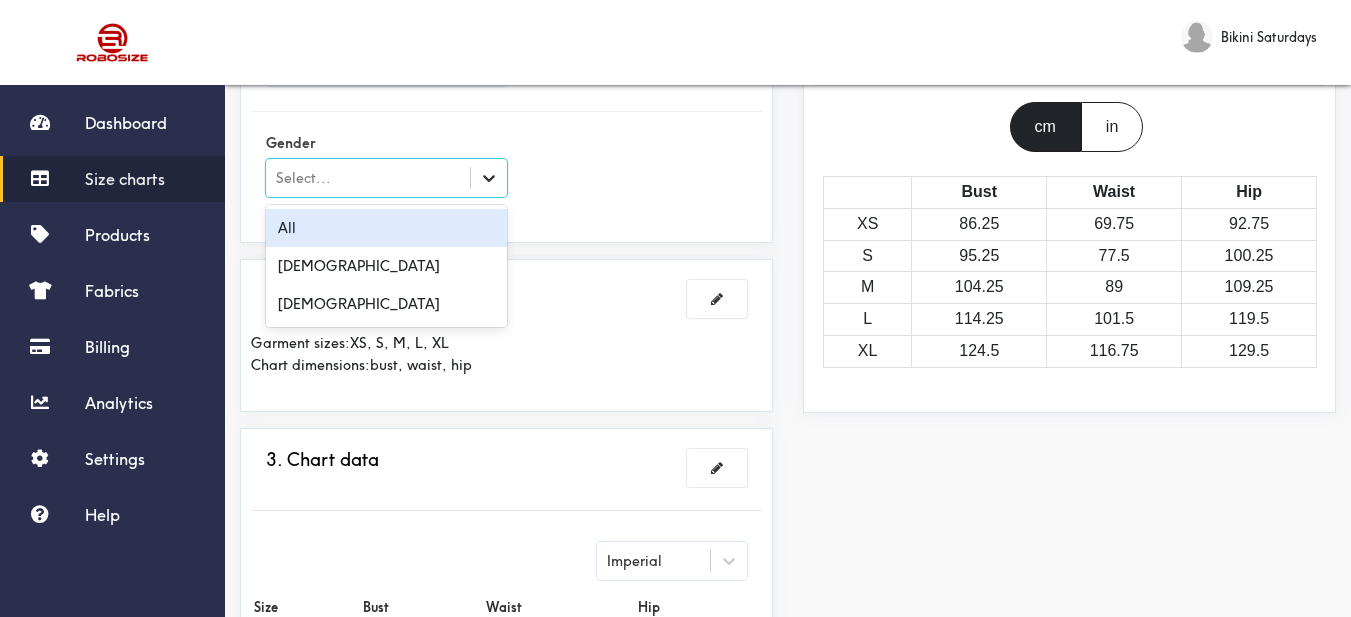 click 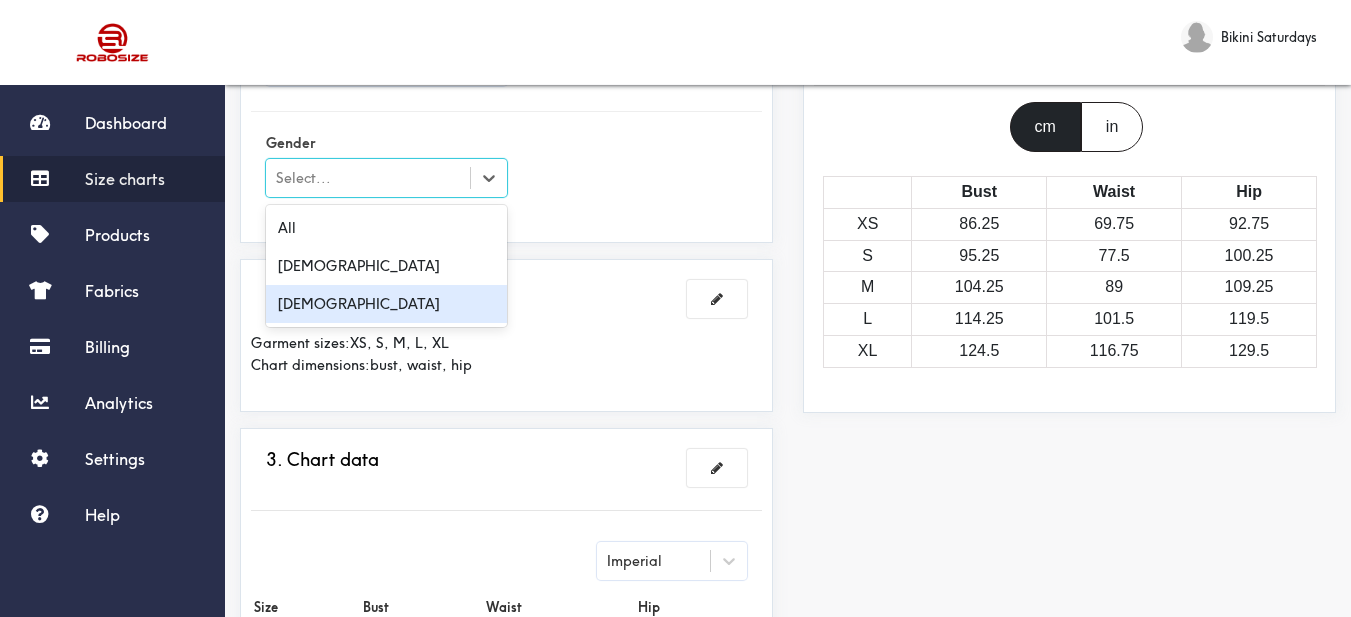 click on "[DEMOGRAPHIC_DATA]" at bounding box center [386, 304] 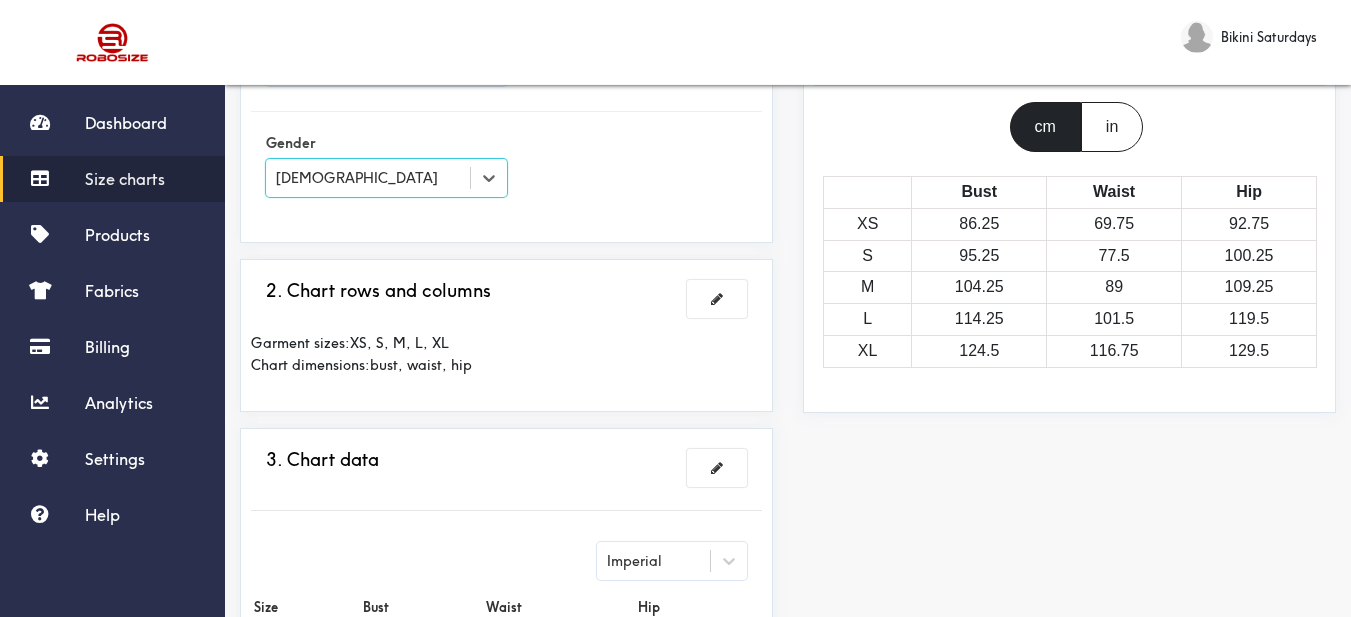 click on "1. Size chart's name and gender Next Astor Wrap Jacket Gender option [DEMOGRAPHIC_DATA], selected.   Select is focused , press Down to open the menu,  [DEMOGRAPHIC_DATA] 2. Chart rows and columns Garment sizes:  XS, S, M, L, XL Chart dimensions:  bust, waist, hip 3. Chart data Imperial Size Bust Waist Hip XS 34 27.5 36.5 S 37.5 30.5 39.5 M 41 35 43 L 45 40 47 XL 49 46 51 4. What products this chart is for? Manual" at bounding box center [506, 491] 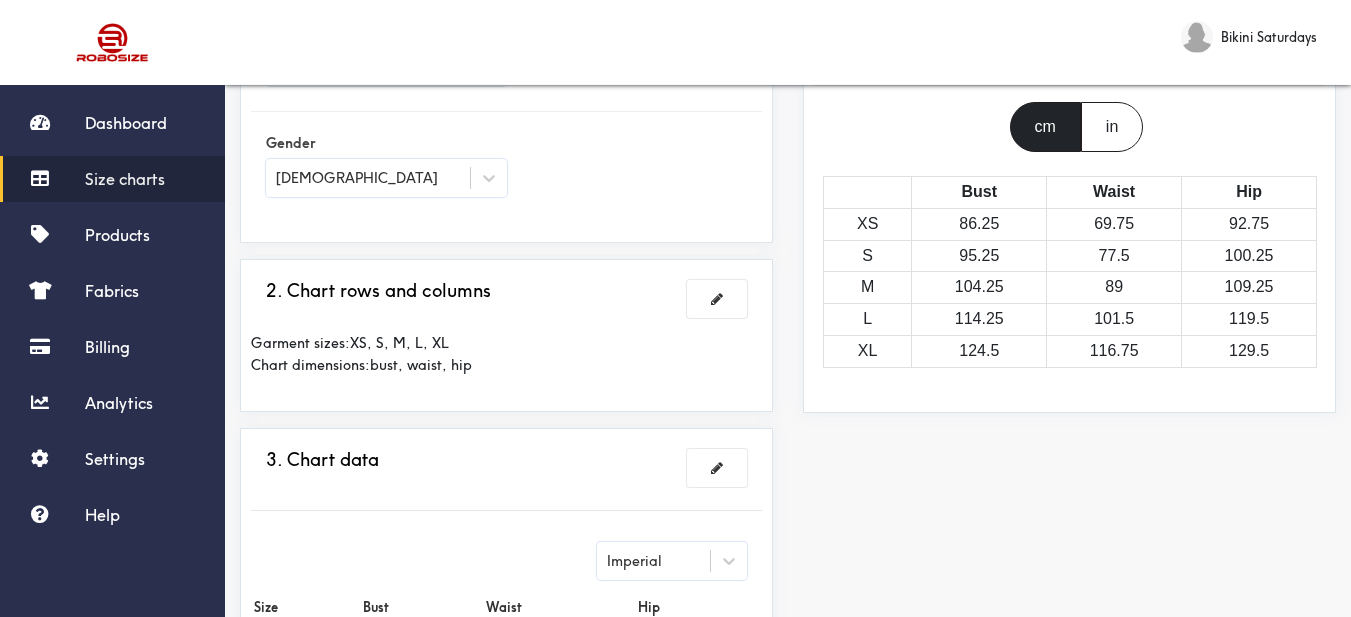 scroll, scrollTop: 300, scrollLeft: 0, axis: vertical 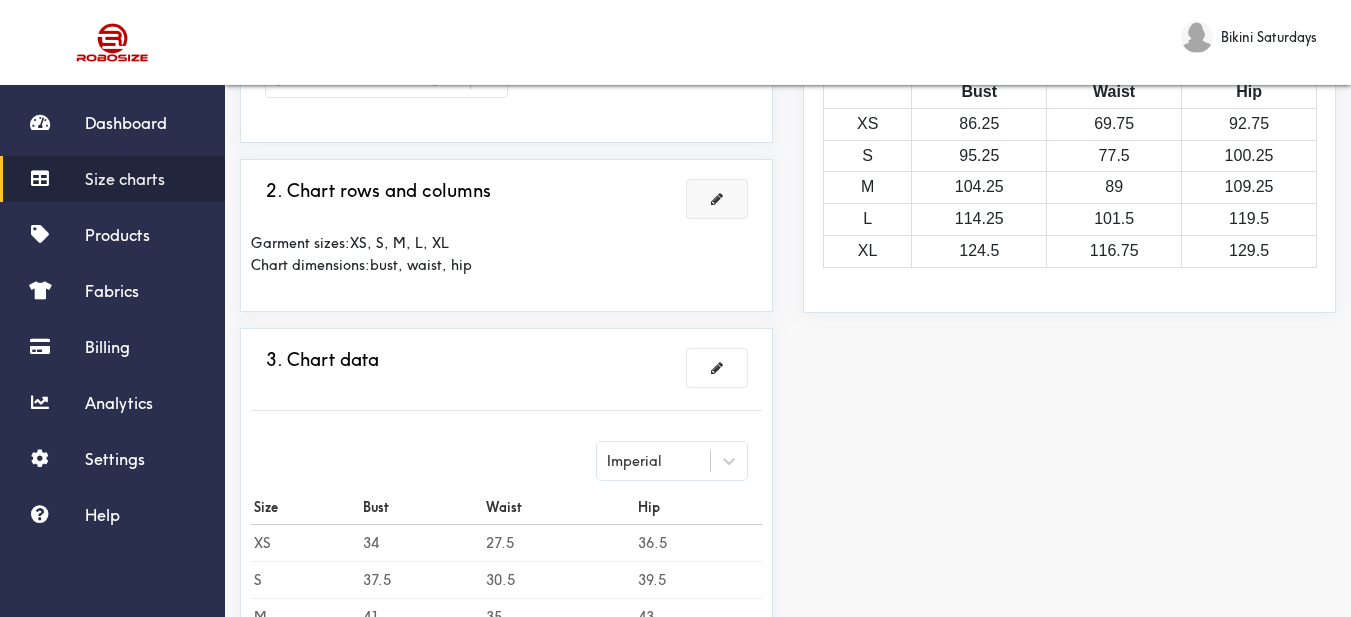 click at bounding box center [717, 199] 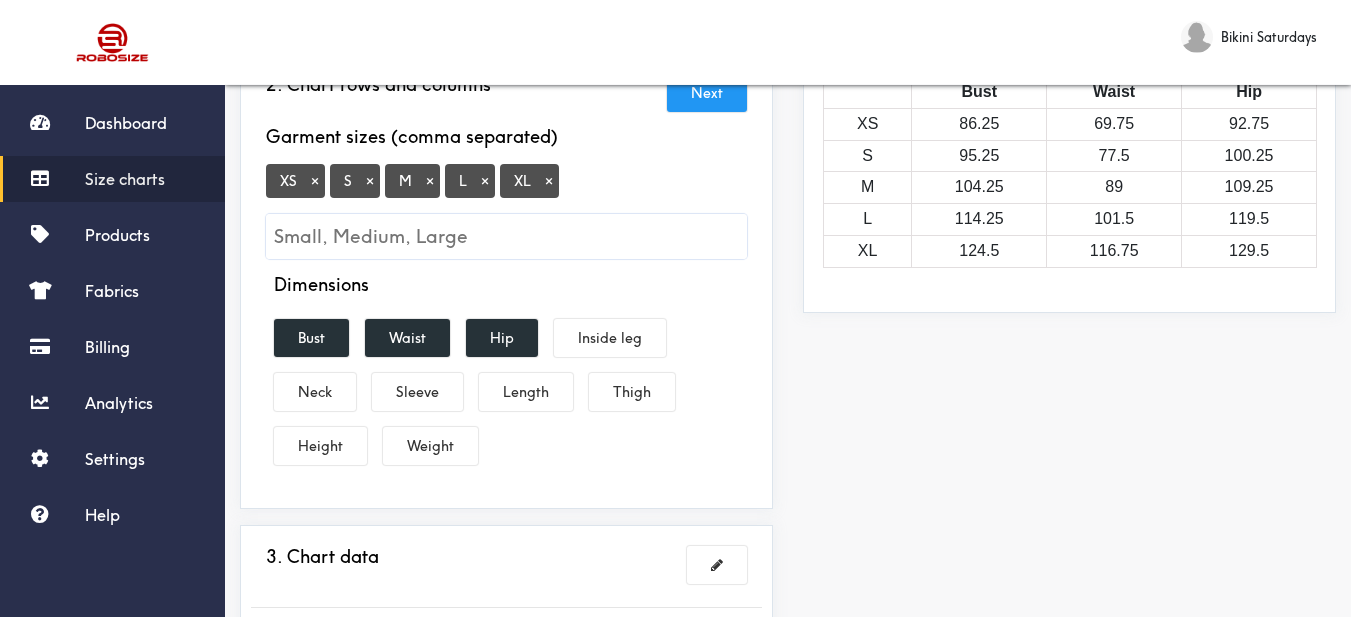 click on "XS ×" at bounding box center [295, 181] 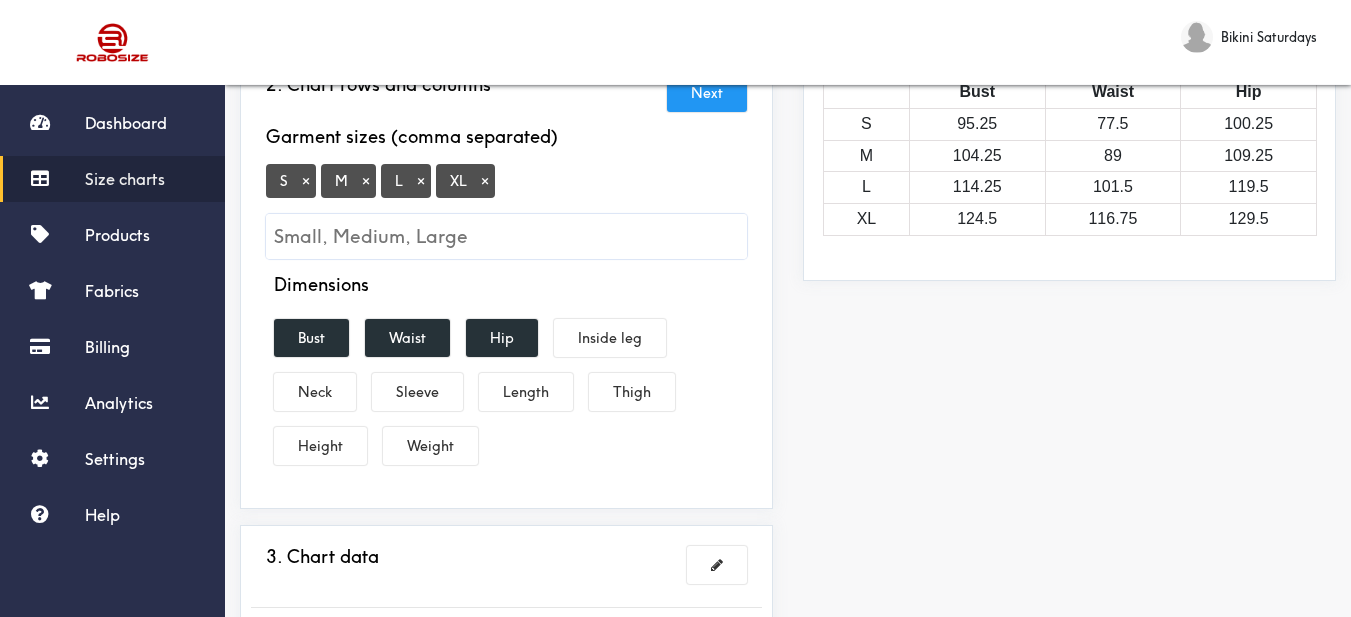 click on "×" at bounding box center [485, 181] 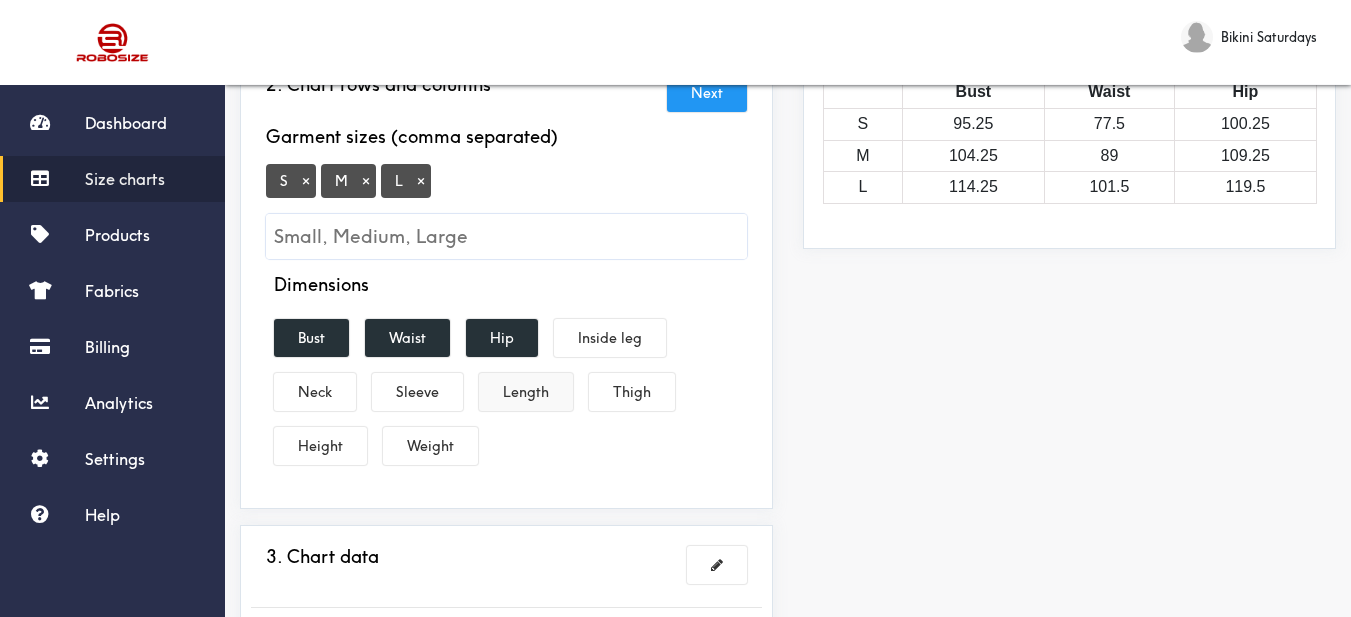 scroll, scrollTop: 400, scrollLeft: 0, axis: vertical 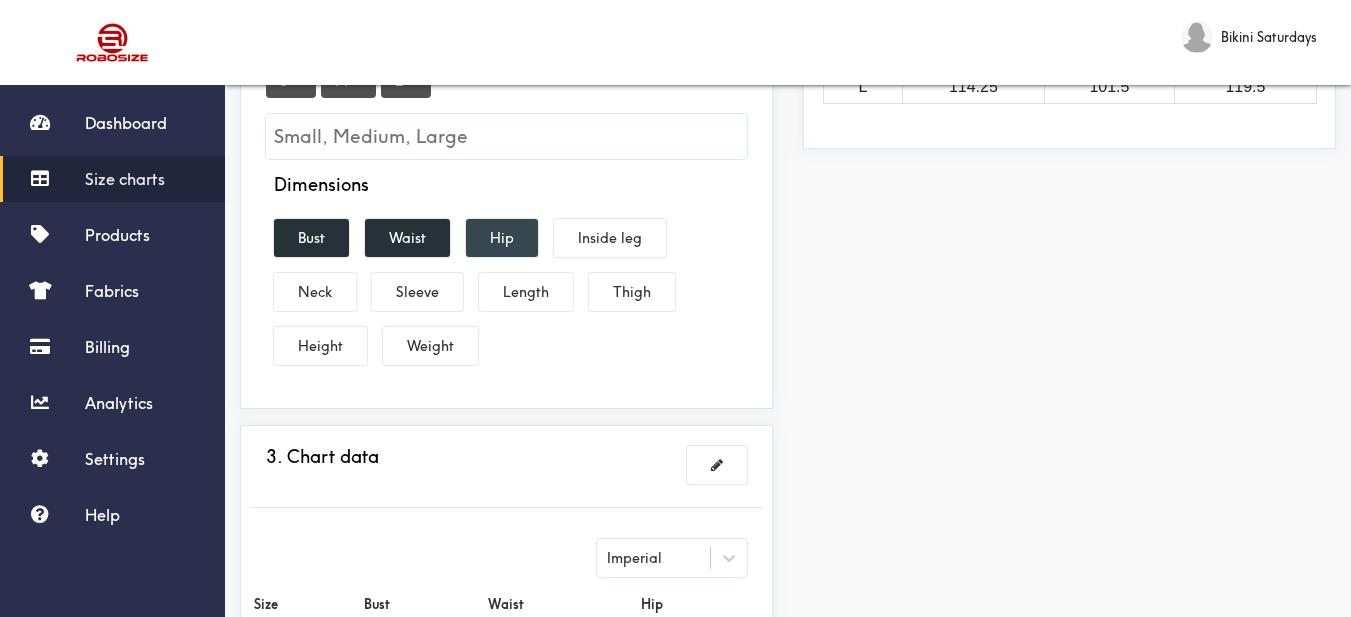 click on "Hip" at bounding box center [502, 238] 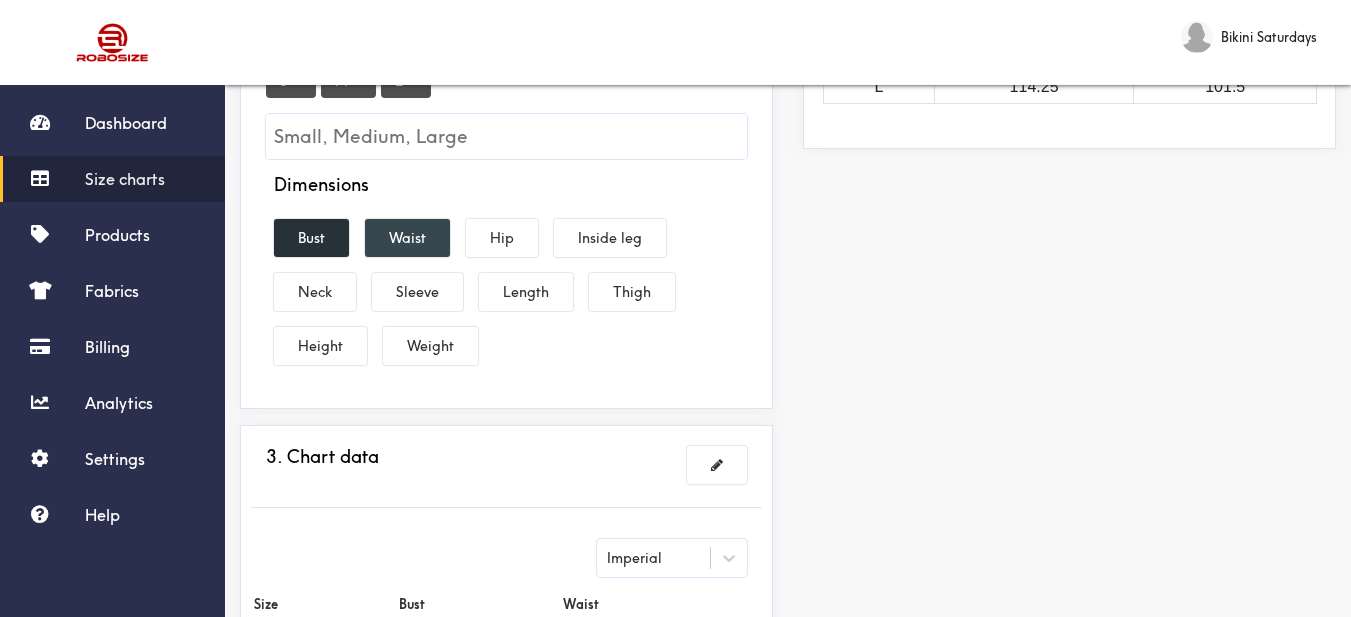 click on "Waist" at bounding box center [407, 238] 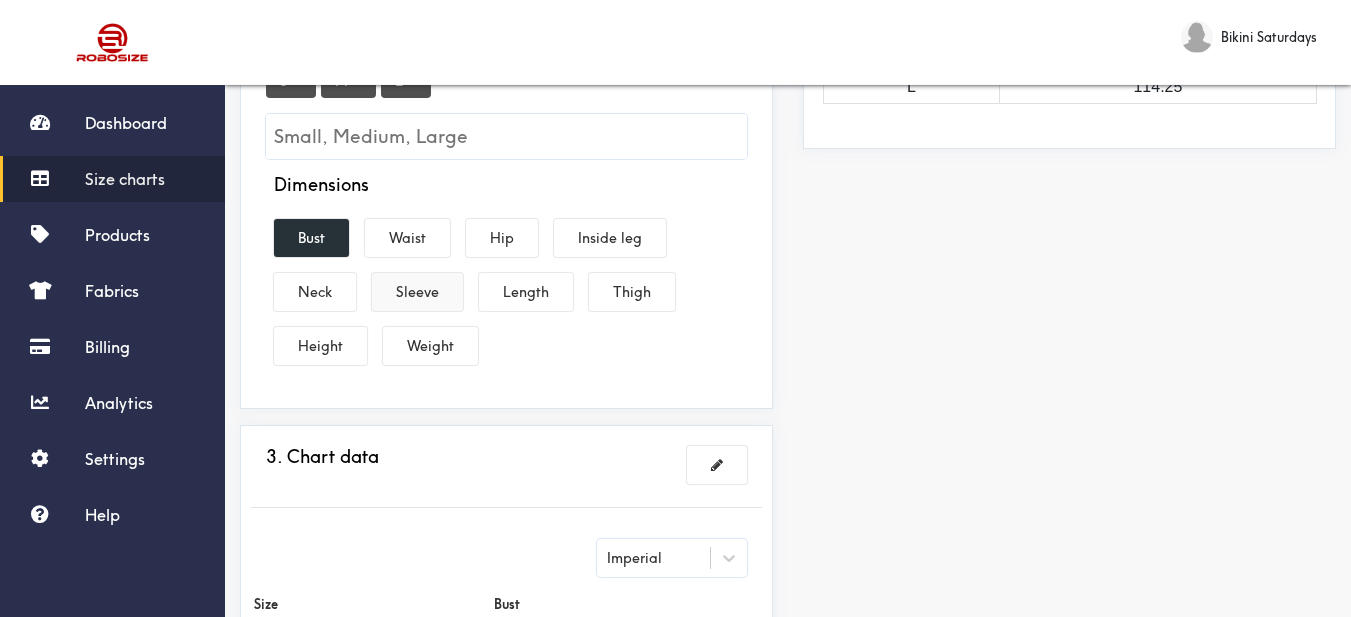 click on "Sleeve" at bounding box center [417, 292] 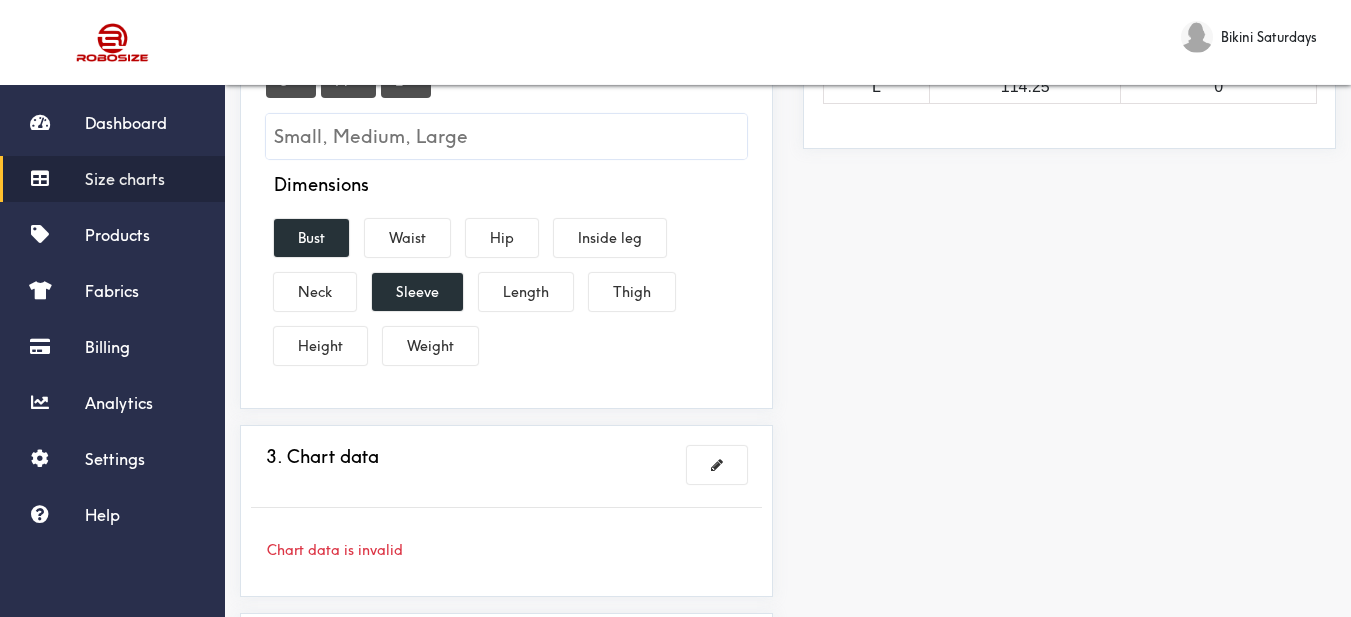 drag, startPoint x: 409, startPoint y: 224, endPoint x: 458, endPoint y: 259, distance: 60.216278 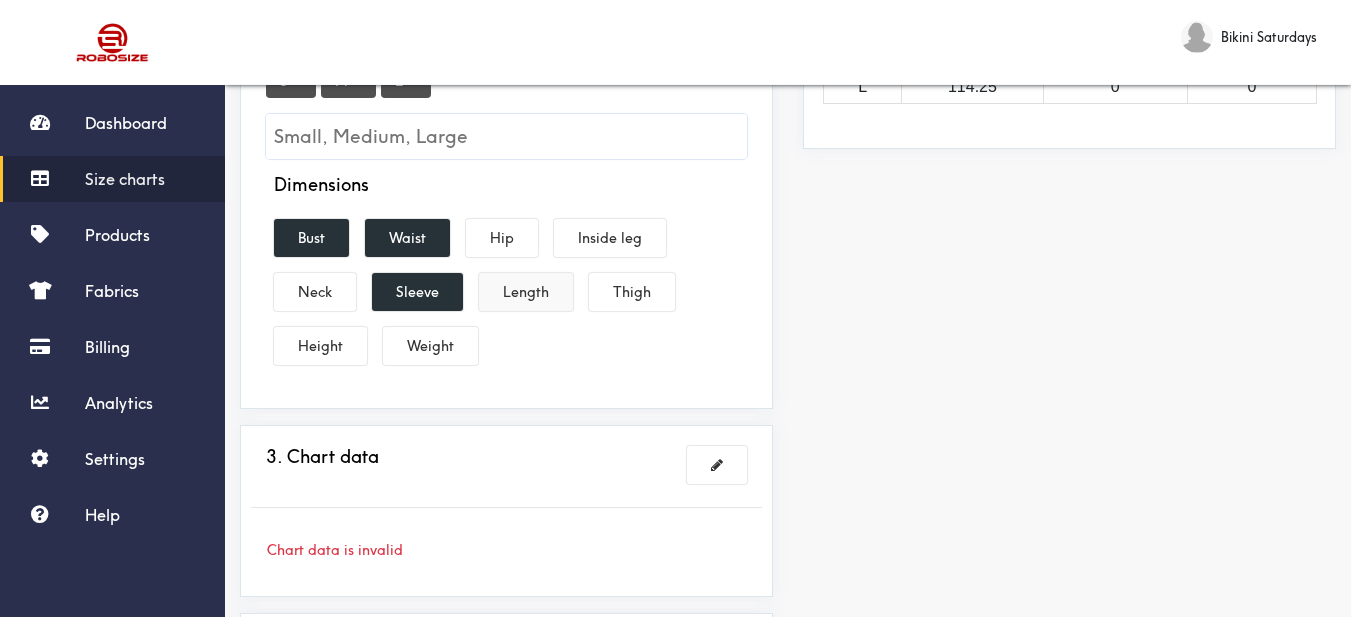 click on "Length" at bounding box center [526, 292] 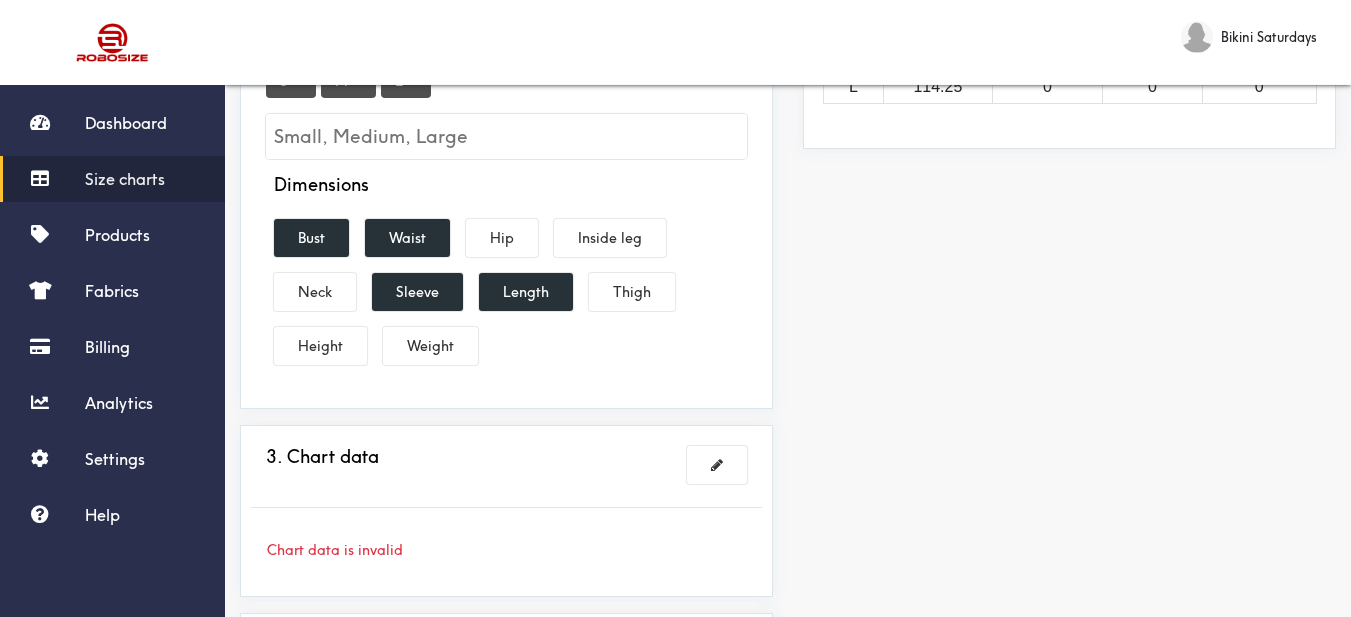 scroll, scrollTop: 500, scrollLeft: 0, axis: vertical 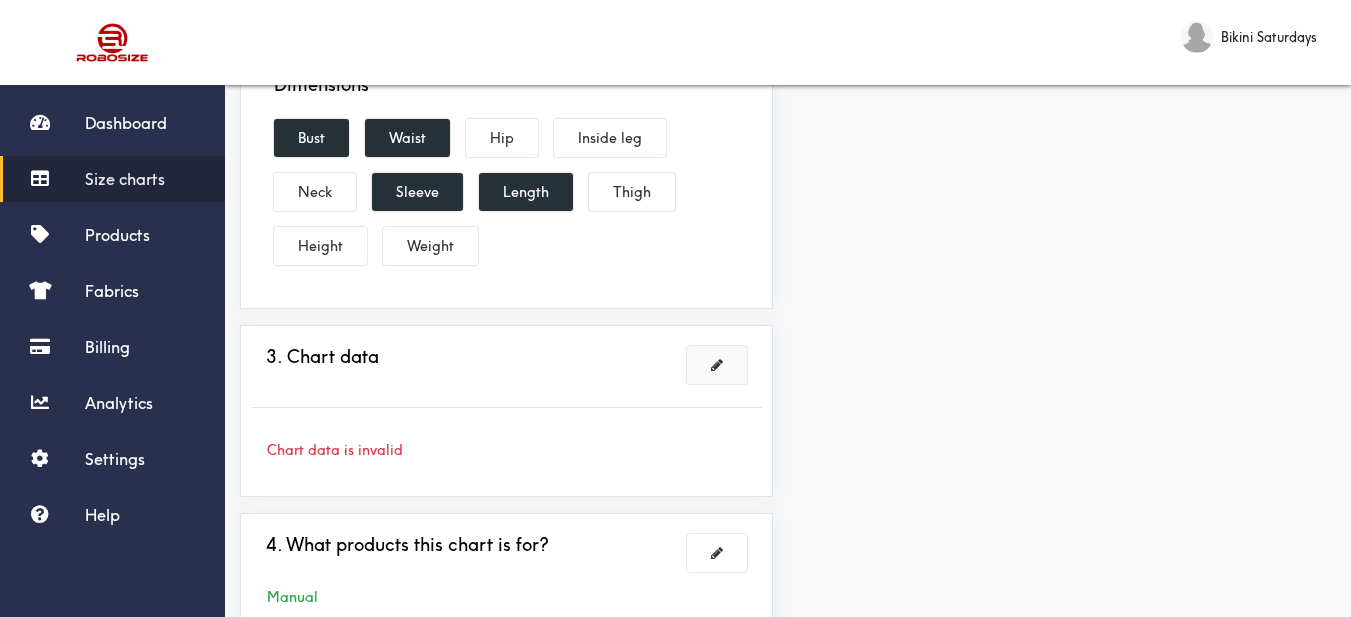 click at bounding box center [717, 365] 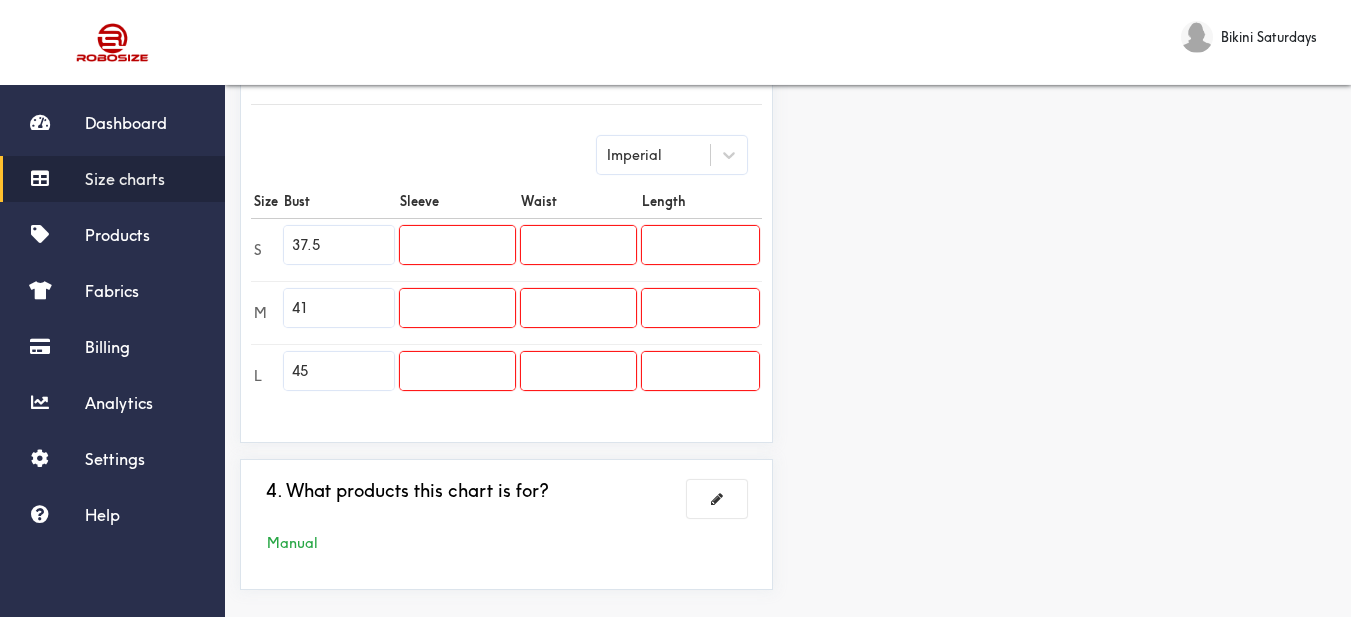 click on "Preview Edit style This chart is manually assigned to products. cm in Bust Sleeve Waist Length S 95.25 0 0 0 M 104.25 0 0 0 L 114.25 0 0 0" at bounding box center [1069, 140] 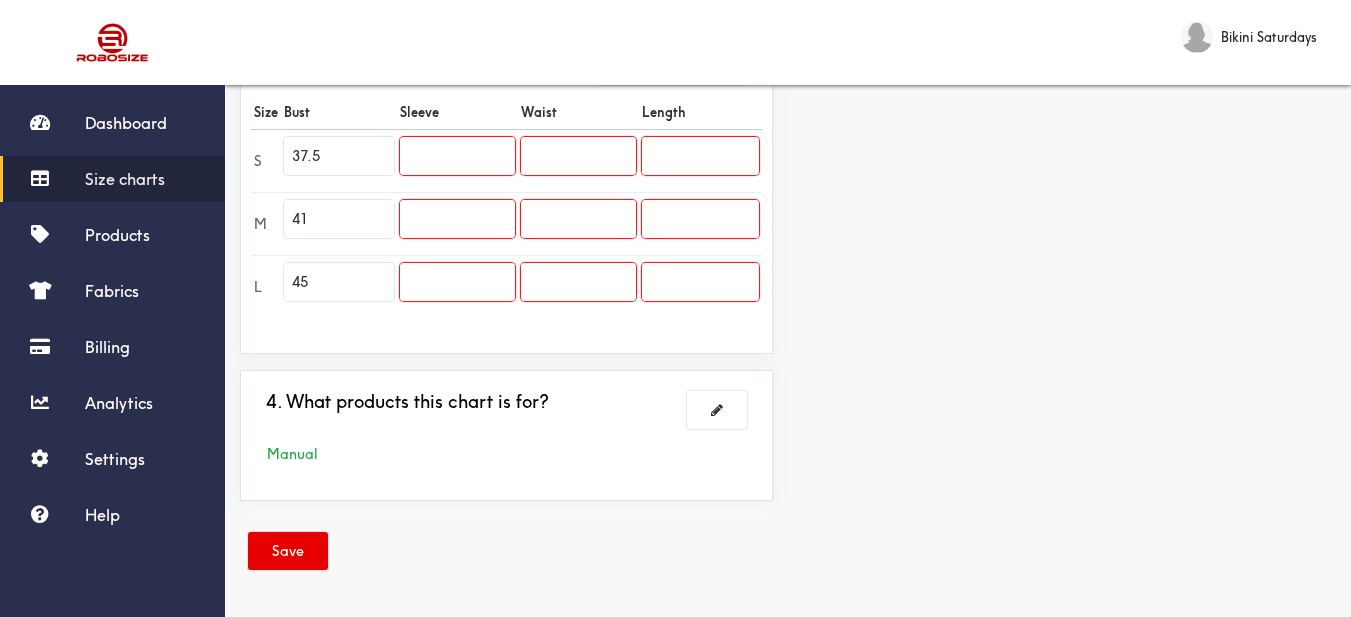click at bounding box center [457, 156] 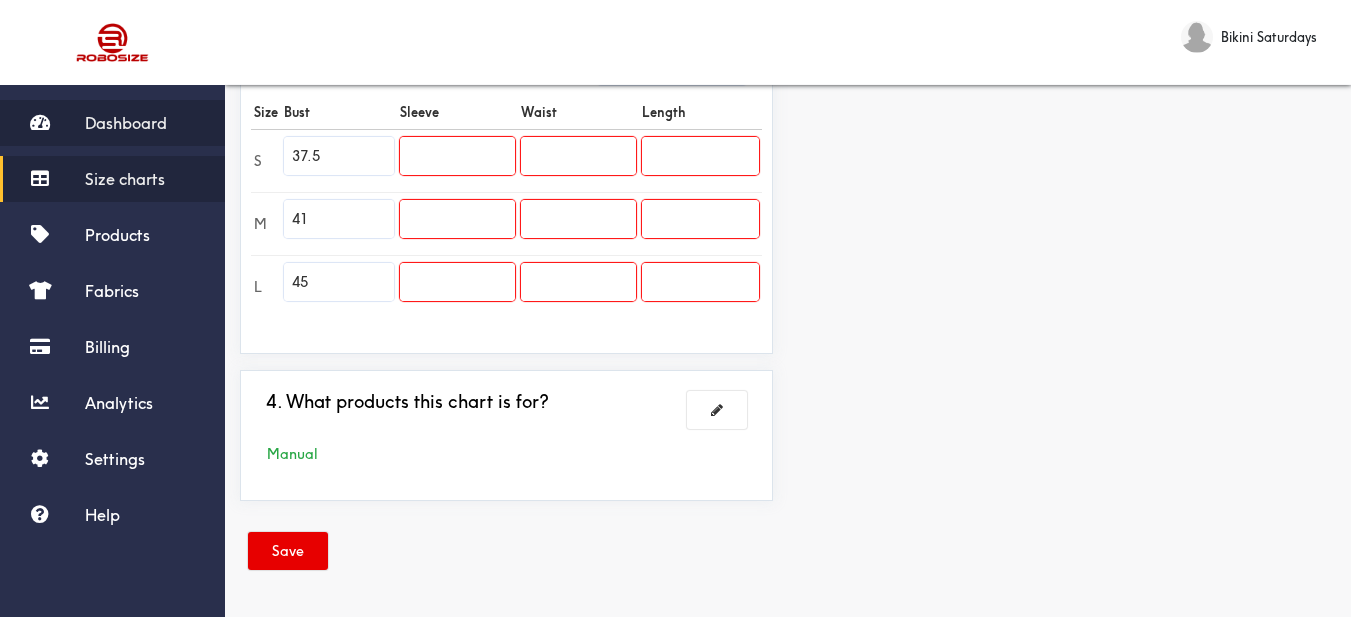 drag, startPoint x: 356, startPoint y: 161, endPoint x: 171, endPoint y: 122, distance: 189.06613 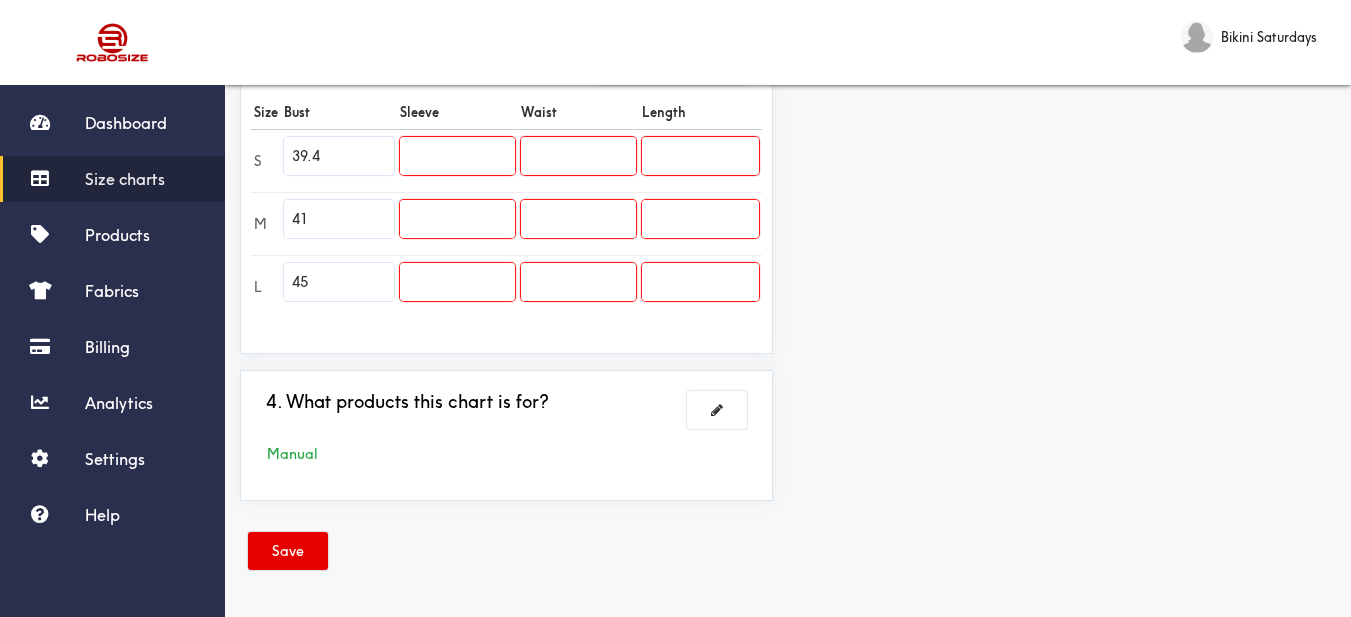 type on "39.4" 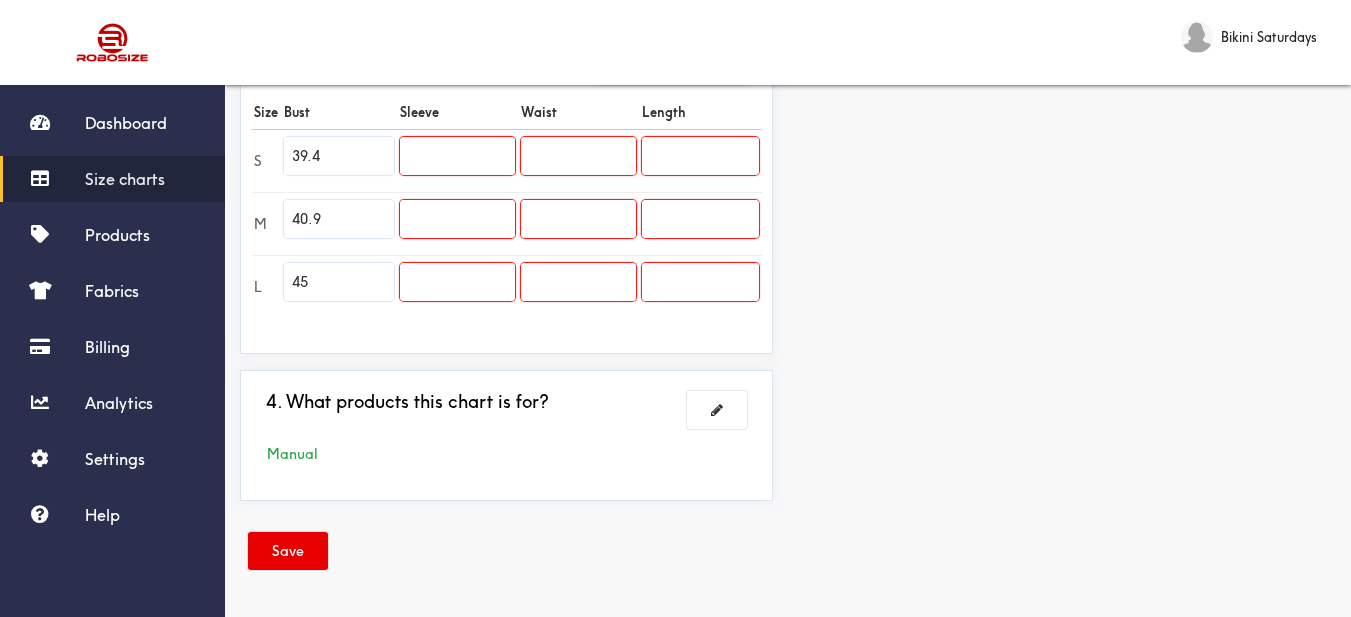 type on "40.9" 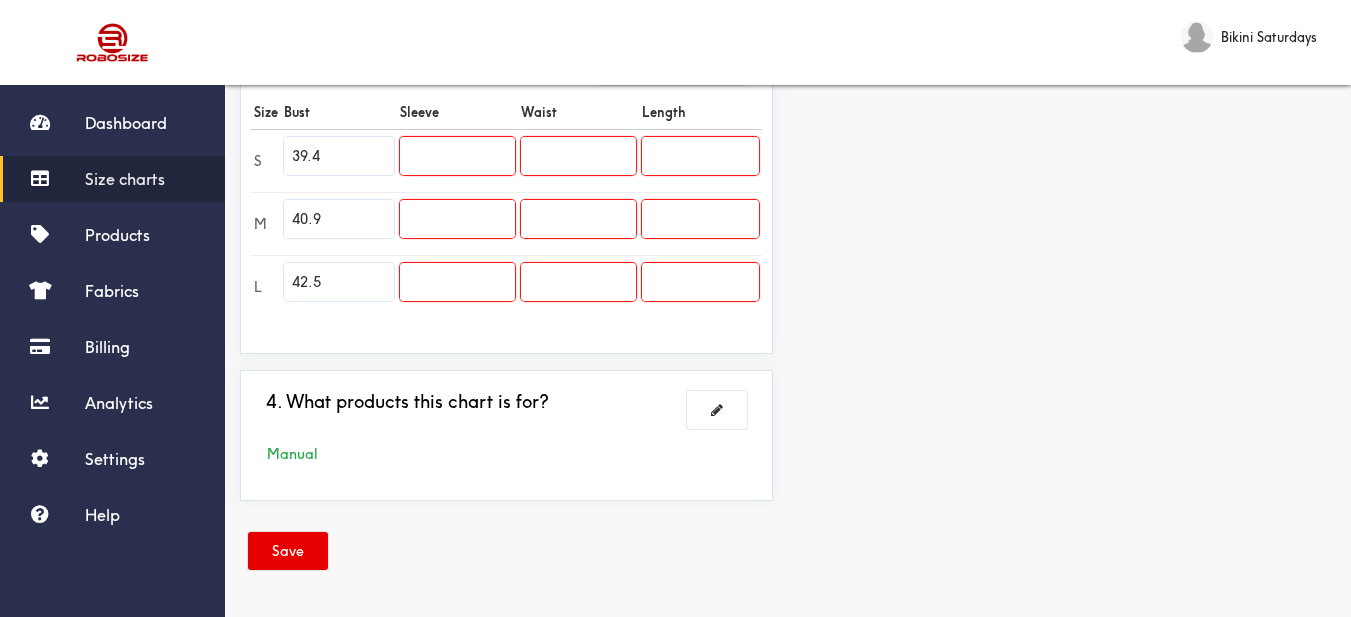 type on "42.5" 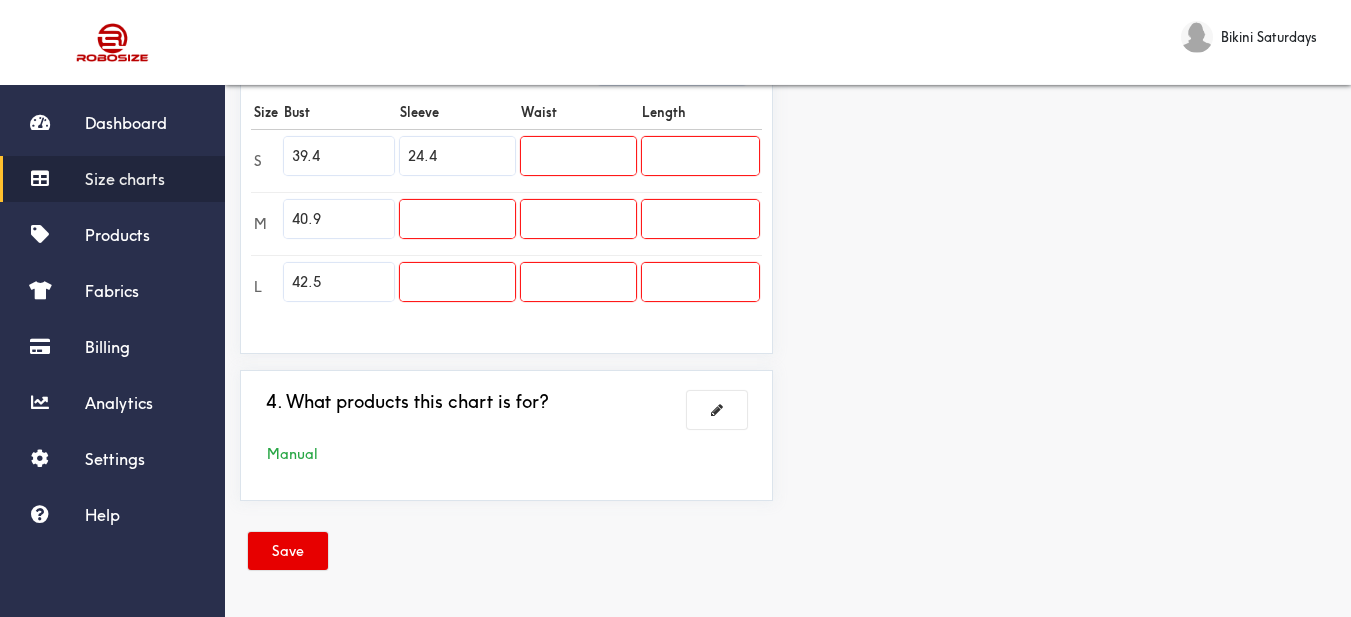 type on "24.4" 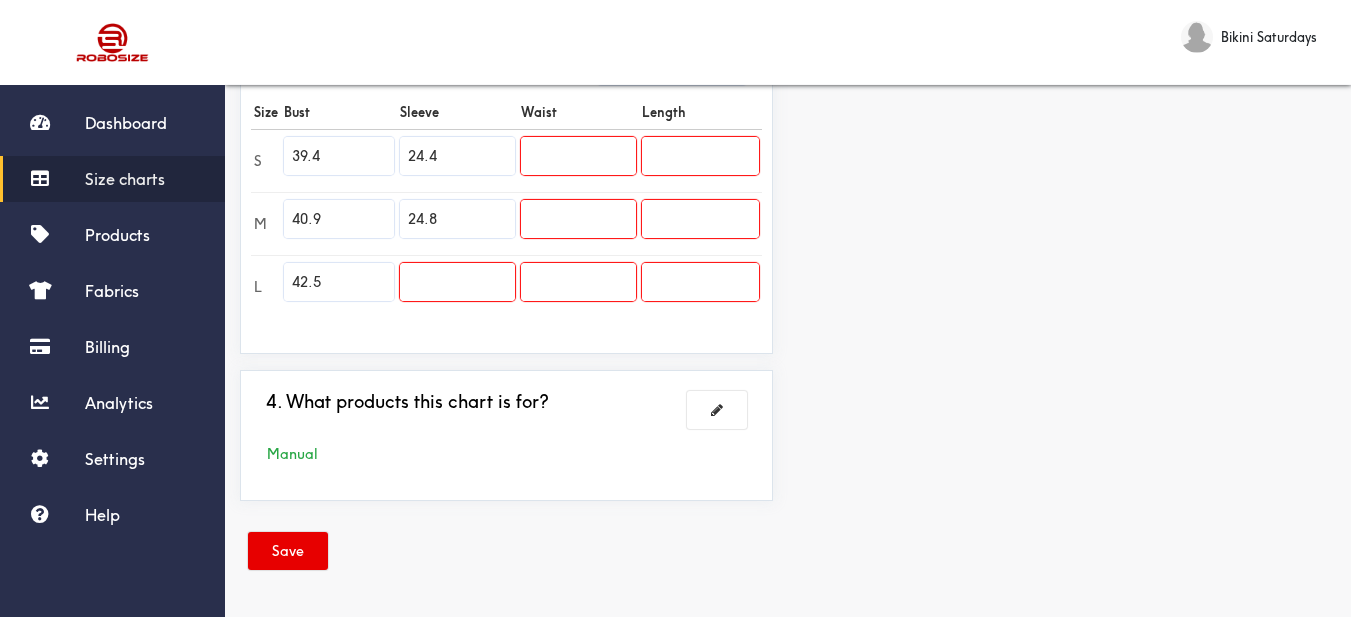 type on "24.8" 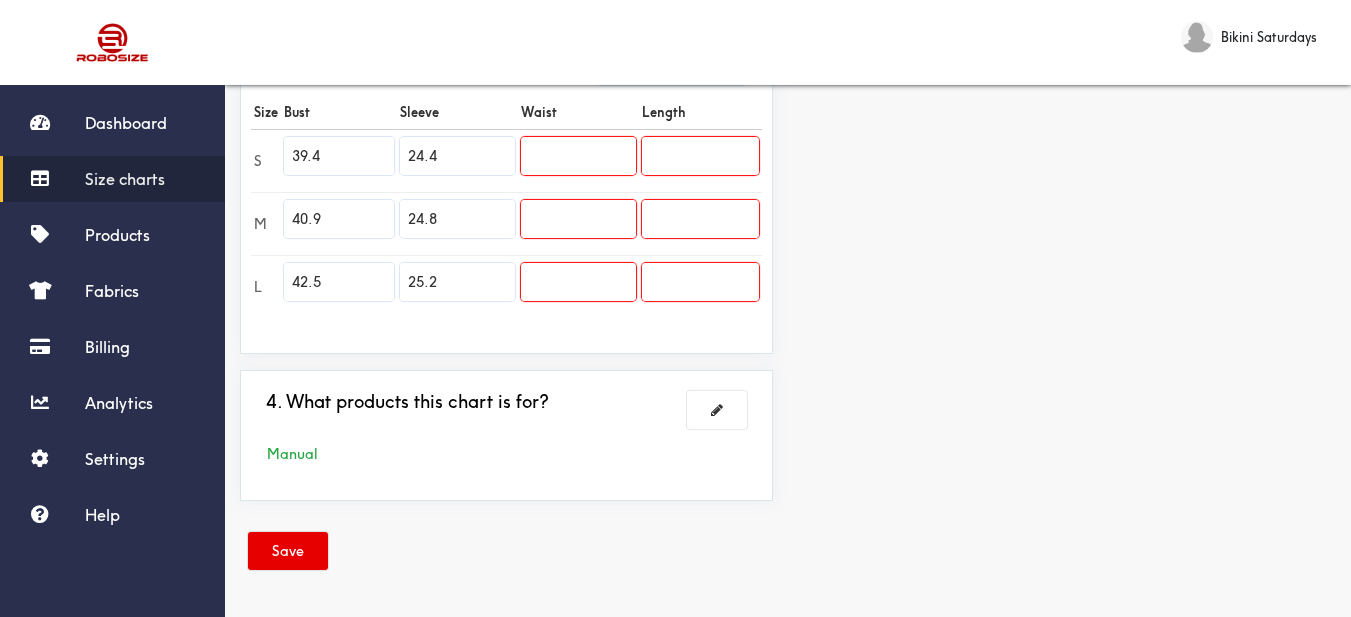 type on "25.2" 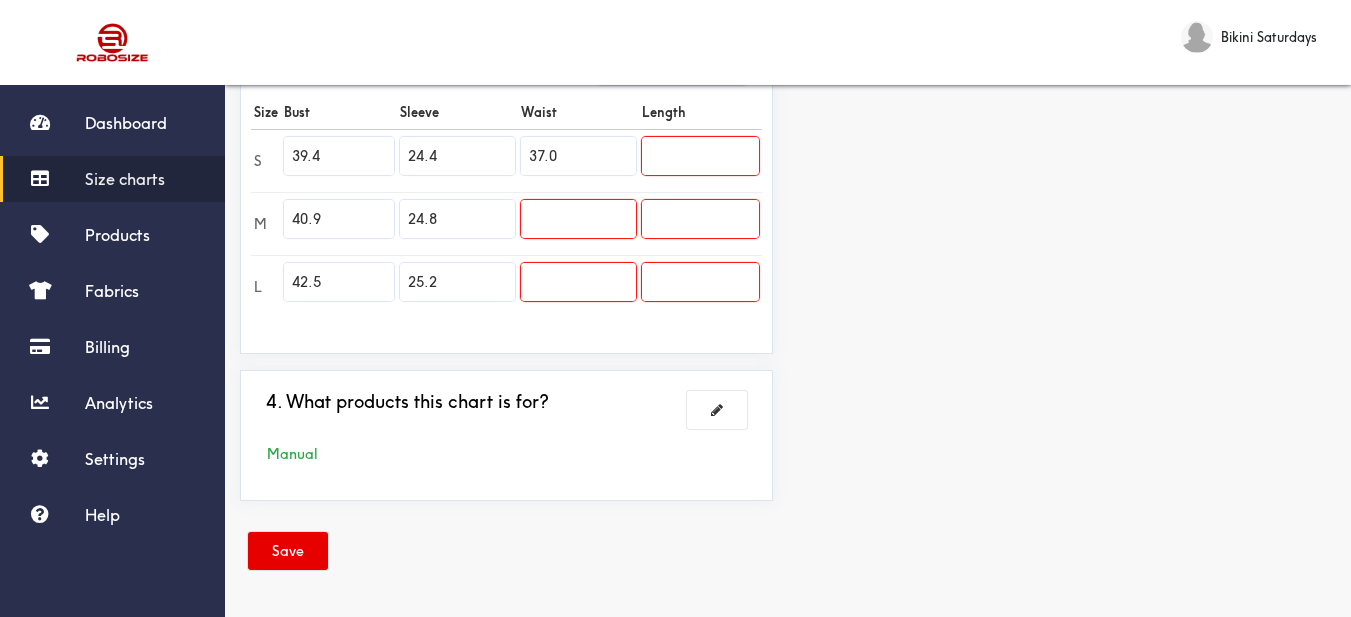 type on "37.0" 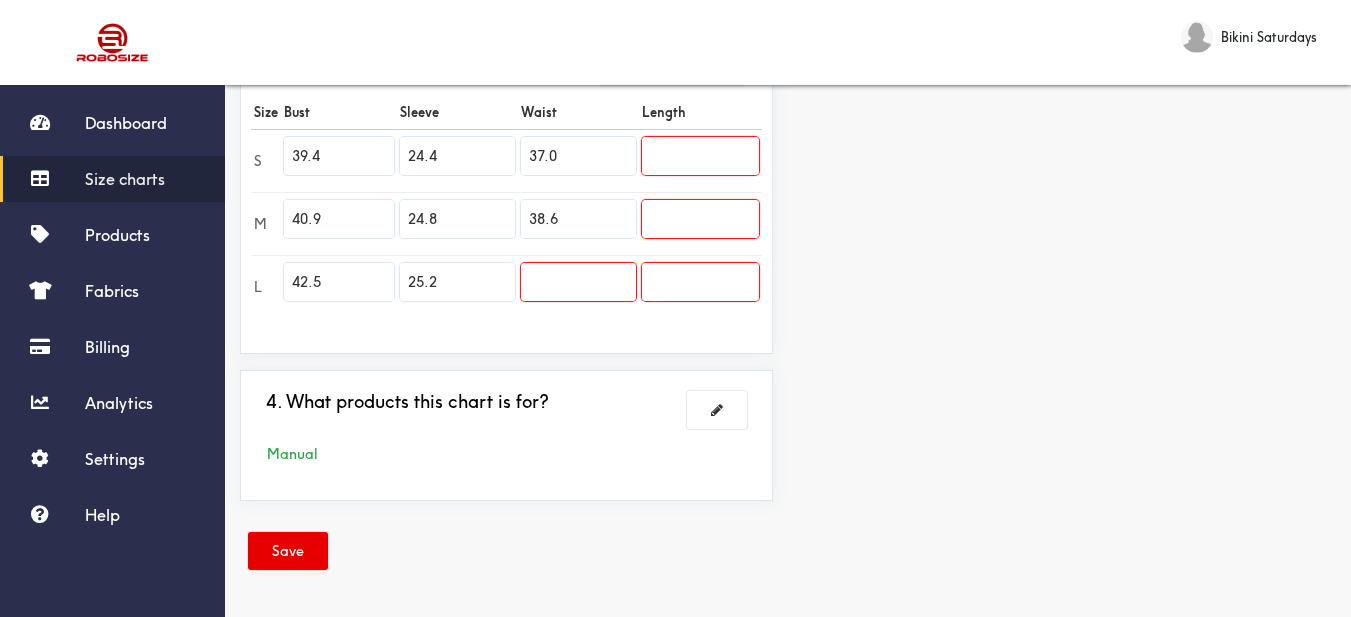 type on "38.6" 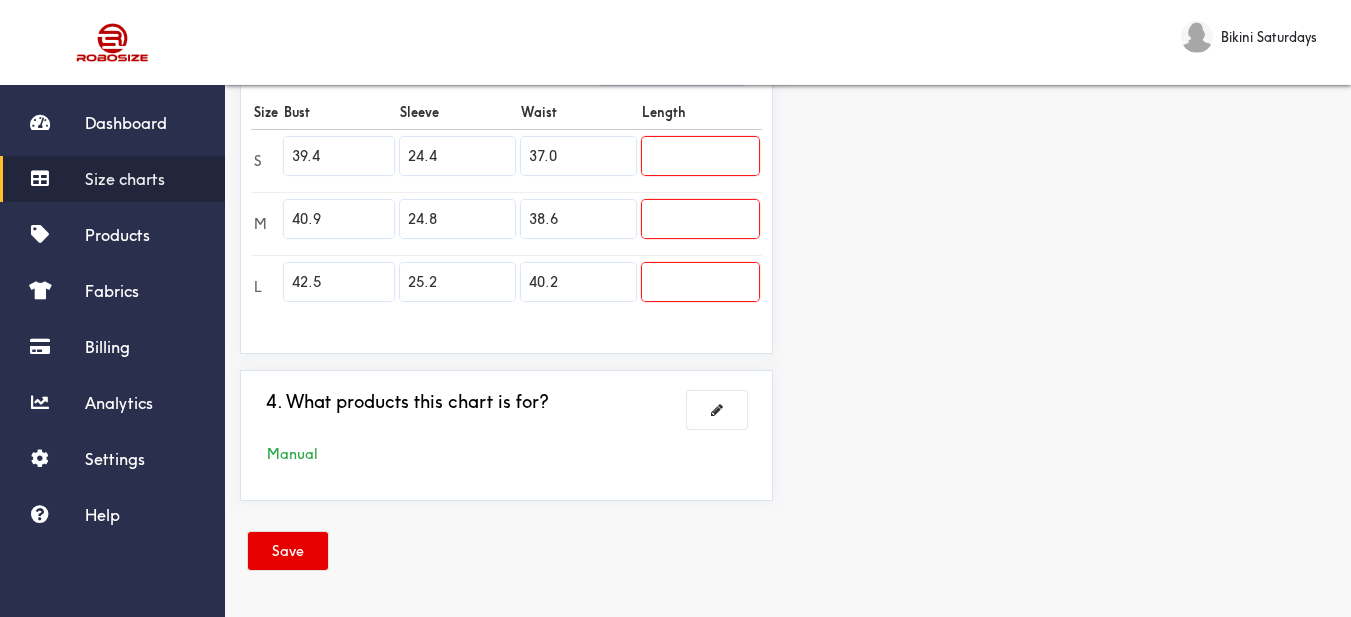 type on "40.2" 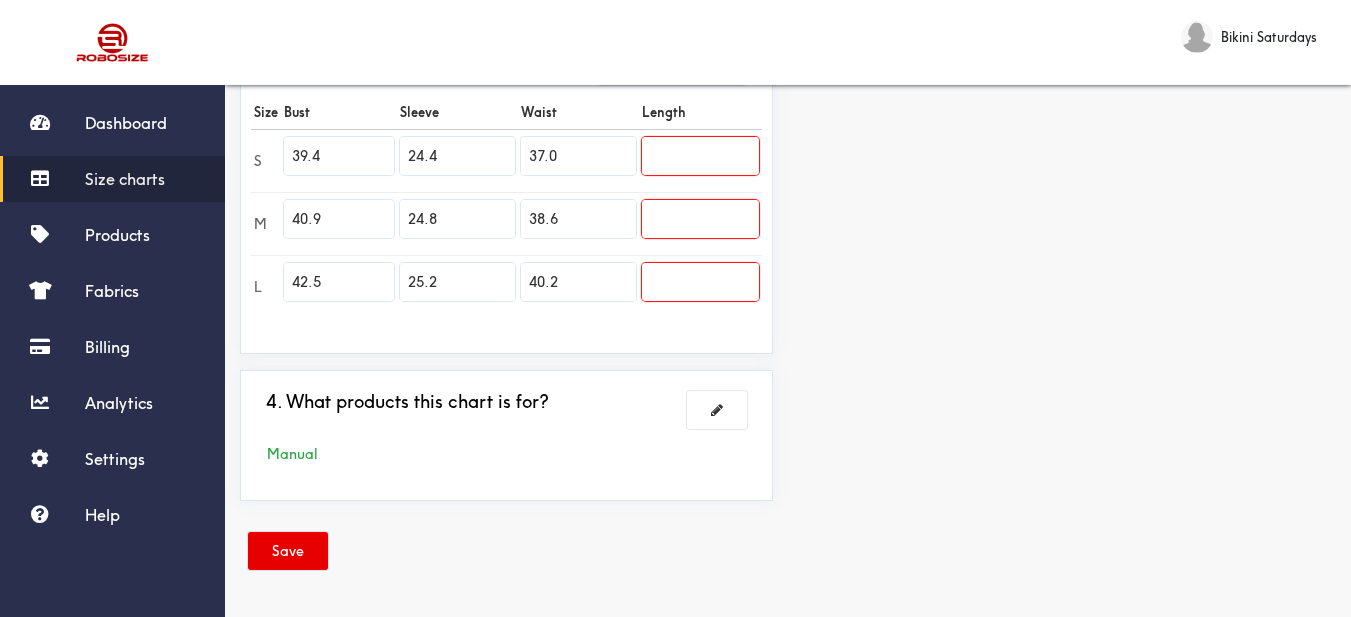 click at bounding box center [700, 156] 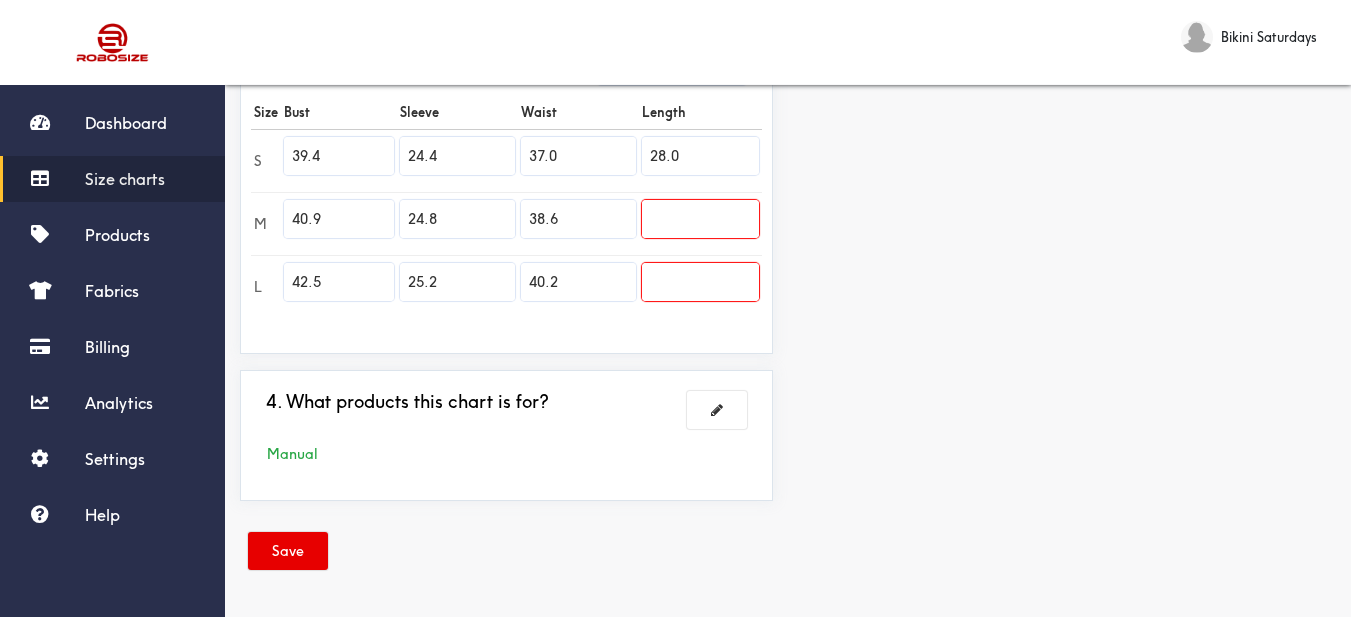 type on "28.0" 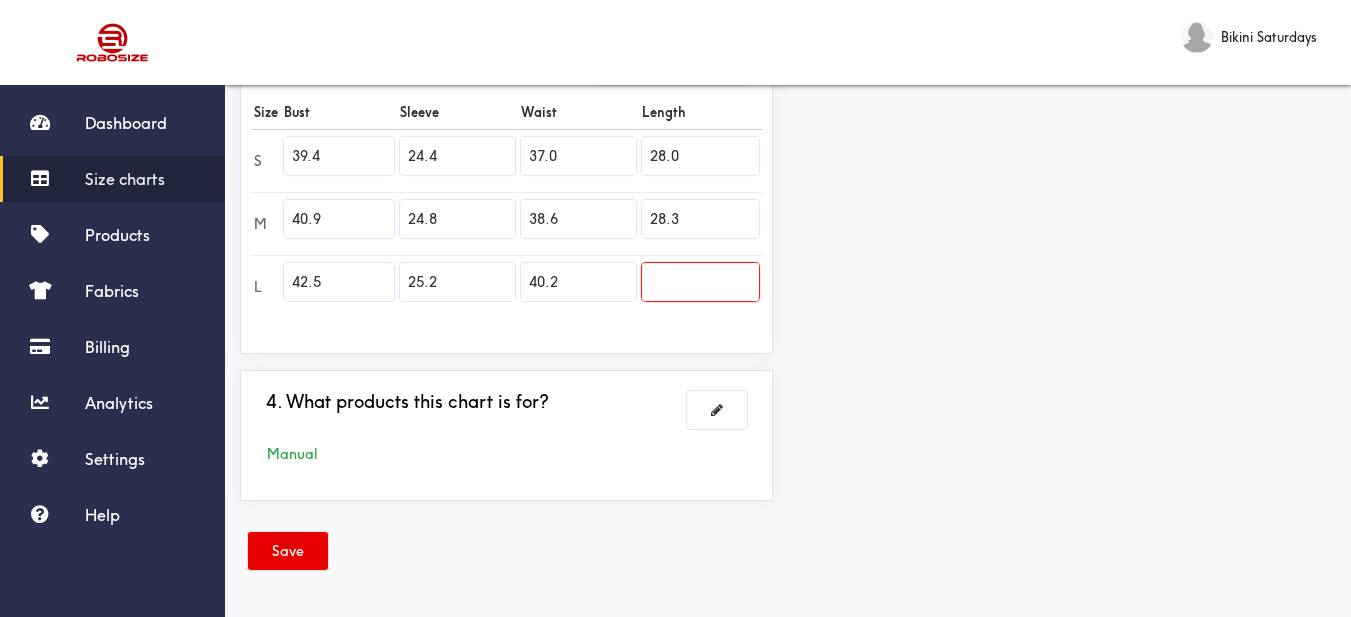type on "28.3" 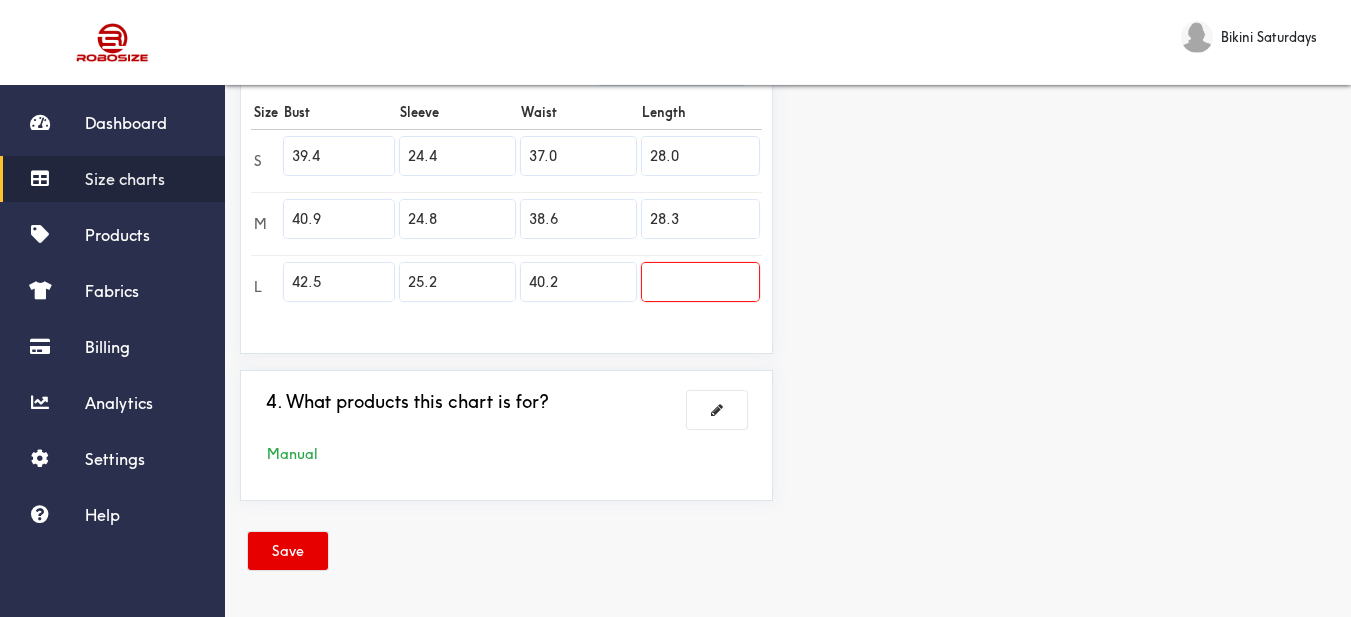 click at bounding box center [700, 286] 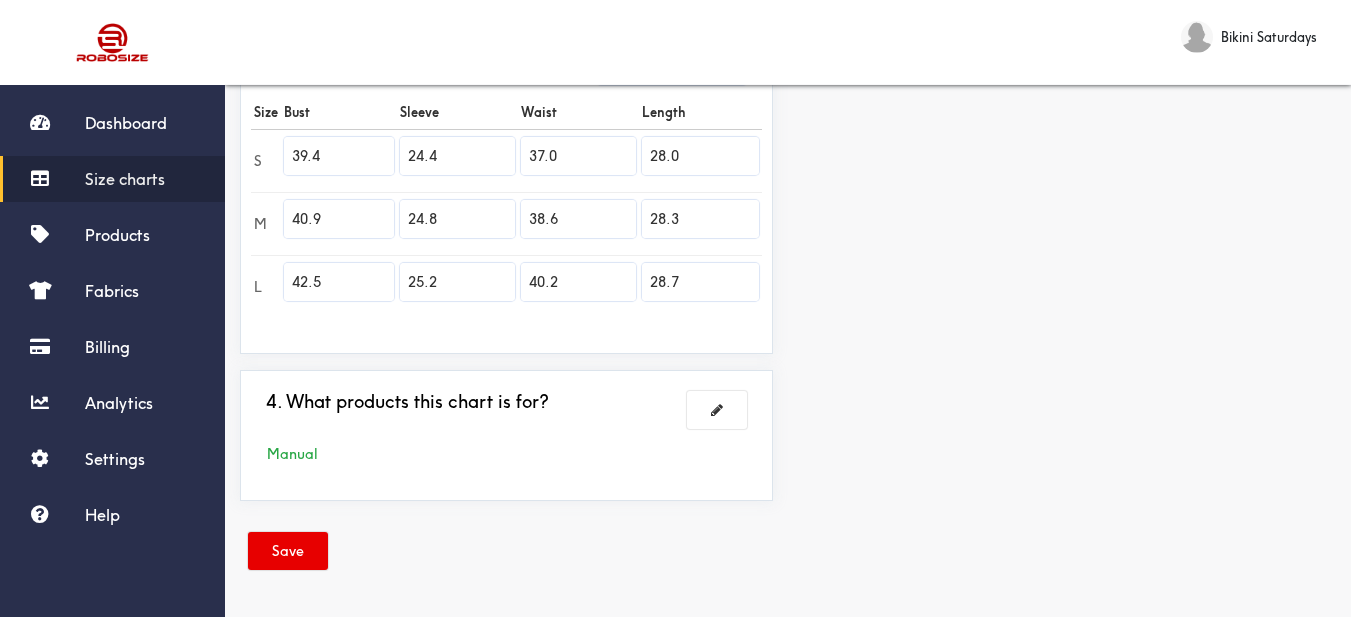 type on "28.7" 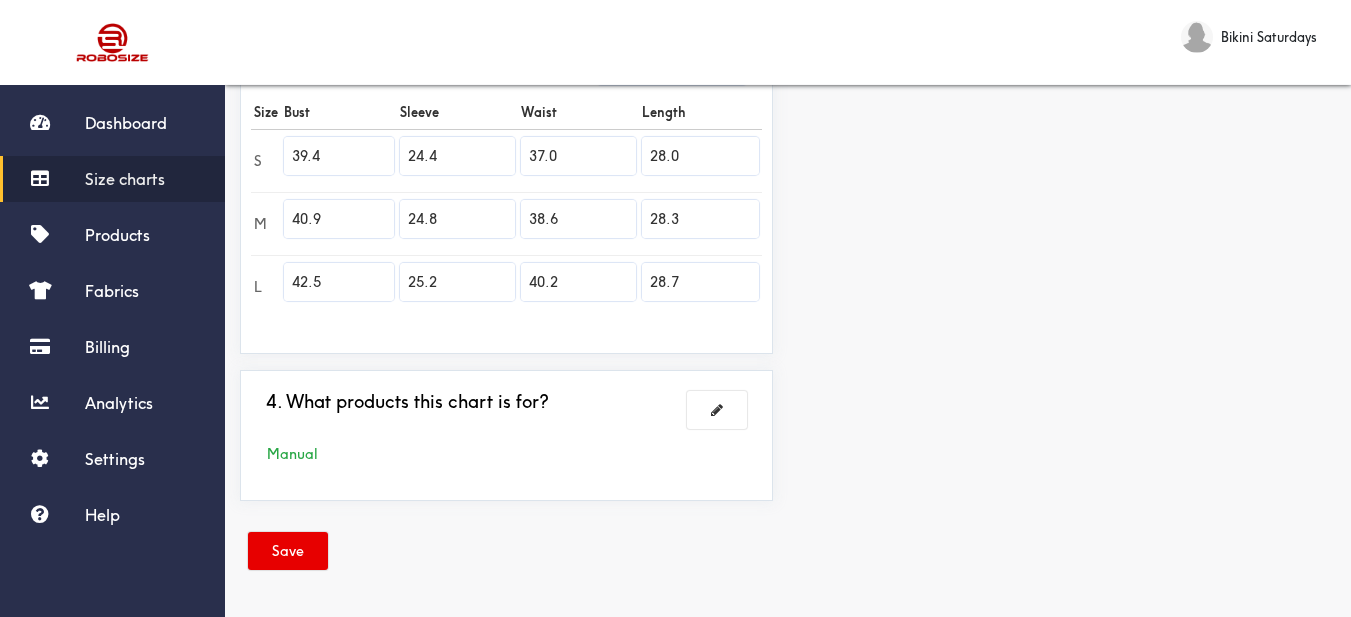 click on "Preview Edit style This chart is manually assigned to products. cm in Bust Sleeve Waist Length S 100 62 94 71 M 104 63 98 72 L 108 64 102 73" at bounding box center [1069, 51] 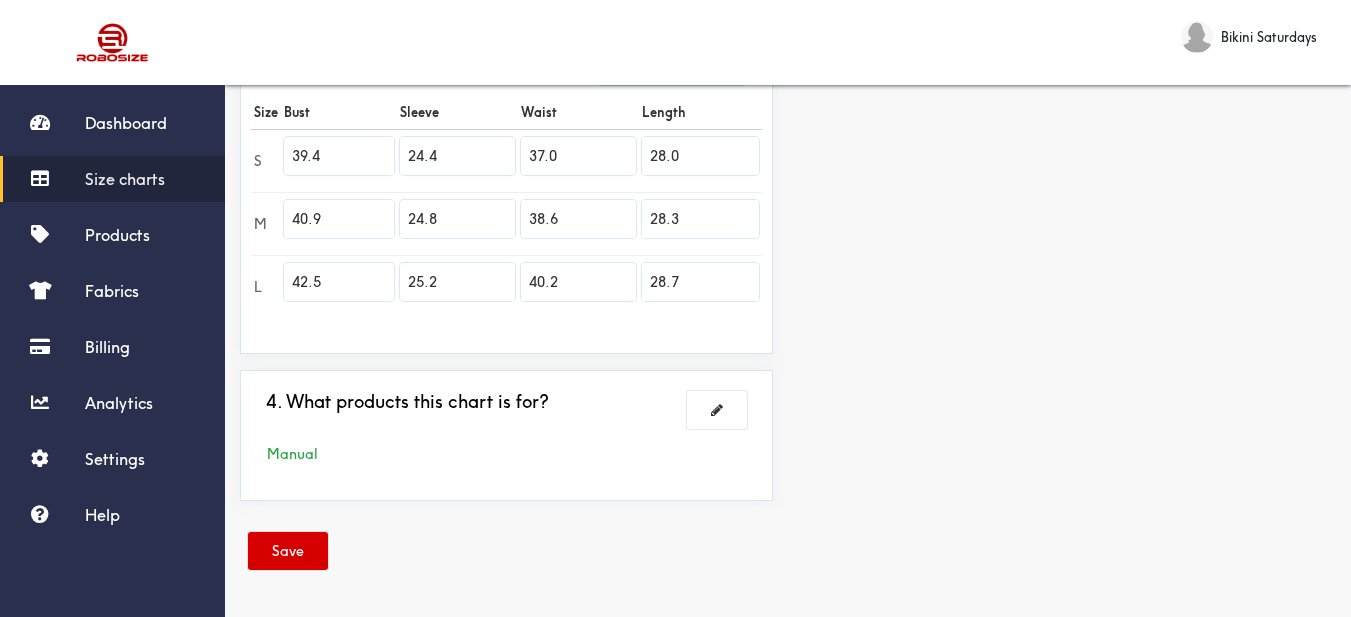 click on "Save" at bounding box center (288, 551) 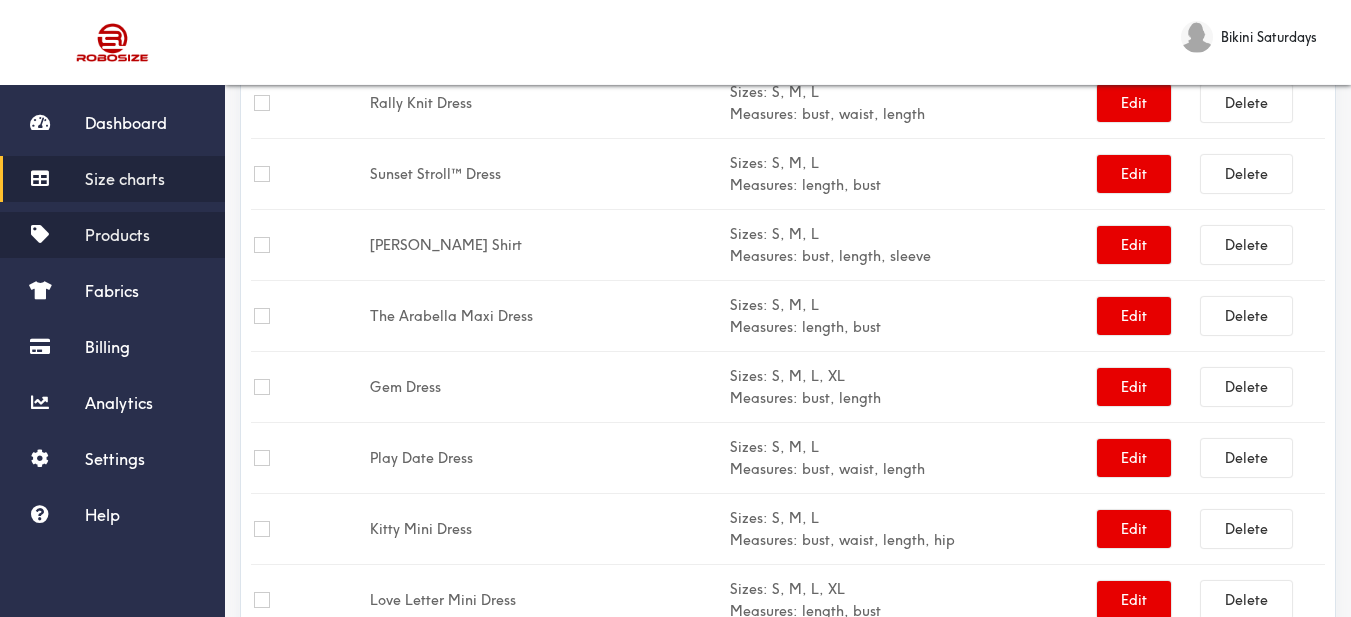 click on "Products" at bounding box center (112, 235) 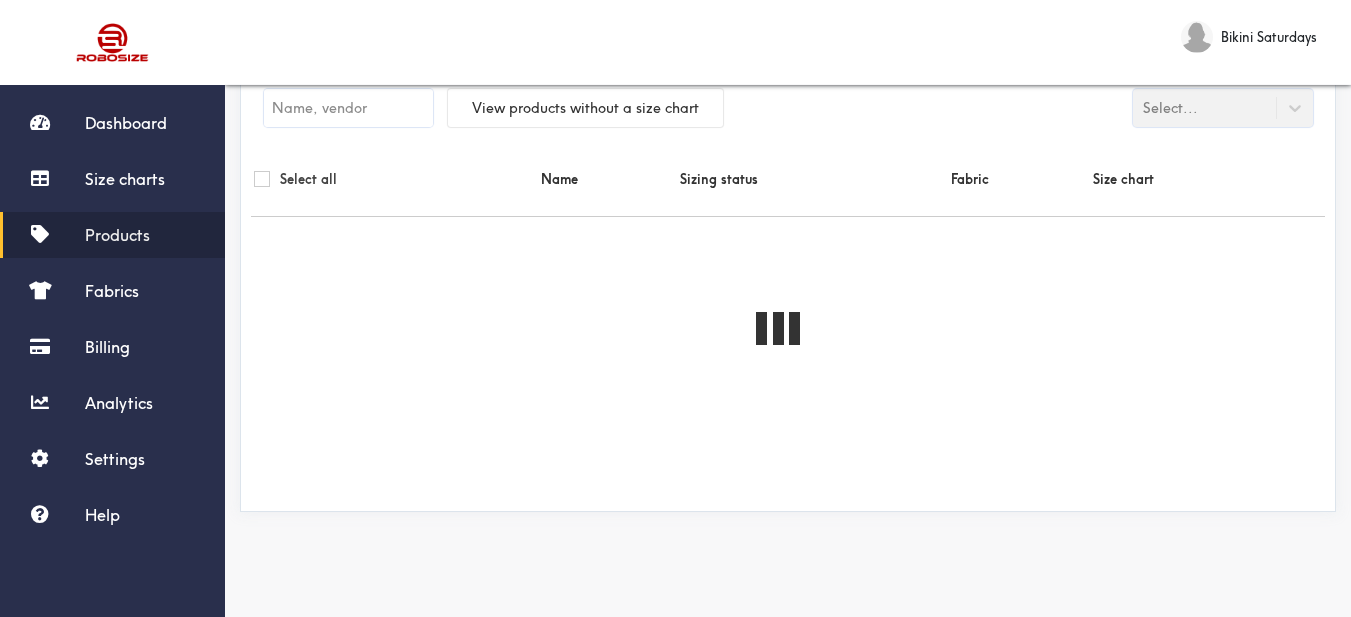 click at bounding box center (348, 108) 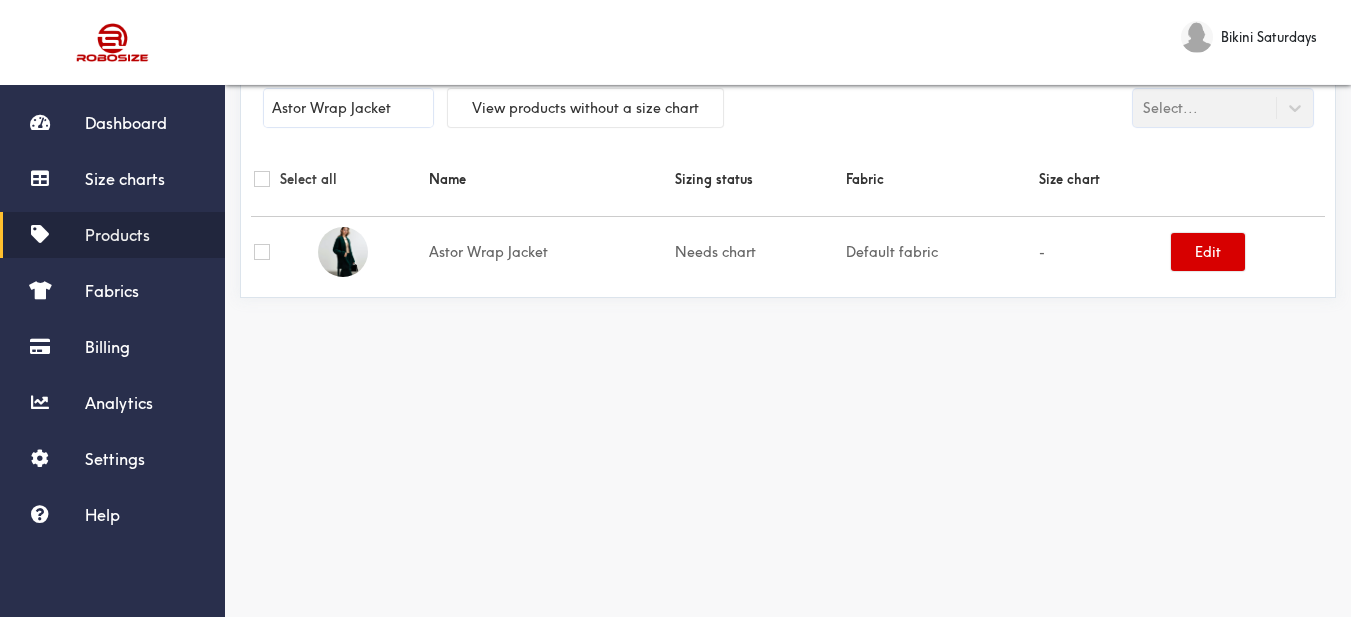 type on "Astor Wrap Jacket" 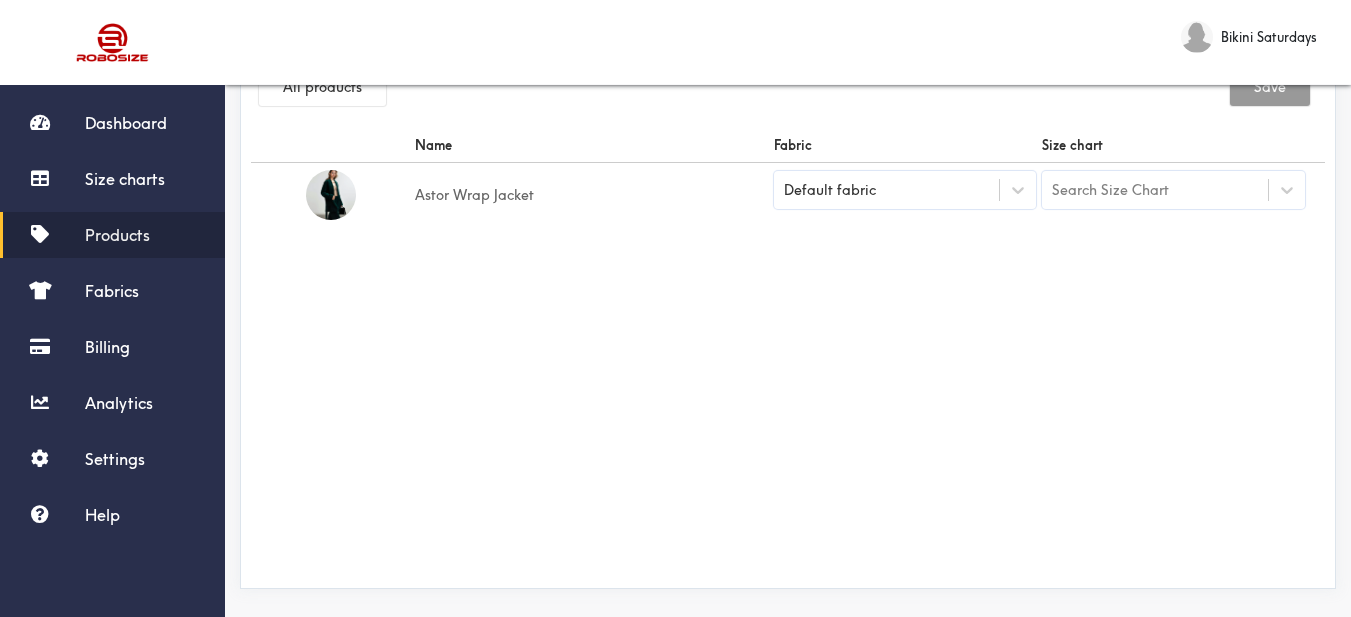 drag, startPoint x: 1020, startPoint y: 192, endPoint x: 988, endPoint y: 201, distance: 33.24154 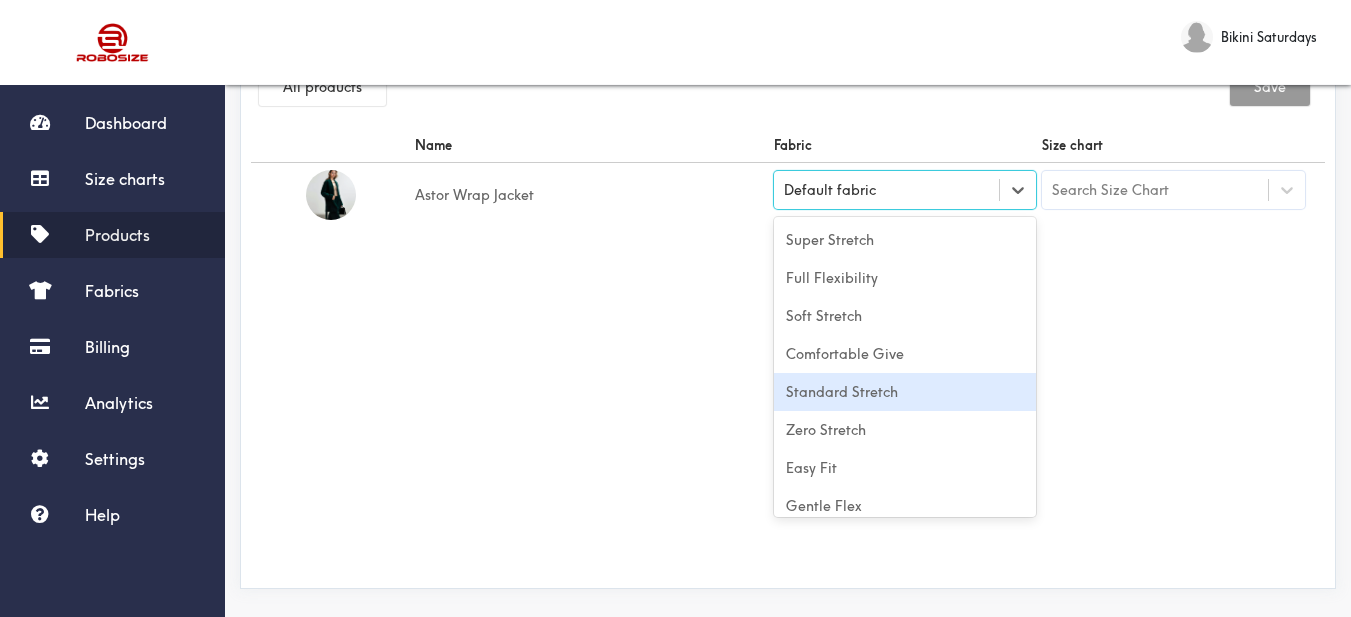 scroll, scrollTop: 88, scrollLeft: 0, axis: vertical 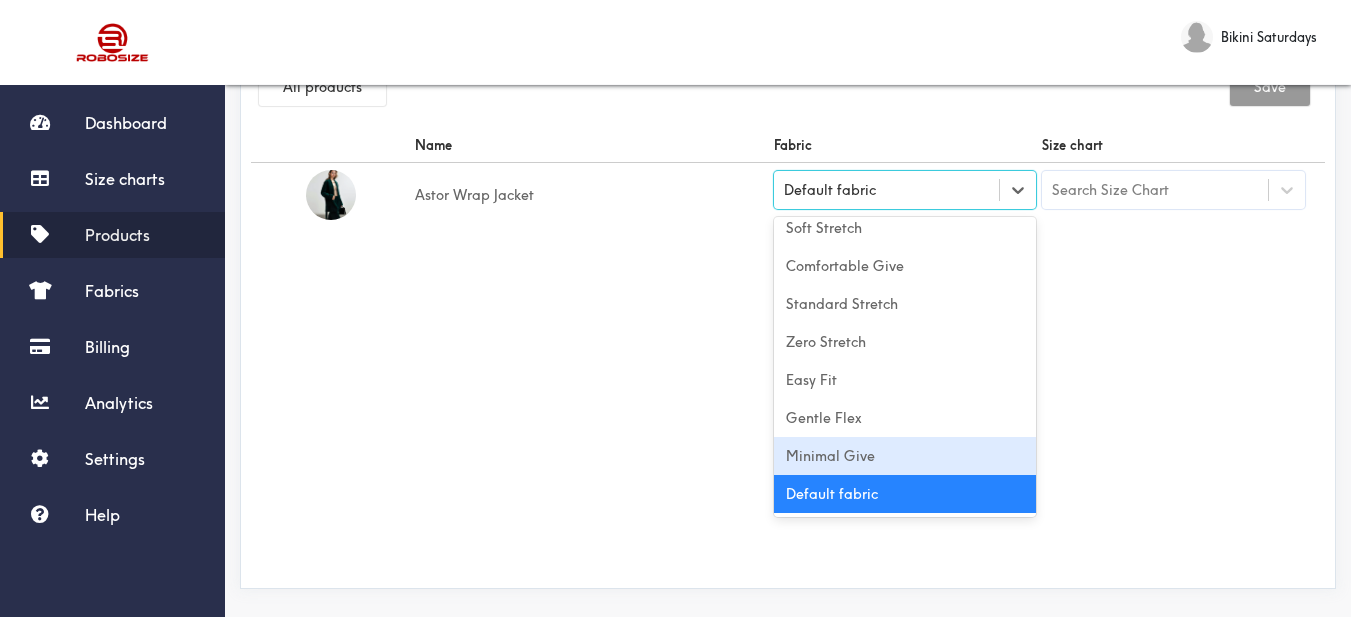 click on "Minimal Give" at bounding box center (905, 456) 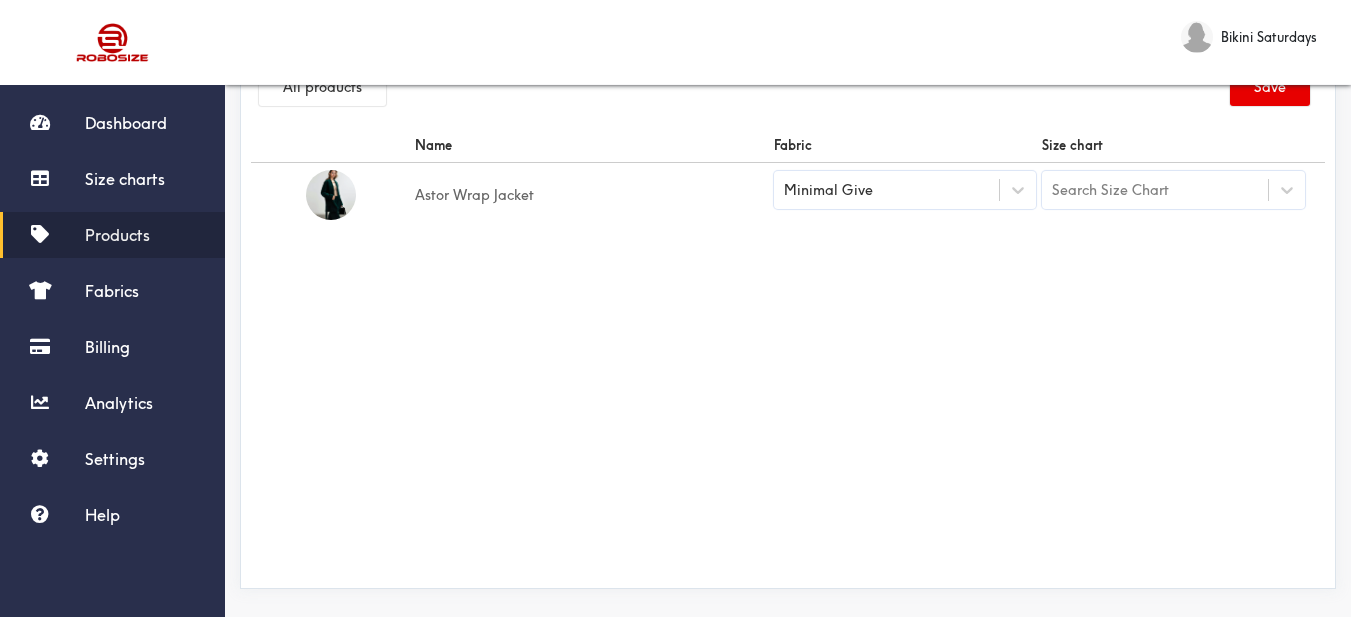 click on "Name Fabric Size chart Astor Wrap Jacket Minimal Give	 Search Size Chart" at bounding box center [788, 353] 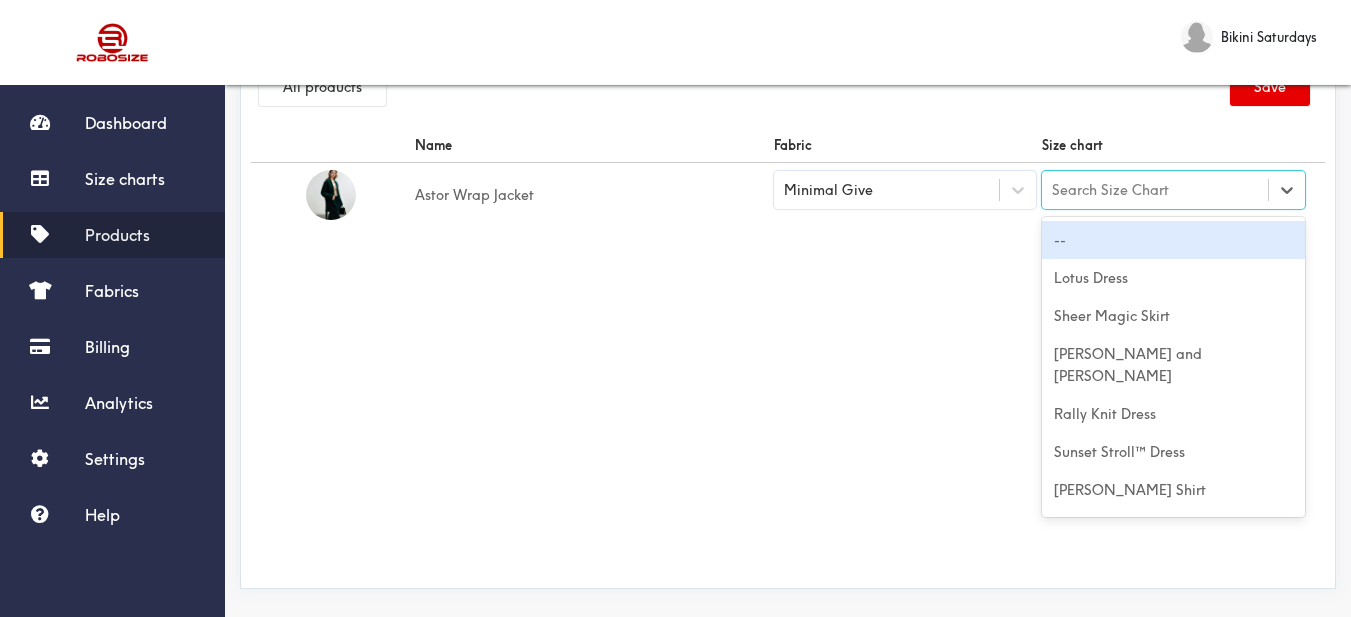paste on "Astor Wrap Jacket" 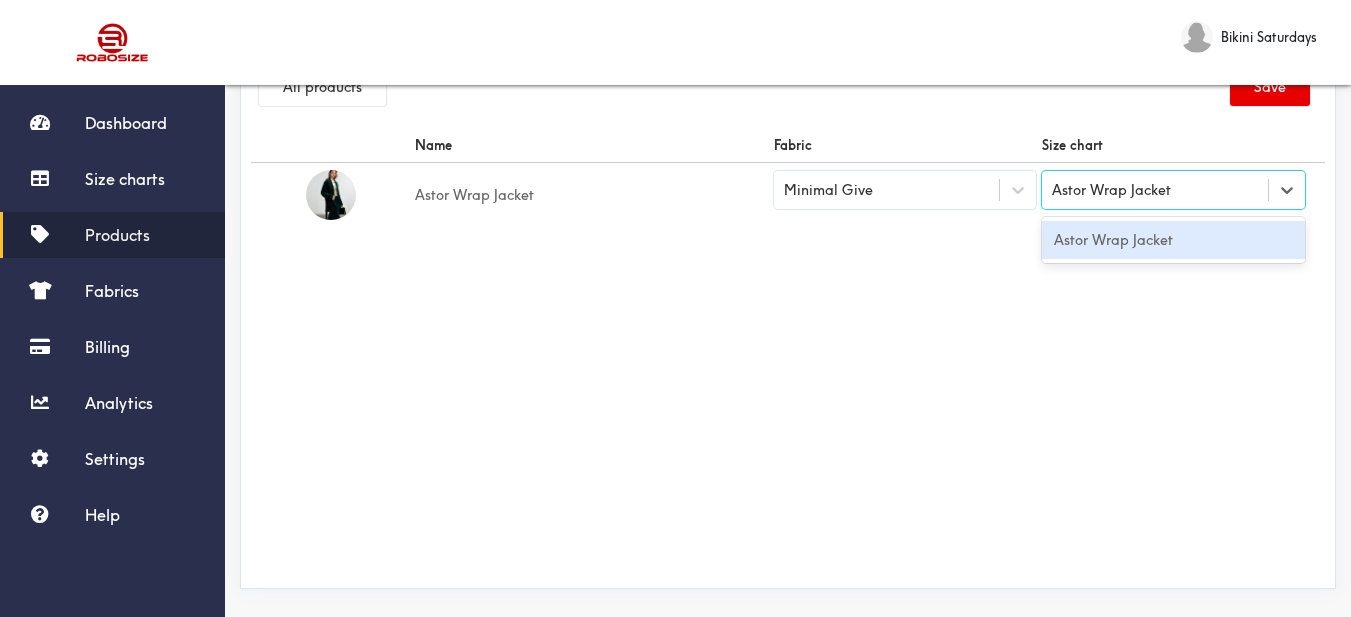 drag, startPoint x: 1146, startPoint y: 236, endPoint x: 1120, endPoint y: 242, distance: 26.683329 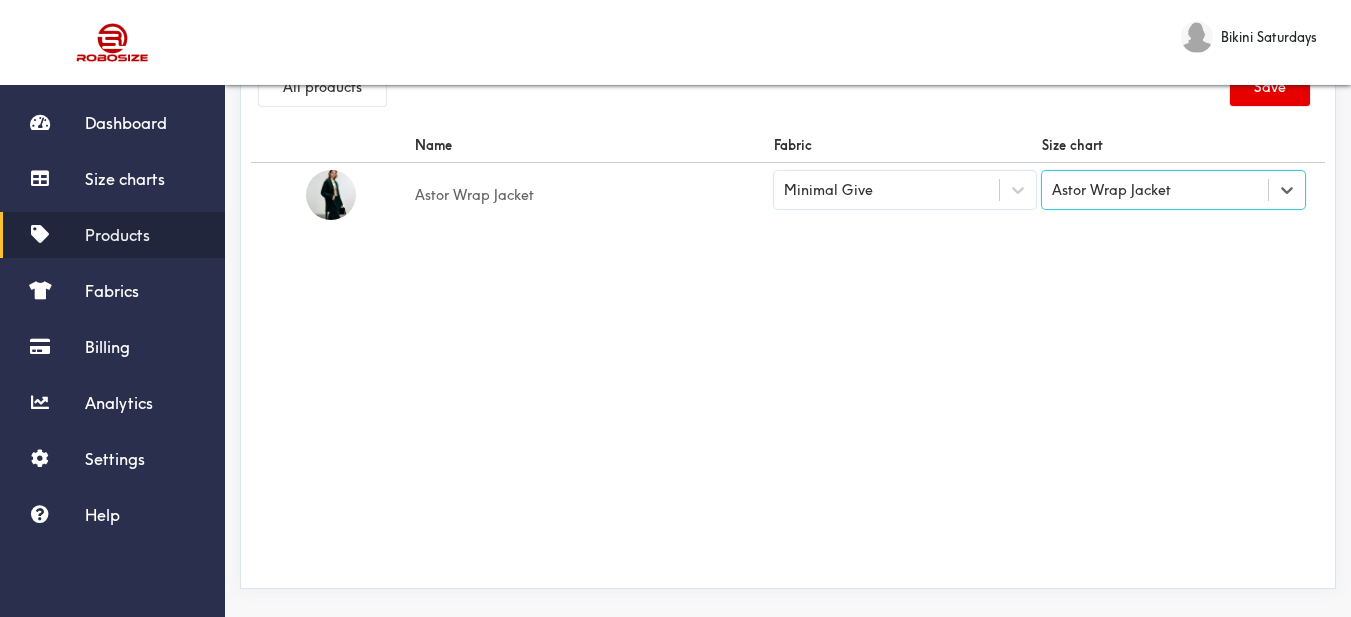 click on "Name Fabric Size chart Astor Wrap Jacket Minimal Give	 option Astor Wrap Jacket, selected.   Select is focused ,type to refine list, press Down to open the menu,  Astor Wrap Jacket" at bounding box center [788, 353] 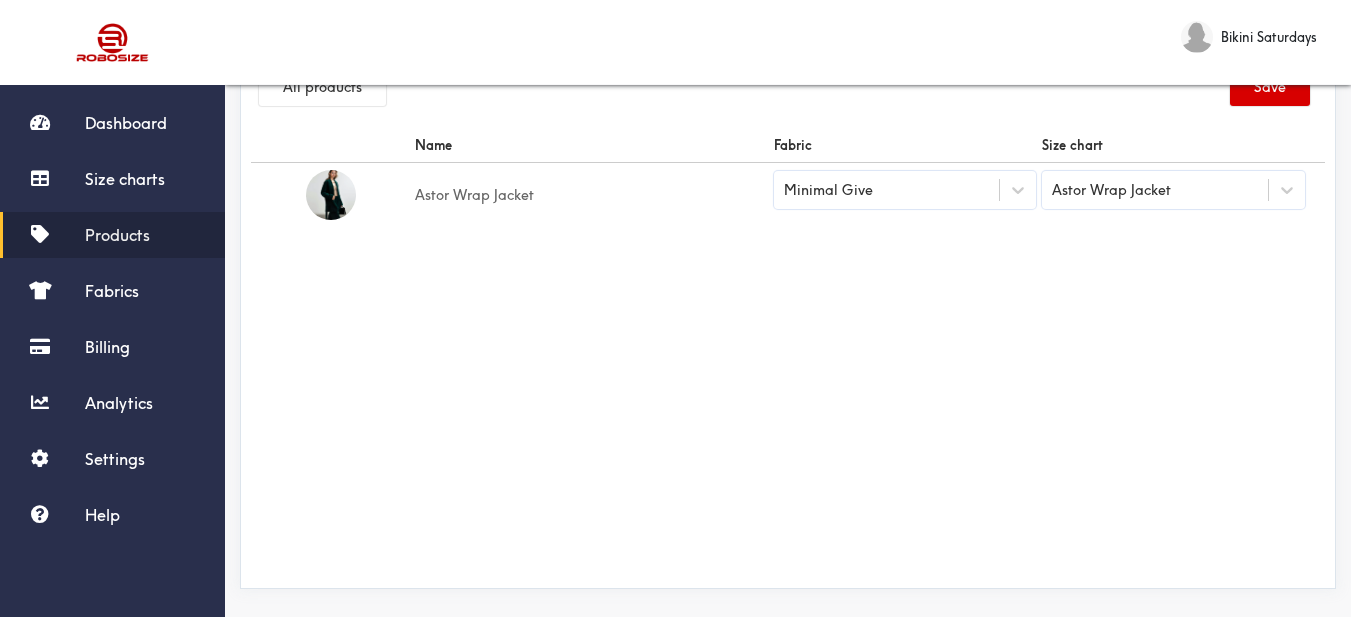 click on "Save" at bounding box center (1270, 87) 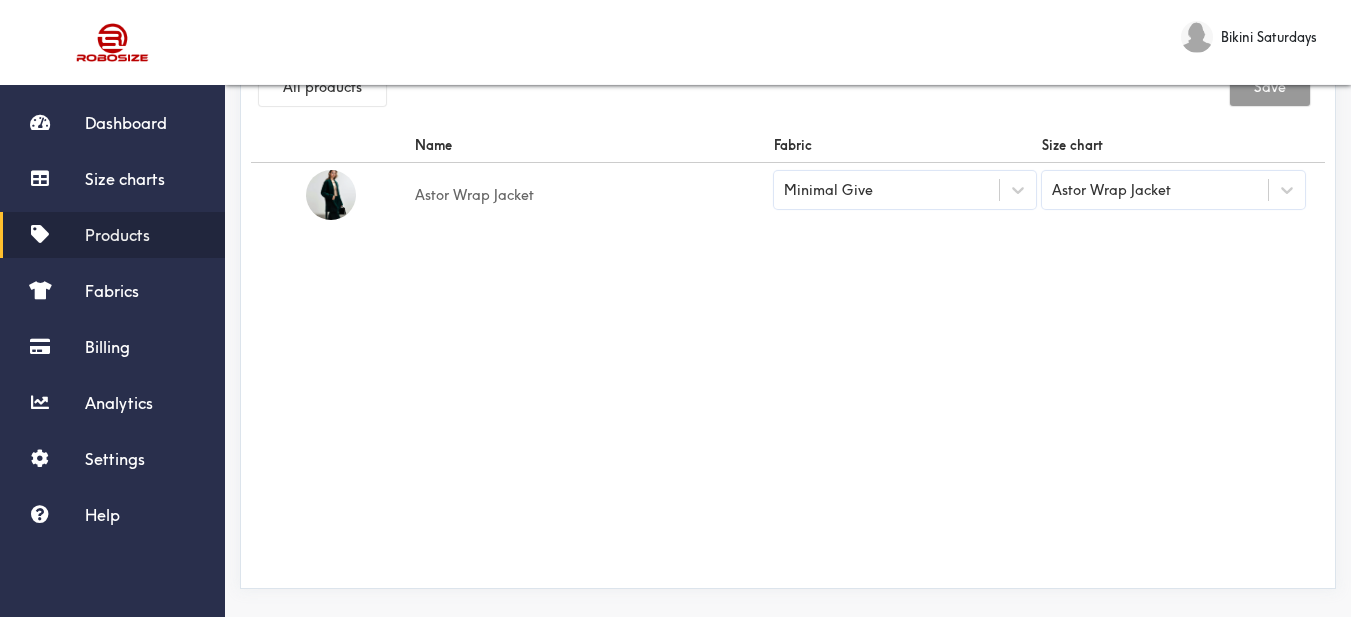 click on "Products" at bounding box center [117, 235] 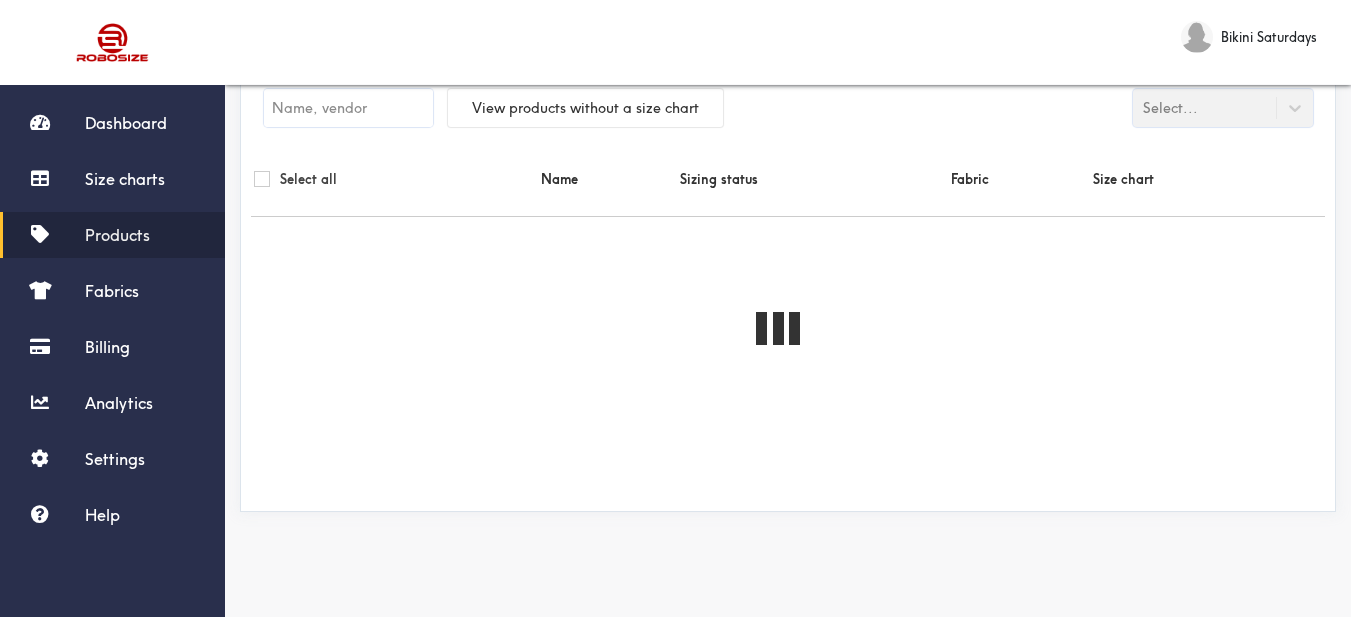 scroll, scrollTop: 0, scrollLeft: 0, axis: both 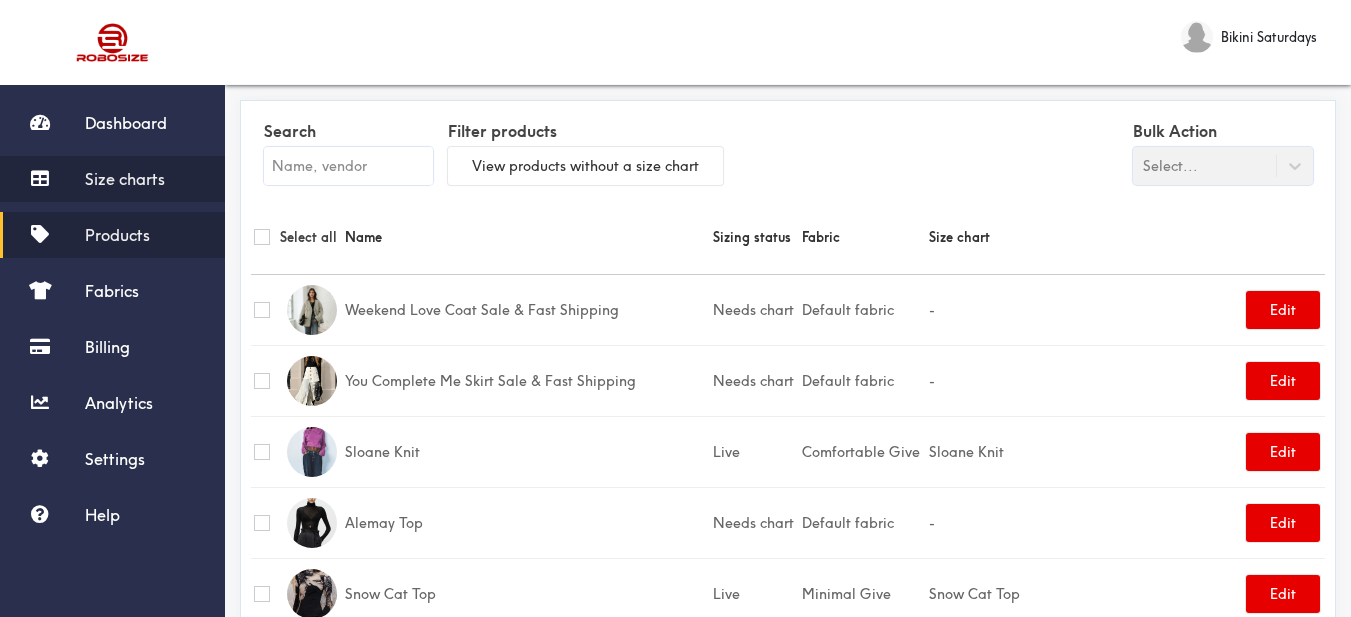 click on "Size charts" at bounding box center [125, 179] 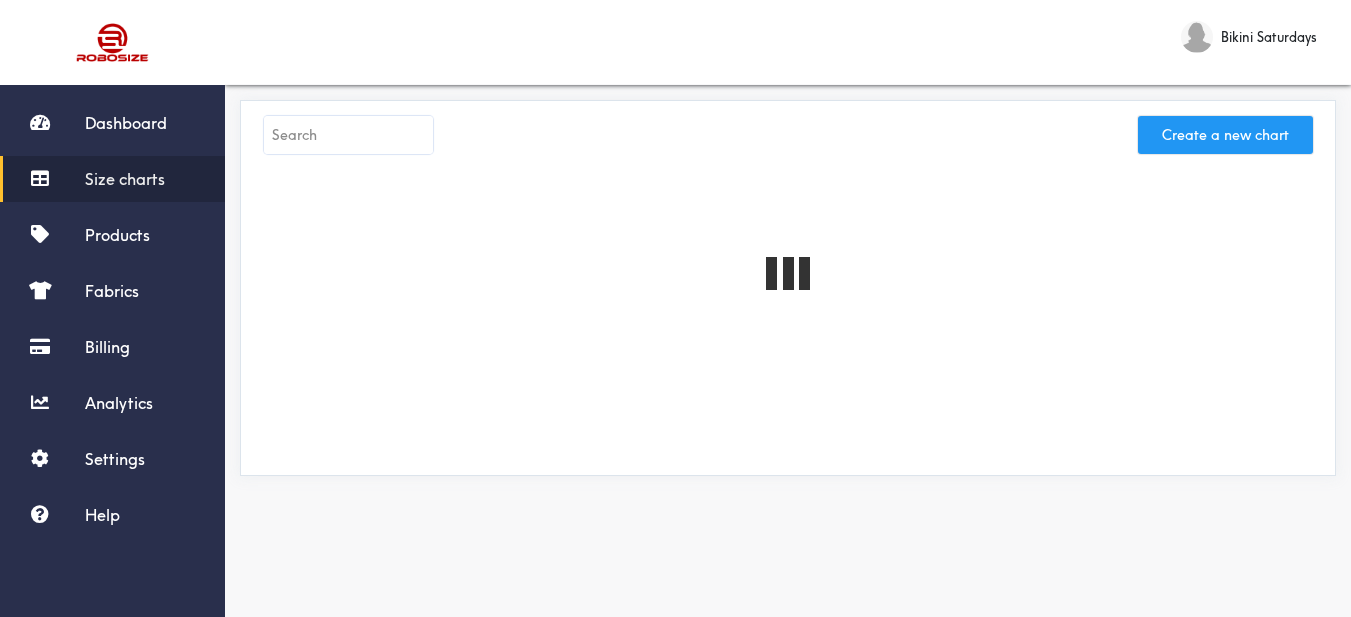 click on "Create a new chart" at bounding box center (1225, 135) 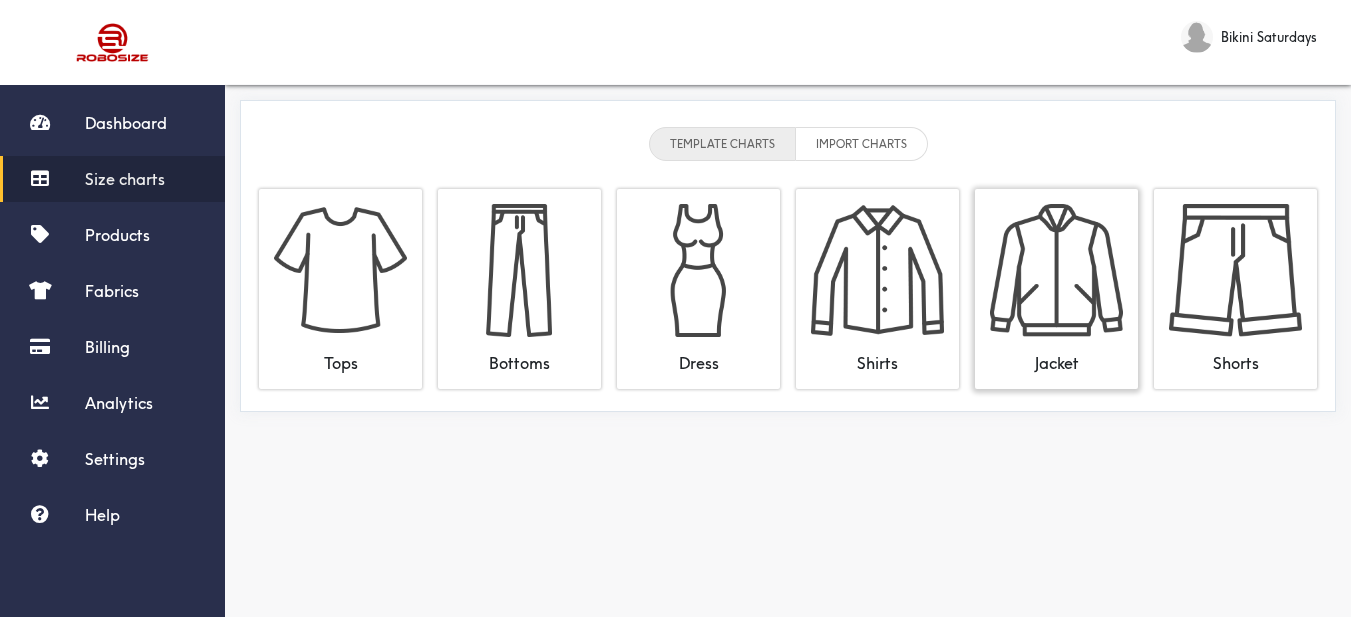 click at bounding box center (1056, 270) 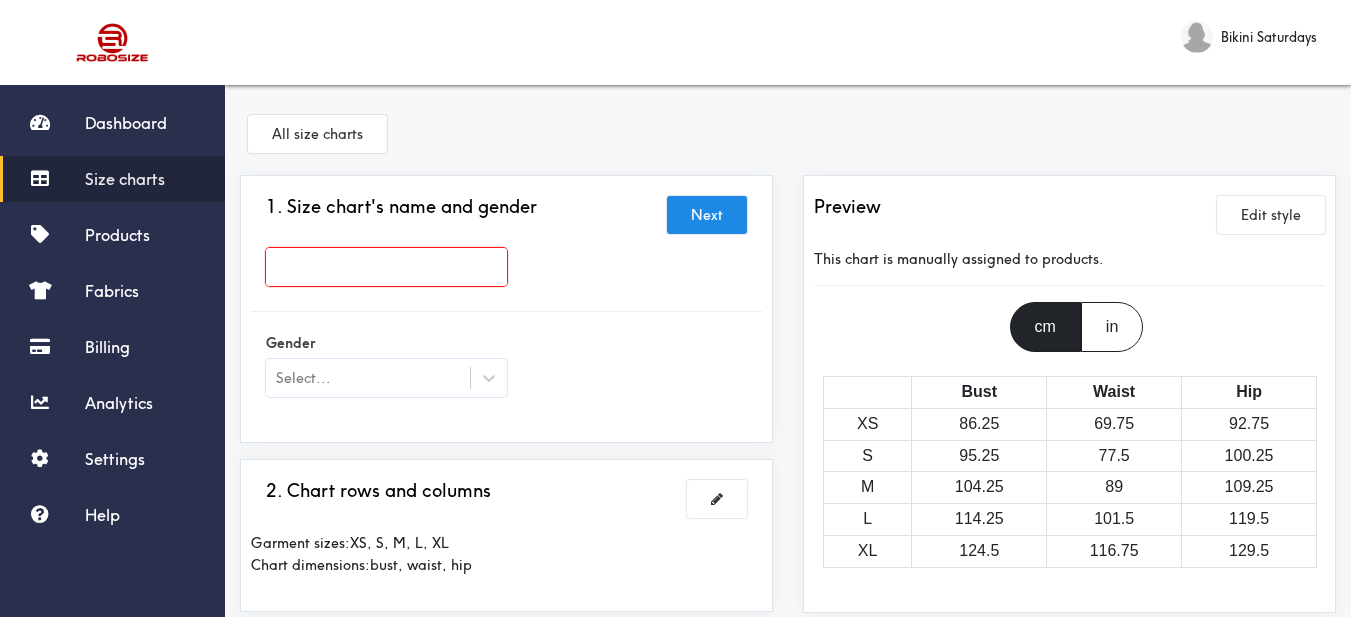 click at bounding box center [386, 267] 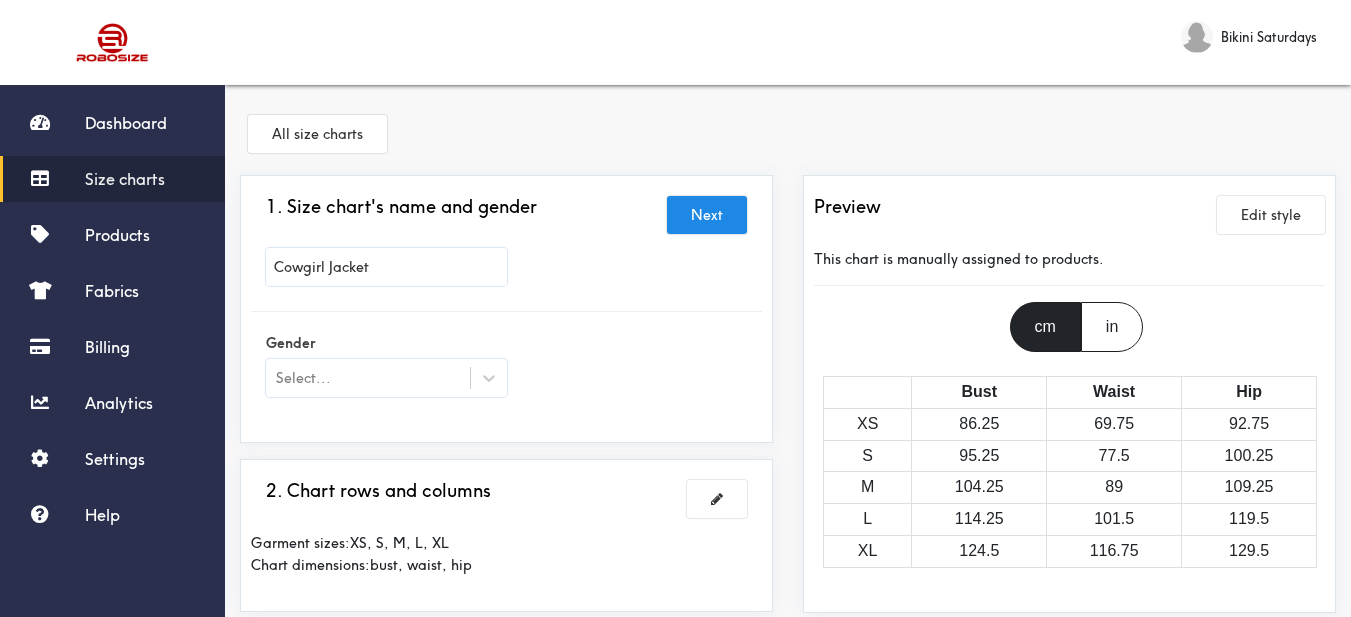 scroll, scrollTop: 200, scrollLeft: 0, axis: vertical 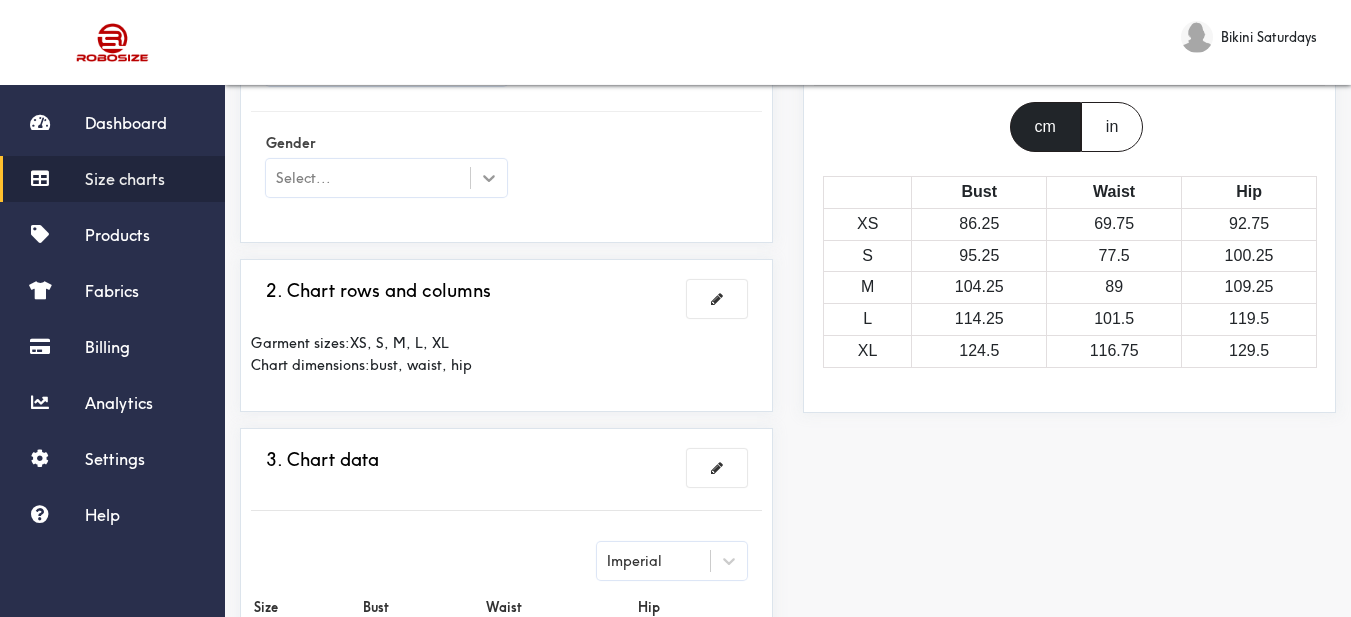 type on "Cowgirl Jacket" 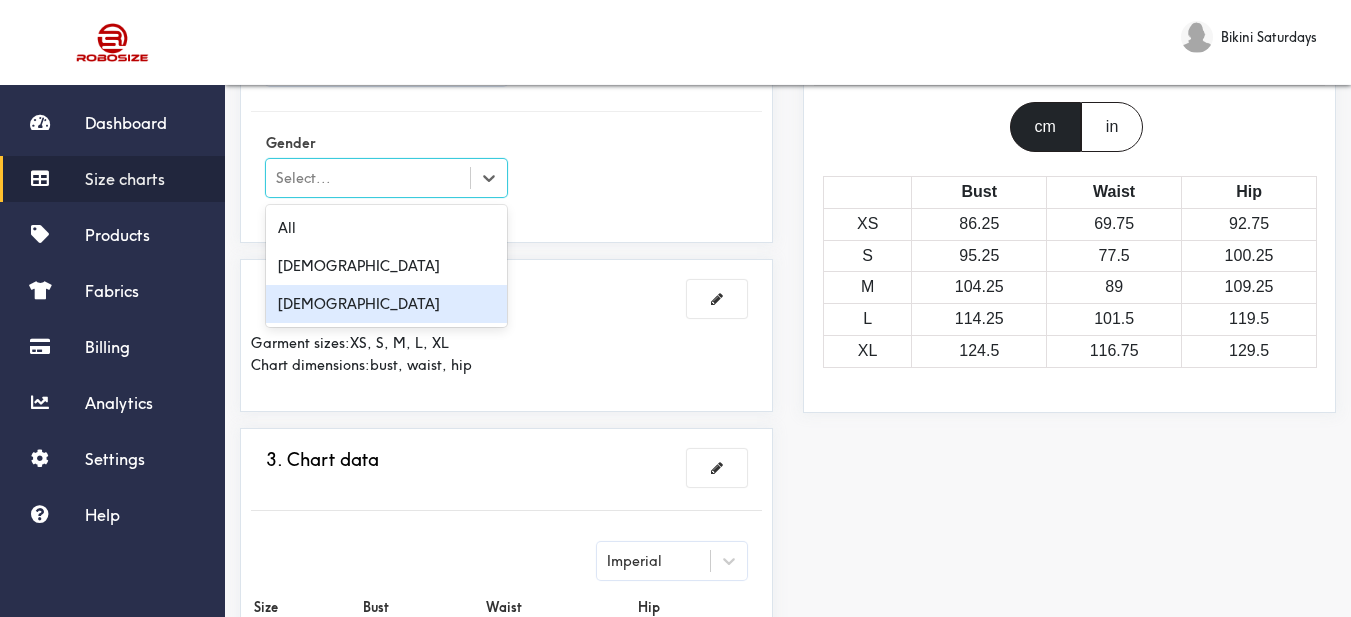 click on "[DEMOGRAPHIC_DATA]" at bounding box center [386, 304] 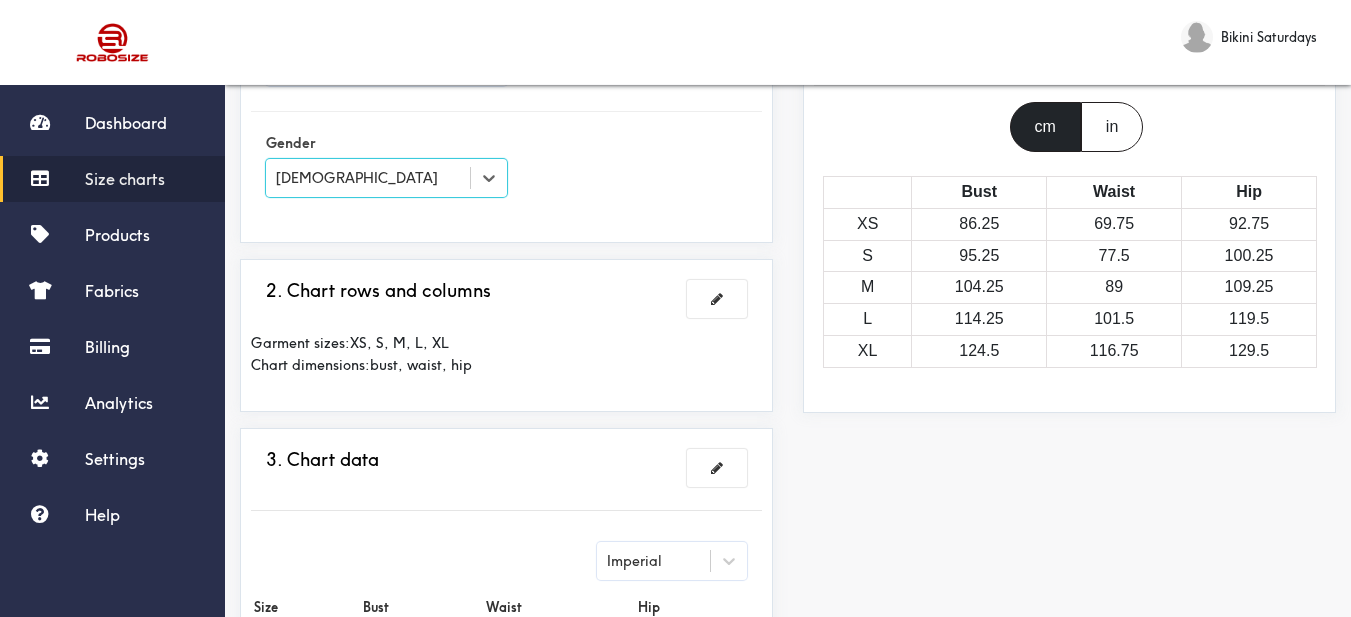 scroll, scrollTop: 300, scrollLeft: 0, axis: vertical 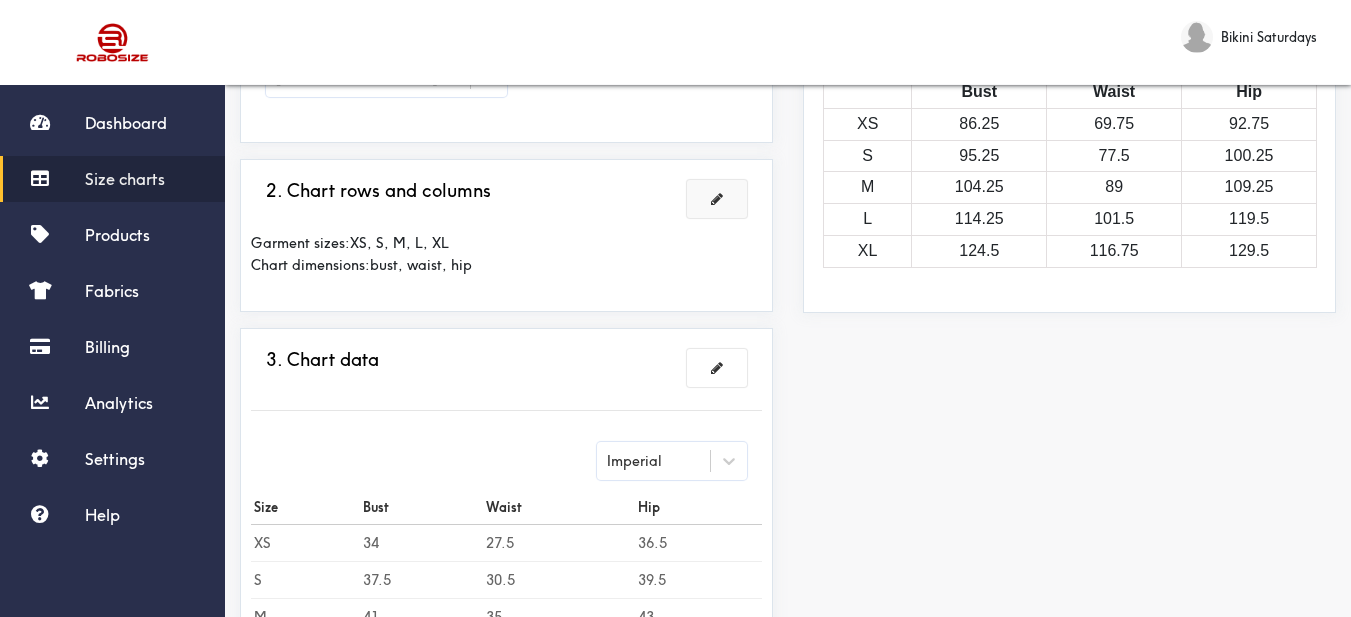 click at bounding box center [717, 199] 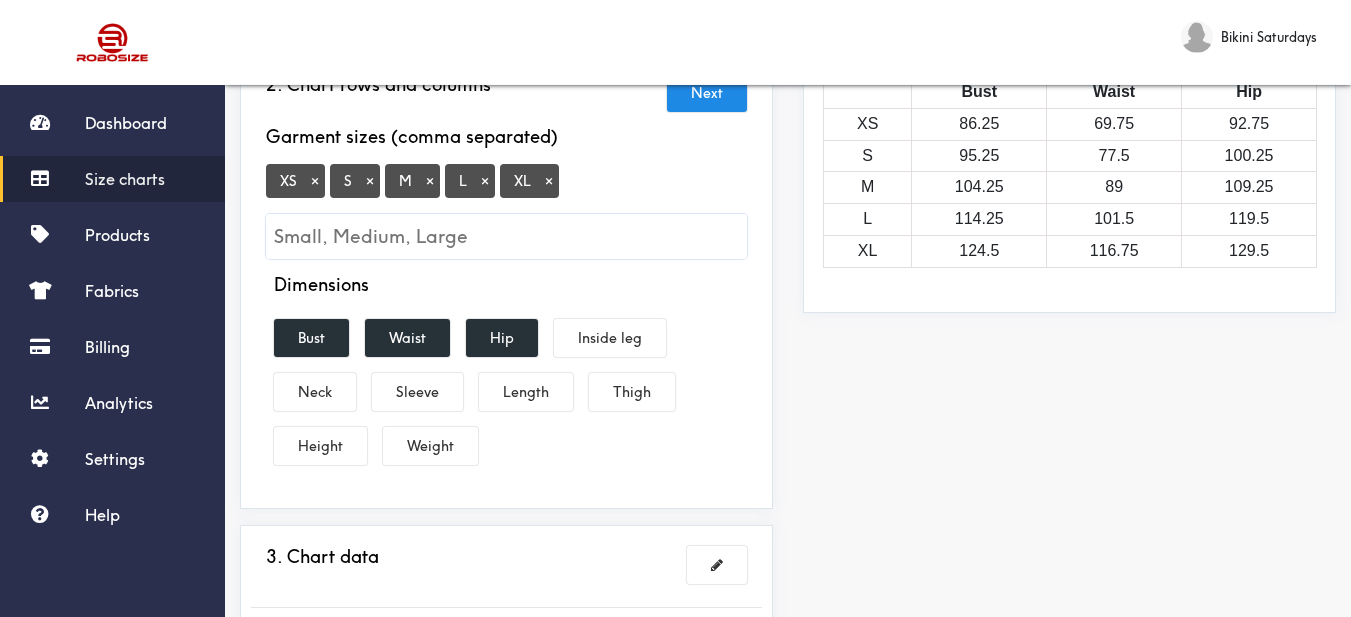 click on "×" at bounding box center [315, 181] 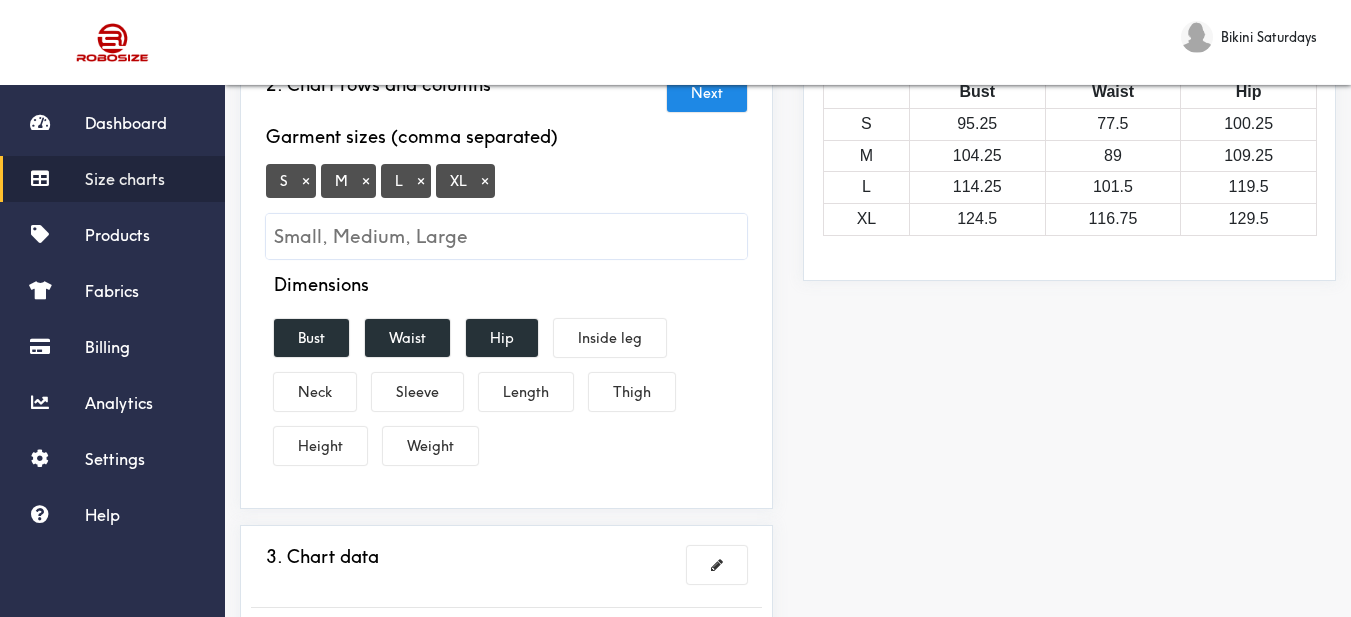 click on "×" at bounding box center (485, 181) 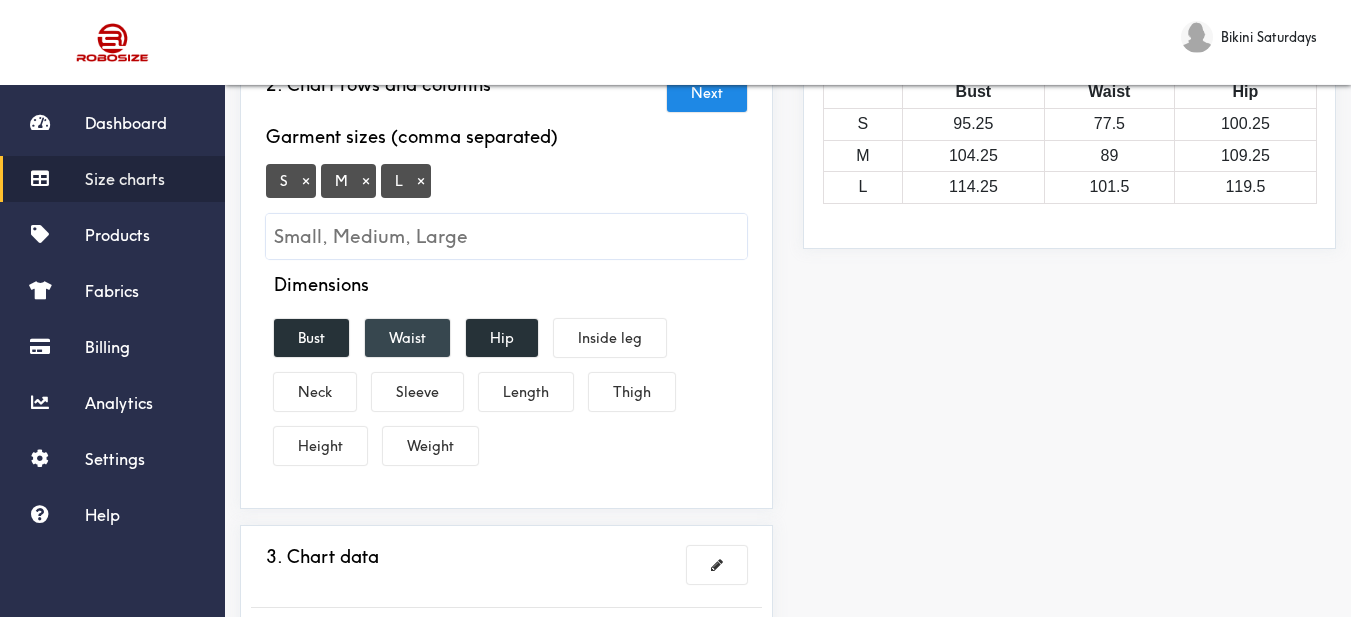drag, startPoint x: 413, startPoint y: 327, endPoint x: 436, endPoint y: 333, distance: 23.769728 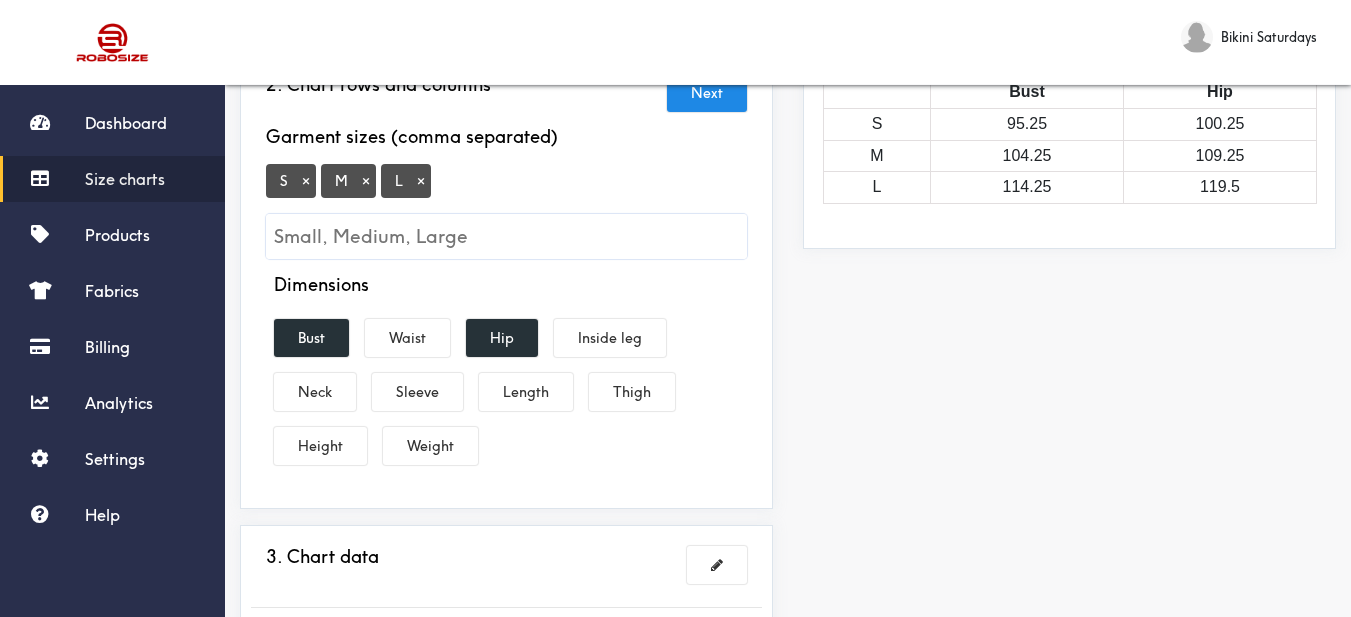 click on "Dimensions Bust Waist Hip Inside leg Neck Sleeve Length Thigh Height Weight" at bounding box center (506, 373) 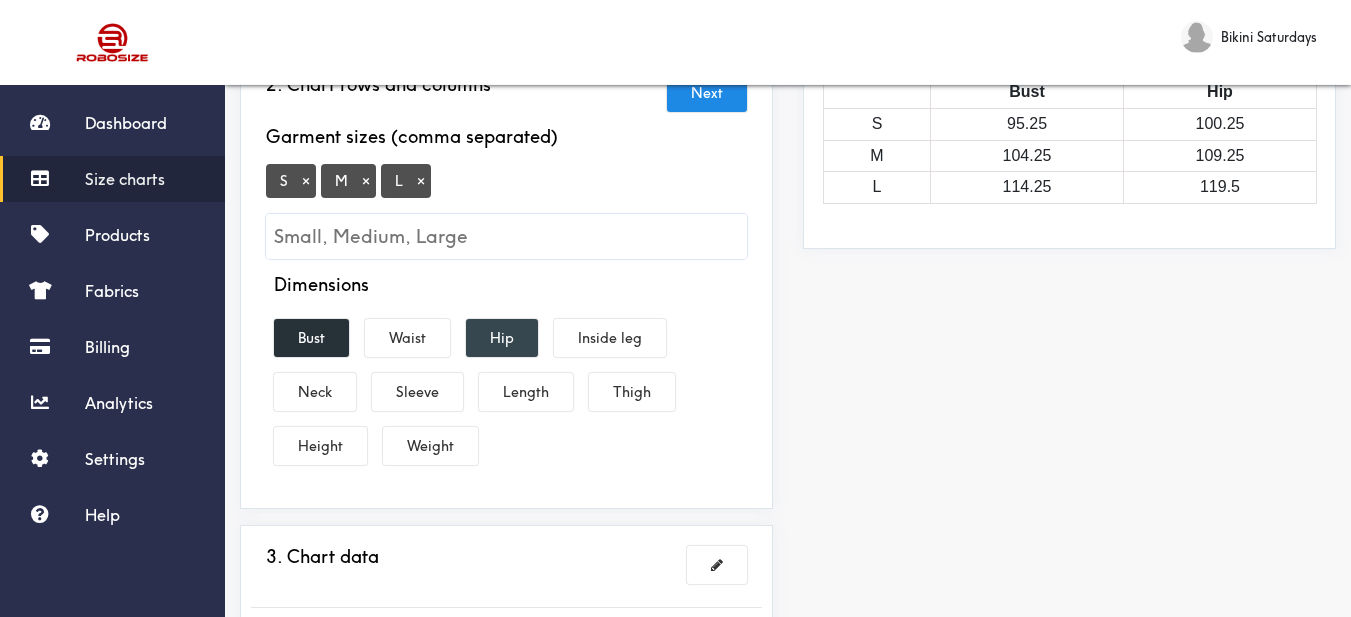 click on "Hip" at bounding box center (502, 338) 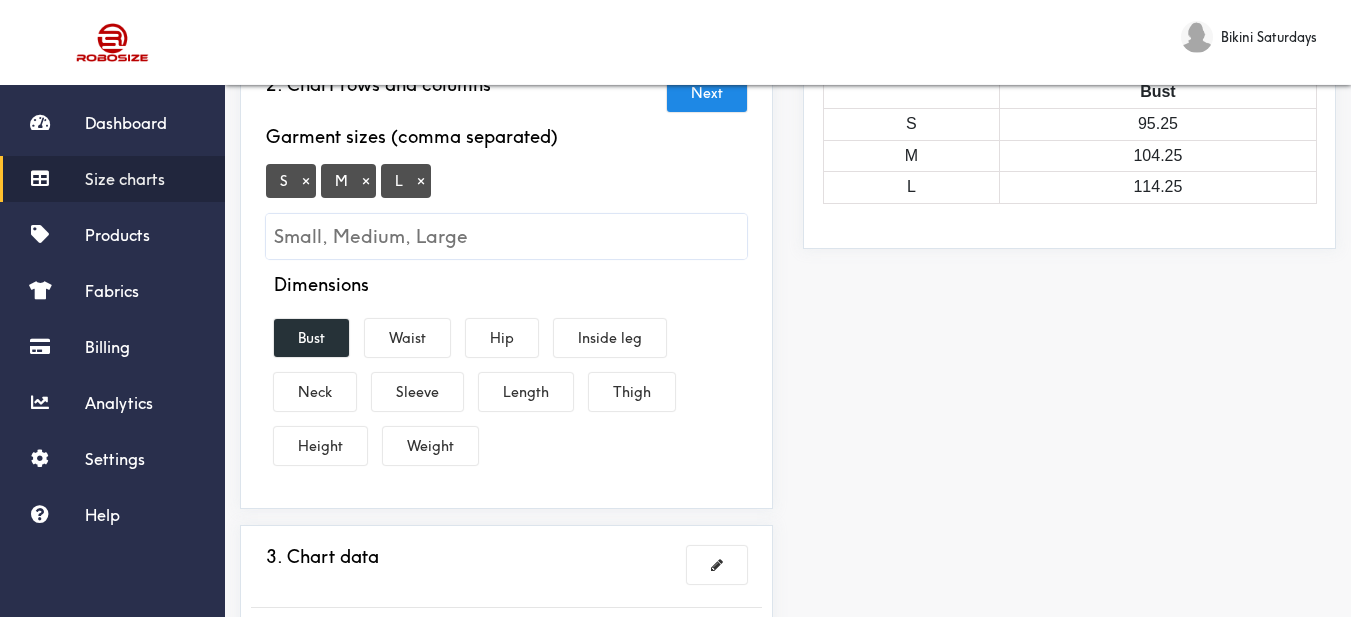 click on "Dimensions Bust Waist Hip Inside leg Neck Sleeve Length Thigh Height Weight" at bounding box center (506, 373) 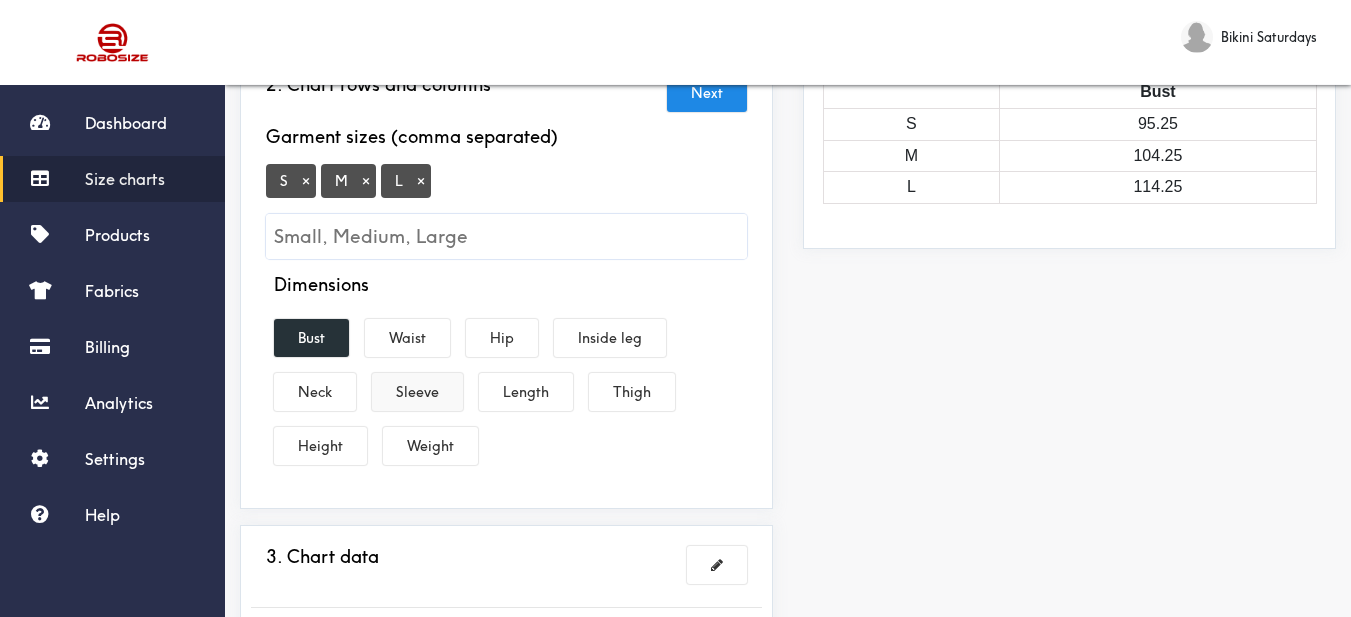 click on "Sleeve" at bounding box center [417, 392] 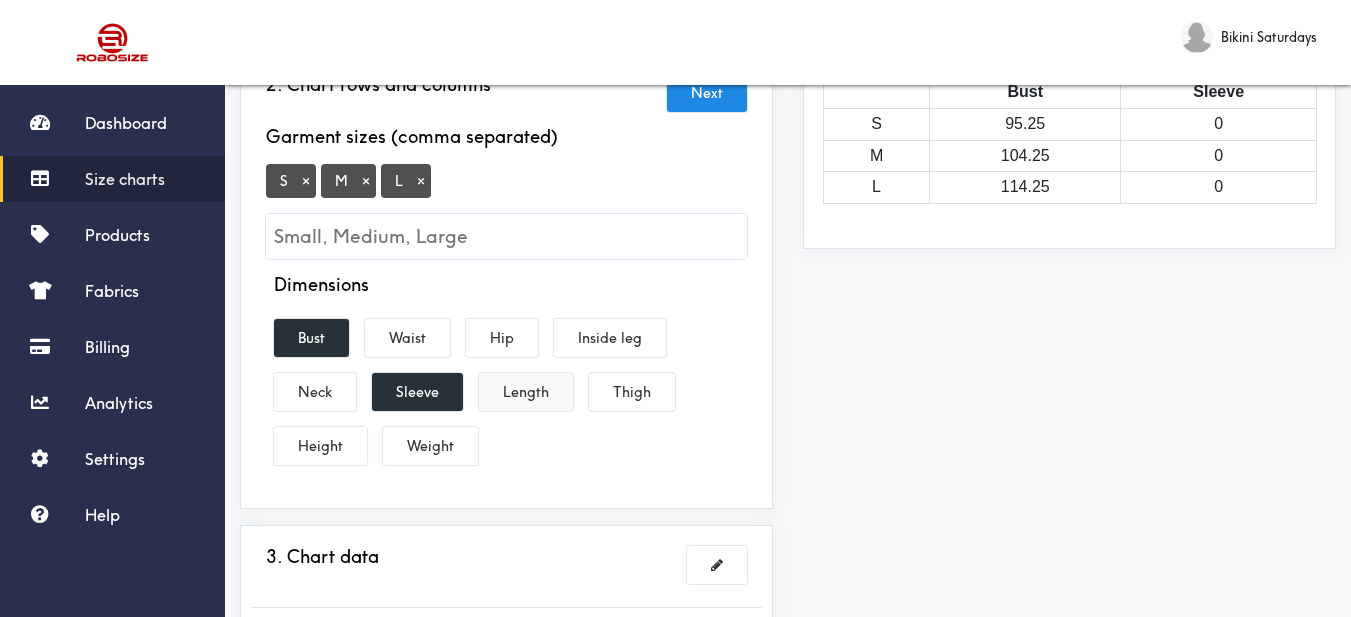 click on "Length" at bounding box center [526, 392] 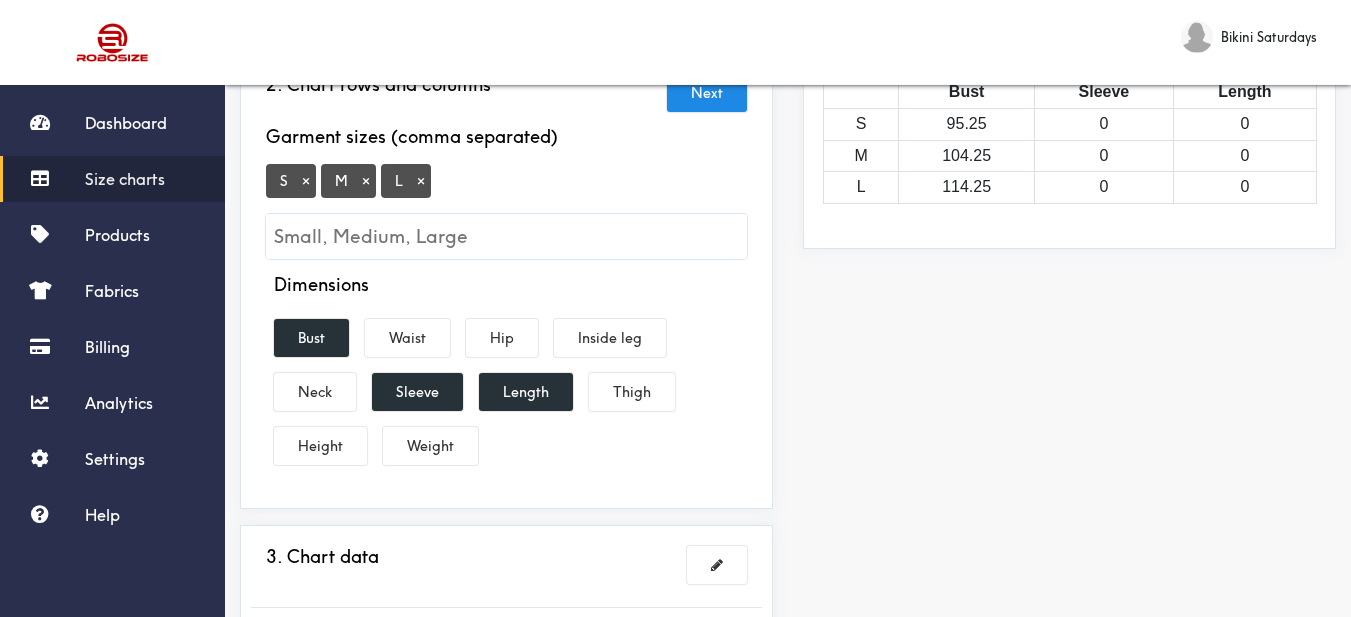 drag, startPoint x: 752, startPoint y: 400, endPoint x: 717, endPoint y: 396, distance: 35.22783 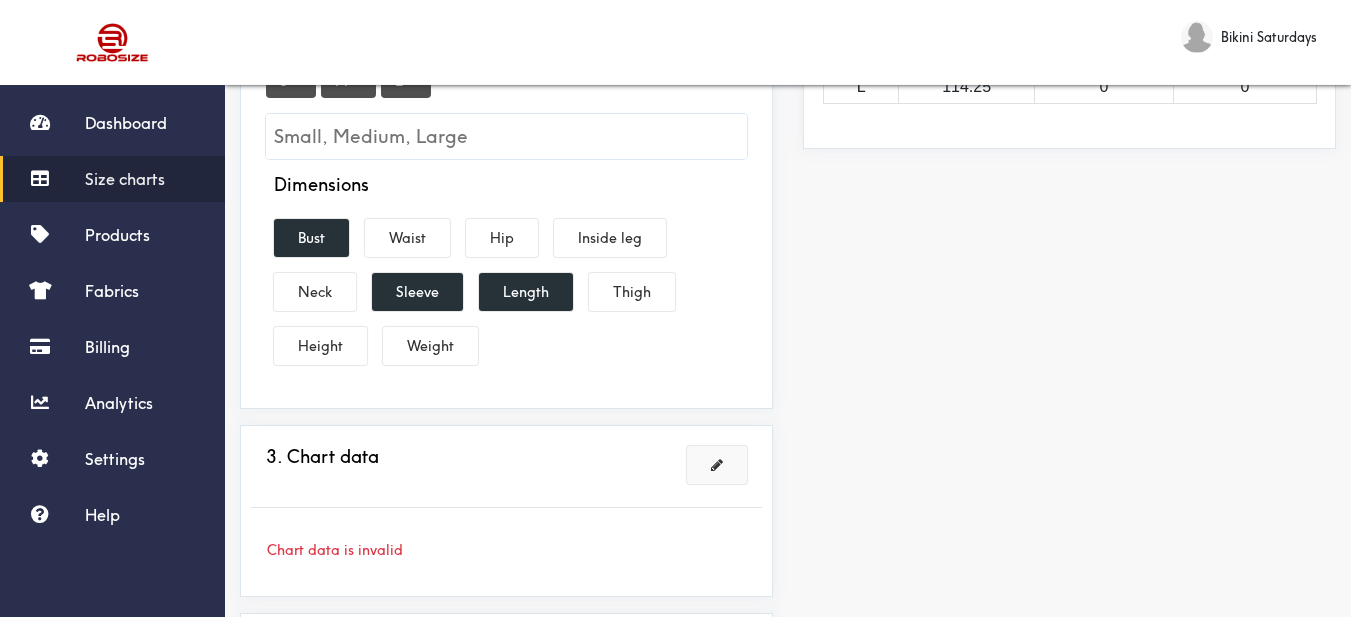click at bounding box center [717, 465] 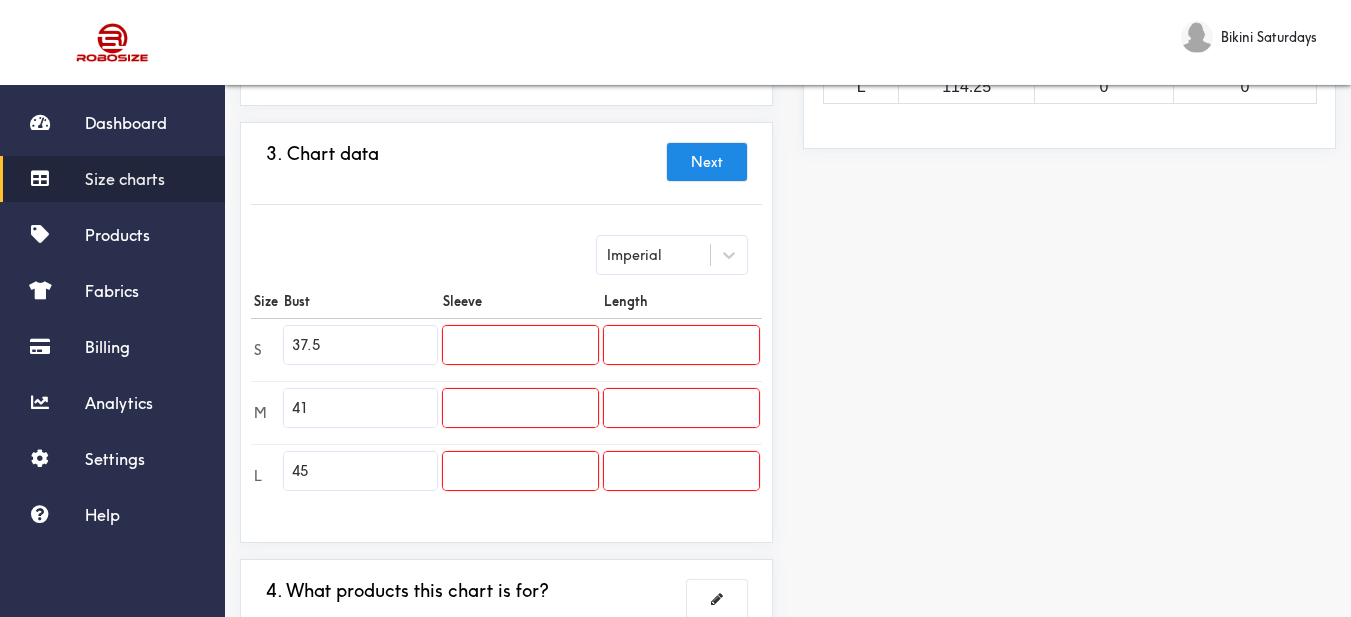 scroll, scrollTop: 589, scrollLeft: 0, axis: vertical 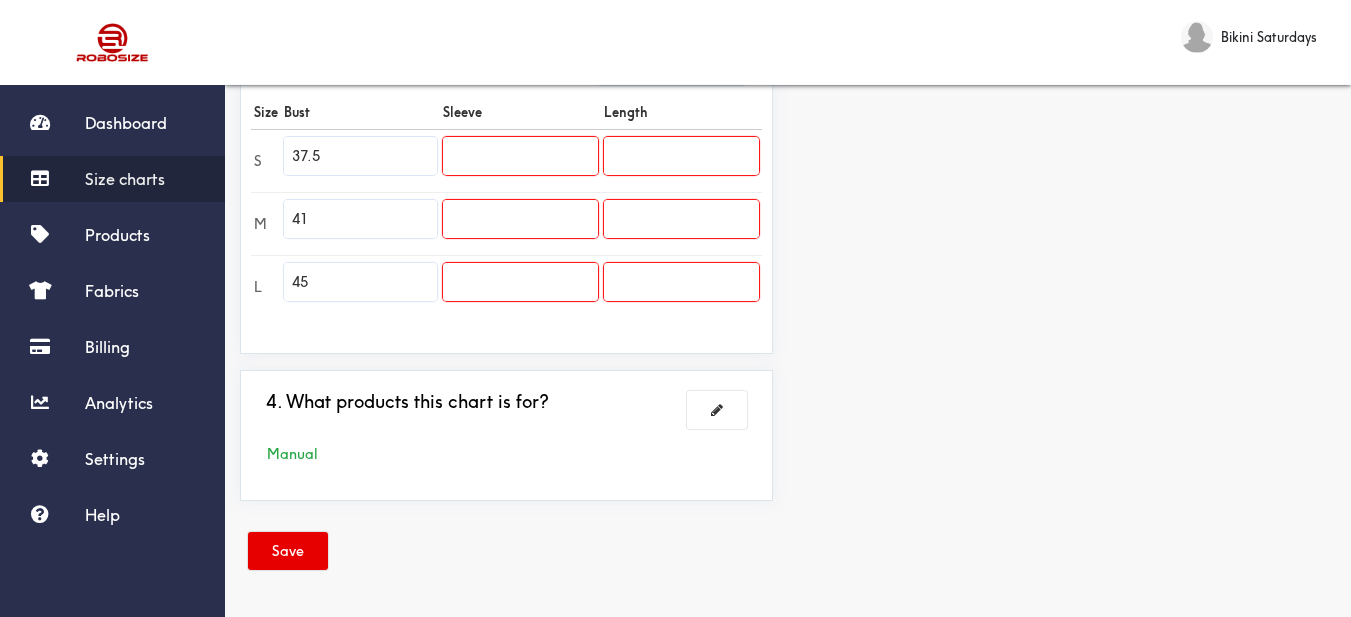 drag, startPoint x: 391, startPoint y: 140, endPoint x: 267, endPoint y: 157, distance: 125.1599 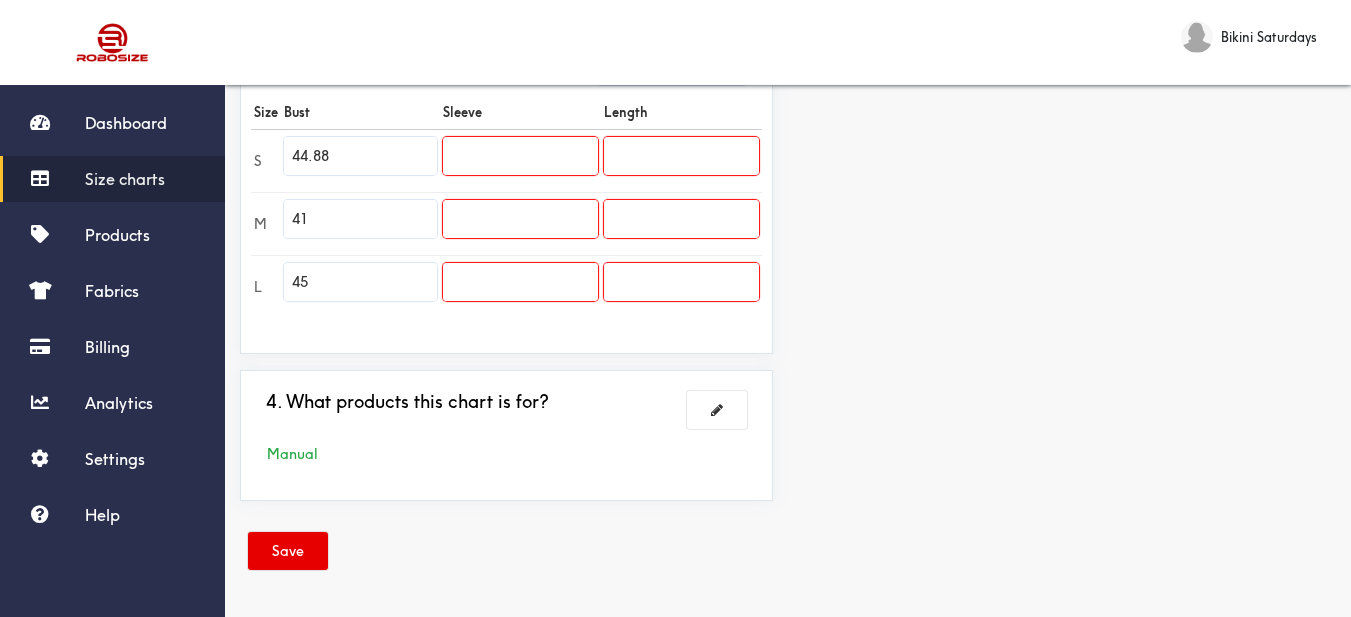 type on "44.88" 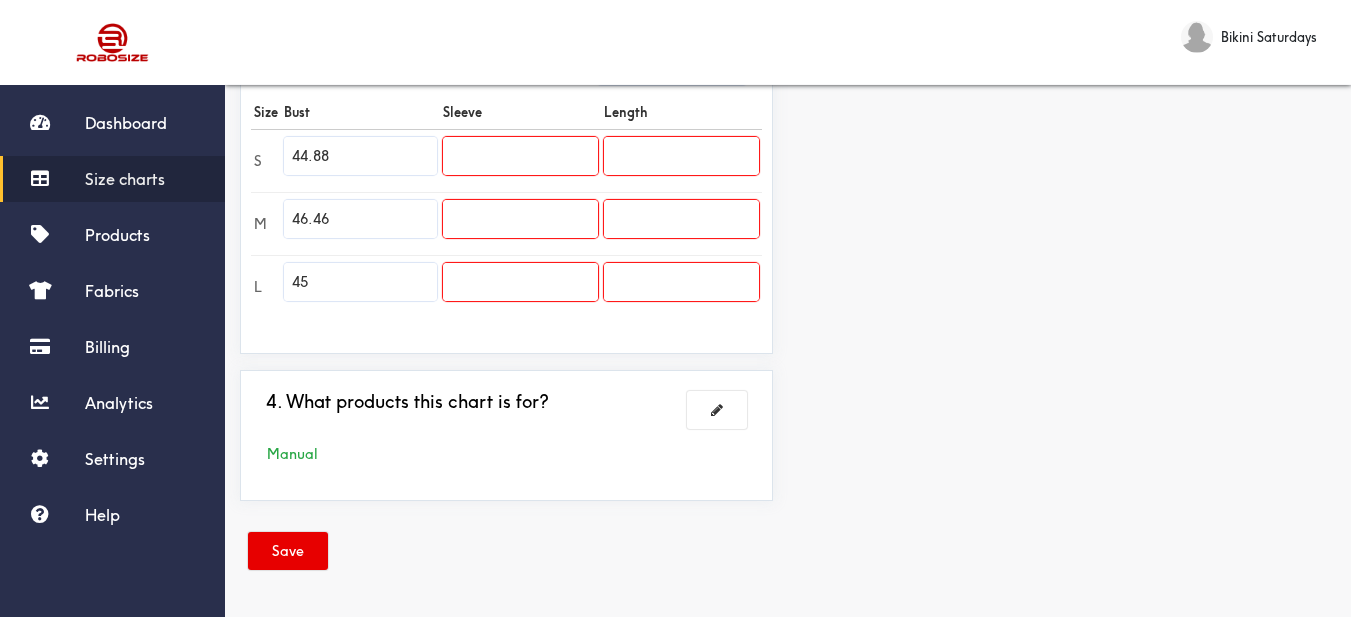 type on "46.46" 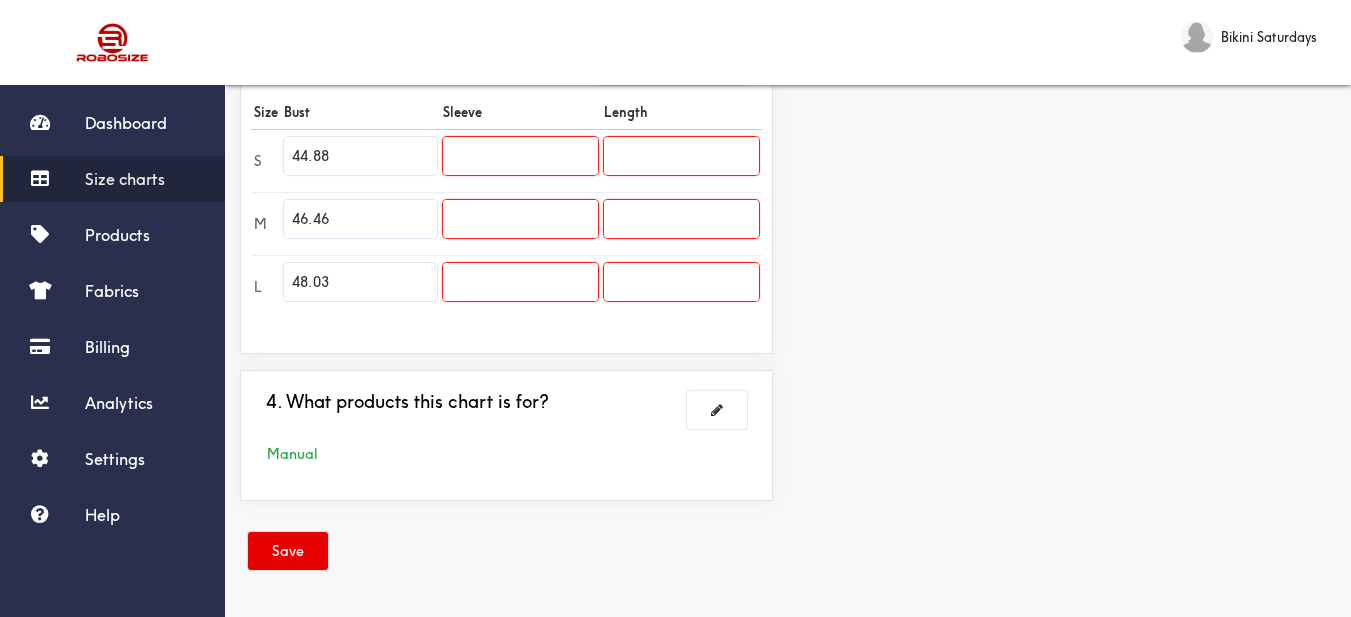type on "48.03" 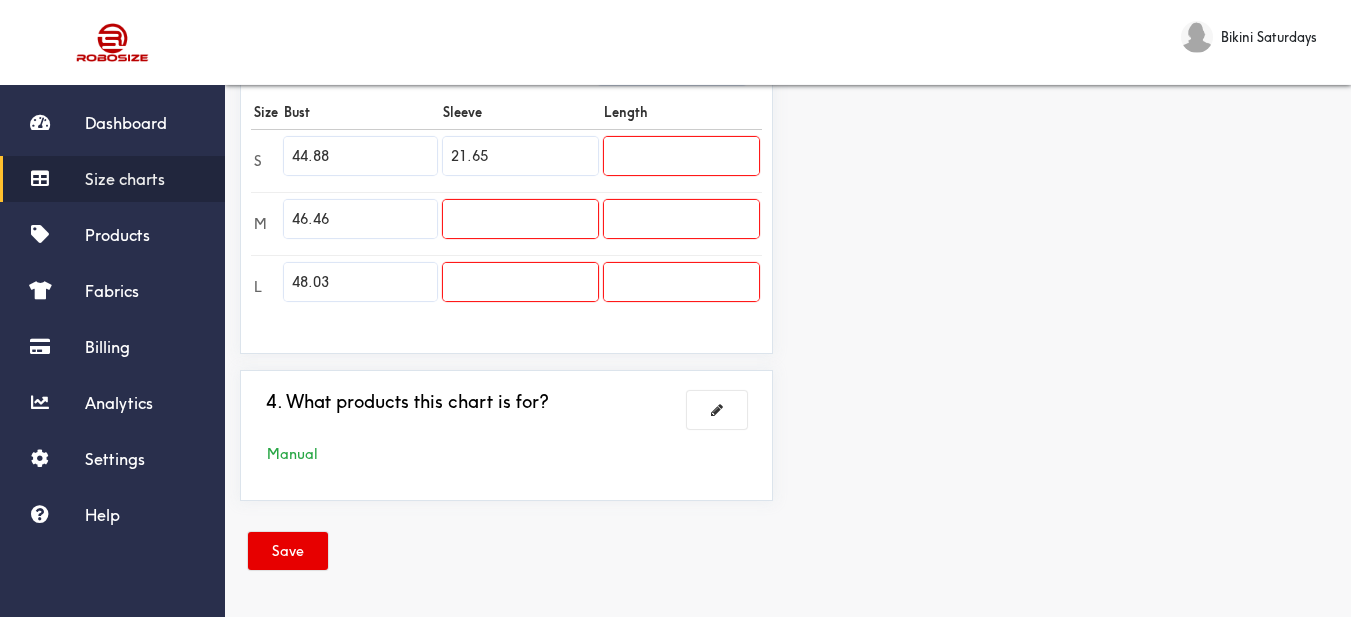 type on "21.65" 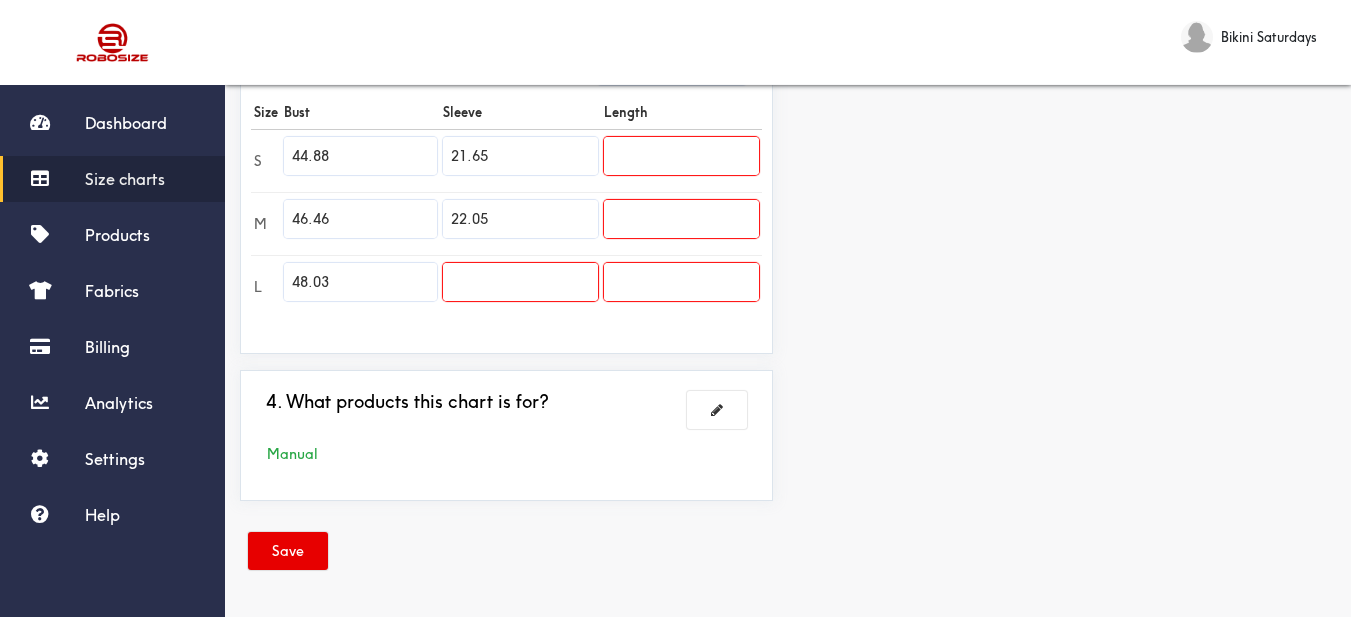 type on "22.05" 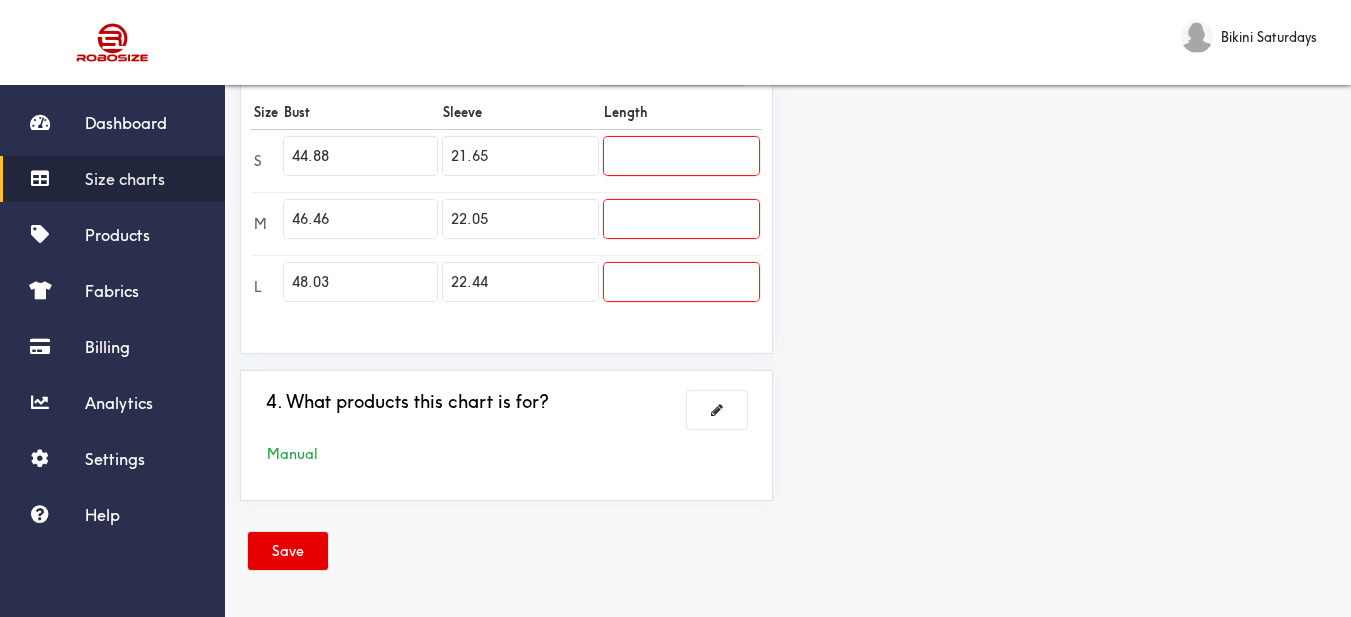 type on "22.44" 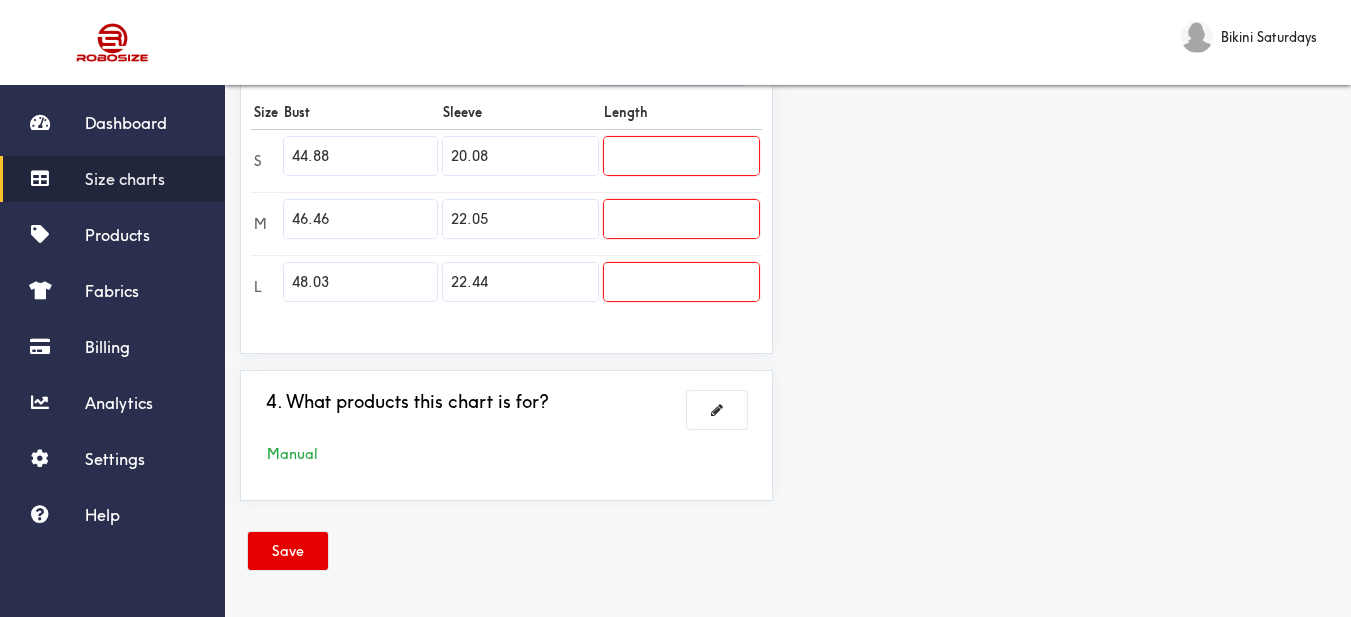 type on "20.08" 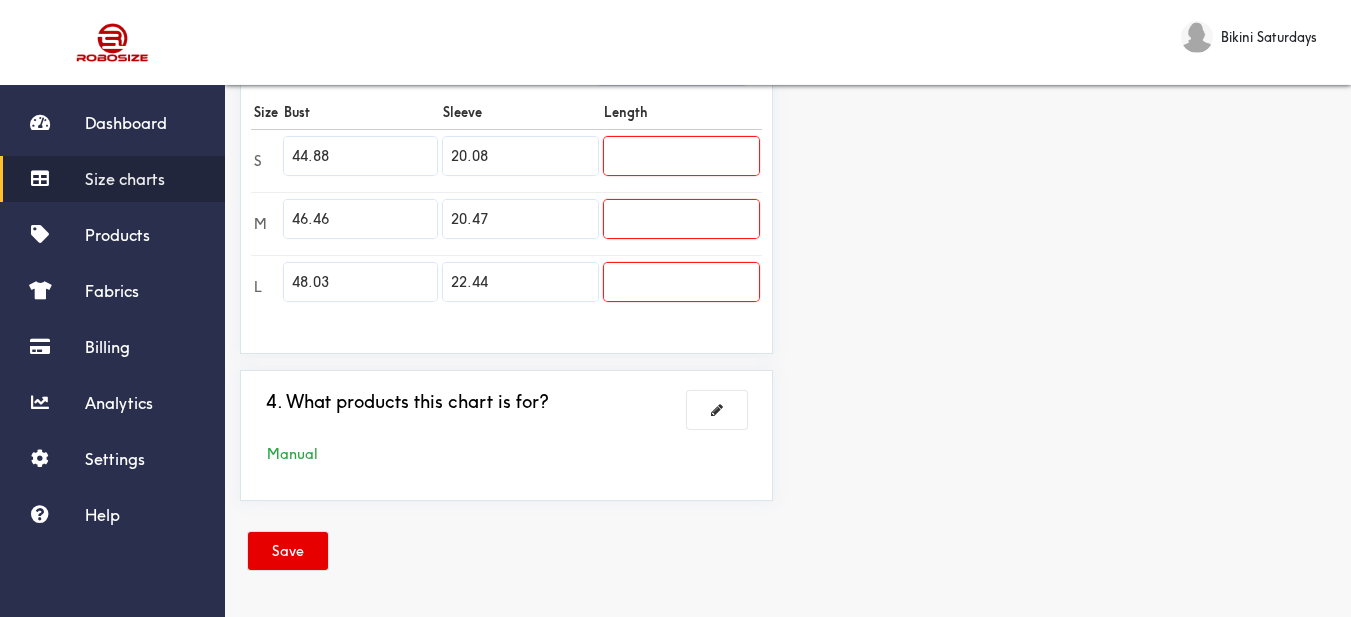 type on "20.47" 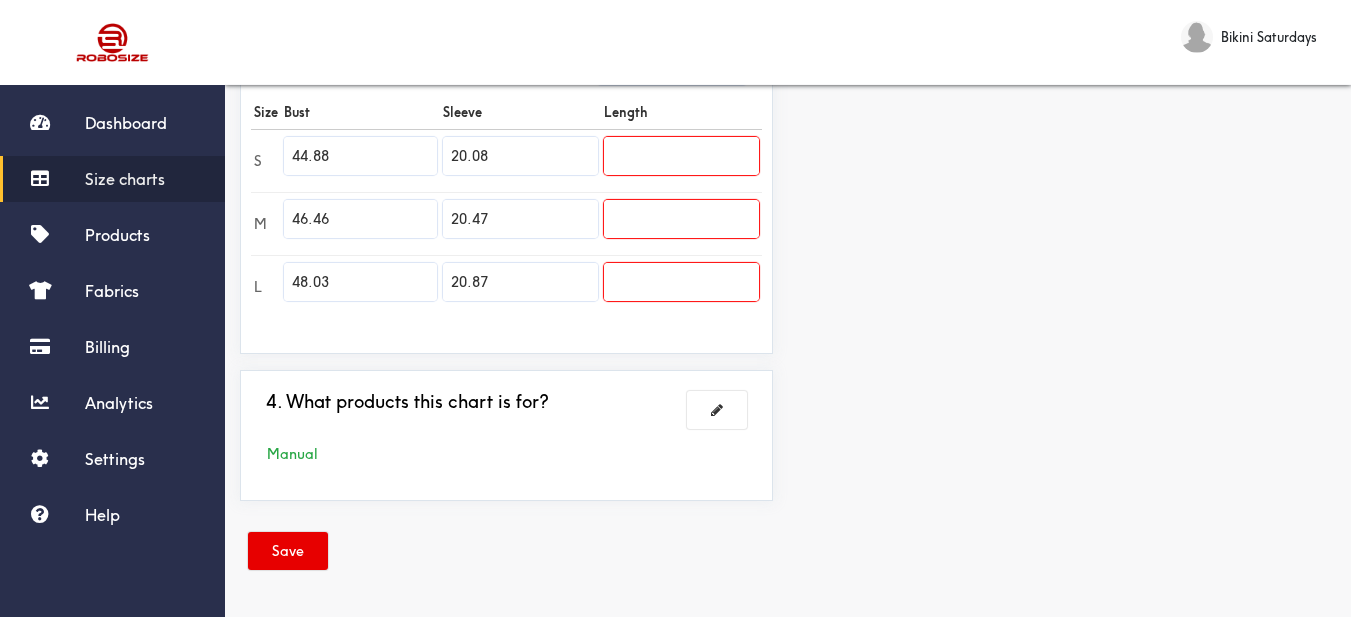 type on "20.87" 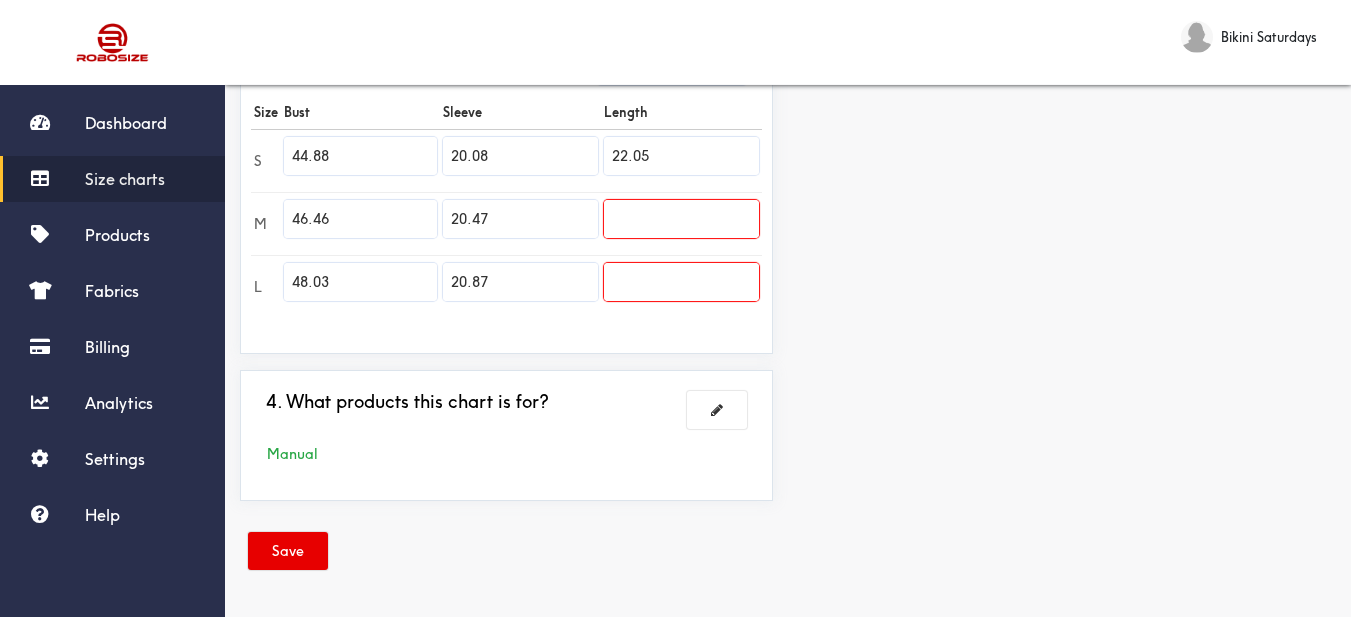 type on "22.05" 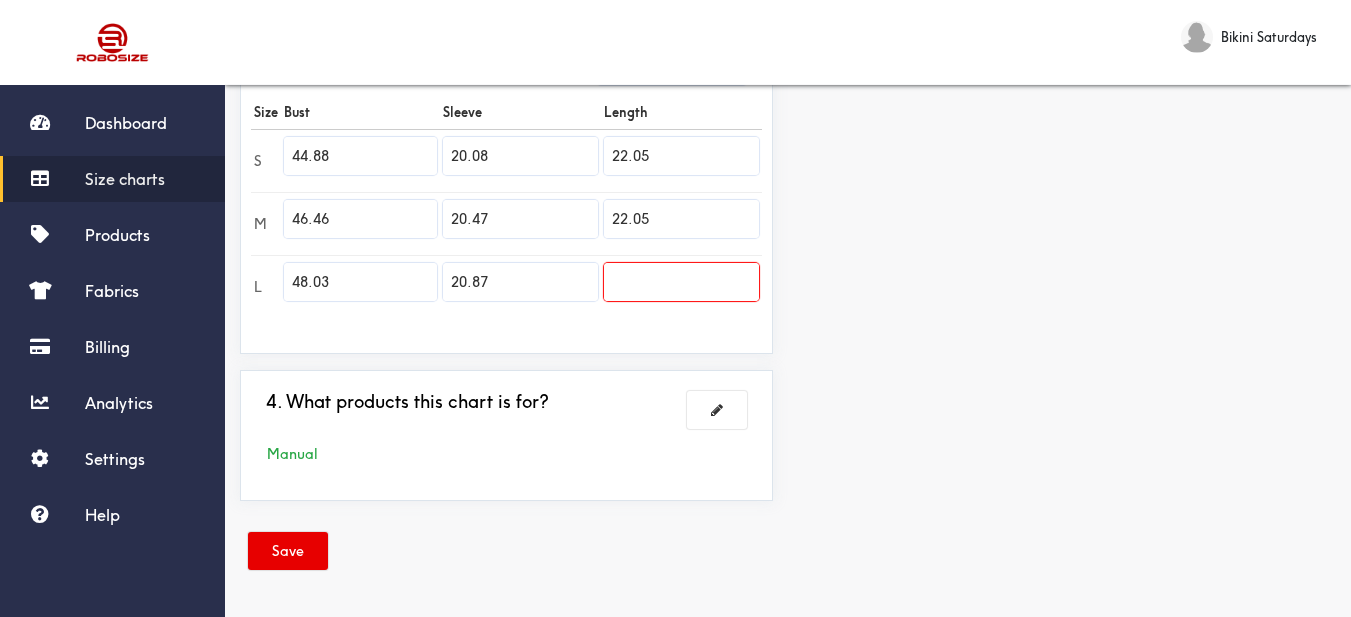 type on "22.05" 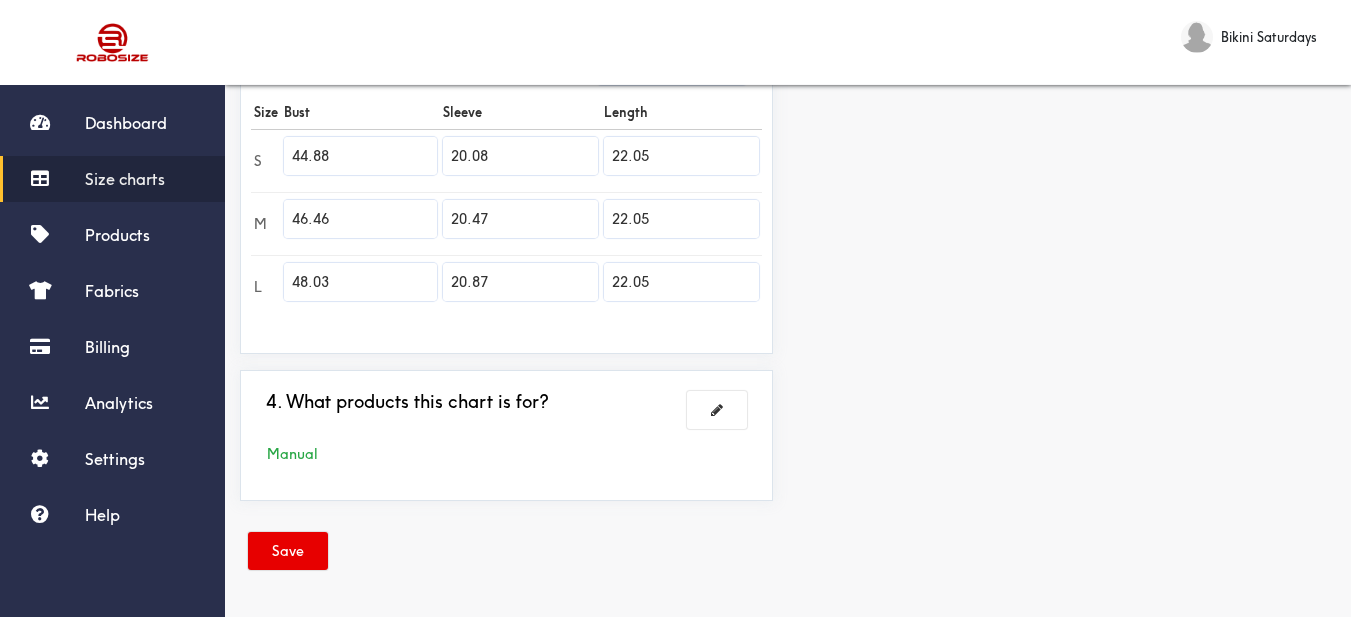 type on "22.05" 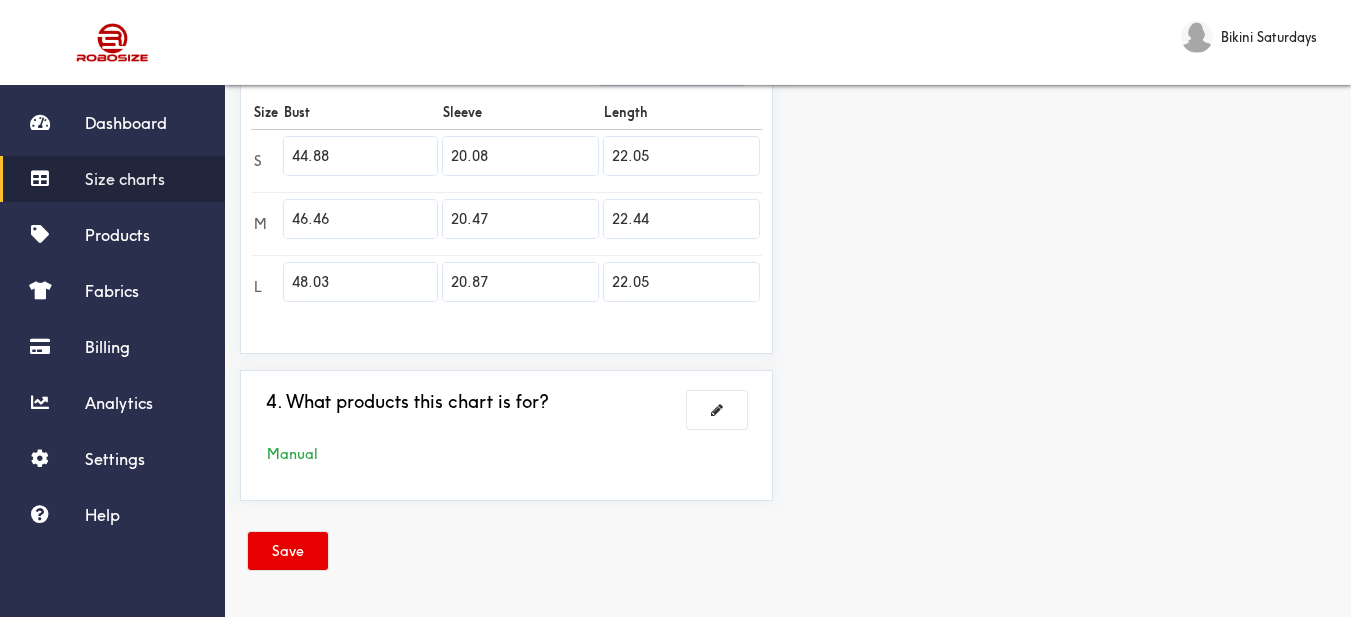 type on "22.44" 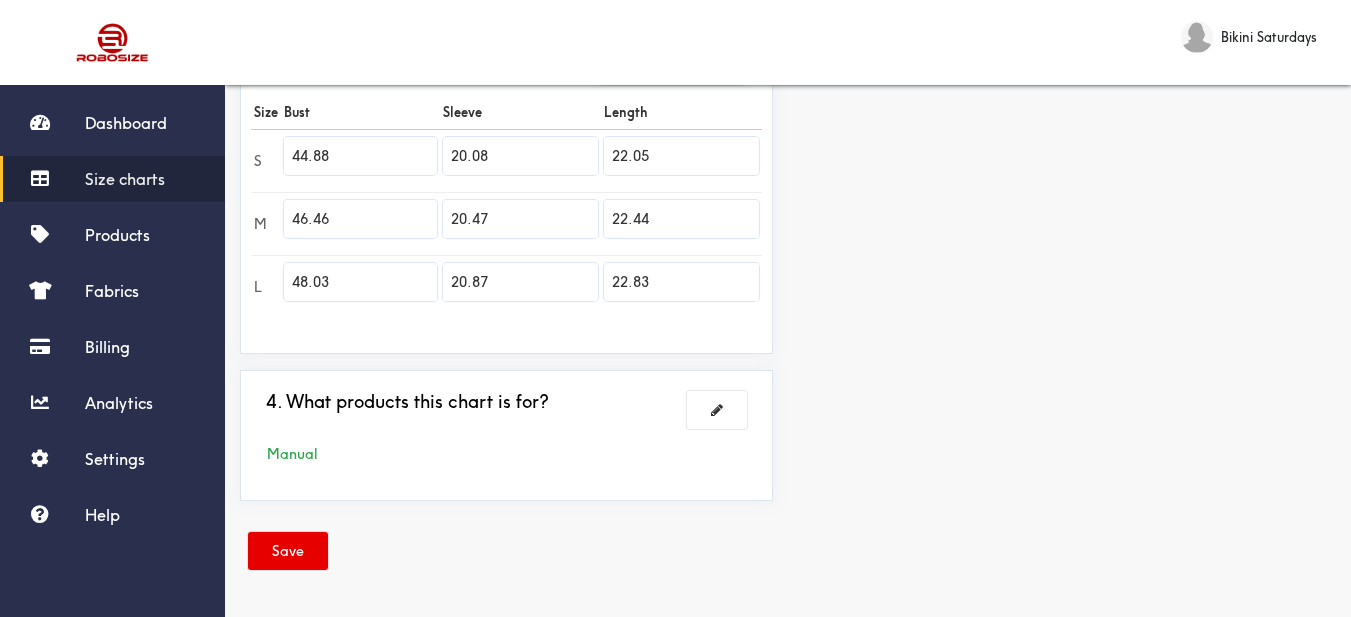 type on "22.83" 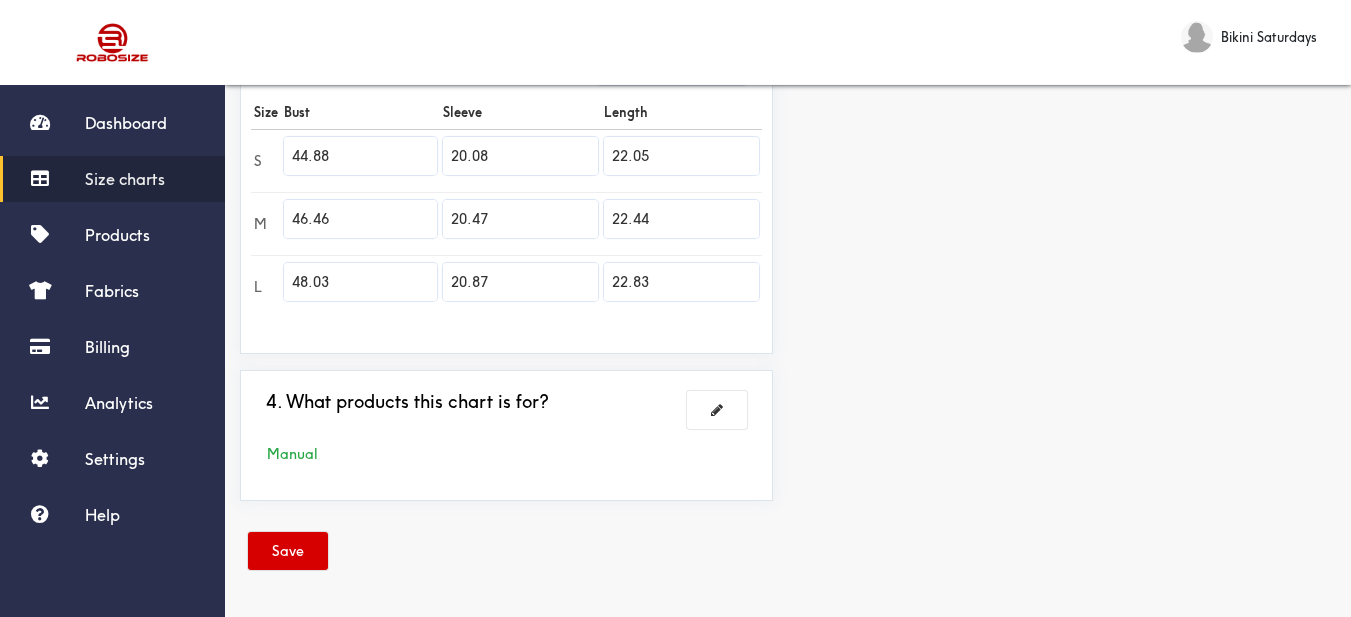 click on "Save" at bounding box center [288, 551] 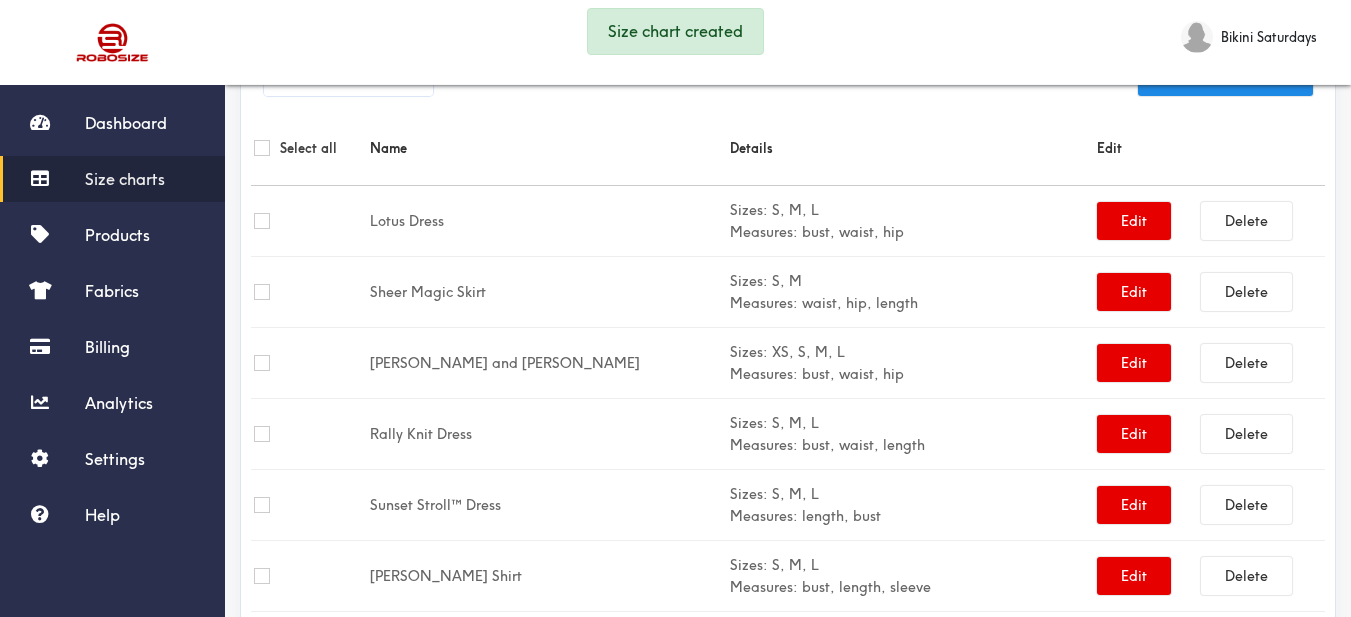 scroll, scrollTop: 589, scrollLeft: 0, axis: vertical 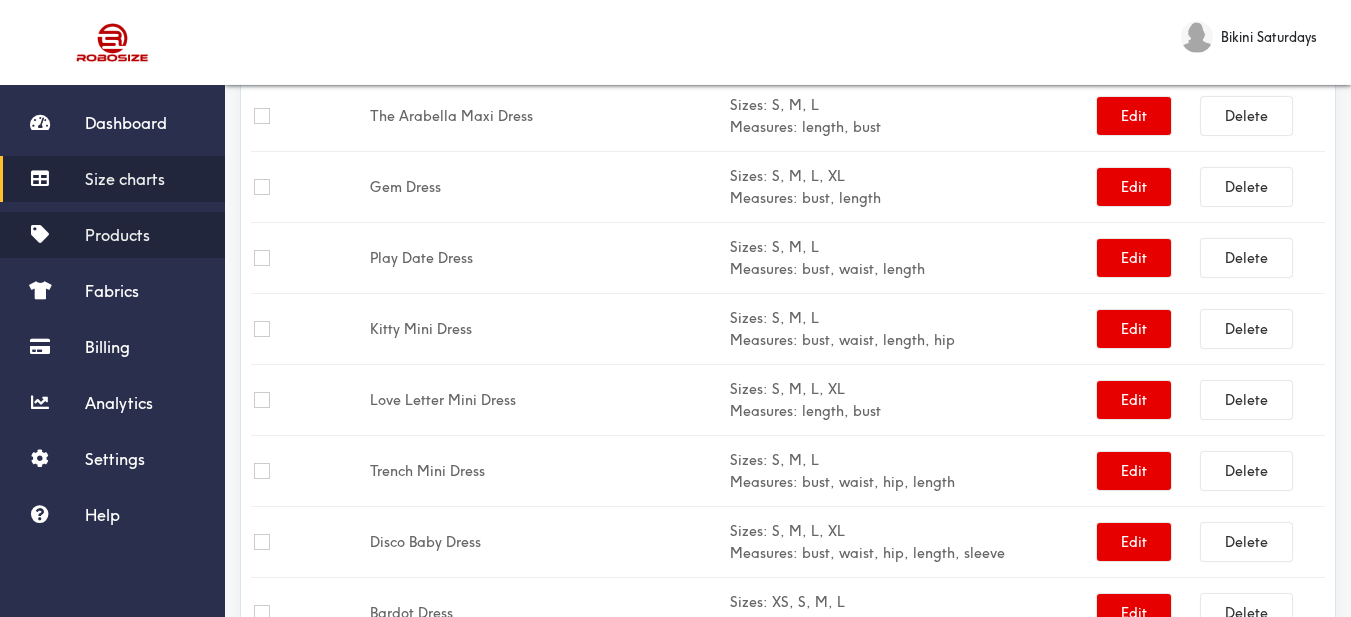 click on "Products" at bounding box center [112, 235] 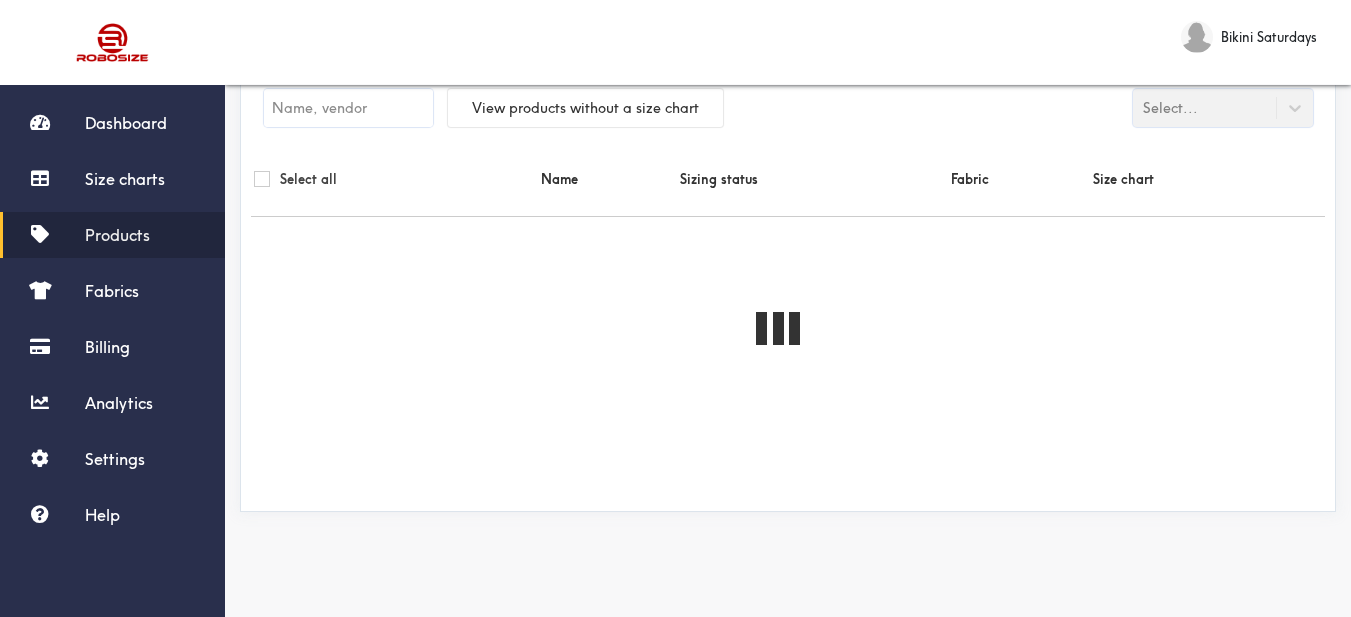 scroll, scrollTop: 0, scrollLeft: 0, axis: both 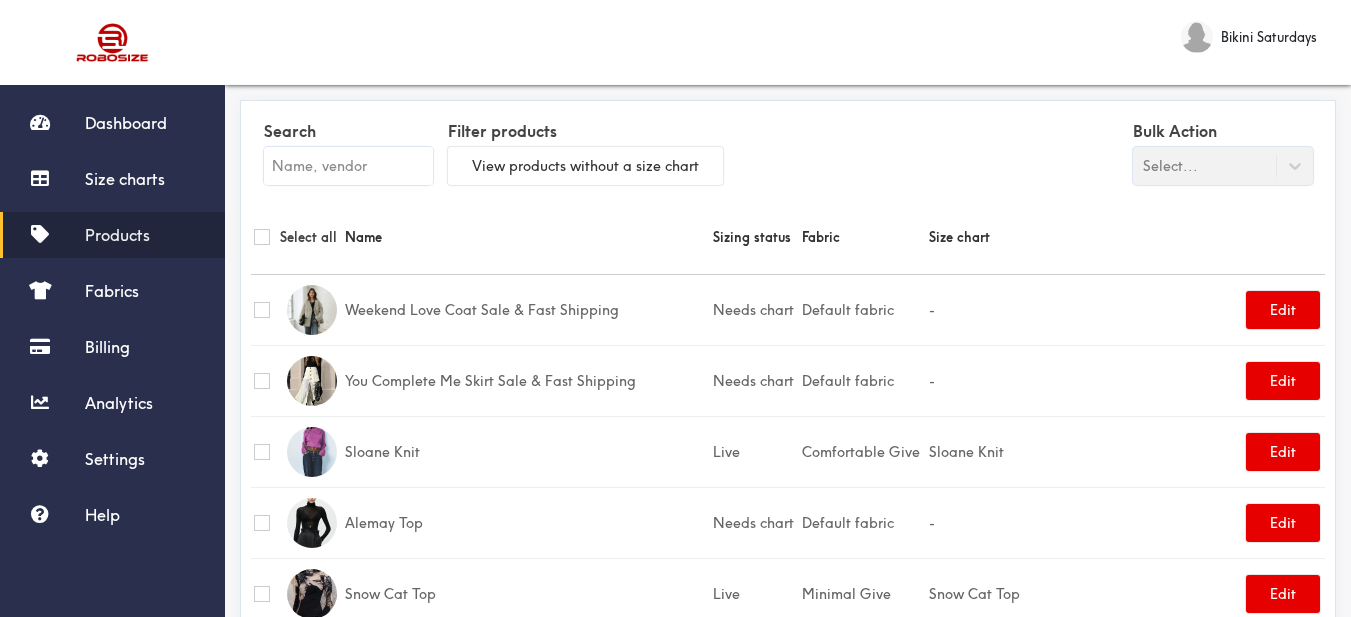 click at bounding box center [348, 166] 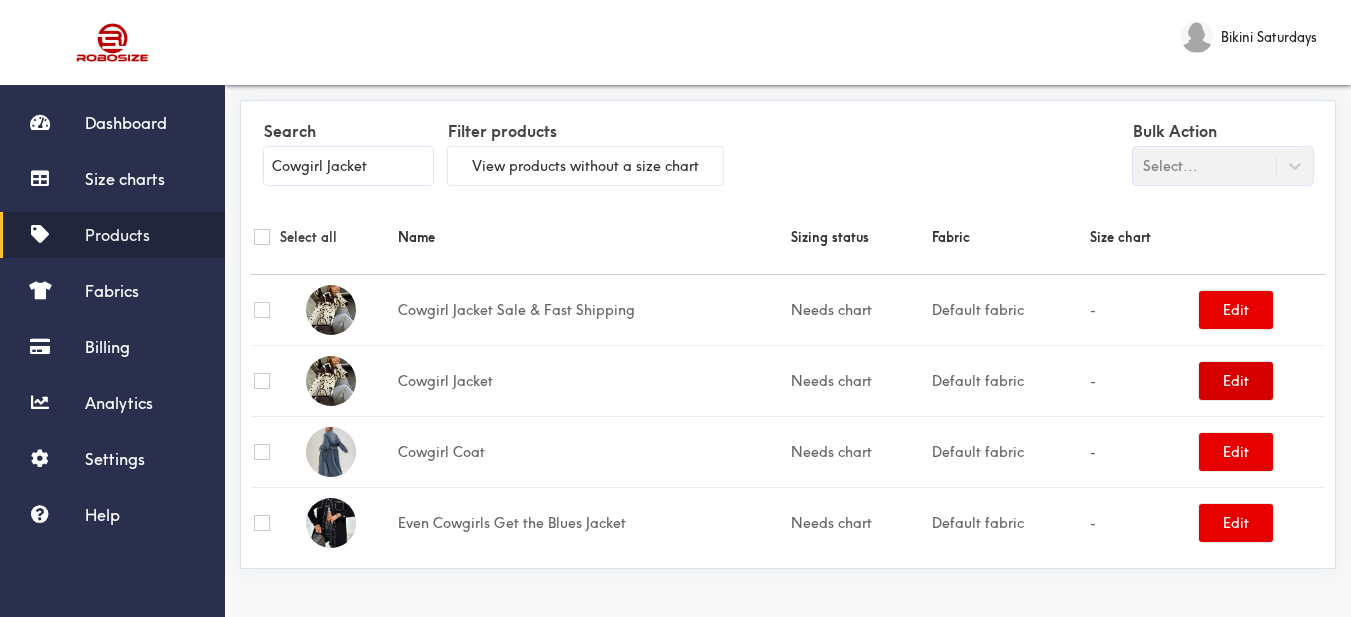 type on "Cowgirl Jacket" 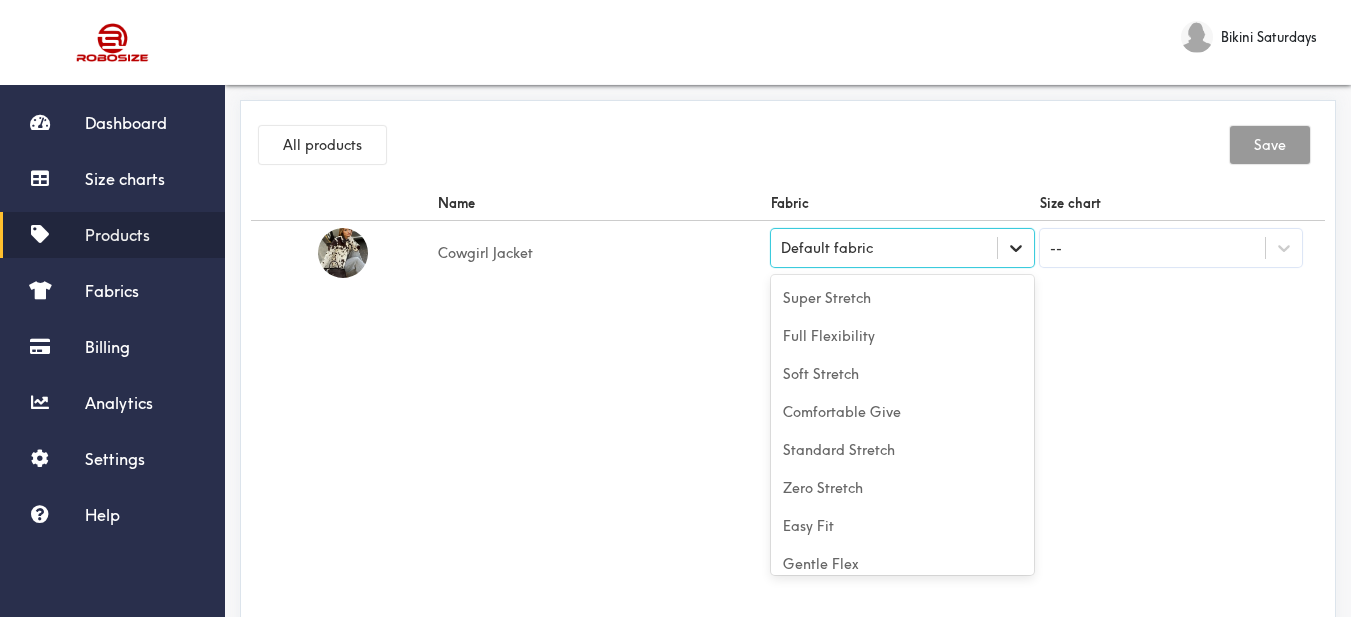 click 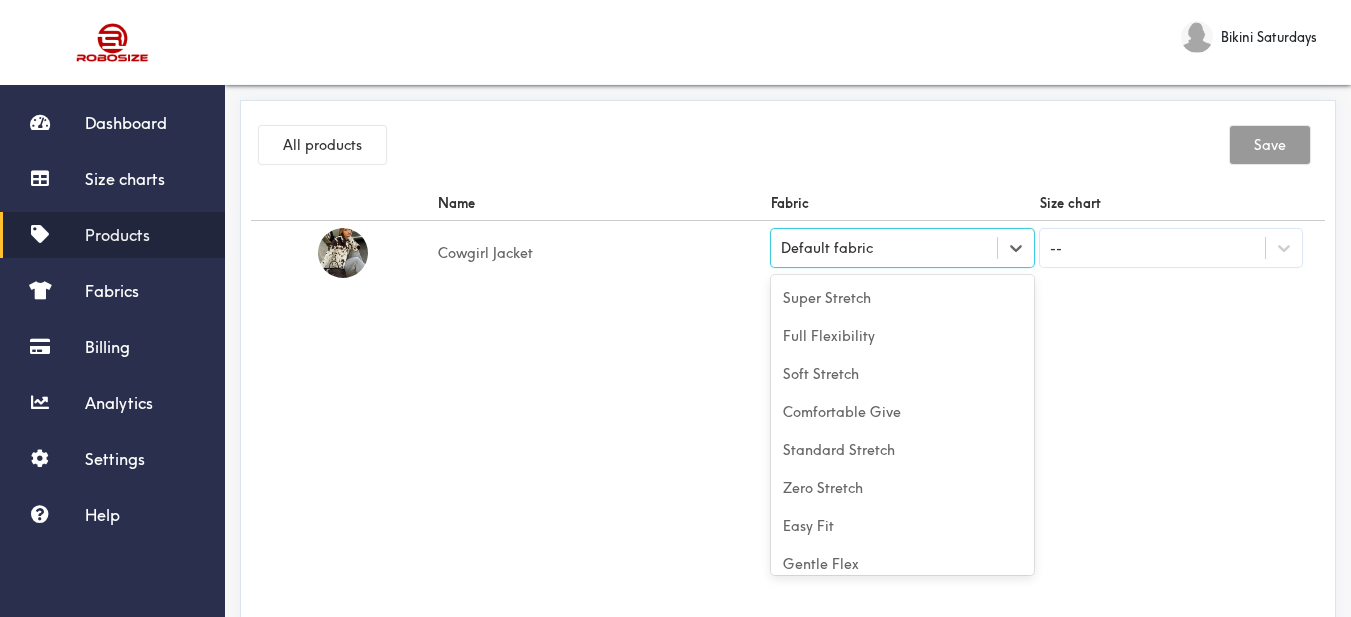 scroll, scrollTop: 88, scrollLeft: 0, axis: vertical 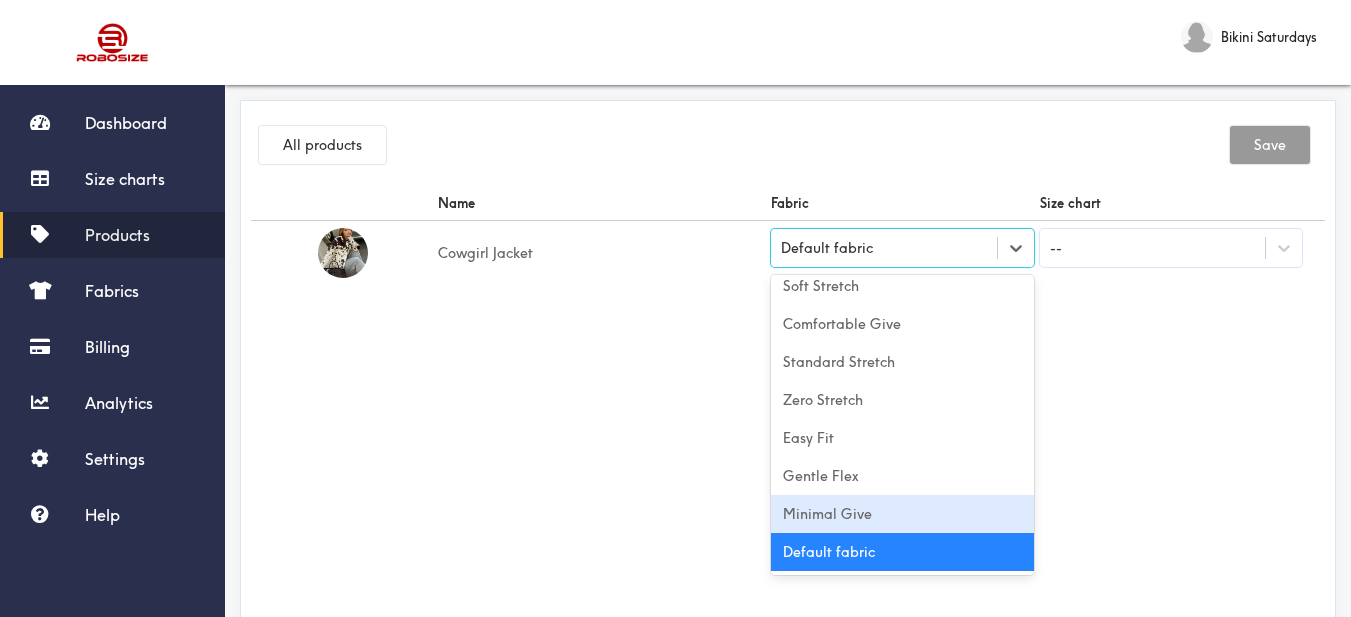 click on "Minimal Give" at bounding box center (902, 514) 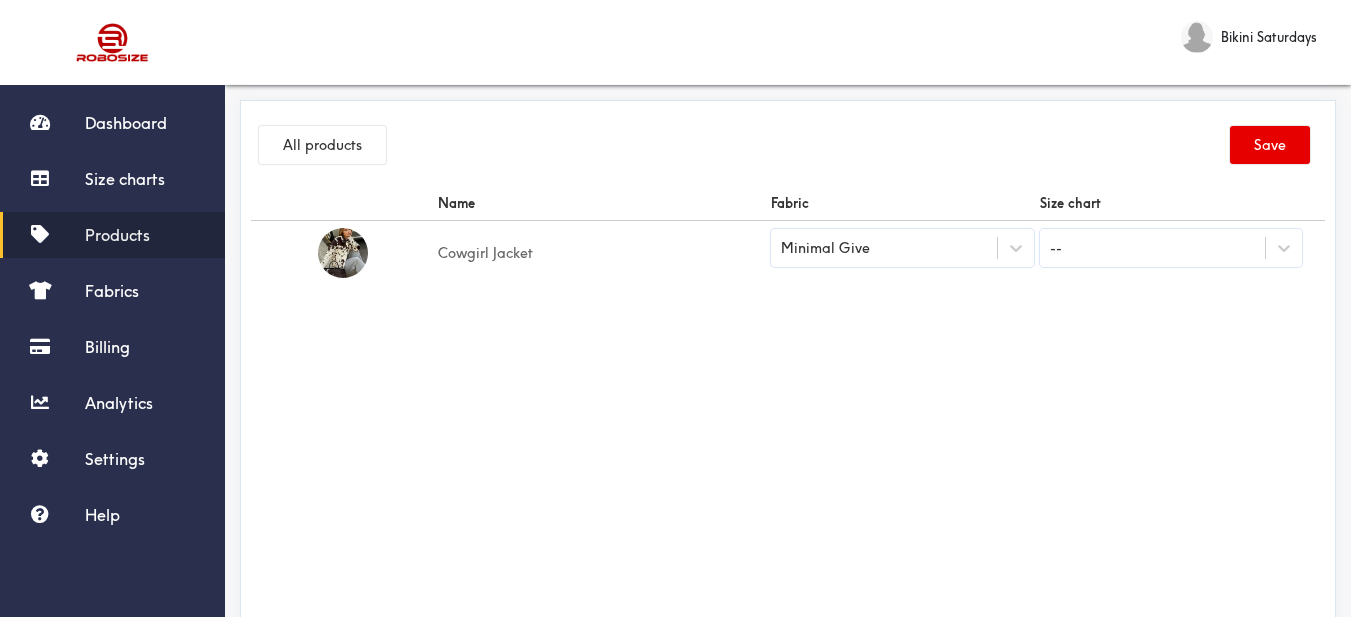 click on "Name Fabric Size chart Cowgirl Jacket Minimal Give	 --" at bounding box center [788, 411] 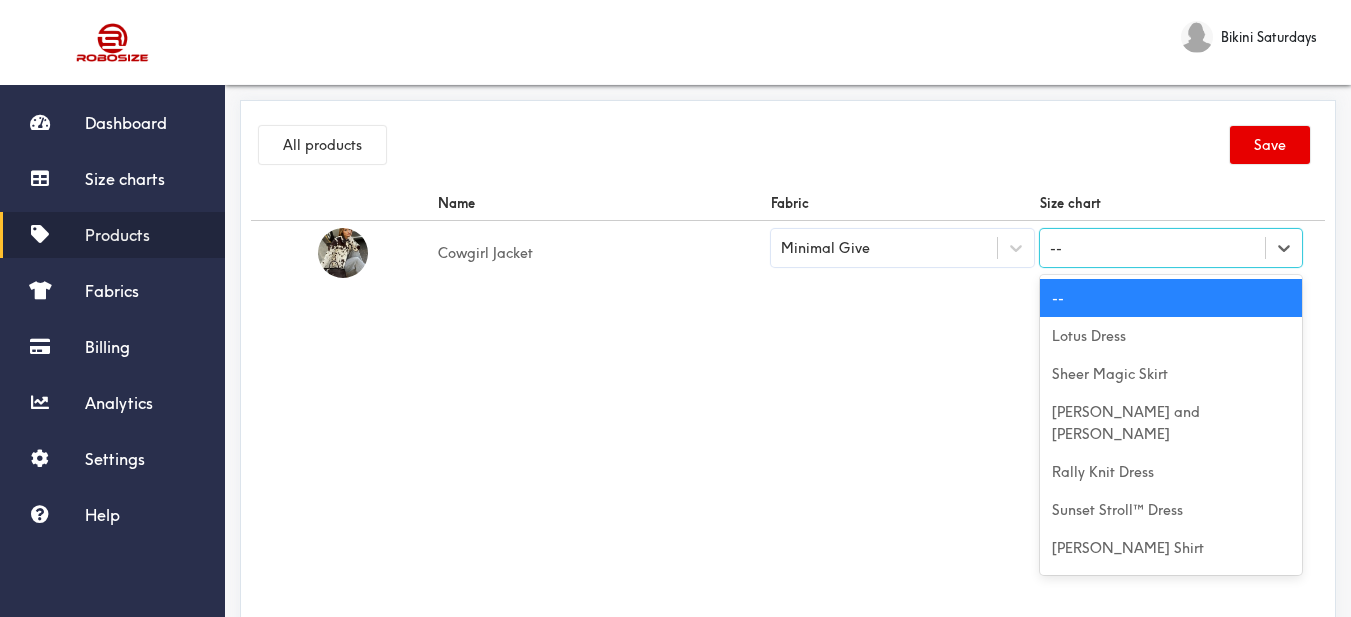 paste on "Cowgirl Jacket" 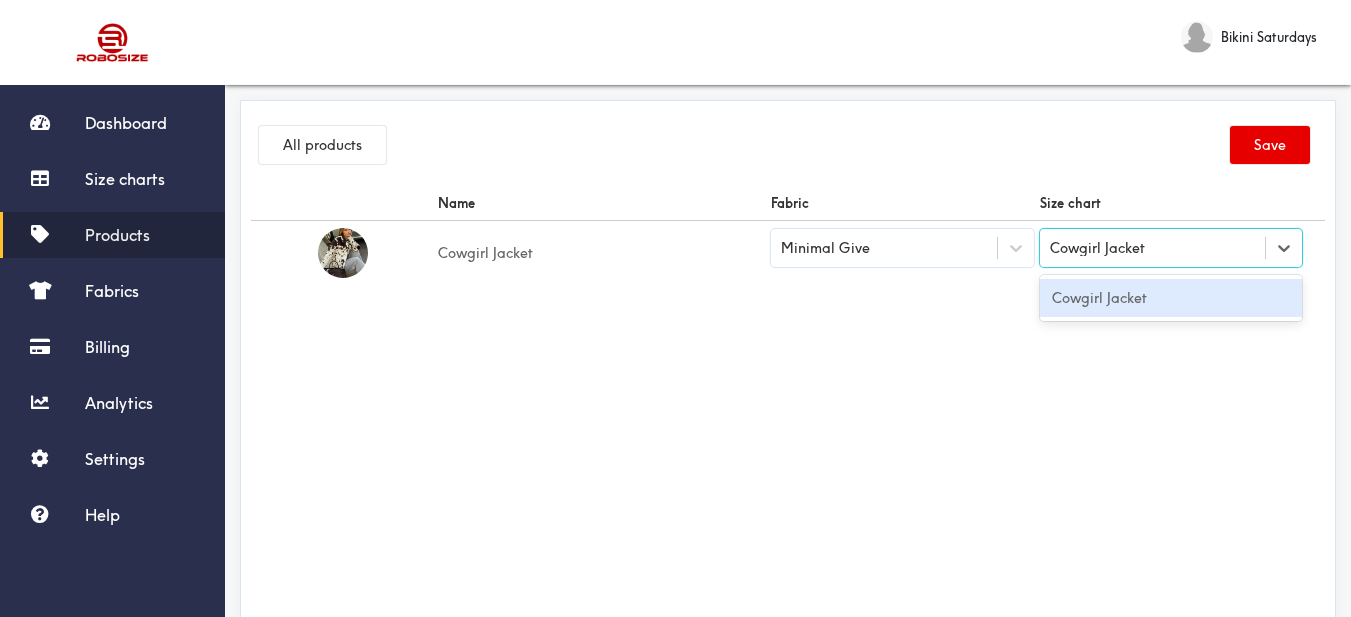 click on "Cowgirl Jacket" at bounding box center (1171, 298) 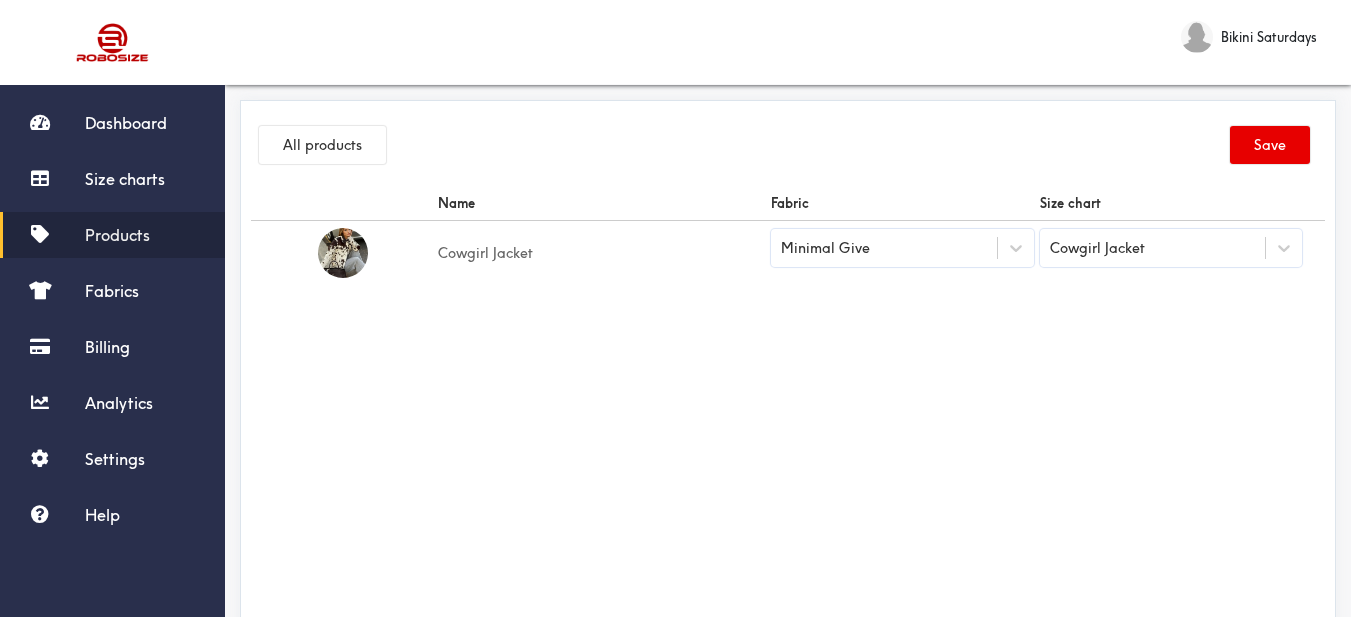 click on "Name Fabric Size chart Cowgirl Jacket Minimal Give	 Cowgirl Jacket" at bounding box center (788, 411) 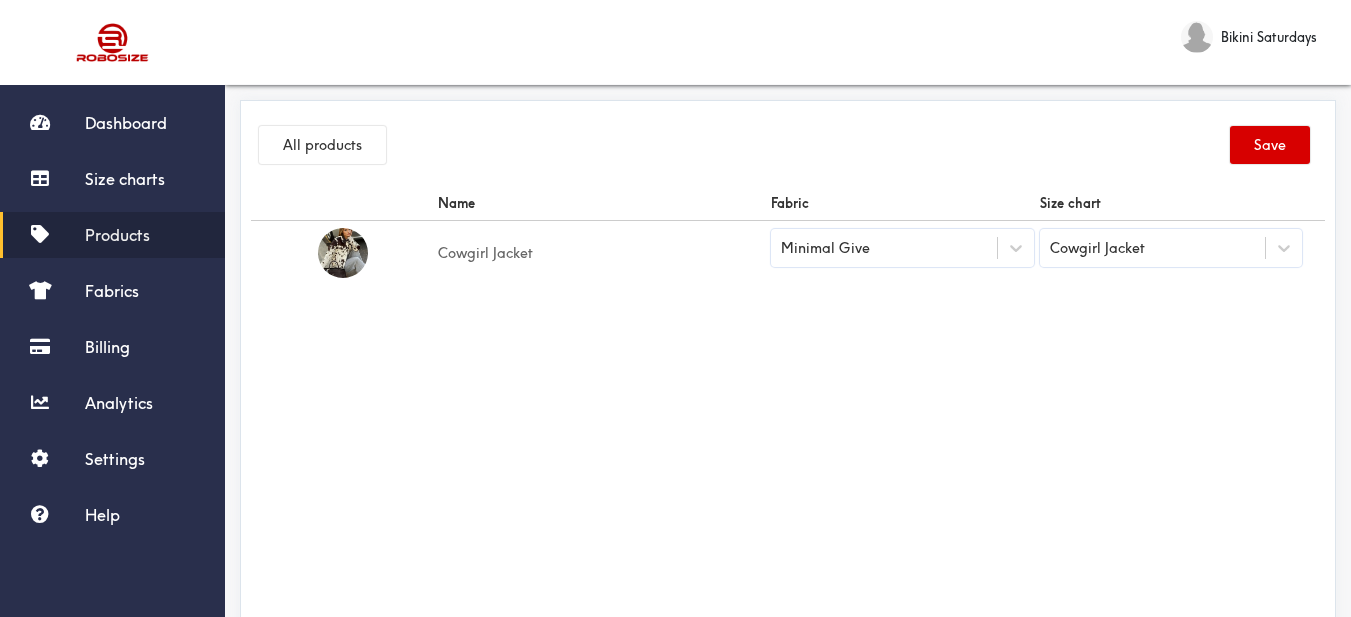 click on "Save" at bounding box center [1270, 145] 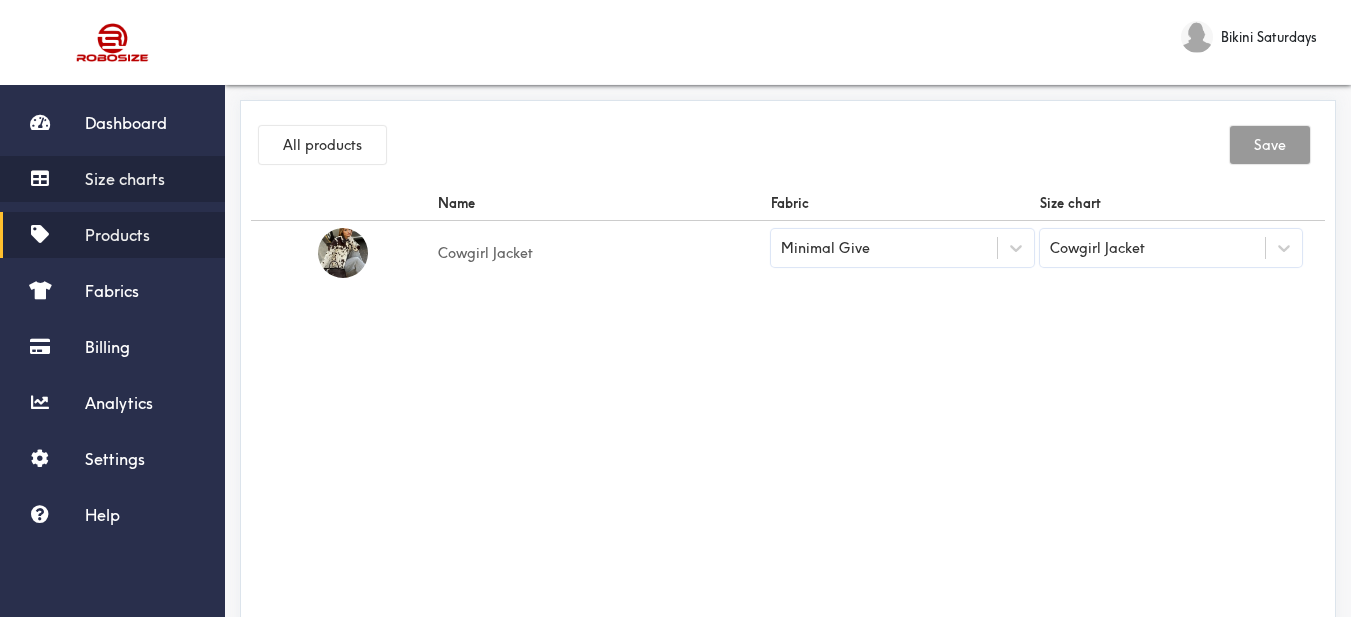 click on "Size charts" at bounding box center (125, 179) 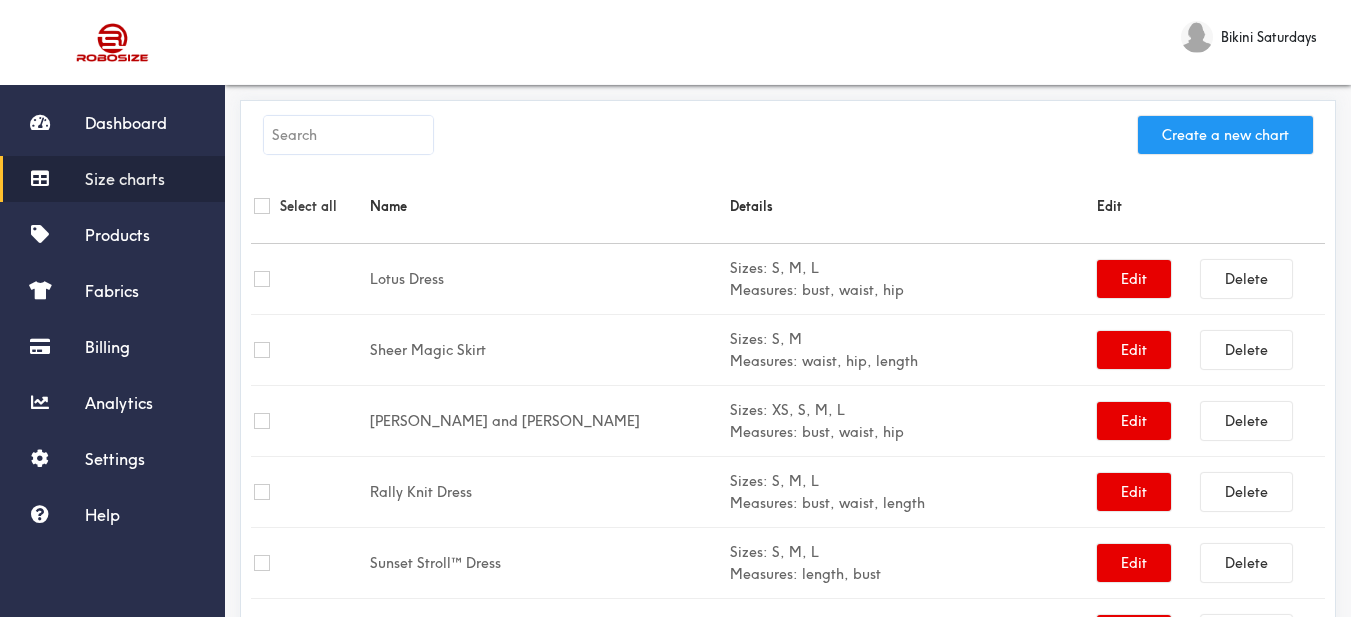click on "Create a new chart" at bounding box center [1225, 135] 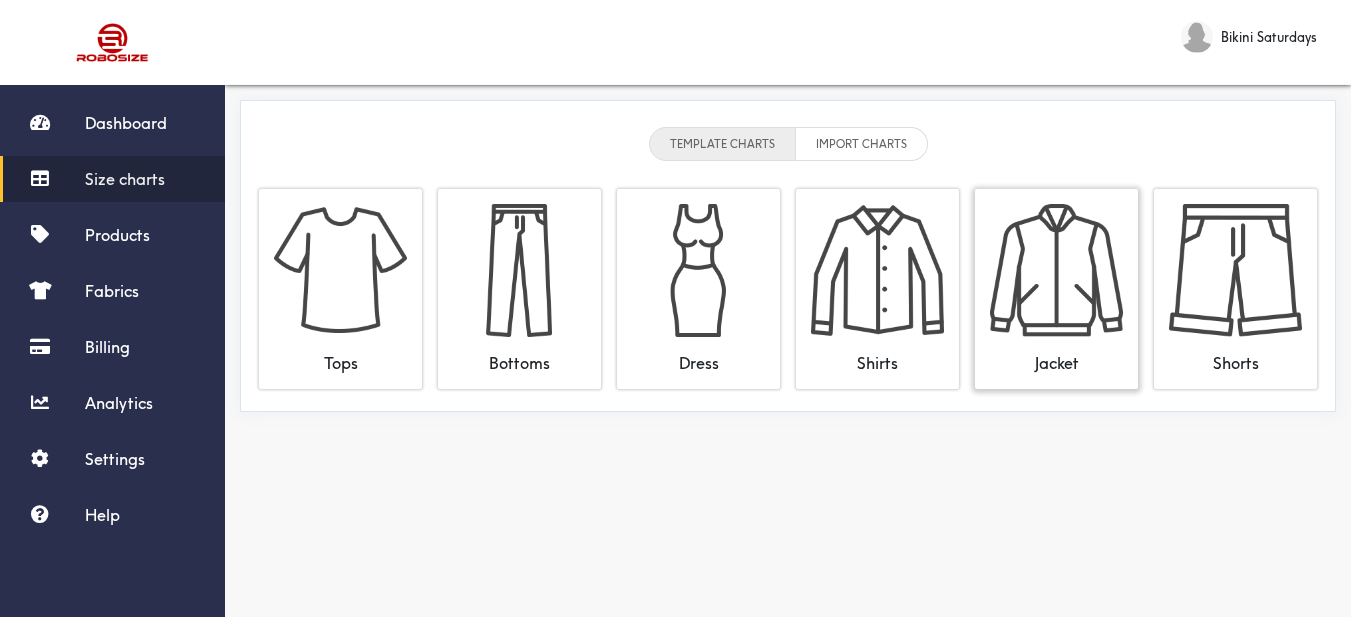 click at bounding box center [1056, 270] 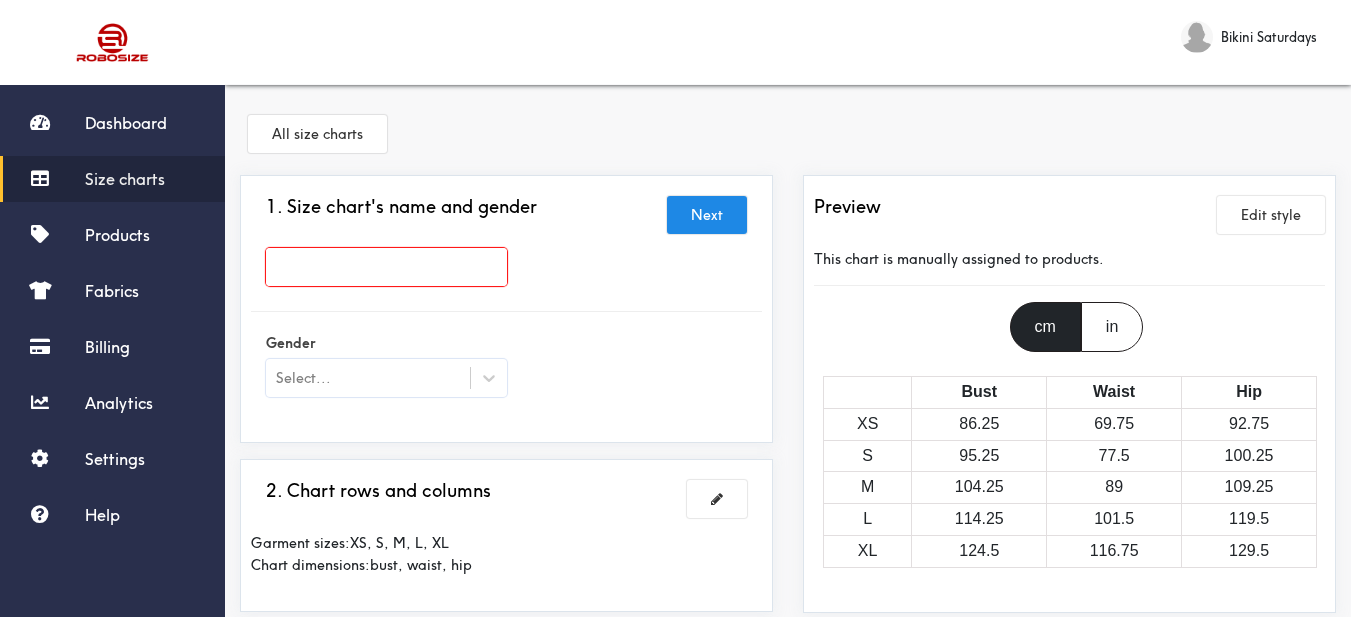 click at bounding box center (386, 267) 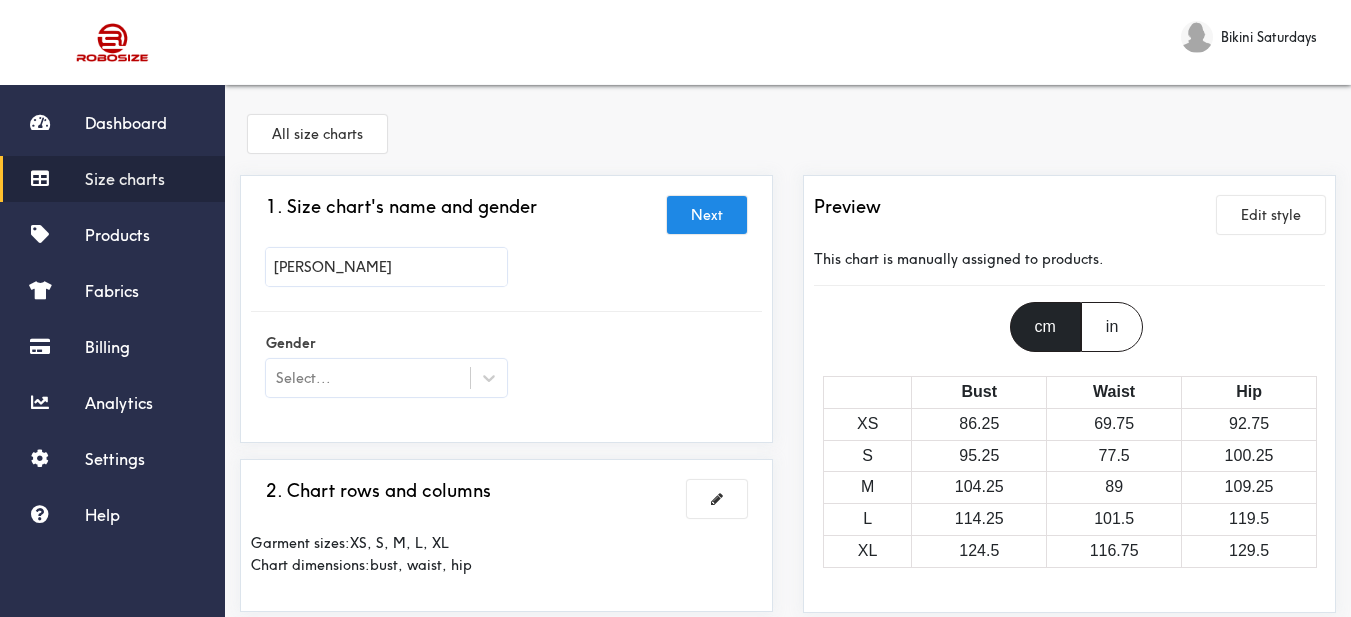 click on "Gender Select..." at bounding box center (506, 367) 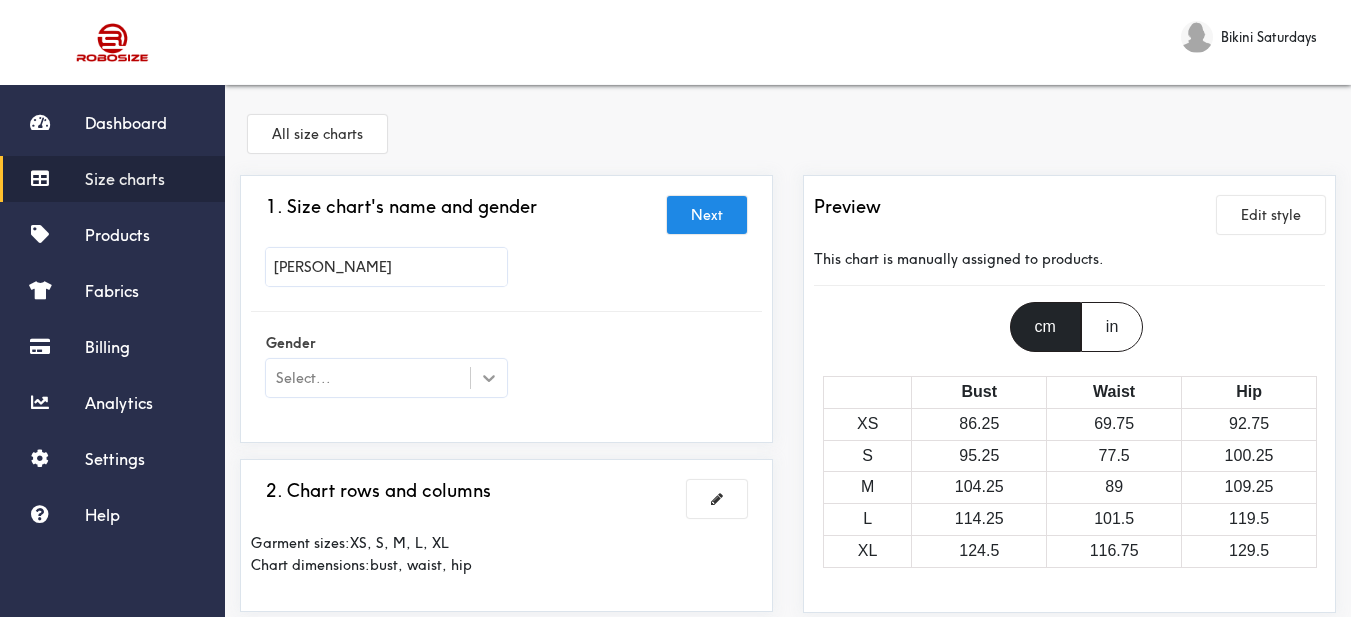 click 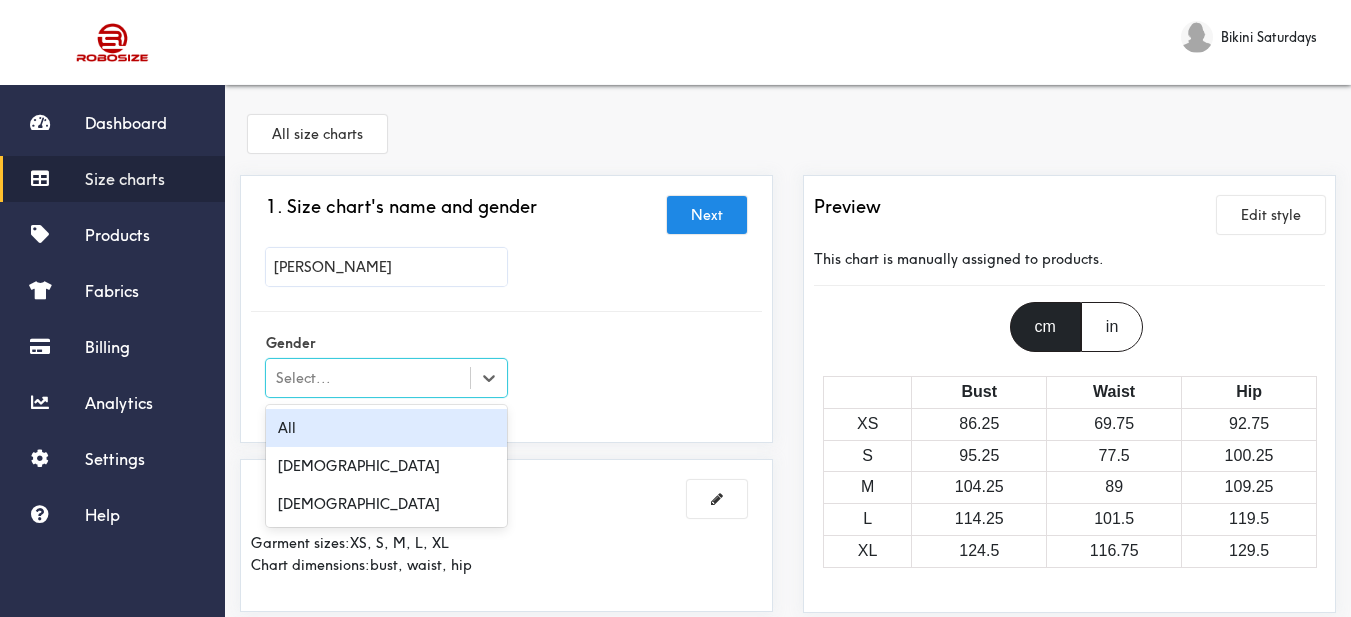 scroll, scrollTop: 200, scrollLeft: 0, axis: vertical 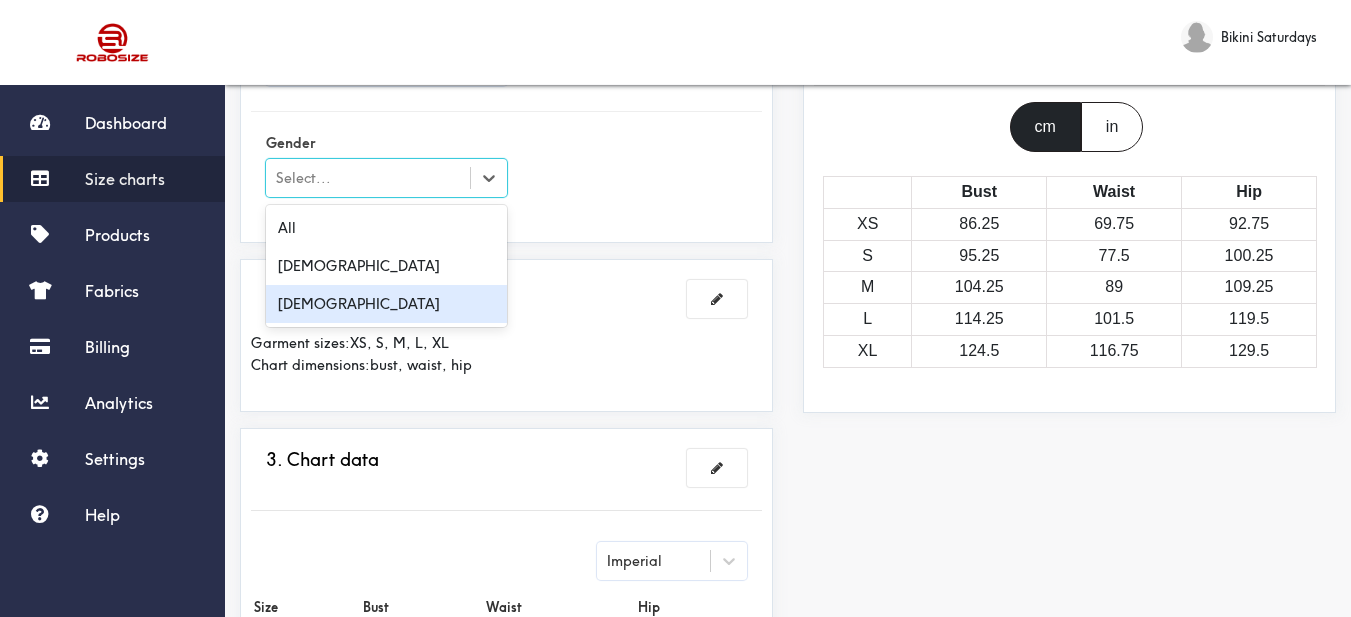 click on "[DEMOGRAPHIC_DATA]" at bounding box center [386, 304] 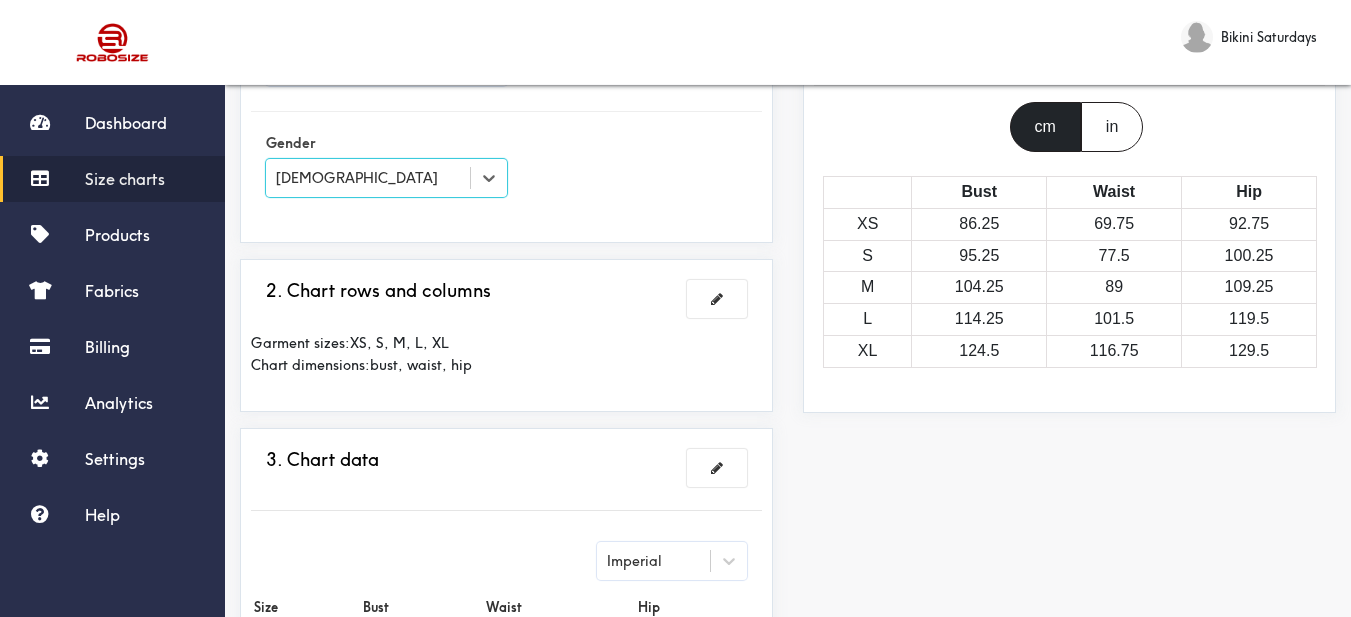 click on "Gender option [DEMOGRAPHIC_DATA], selected.   Select is focused , press Down to open the menu,  [DEMOGRAPHIC_DATA]" at bounding box center (506, 167) 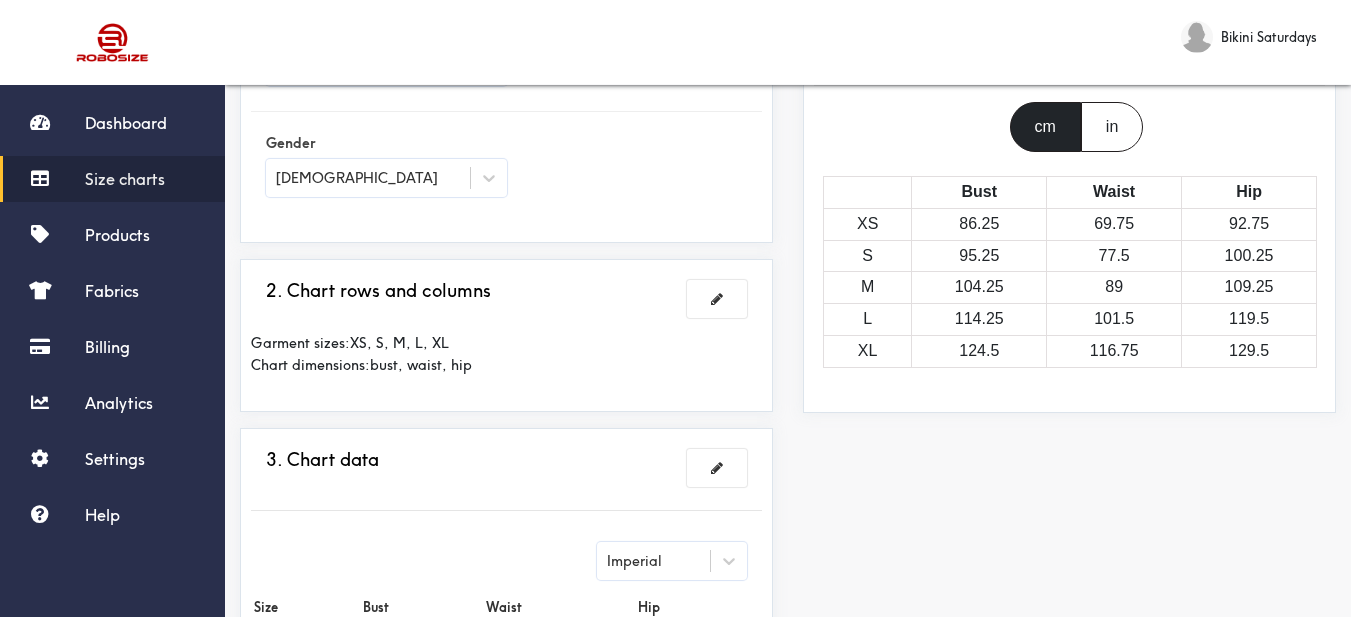 scroll, scrollTop: 0, scrollLeft: 0, axis: both 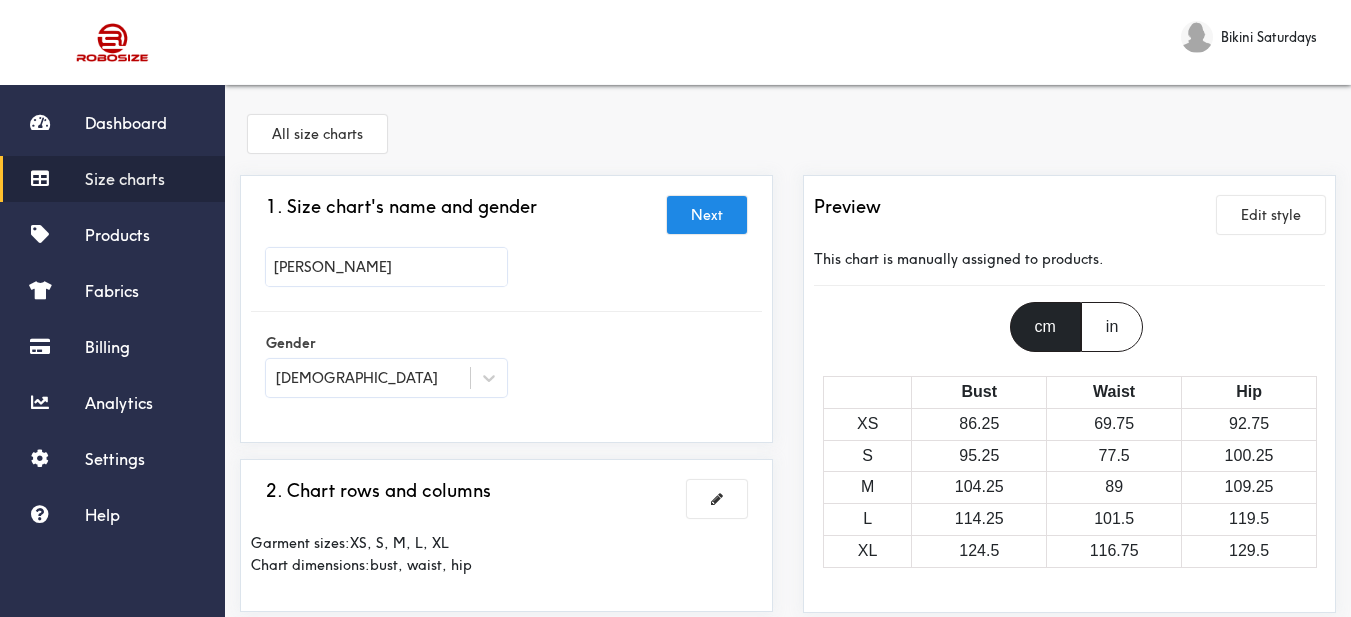 click on "[PERSON_NAME]" at bounding box center (386, 267) 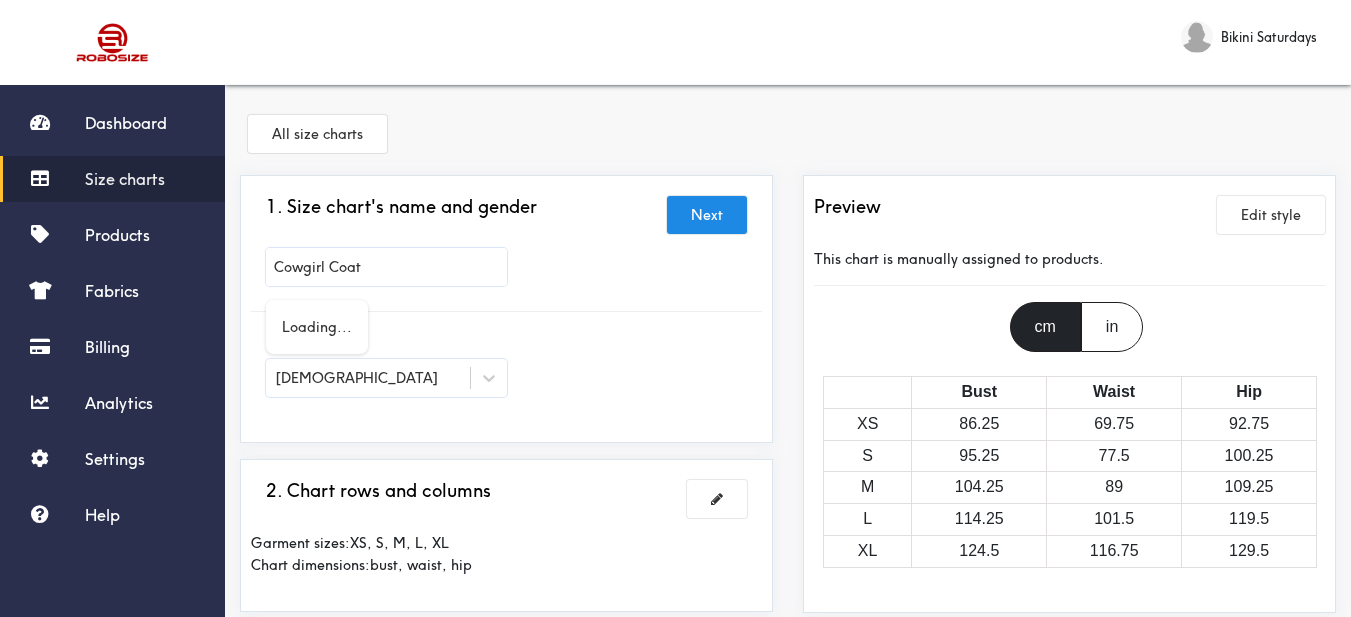 type on "Cowgirl Coat" 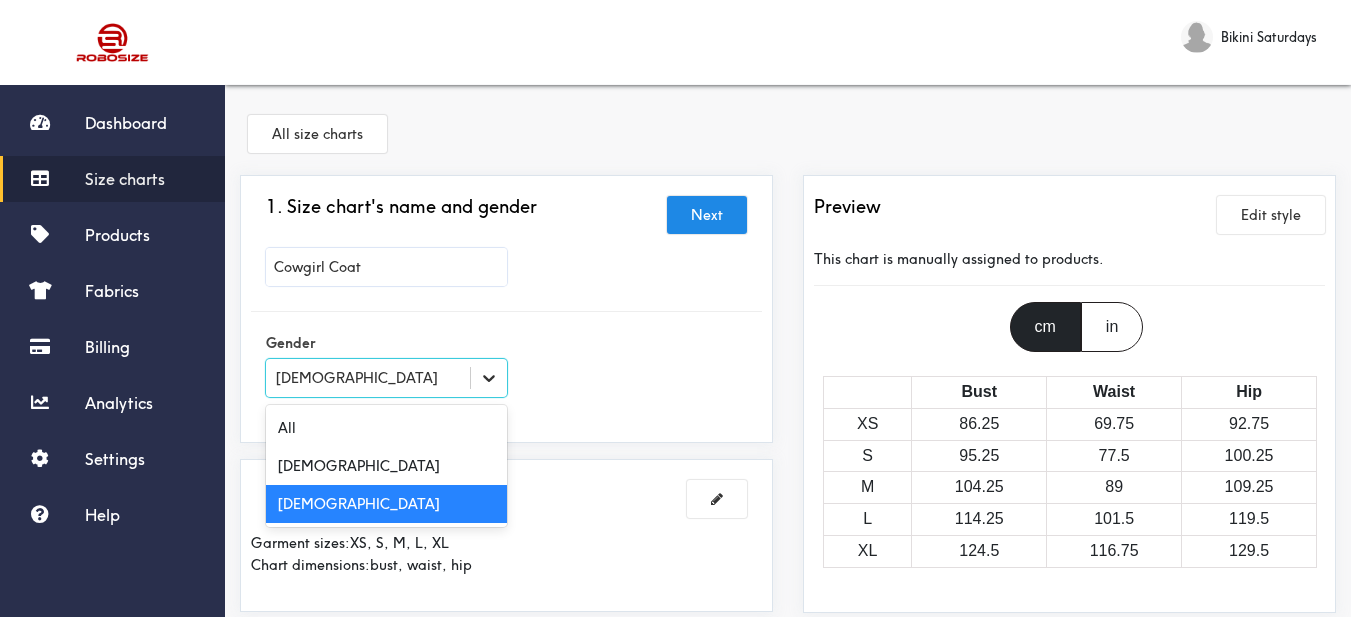 click 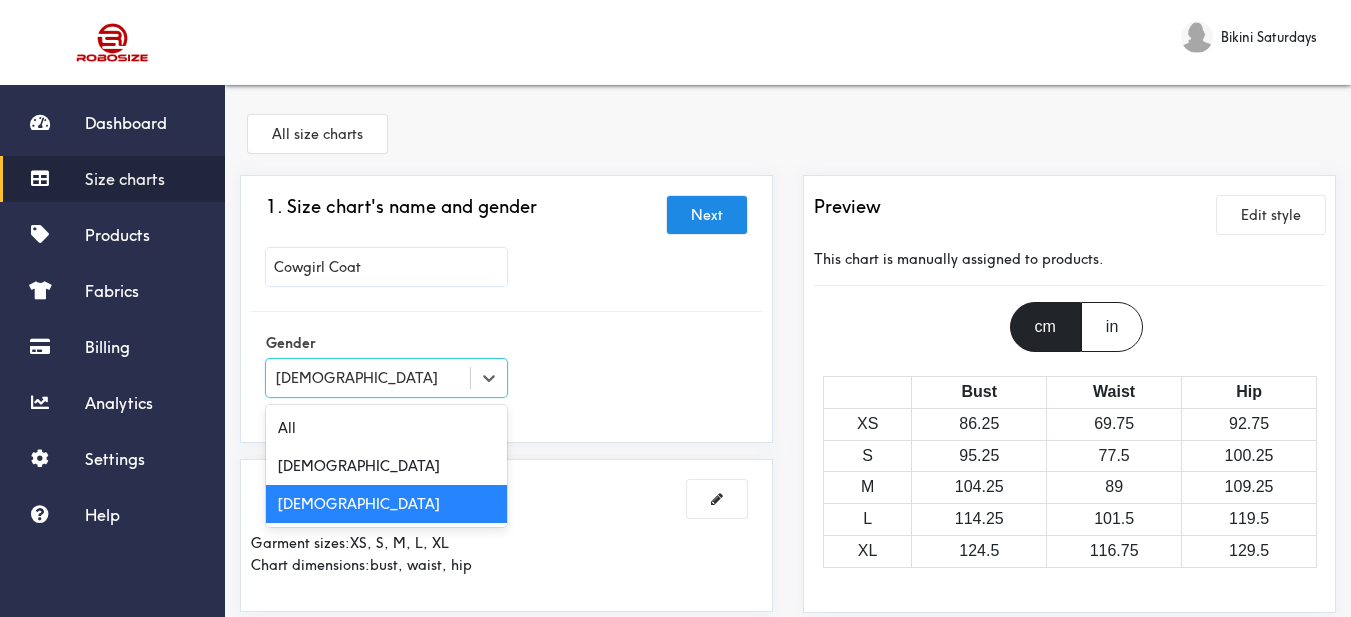 click on "[DEMOGRAPHIC_DATA]" at bounding box center (386, 504) 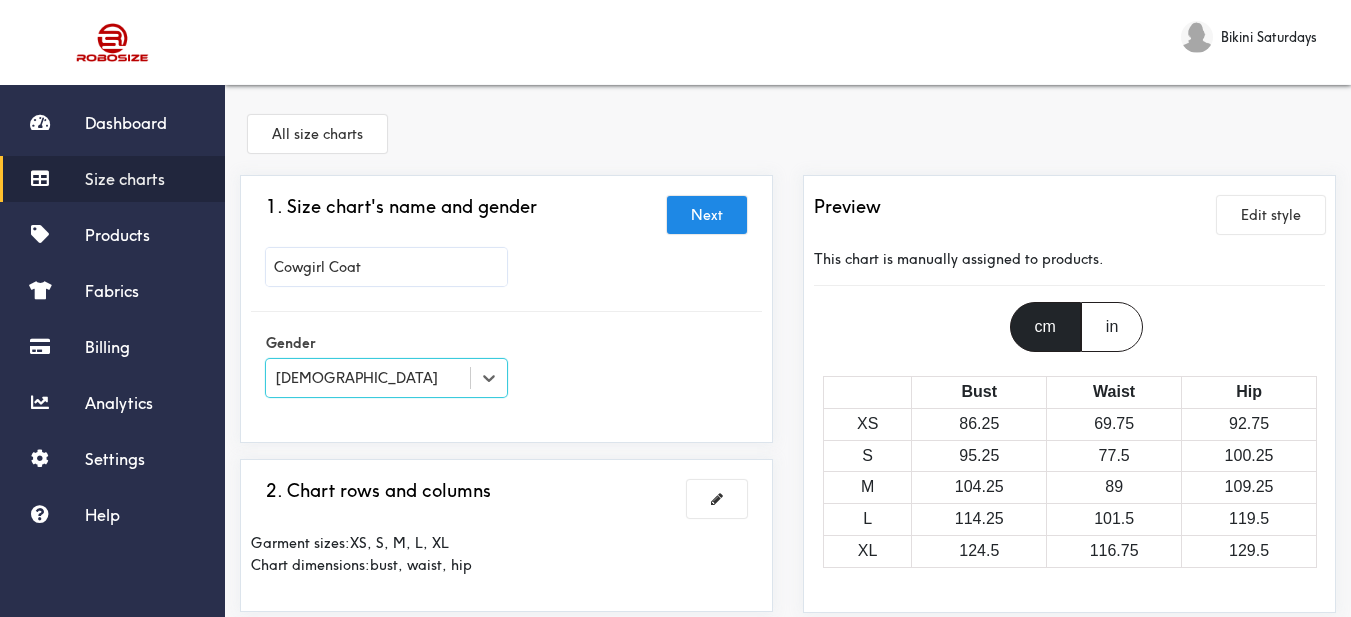 scroll, scrollTop: 300, scrollLeft: 0, axis: vertical 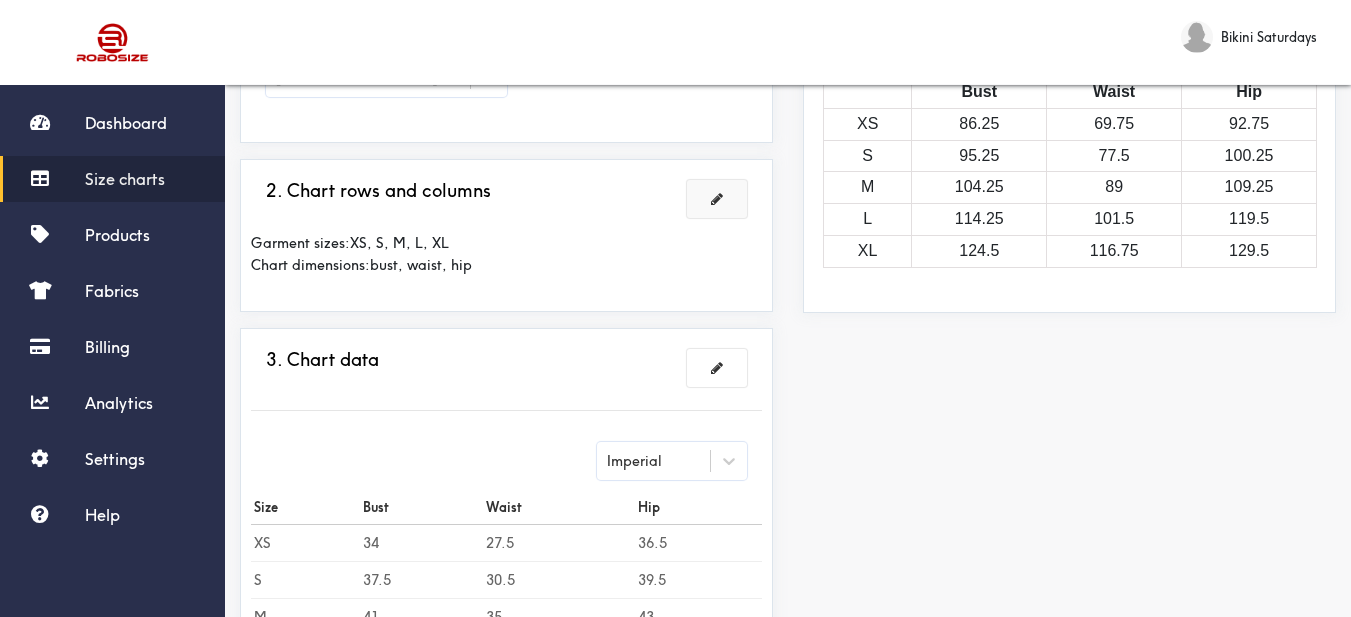 click at bounding box center [717, 199] 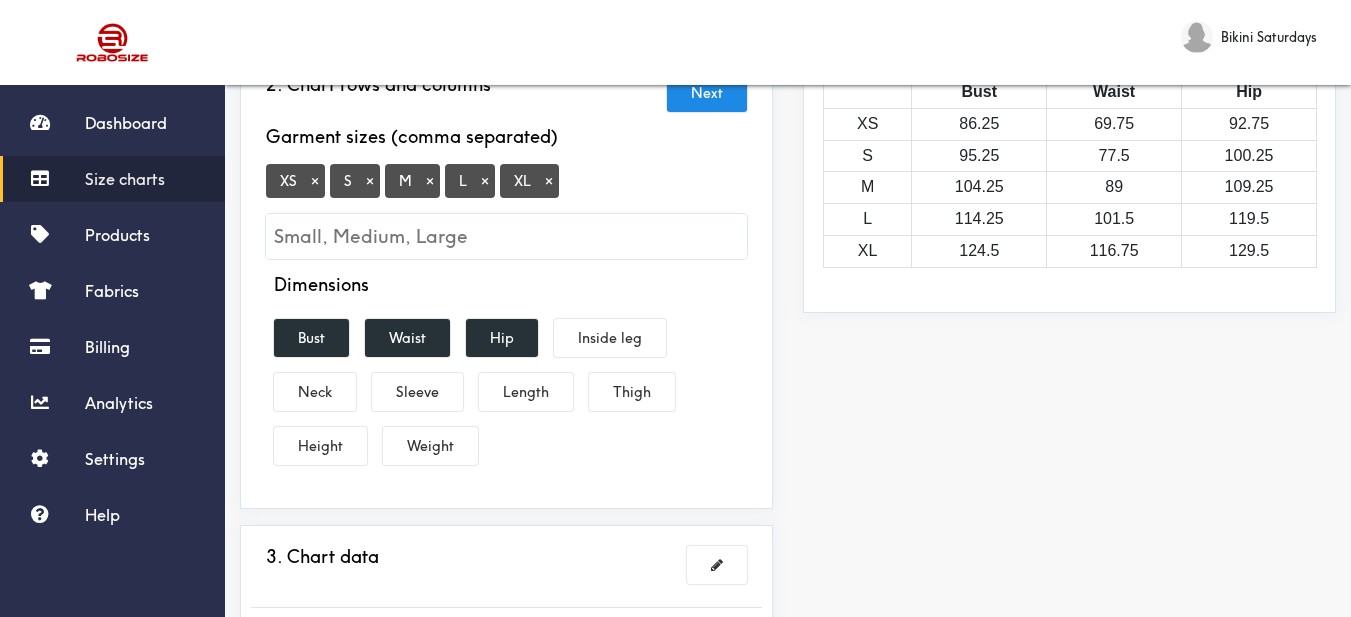 click on "×" at bounding box center [315, 181] 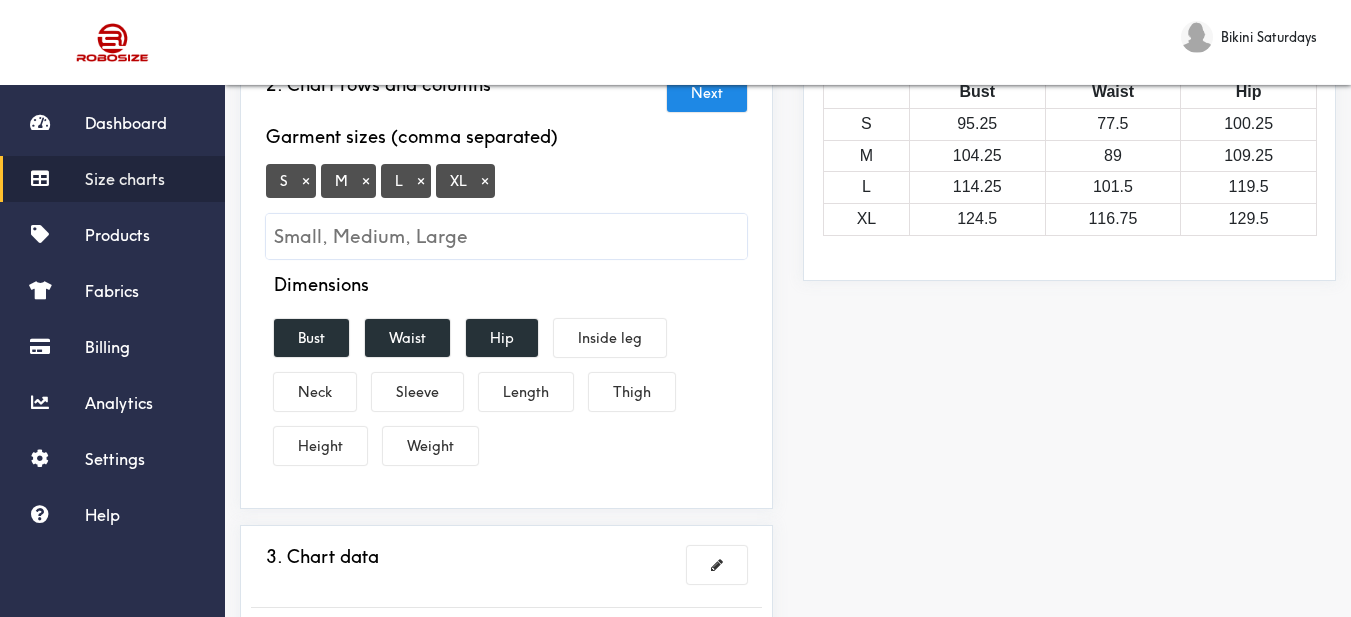 click on "S × M × L × XL ×" at bounding box center [506, 211] 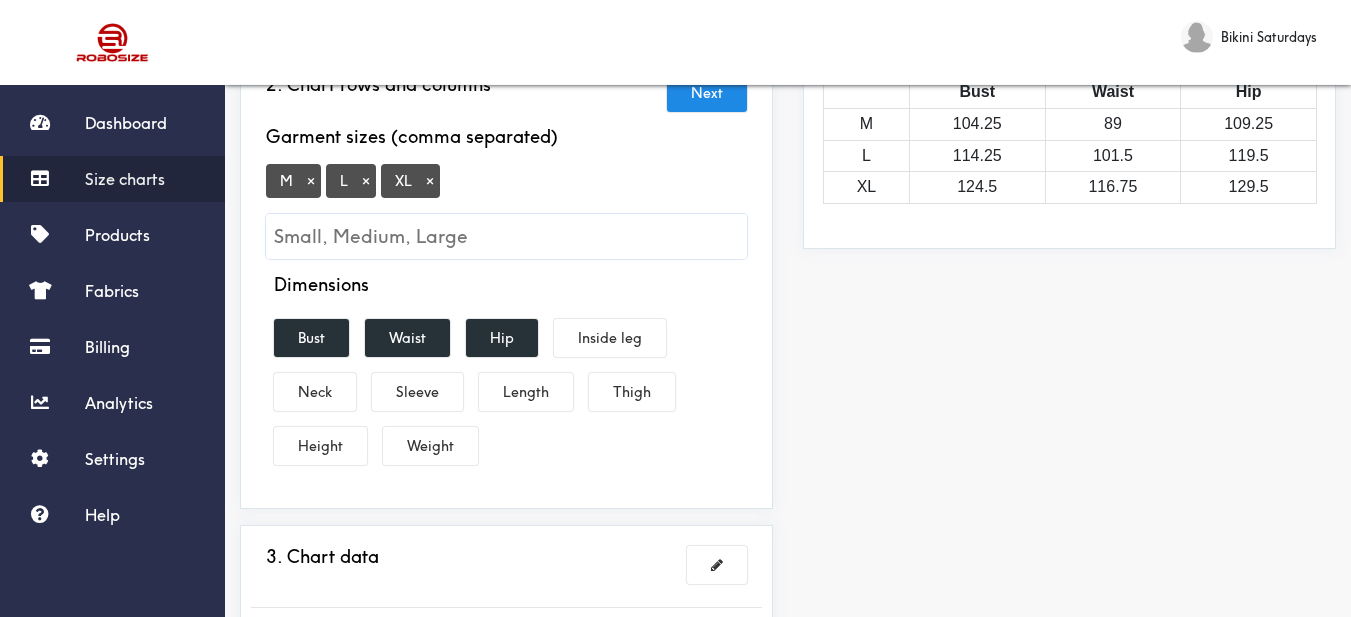 click on "×" at bounding box center (430, 181) 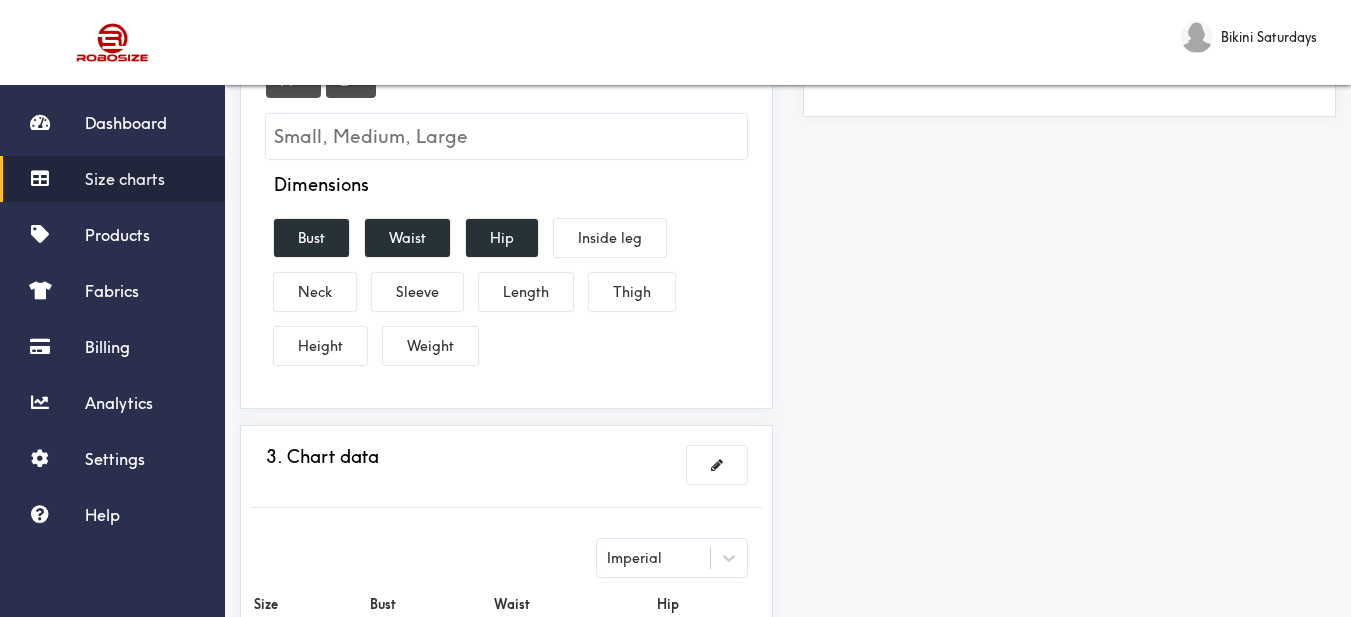 scroll, scrollTop: 500, scrollLeft: 0, axis: vertical 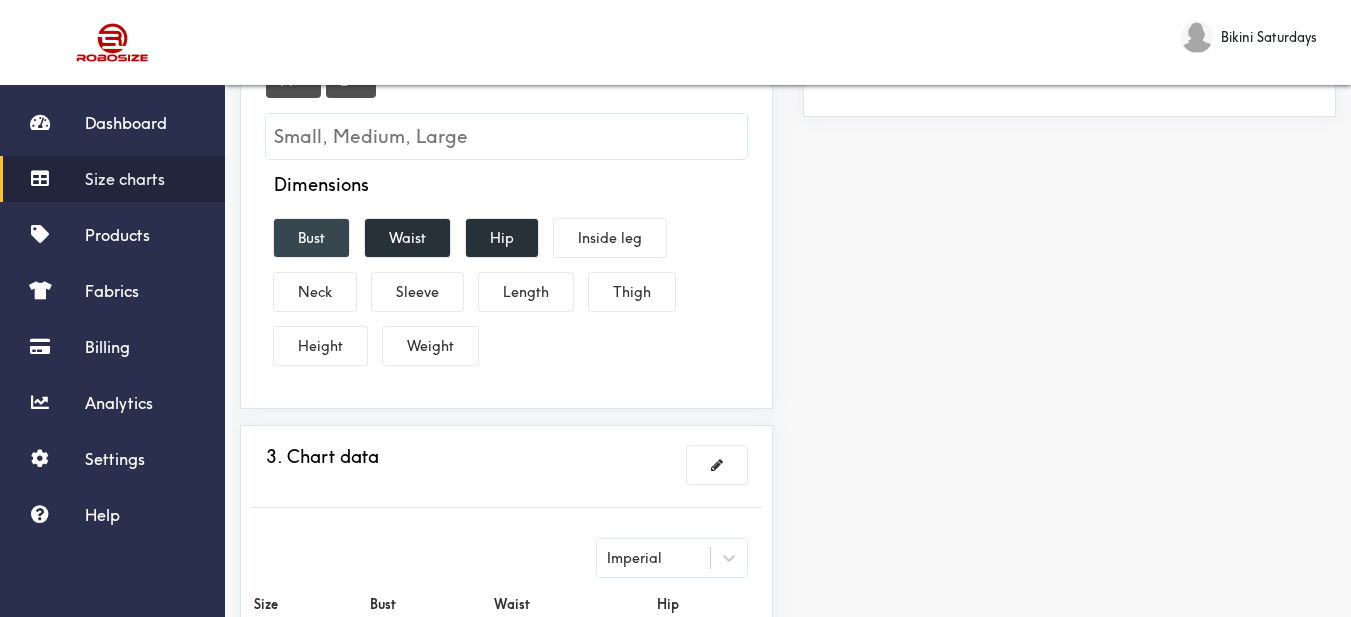 click on "Bust" at bounding box center (311, 238) 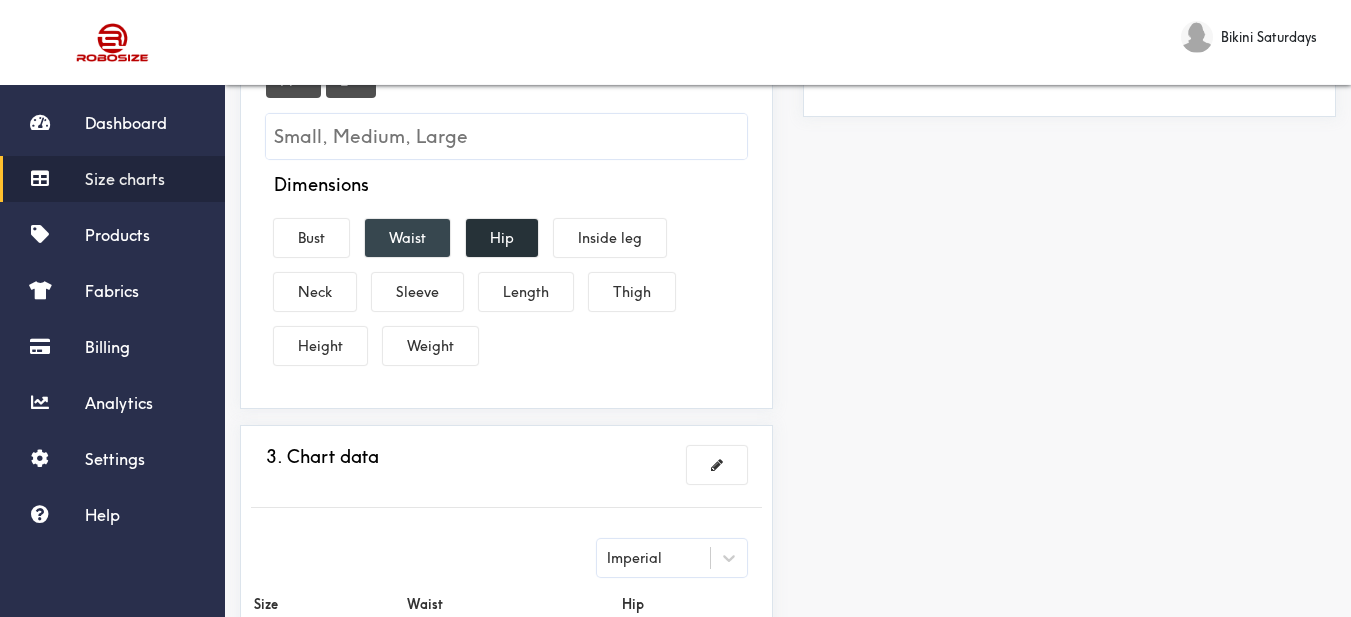click on "Waist" at bounding box center (407, 238) 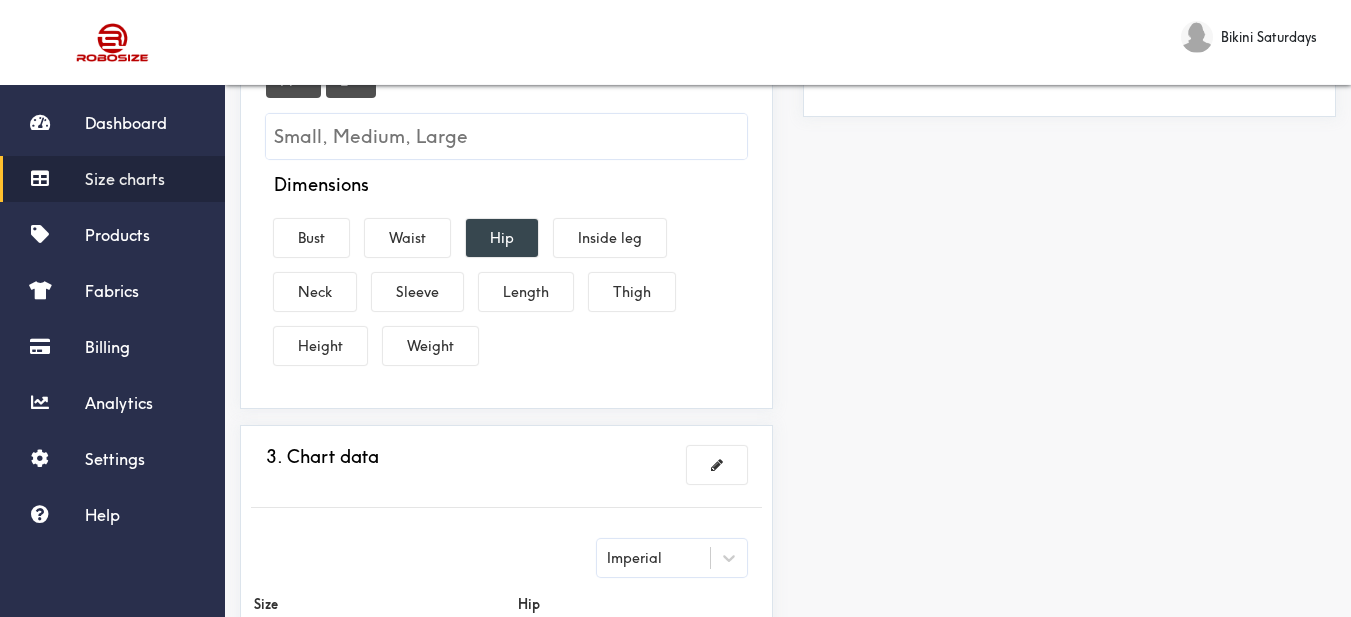 click on "Hip" at bounding box center [502, 238] 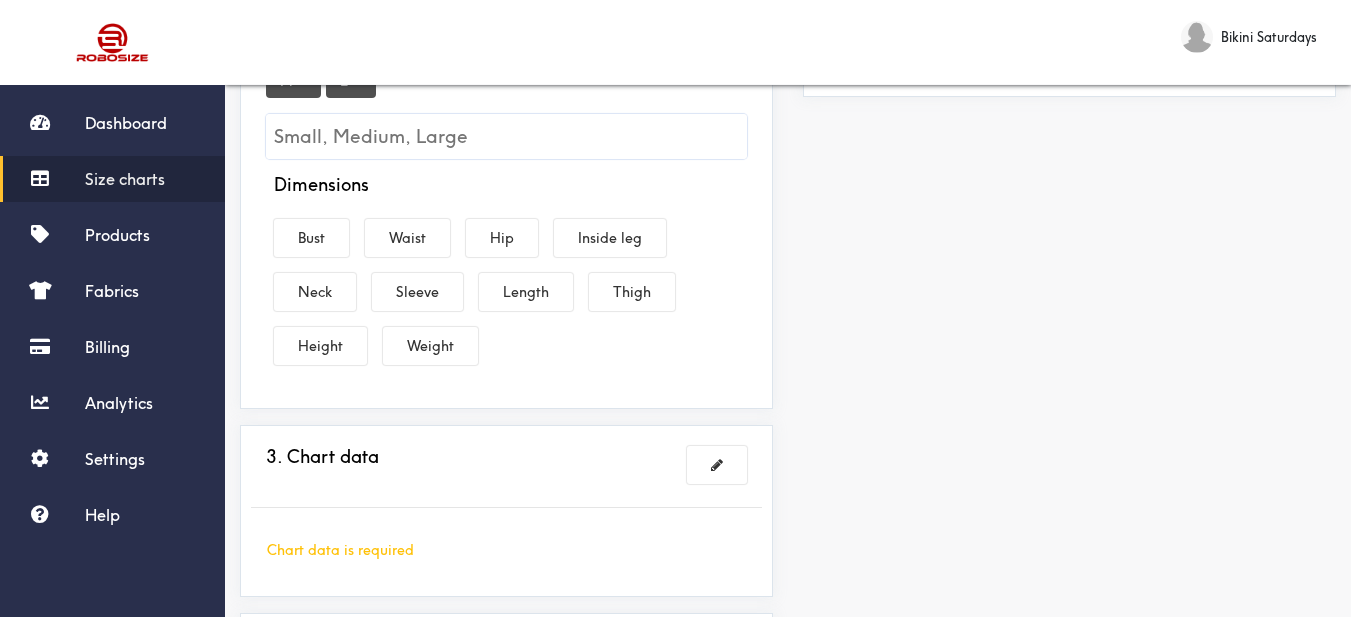 click on "Dimensions Bust Waist Hip Inside leg Neck Sleeve Length Thigh Height Weight" at bounding box center [506, 273] 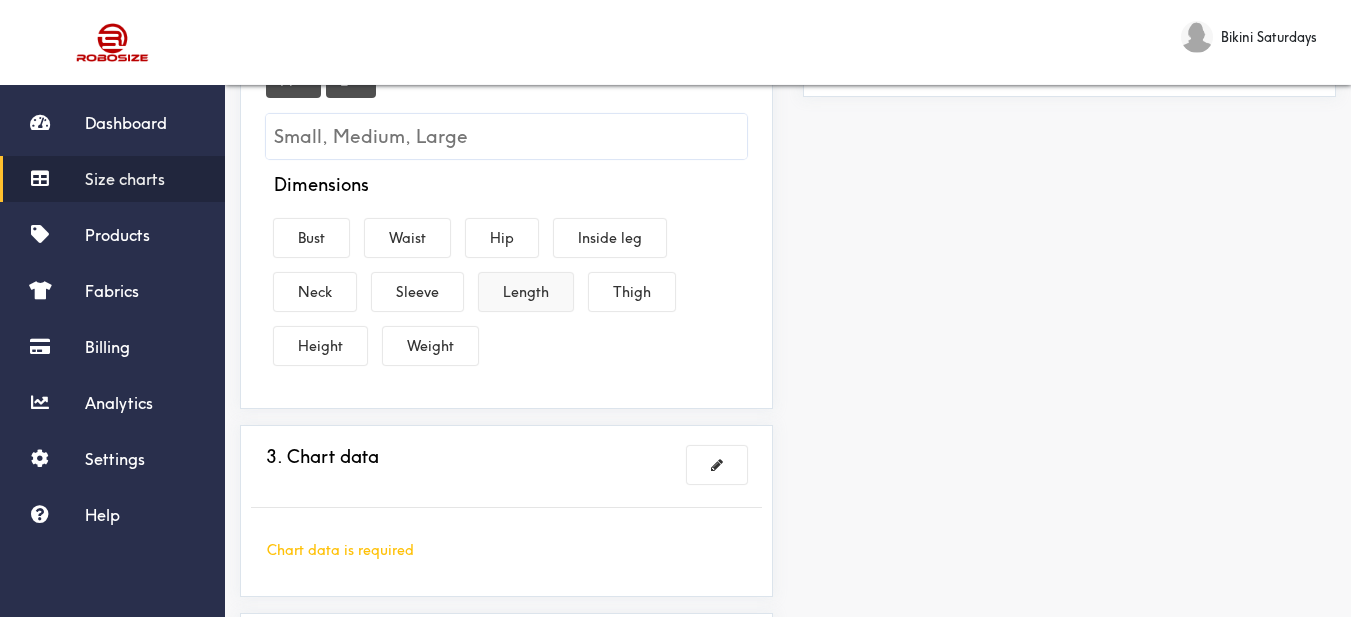 click on "Length" at bounding box center (526, 292) 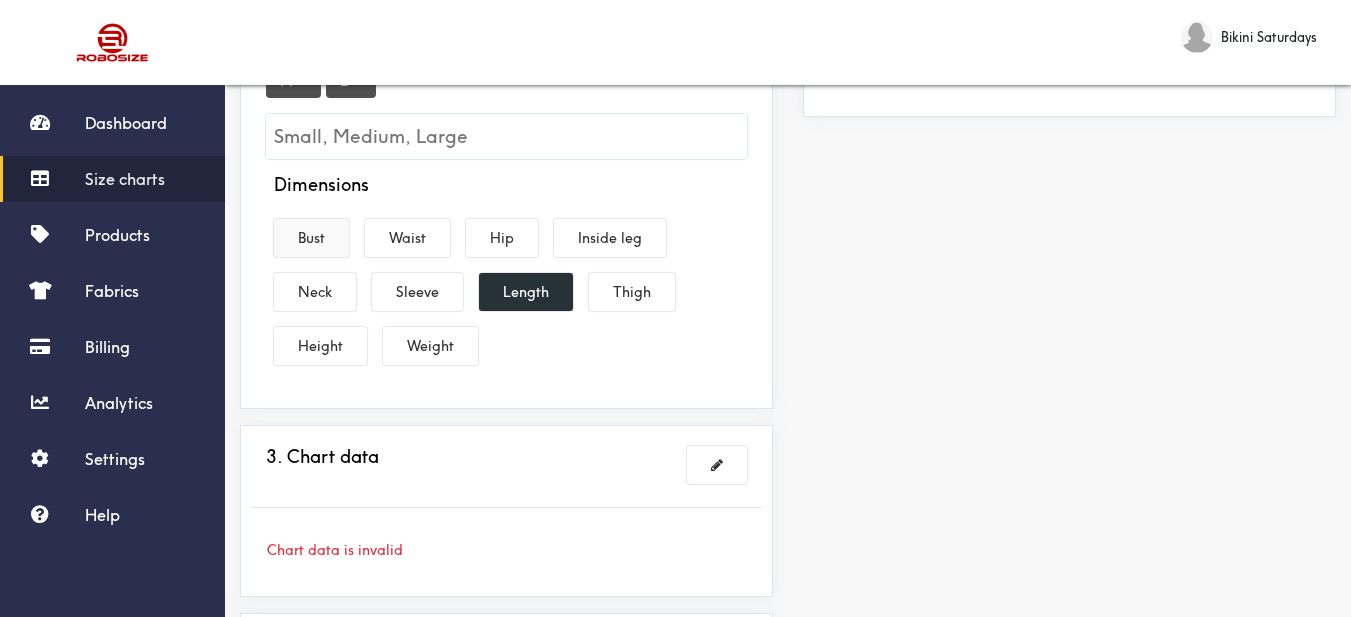 click on "Bust" at bounding box center [311, 238] 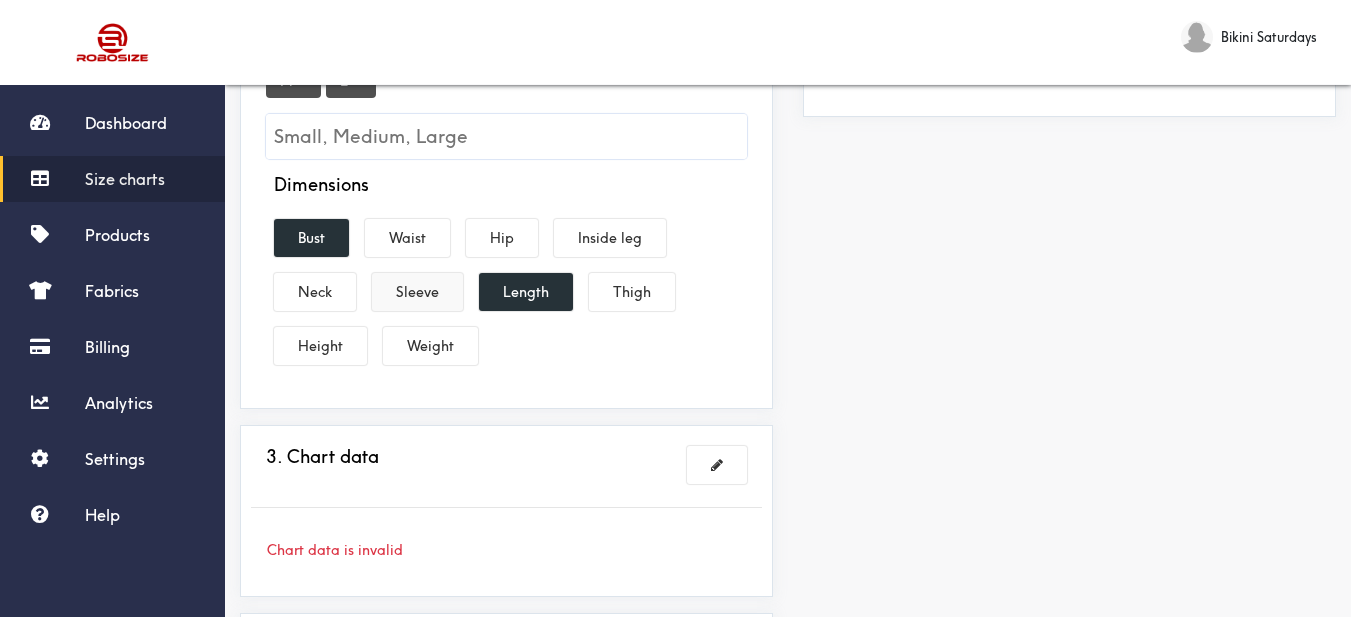 click on "Sleeve" at bounding box center [417, 292] 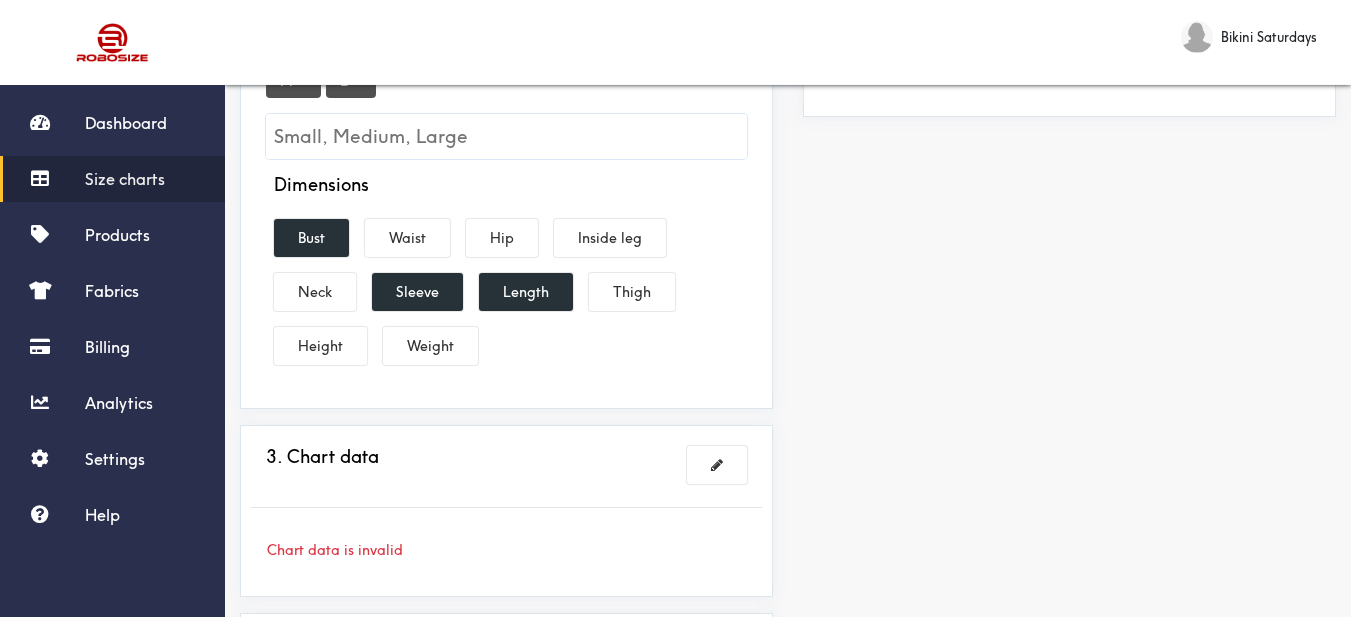 click on "Preview Edit style This chart is manually assigned to products. cm in Length Bust Sleeve M 0 0 0 L 0 0 0" at bounding box center [1069, 267] 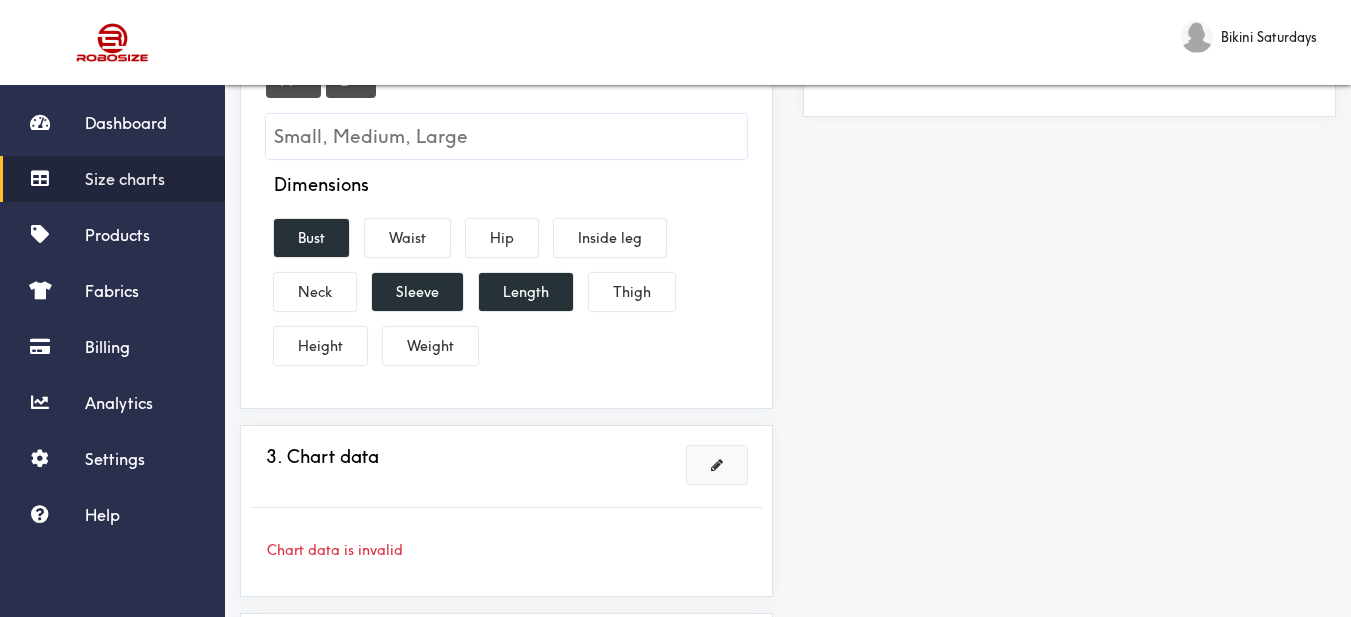 click at bounding box center [717, 465] 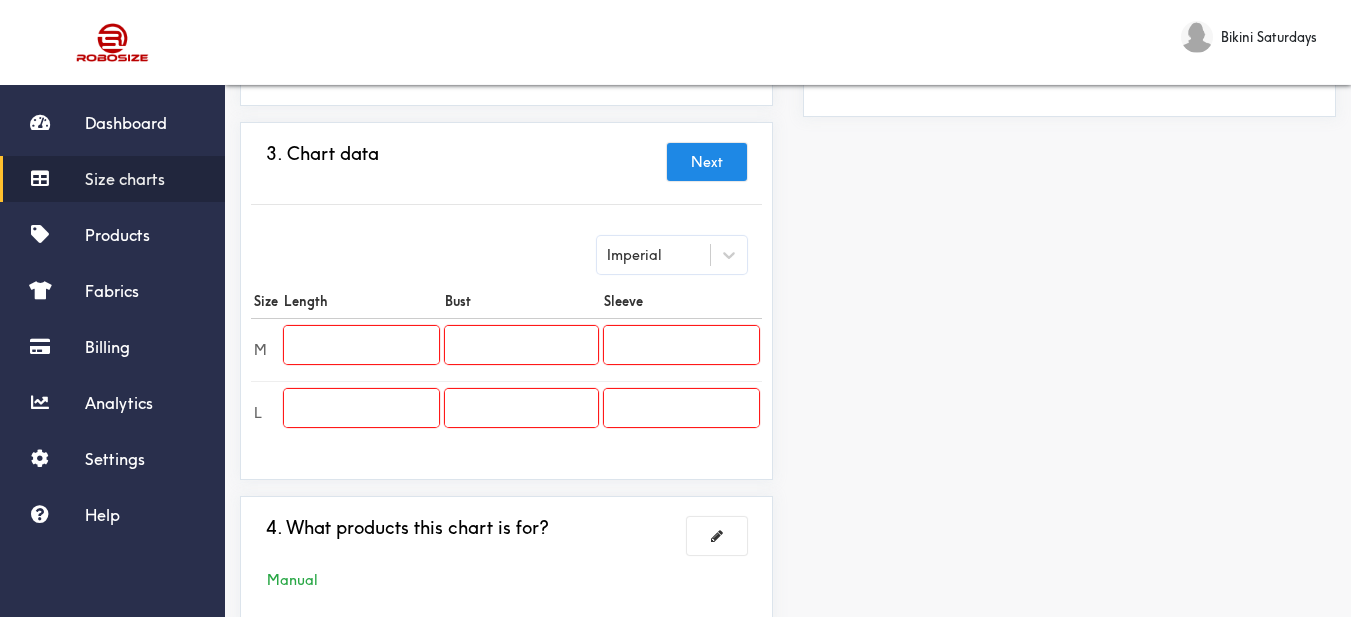 scroll, scrollTop: 526, scrollLeft: 0, axis: vertical 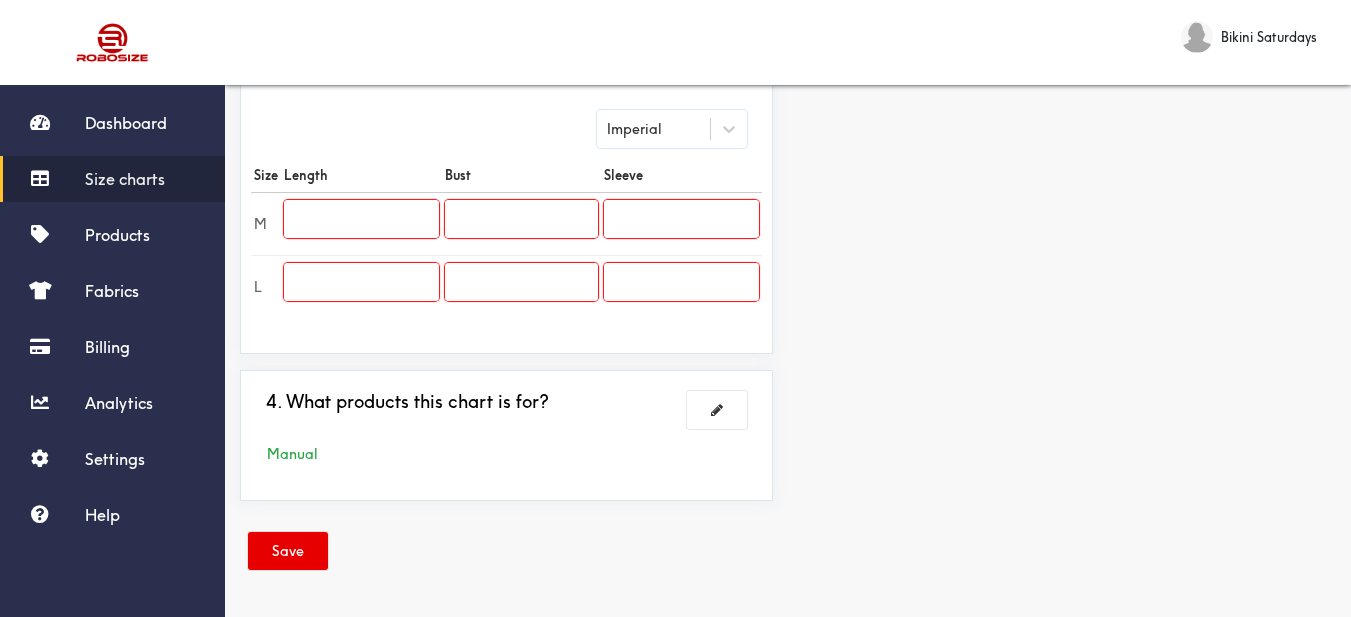 click at bounding box center [361, 219] 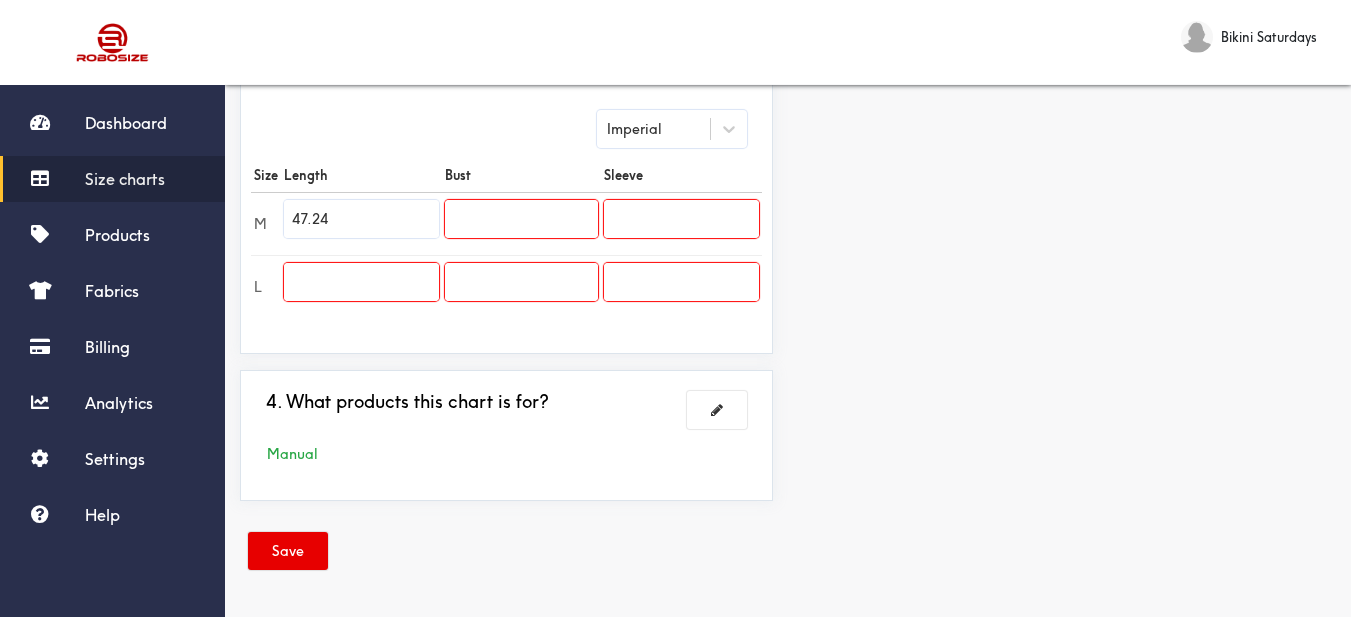 type on "47.24" 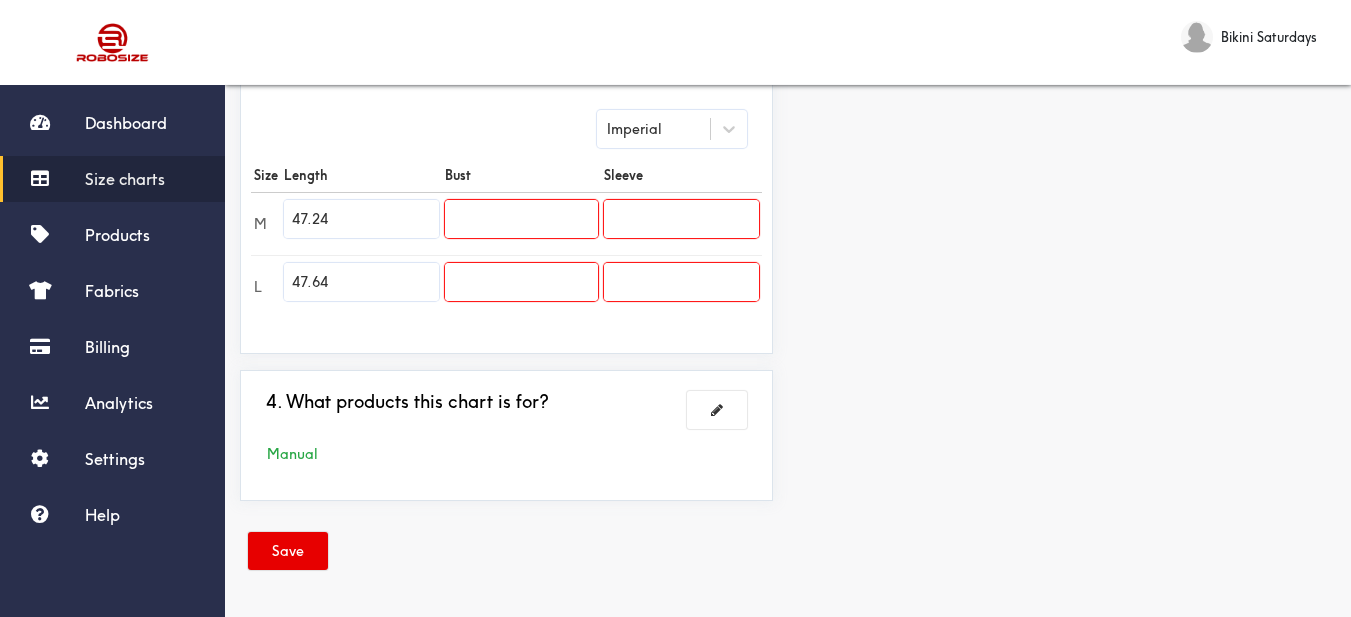 type on "47.64" 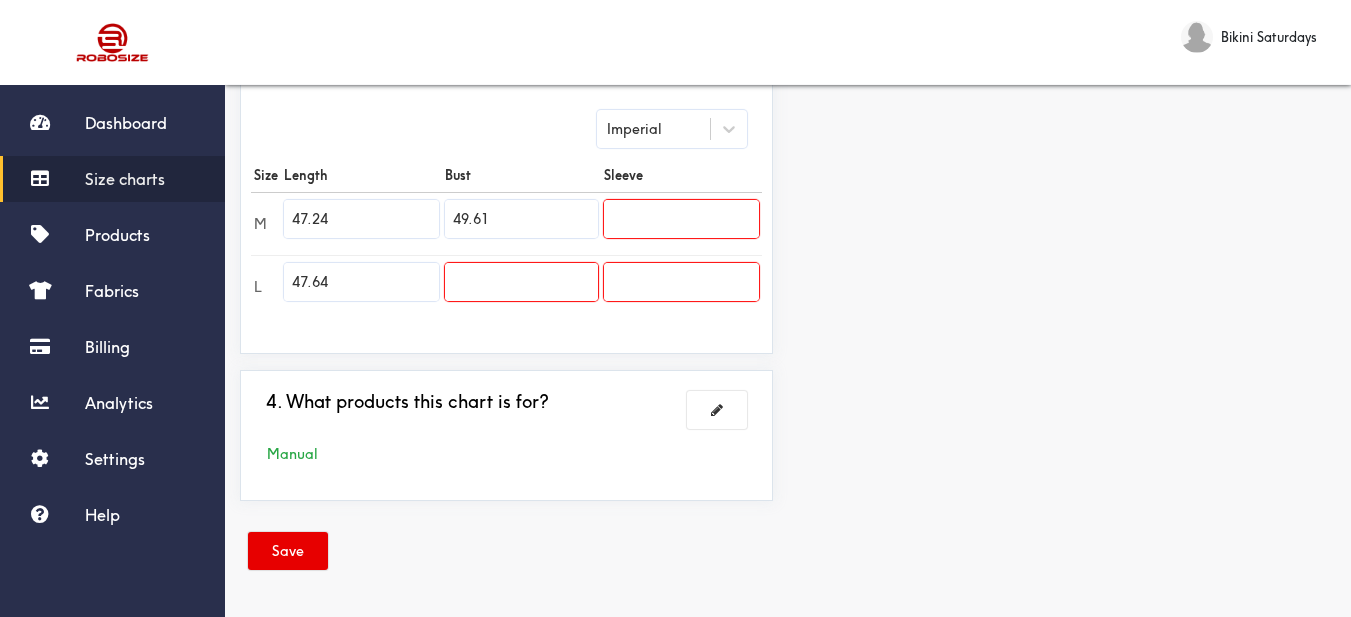 type on "49.61" 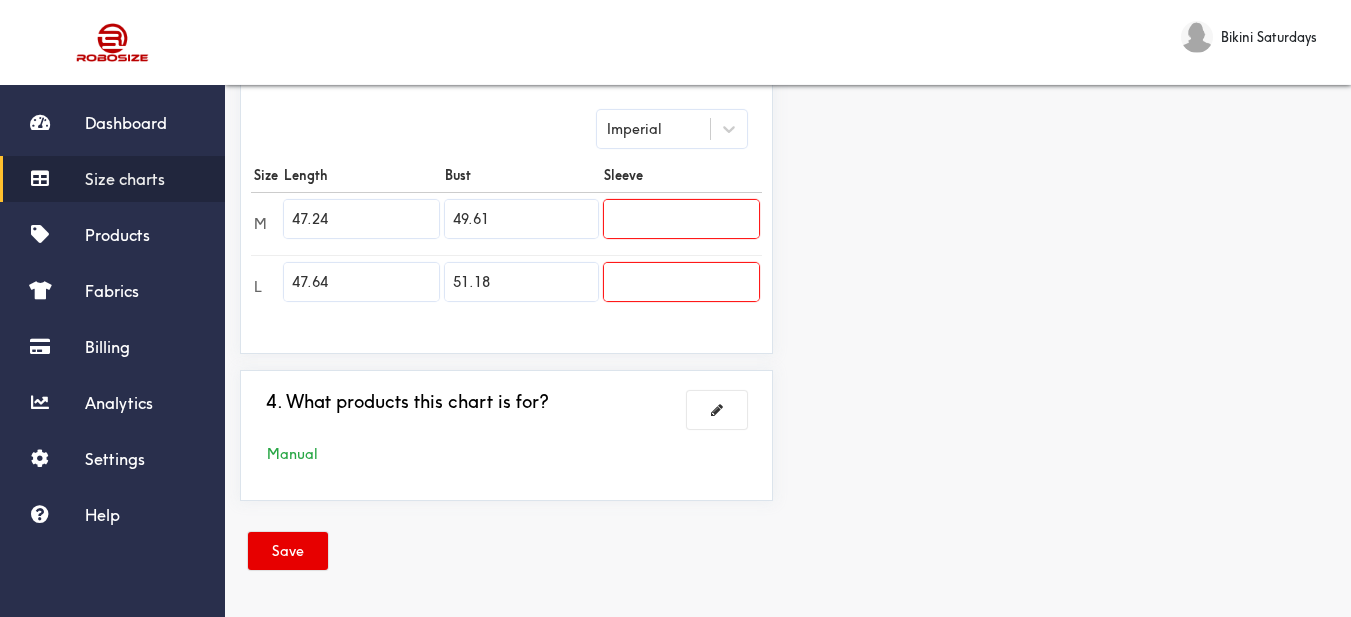 type on "51.18" 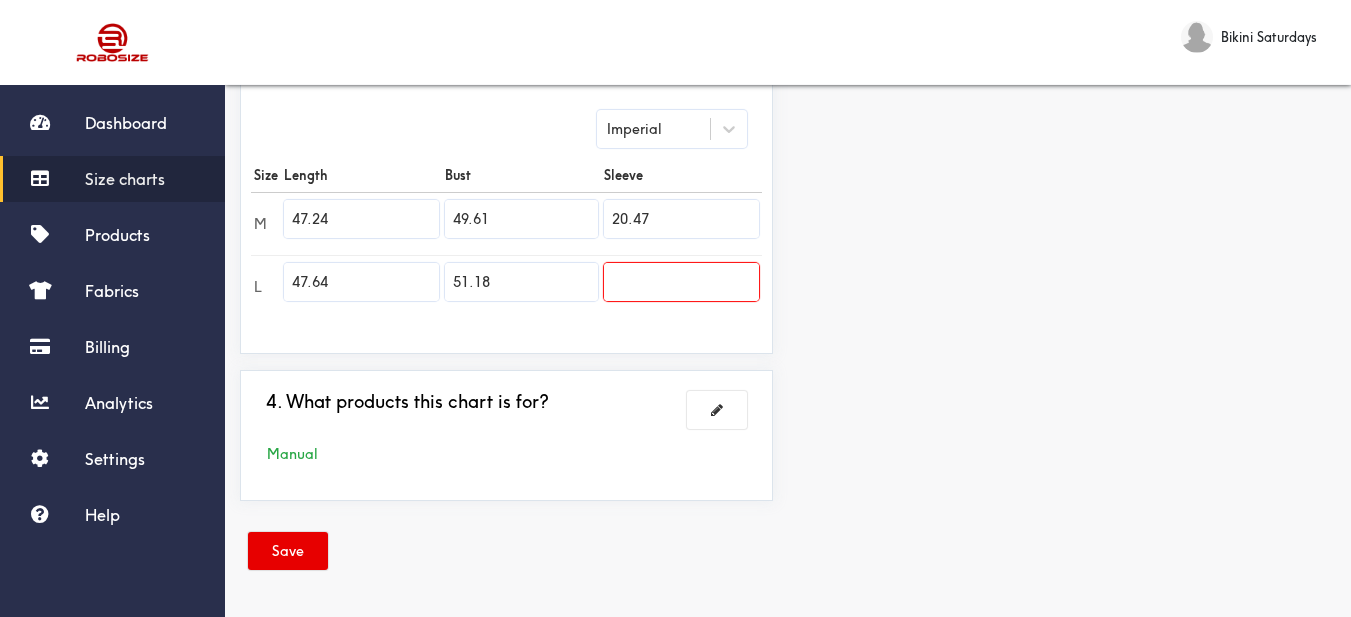 type on "20.47" 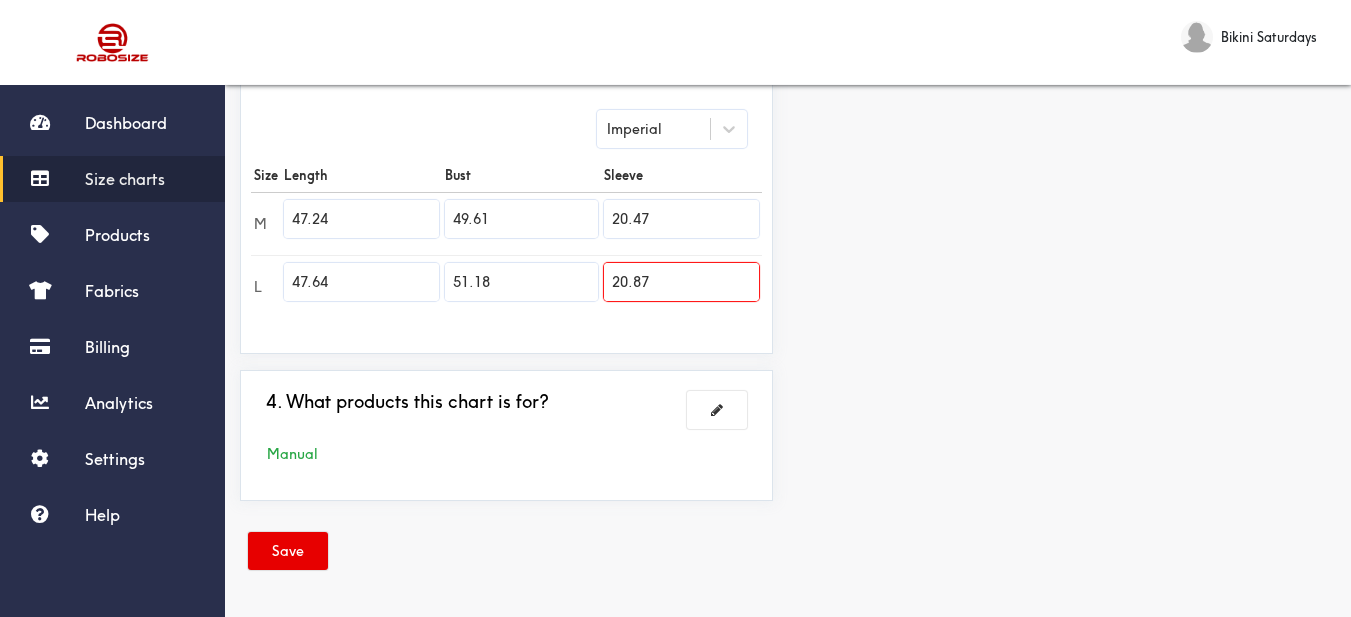 type on "20.87" 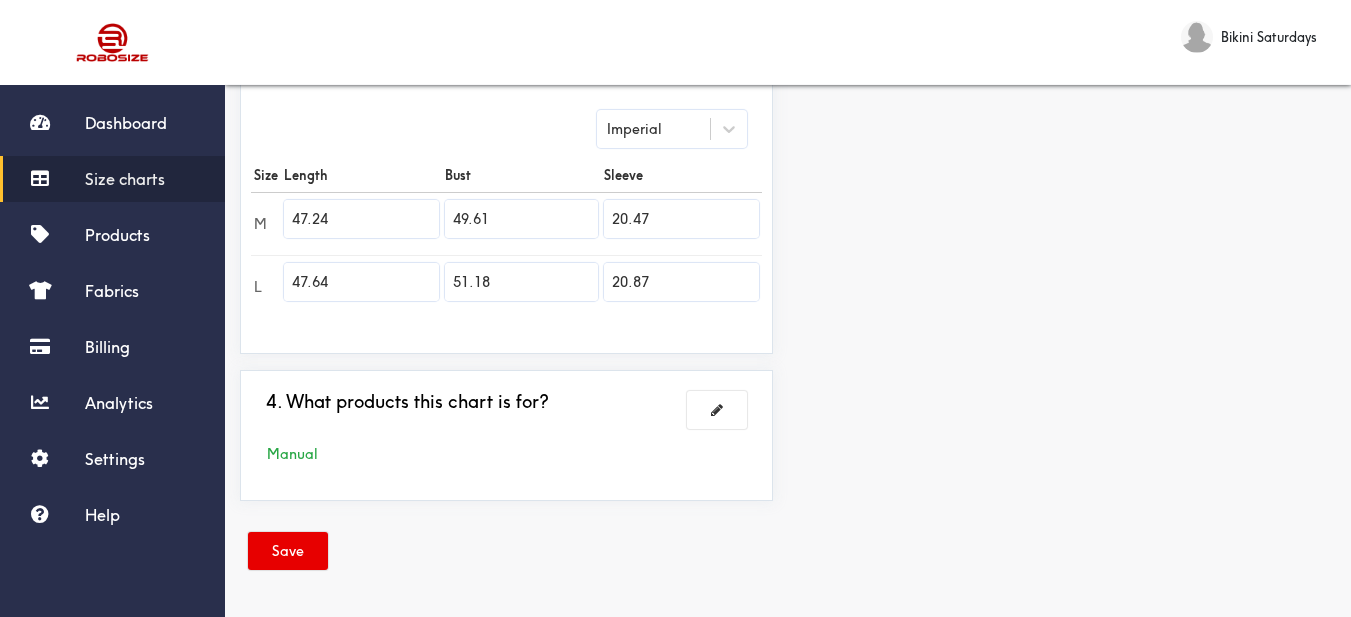 click on "Preview Edit style This chart is manually assigned to products. cm in Length Bust Sleeve M 120 126 52 L 121 130 53" at bounding box center (1069, 83) 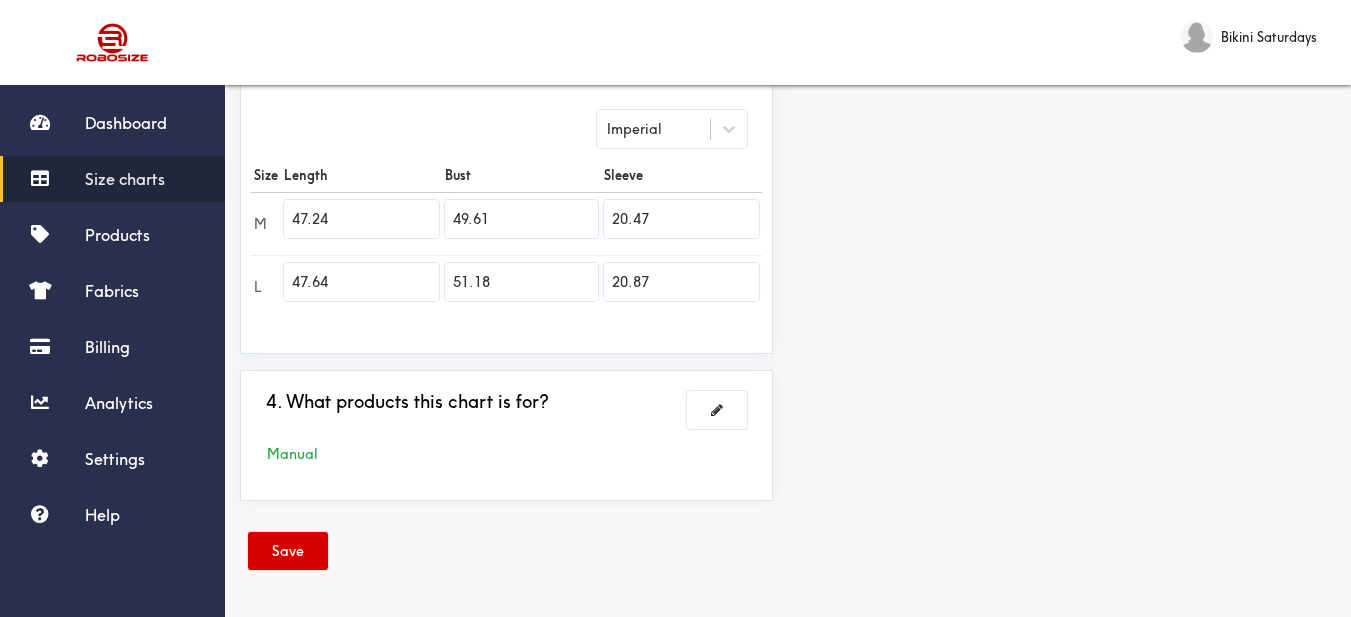 click on "Save" at bounding box center [288, 551] 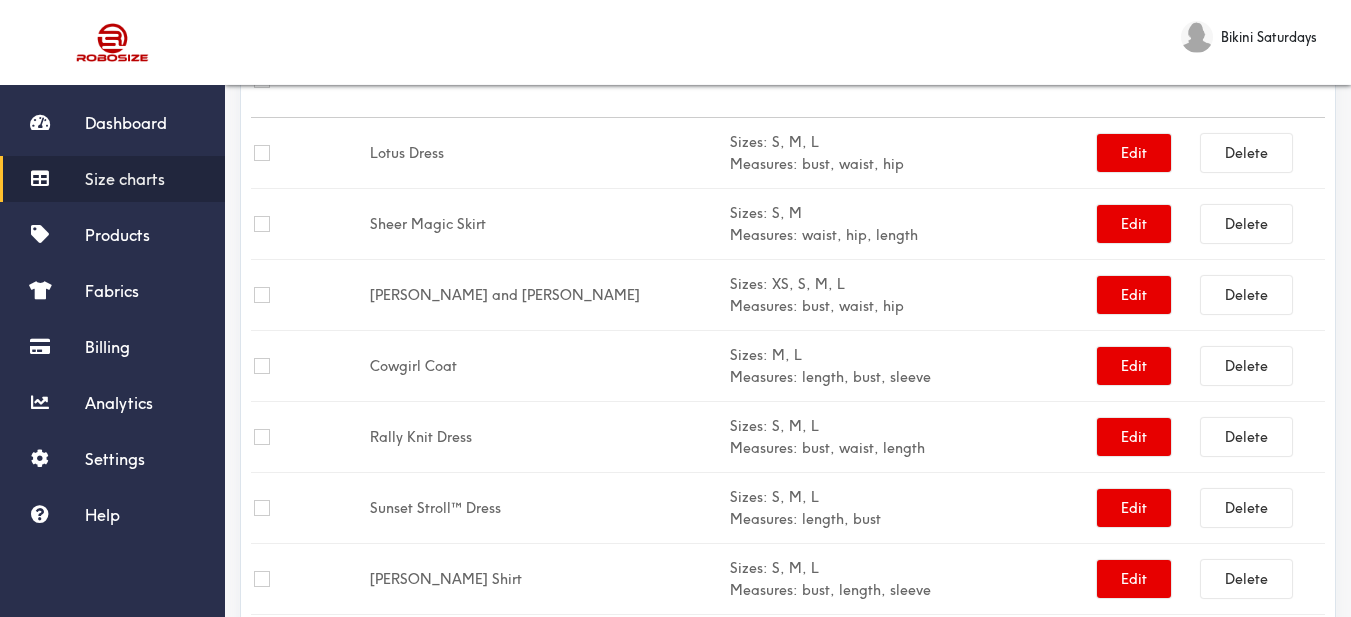 scroll, scrollTop: 0, scrollLeft: 0, axis: both 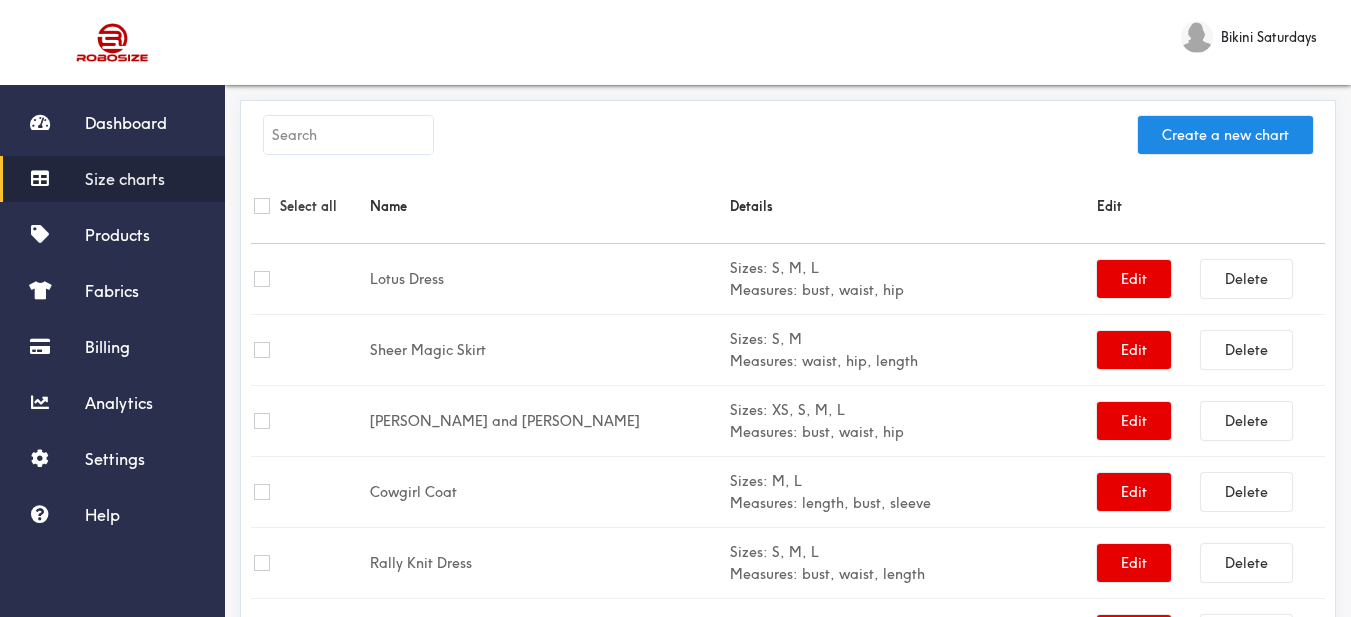 click at bounding box center [348, 135] 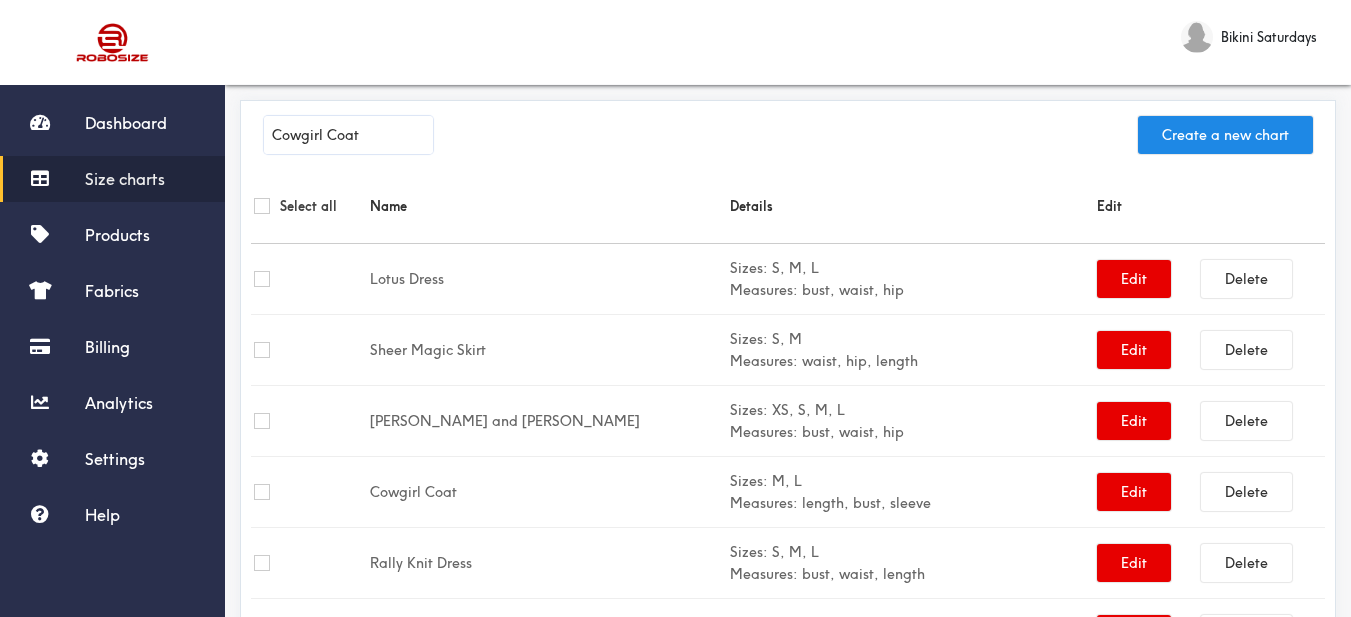 type on "Cowgirl Coat" 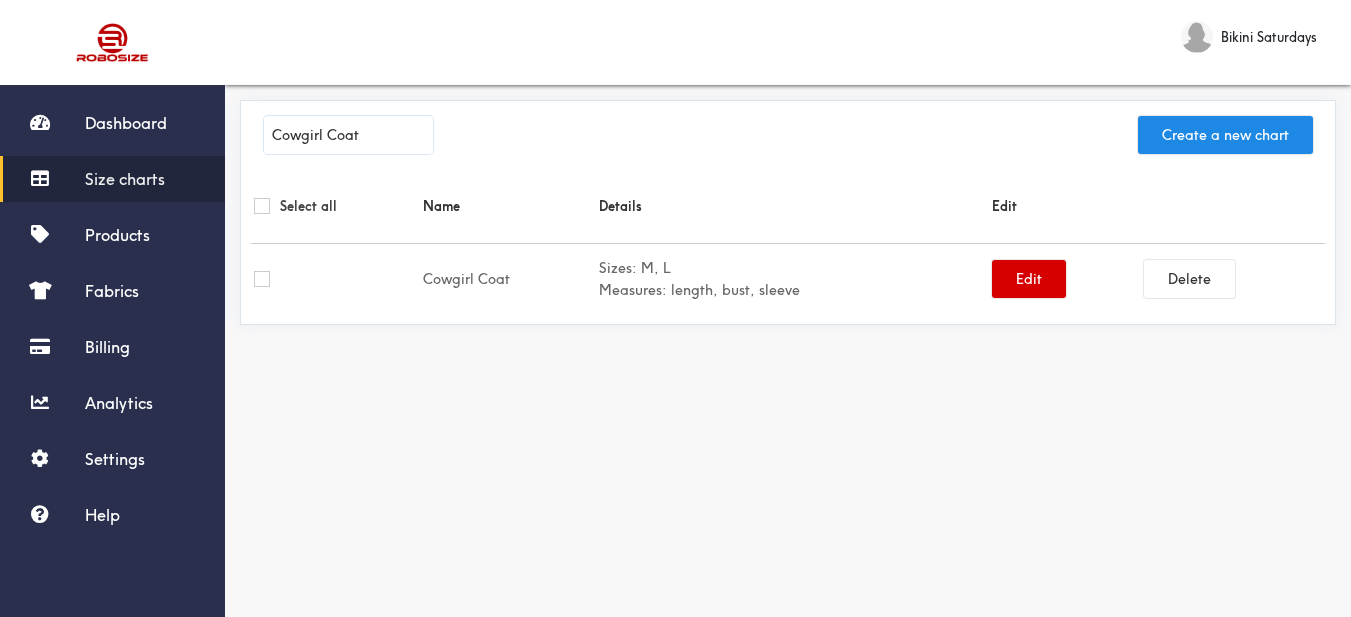 click on "Edit" at bounding box center [1029, 279] 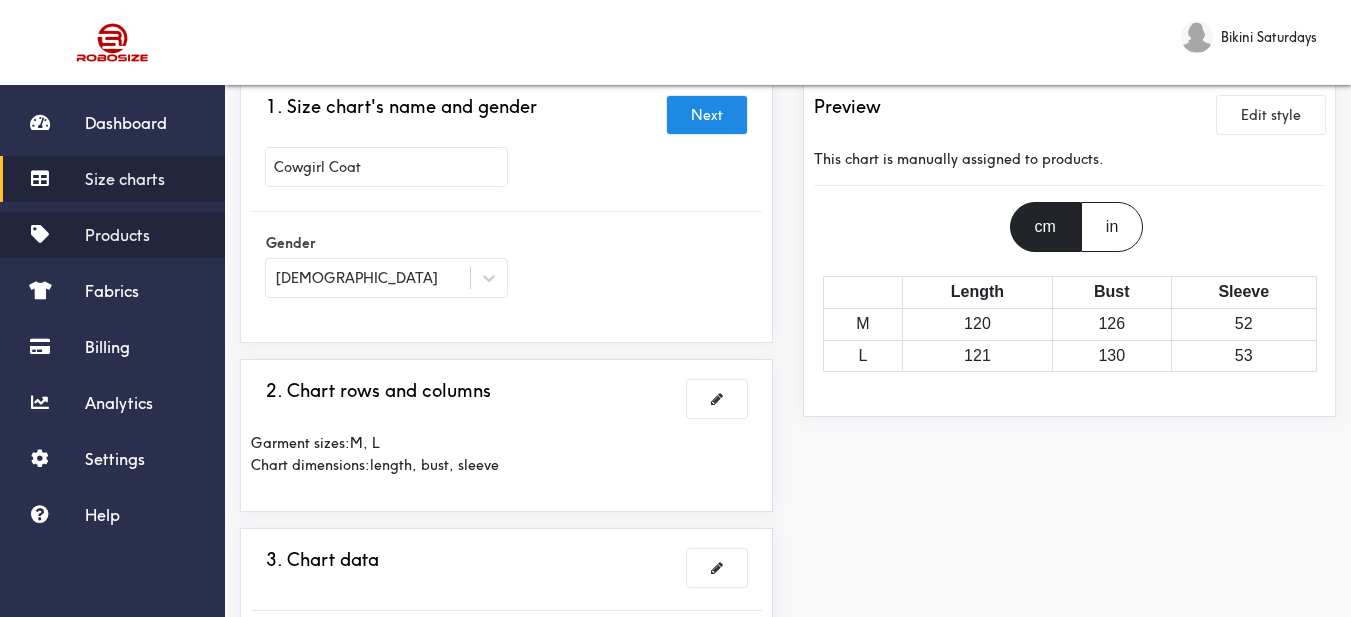 click on "Products" at bounding box center [112, 235] 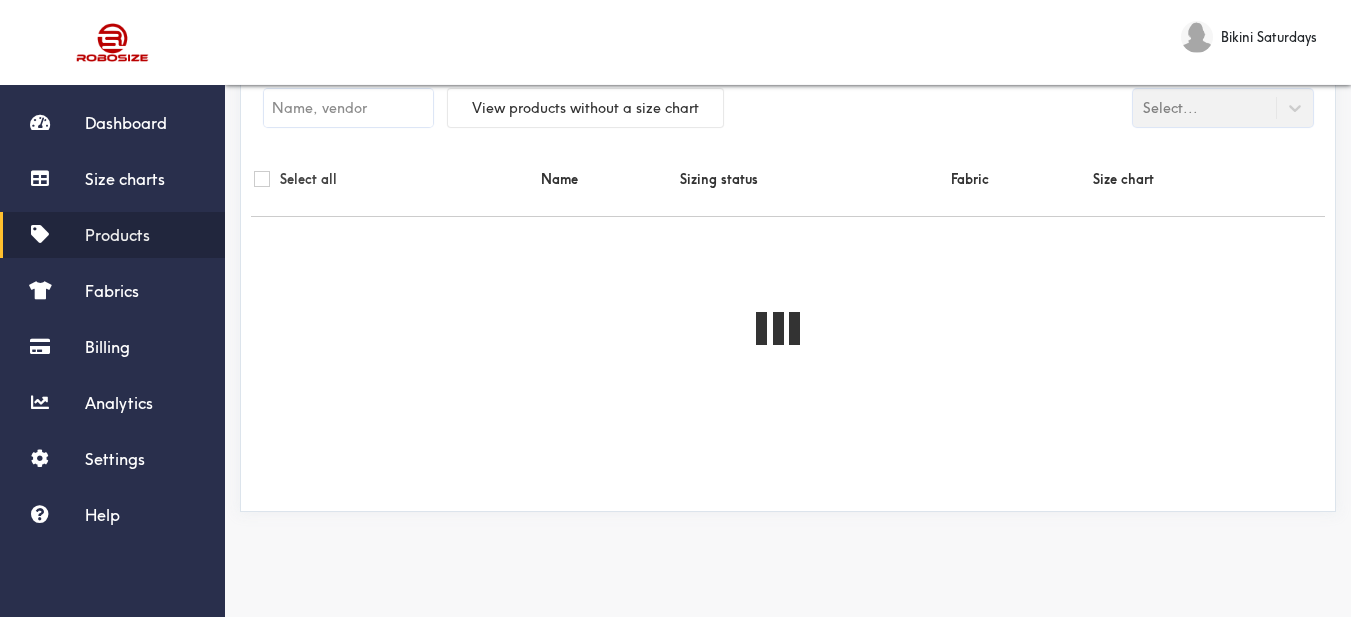 scroll, scrollTop: 0, scrollLeft: 0, axis: both 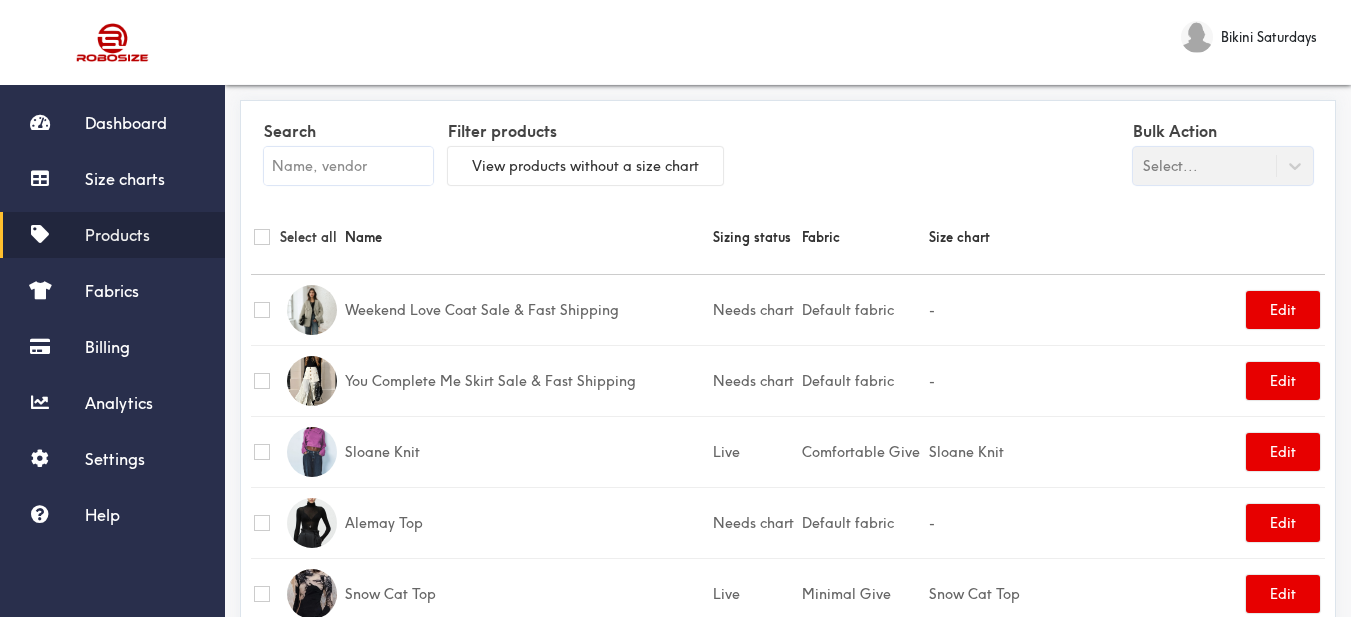 click at bounding box center (348, 166) 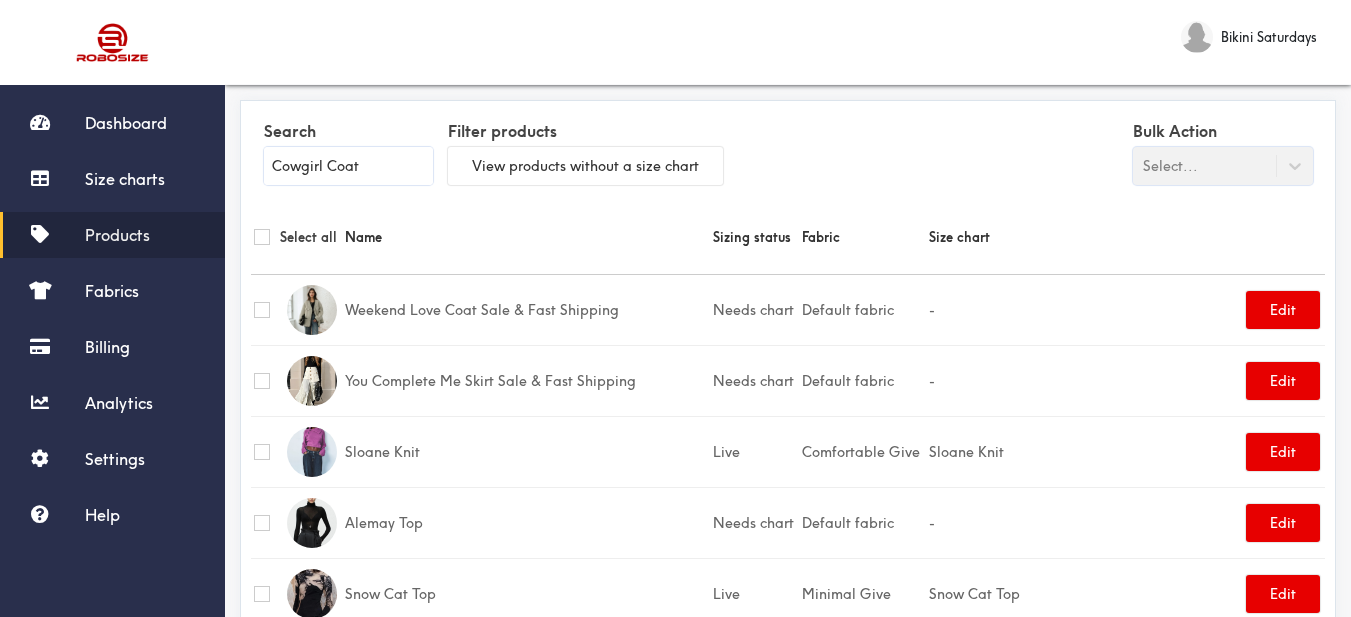 type on "Cowgirl Coat" 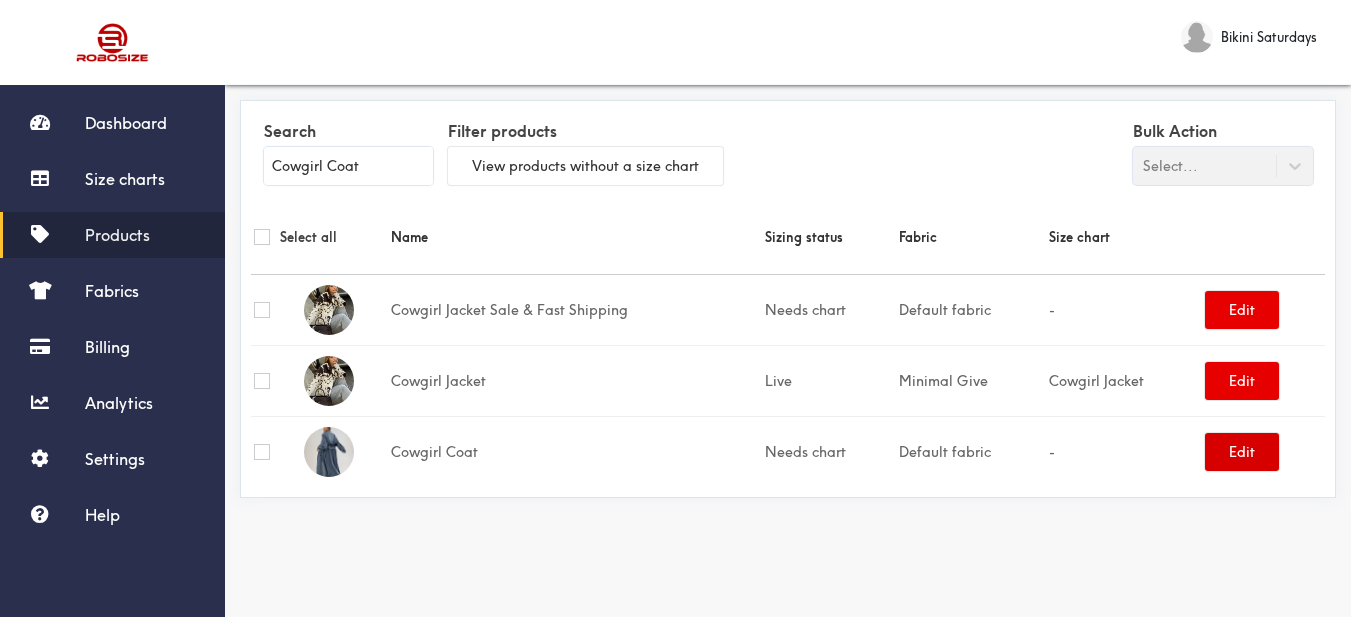 click on "Edit" at bounding box center (1242, 452) 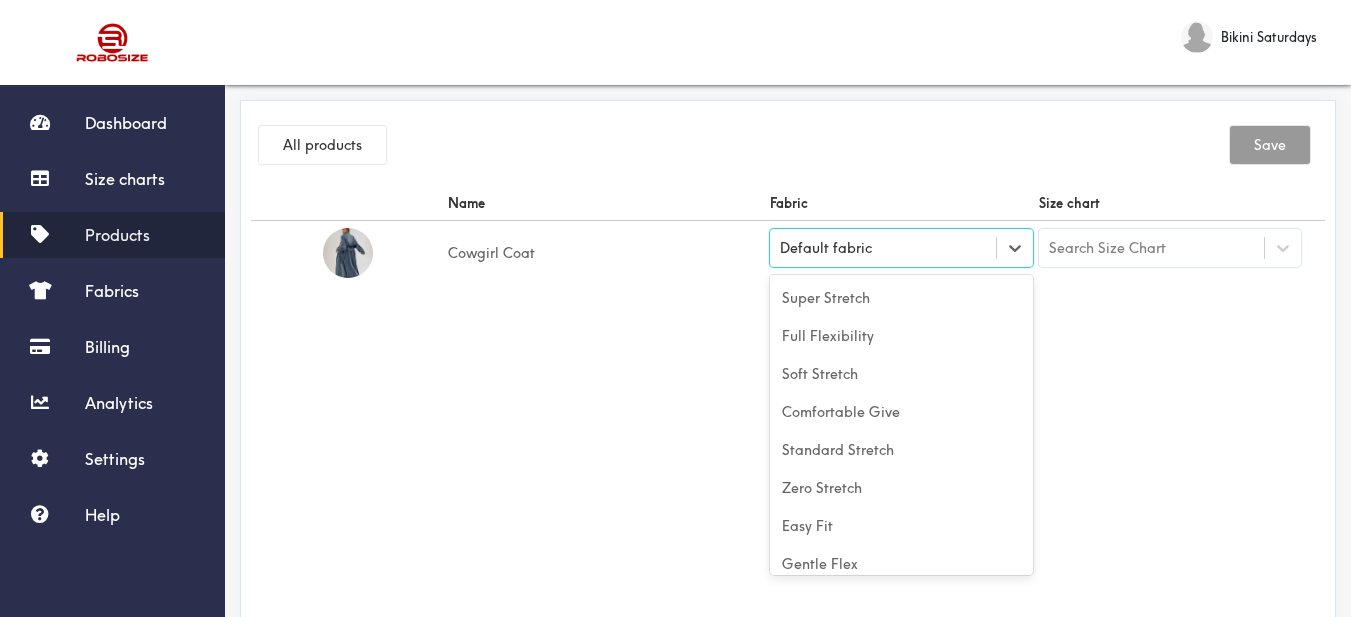 click on "Default fabric" at bounding box center [883, 248] 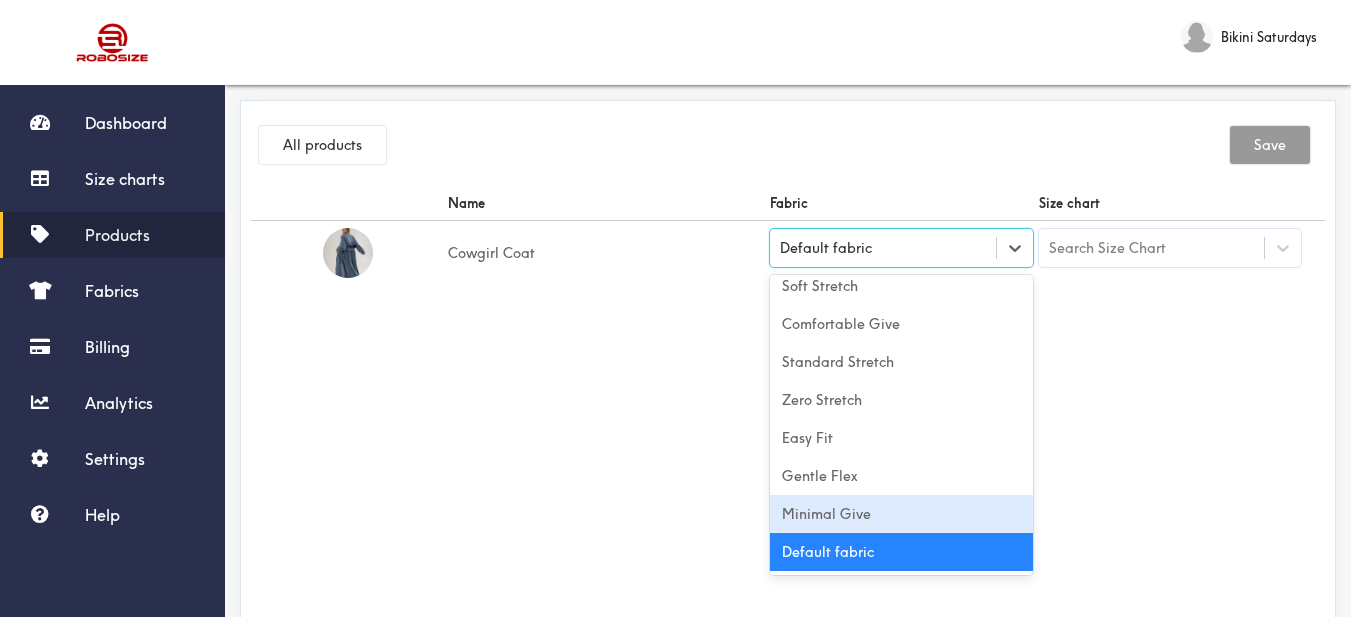 click on "Minimal Give" at bounding box center (901, 514) 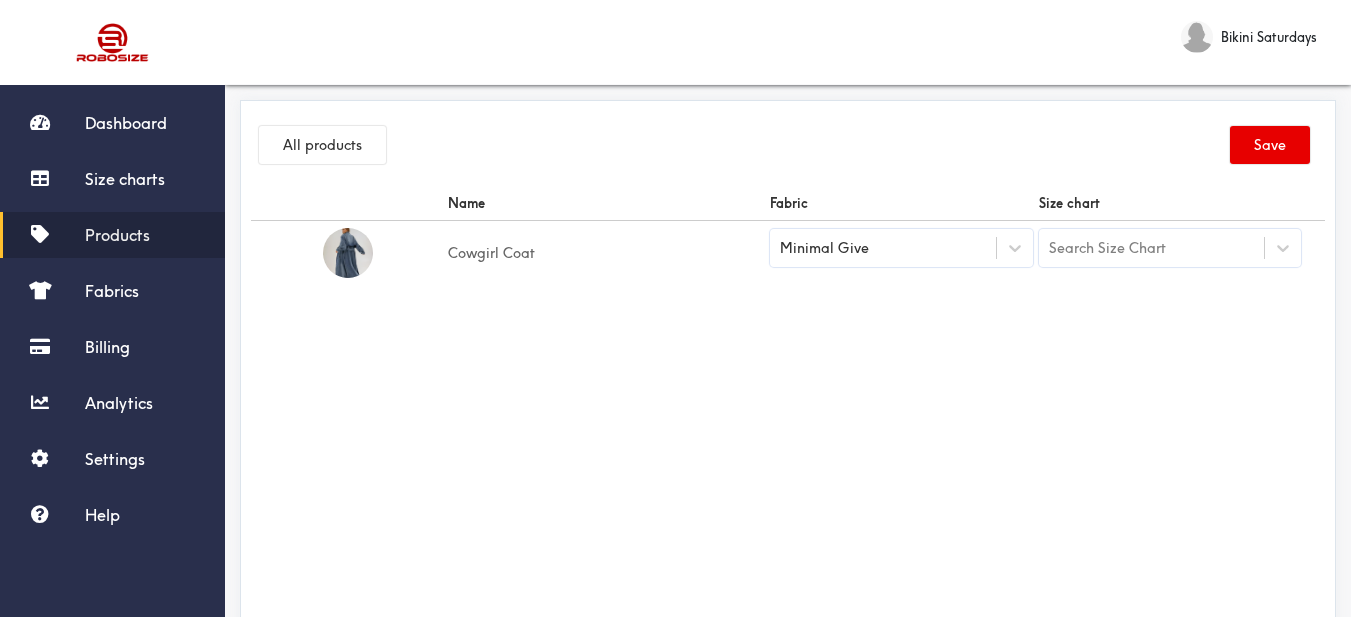 drag, startPoint x: 1213, startPoint y: 465, endPoint x: 1184, endPoint y: 322, distance: 145.91093 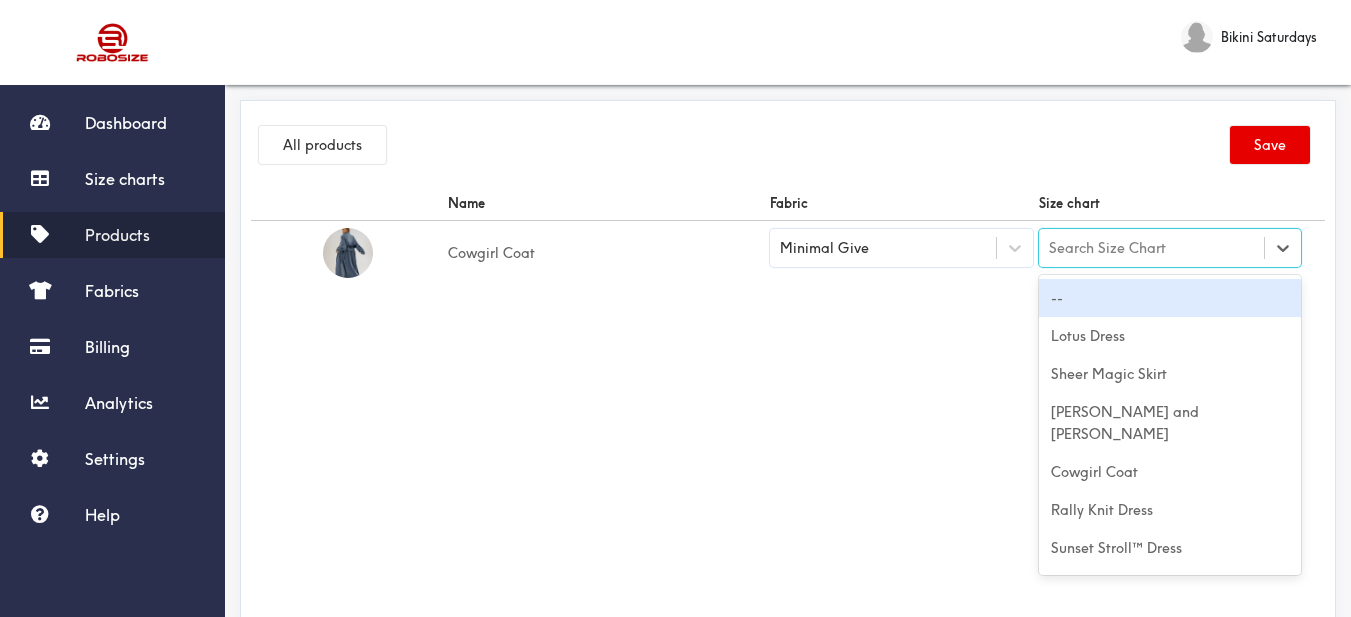 paste on "Cowgirl Coat" 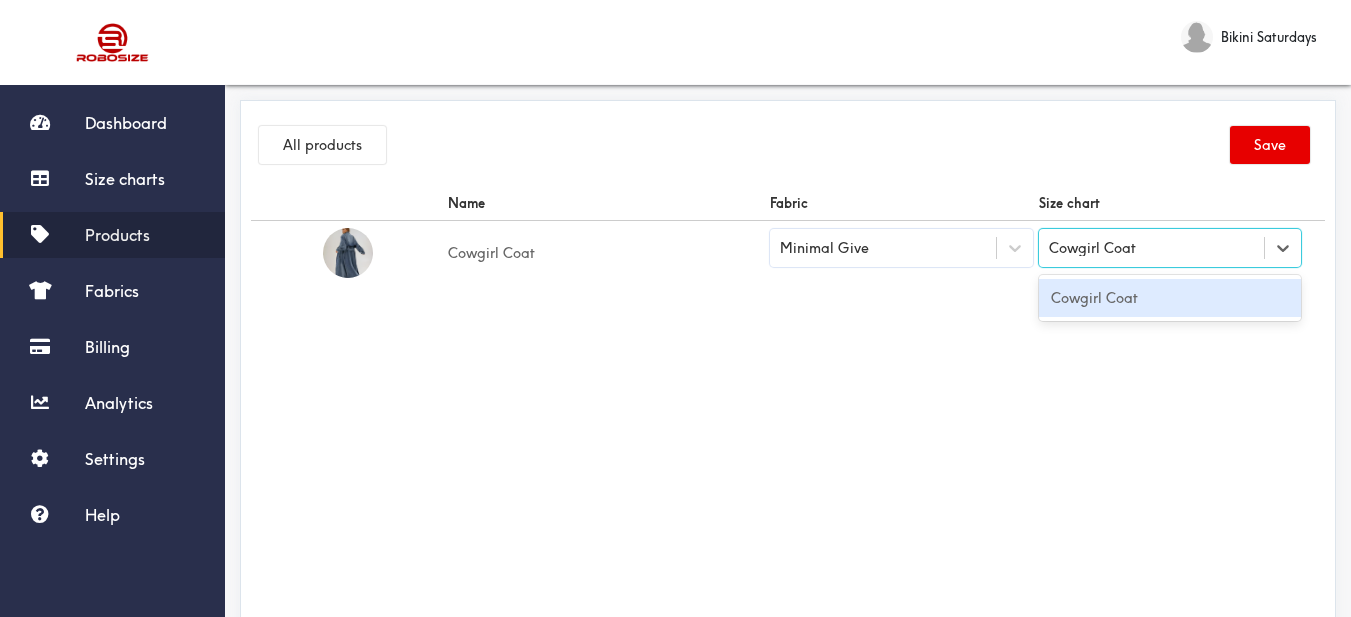 click on "Cowgirl Coat" at bounding box center (1170, 298) 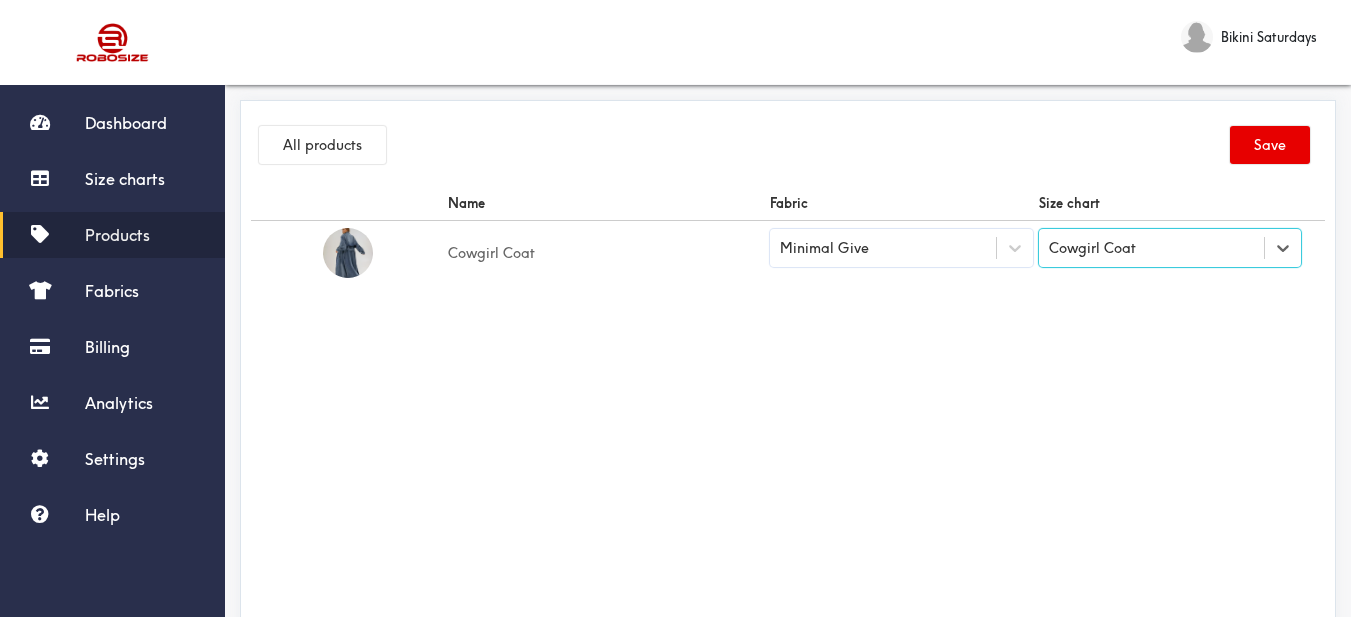 drag, startPoint x: 957, startPoint y: 334, endPoint x: 1226, endPoint y: 215, distance: 294.1462 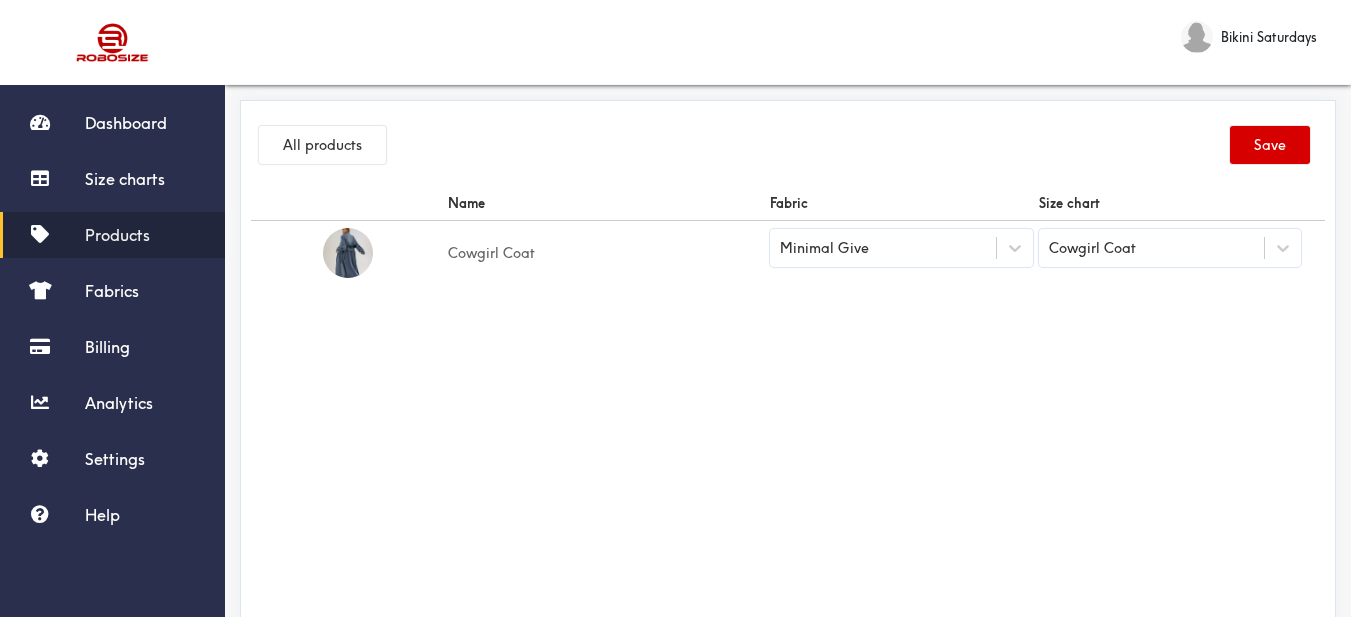 click on "Save" at bounding box center [1270, 145] 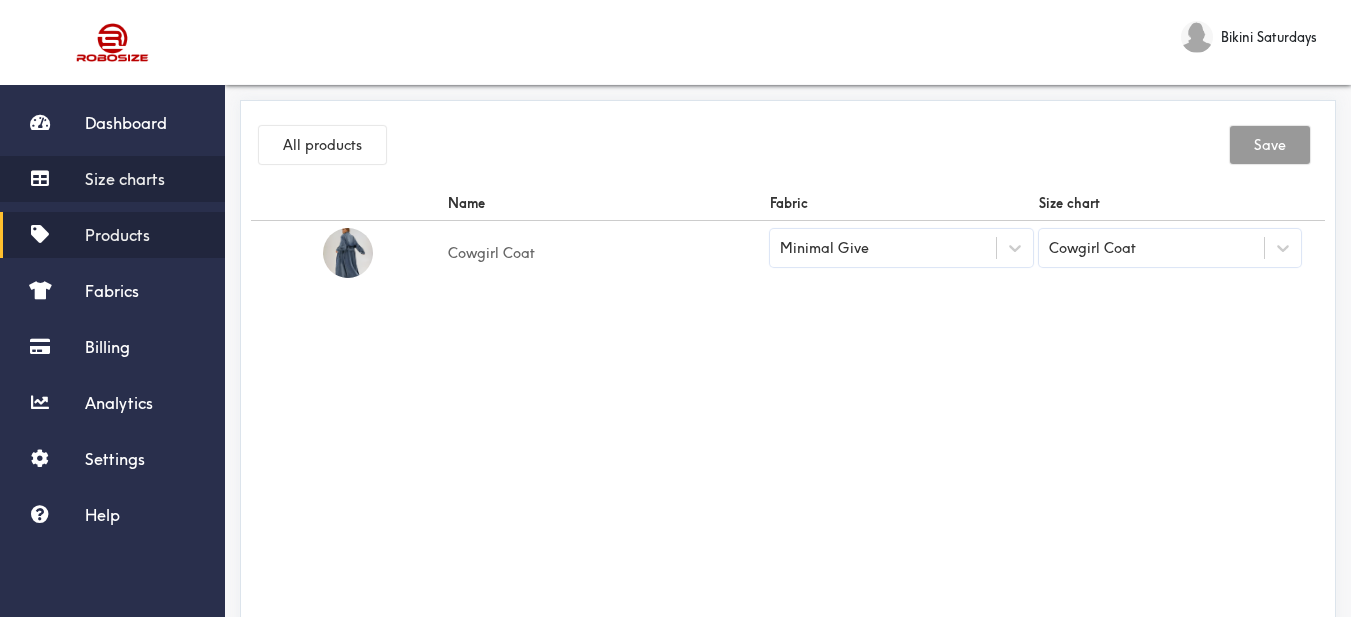 click on "Size charts" at bounding box center (125, 179) 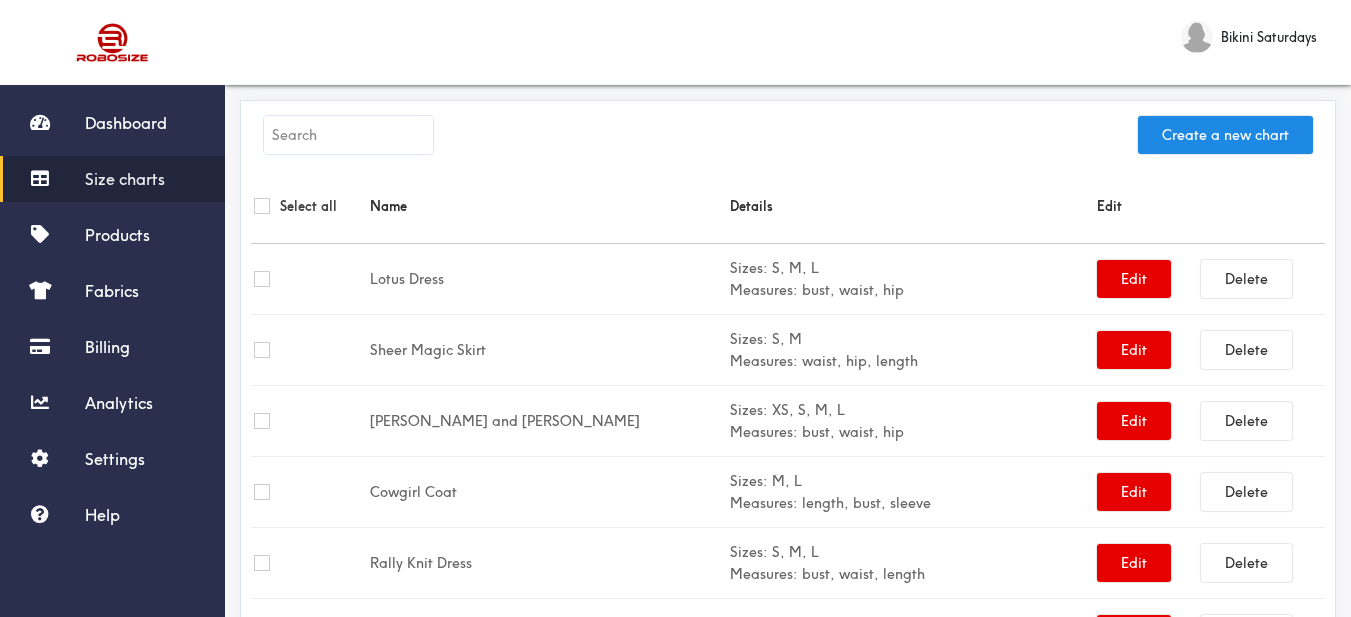 click at bounding box center [348, 135] 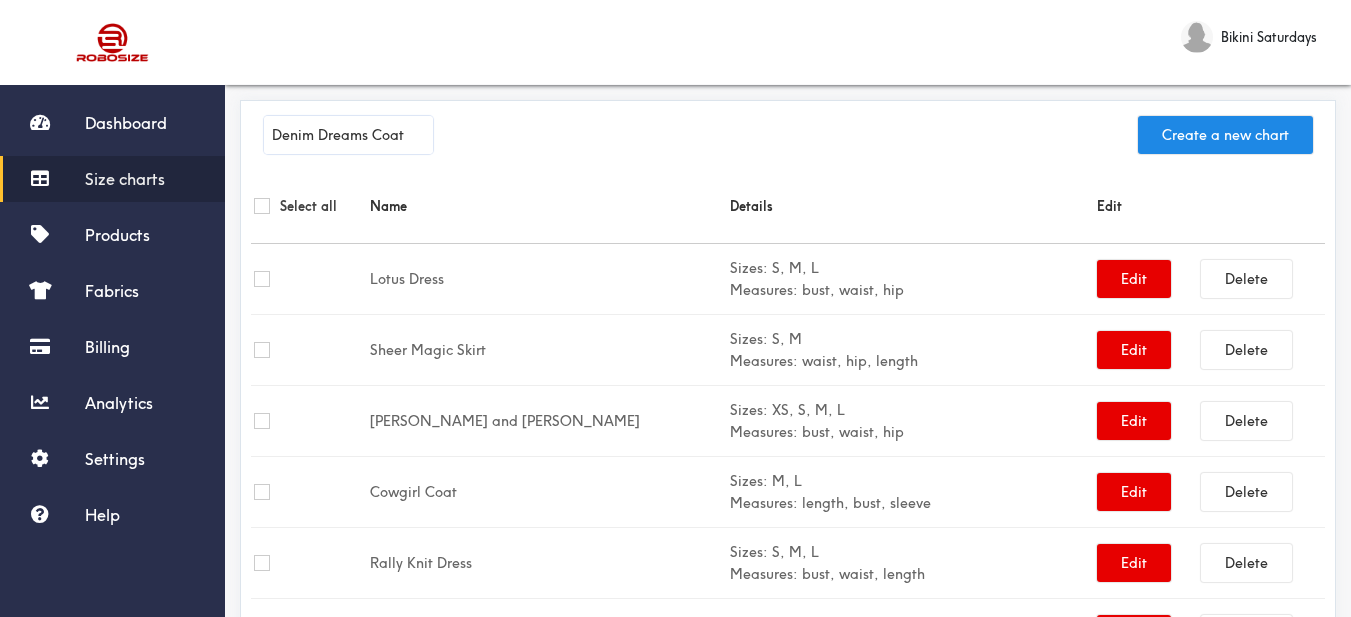 type on "Denim Dreams Coat" 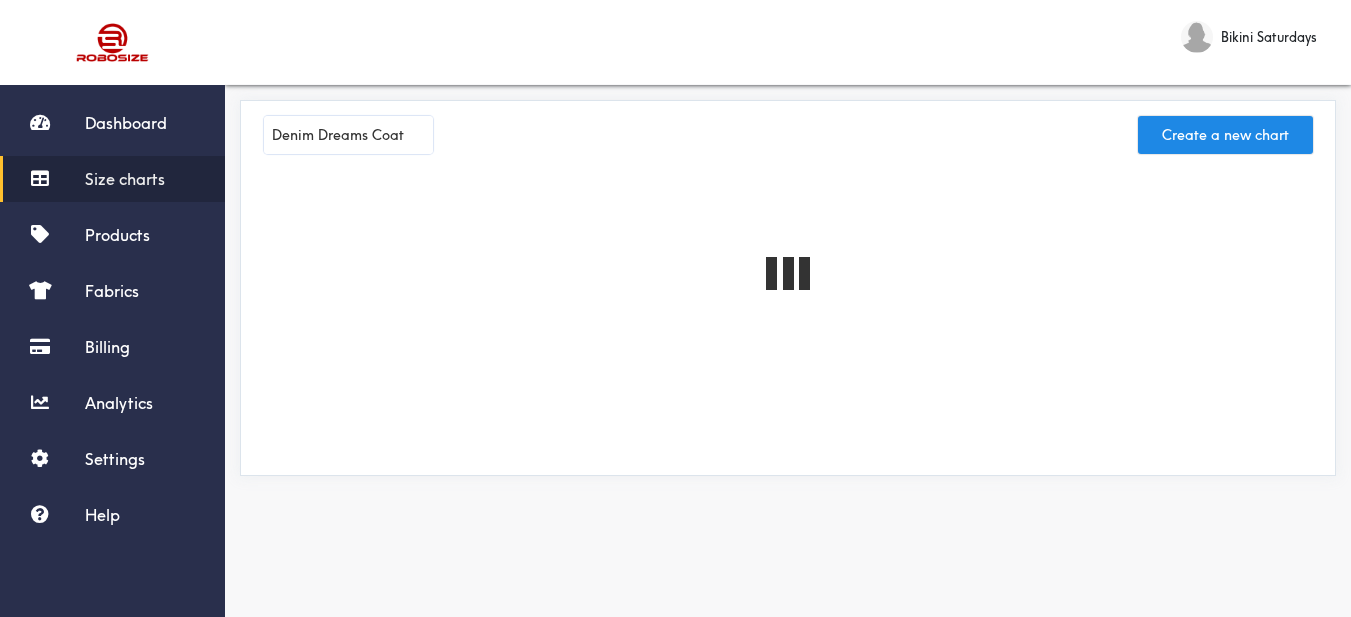 click on "Denim Dreams Coat Create a new chart" at bounding box center (788, 140) 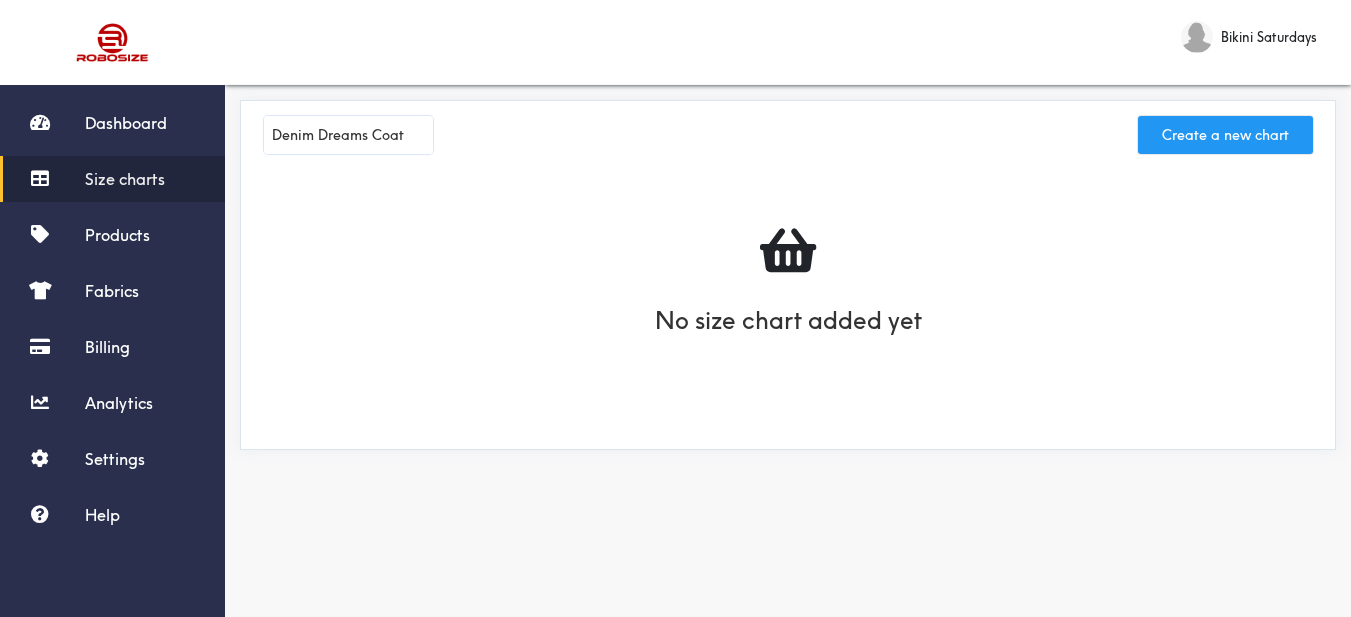 click on "Create a new chart" at bounding box center [1225, 135] 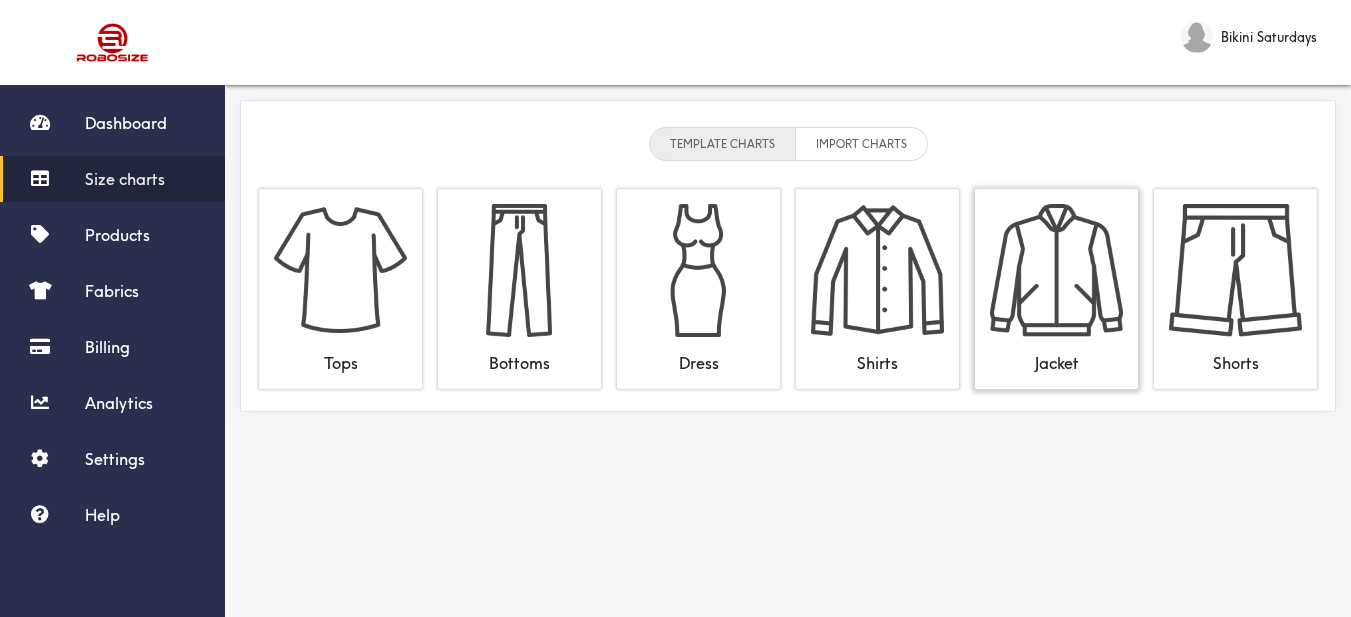 click at bounding box center (1056, 270) 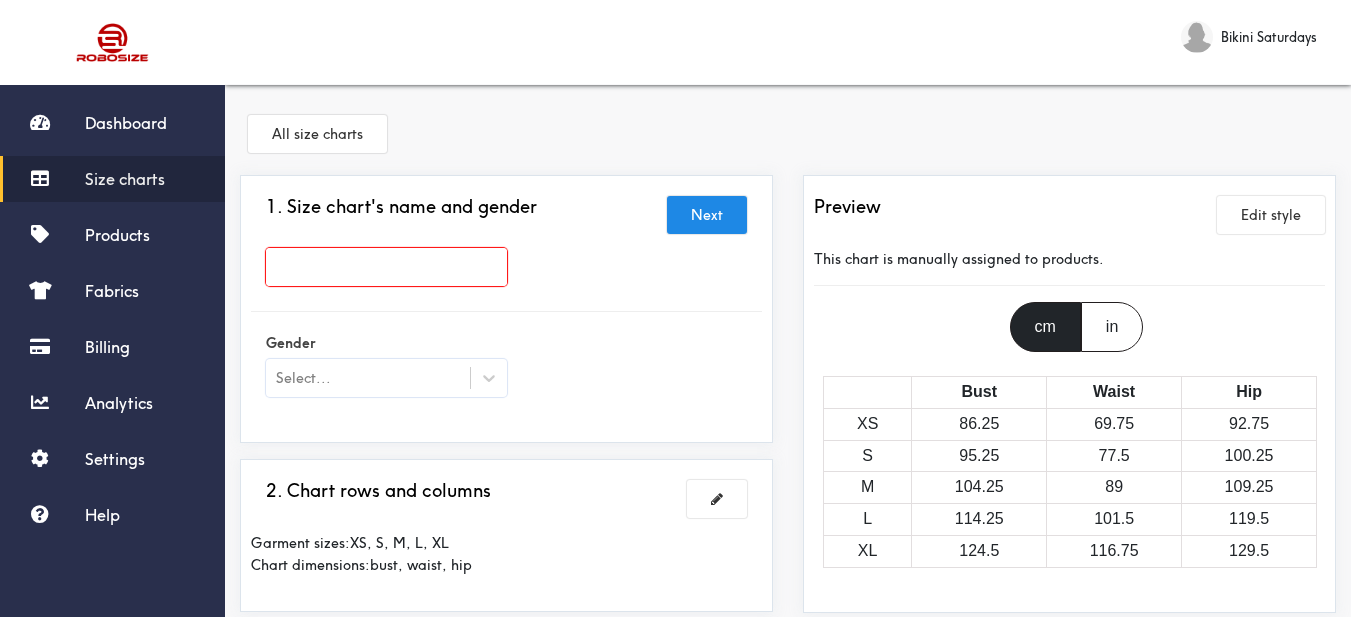 click at bounding box center [386, 267] 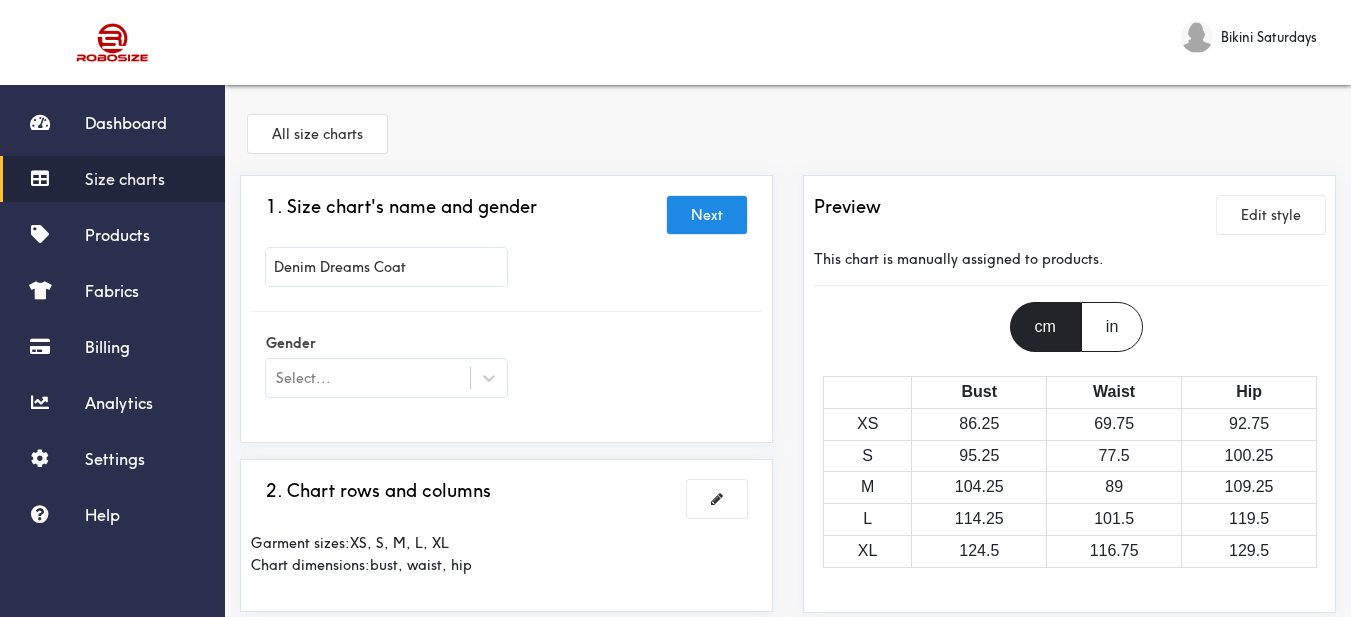 type on "Denim Dreams Coat" 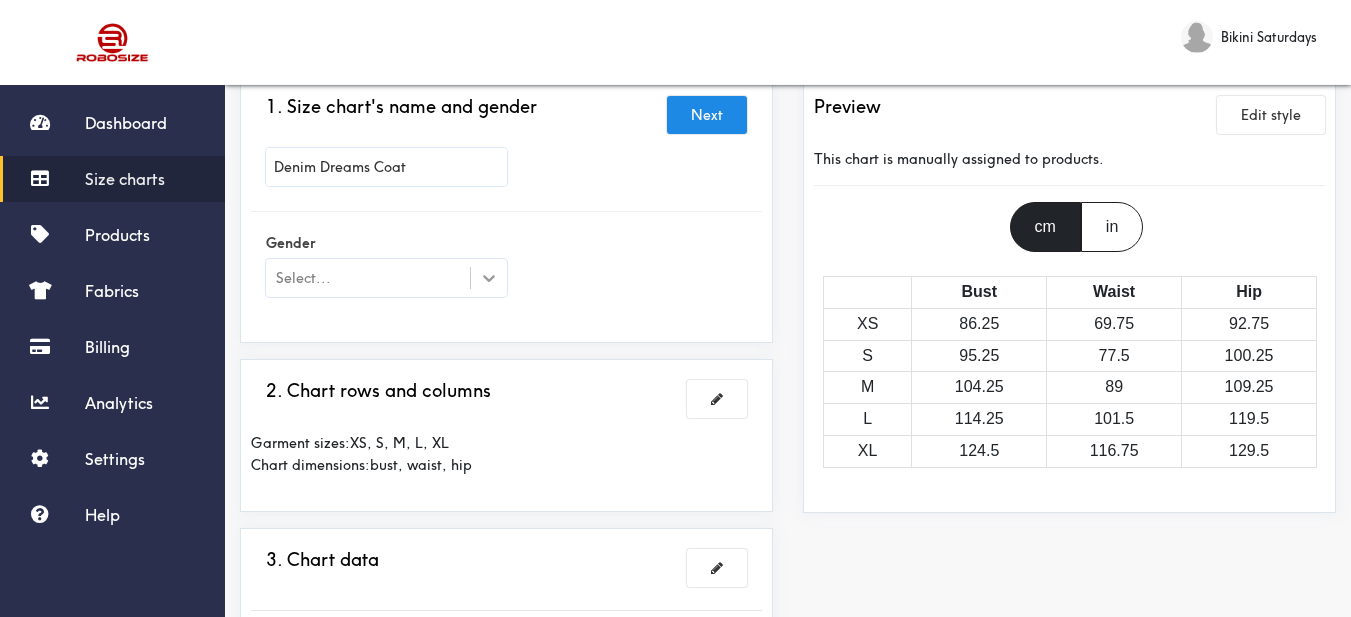 click at bounding box center (489, 278) 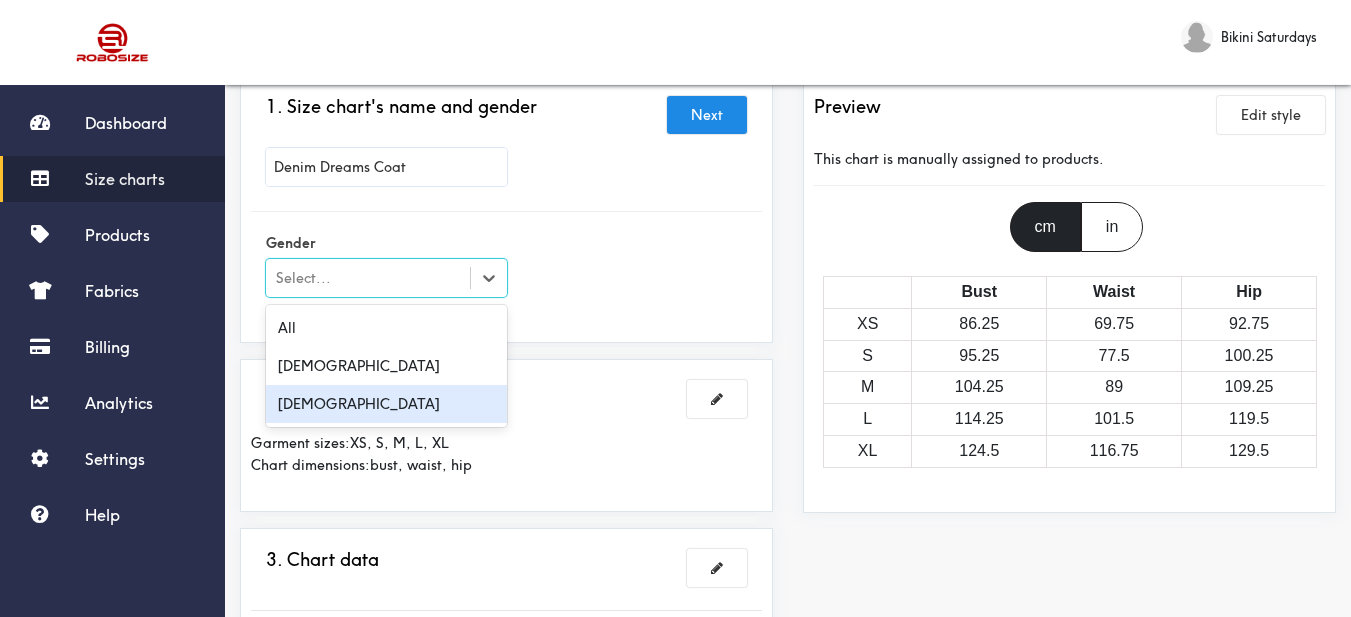 drag, startPoint x: 375, startPoint y: 395, endPoint x: 497, endPoint y: 359, distance: 127.20063 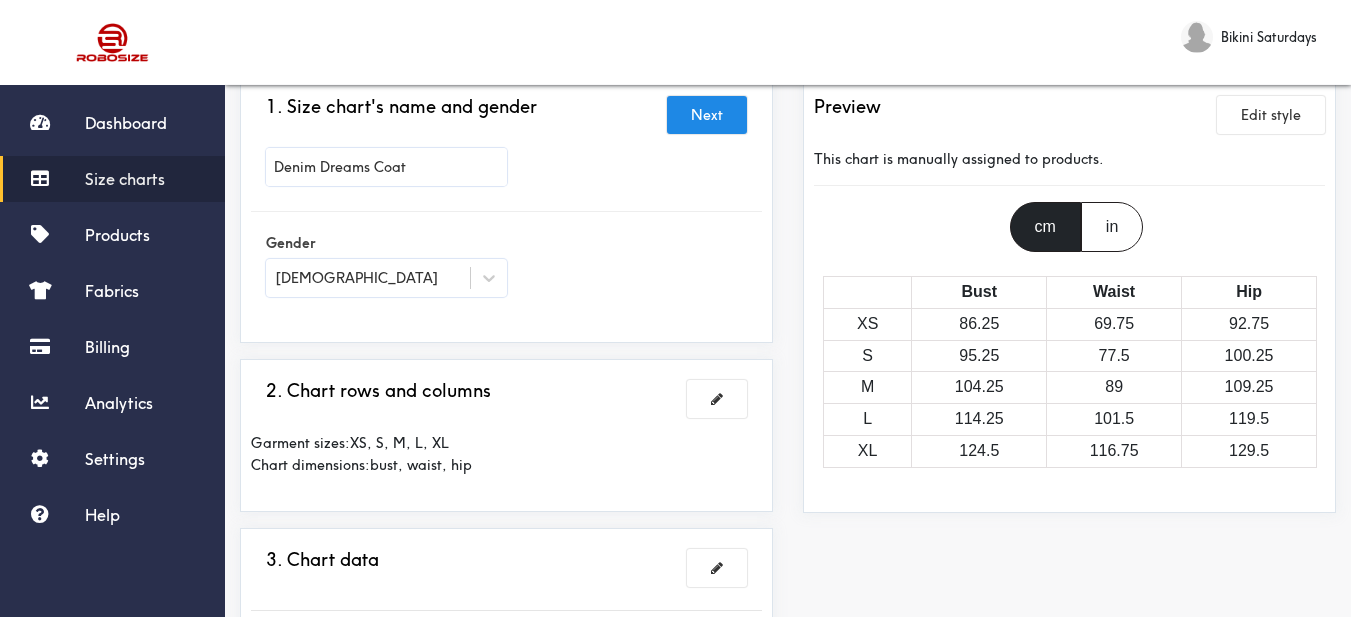 click on "1. Size chart's name and gender Next Denim Dreams Coat Gender [DEMOGRAPHIC_DATA]" at bounding box center (506, 209) 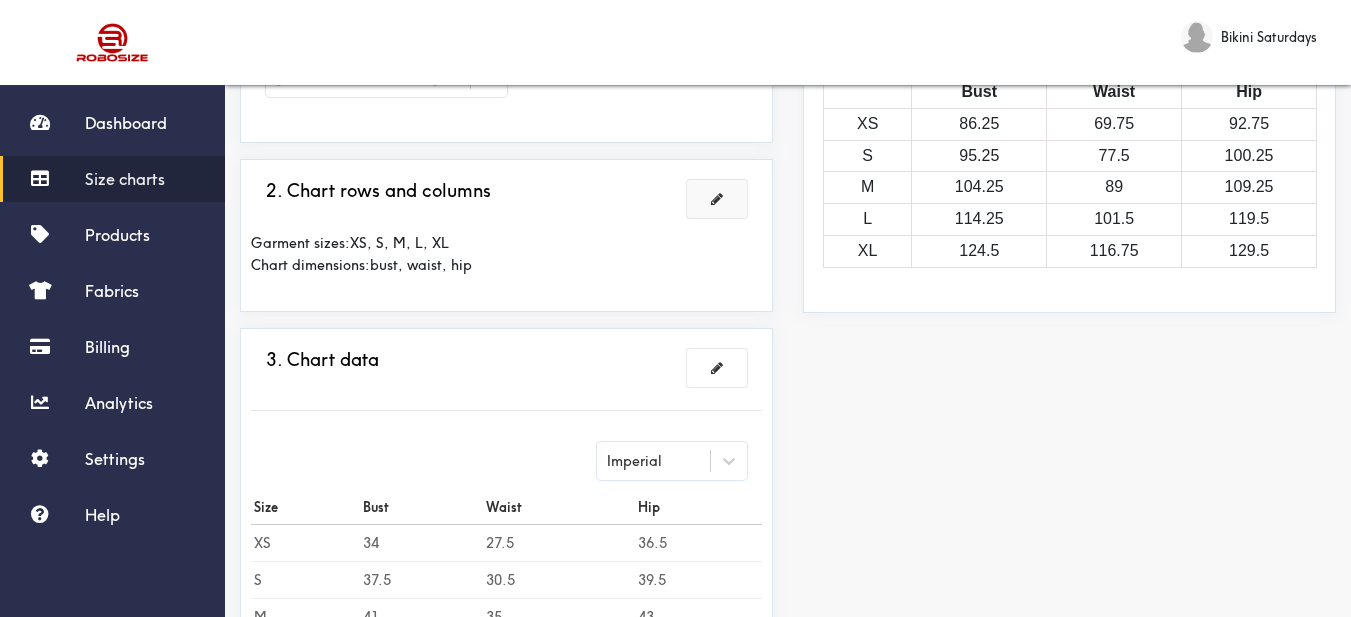 click at bounding box center [717, 199] 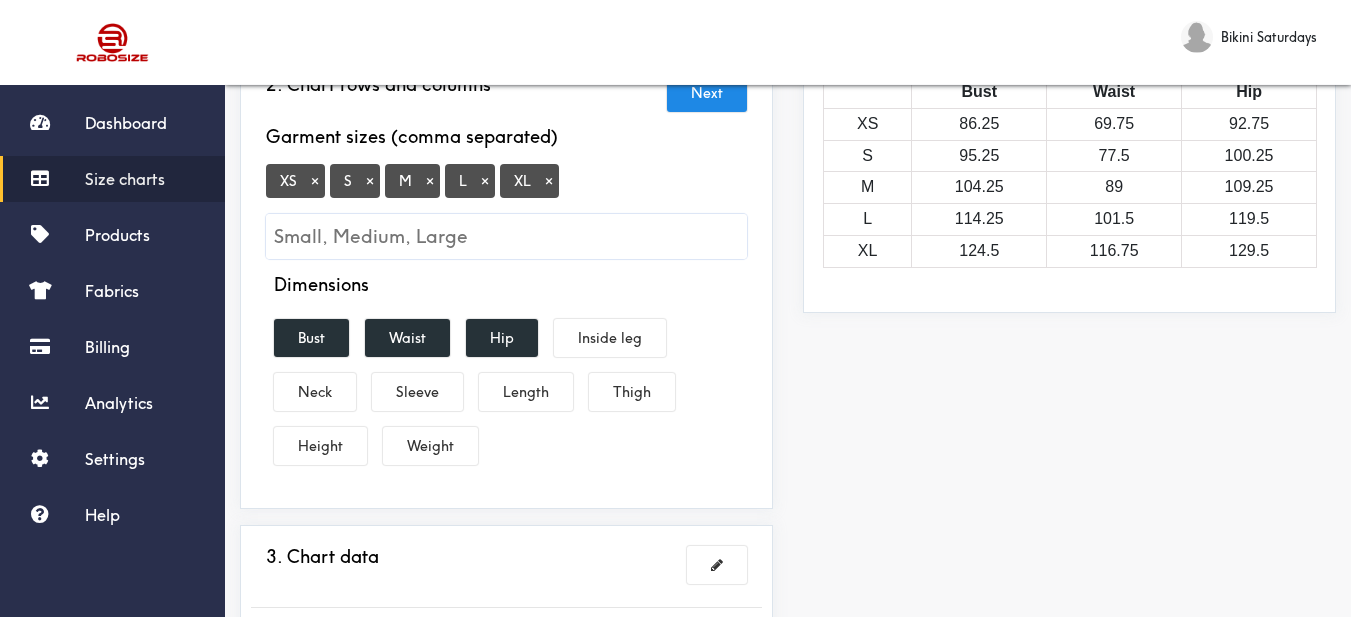 click on "×" at bounding box center (549, 181) 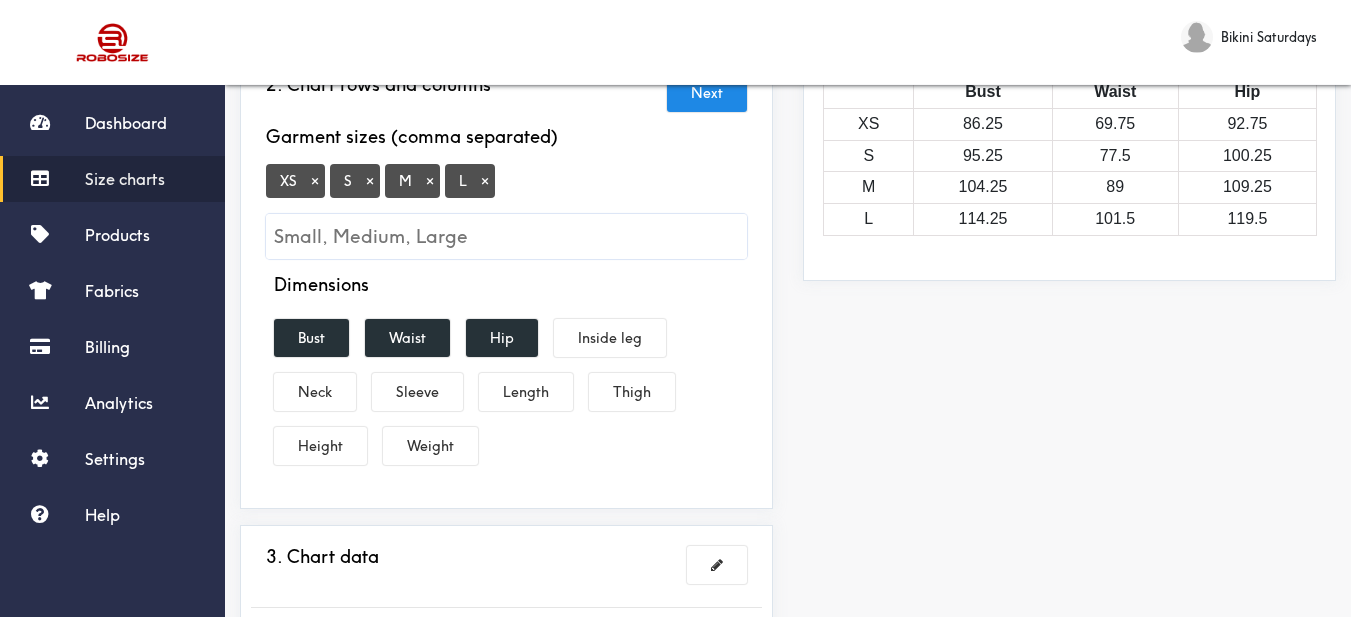 click on "XS × S × M × L ×" at bounding box center [506, 211] 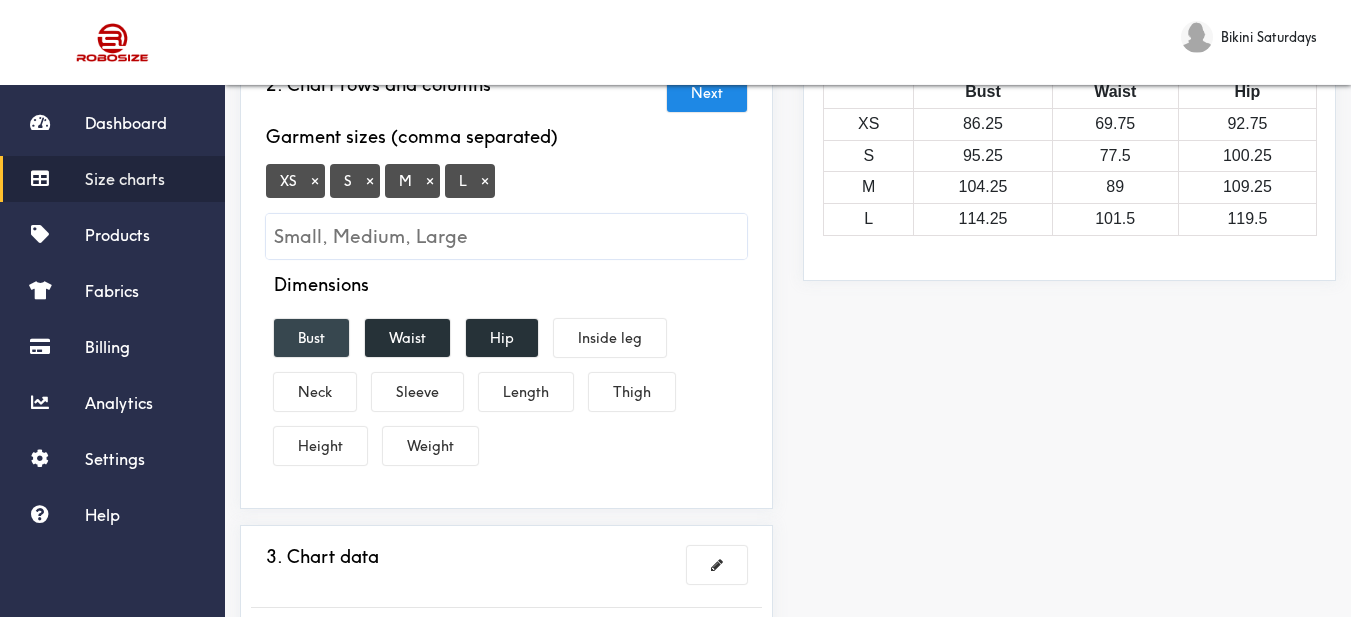 click on "Bust" at bounding box center (311, 338) 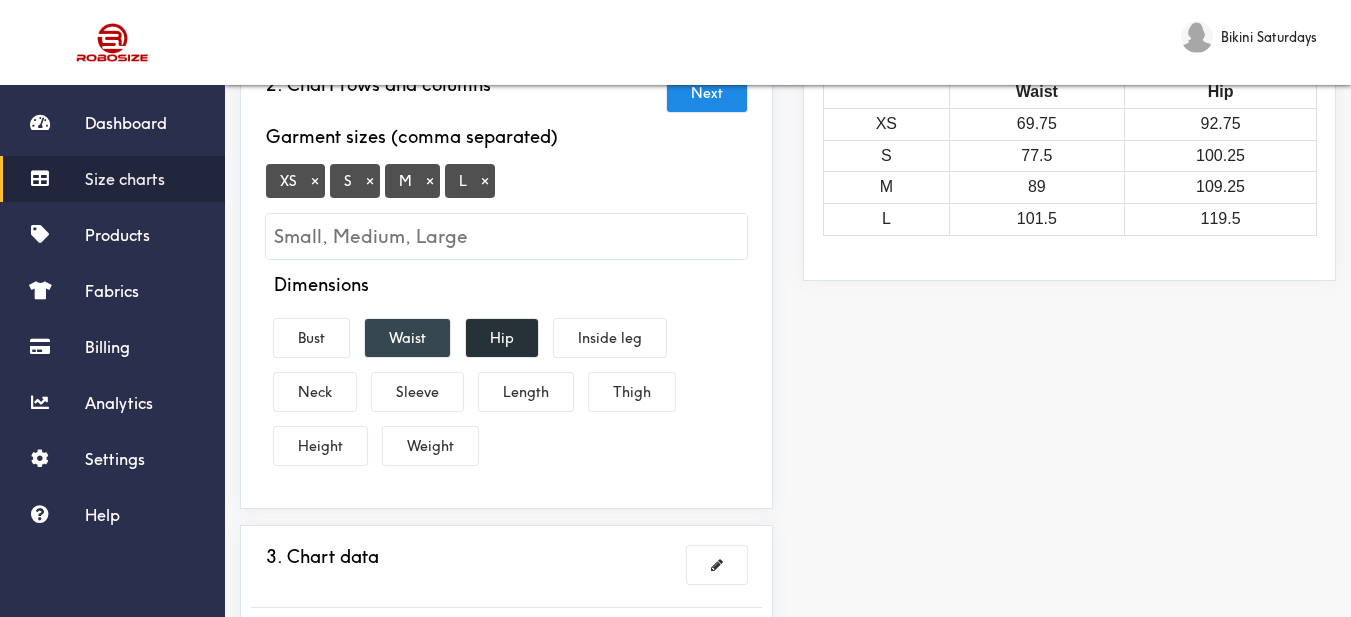 click on "Waist" at bounding box center (407, 338) 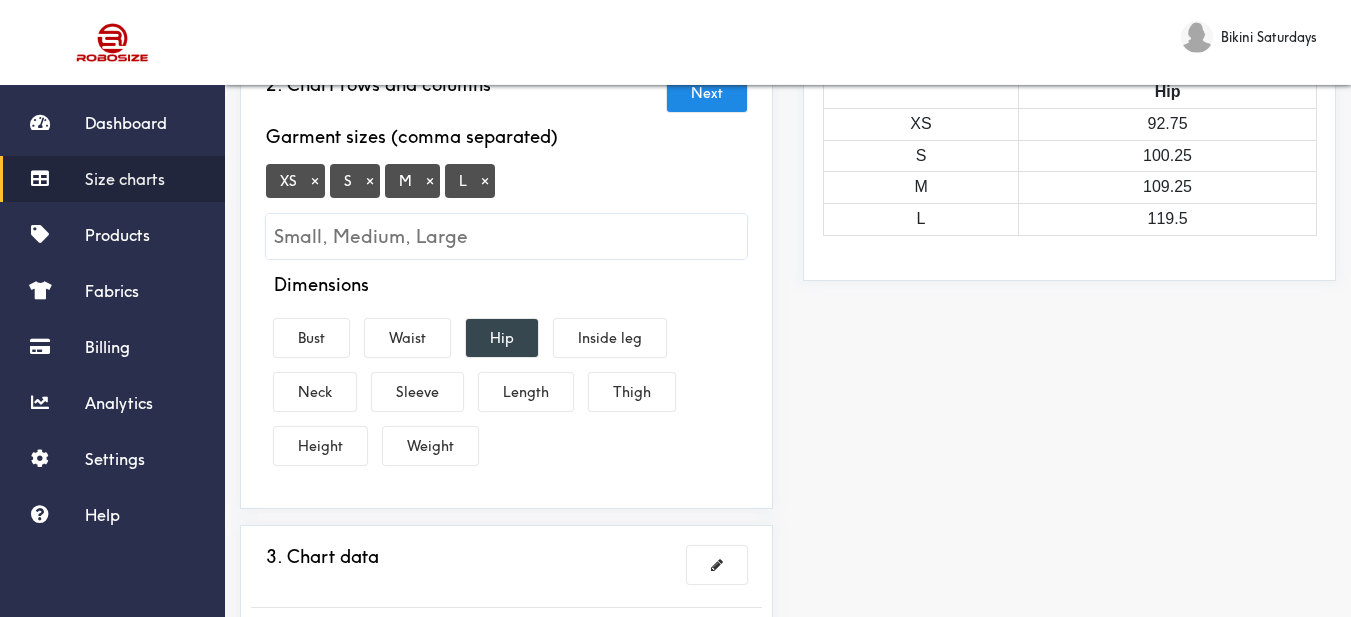 click on "Hip" at bounding box center (502, 338) 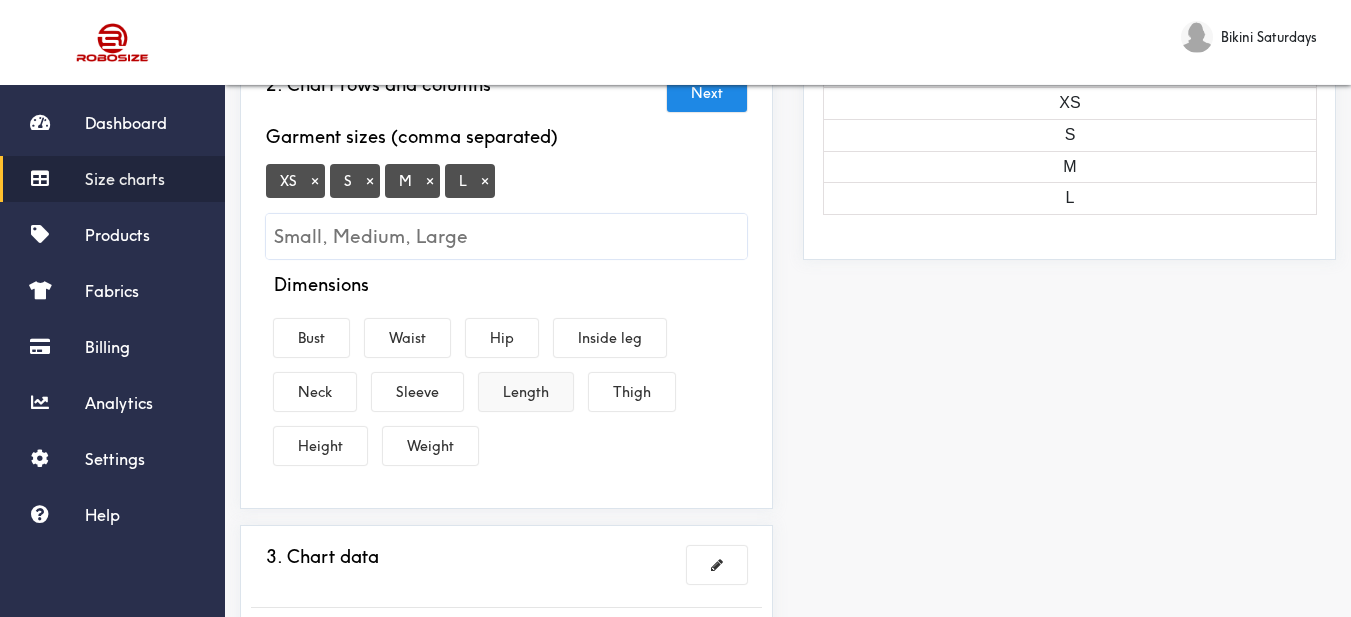 drag, startPoint x: 519, startPoint y: 390, endPoint x: 499, endPoint y: 390, distance: 20 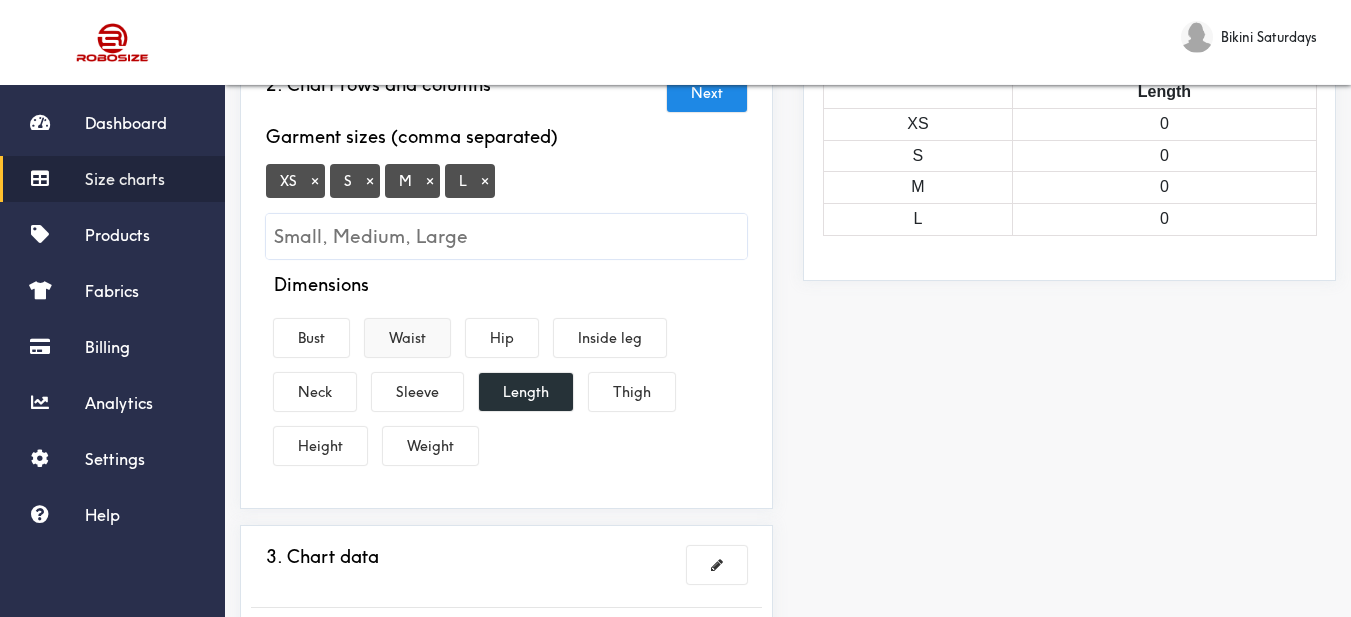 drag, startPoint x: 437, startPoint y: 387, endPoint x: 370, endPoint y: 351, distance: 76.05919 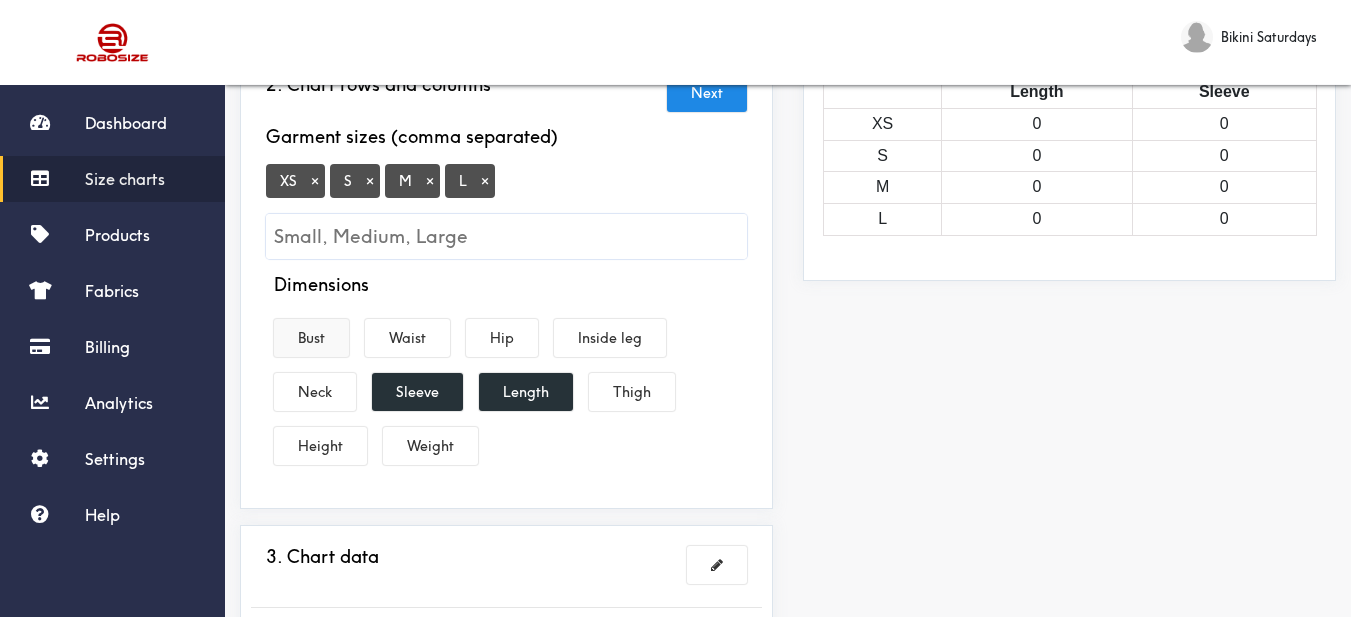 click on "Bust" at bounding box center (311, 338) 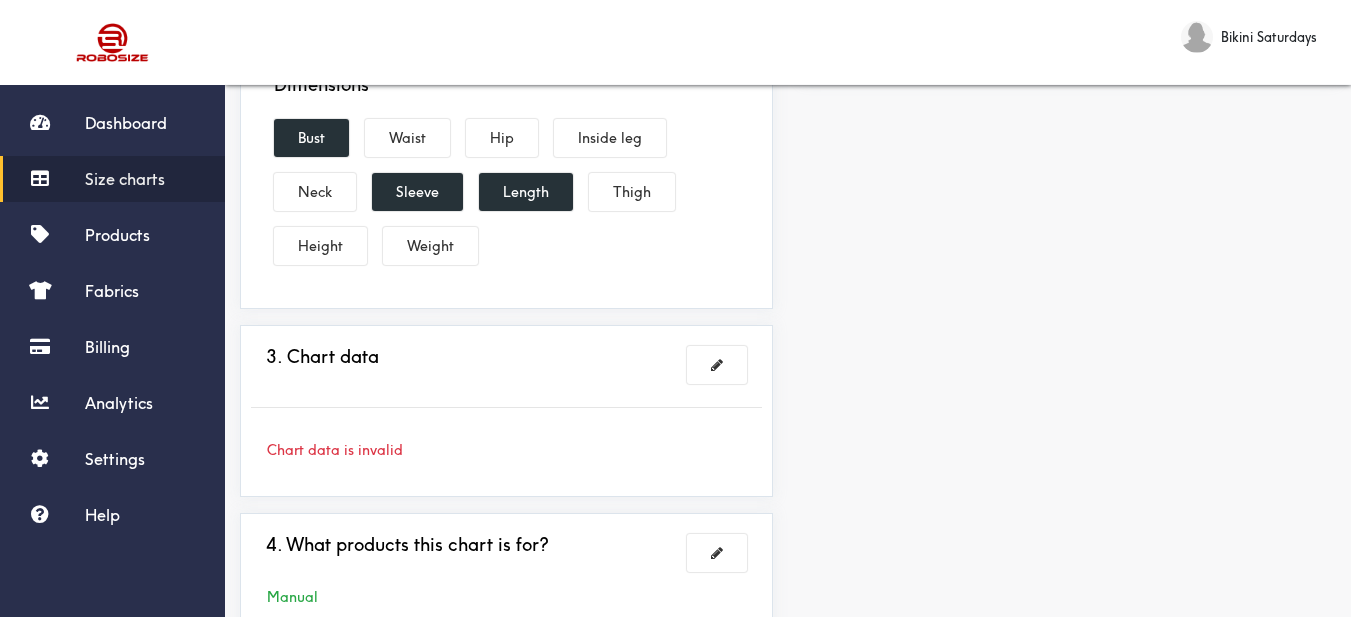 scroll, scrollTop: 600, scrollLeft: 0, axis: vertical 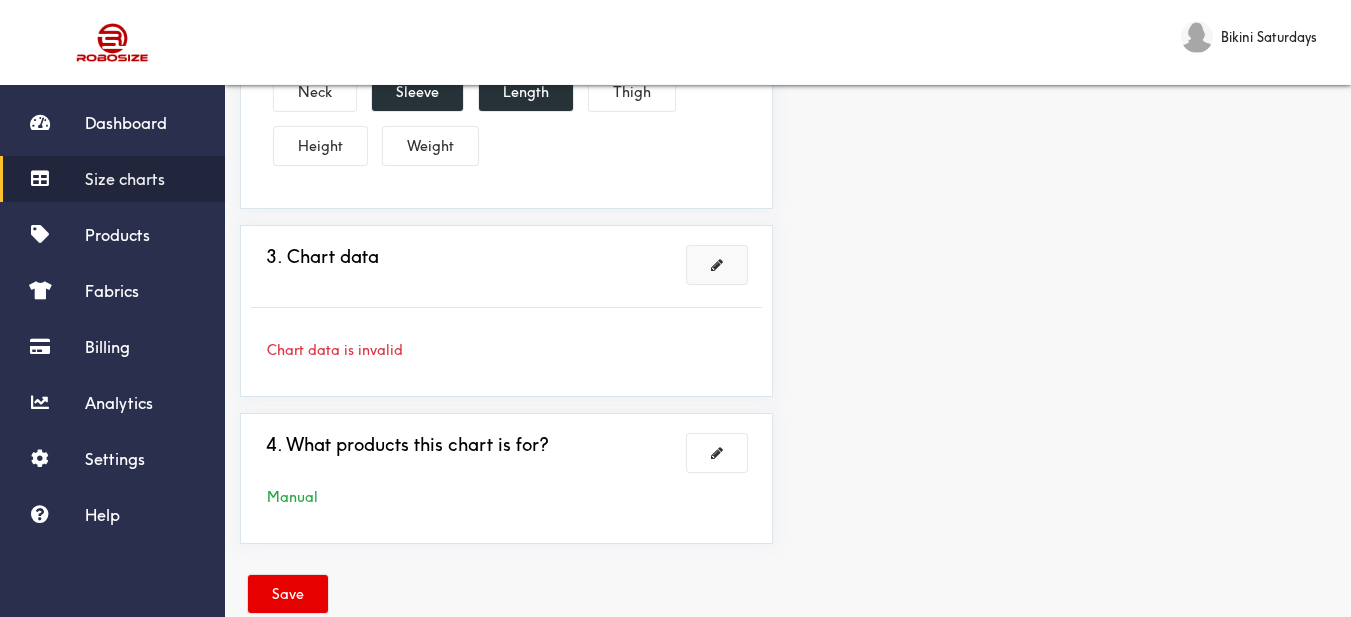 click at bounding box center (717, 265) 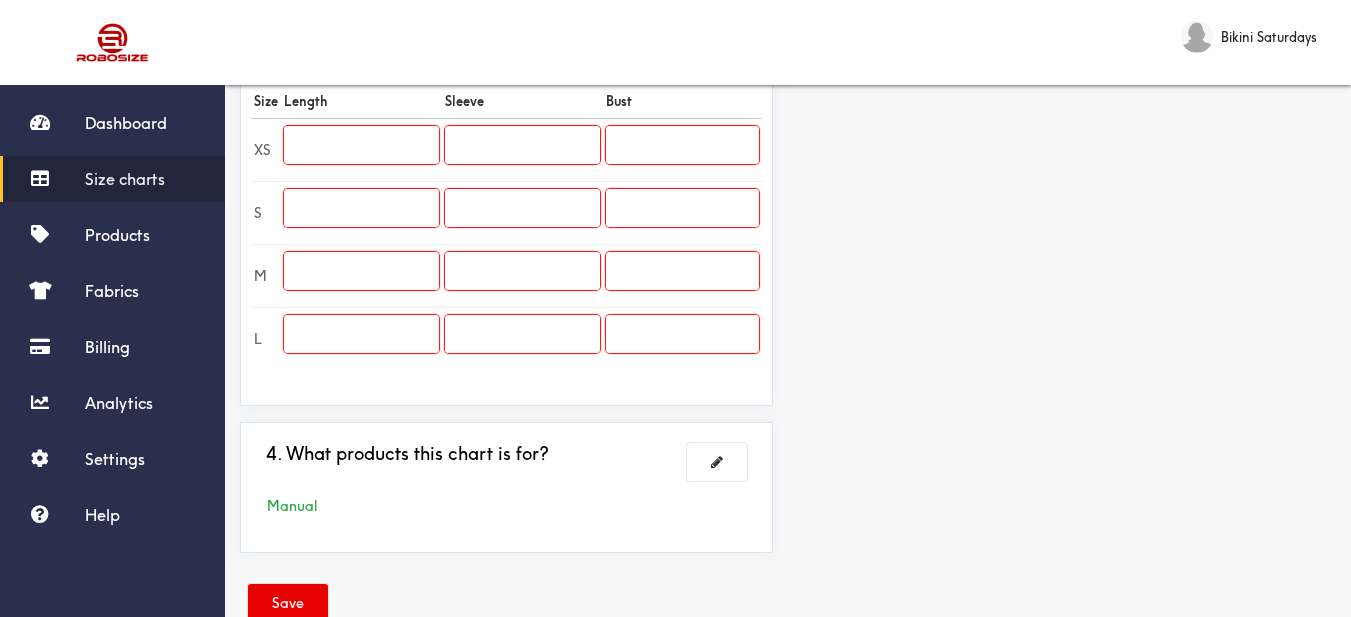 click at bounding box center [361, 145] 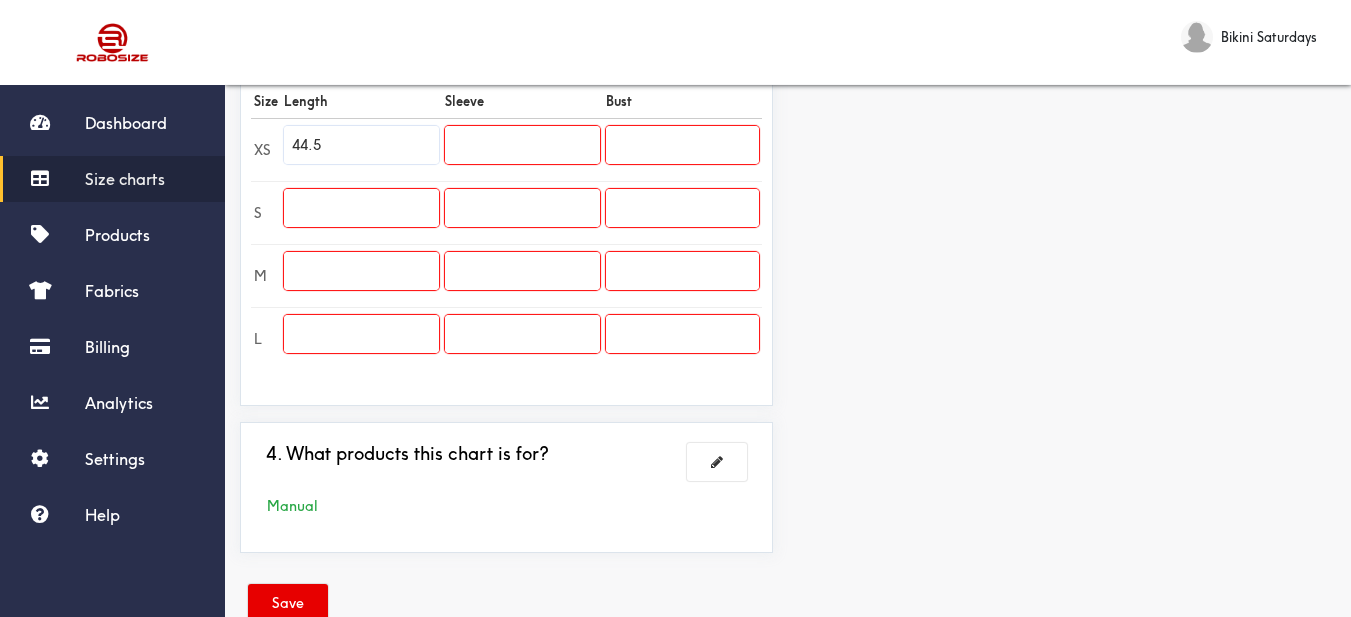type on "44.5" 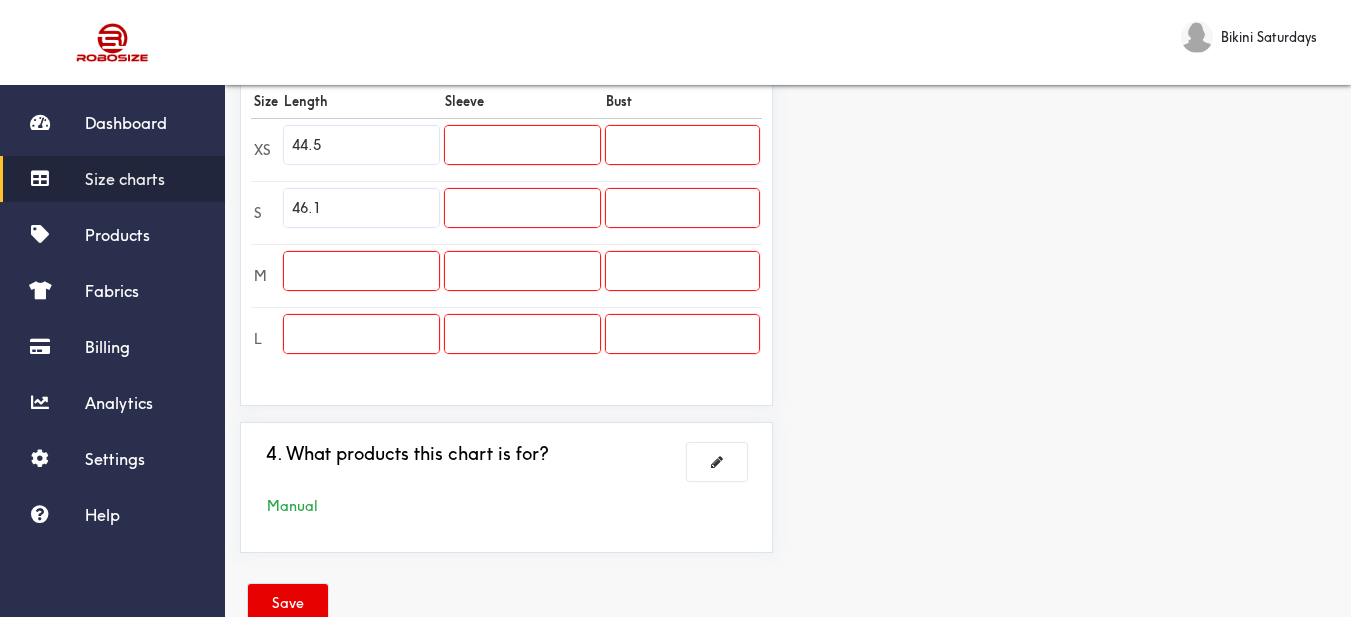 type on "46.1" 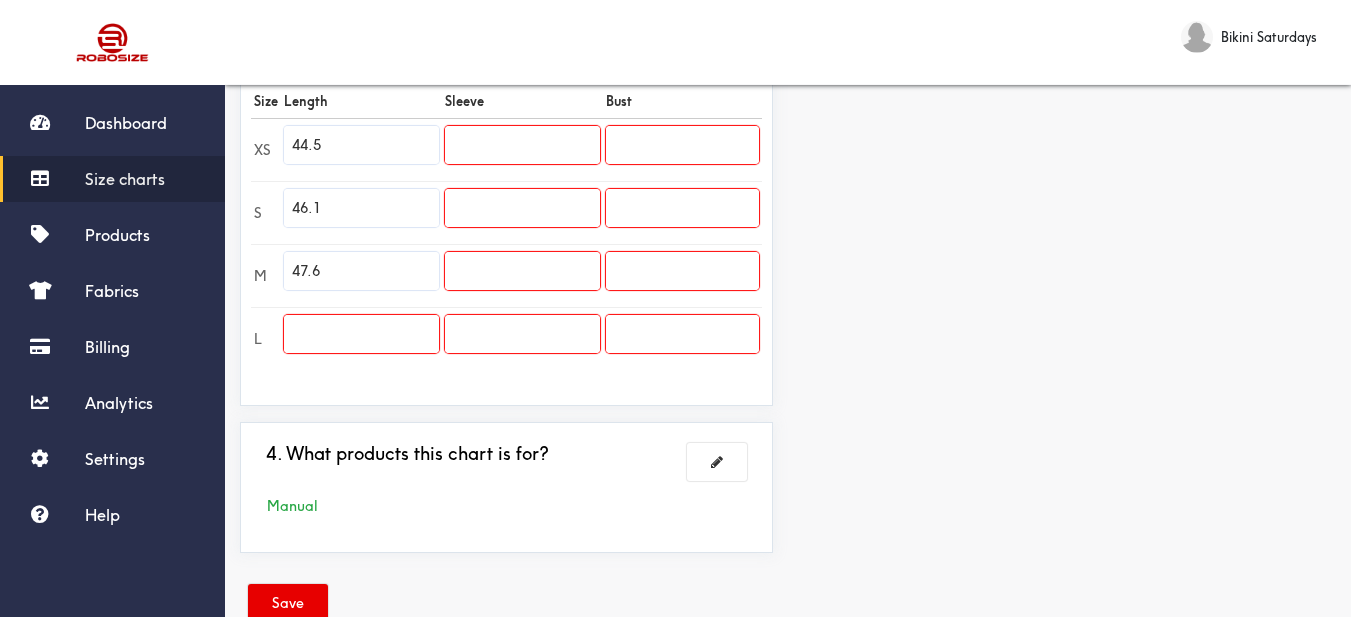 type on "47.6" 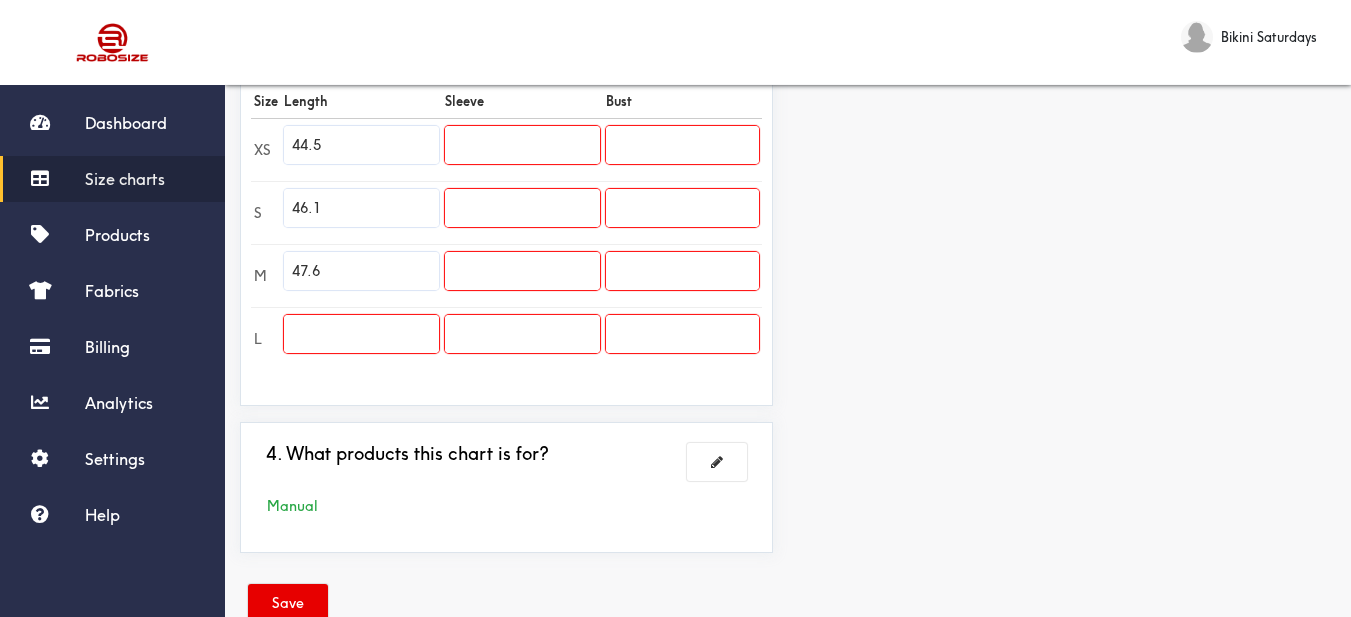 click at bounding box center (361, 334) 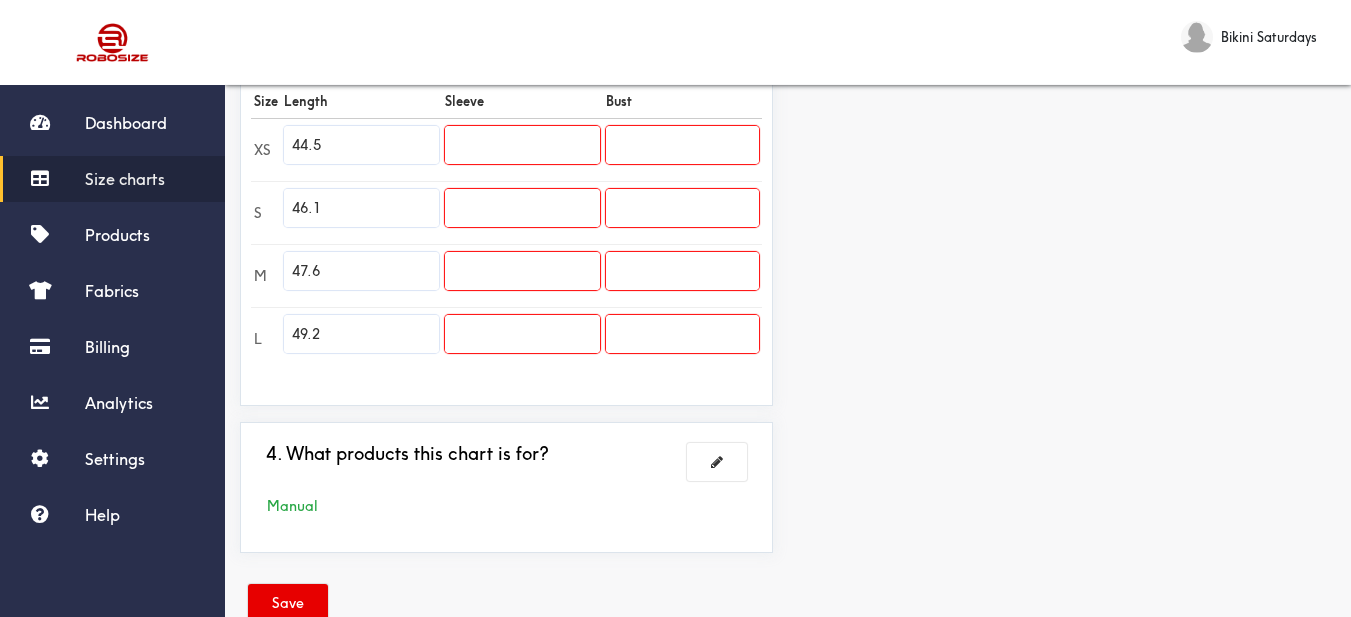 type on "49.2" 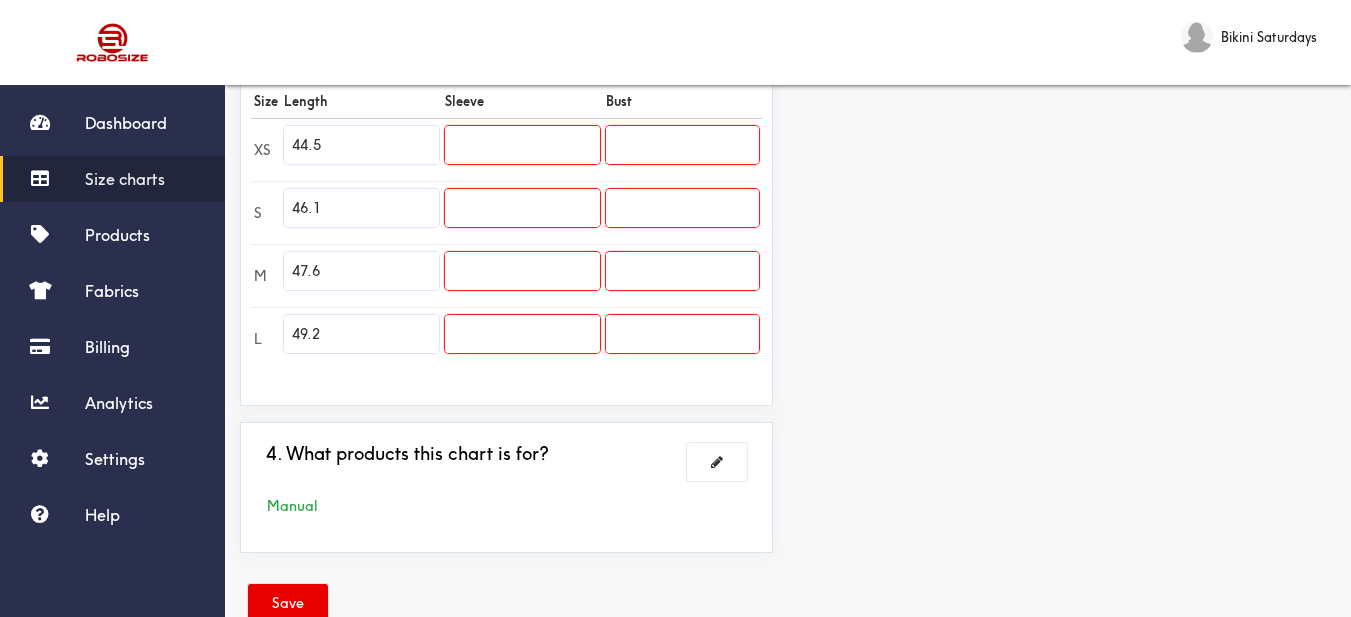 click at bounding box center [522, 145] 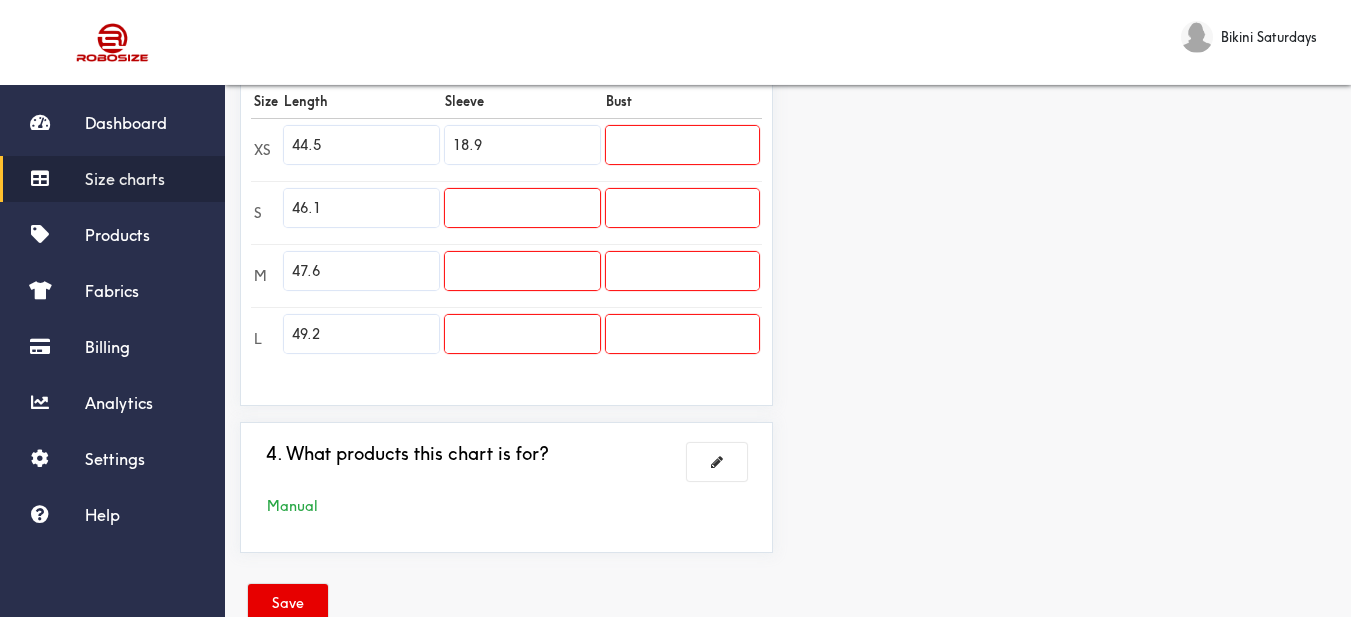 type on "18.9" 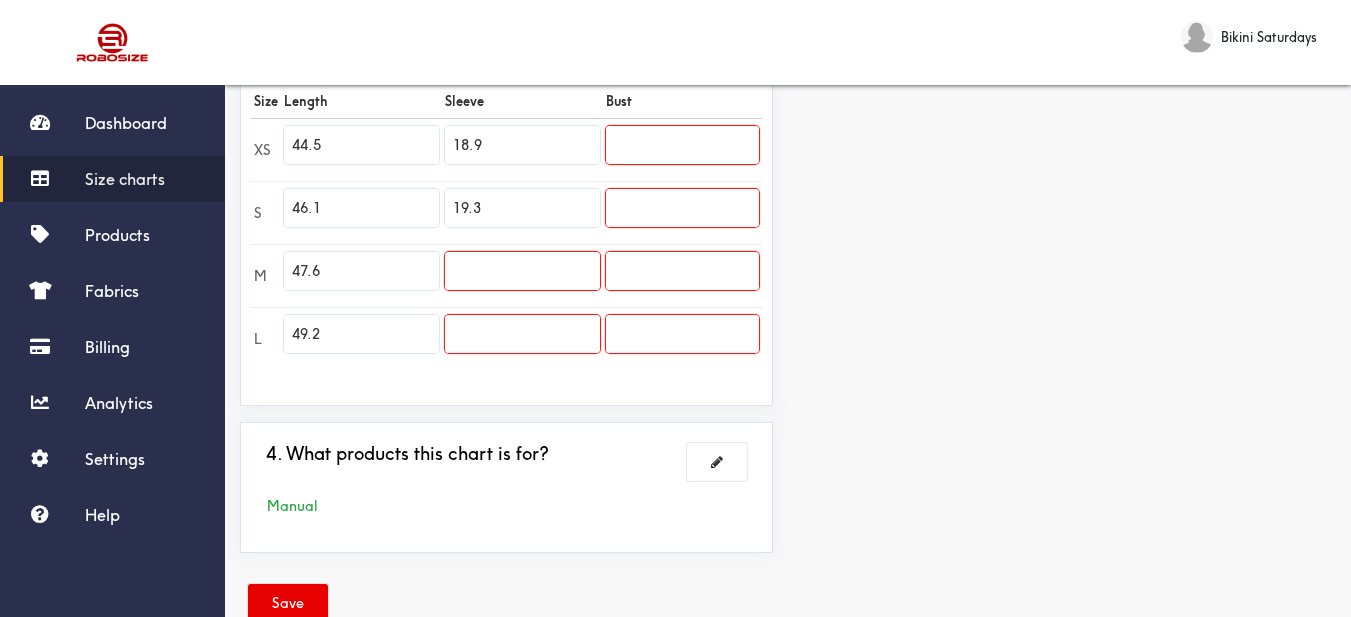 type on "19.3" 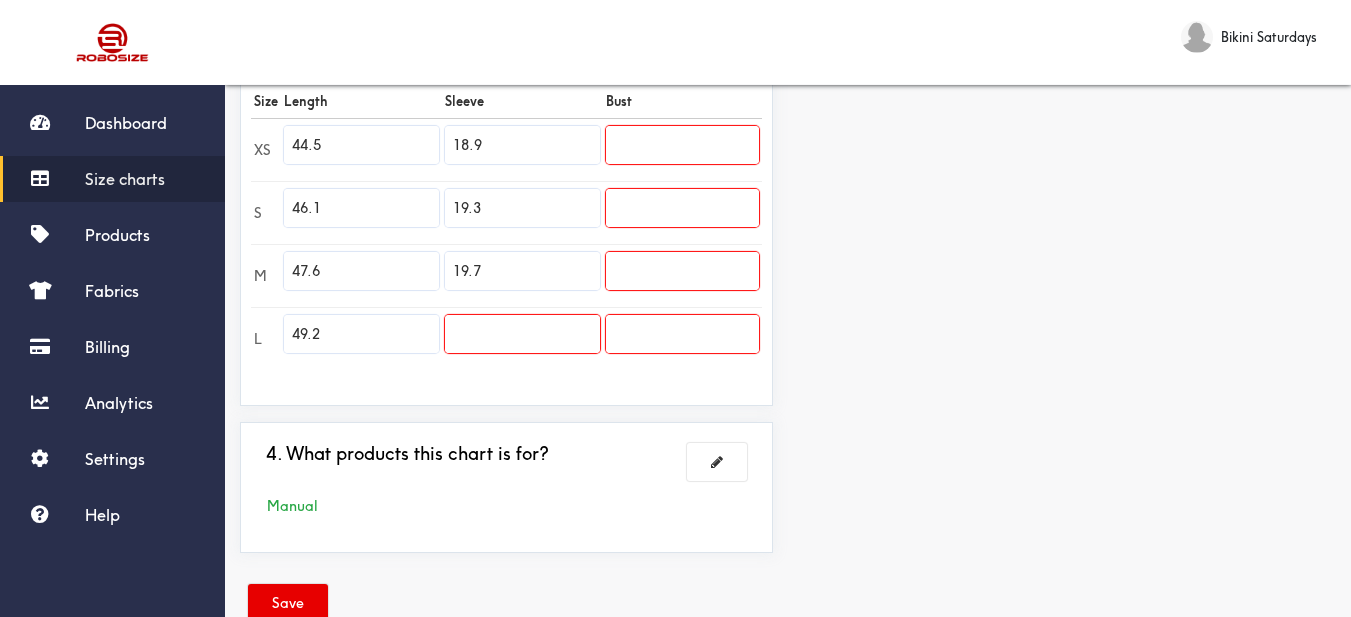 type on "19.7" 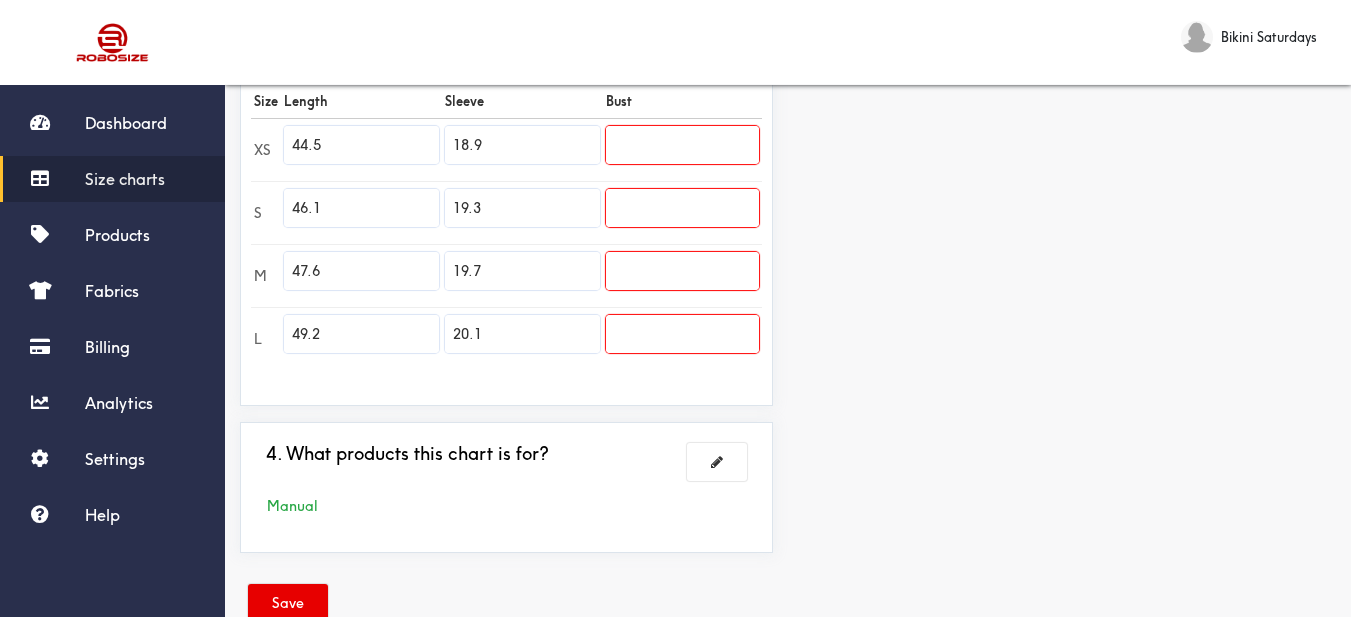 type on "20.1" 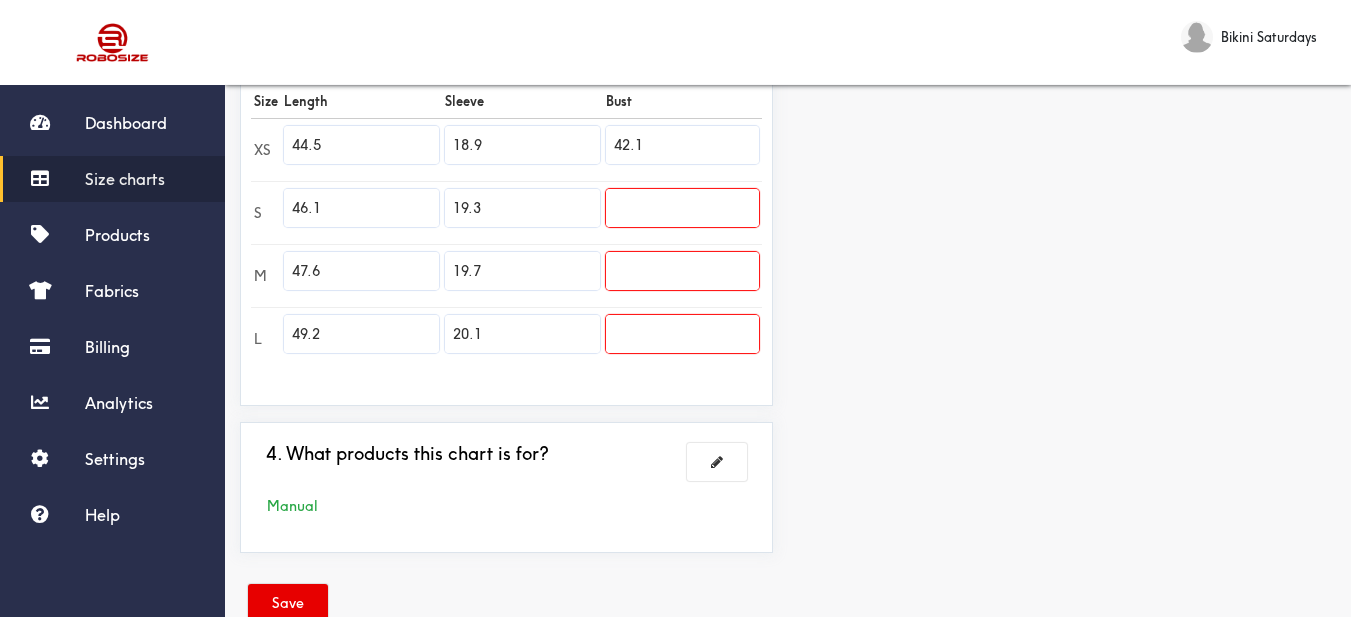 type on "42.1" 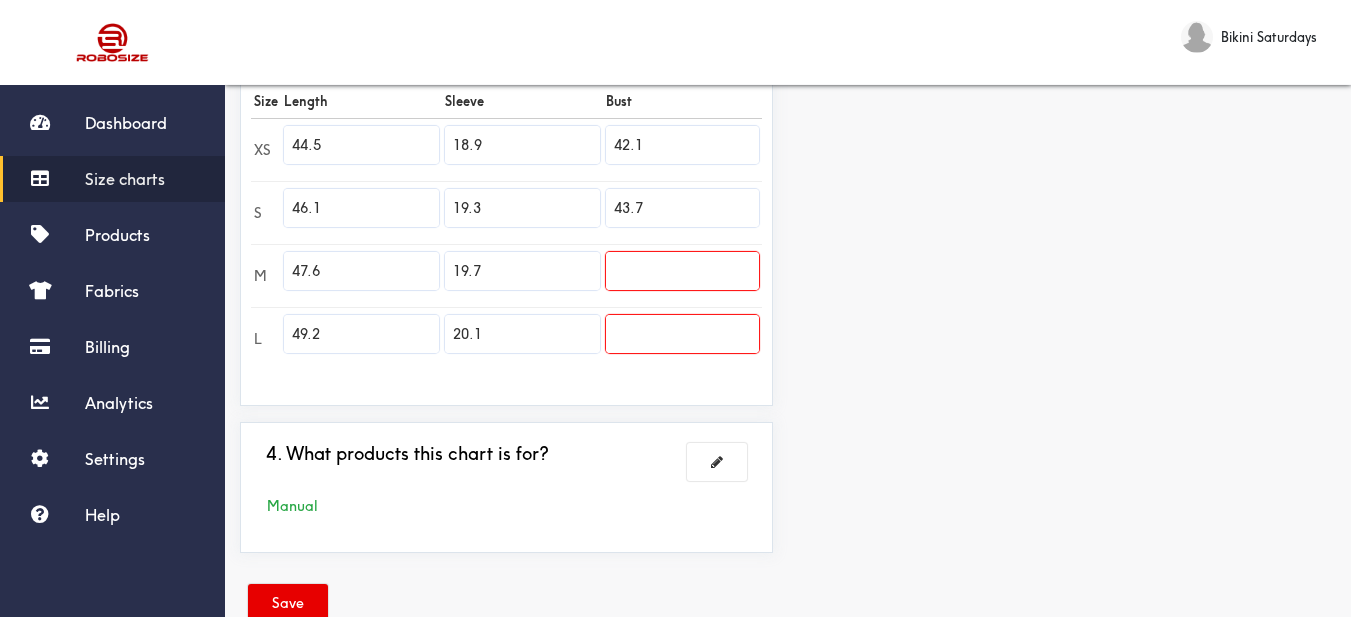 type on "43.7" 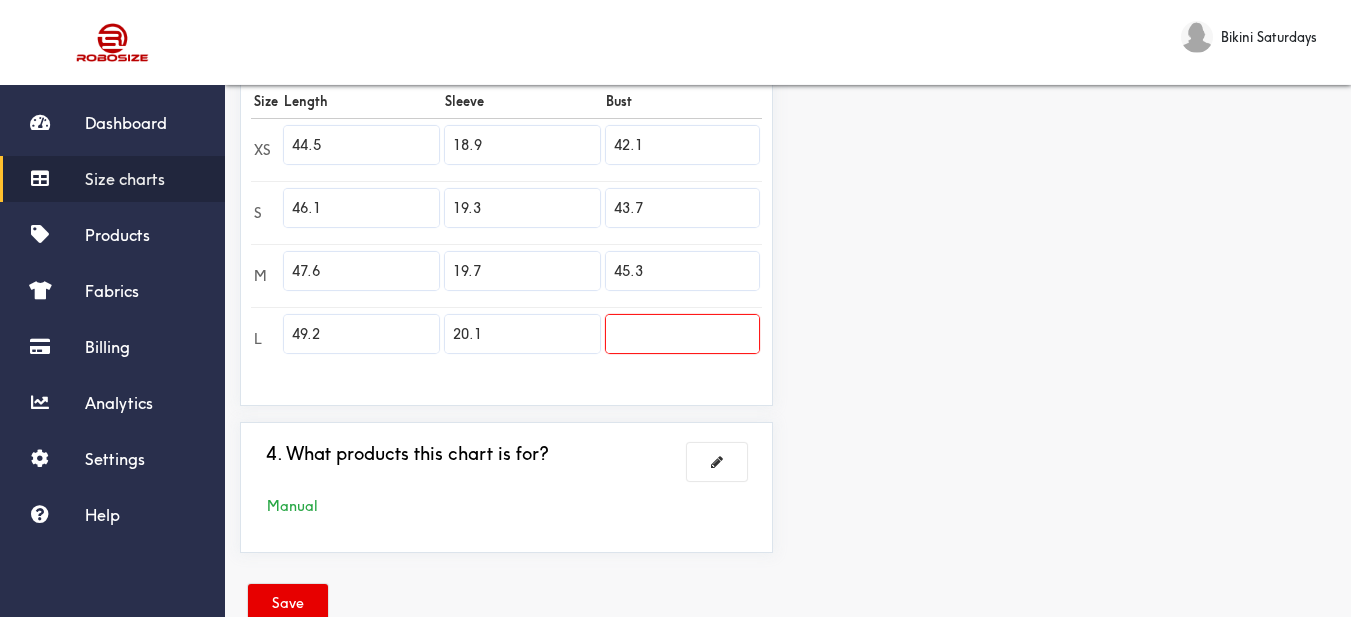 type on "45.3" 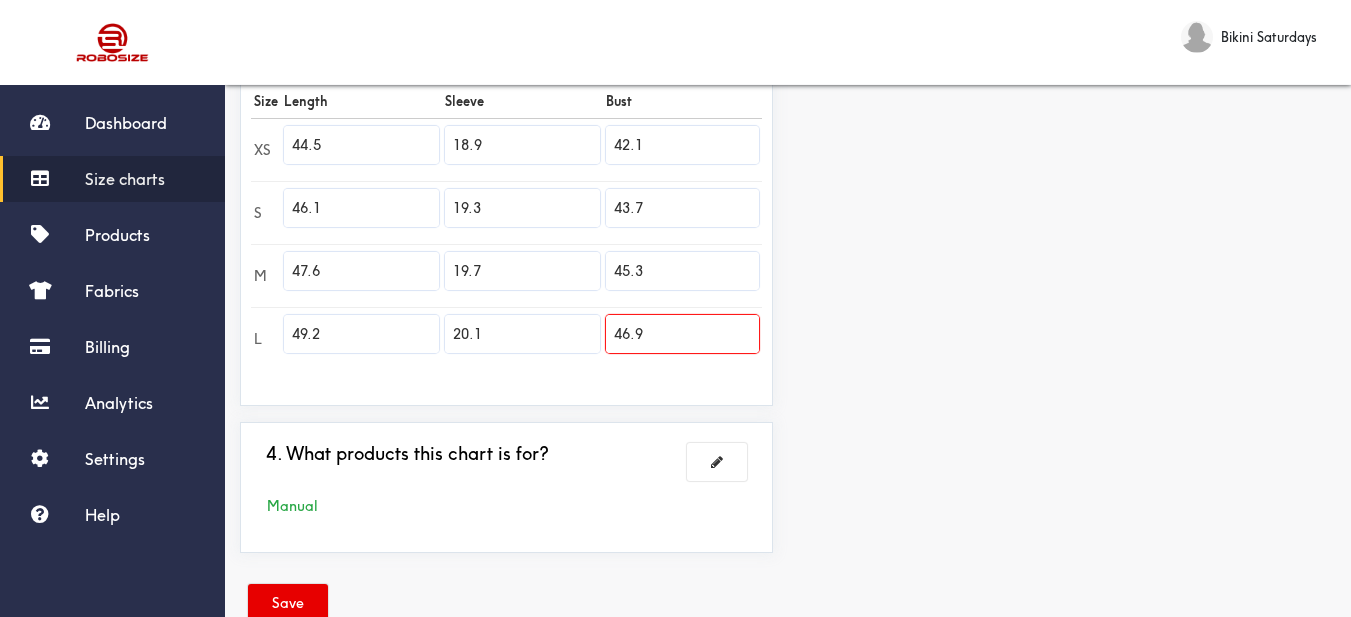 type on "46.9" 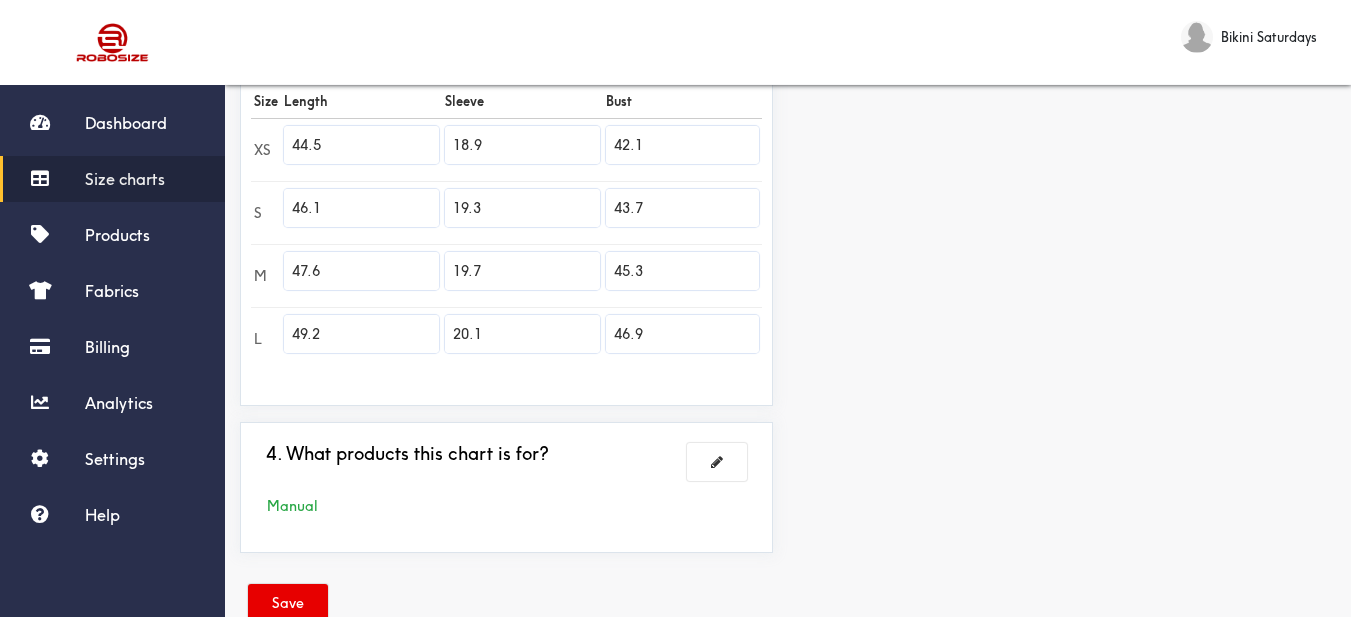 click on "Preview Edit style This chart is manually assigned to products. cm in Length Sleeve Bust XS 113 48 107 S 117 49 111 M 121 50 115 L 125 51 119.25" at bounding box center (1069, 72) 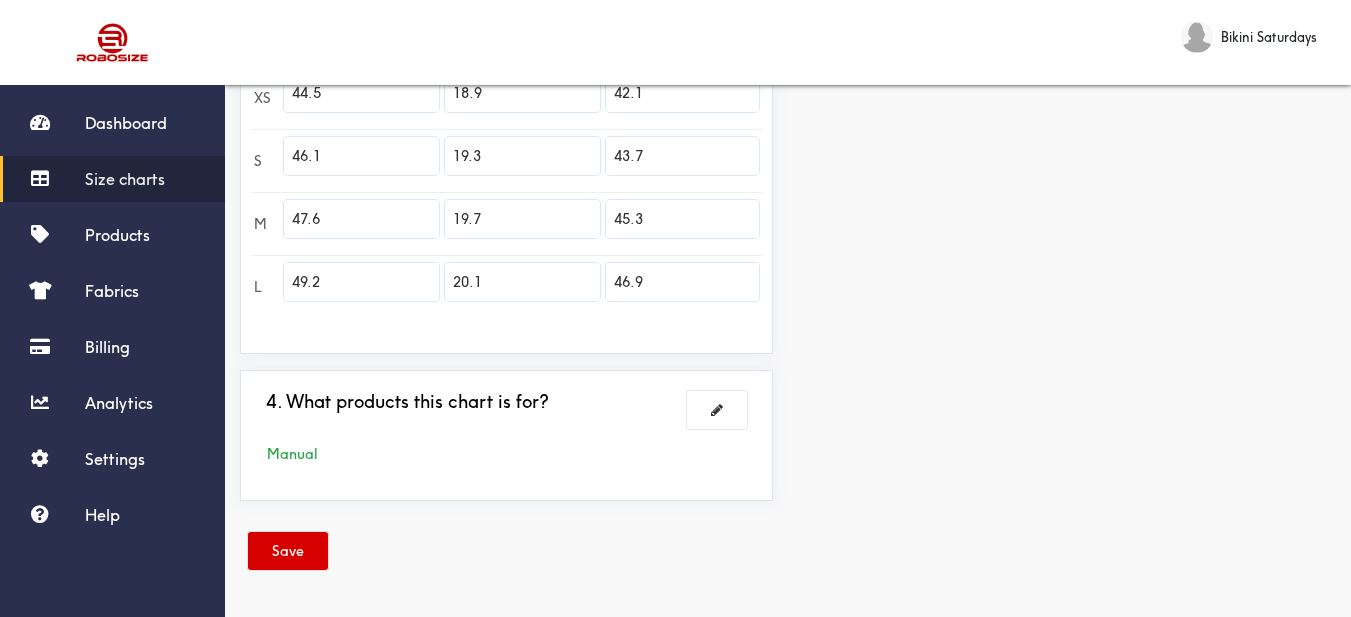 click on "Save" at bounding box center (288, 551) 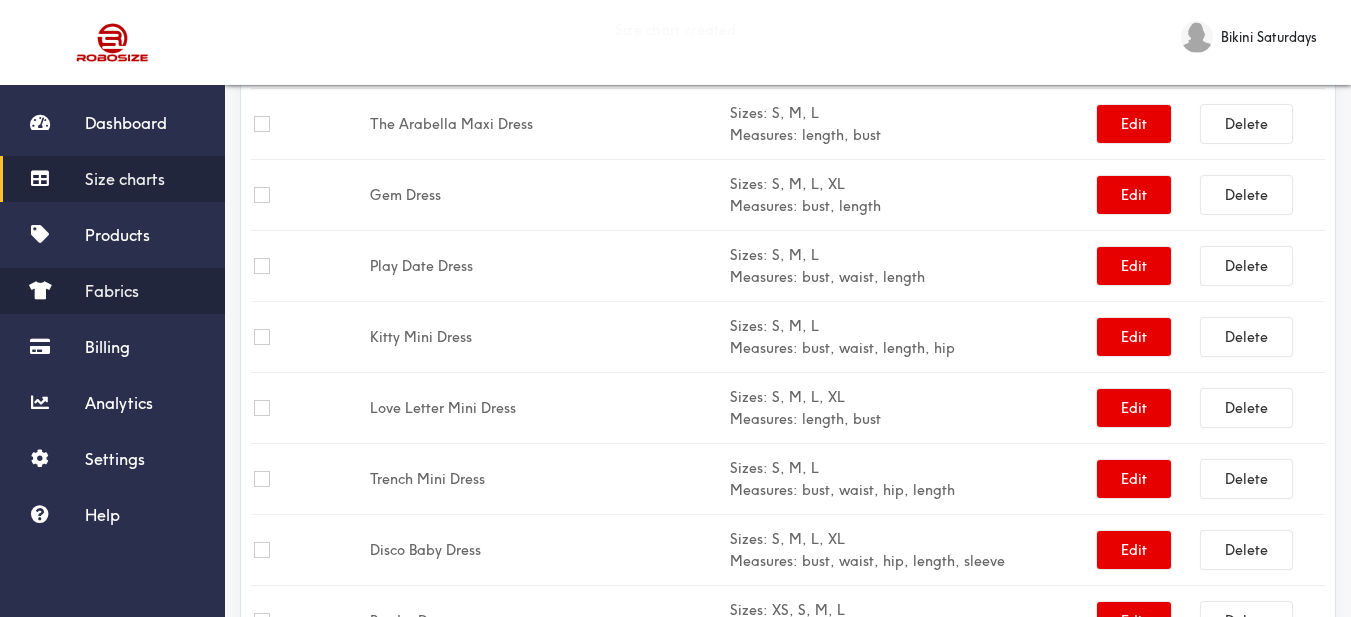 scroll, scrollTop: 452, scrollLeft: 0, axis: vertical 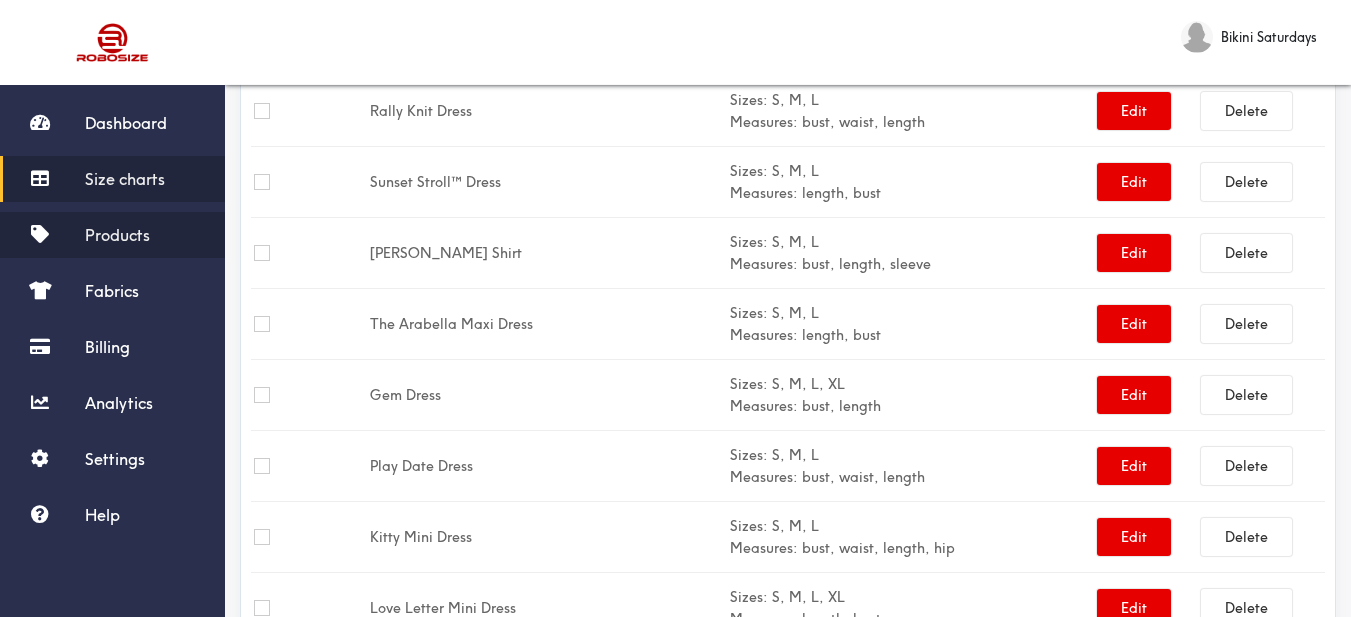 click on "Products" at bounding box center [117, 235] 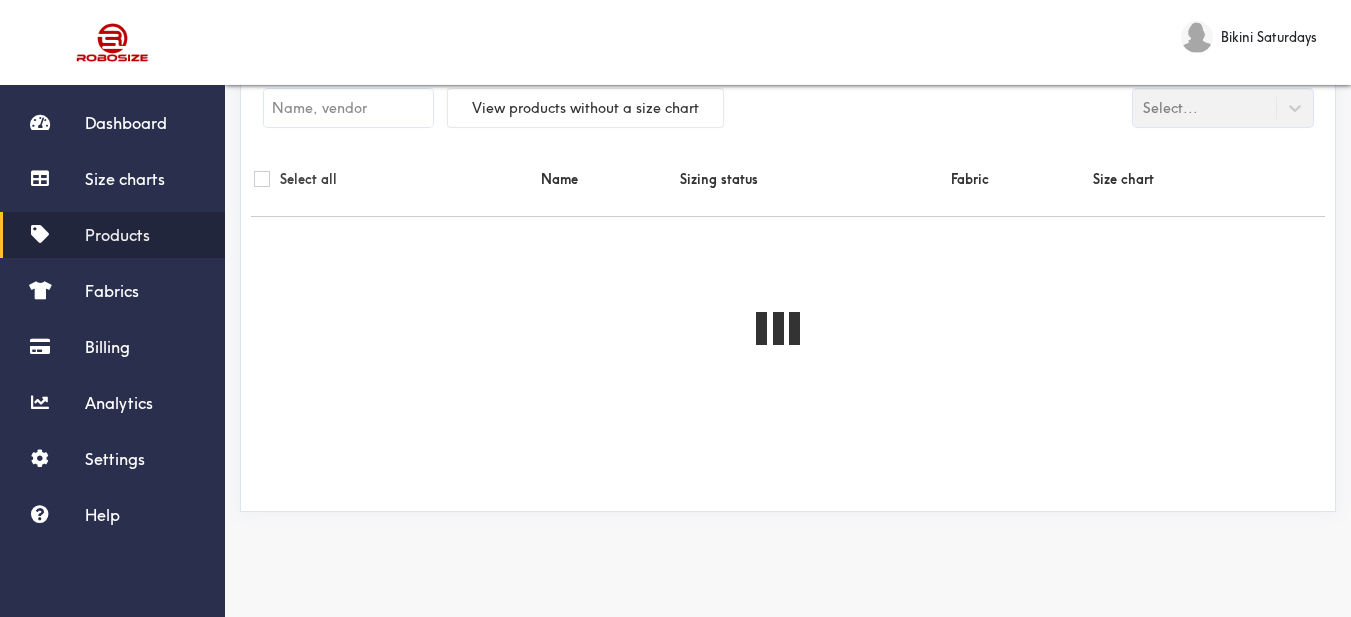 scroll, scrollTop: 0, scrollLeft: 0, axis: both 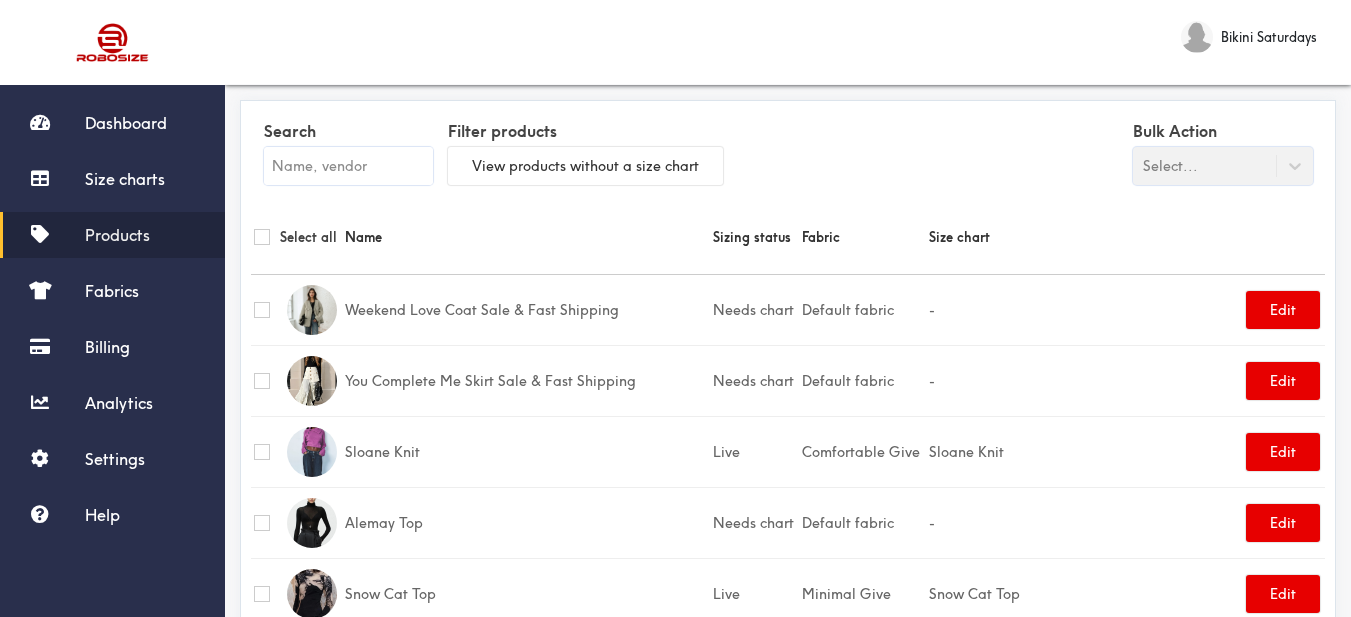 click at bounding box center (348, 166) 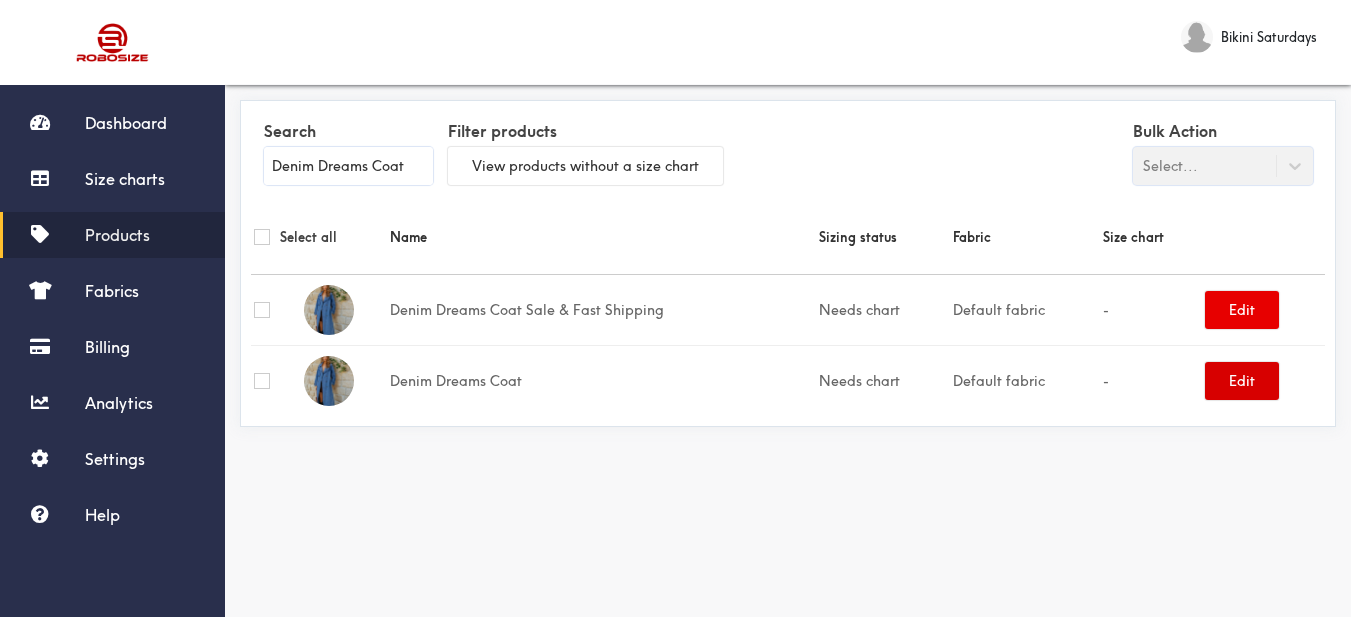 type on "Denim Dreams Coat" 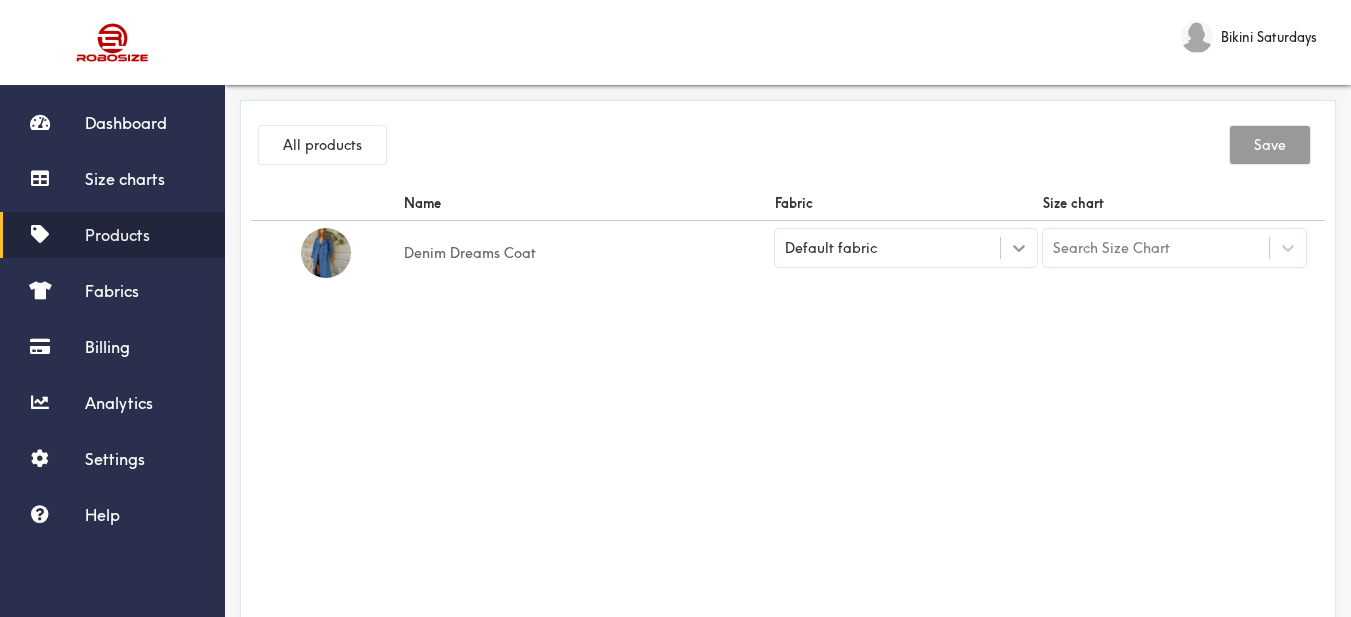 click 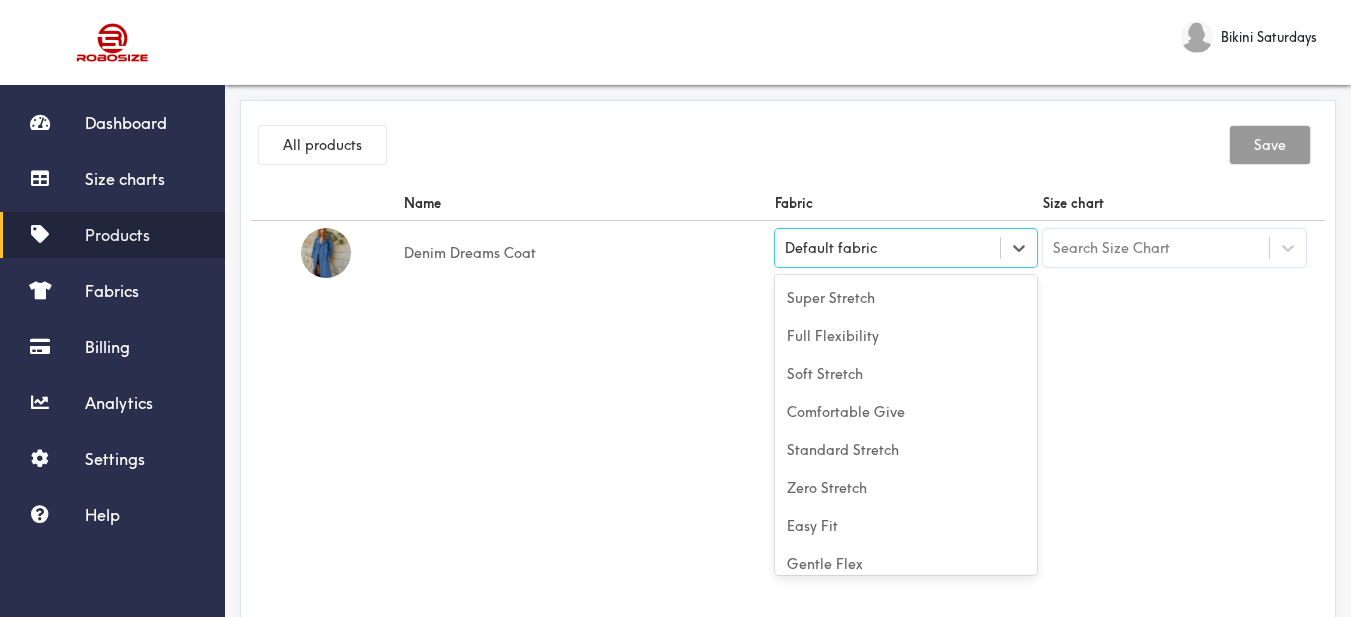 scroll, scrollTop: 88, scrollLeft: 0, axis: vertical 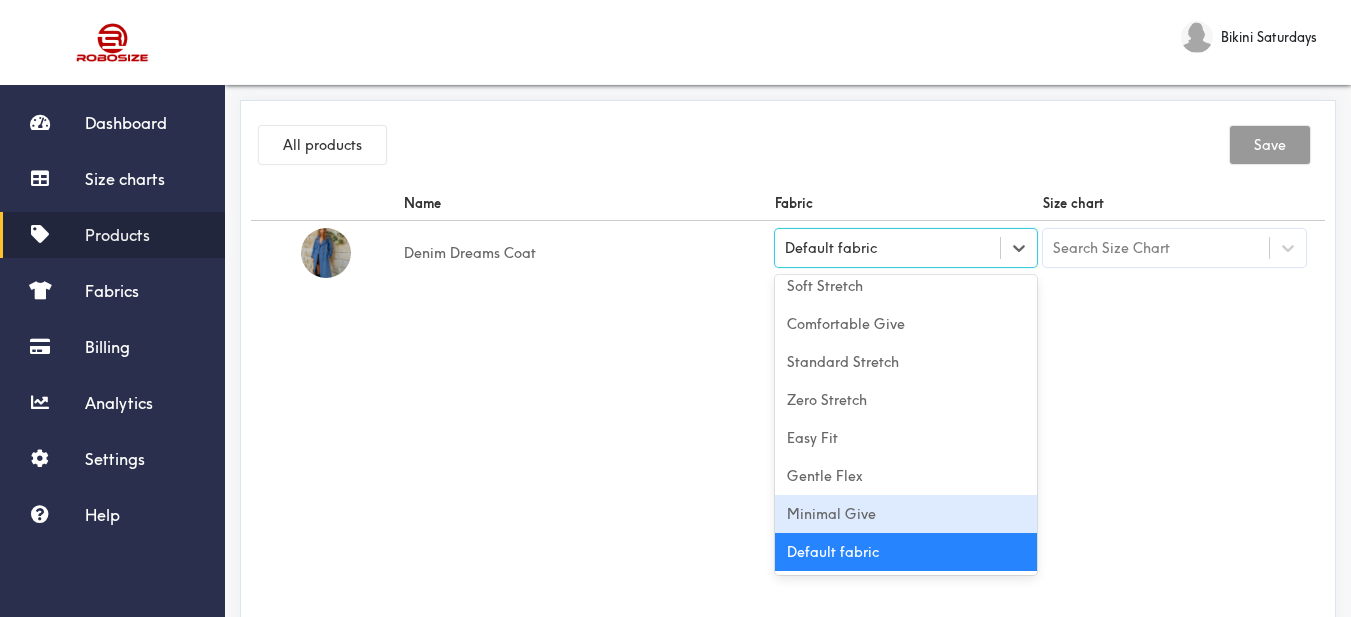 click on "Minimal Give" at bounding box center [906, 514] 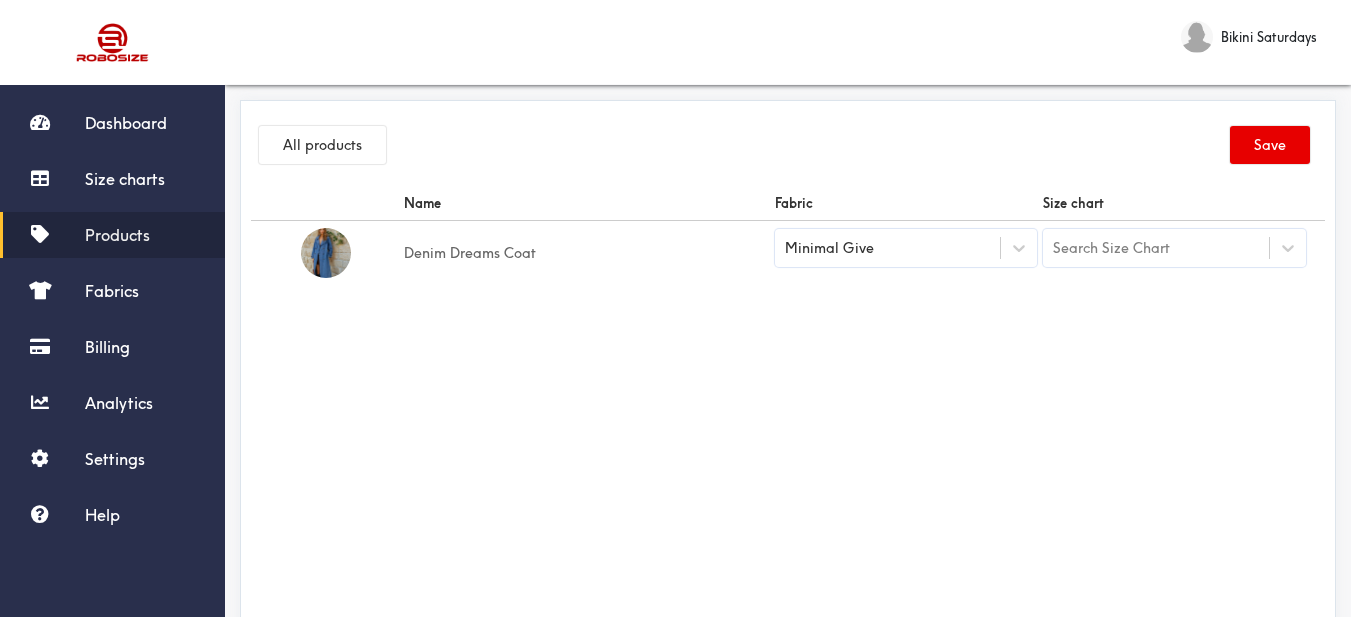 drag, startPoint x: 1095, startPoint y: 404, endPoint x: 1103, endPoint y: 376, distance: 29.12044 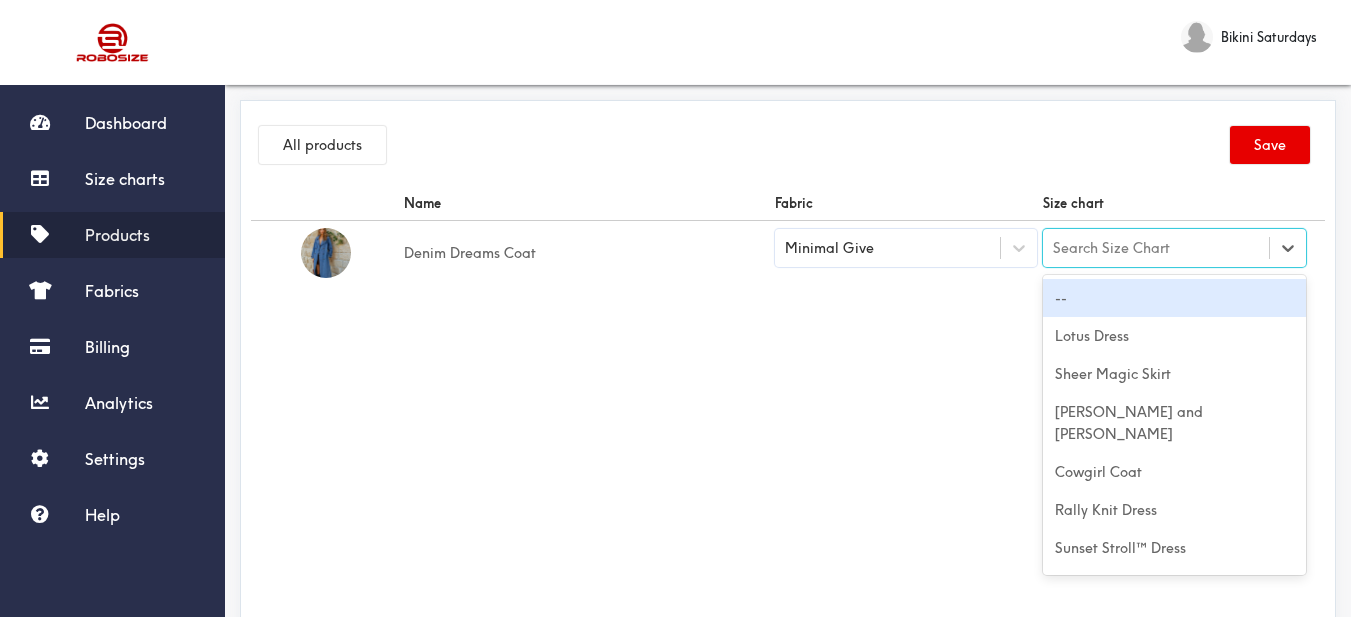 click on "Search Size Chart" at bounding box center (1111, 248) 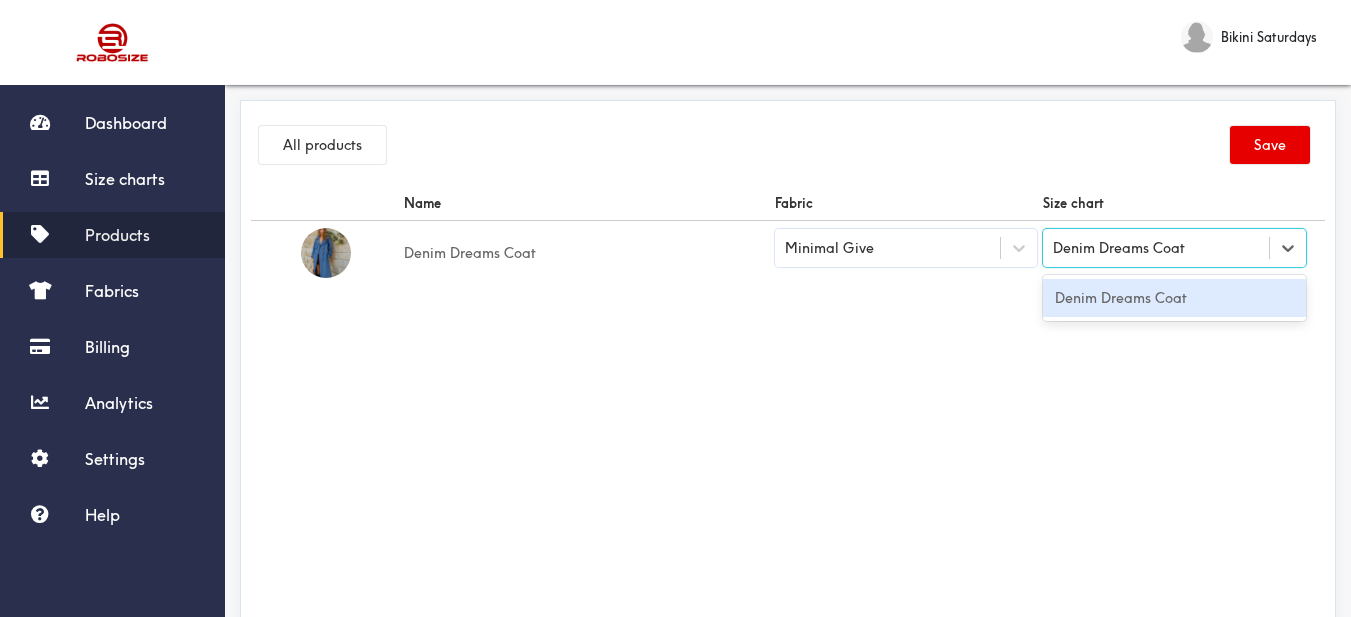 click on "Denim Dreams Coat" at bounding box center (1174, 298) 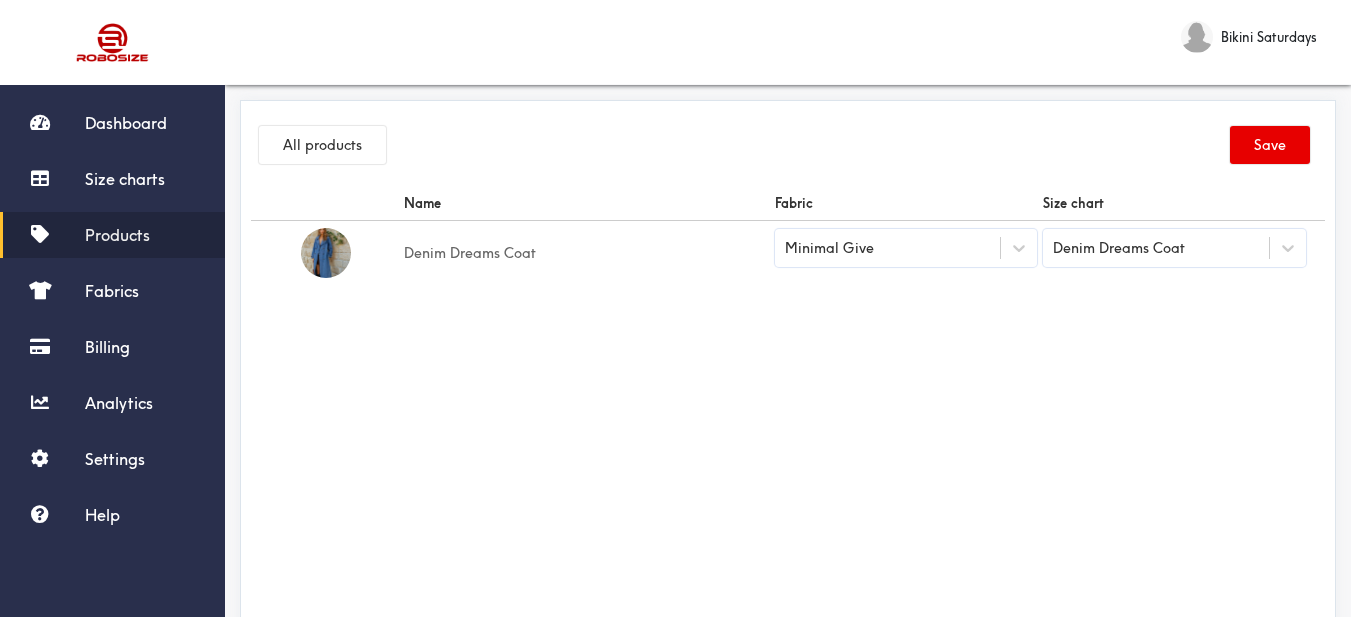 click on "Name Fabric Size chart Denim Dreams Coat Minimal Give	 Denim Dreams Coat" at bounding box center (788, 411) 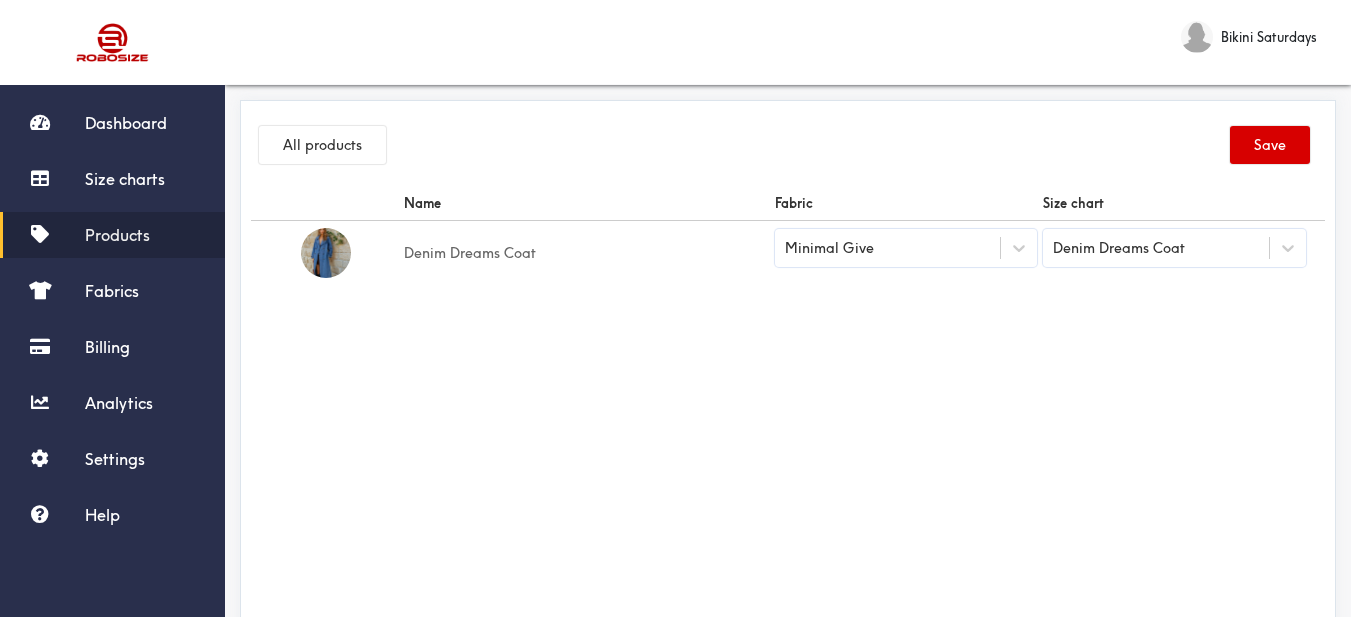 drag, startPoint x: 1244, startPoint y: 137, endPoint x: 1049, endPoint y: 6, distance: 234.917 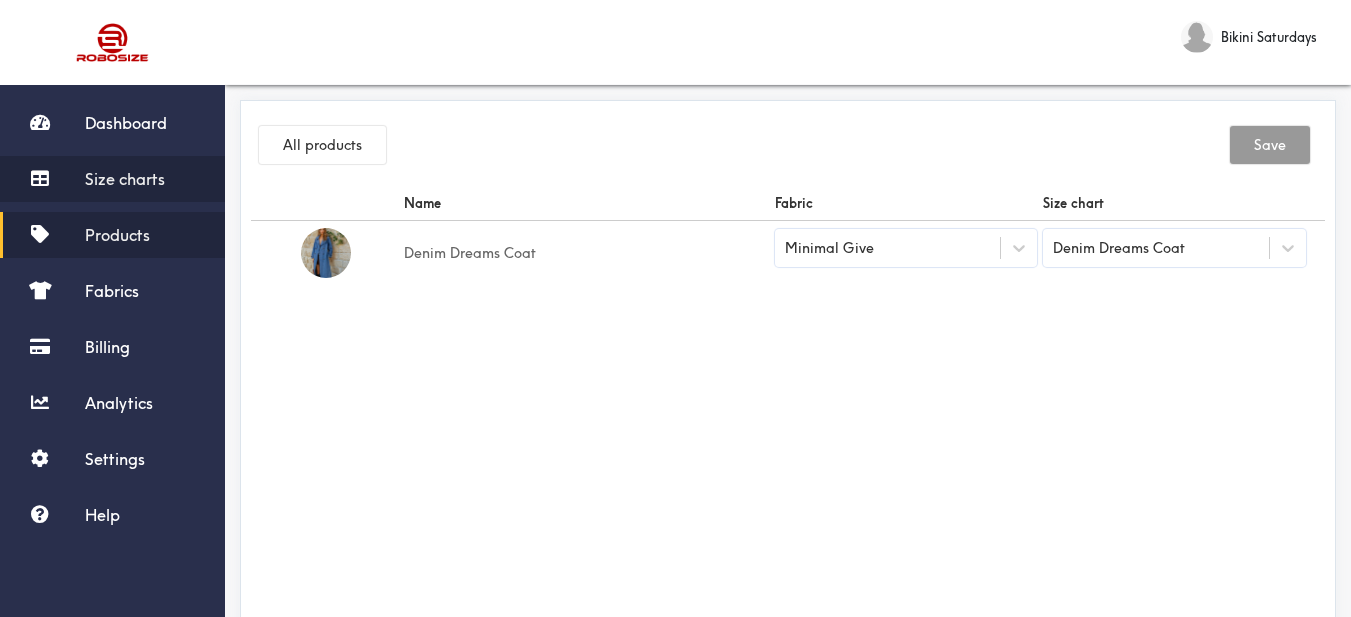 click on "Size charts" at bounding box center [125, 179] 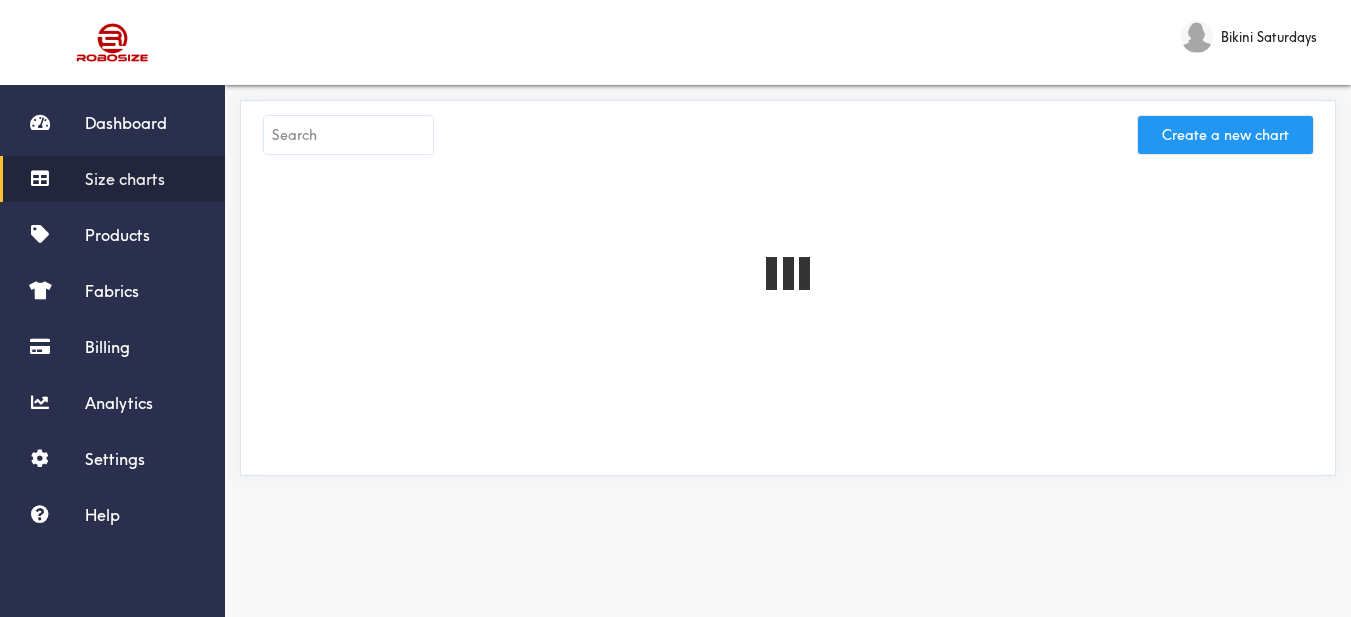 click on "Create a new chart" at bounding box center (1225, 135) 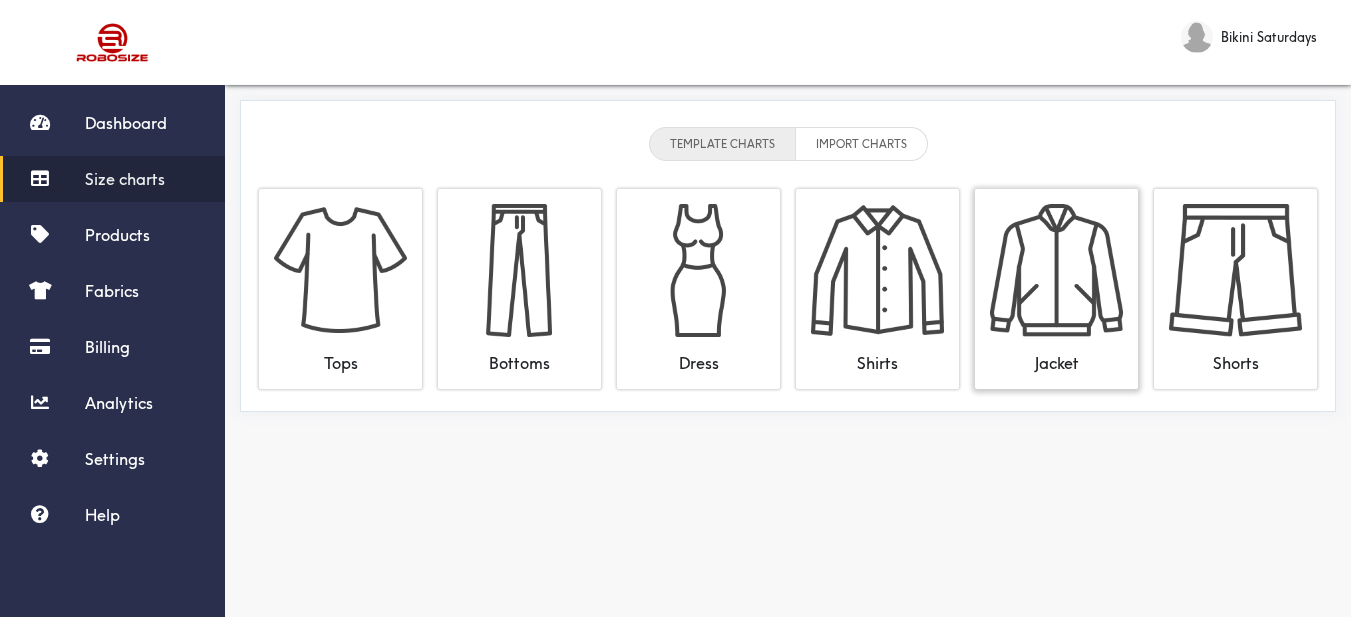 click at bounding box center [1056, 270] 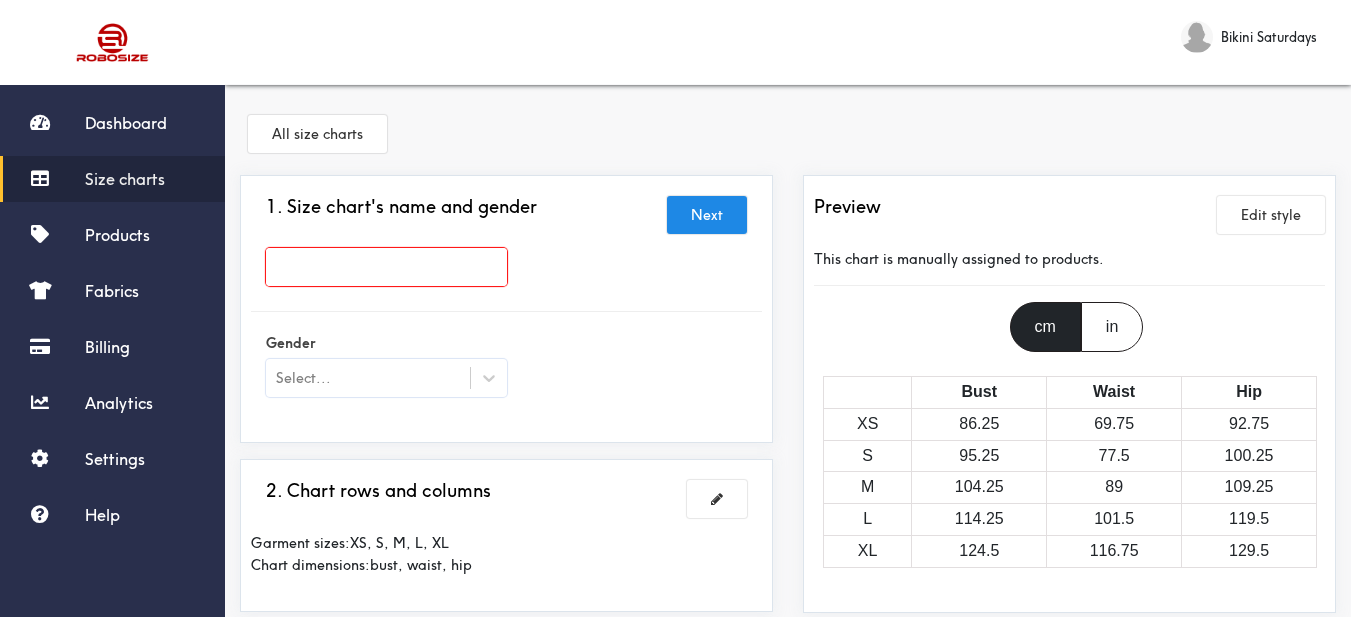 click at bounding box center [386, 267] 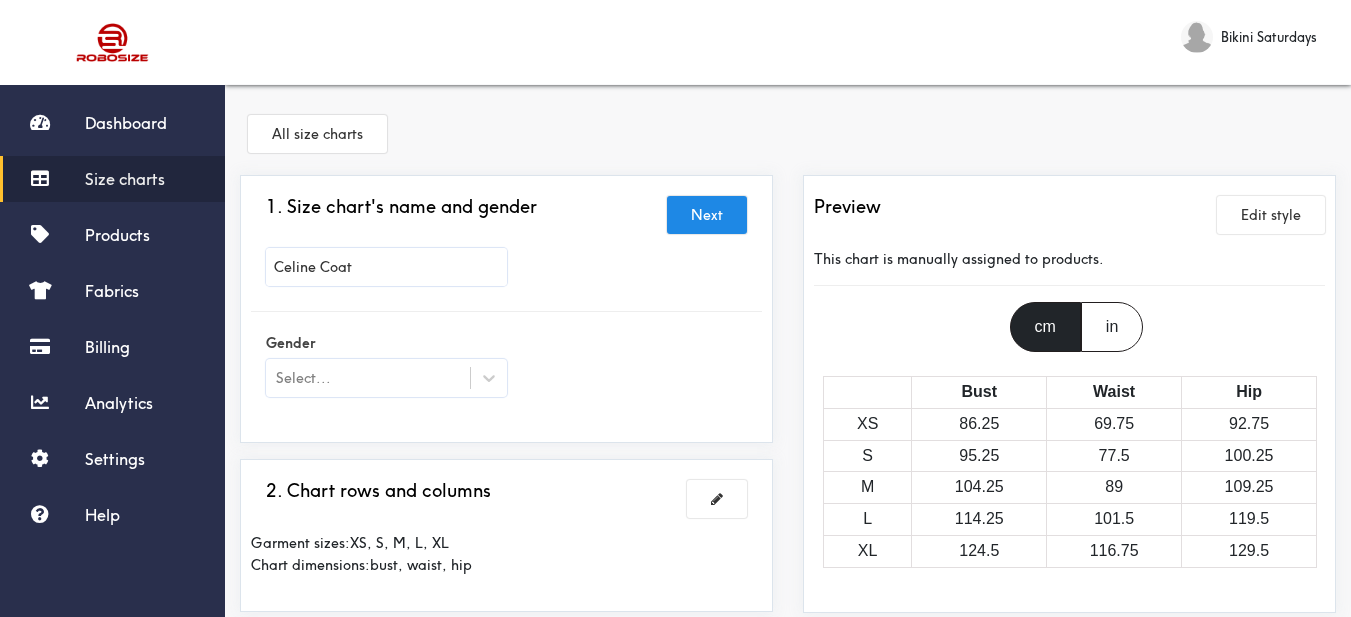 type on "Celine Coat" 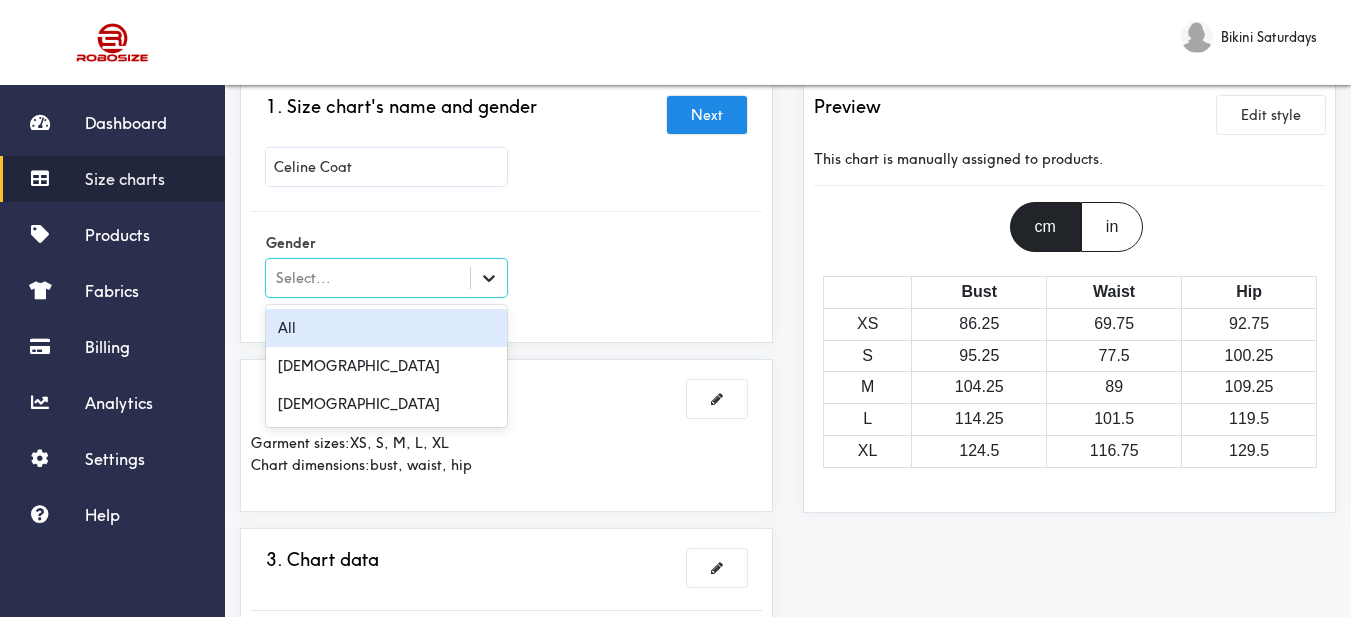 click 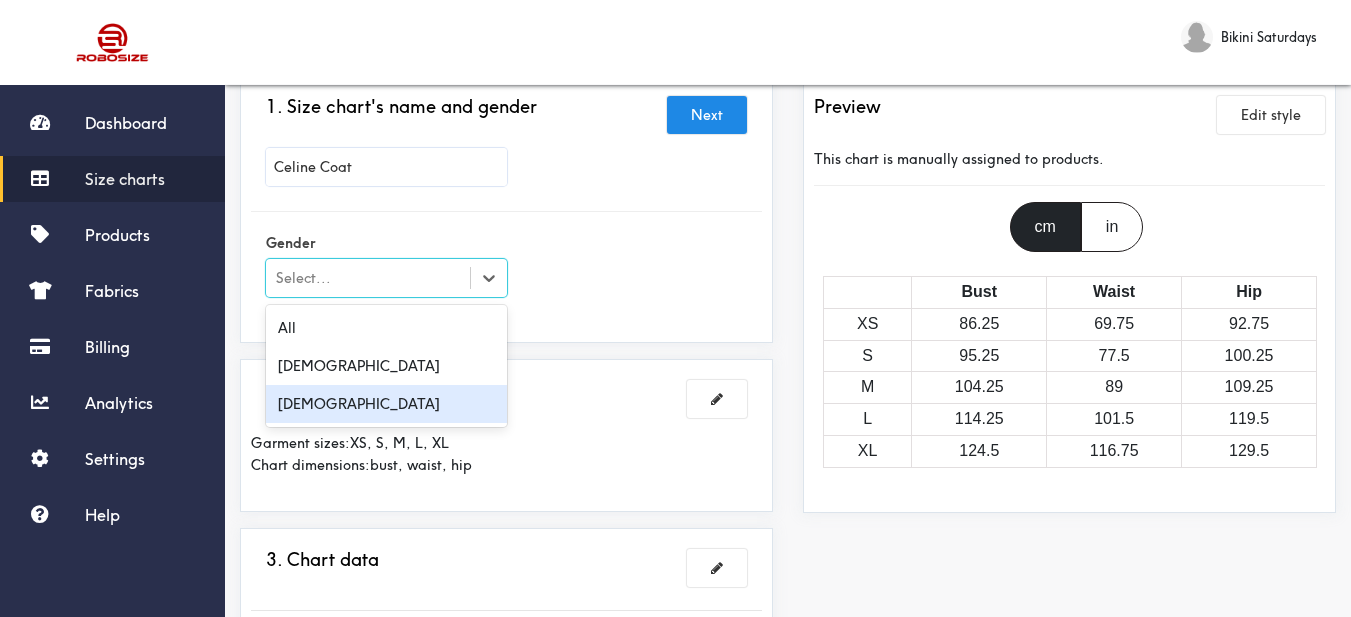 click on "[DEMOGRAPHIC_DATA]" at bounding box center [386, 404] 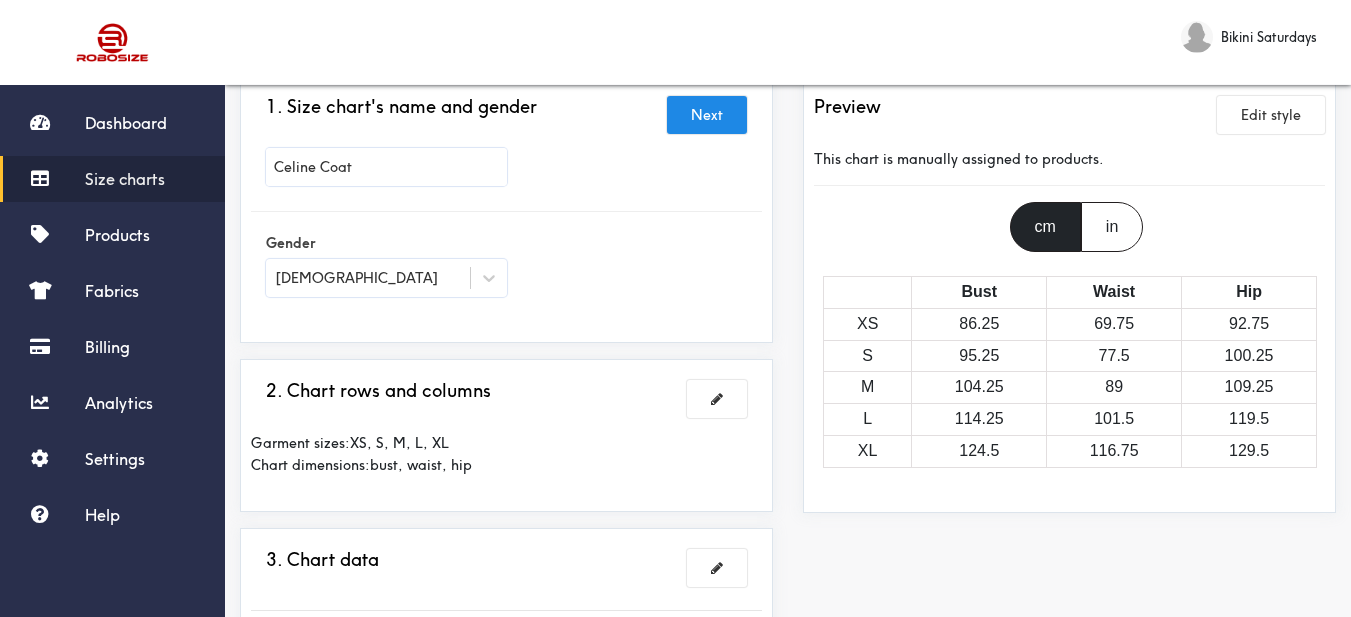 drag, startPoint x: 567, startPoint y: 340, endPoint x: 618, endPoint y: 248, distance: 105.1903 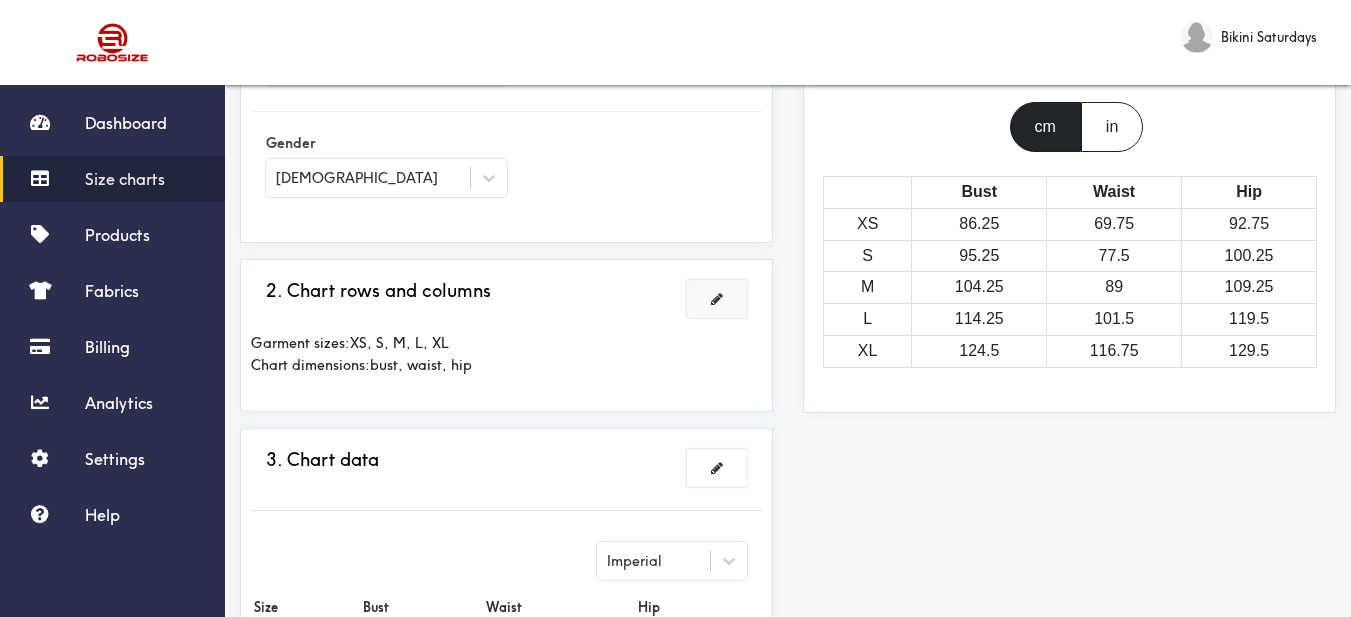 click at bounding box center [717, 299] 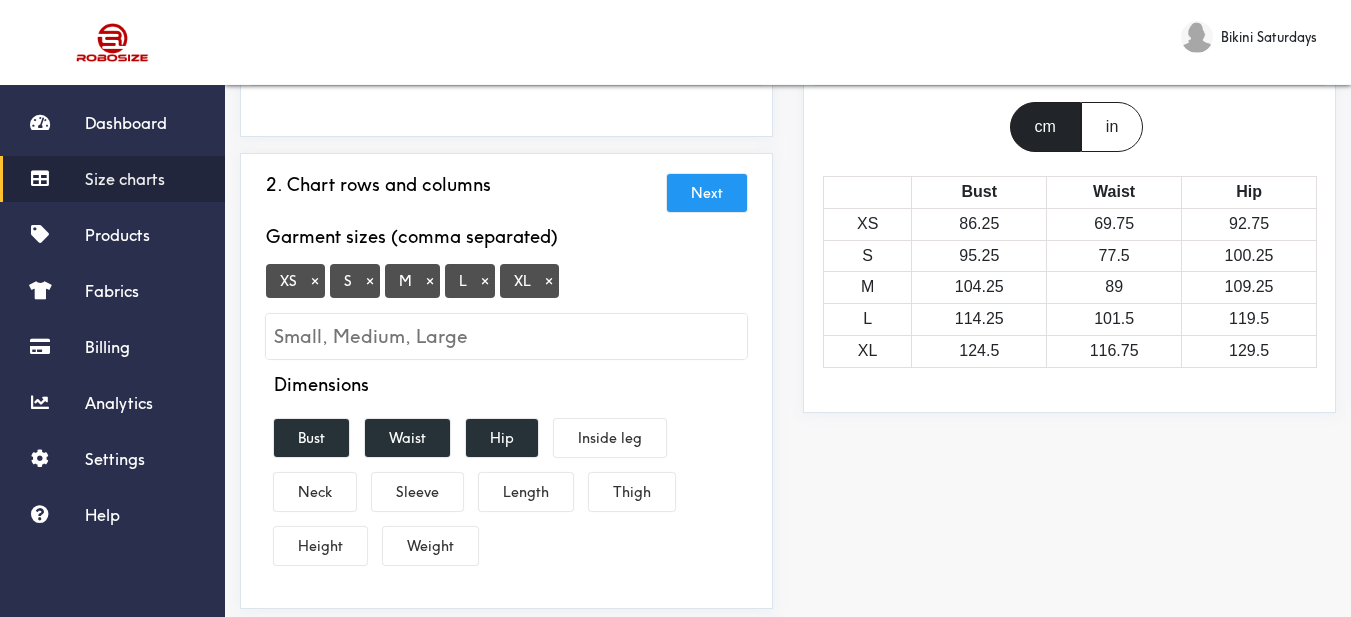 click on "×" at bounding box center [315, 281] 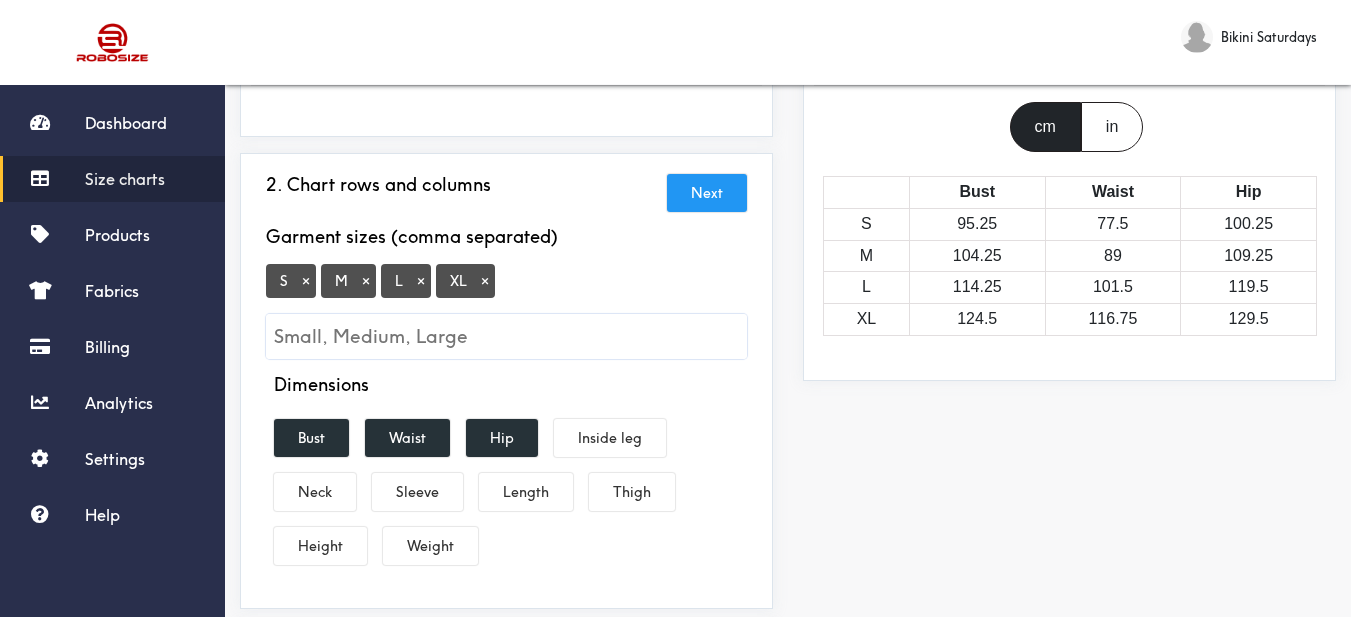 click on "×" at bounding box center [485, 281] 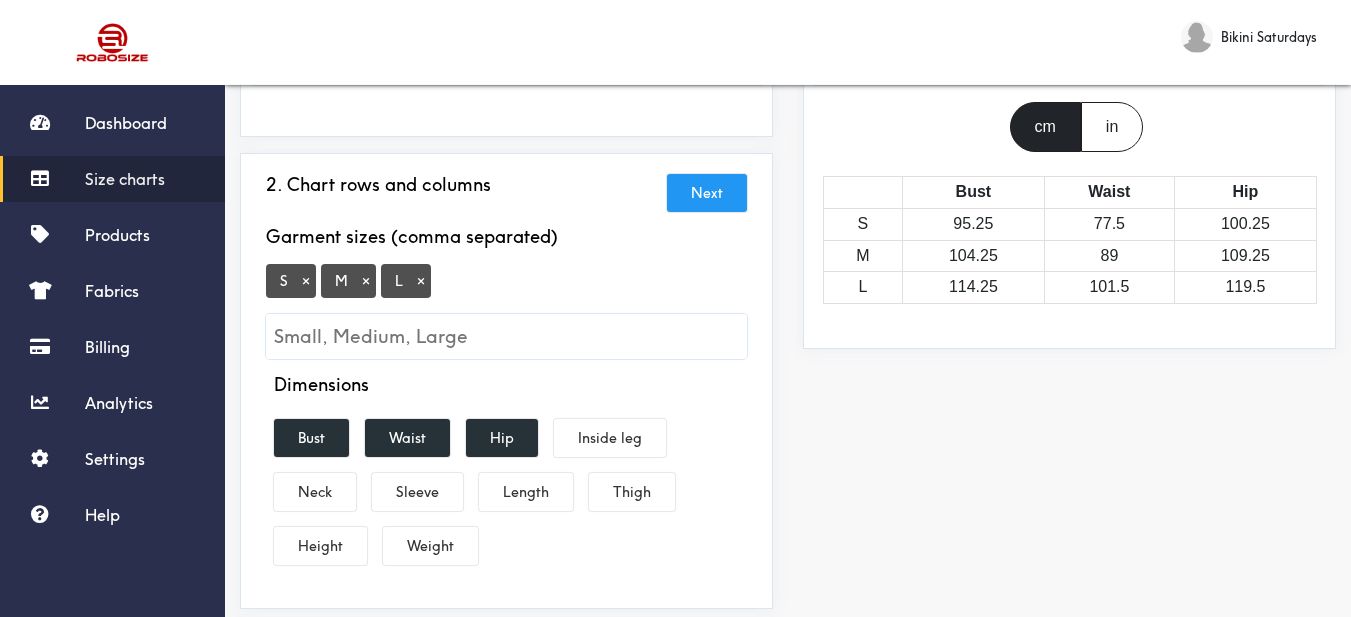 scroll, scrollTop: 400, scrollLeft: 0, axis: vertical 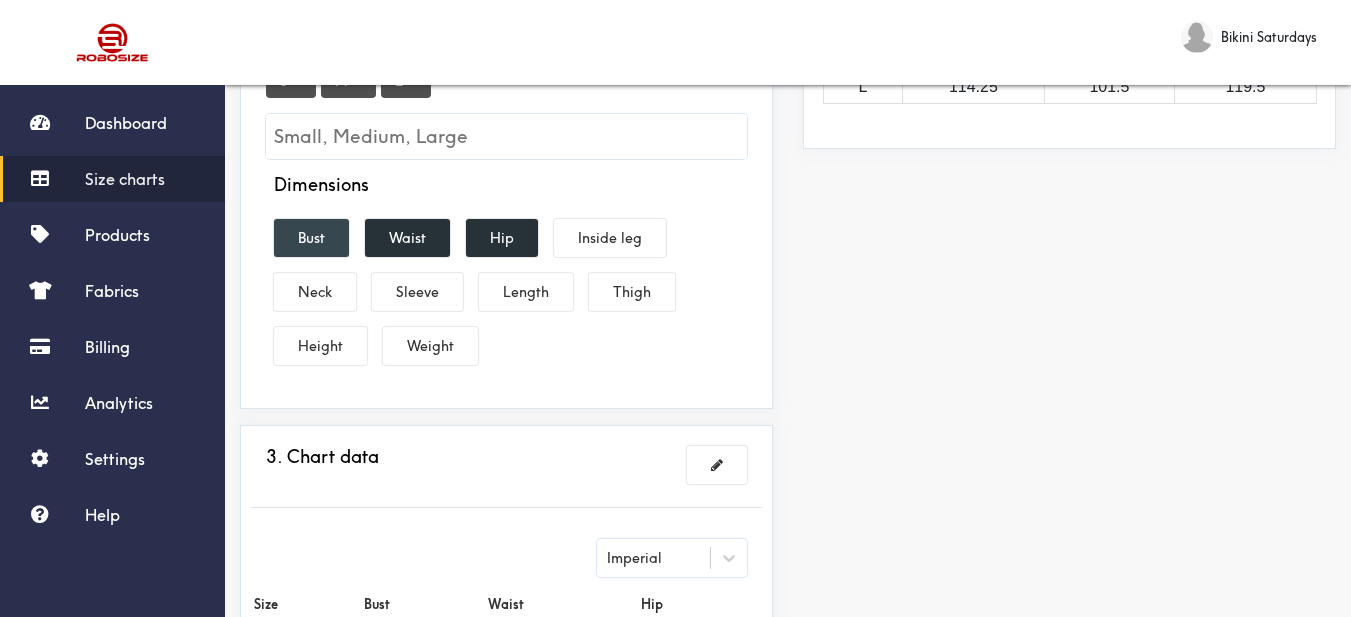 drag, startPoint x: 287, startPoint y: 240, endPoint x: 325, endPoint y: 232, distance: 38.832977 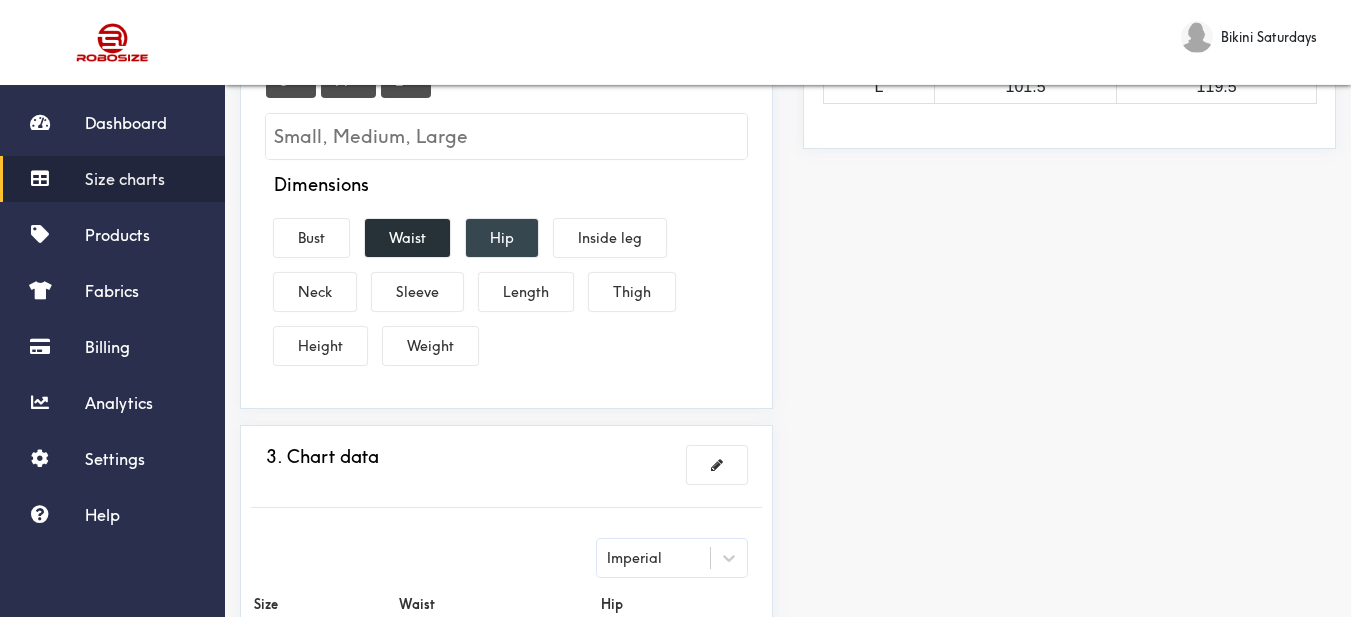 drag, startPoint x: 380, startPoint y: 228, endPoint x: 507, endPoint y: 233, distance: 127.09839 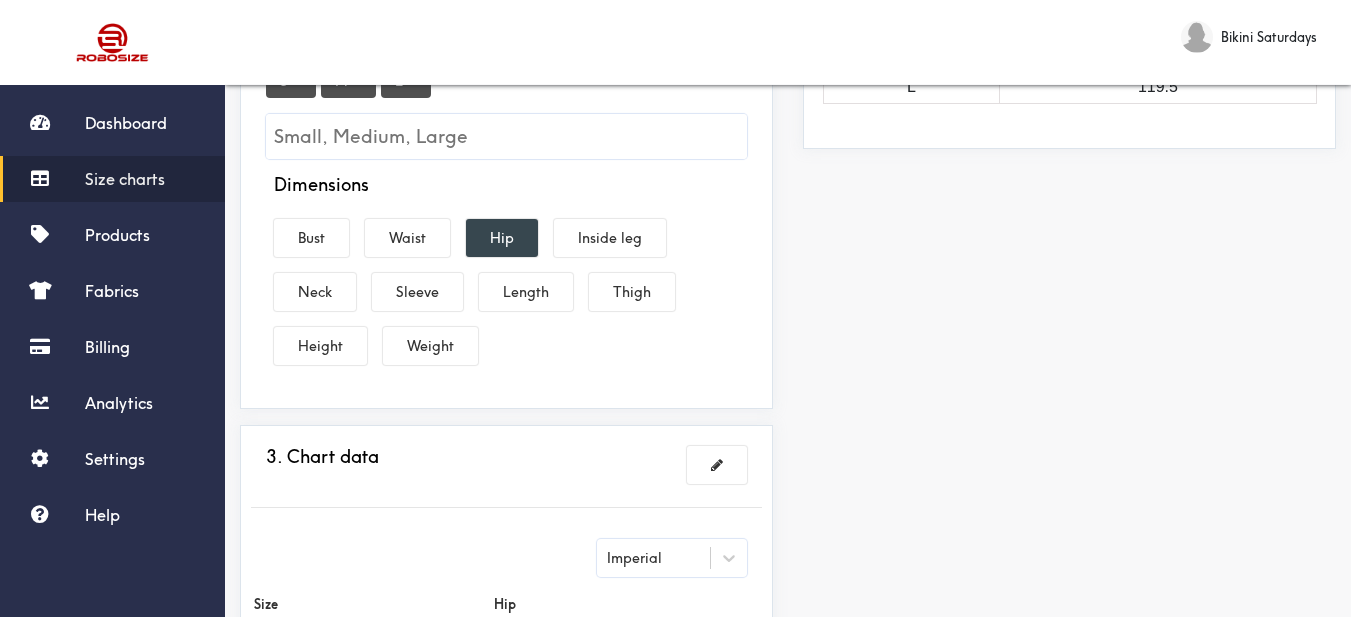 click on "Hip" at bounding box center (502, 238) 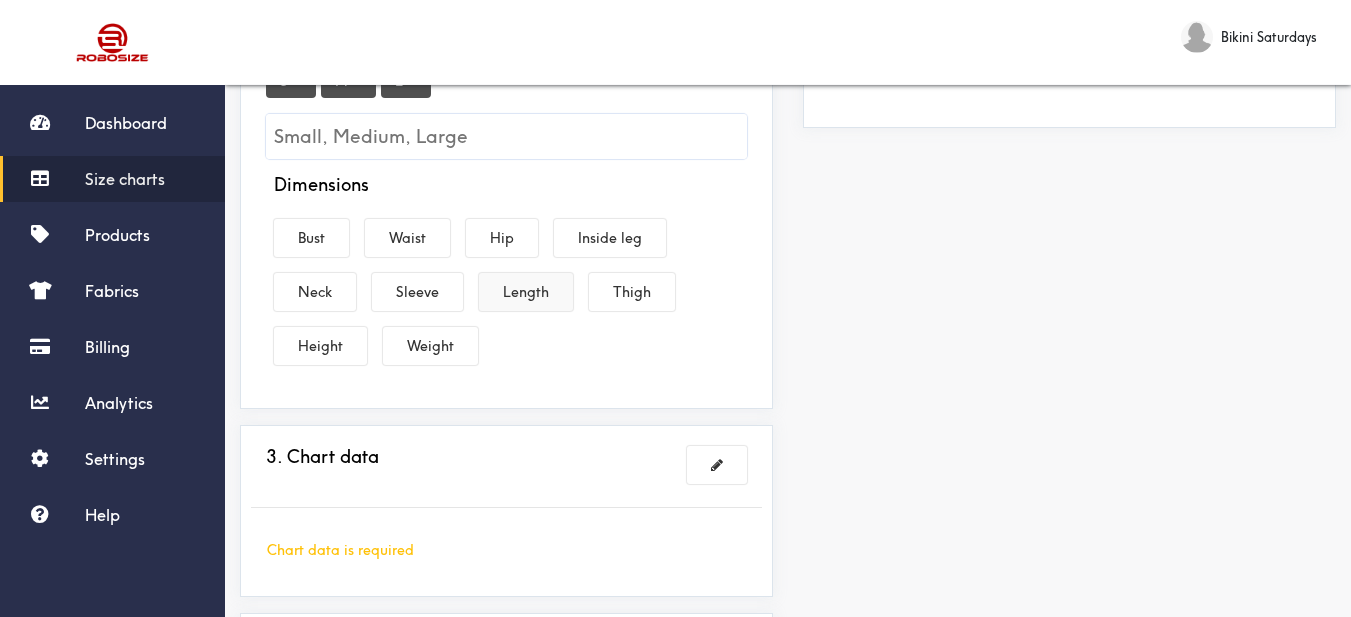 click on "Length" at bounding box center [526, 292] 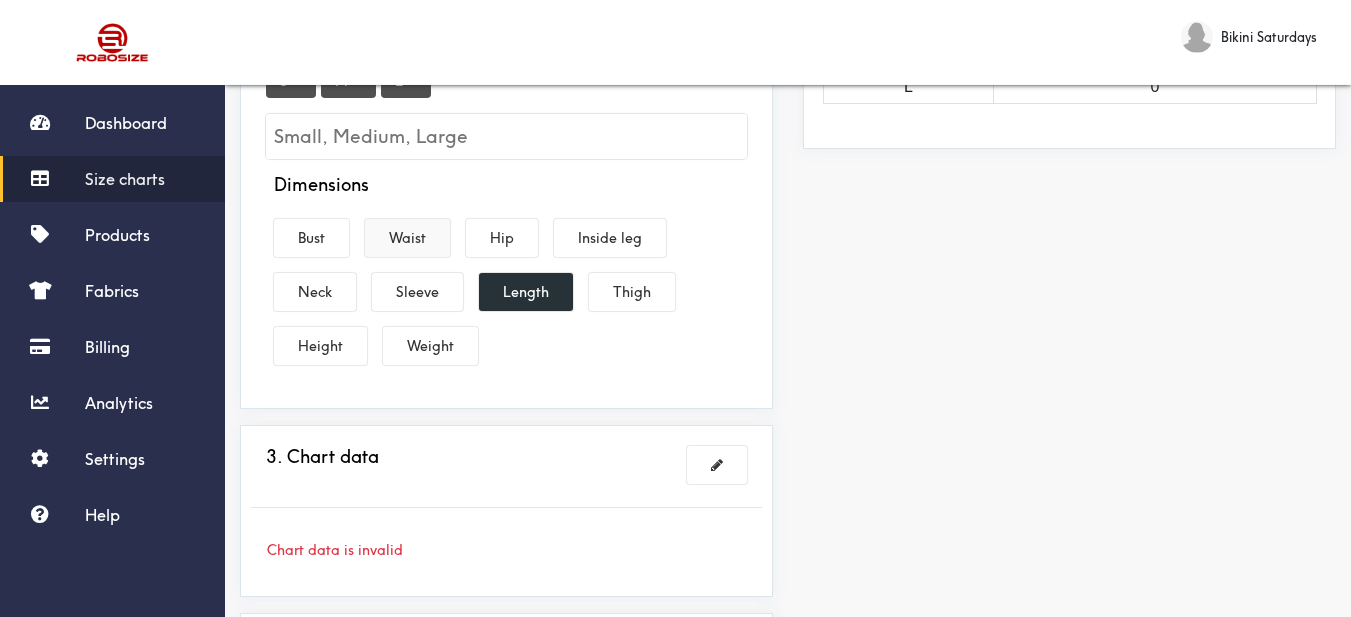 drag, startPoint x: 316, startPoint y: 242, endPoint x: 365, endPoint y: 251, distance: 49.819675 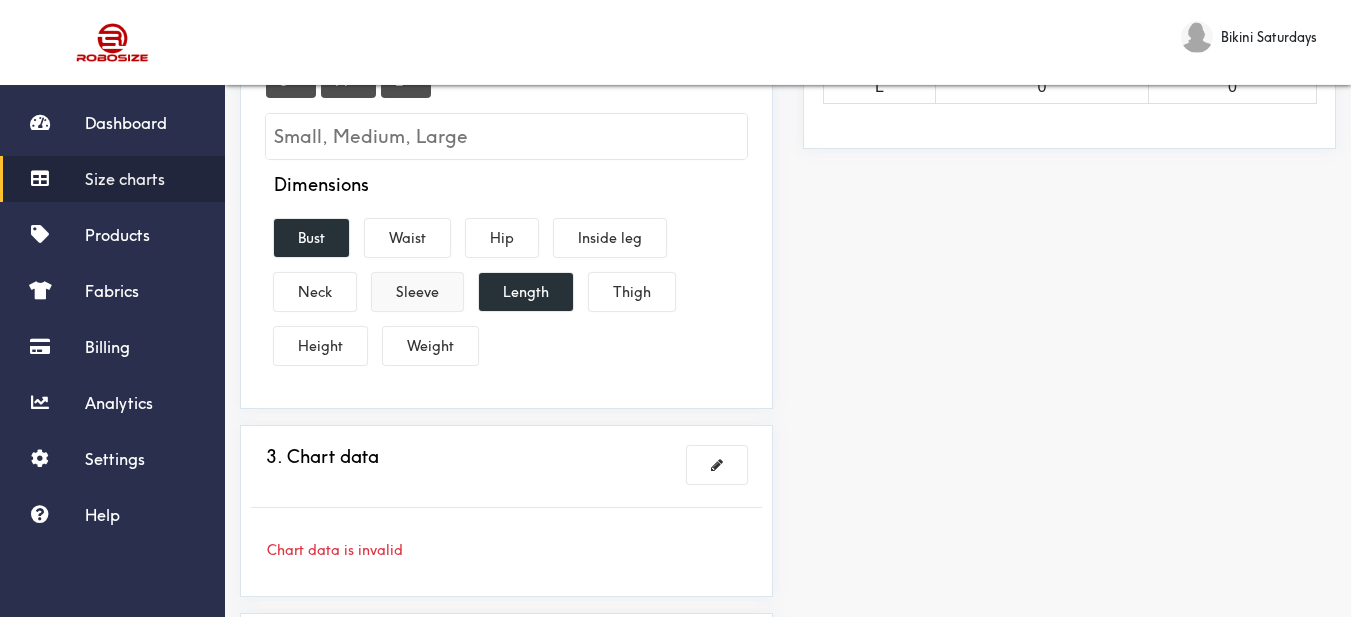 click on "Sleeve" at bounding box center (417, 292) 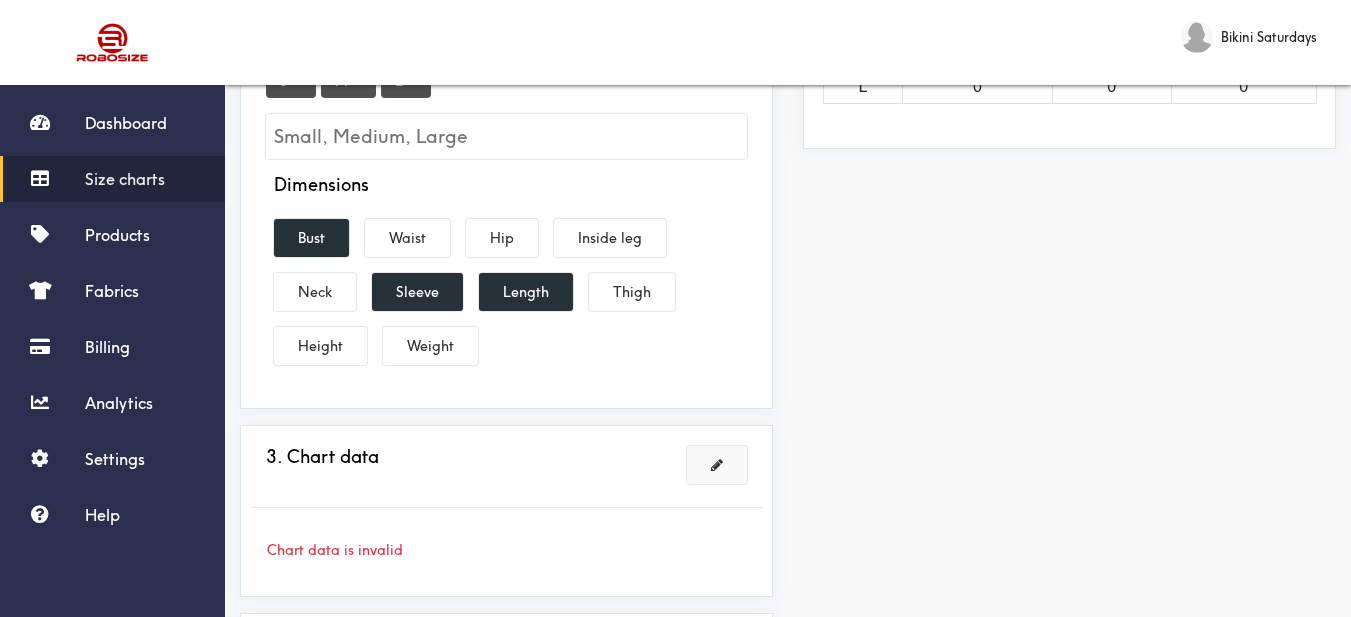 click at bounding box center [717, 465] 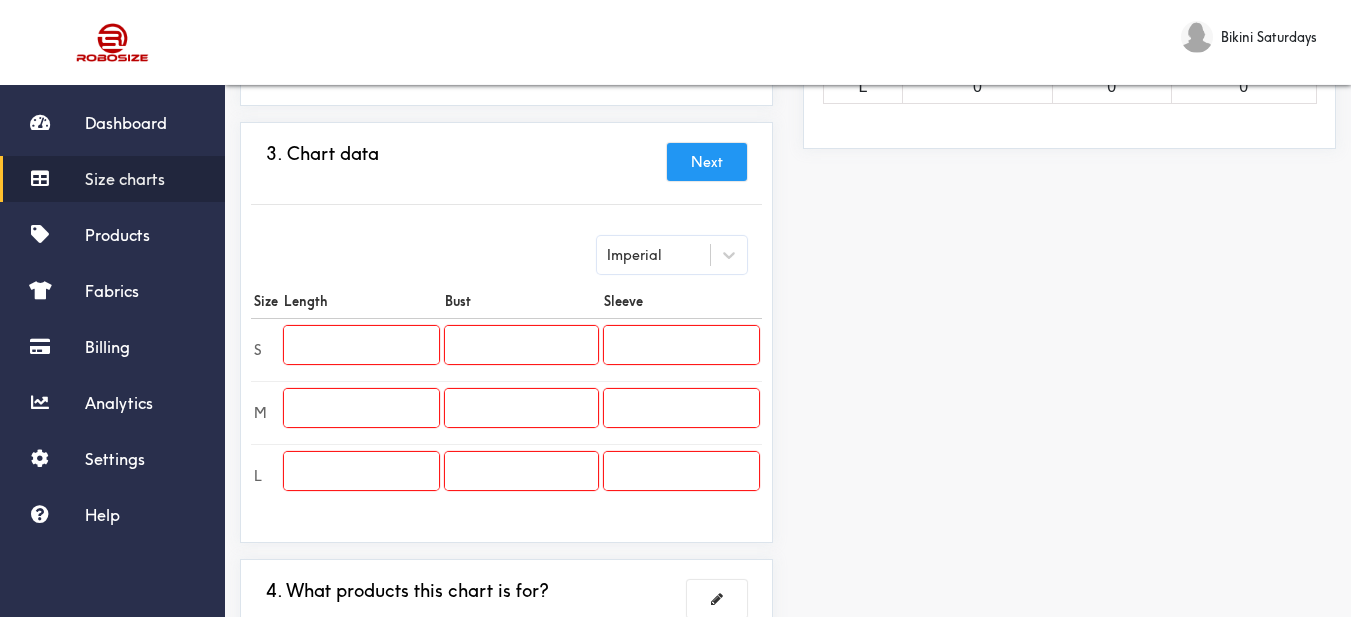 scroll, scrollTop: 589, scrollLeft: 0, axis: vertical 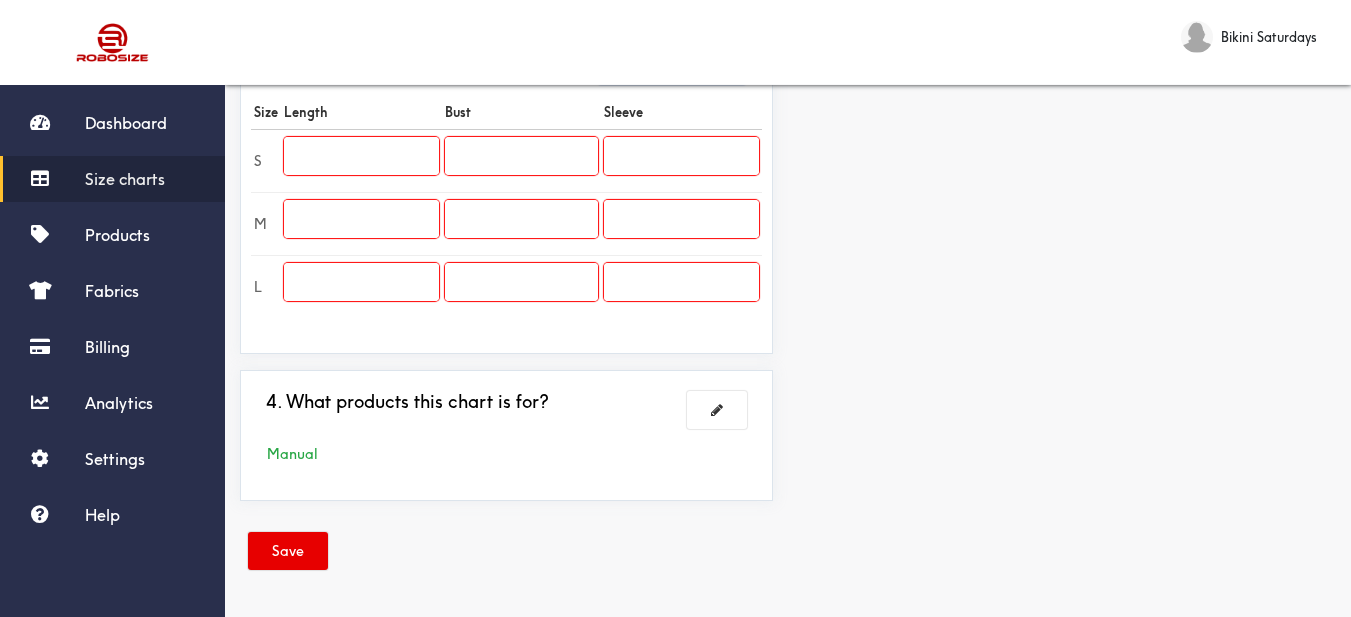 click at bounding box center (361, 156) 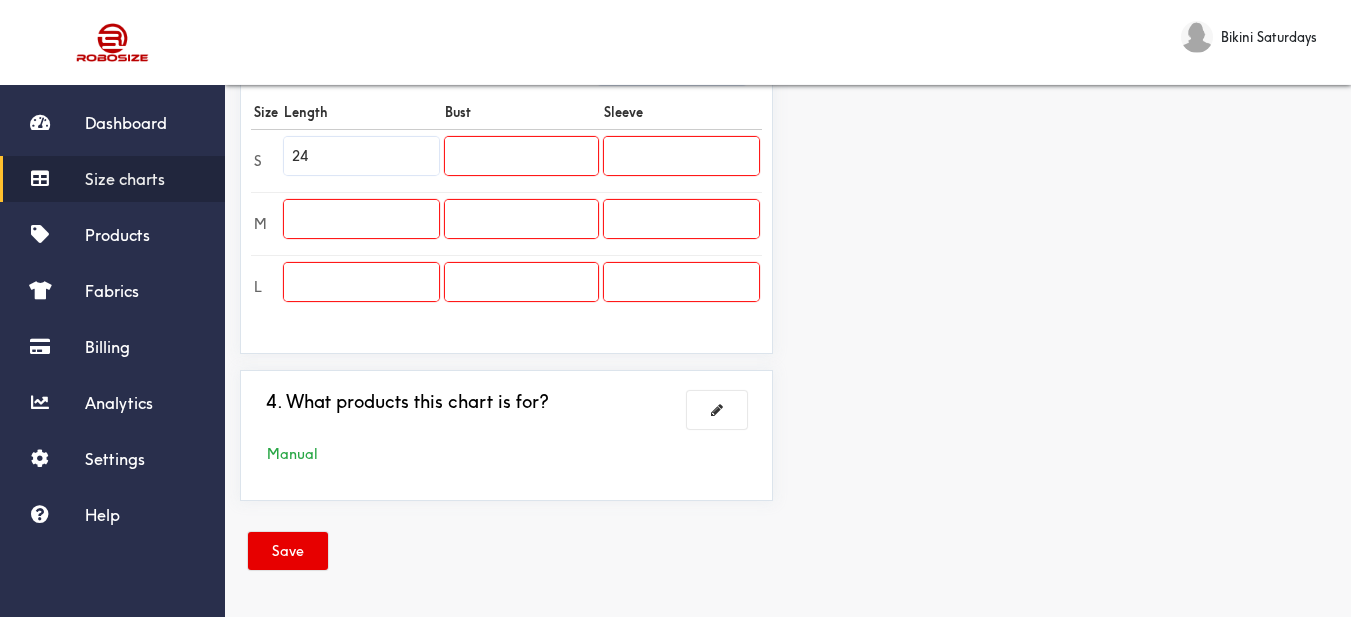 type on "24" 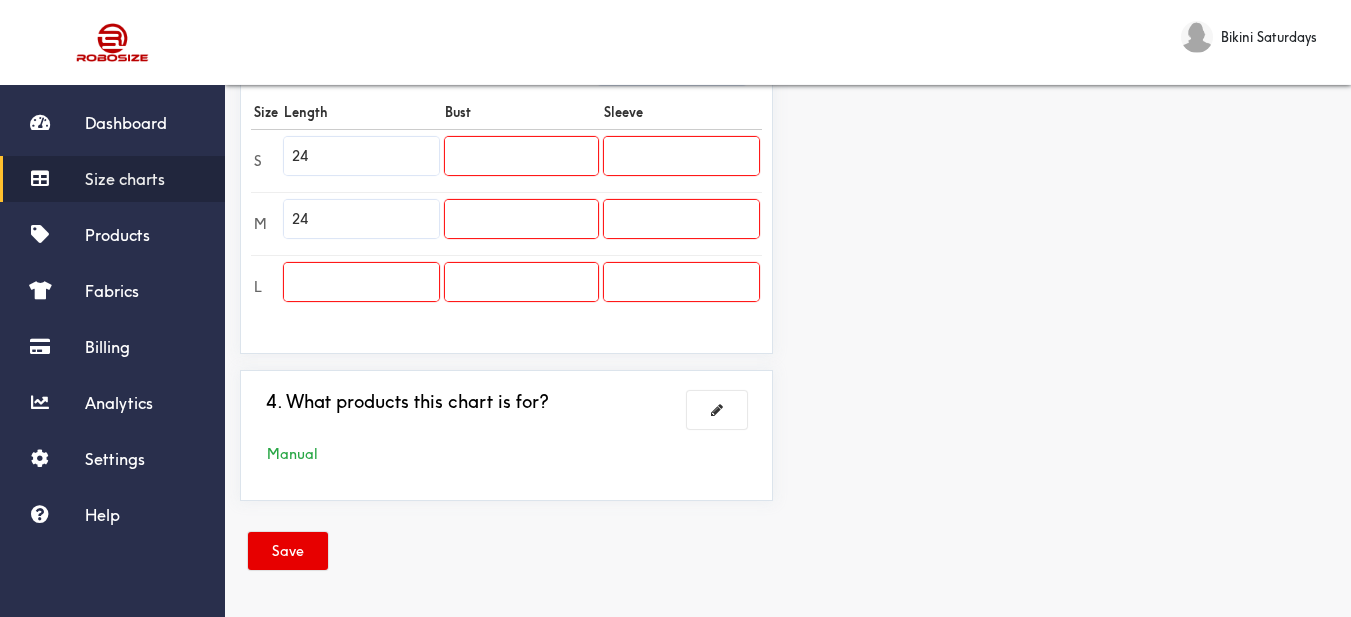 type on "24" 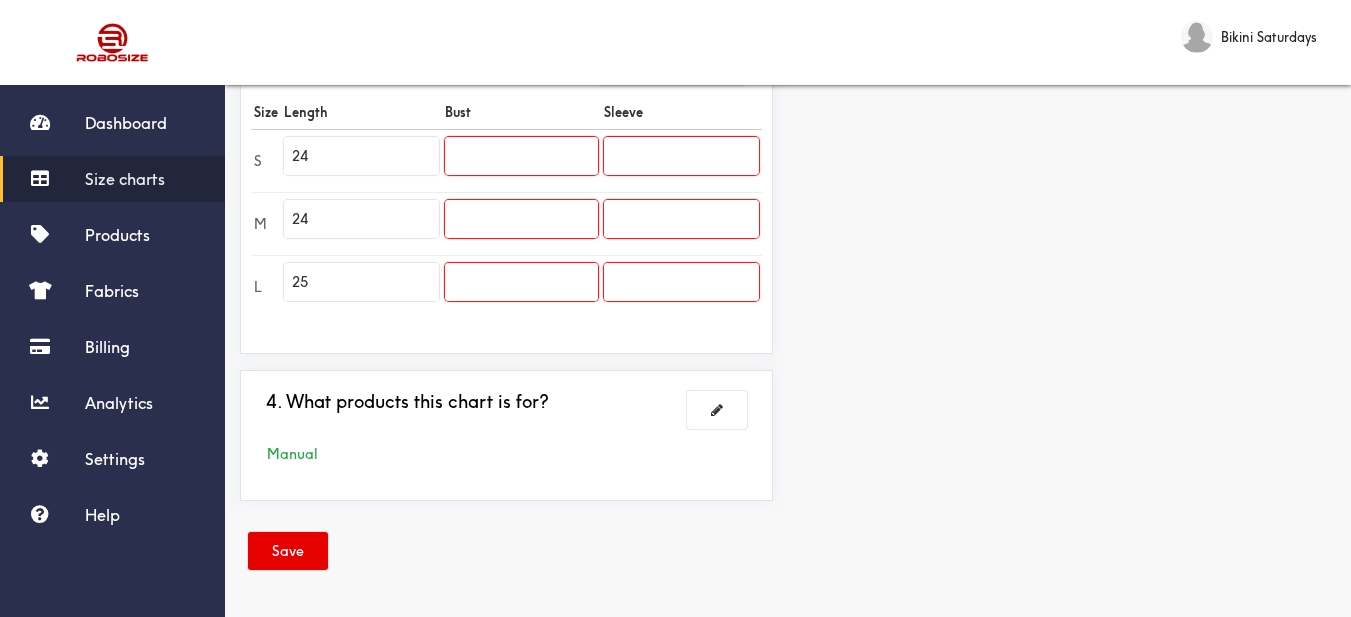 type on "25" 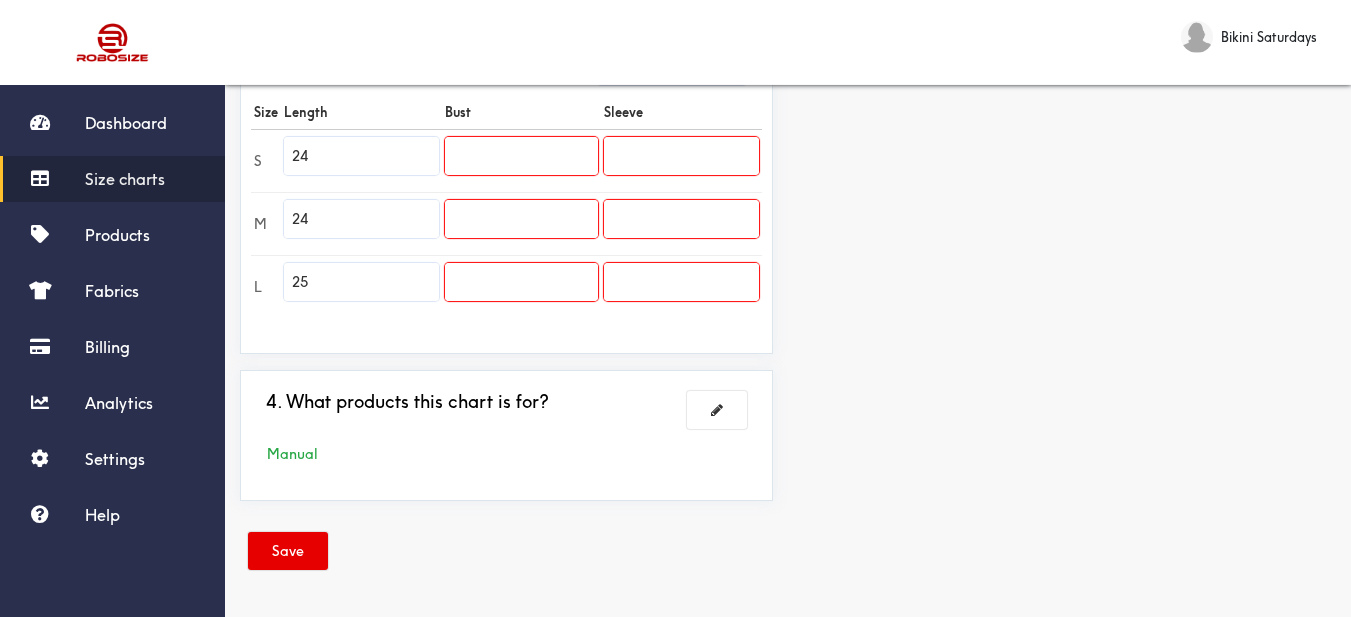 click at bounding box center (521, 156) 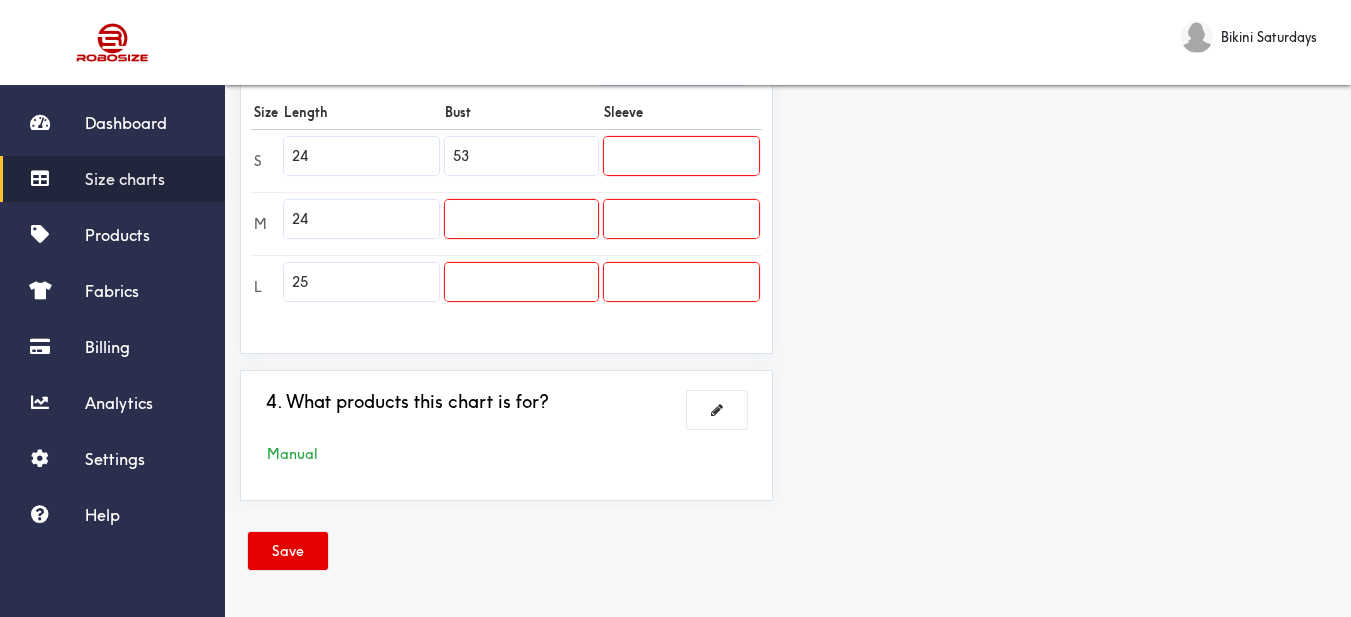 type on "53" 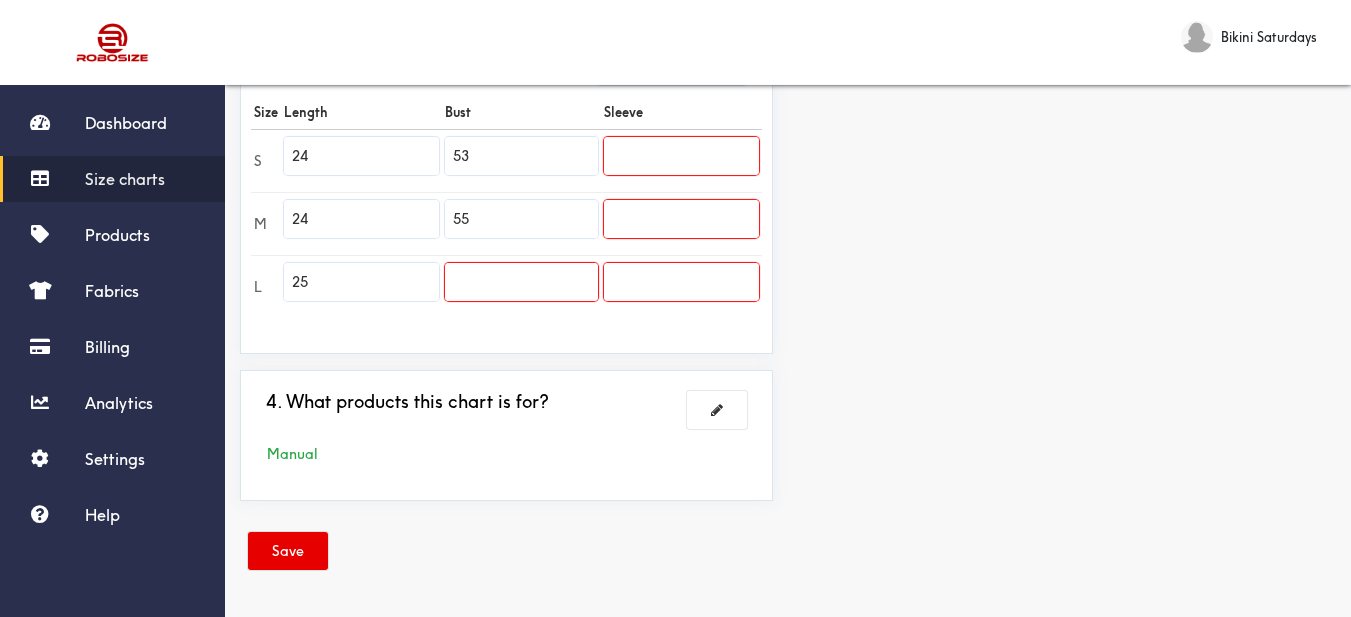 type on "55" 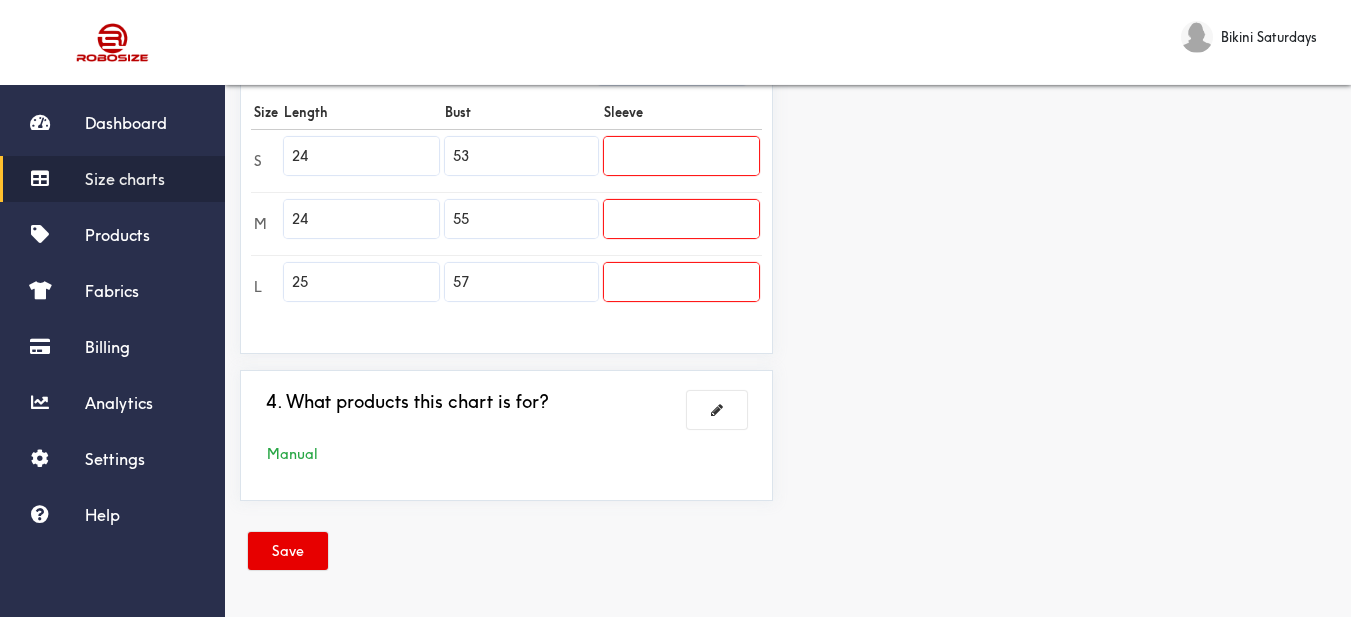 type on "57" 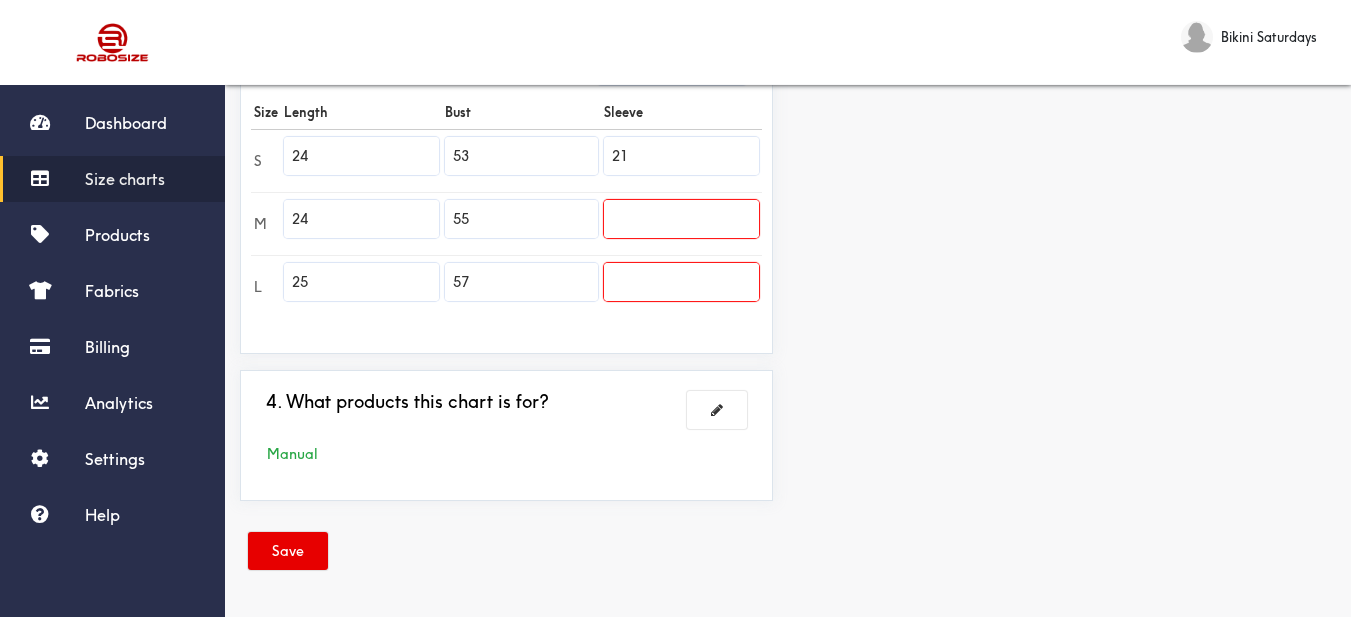 type on "21" 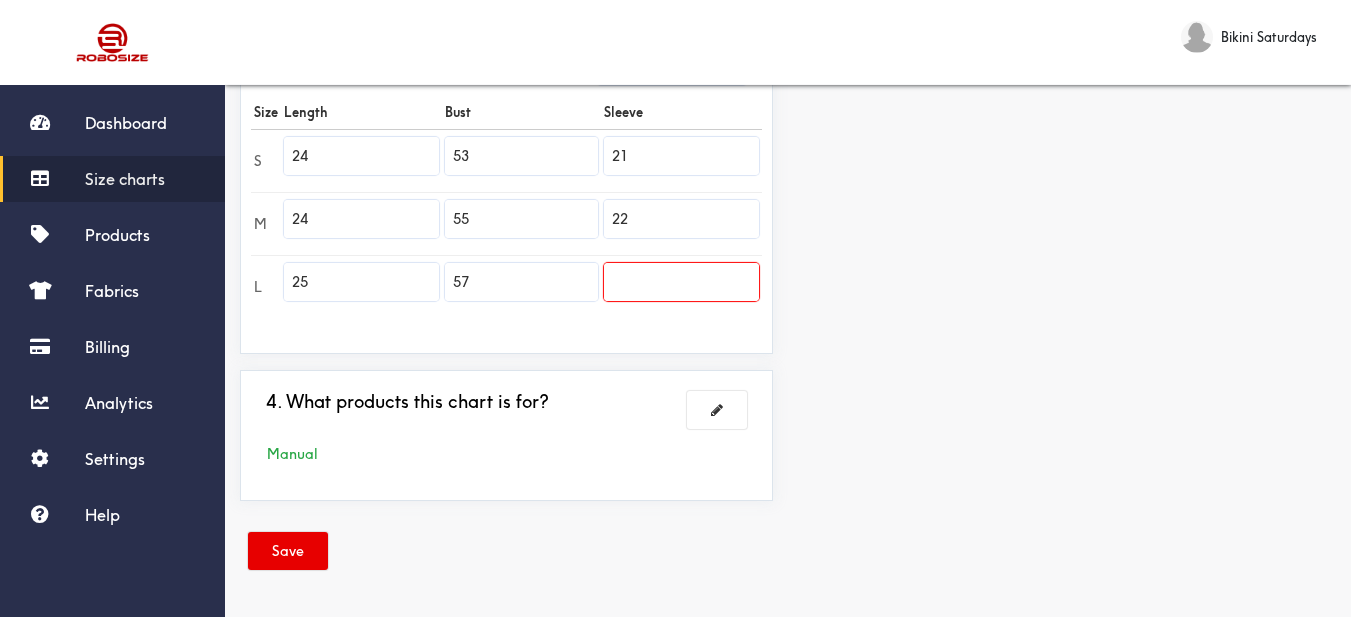 type on "22" 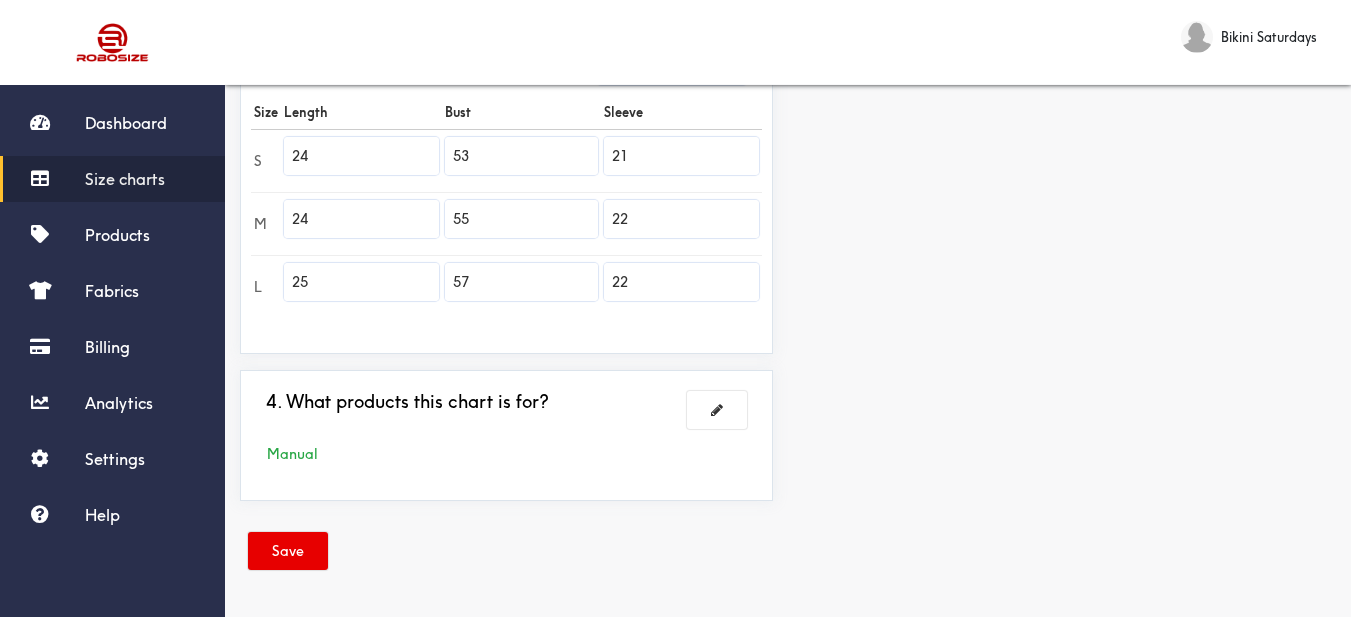 type on "22" 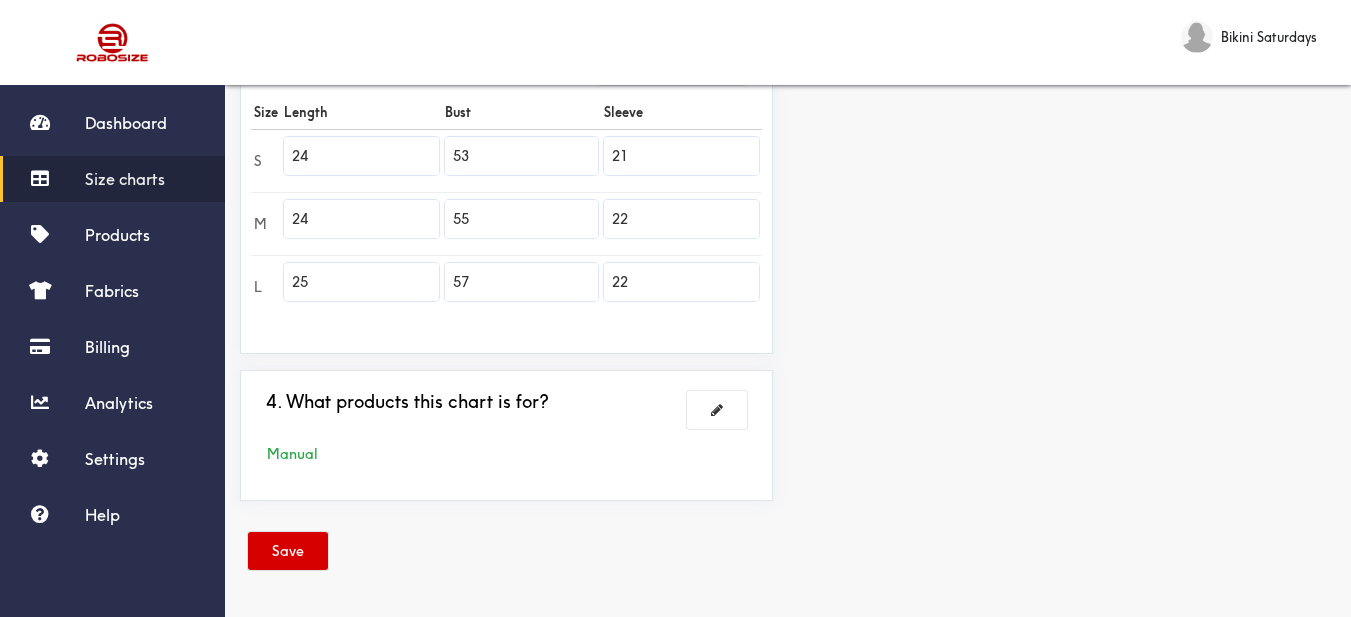 click on "Save" at bounding box center [288, 551] 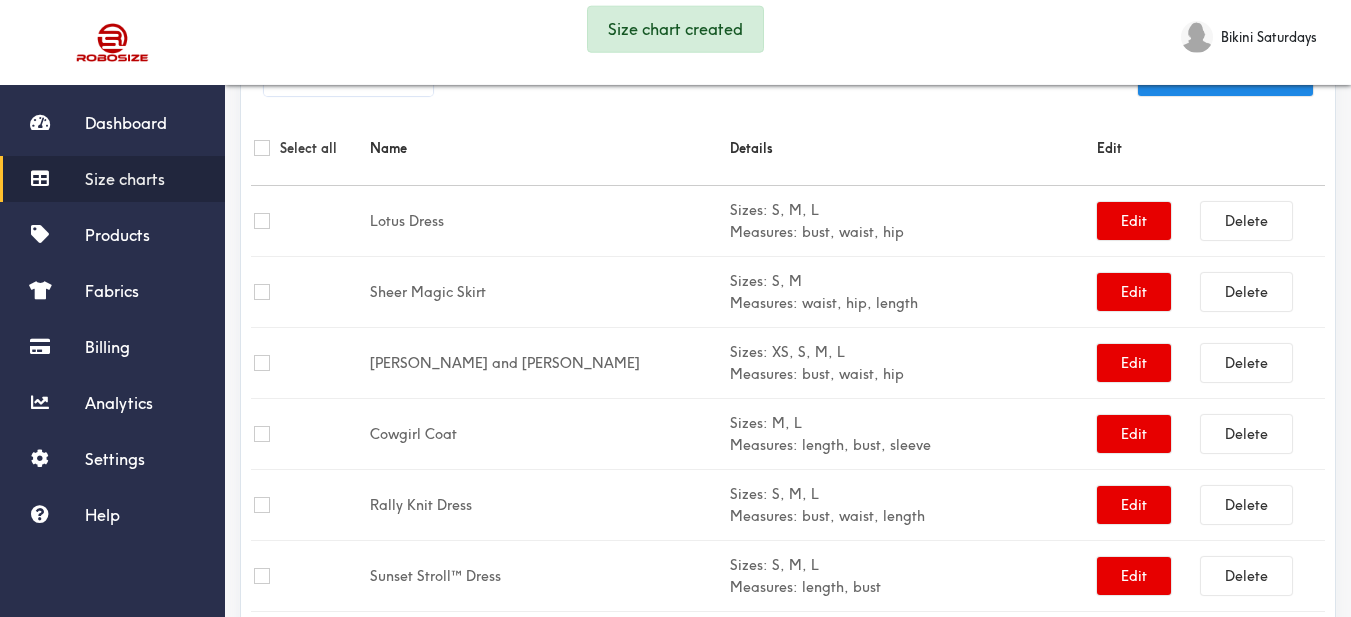 scroll, scrollTop: 589, scrollLeft: 0, axis: vertical 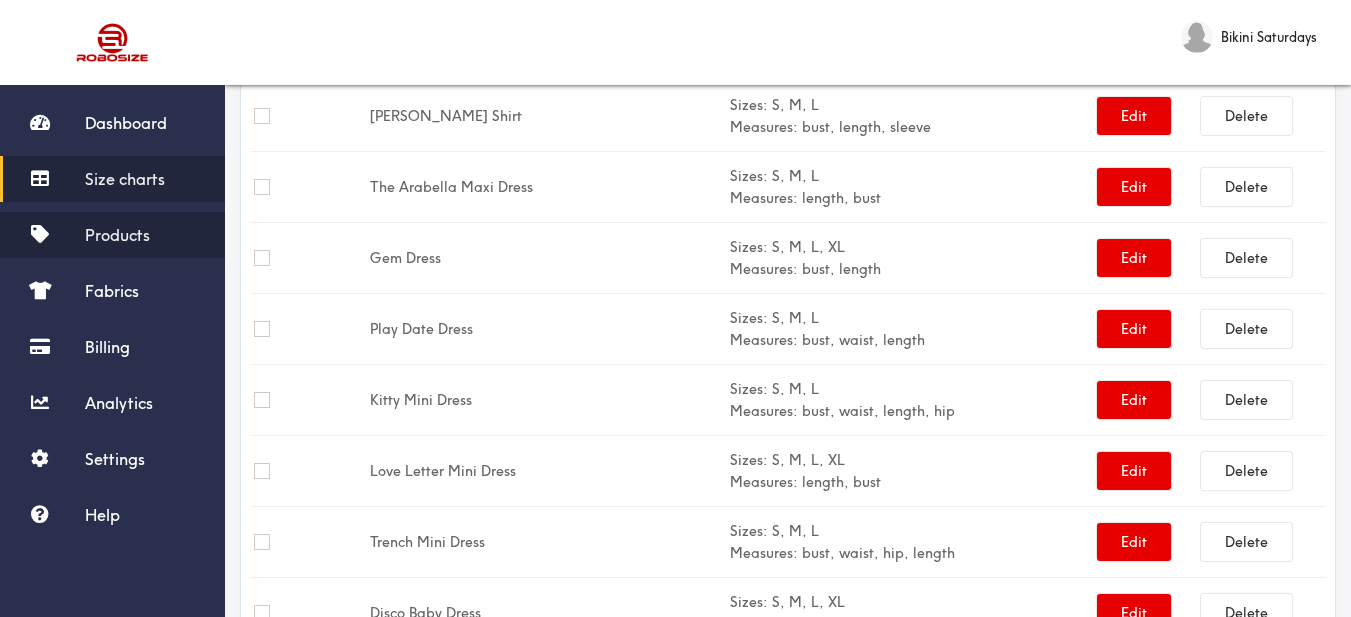 click on "Products" at bounding box center [112, 235] 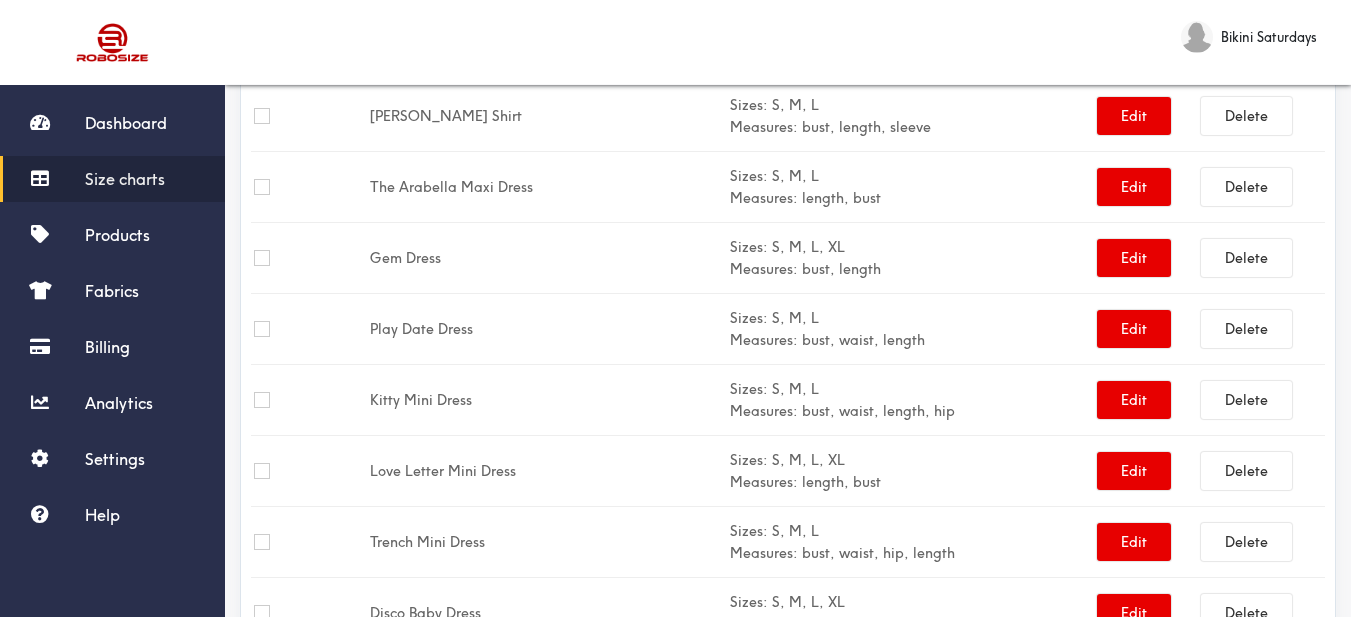scroll, scrollTop: 58, scrollLeft: 0, axis: vertical 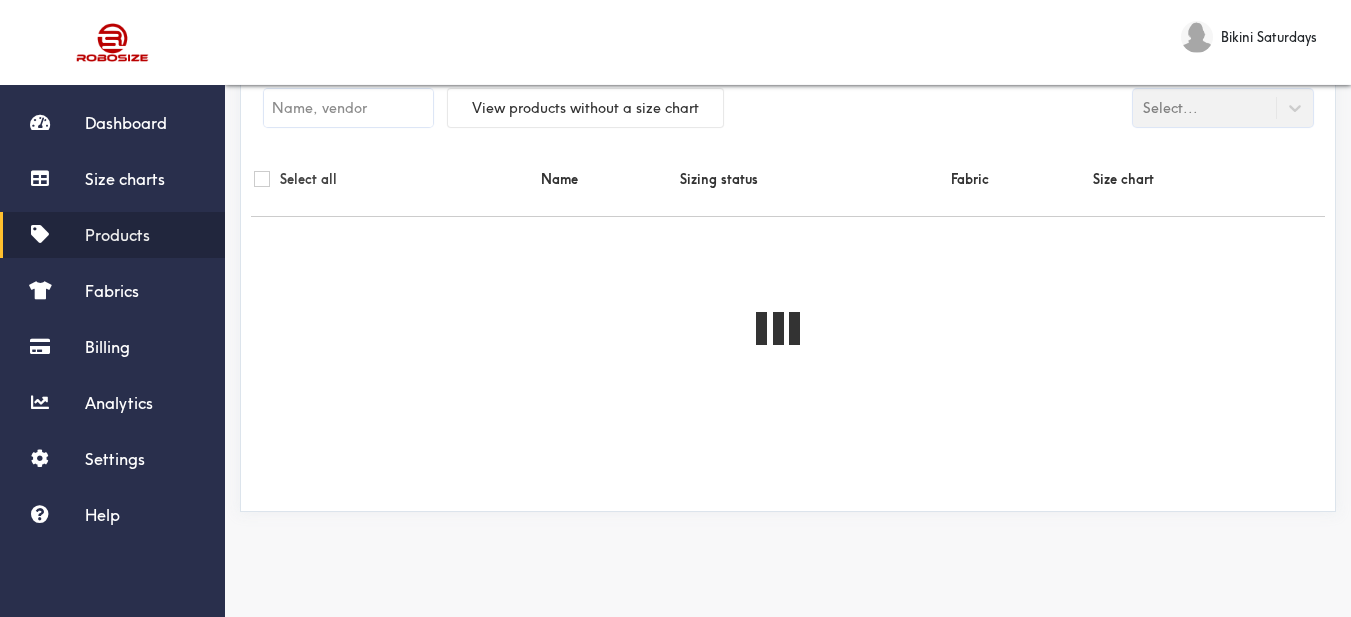 click at bounding box center (348, 108) 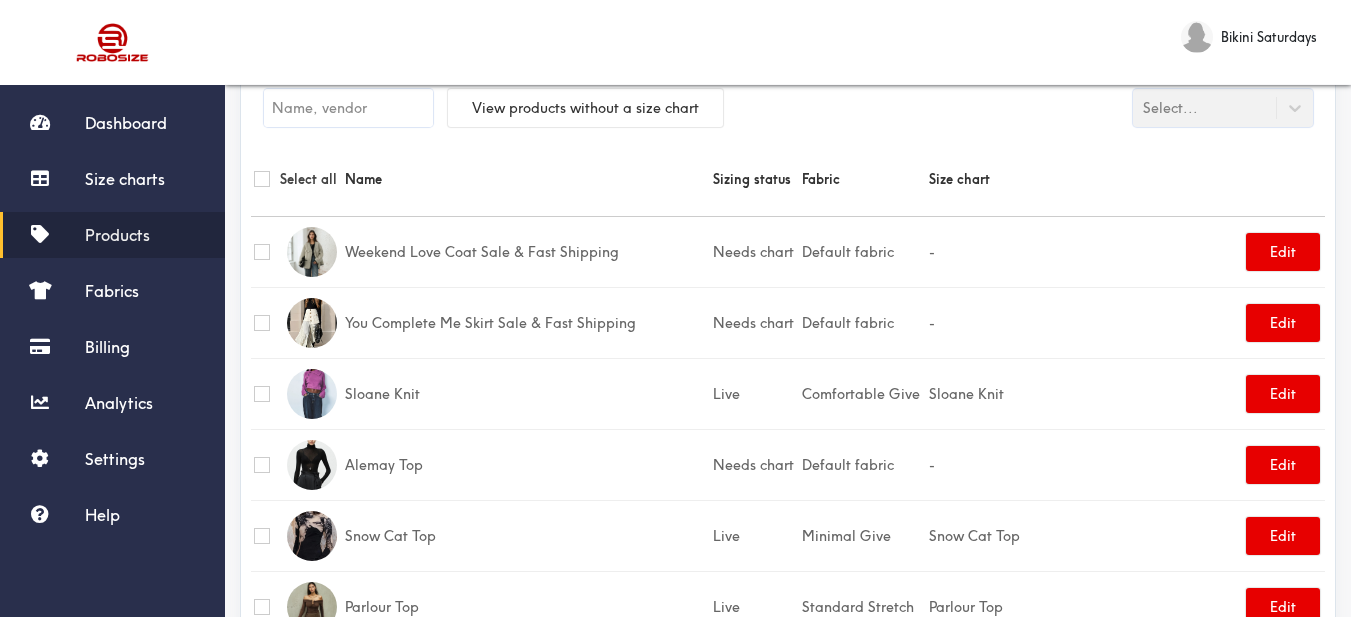 paste on "Celine Coat" 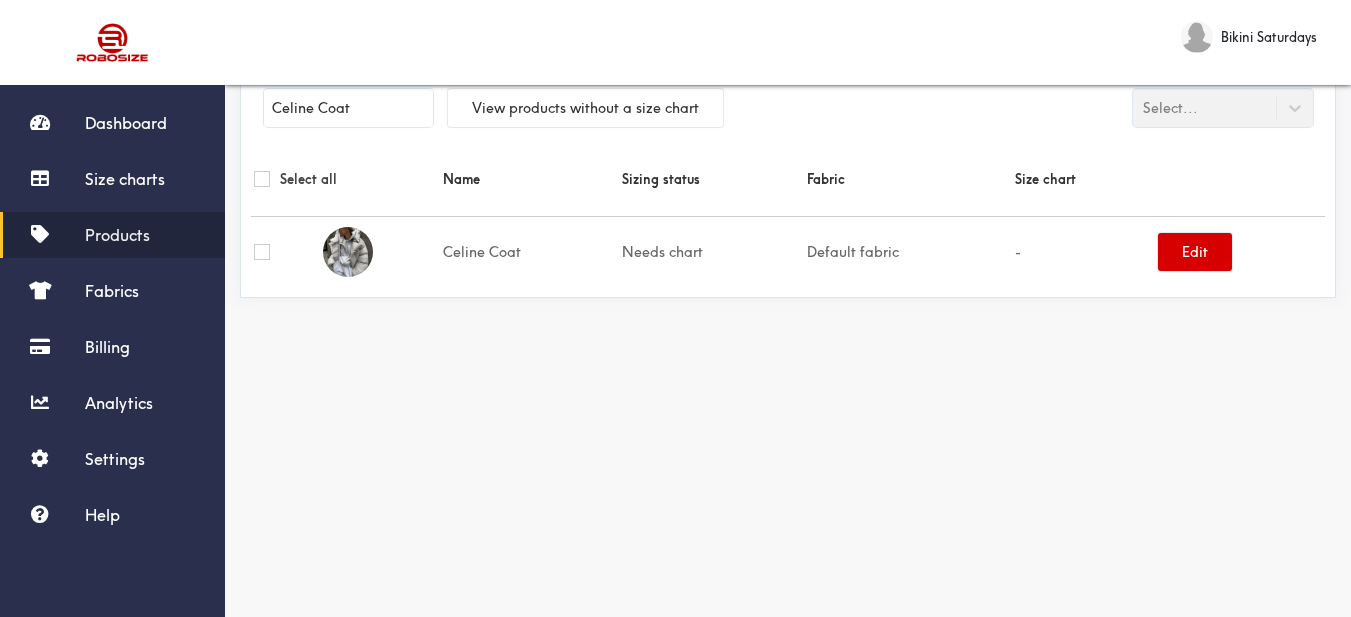 type on "Celine Coat" 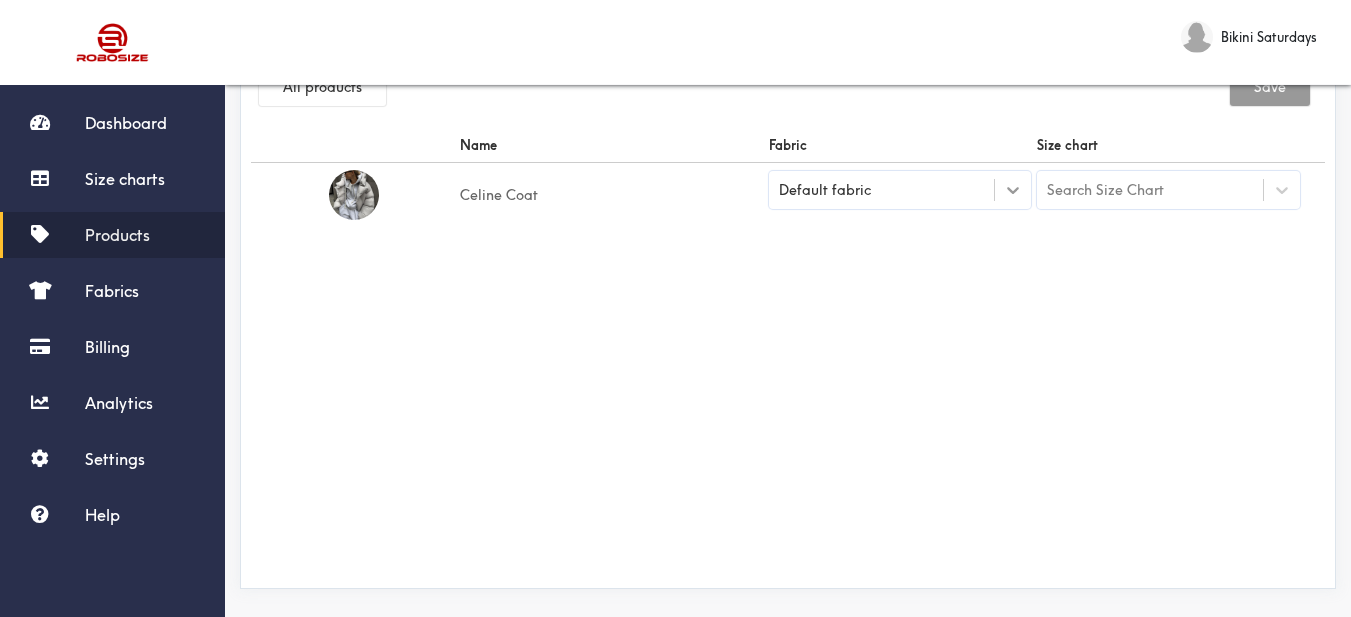 click at bounding box center (1013, 190) 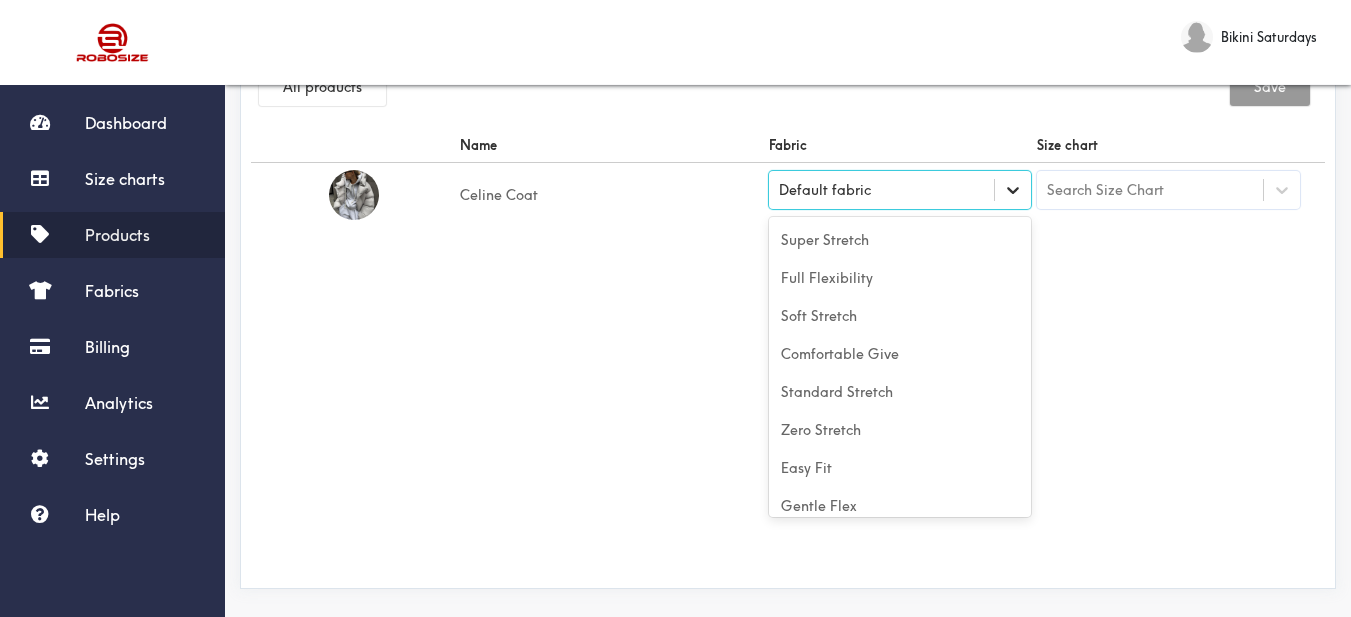 scroll, scrollTop: 88, scrollLeft: 0, axis: vertical 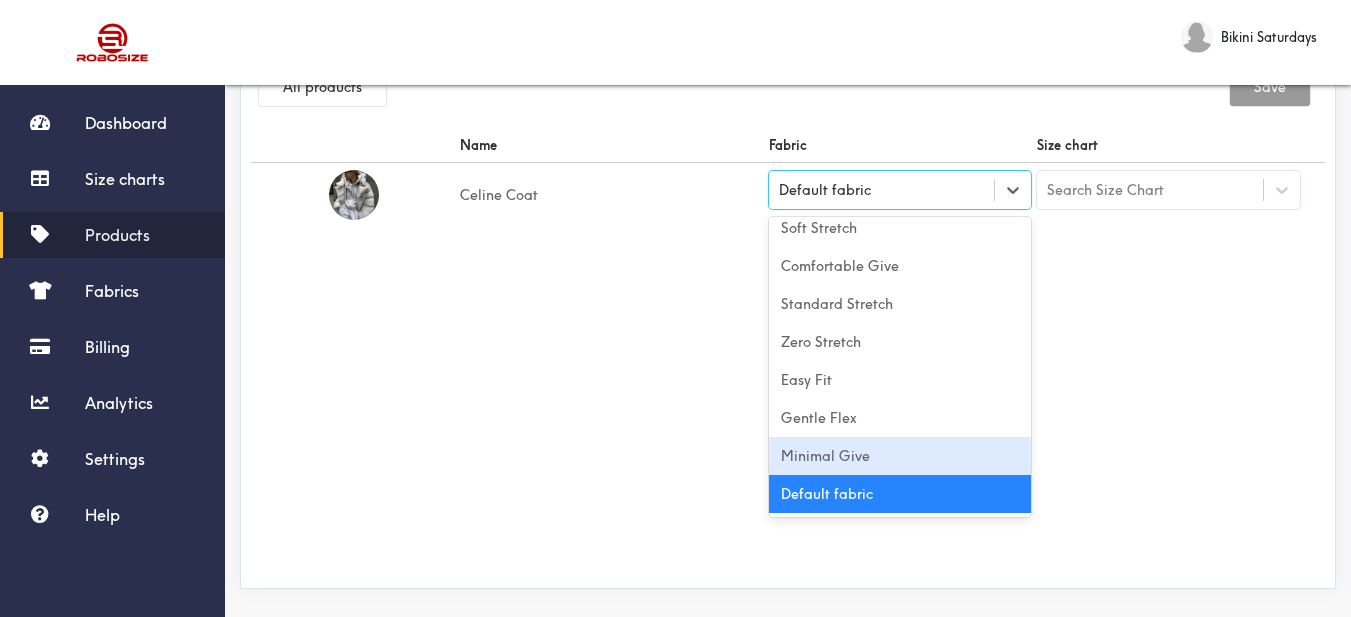 click on "Minimal Give" at bounding box center [900, 456] 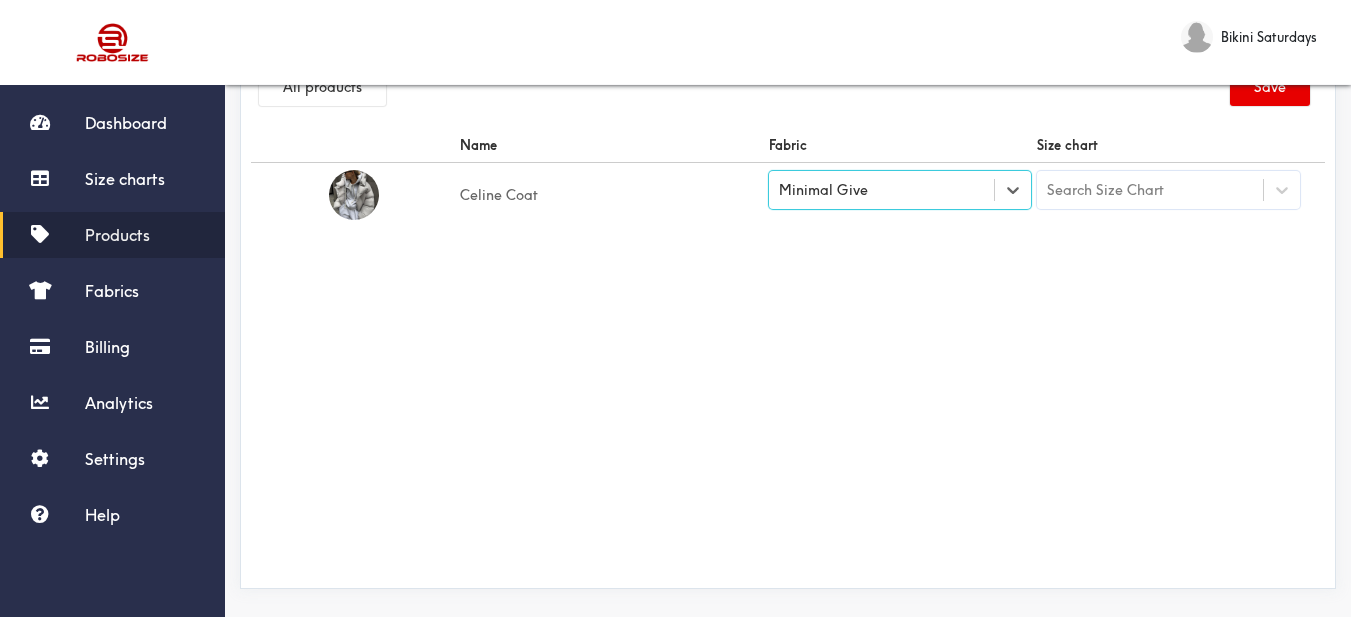 drag, startPoint x: 1136, startPoint y: 394, endPoint x: 1151, endPoint y: 317, distance: 78.44743 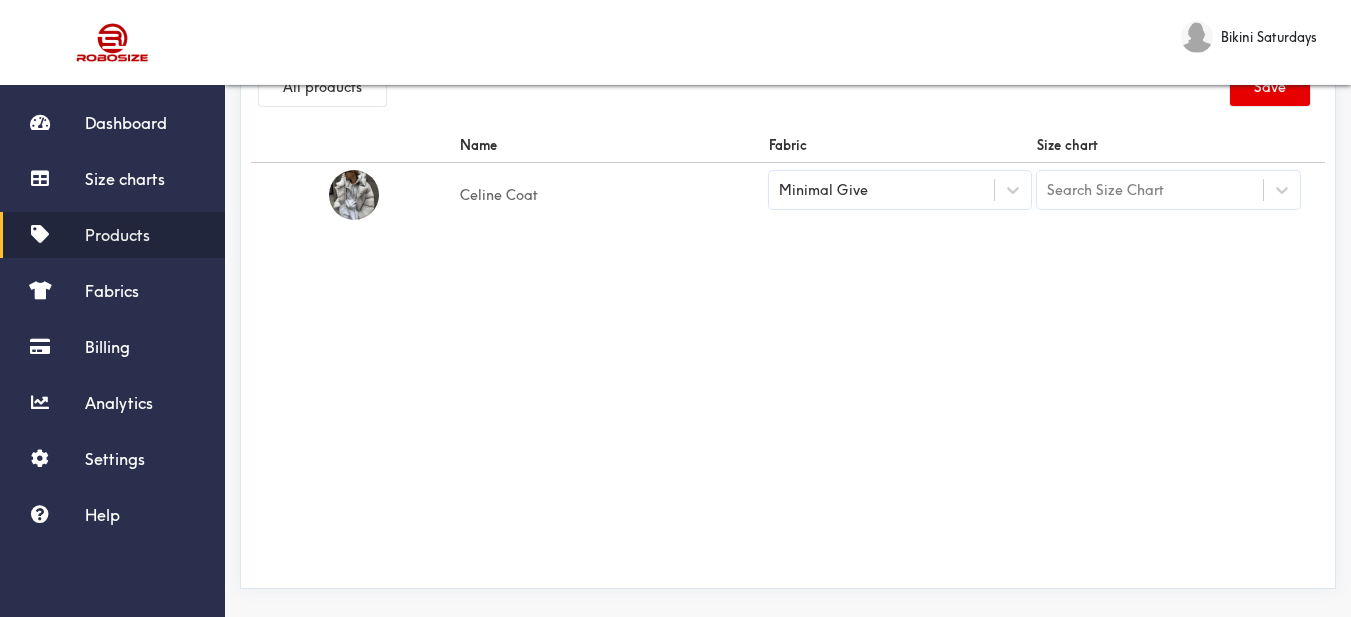 click on "Search Size Chart" at bounding box center [1105, 190] 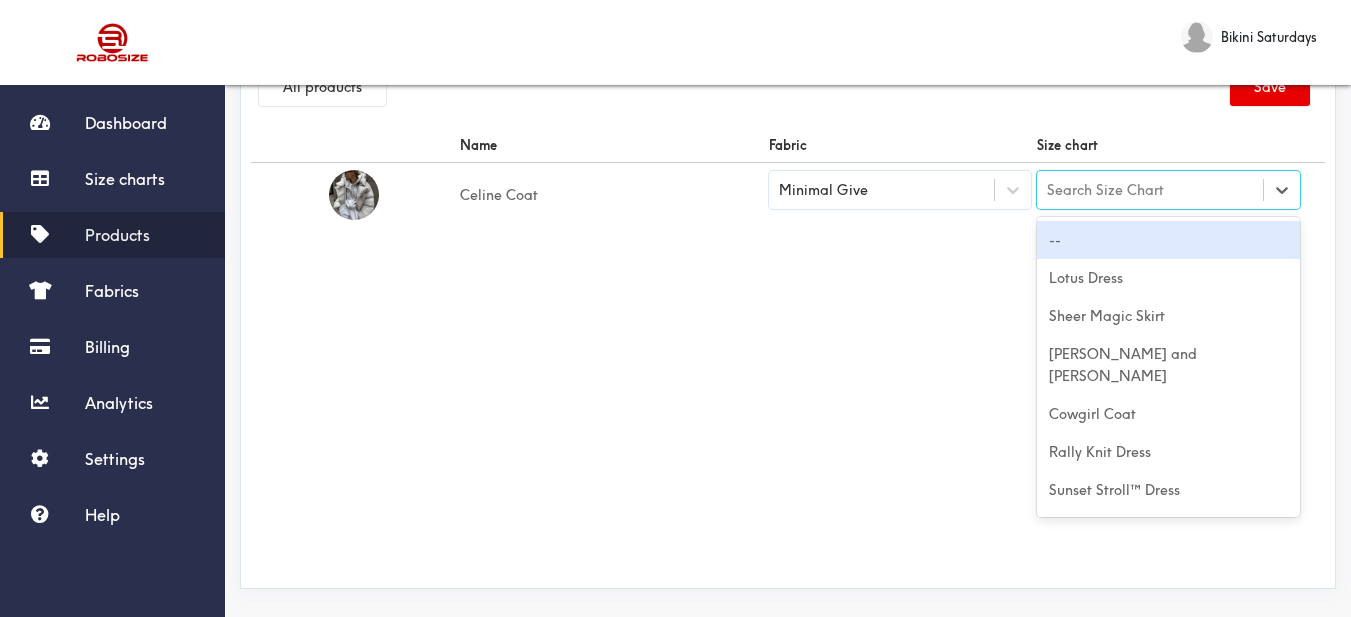 paste on "Celine Coat" 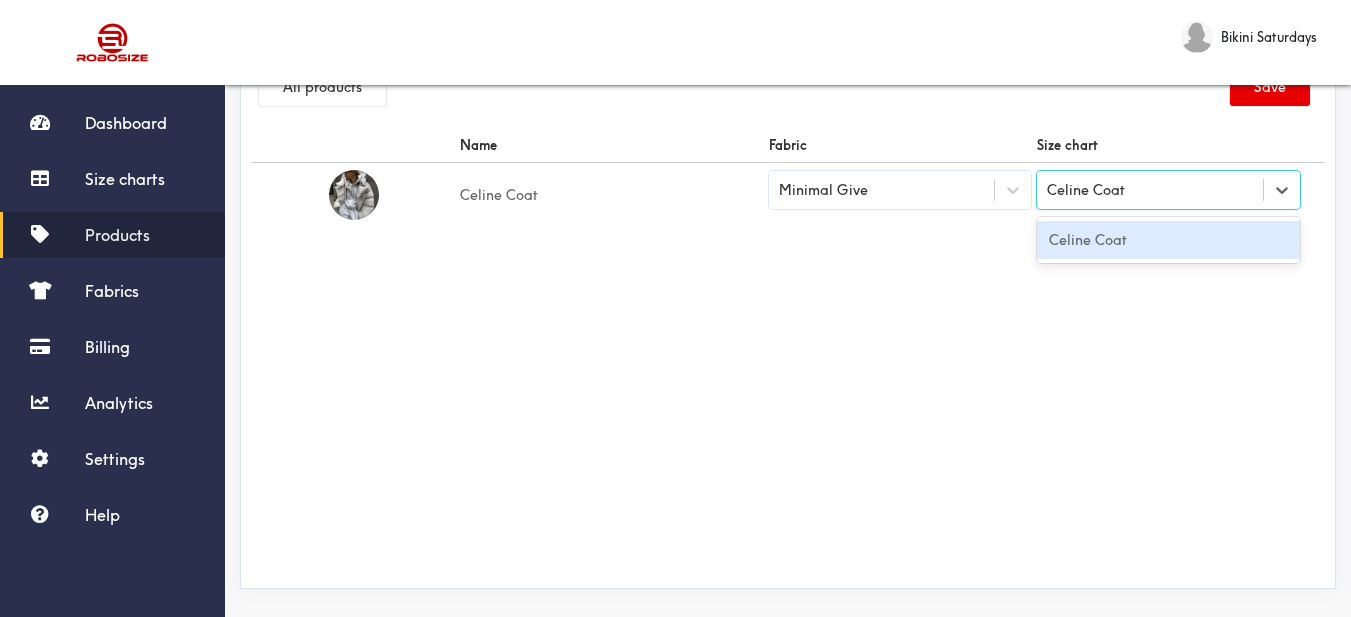 click on "Celine Coat" at bounding box center [1168, 240] 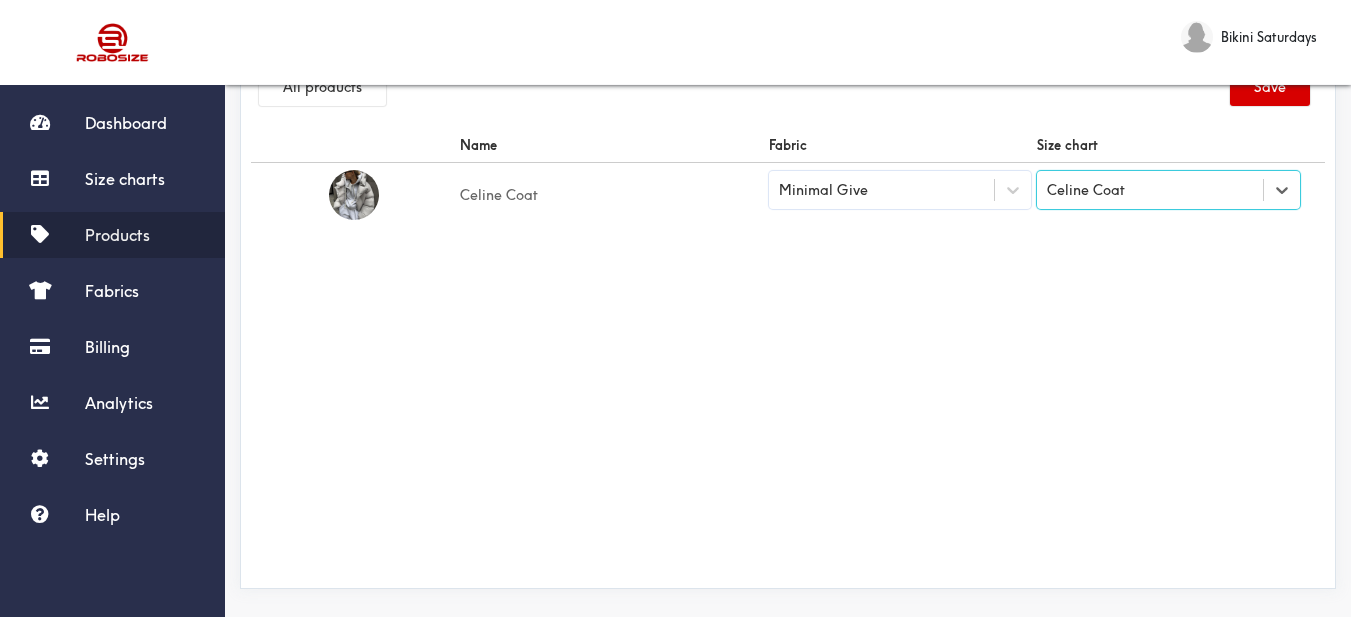 click on "Save" at bounding box center (1270, 87) 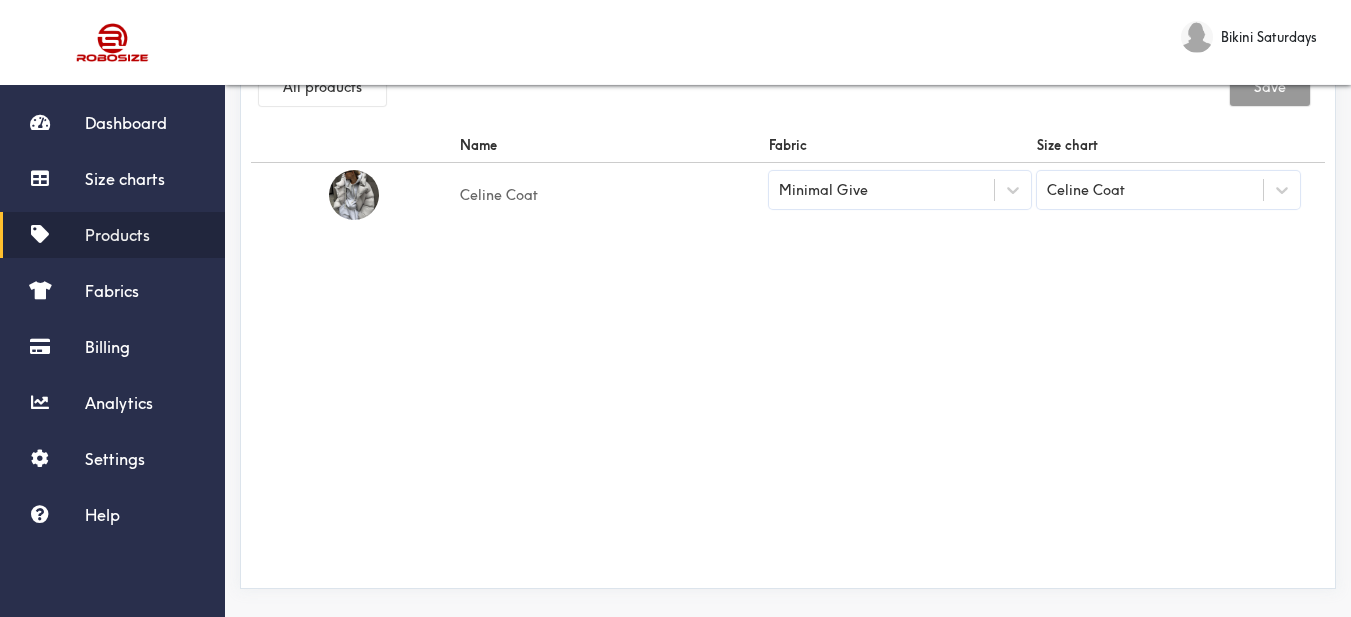 scroll, scrollTop: 0, scrollLeft: 0, axis: both 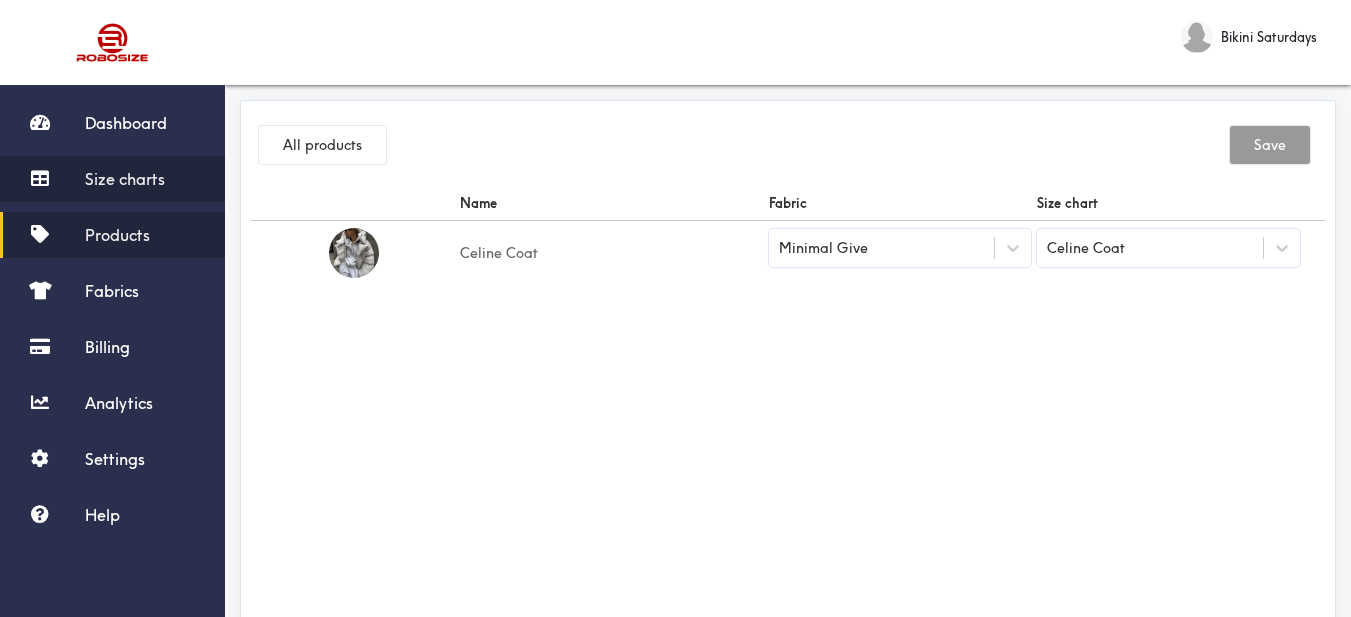 click on "Size charts" at bounding box center (125, 179) 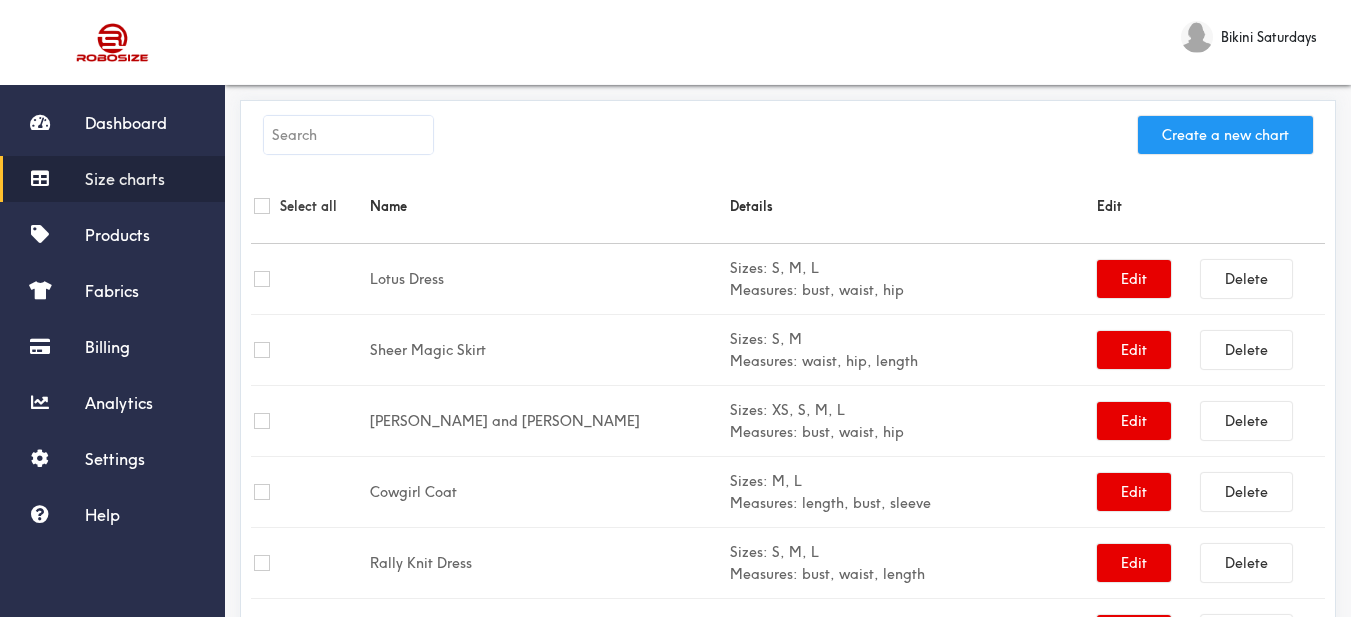 click on "Create a new chart" at bounding box center (1225, 135) 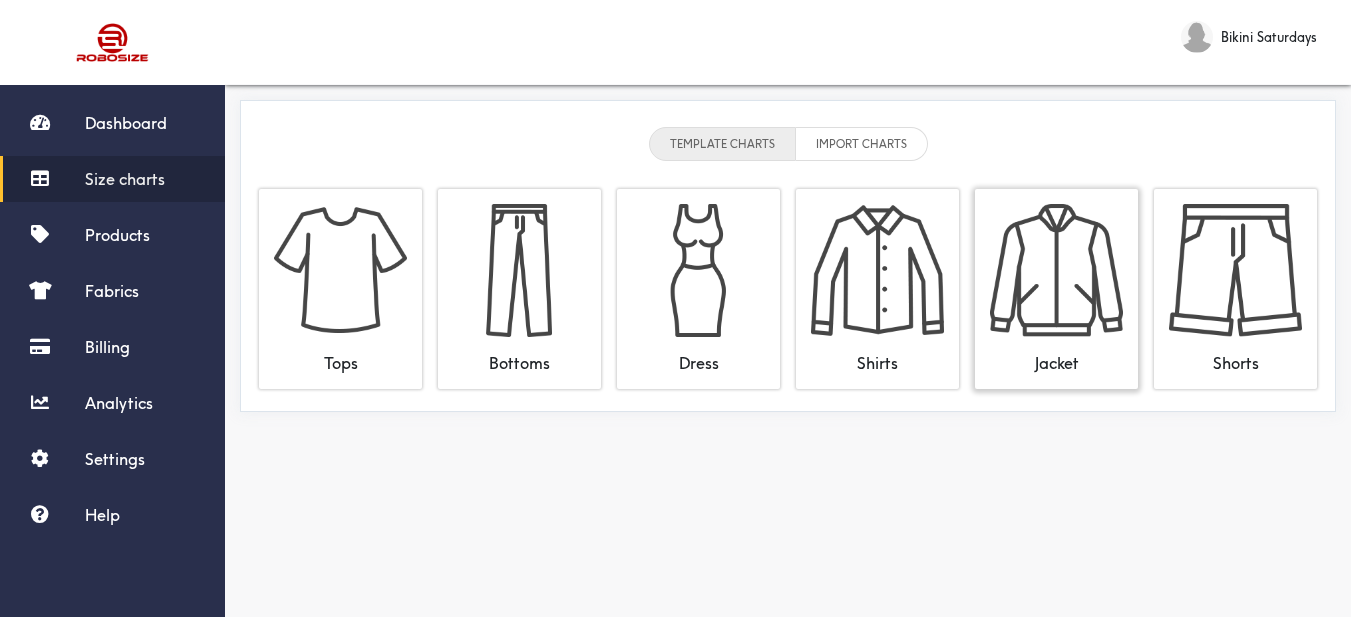 click at bounding box center [1056, 270] 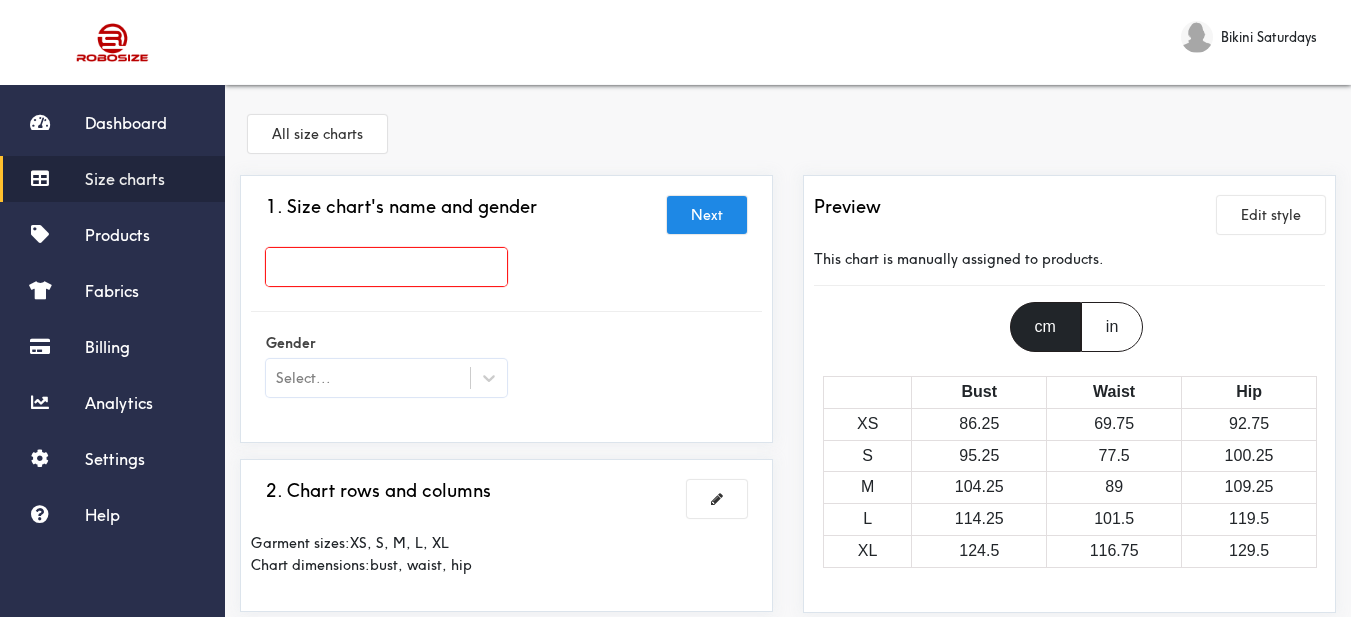 click at bounding box center (386, 267) 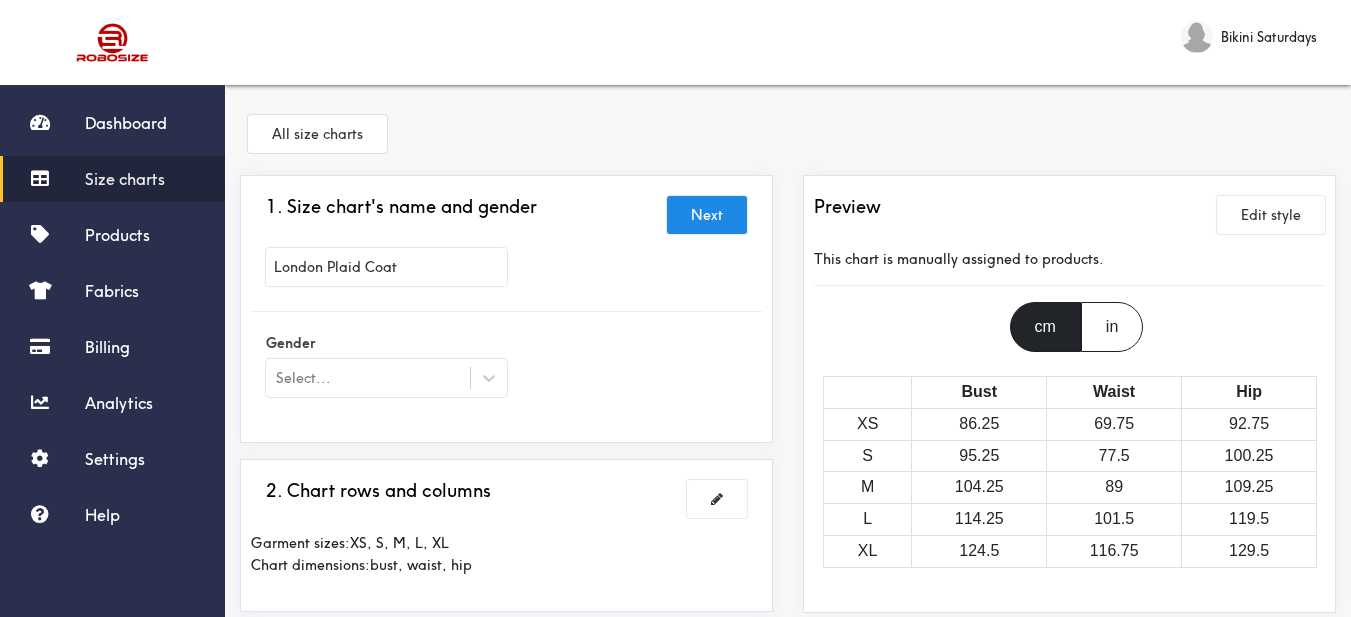 type on "London Plaid Coat" 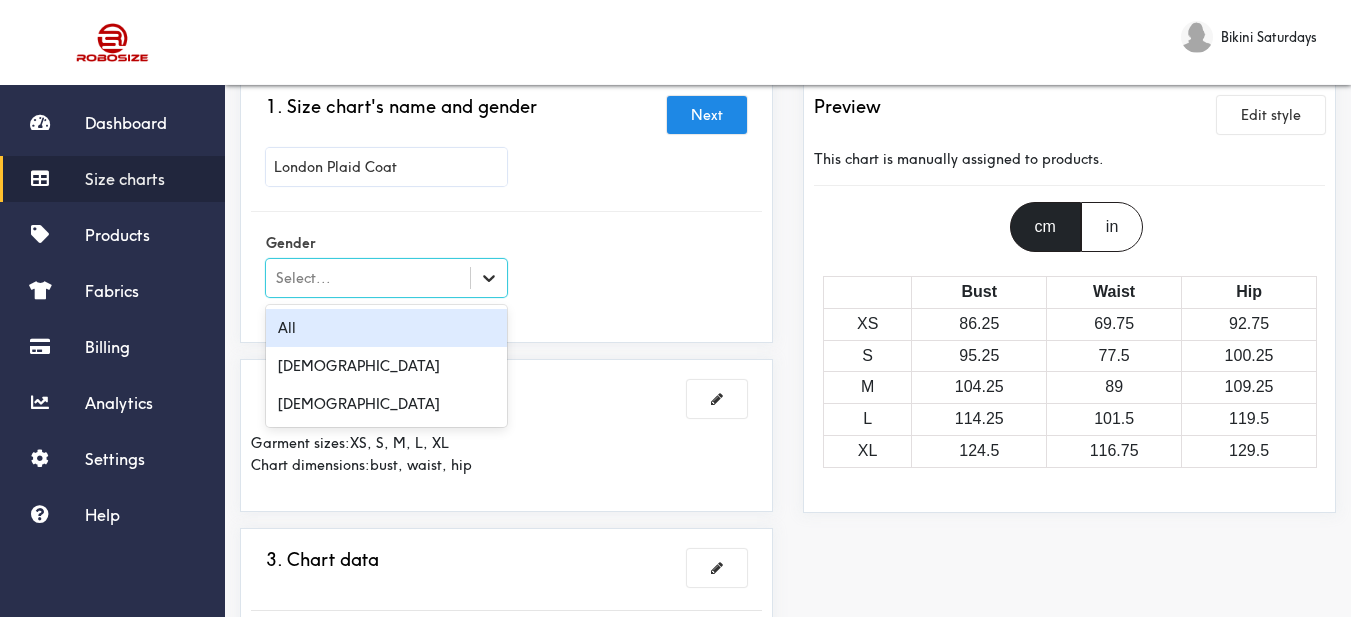 click at bounding box center [489, 278] 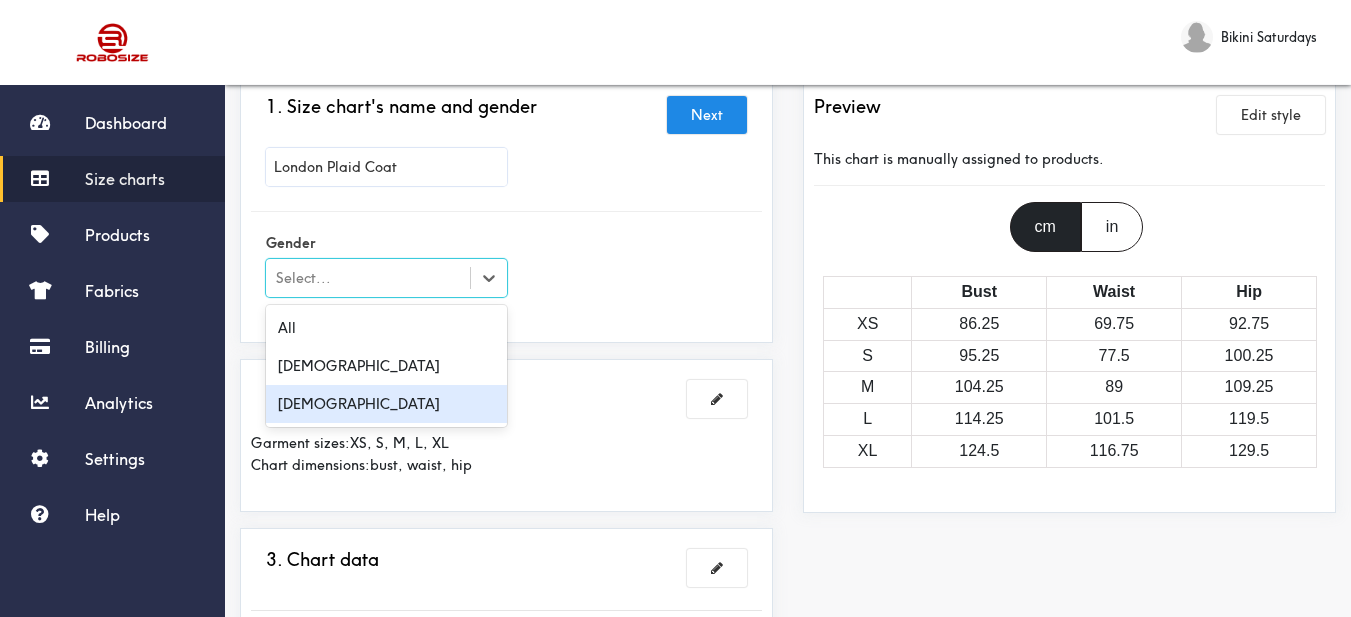 click on "[DEMOGRAPHIC_DATA]" at bounding box center (386, 404) 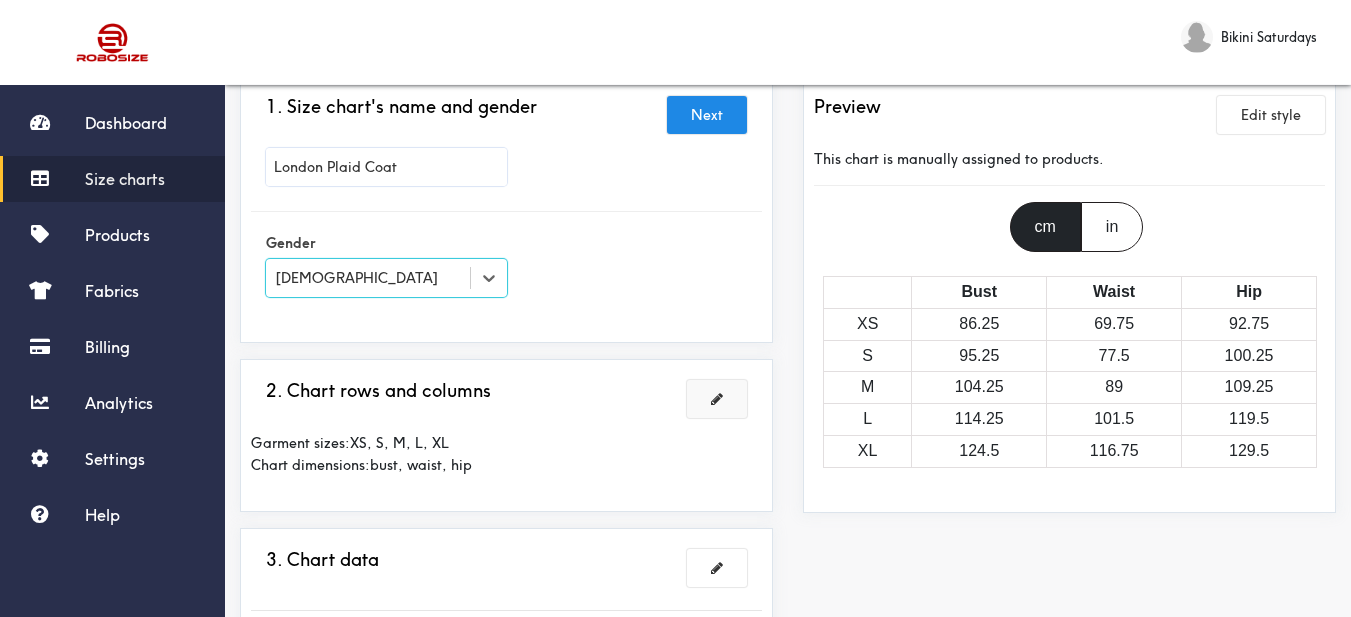 click at bounding box center (717, 399) 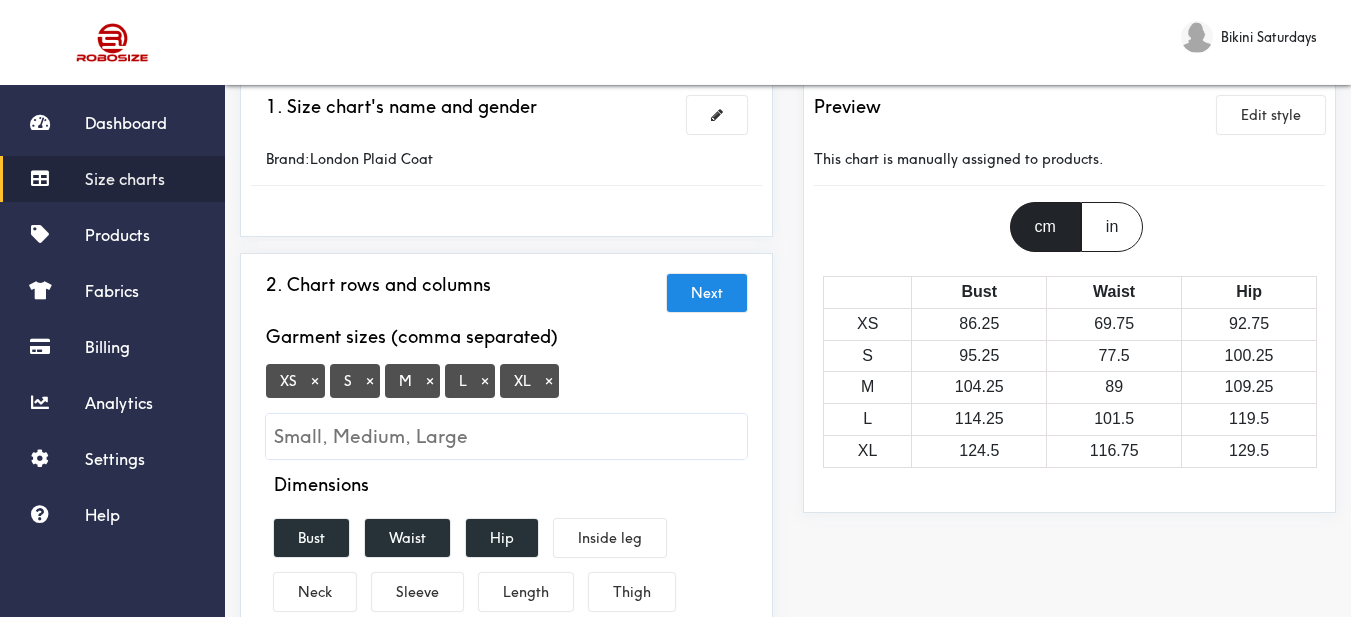 scroll, scrollTop: 300, scrollLeft: 0, axis: vertical 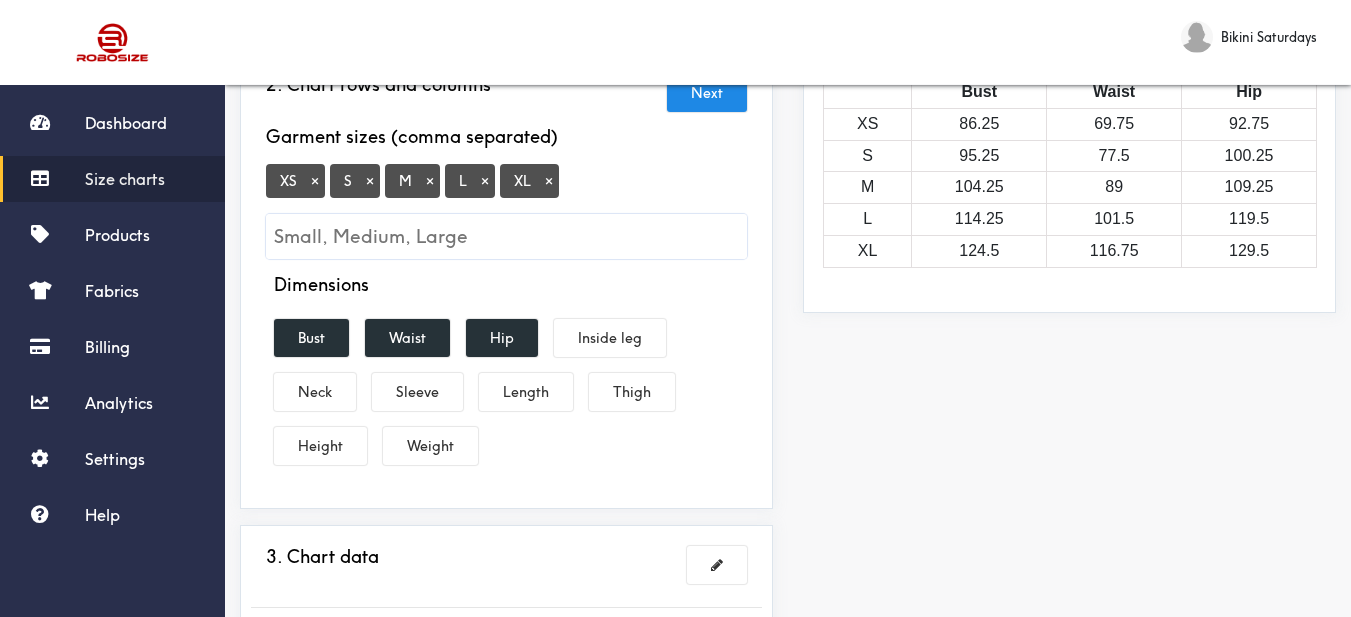 click on "×" at bounding box center (315, 181) 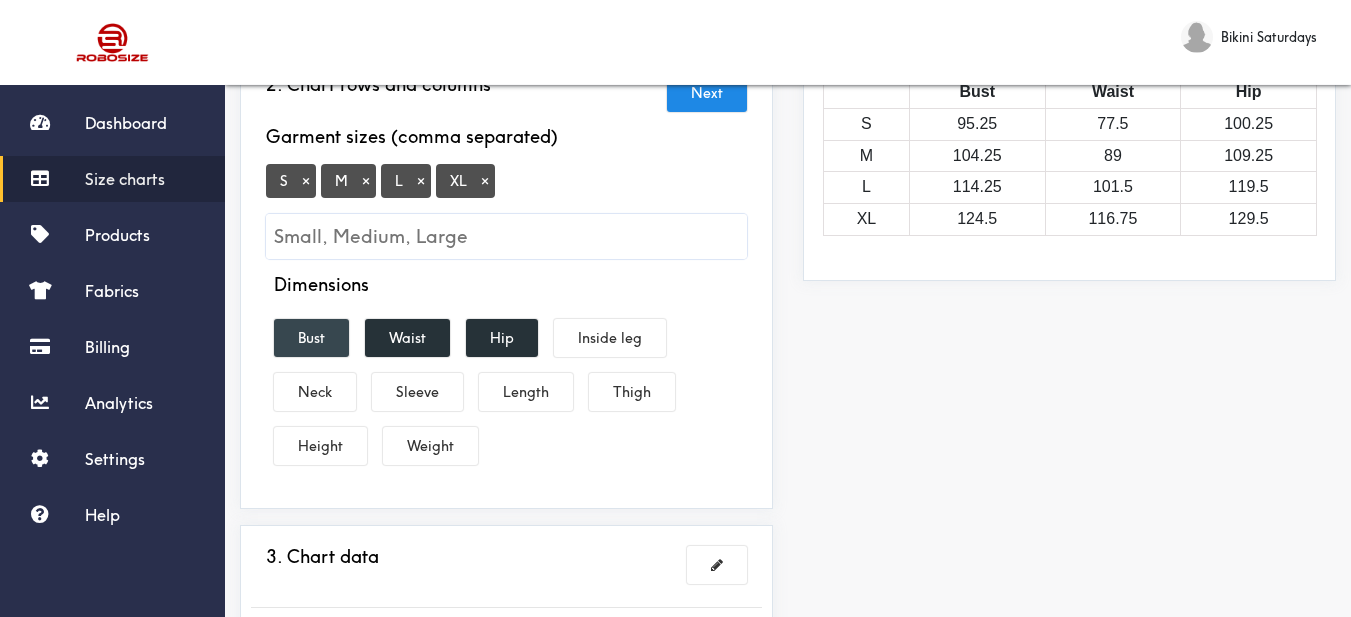 click on "Bust" at bounding box center [311, 338] 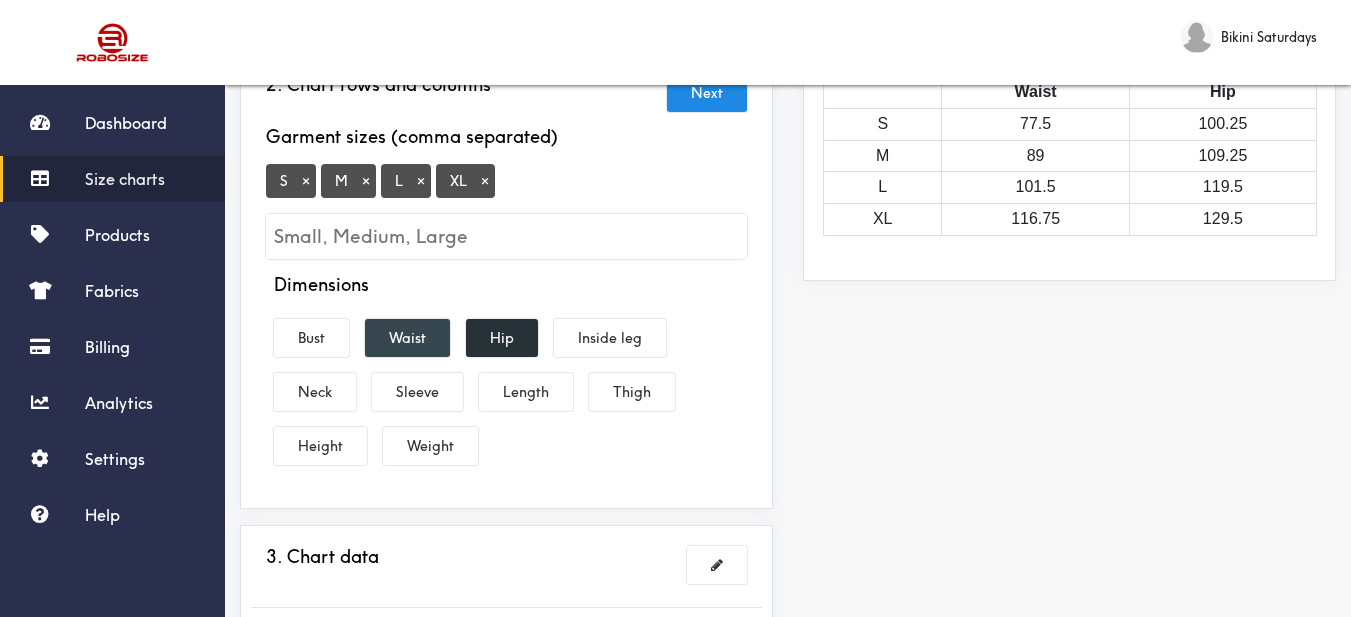 click on "Waist" at bounding box center (407, 338) 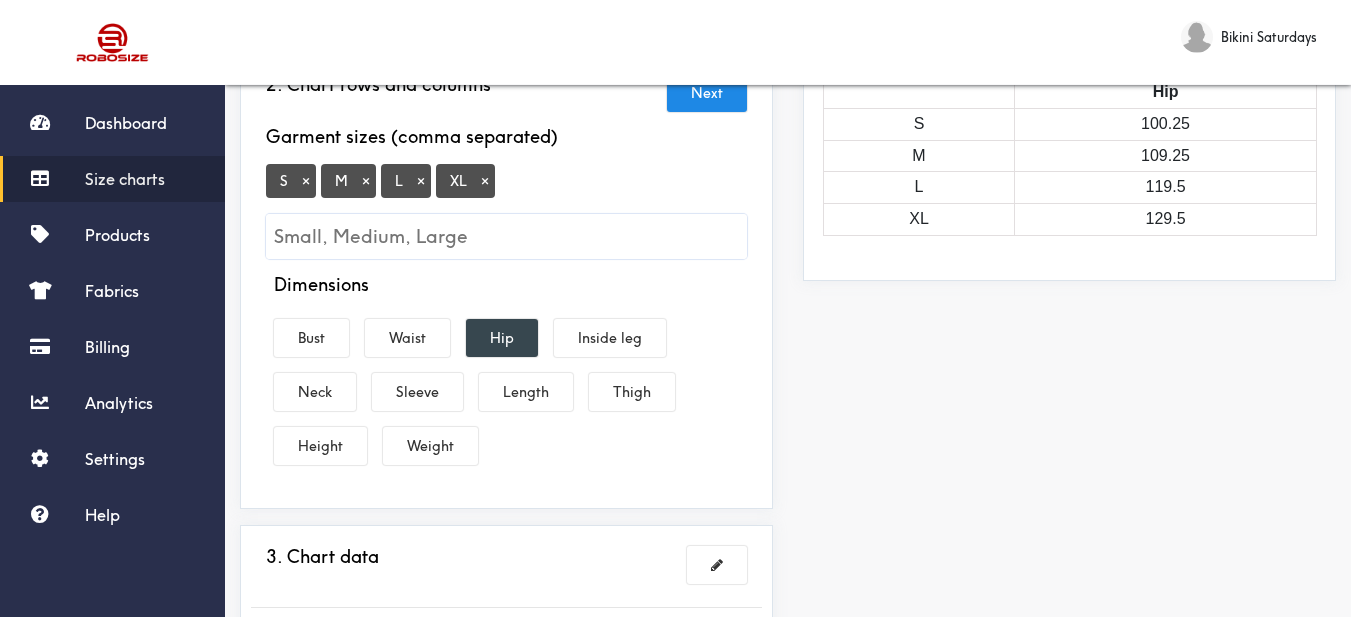 click on "Hip" at bounding box center [502, 338] 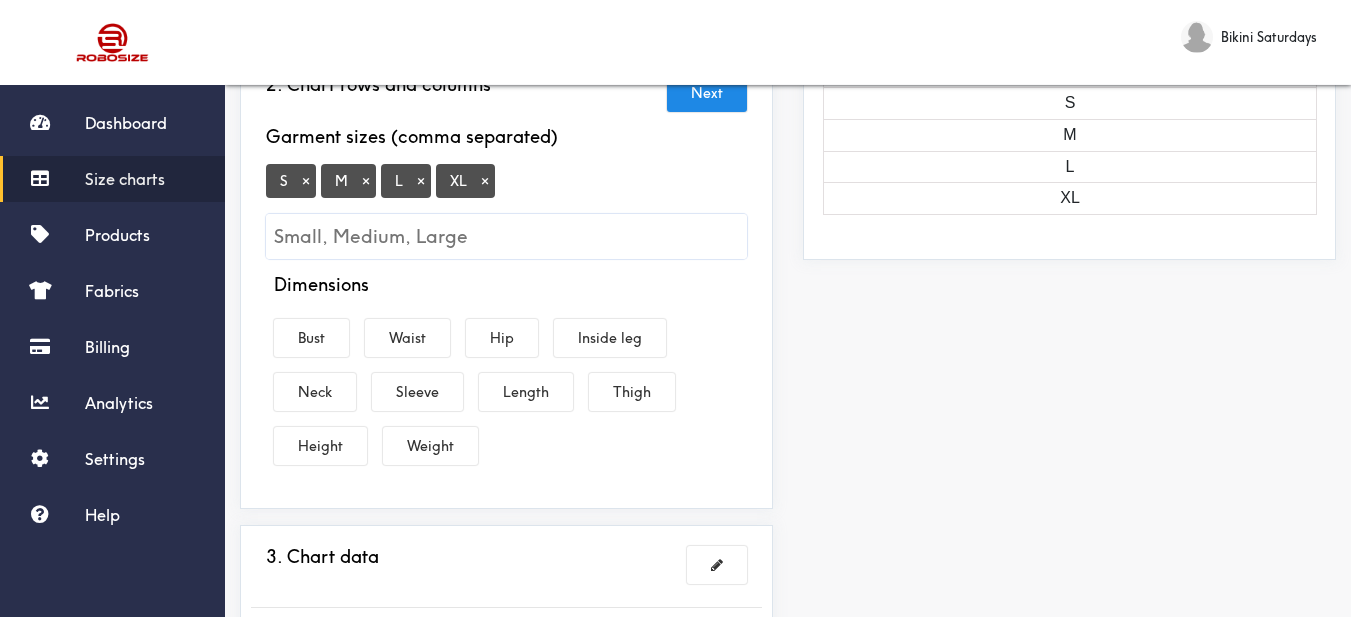 click on "Dimensions Bust Waist Hip Inside leg Neck Sleeve Length Thigh Height Weight" at bounding box center (506, 373) 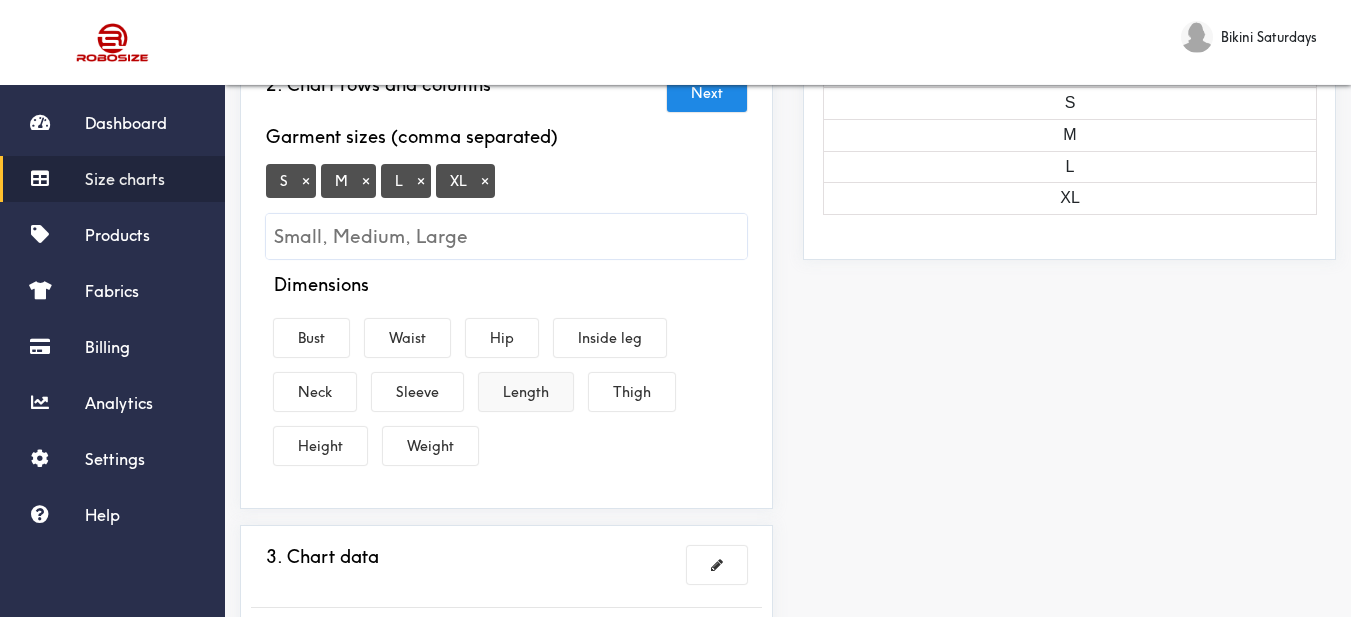 click on "Length" at bounding box center [526, 392] 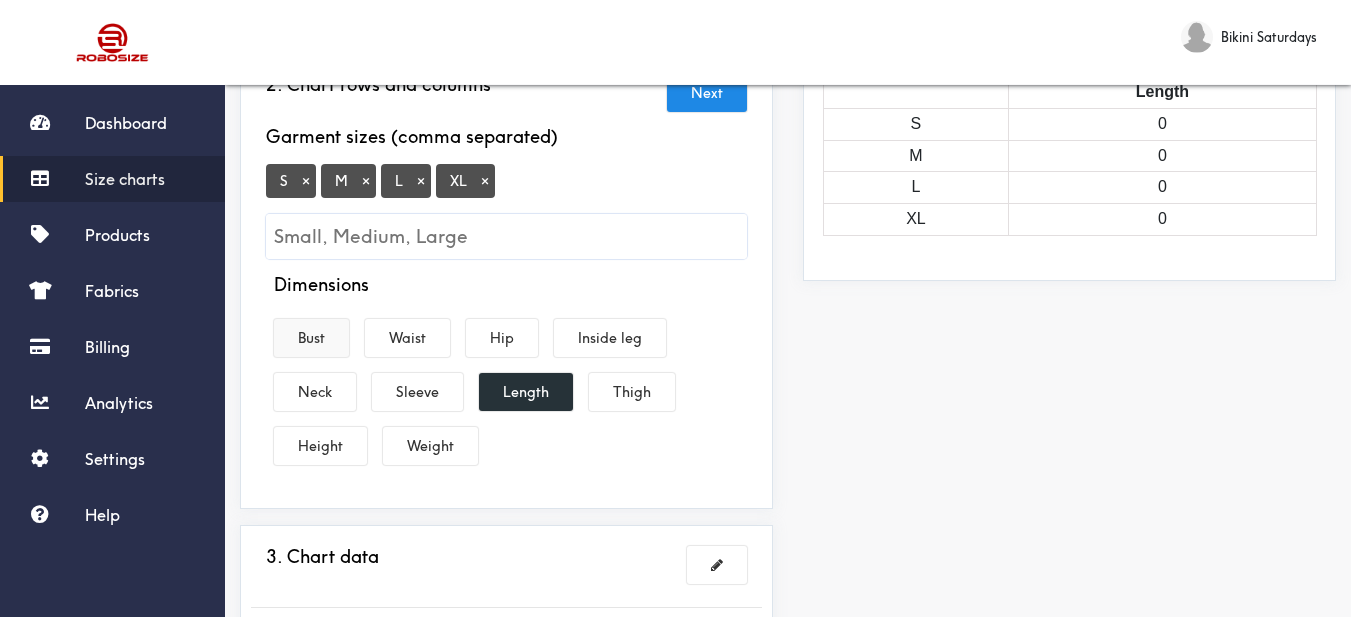 click on "Bust" at bounding box center (311, 338) 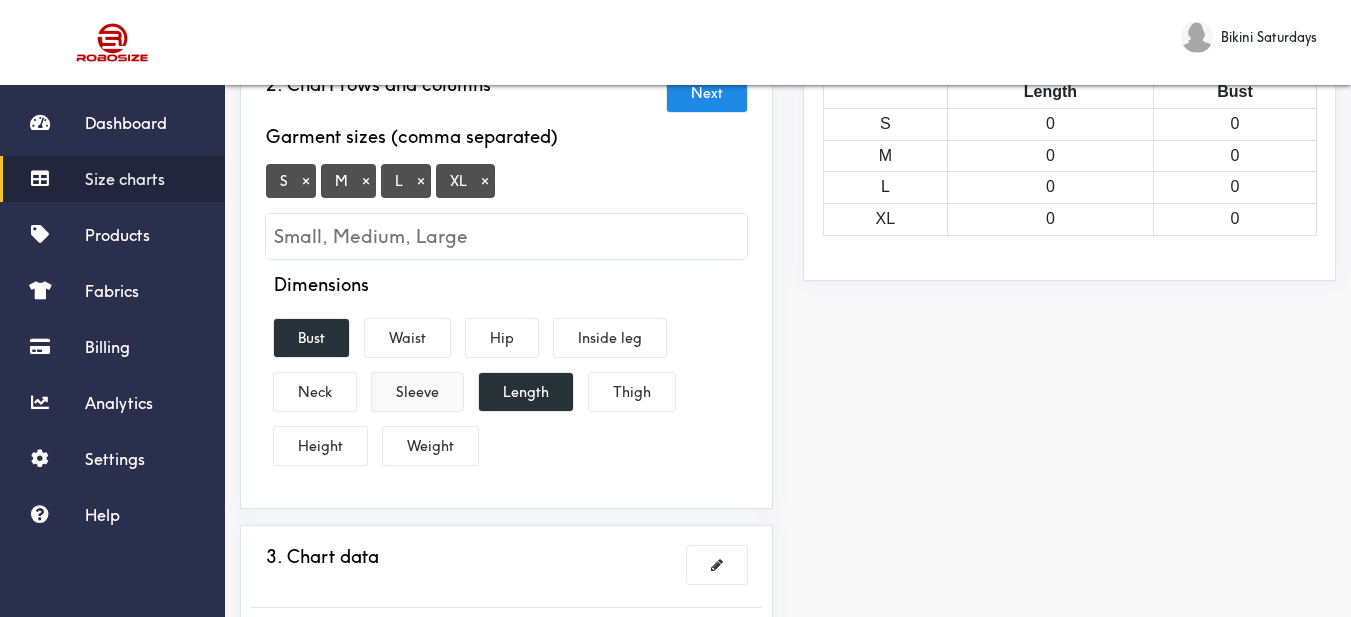 click on "Sleeve" at bounding box center [417, 392] 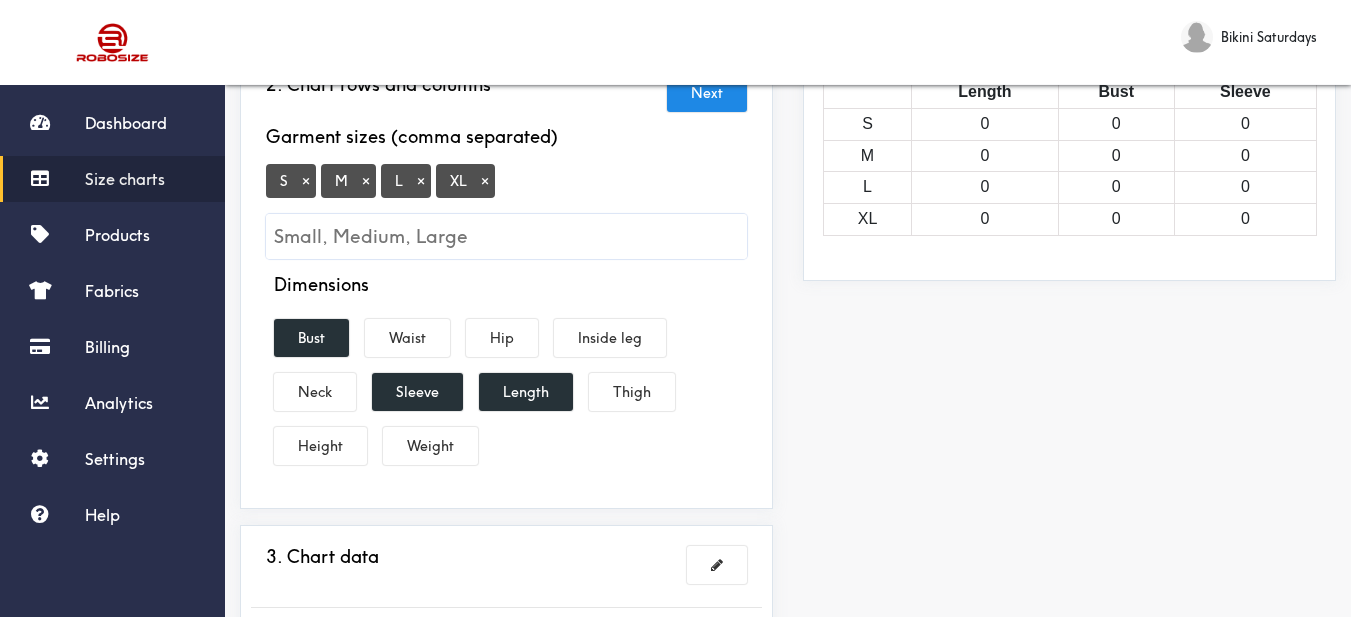 scroll, scrollTop: 500, scrollLeft: 0, axis: vertical 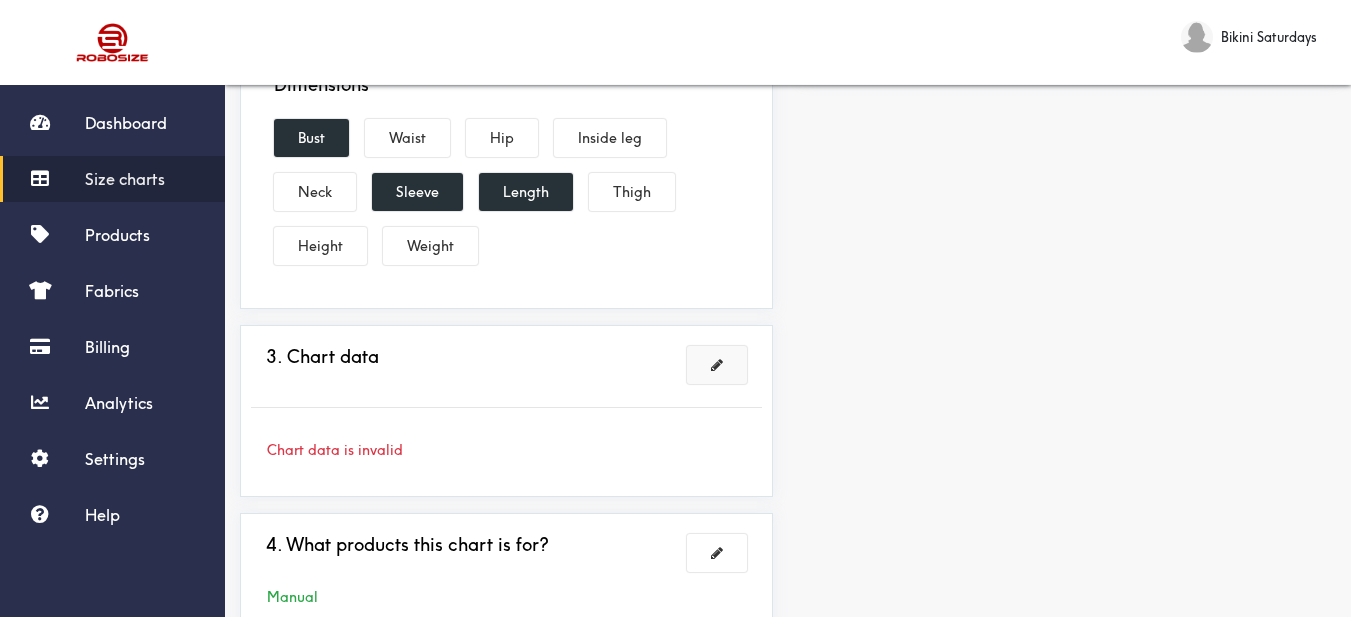 click at bounding box center [717, 365] 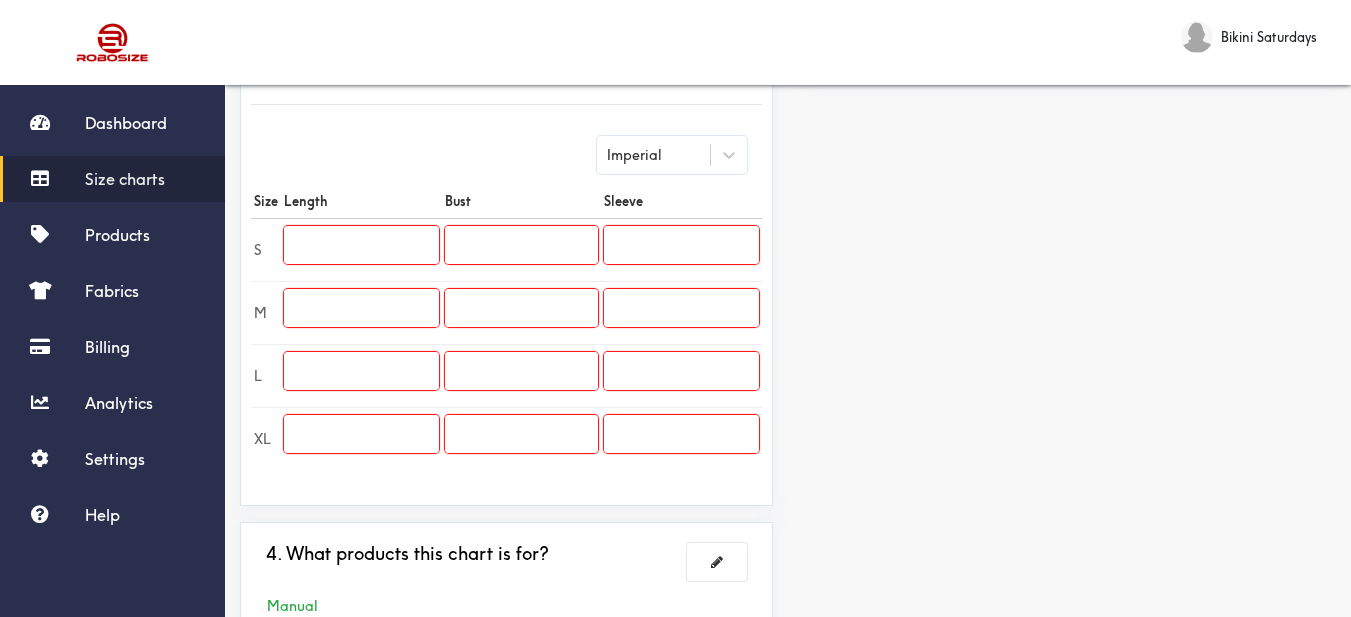 click at bounding box center (361, 245) 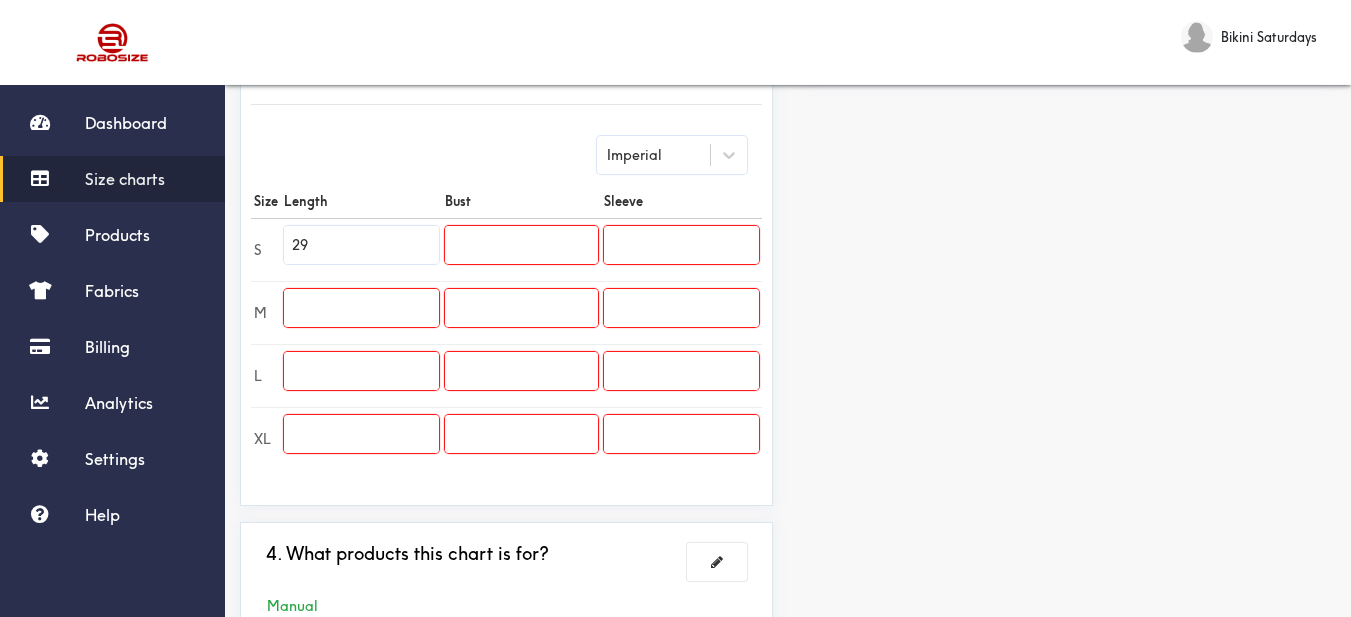 type on "29" 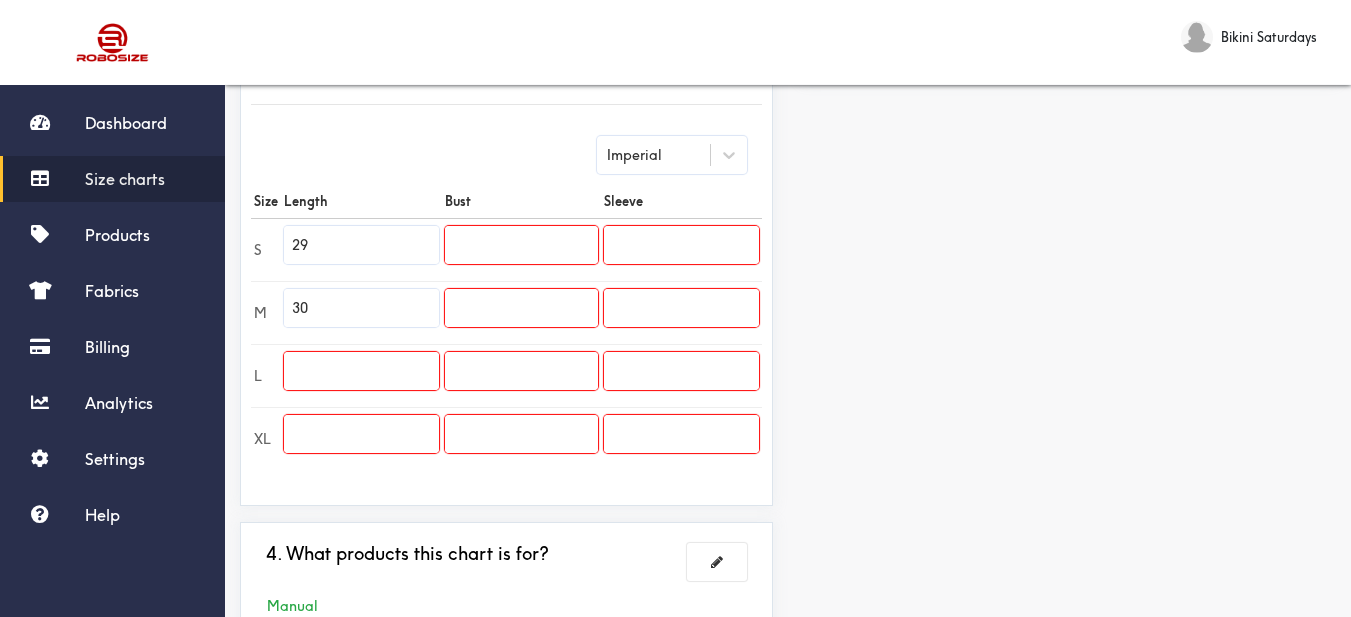 type on "30" 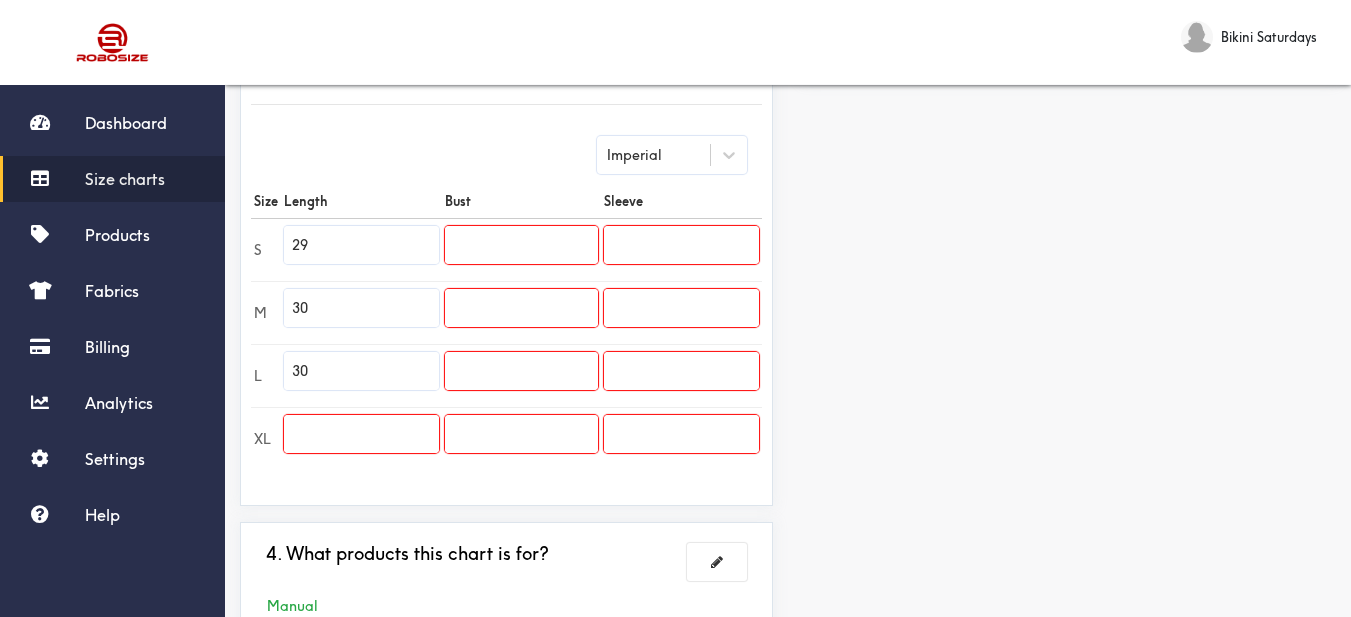 type on "30" 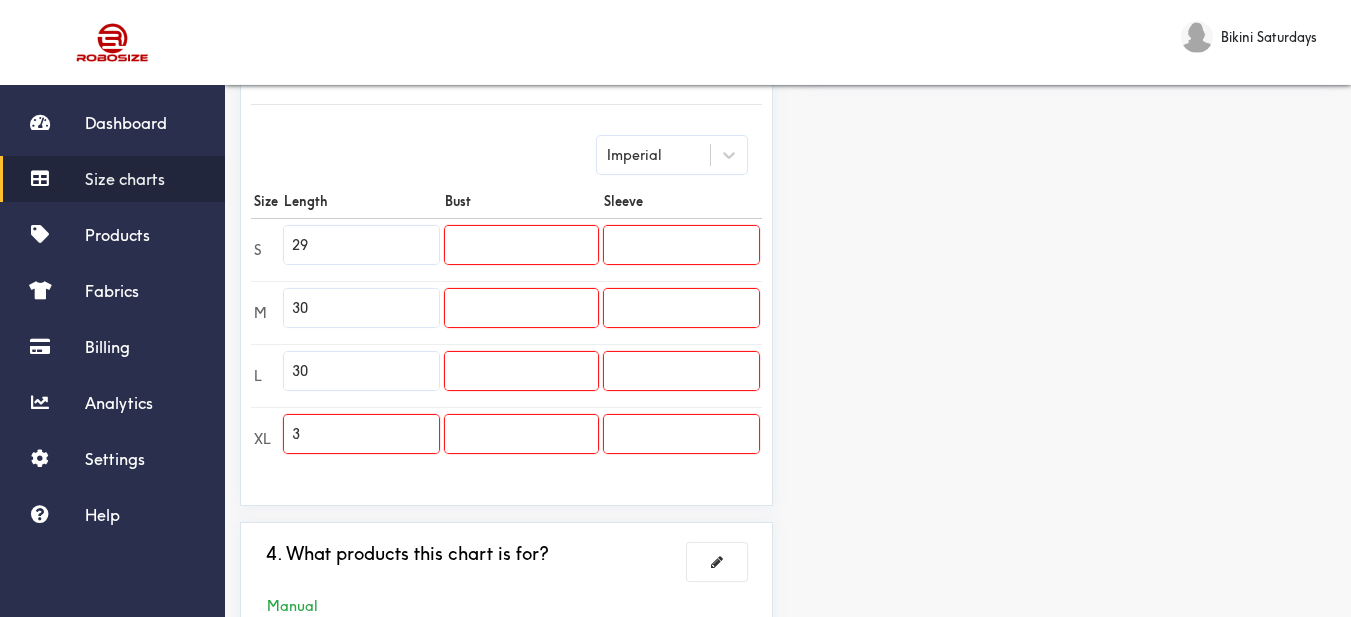 click on "3" at bounding box center [361, 434] 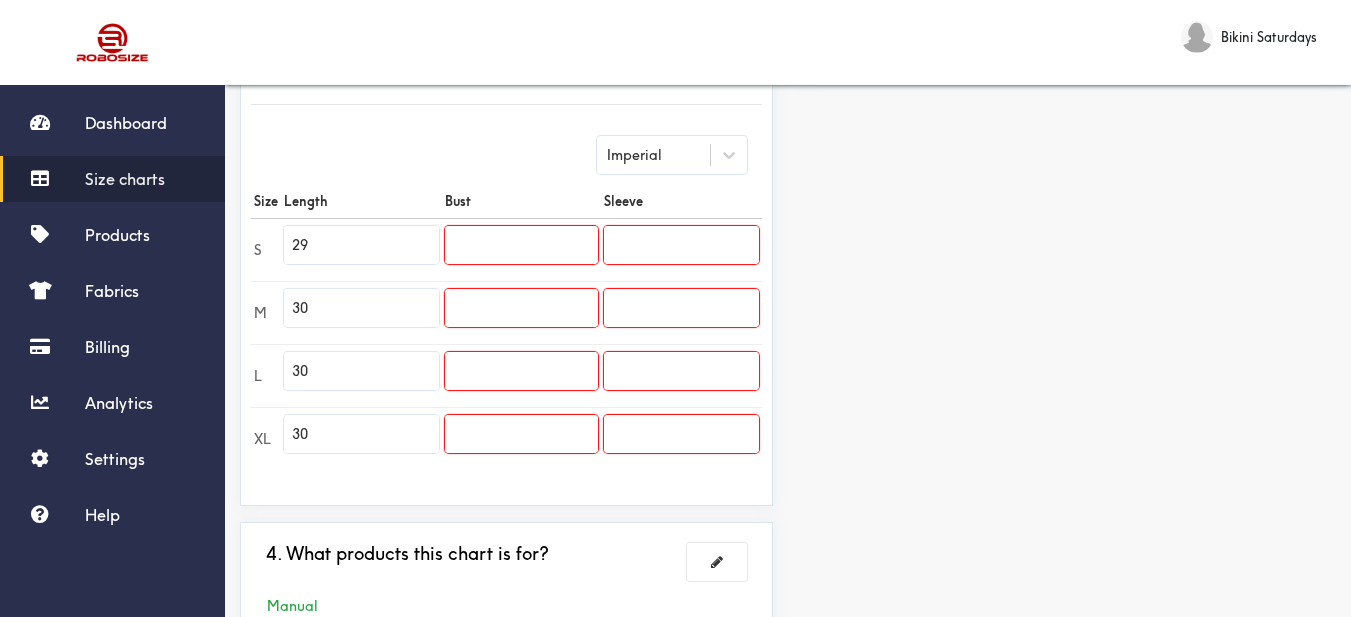 type on "30" 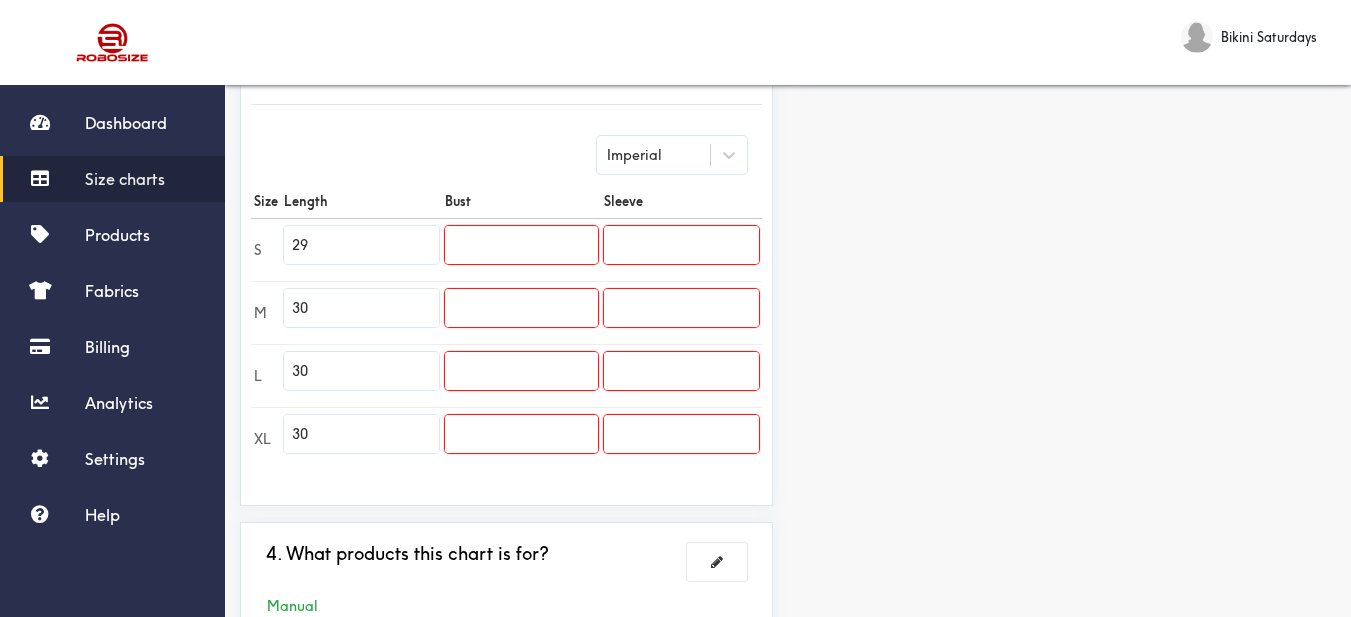 paste on "35" 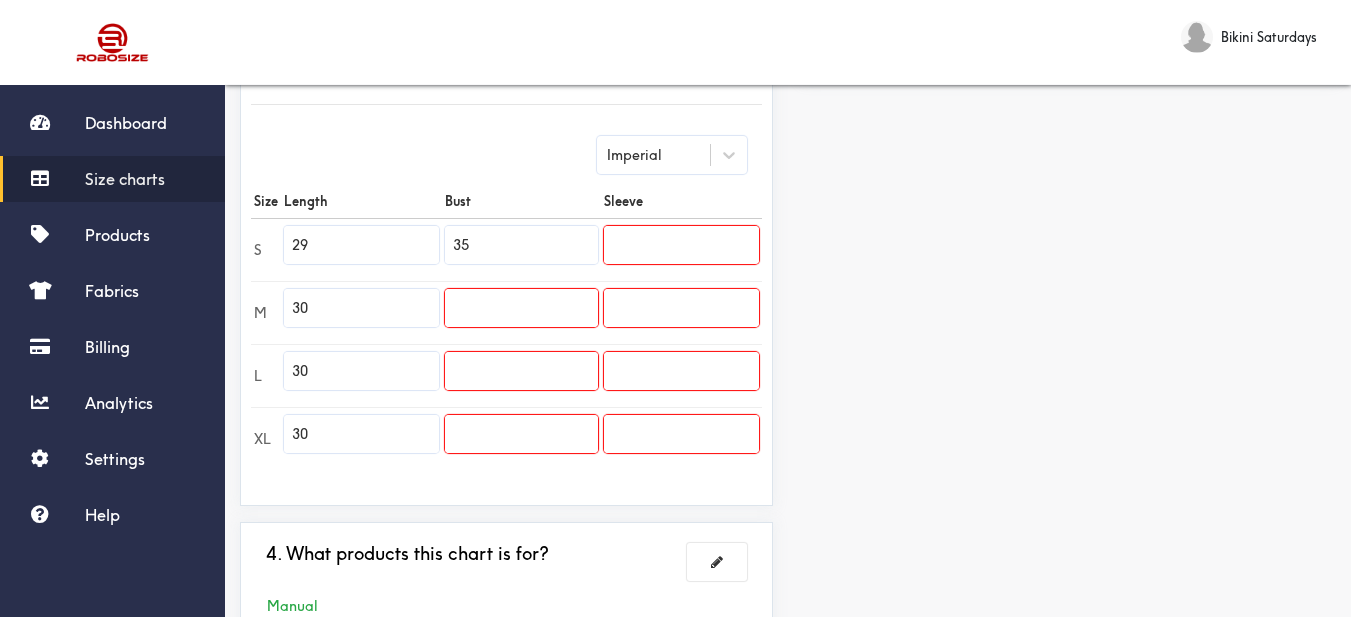 type on "35" 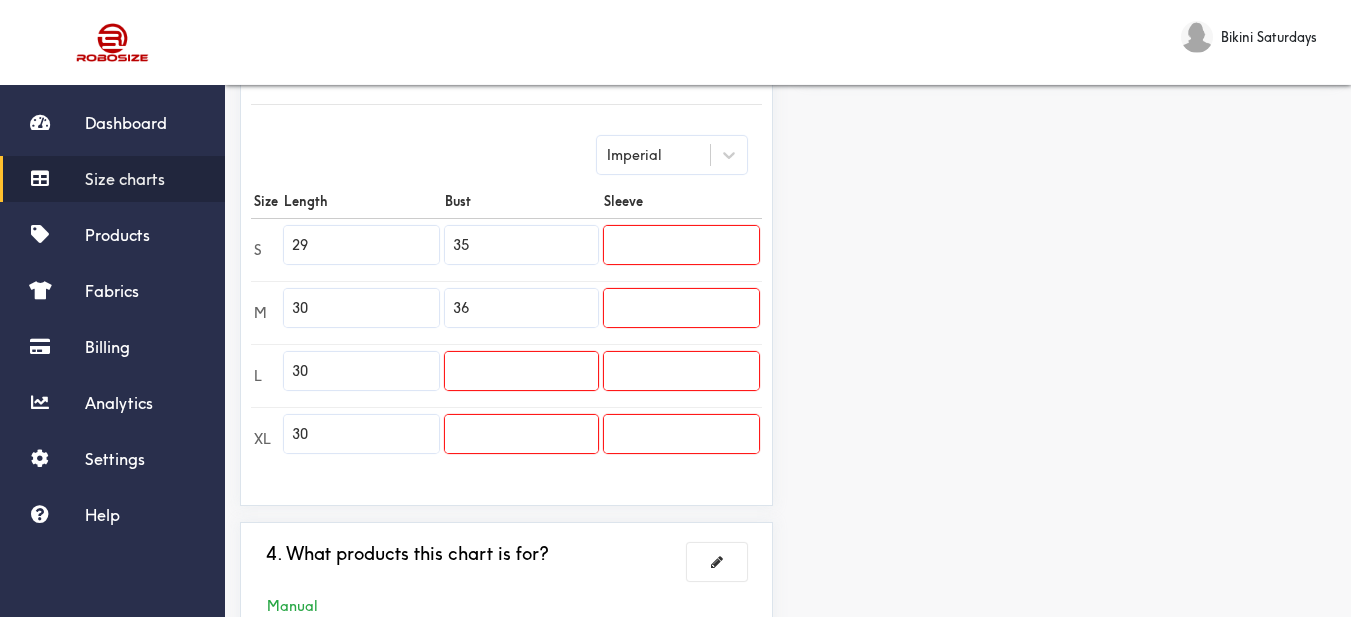 type on "36" 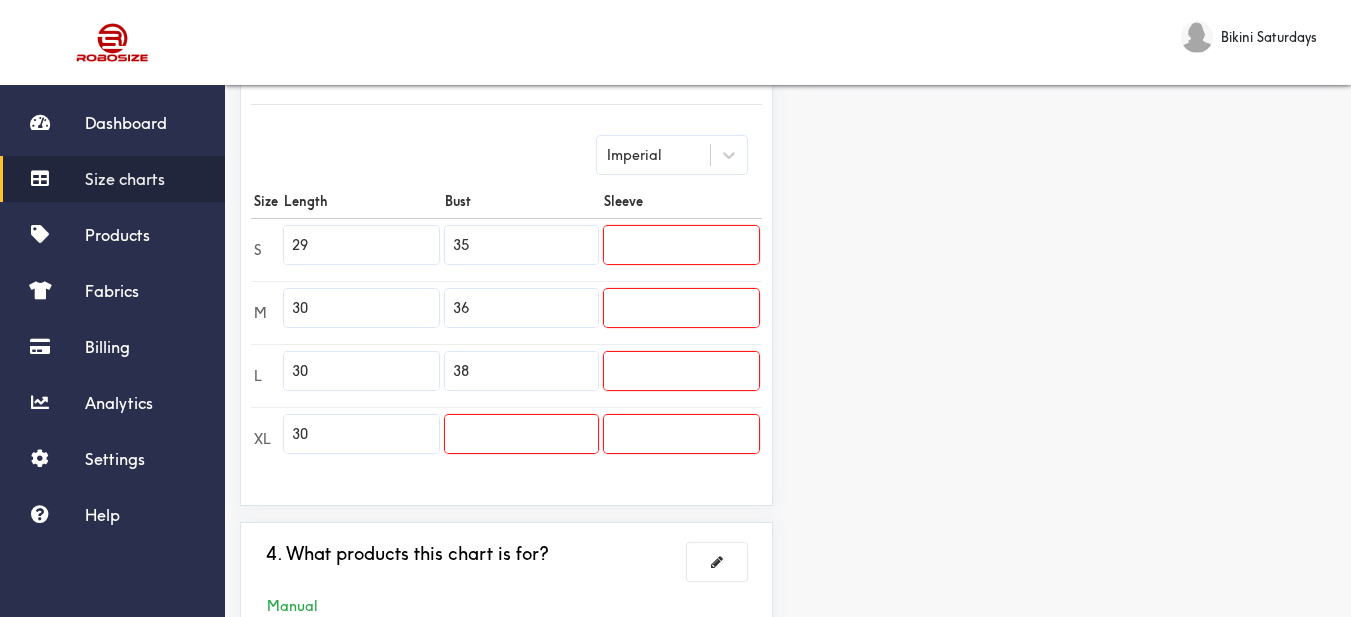type on "38" 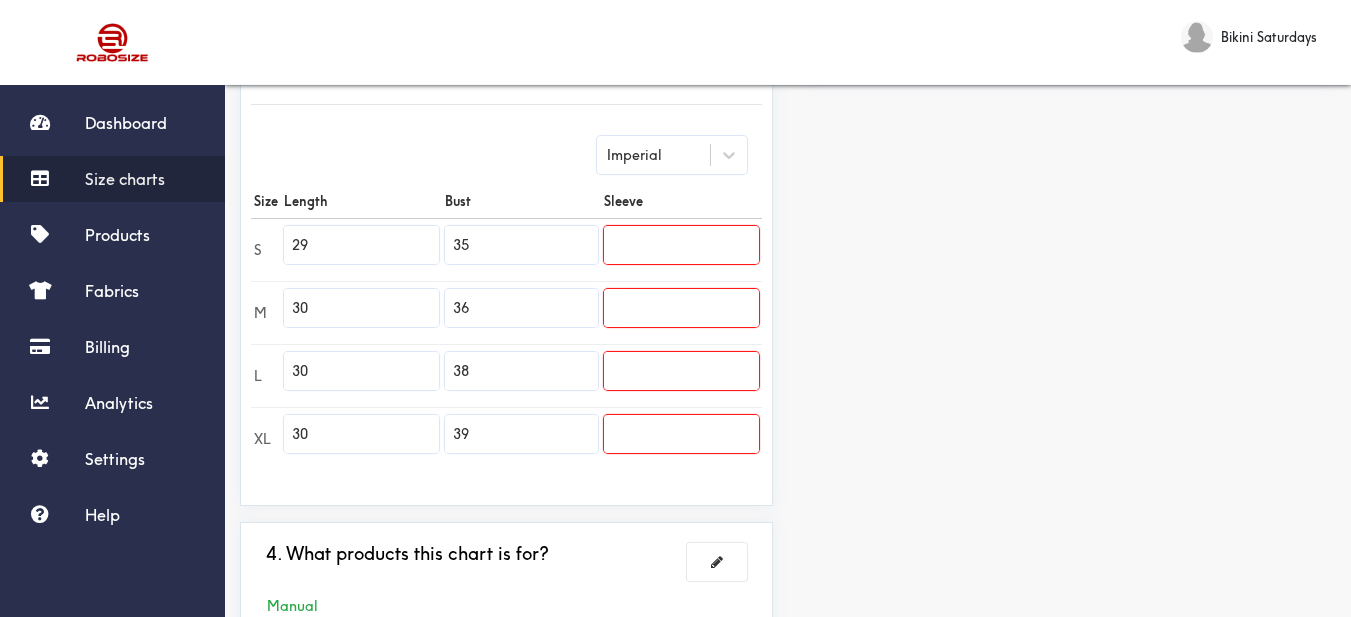 type on "39" 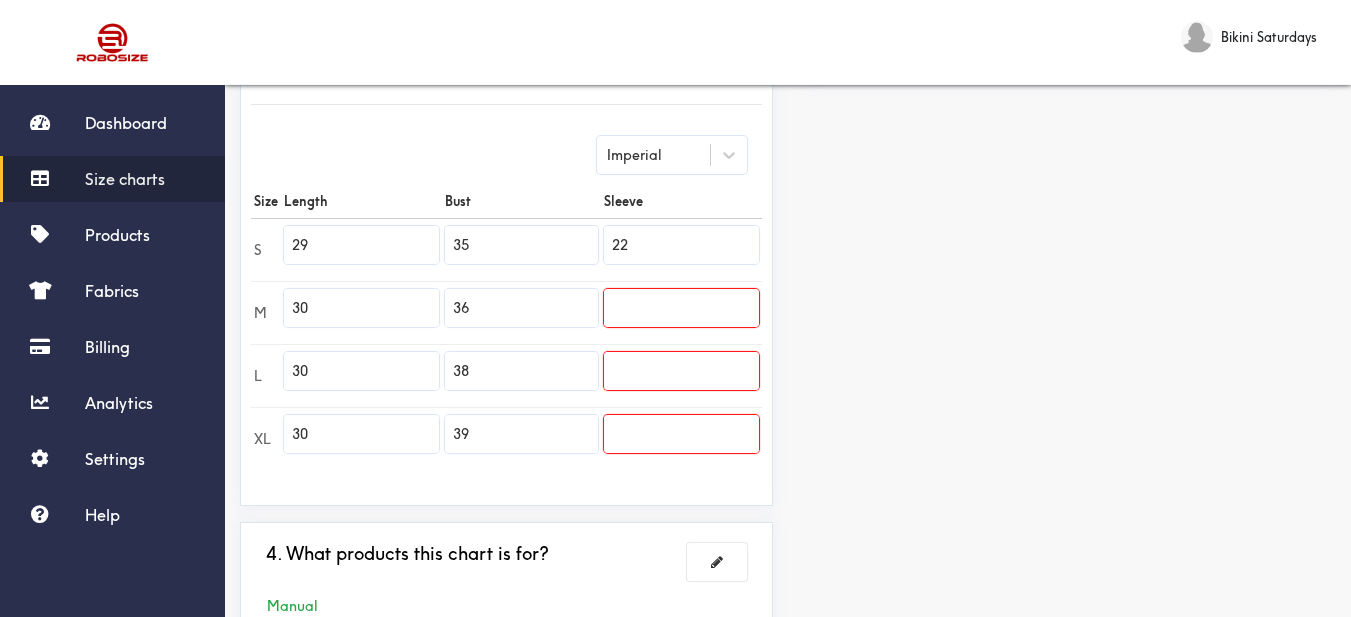 type on "22" 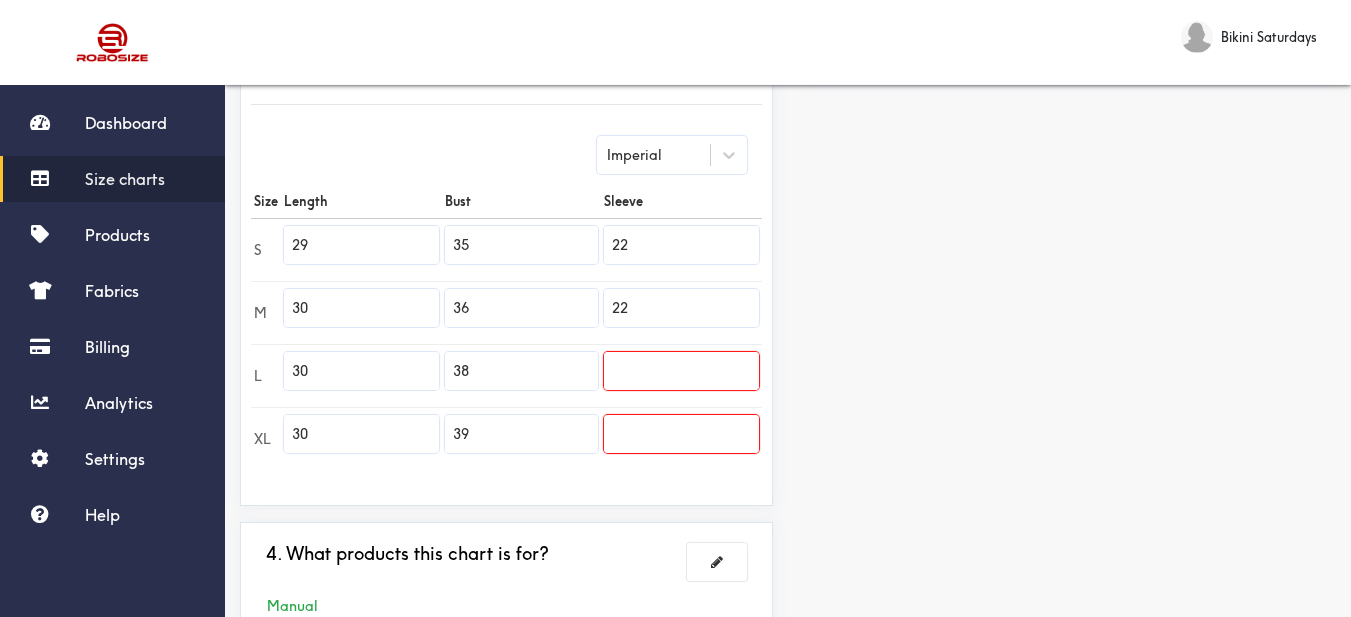 type on "22" 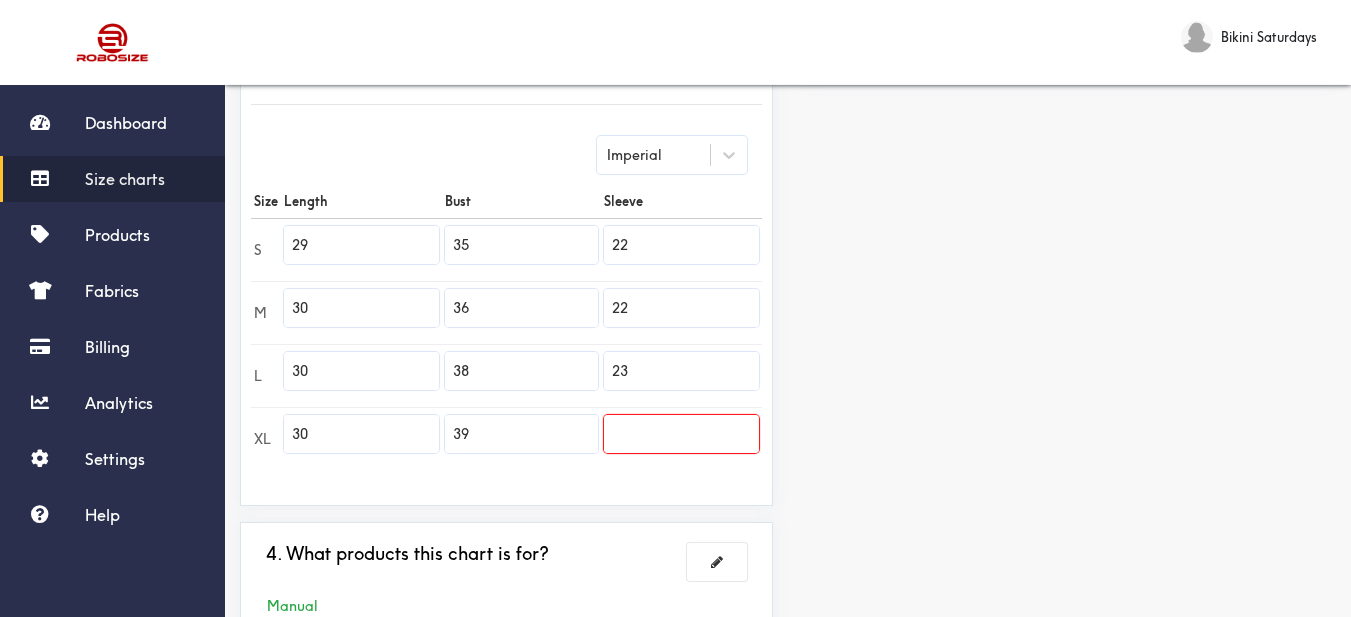 type on "23" 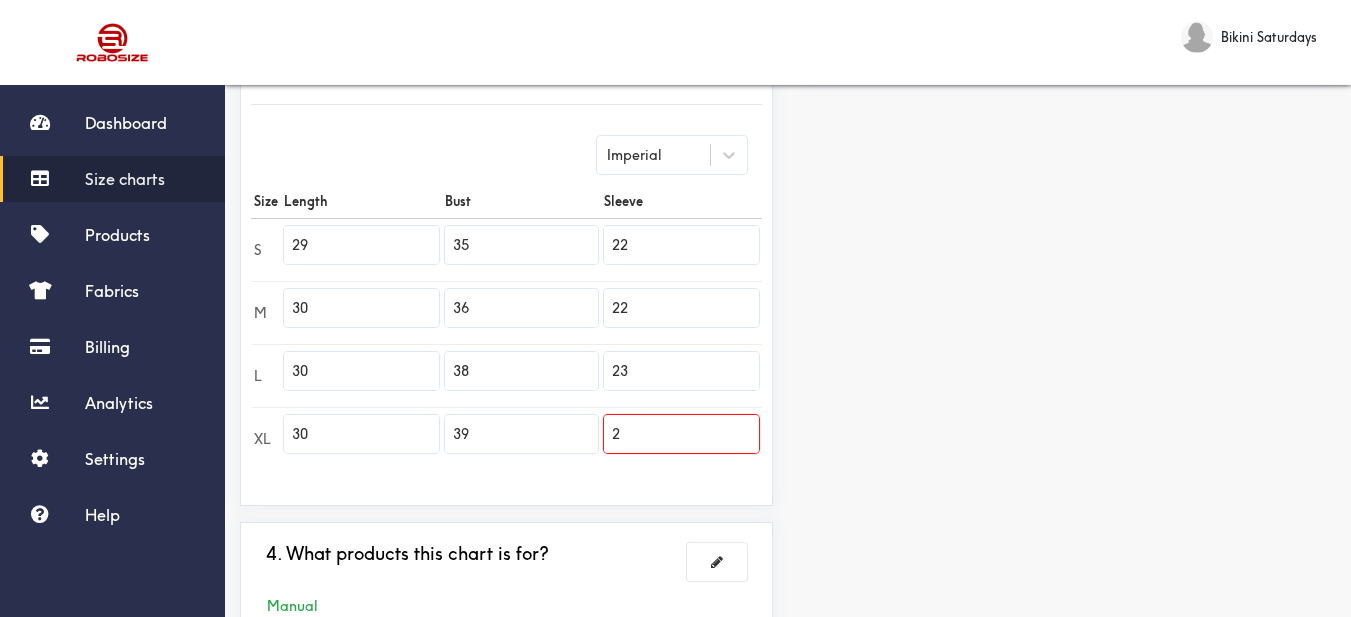 click on "2" at bounding box center [681, 434] 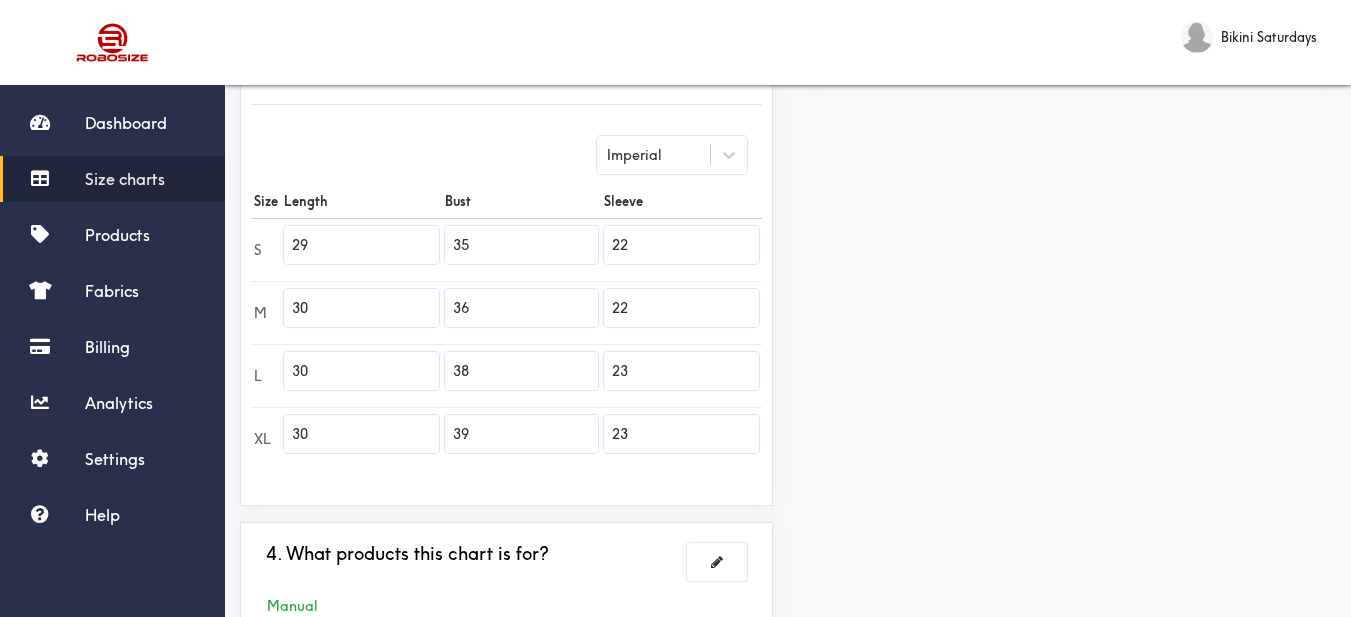 type on "23" 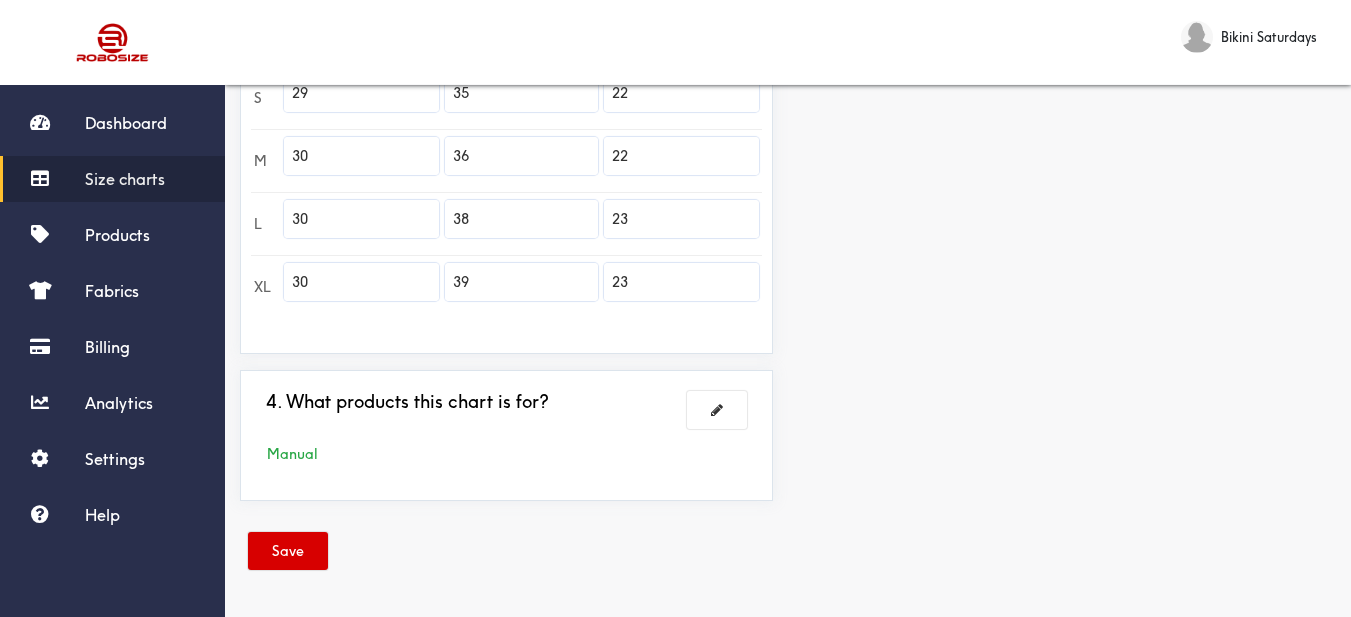 click on "Save" at bounding box center (288, 551) 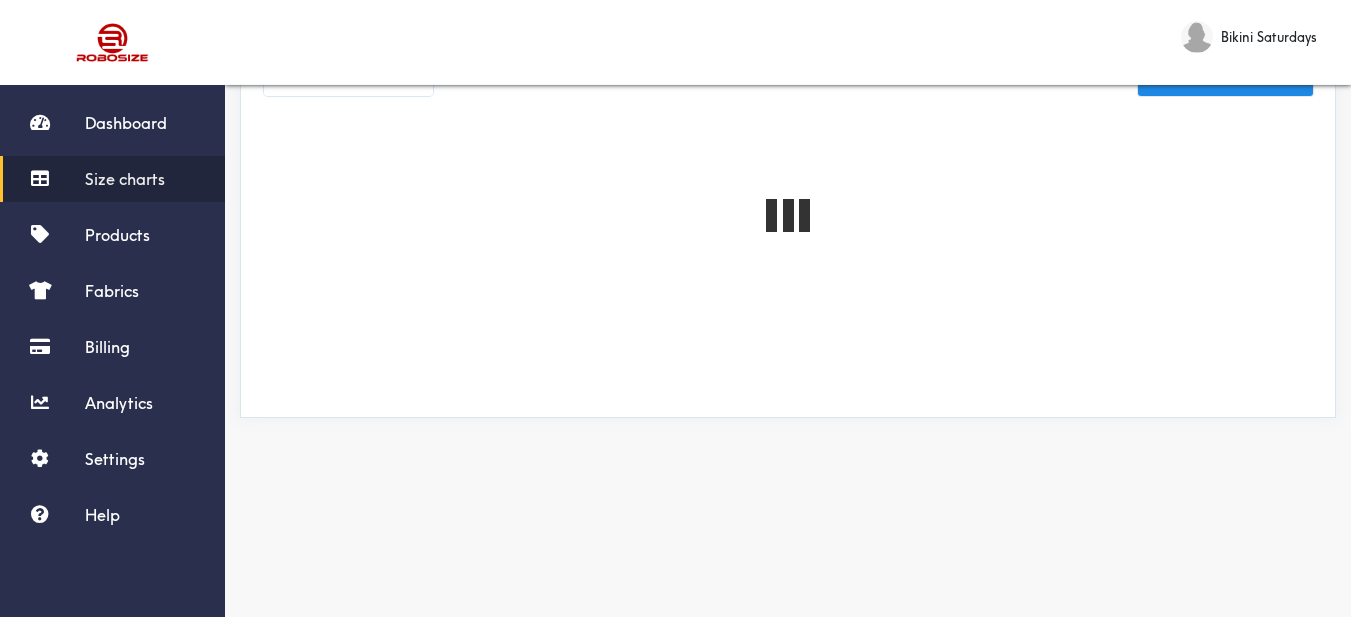 scroll, scrollTop: 58, scrollLeft: 0, axis: vertical 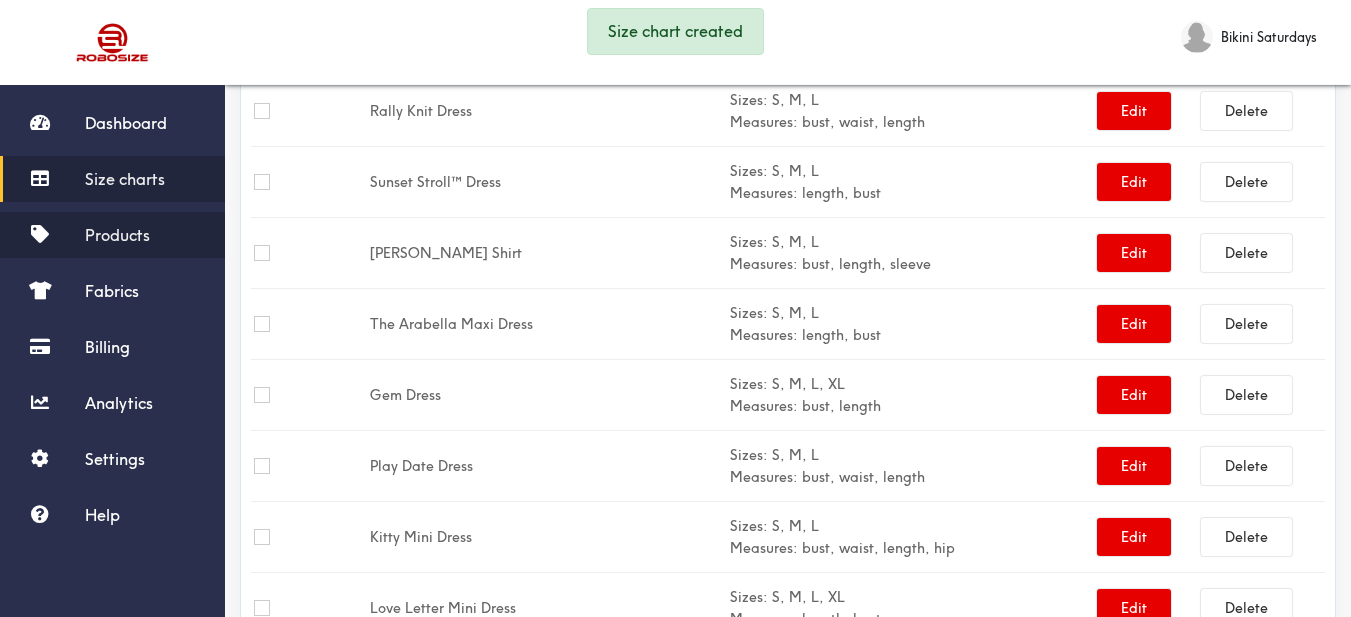 click on "Products" at bounding box center (117, 235) 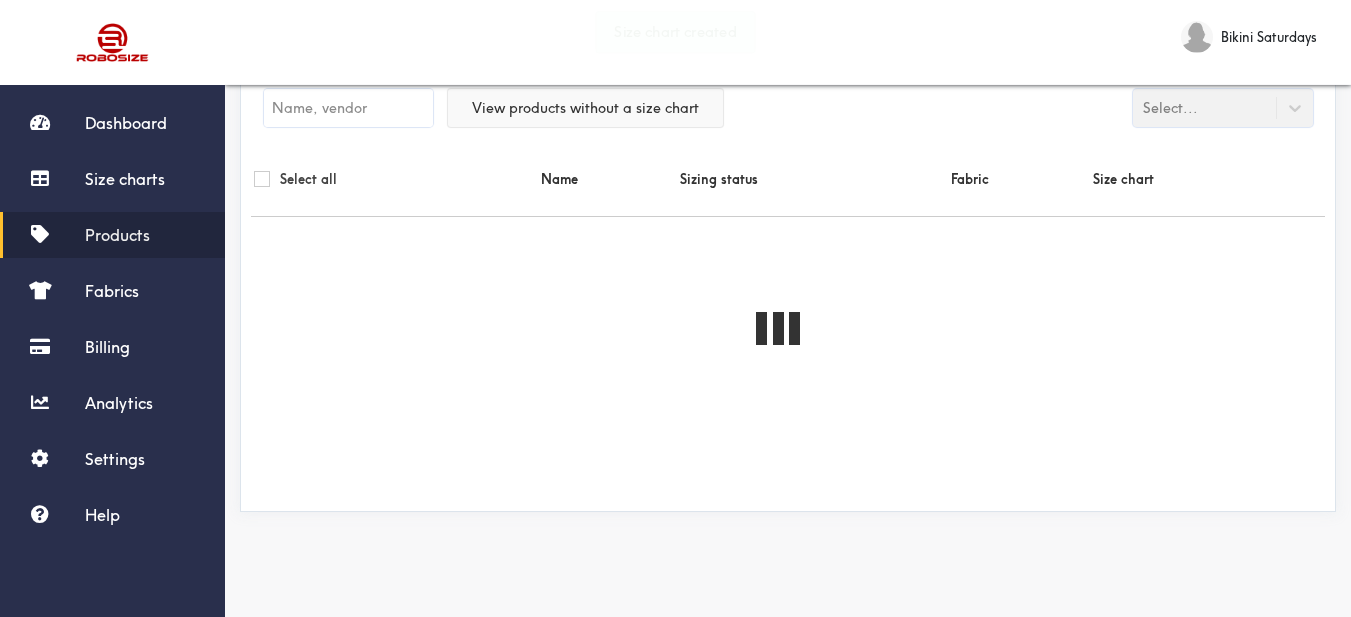 scroll, scrollTop: 0, scrollLeft: 0, axis: both 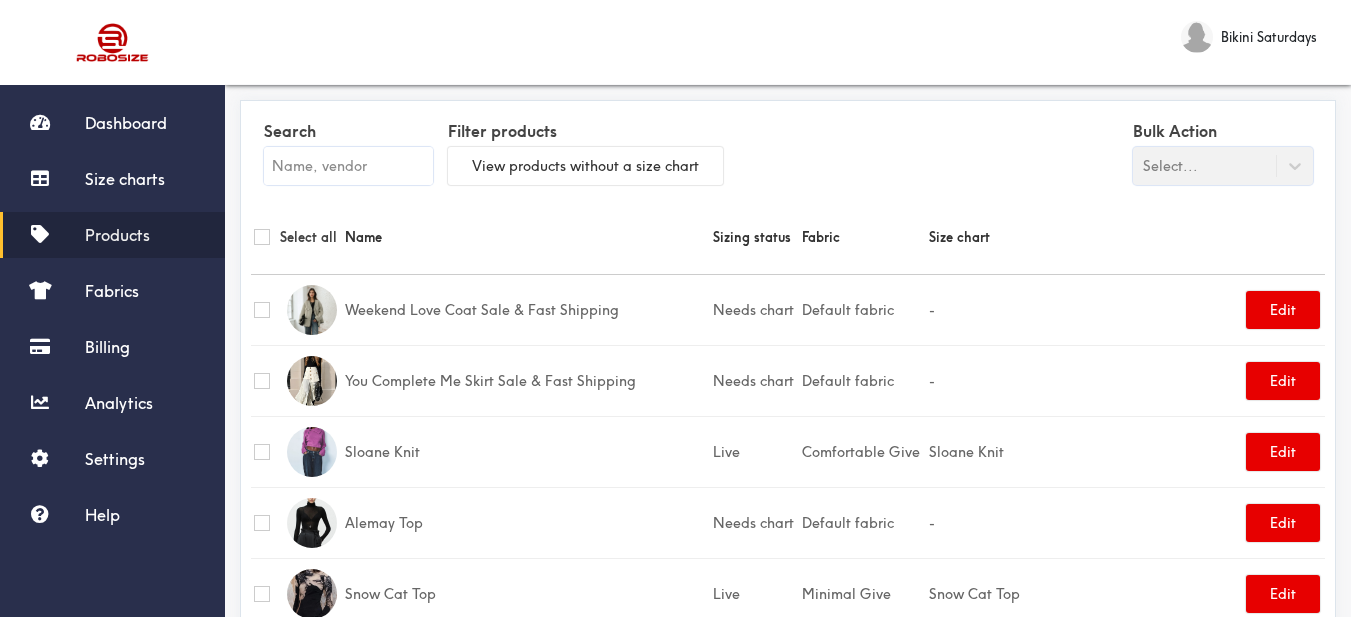 click at bounding box center [348, 166] 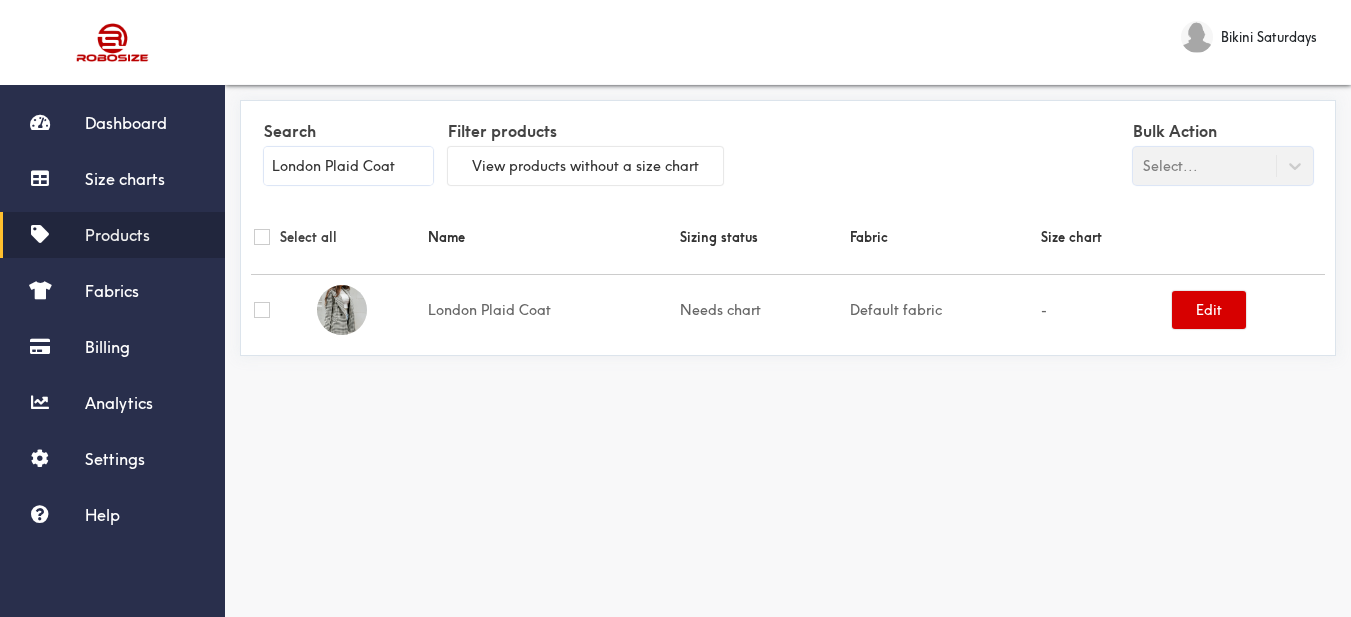 type on "London Plaid Coat" 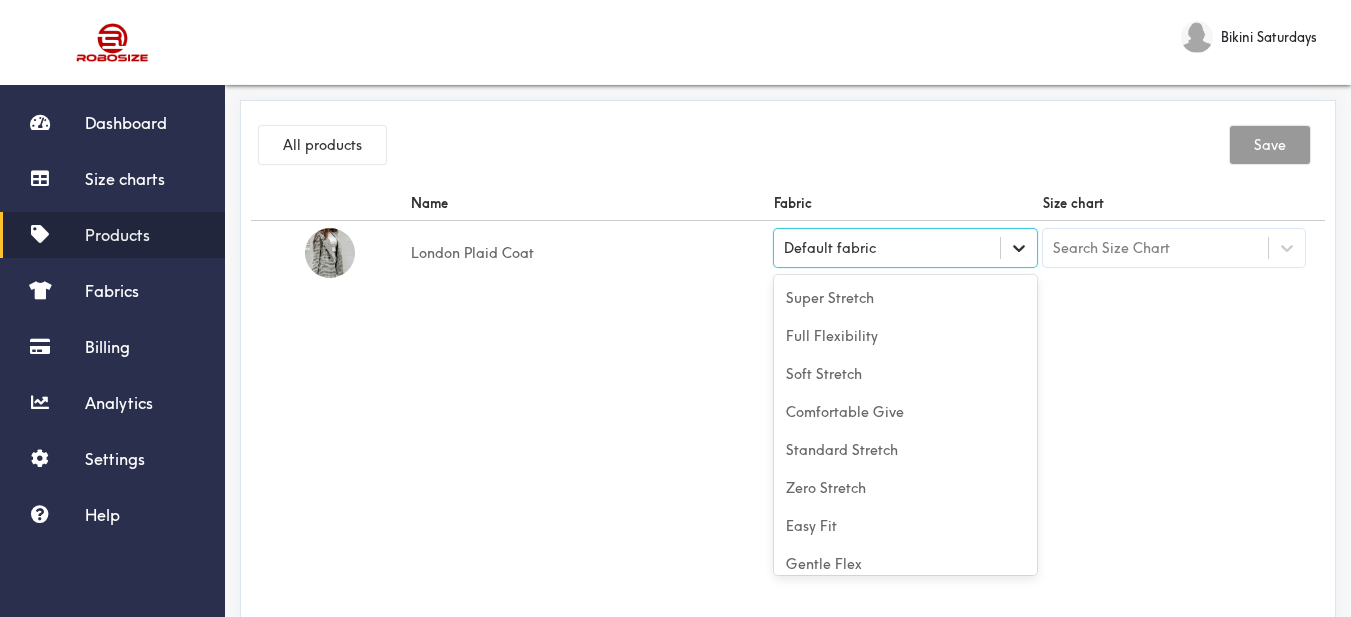 drag, startPoint x: 1029, startPoint y: 249, endPoint x: 1012, endPoint y: 245, distance: 17.464249 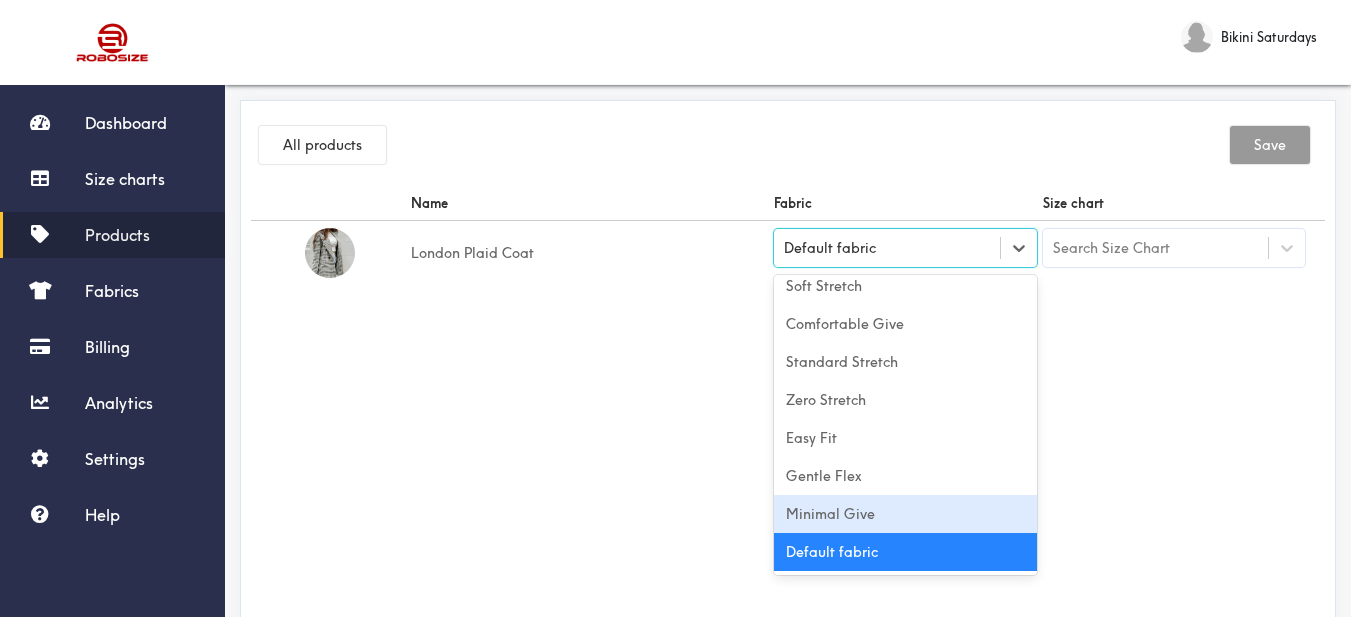 drag, startPoint x: 904, startPoint y: 499, endPoint x: 1054, endPoint y: 483, distance: 150.85092 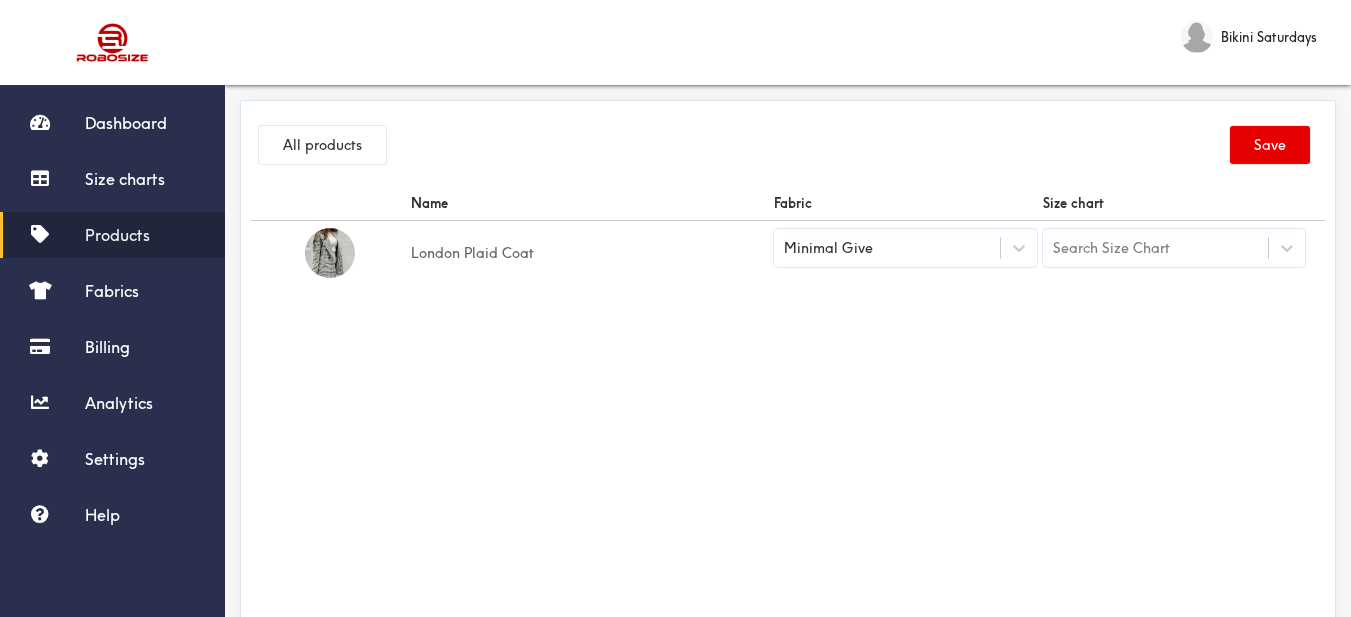 drag, startPoint x: 1217, startPoint y: 475, endPoint x: 1245, endPoint y: 302, distance: 175.25125 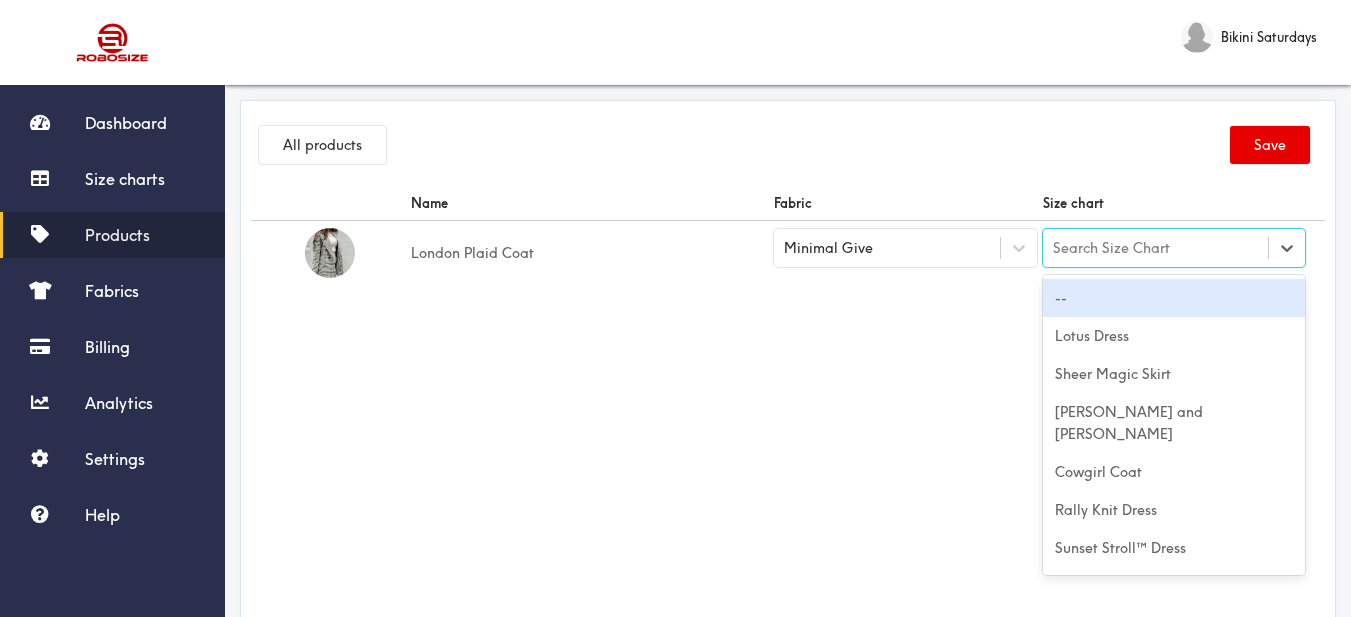 click on "Search Size Chart" at bounding box center [1156, 248] 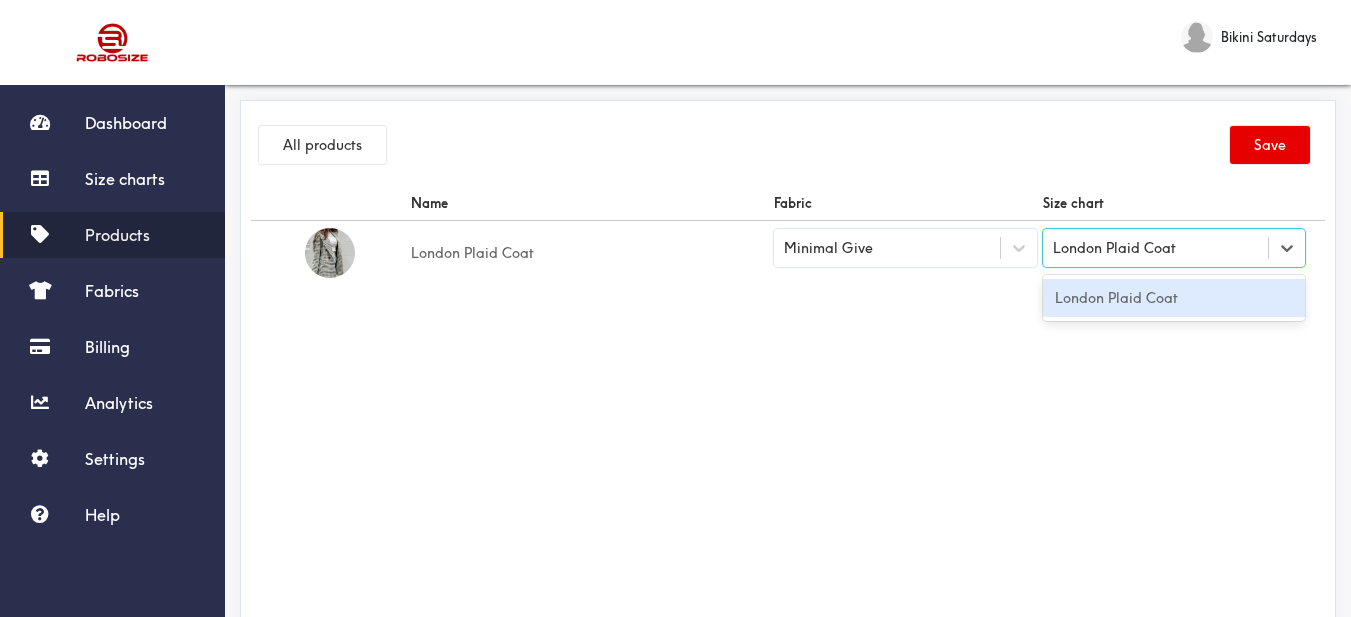 click on "London Plaid Coat" at bounding box center [1174, 298] 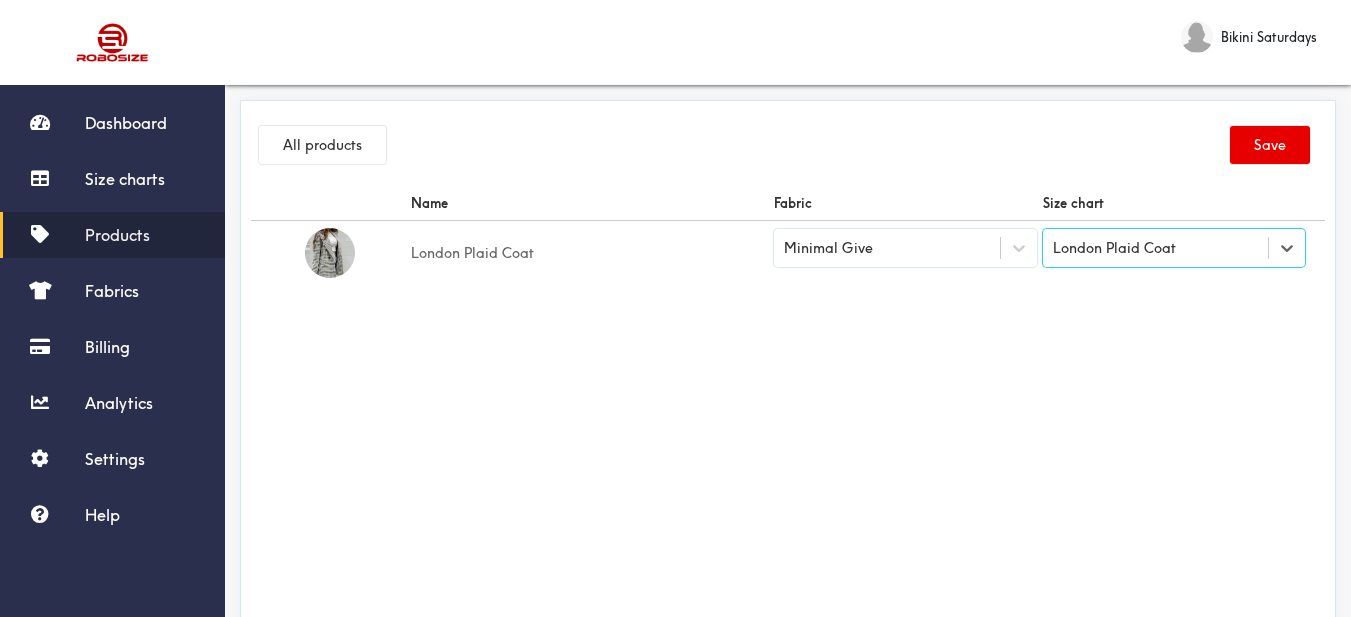 click on "Name Fabric Size chart London Plaid Coat Minimal Give	 option London Plaid Coat, selected.   Select is focused ,type to refine list, press Down to open the menu,  London Plaid Coat" at bounding box center (788, 411) 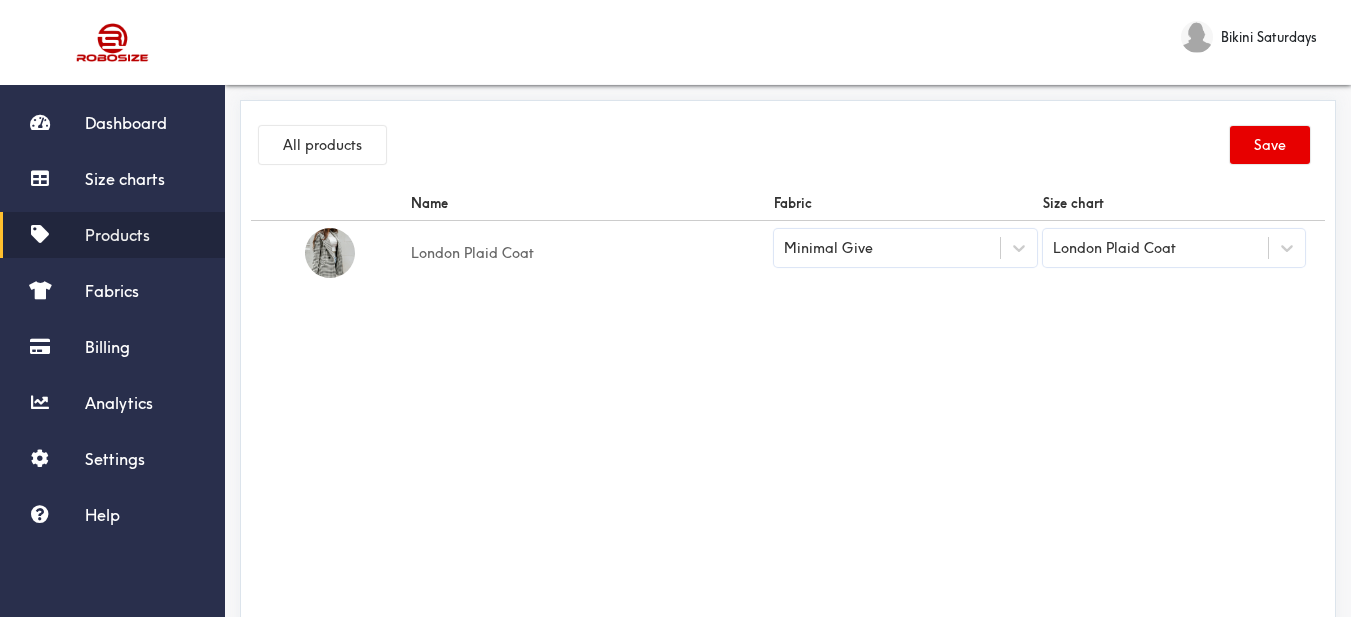drag, startPoint x: 1254, startPoint y: 152, endPoint x: 1286, endPoint y: 64, distance: 93.637596 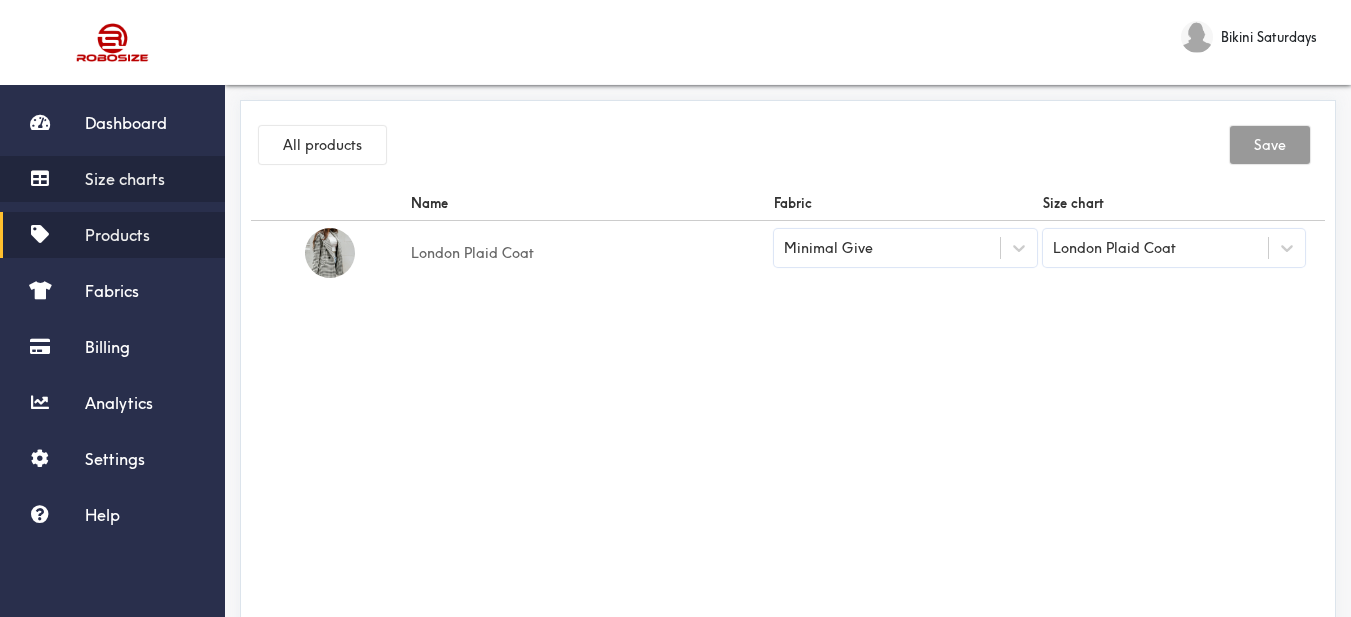 click on "Size charts" at bounding box center (125, 179) 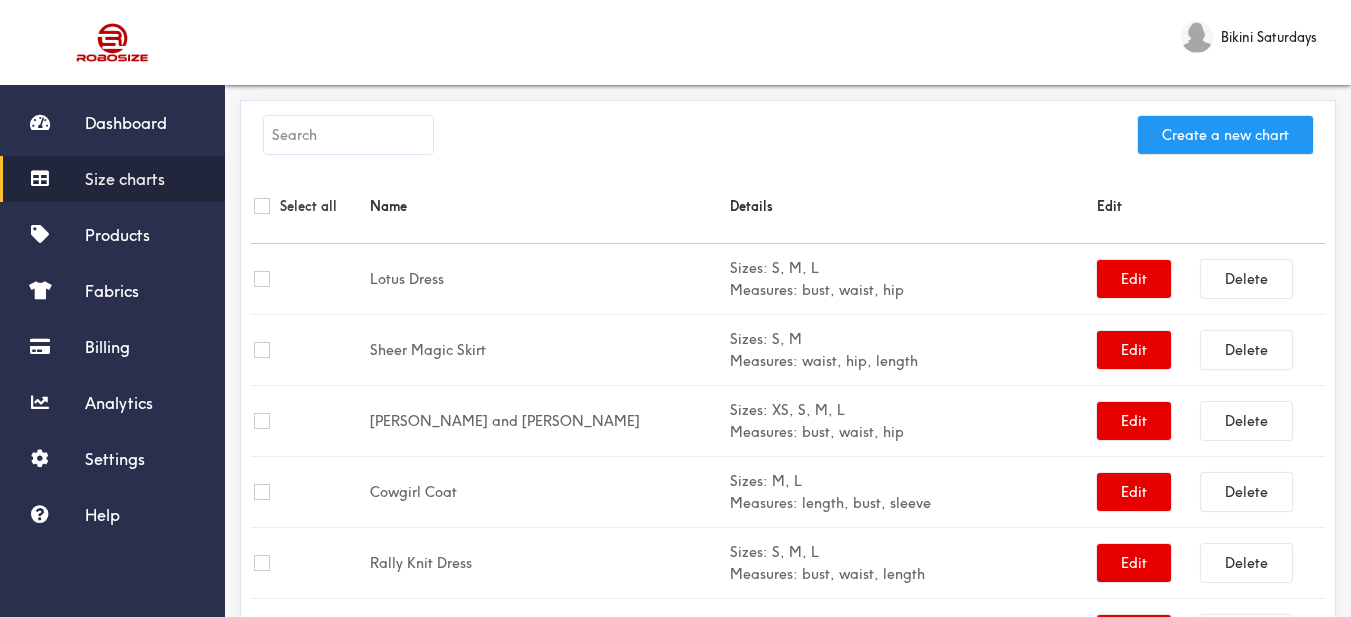 click on "Create a new chart" at bounding box center [1225, 135] 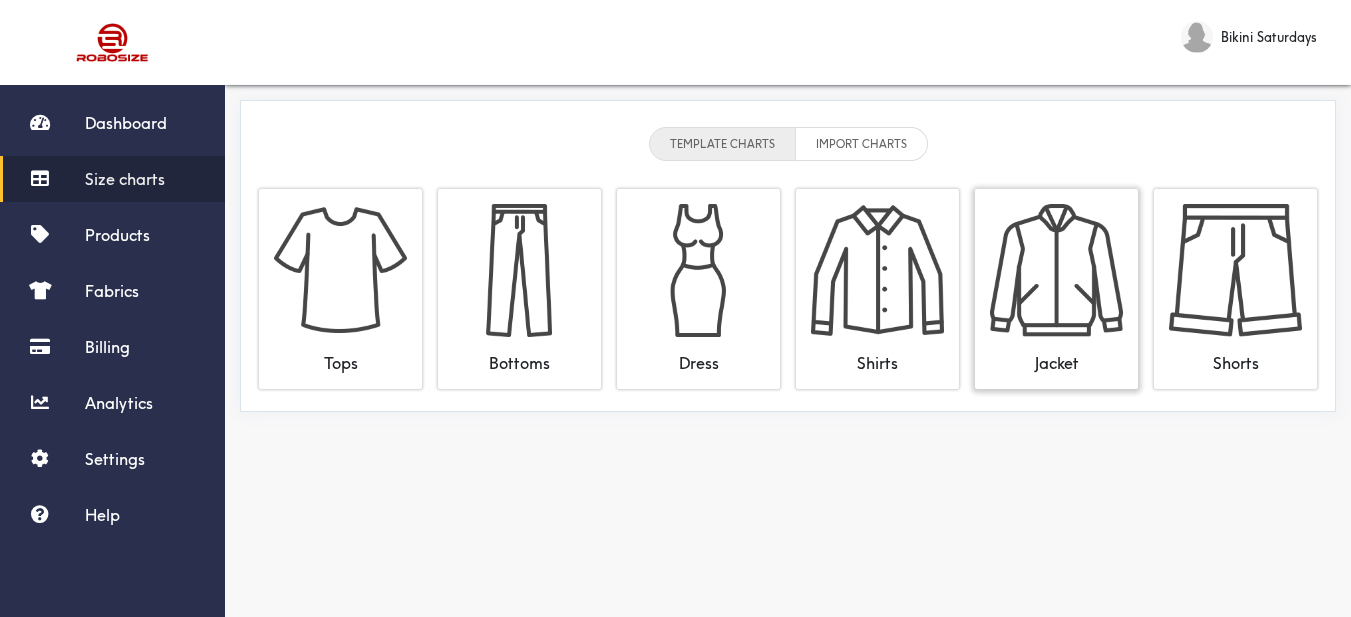 click at bounding box center (1056, 270) 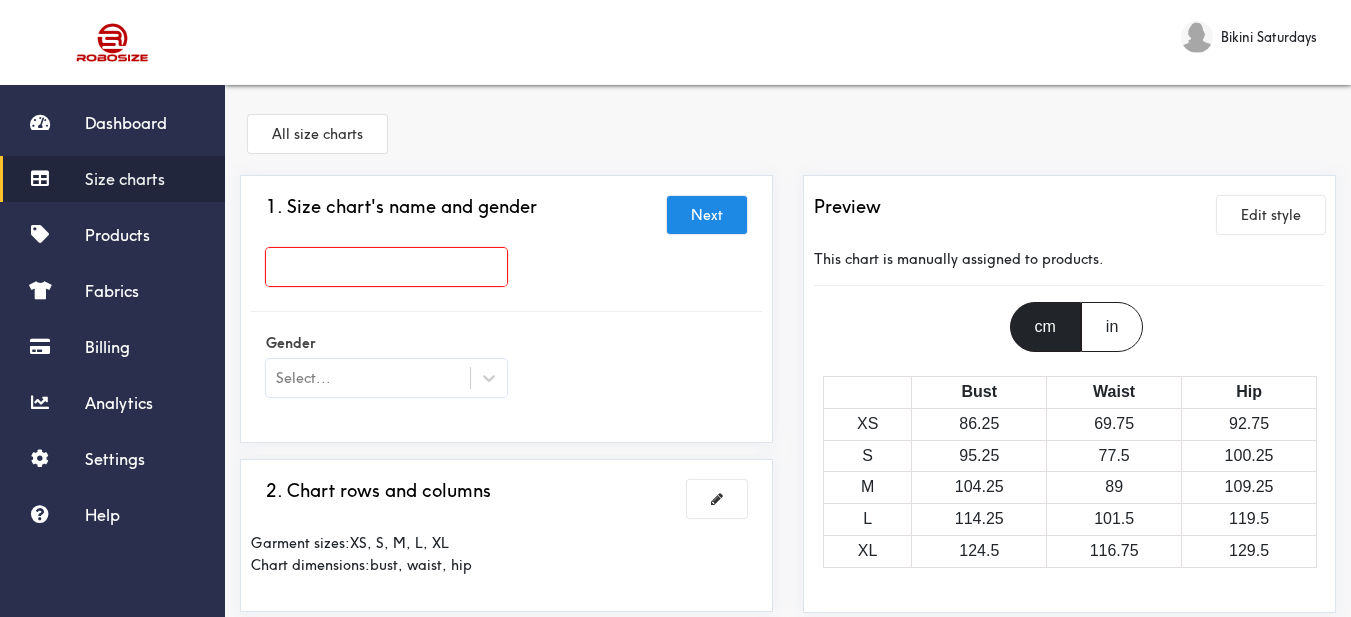 click at bounding box center [386, 267] 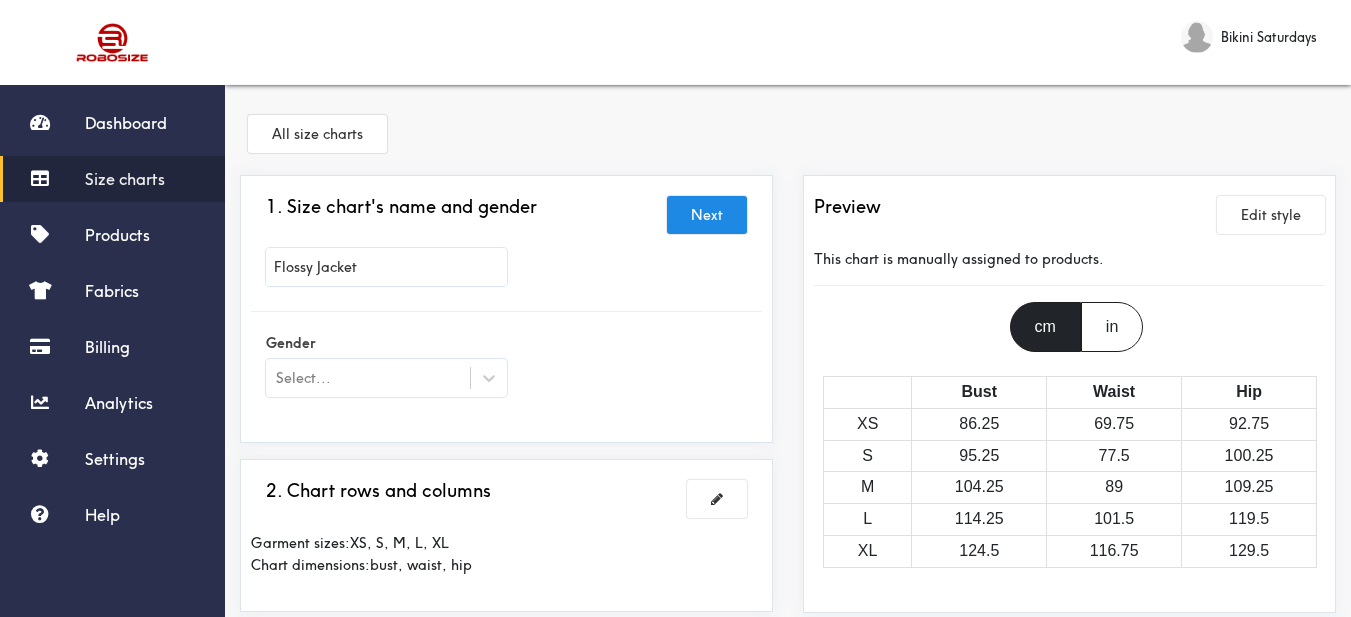 type on "Flossy Jacket" 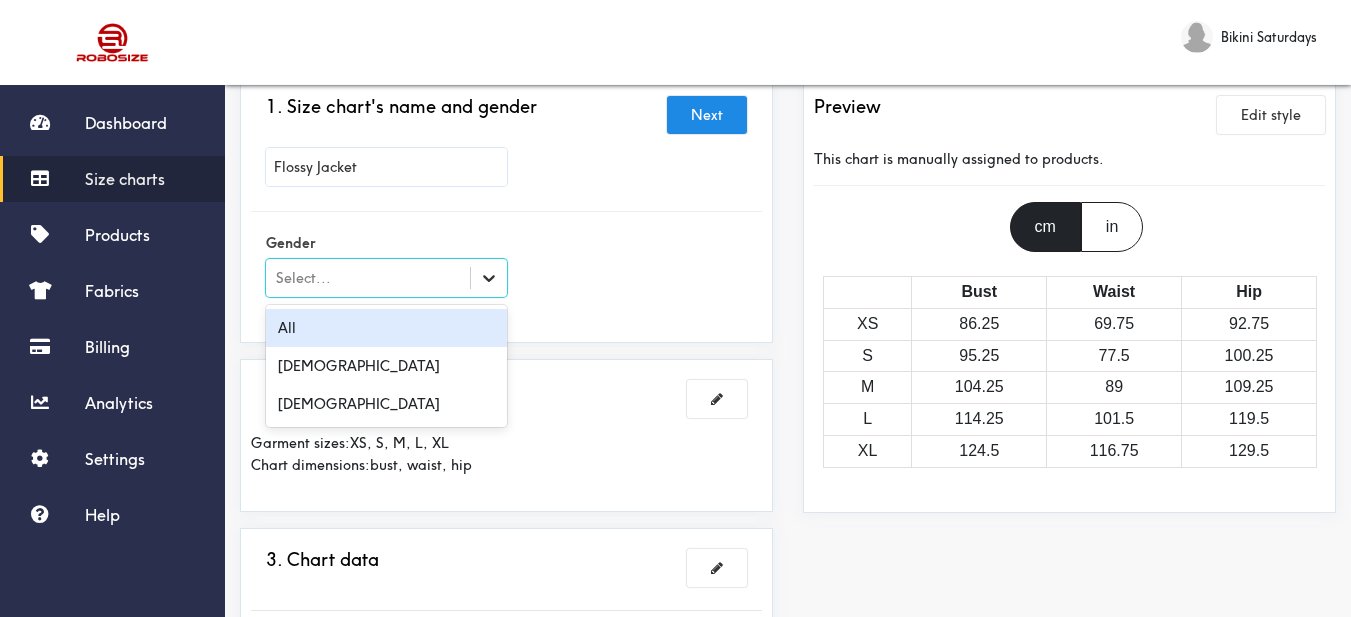 click 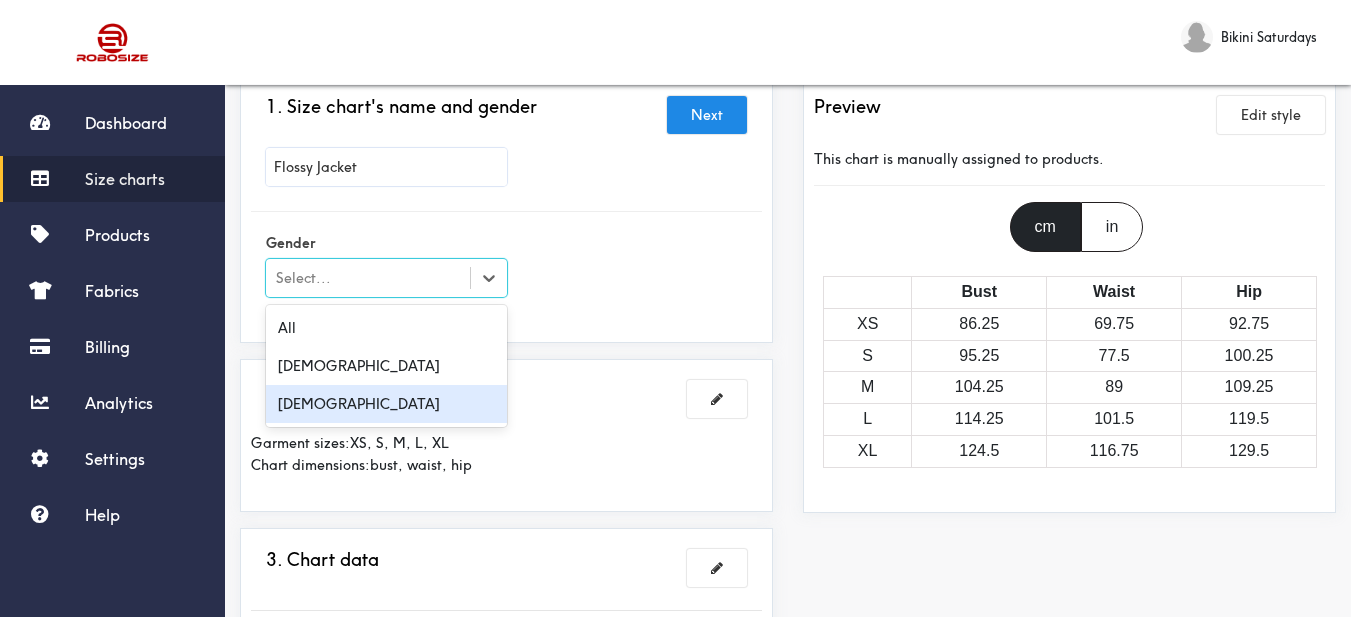 click on "[DEMOGRAPHIC_DATA]" at bounding box center [386, 404] 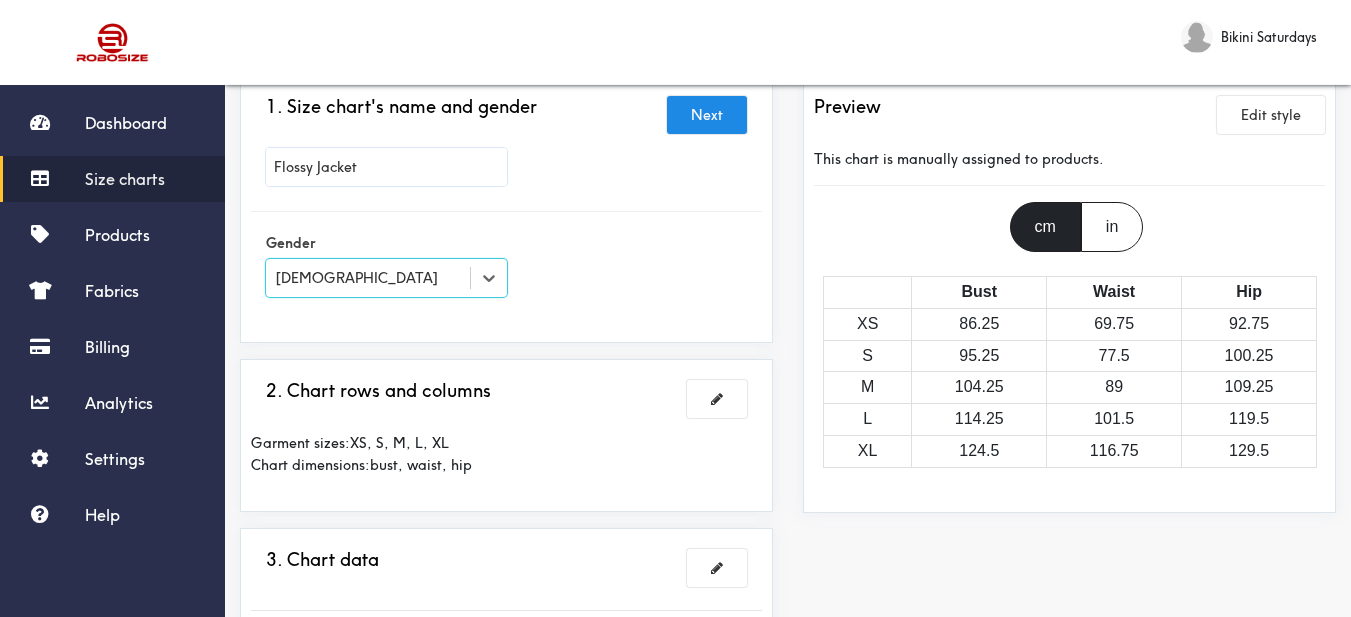 click on "1. Size chart's name and gender Next Flossy Jacket Gender option [DEMOGRAPHIC_DATA], selected.   Select is focused , press Down to open the menu,  [DEMOGRAPHIC_DATA] 2. Chart rows and columns Garment sizes:  XS, S, M, L, XL Chart dimensions:  bust, waist, hip 3. Chart data Imperial Size Bust Waist Hip XS 34 27.5 36.5 S 37.5 30.5 39.5 M 41 35 43 L 45 40 47 XL 49 46 51 4. What products this chart is for? Manual" at bounding box center (506, 591) 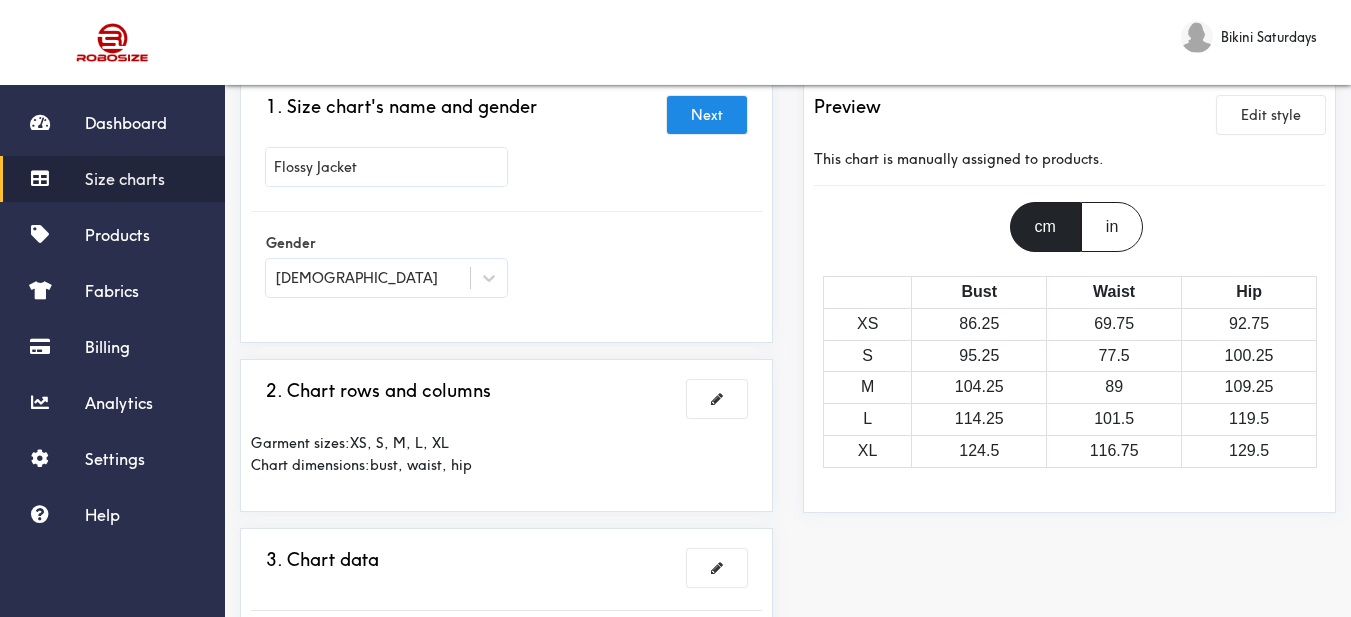 scroll, scrollTop: 200, scrollLeft: 0, axis: vertical 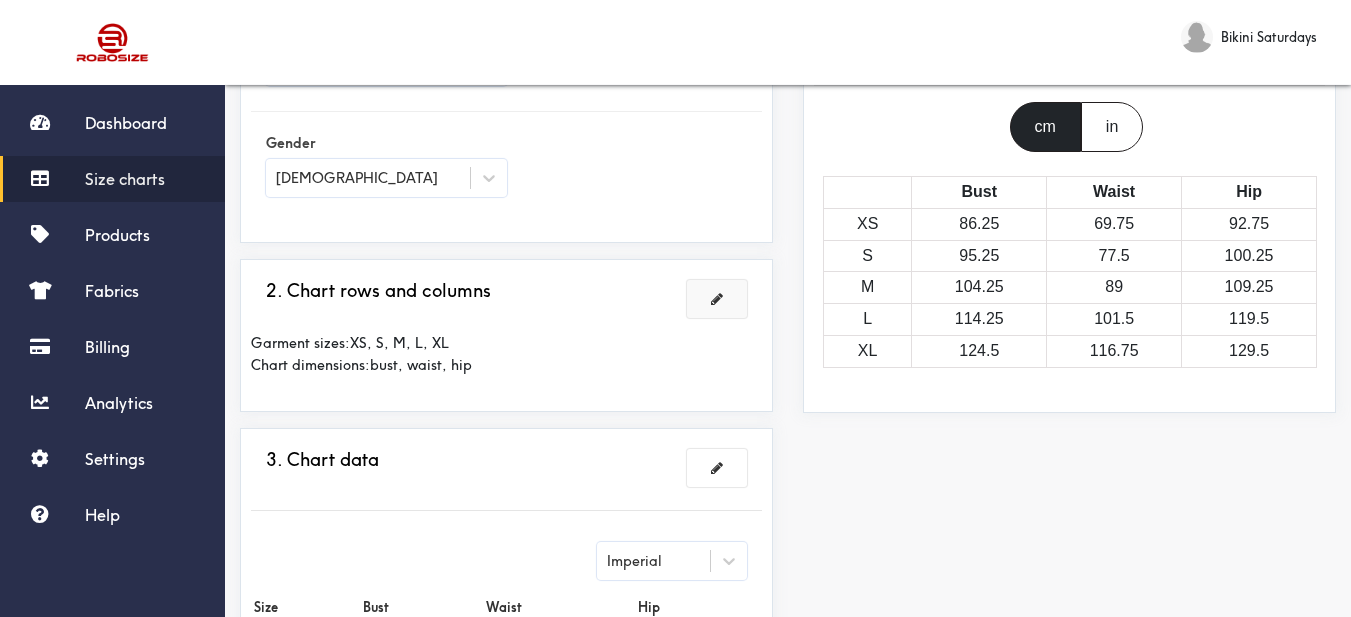 click at bounding box center [717, 299] 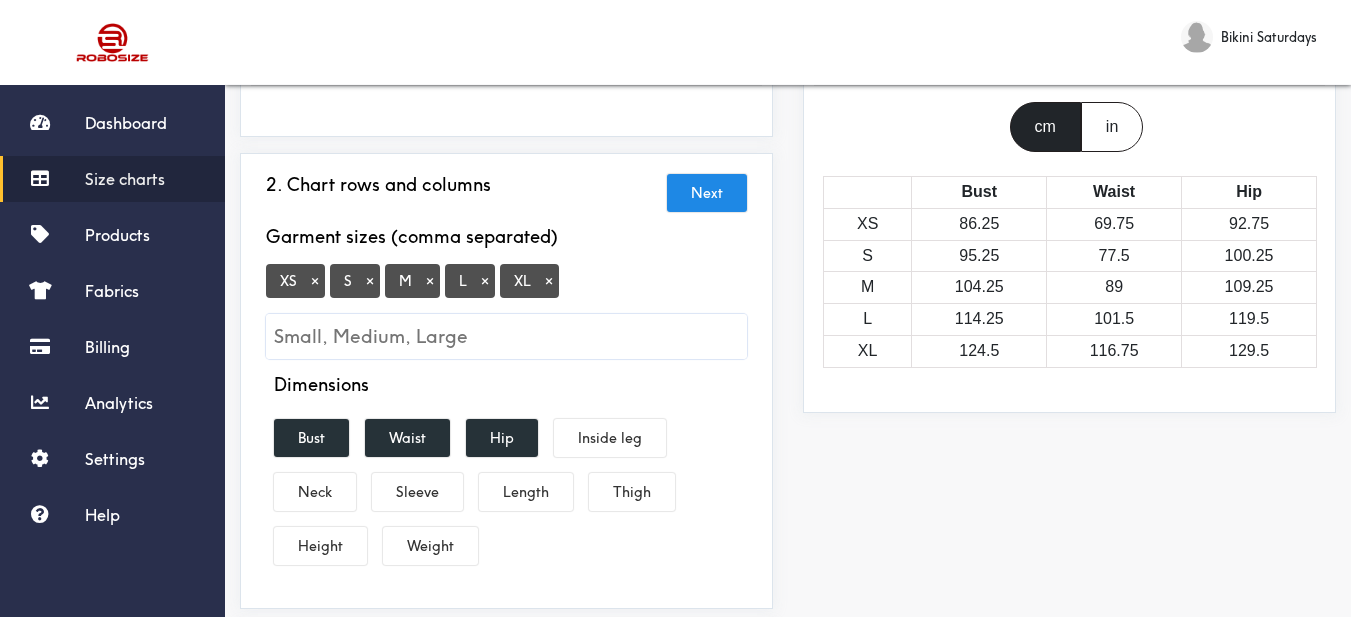 click on "×" at bounding box center [315, 281] 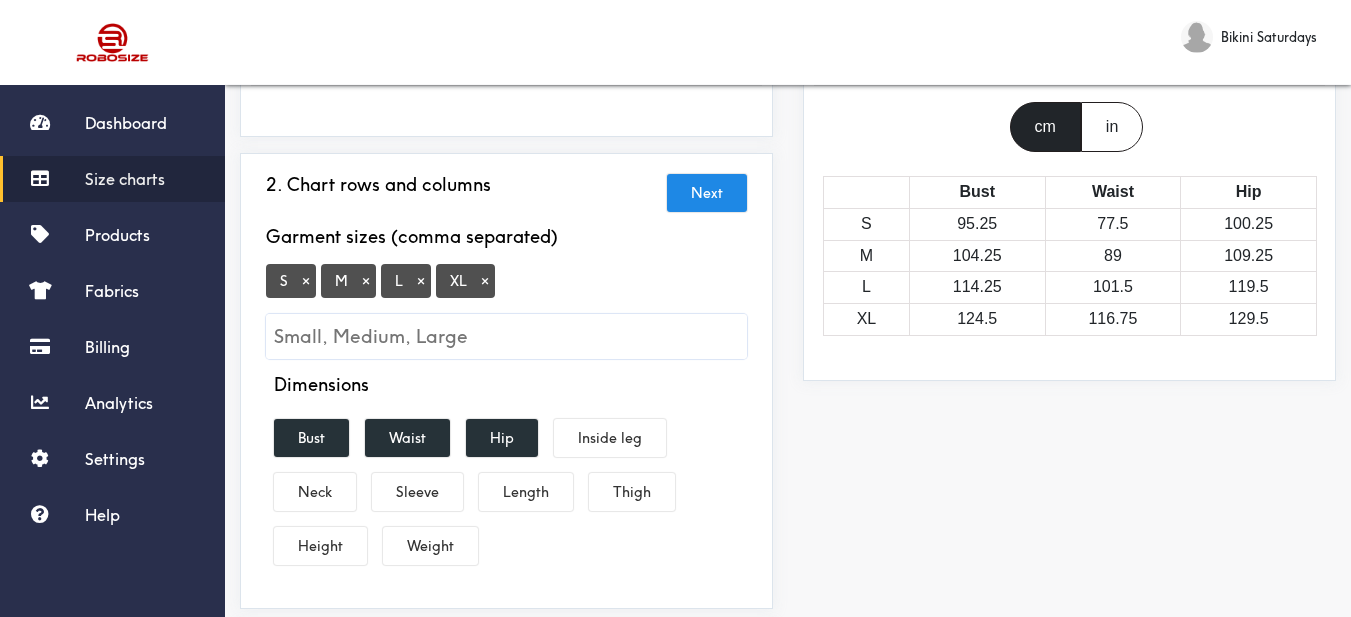 click on "×" at bounding box center [485, 281] 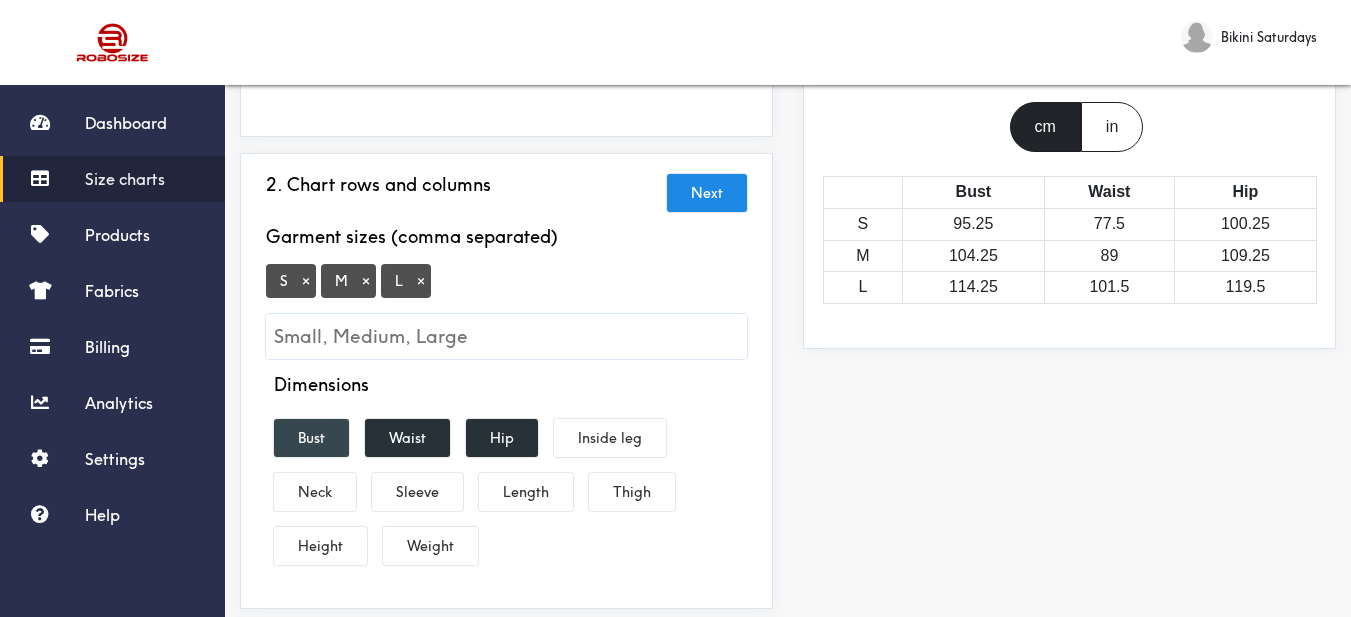 click on "Bust" at bounding box center (311, 438) 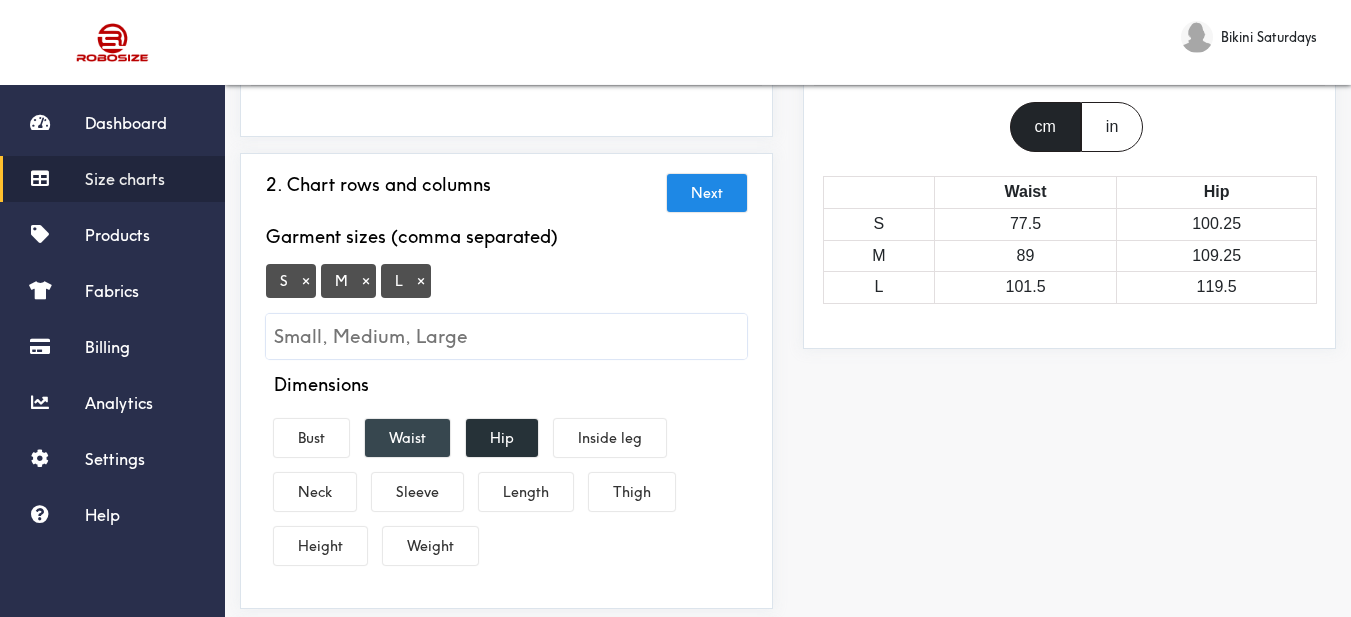 click on "Waist" at bounding box center [407, 438] 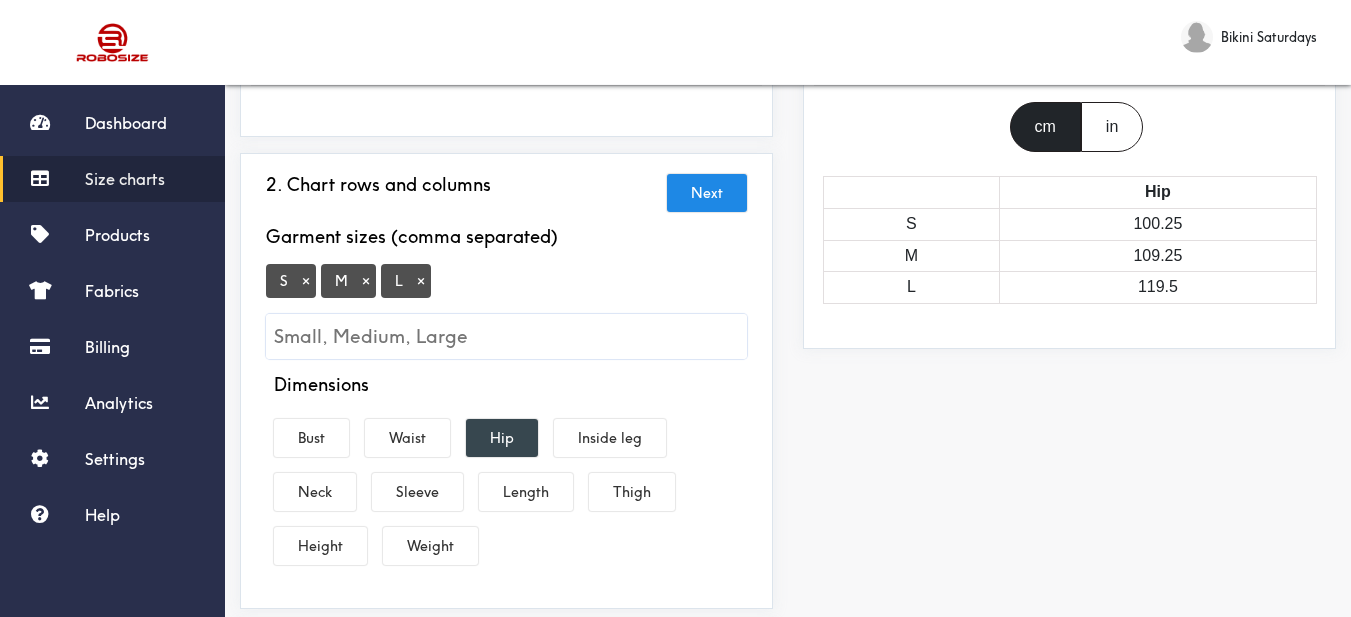 click on "Hip" at bounding box center (502, 438) 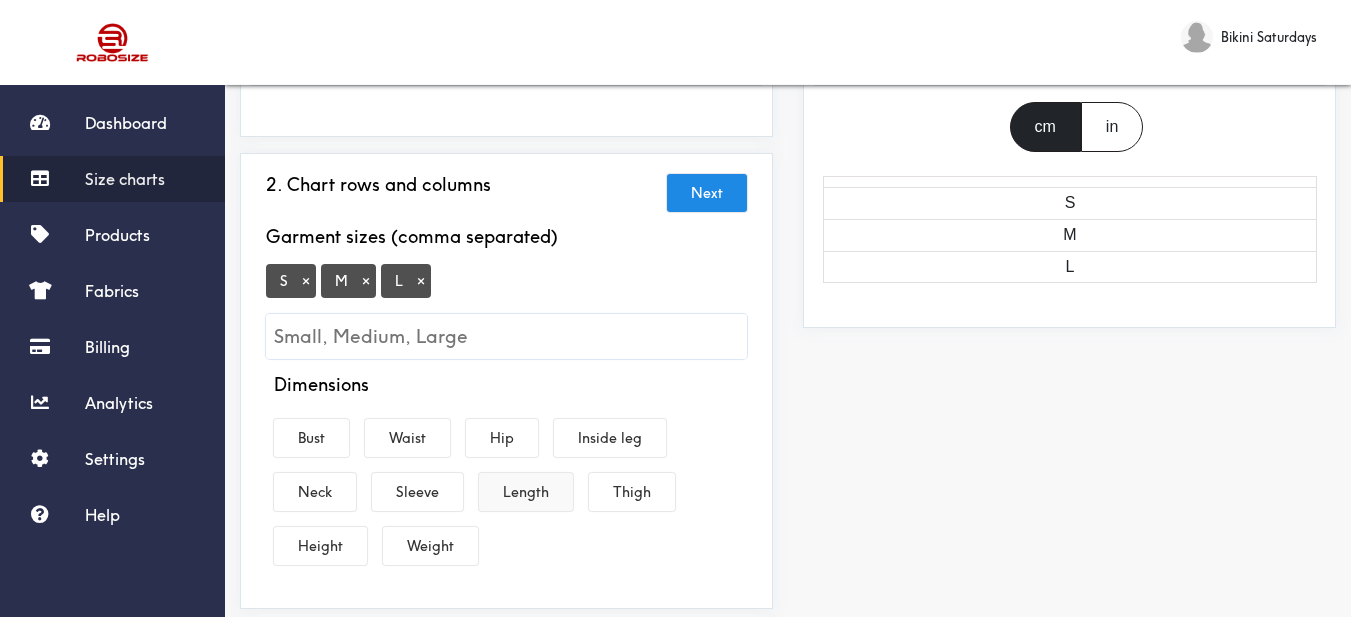 click on "Length" at bounding box center [526, 492] 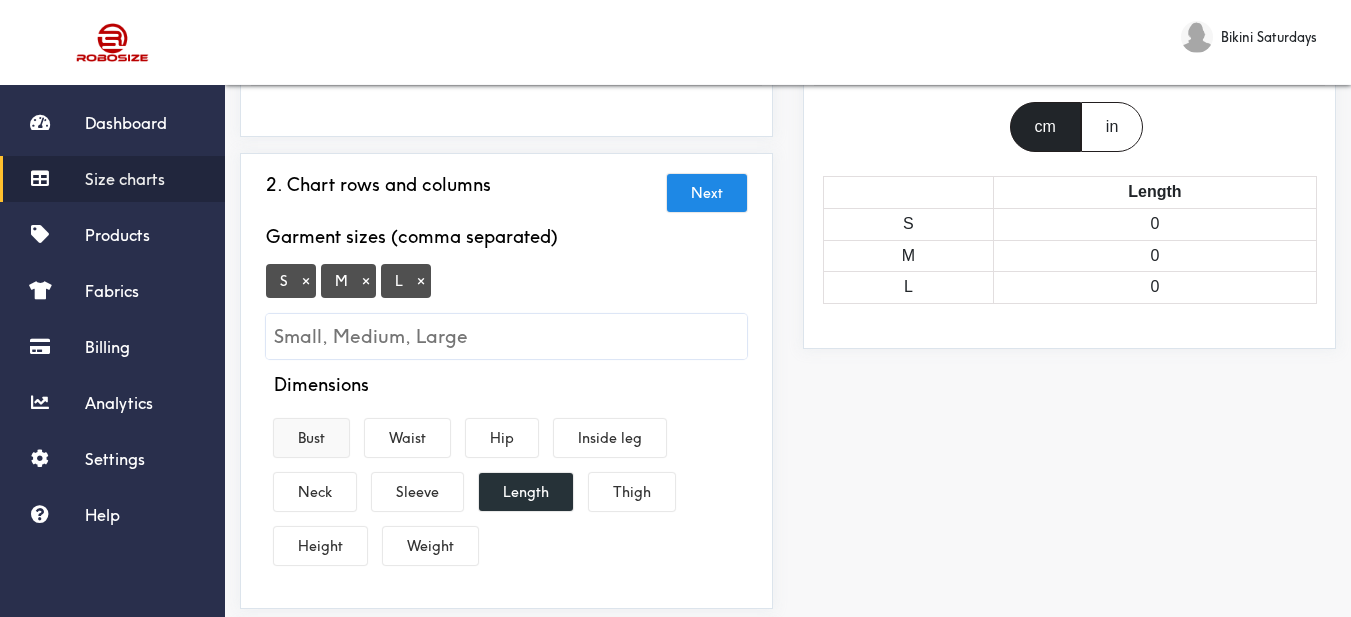 click on "Bust" at bounding box center (311, 438) 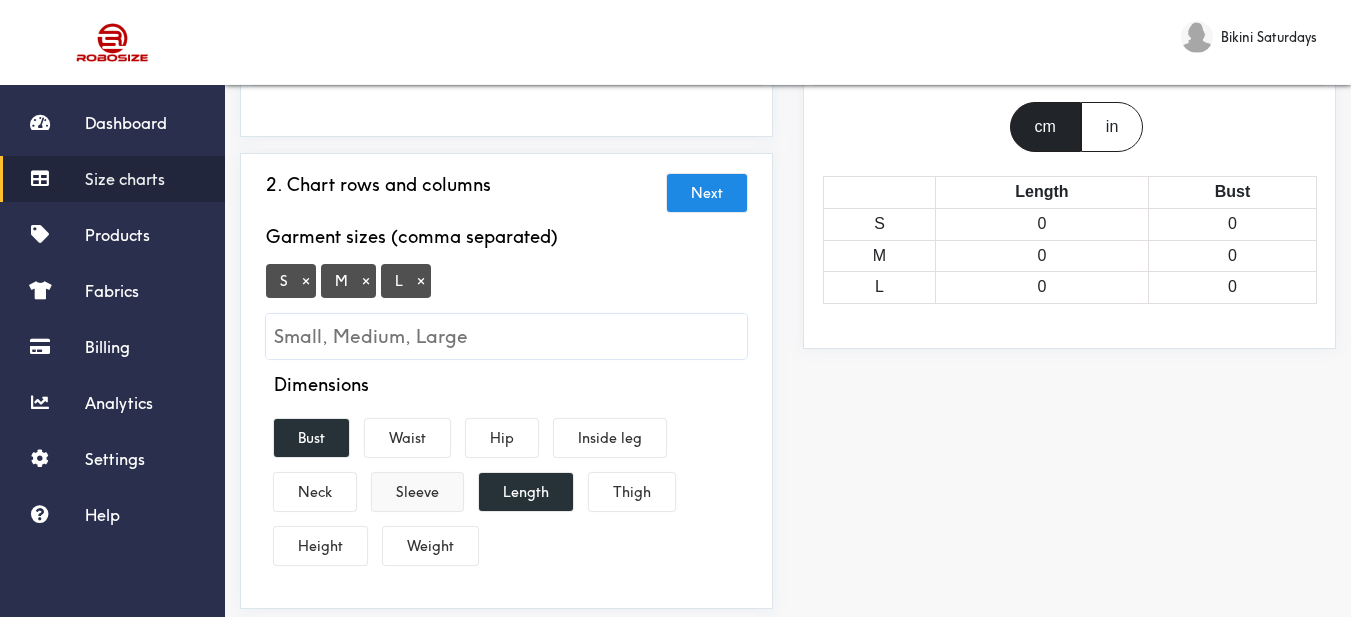 click on "Sleeve" at bounding box center (417, 492) 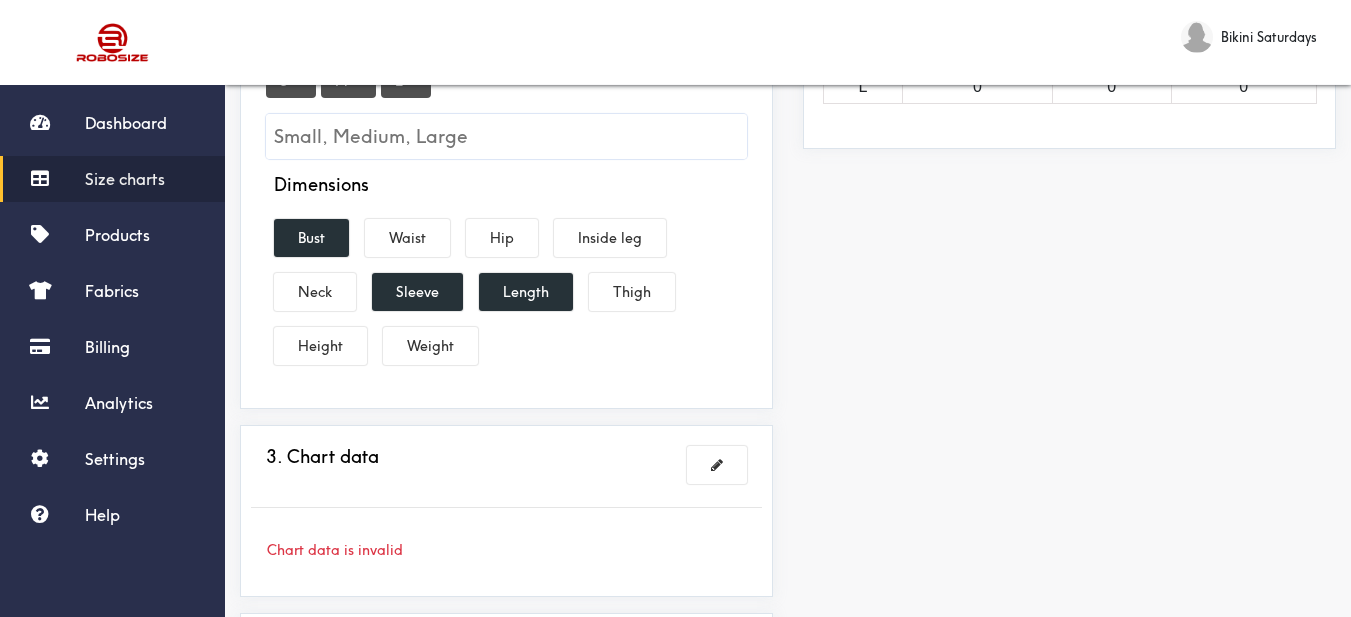 scroll, scrollTop: 500, scrollLeft: 0, axis: vertical 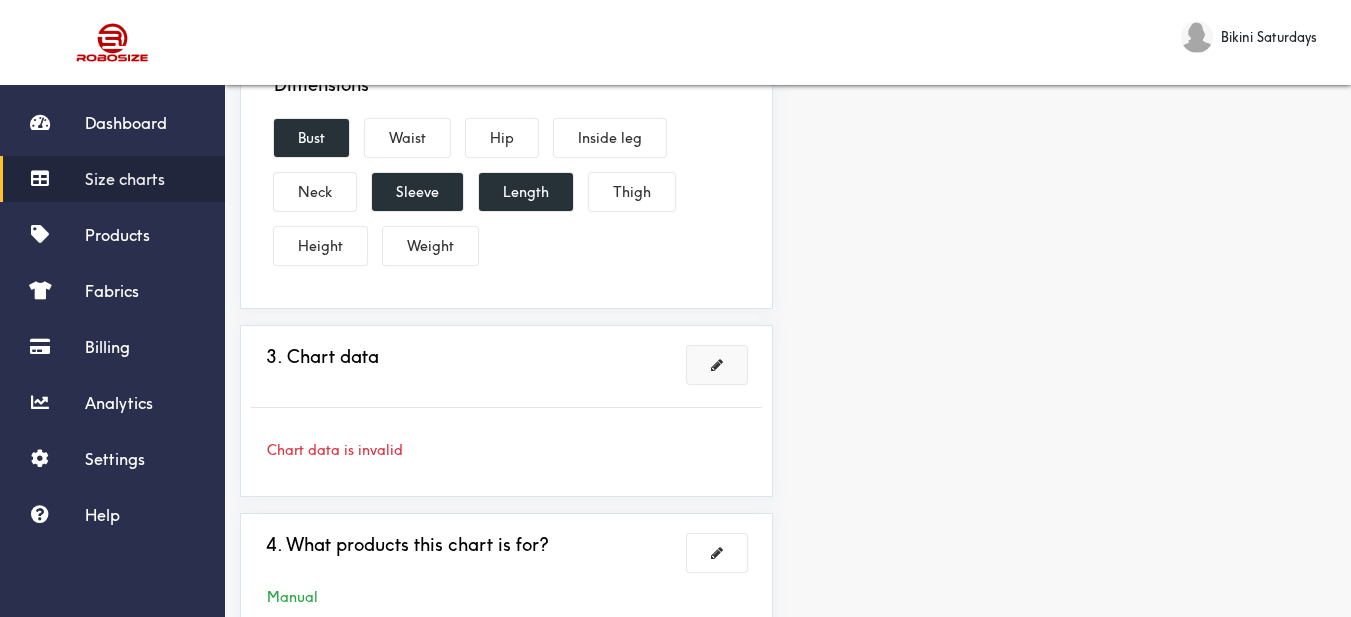 click at bounding box center (717, 365) 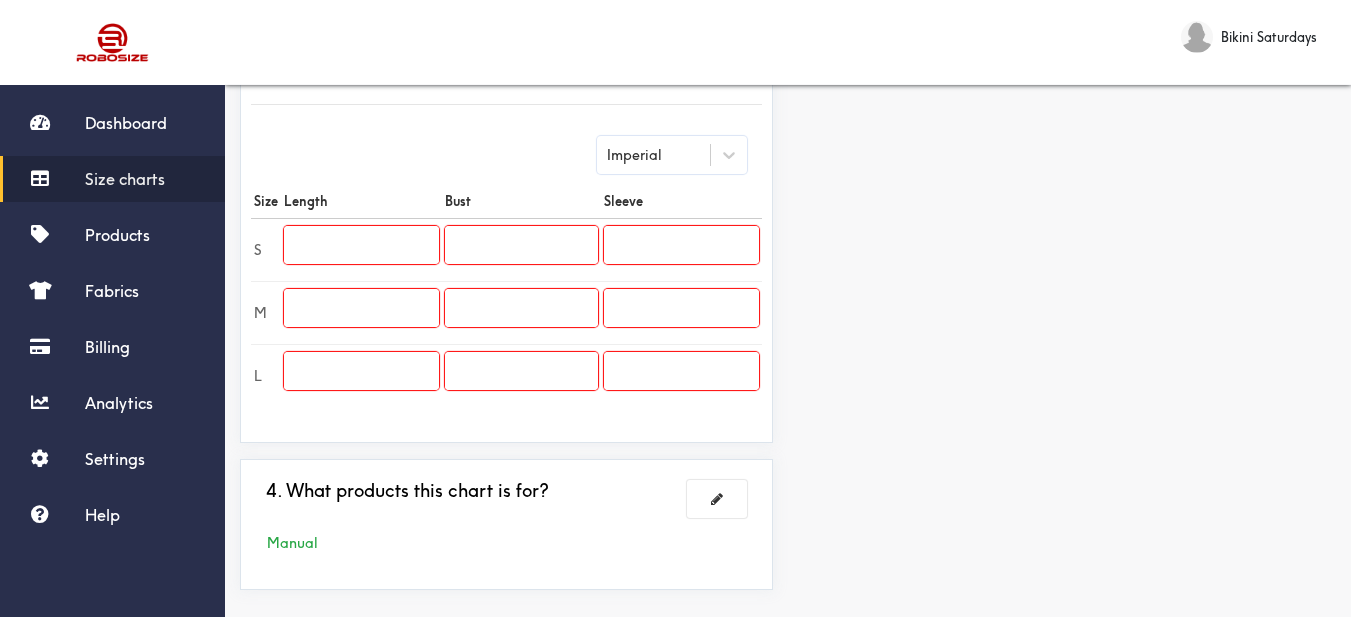 click at bounding box center (361, 245) 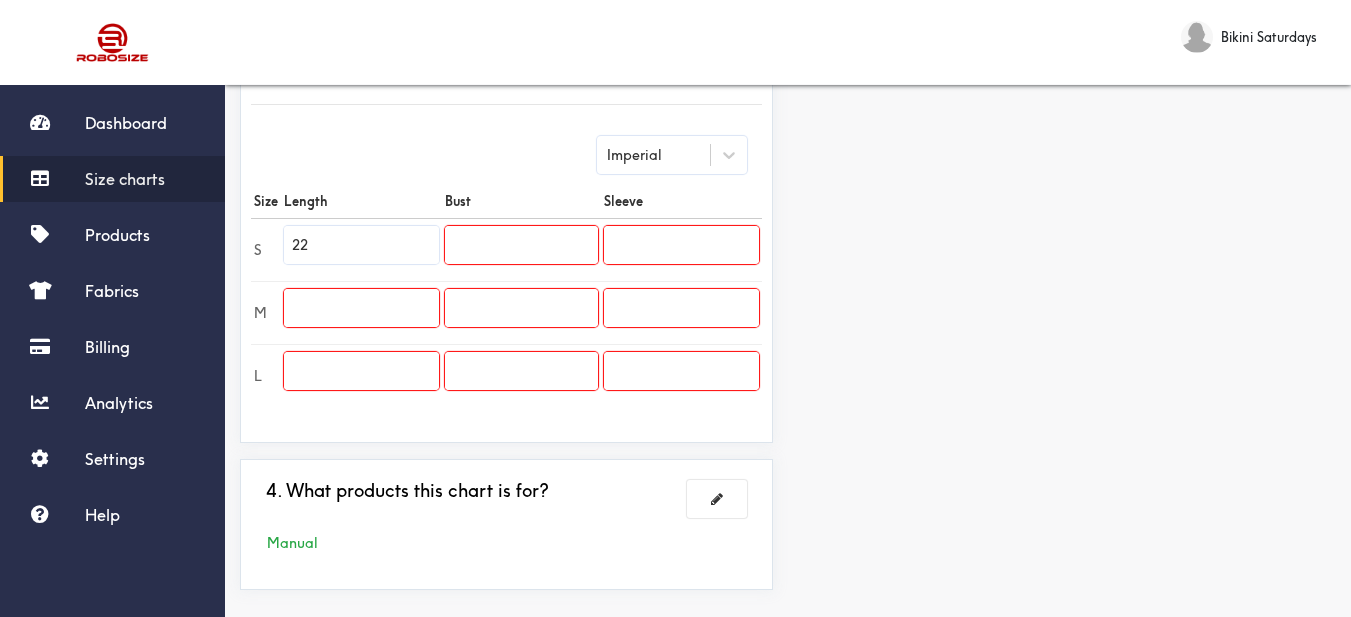 type on "22" 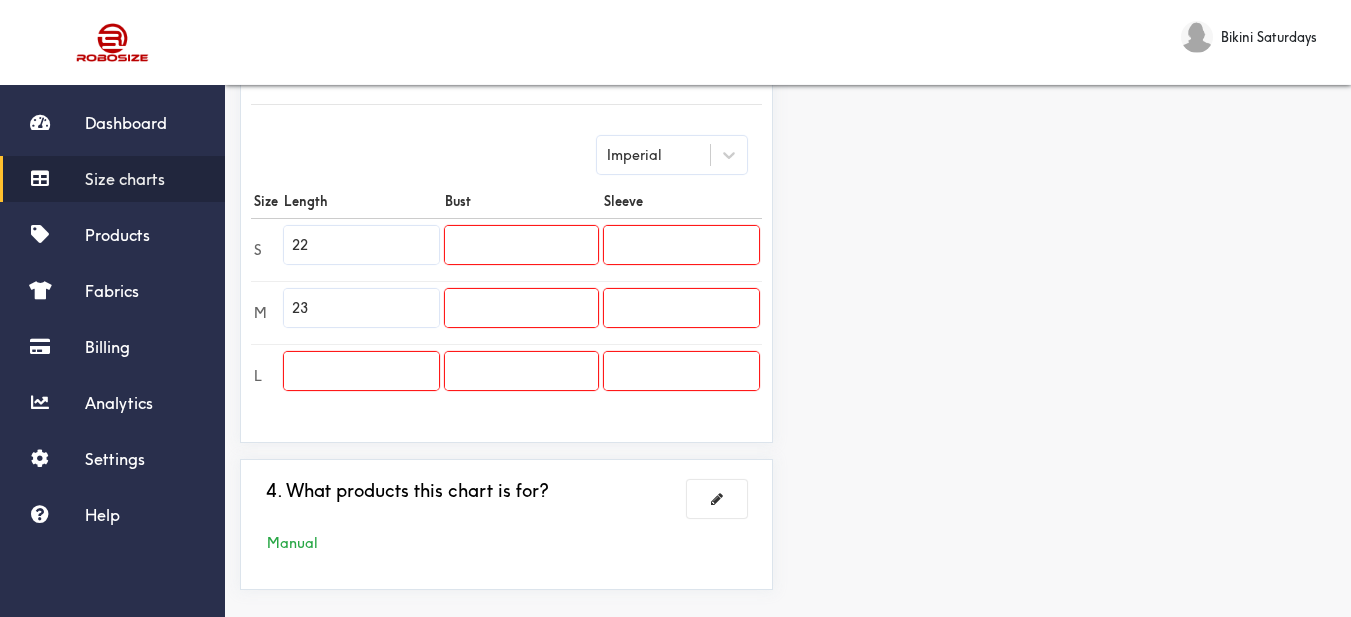 type on "23" 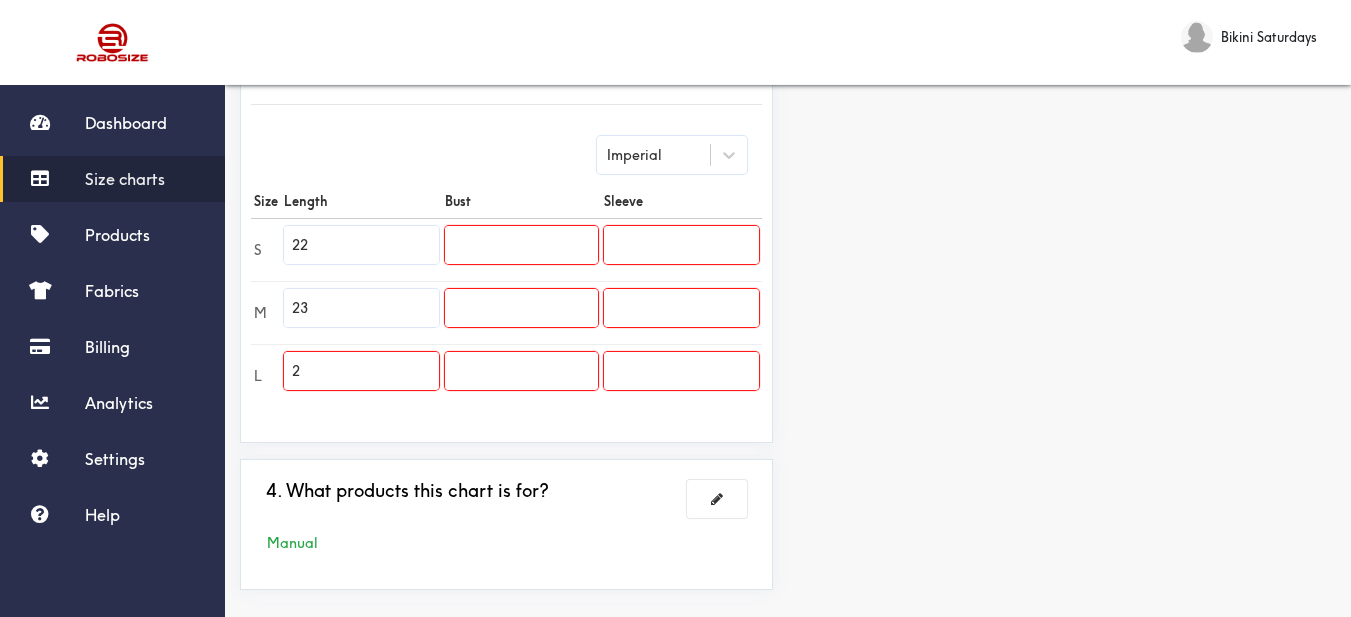 click on "2" at bounding box center [361, 371] 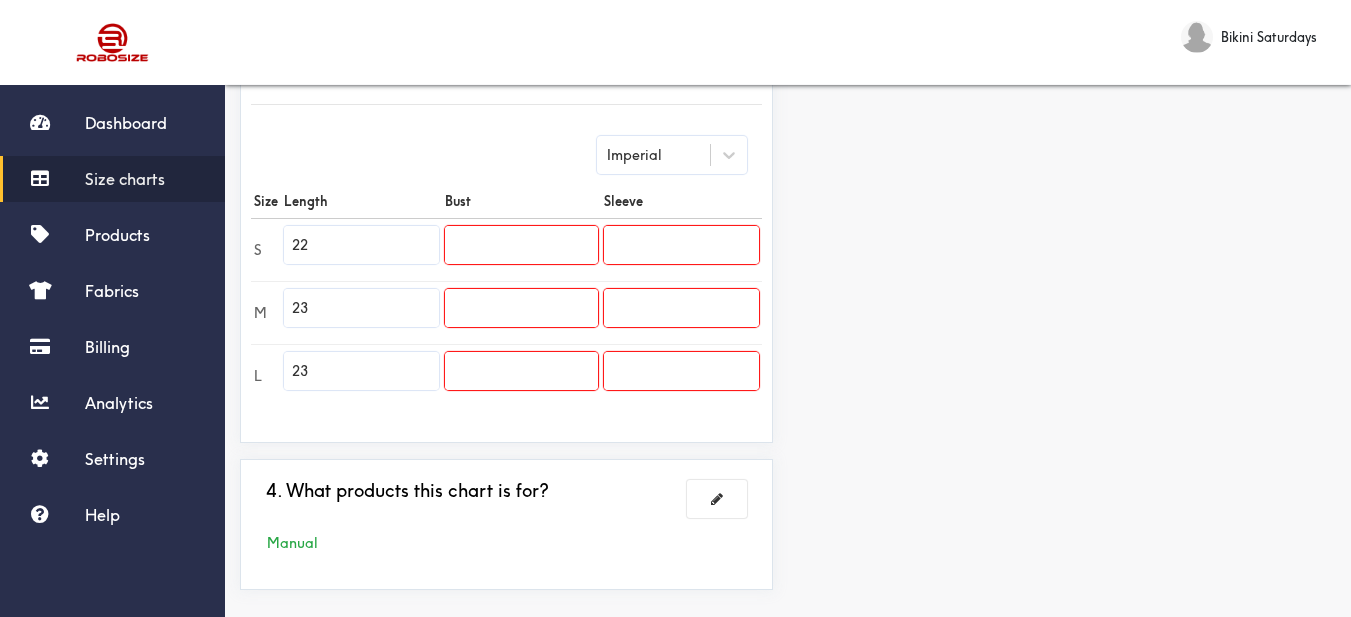 type on "23" 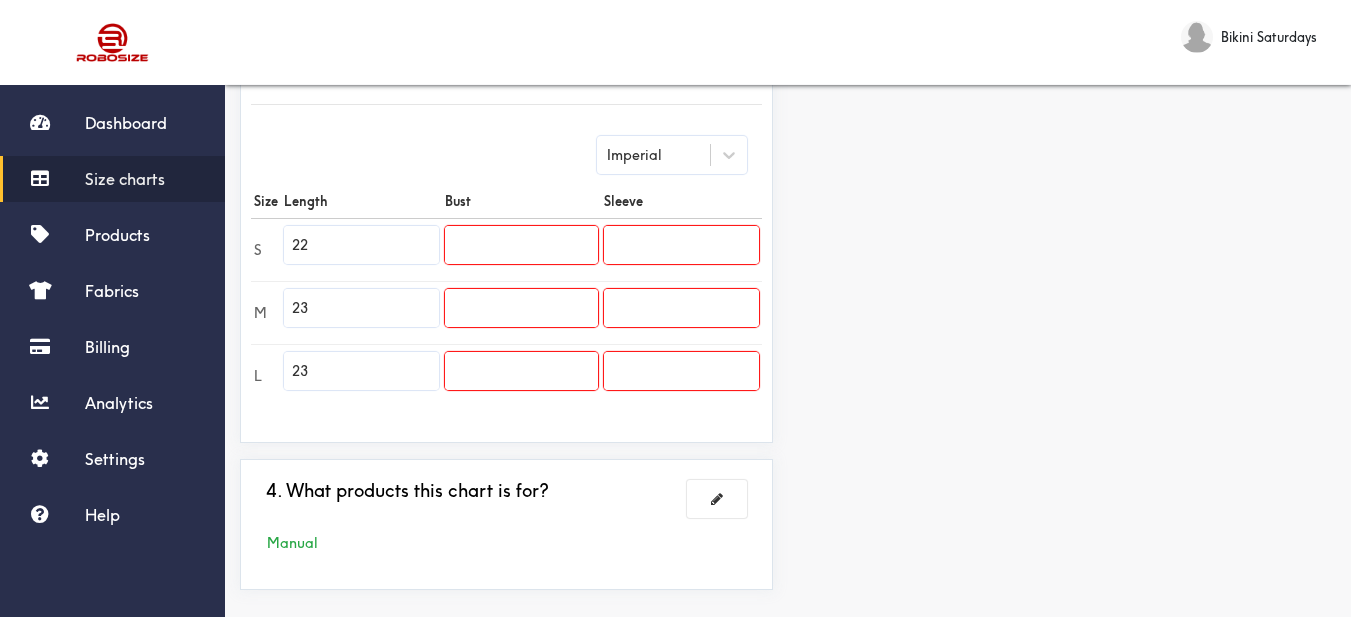 click at bounding box center (521, 245) 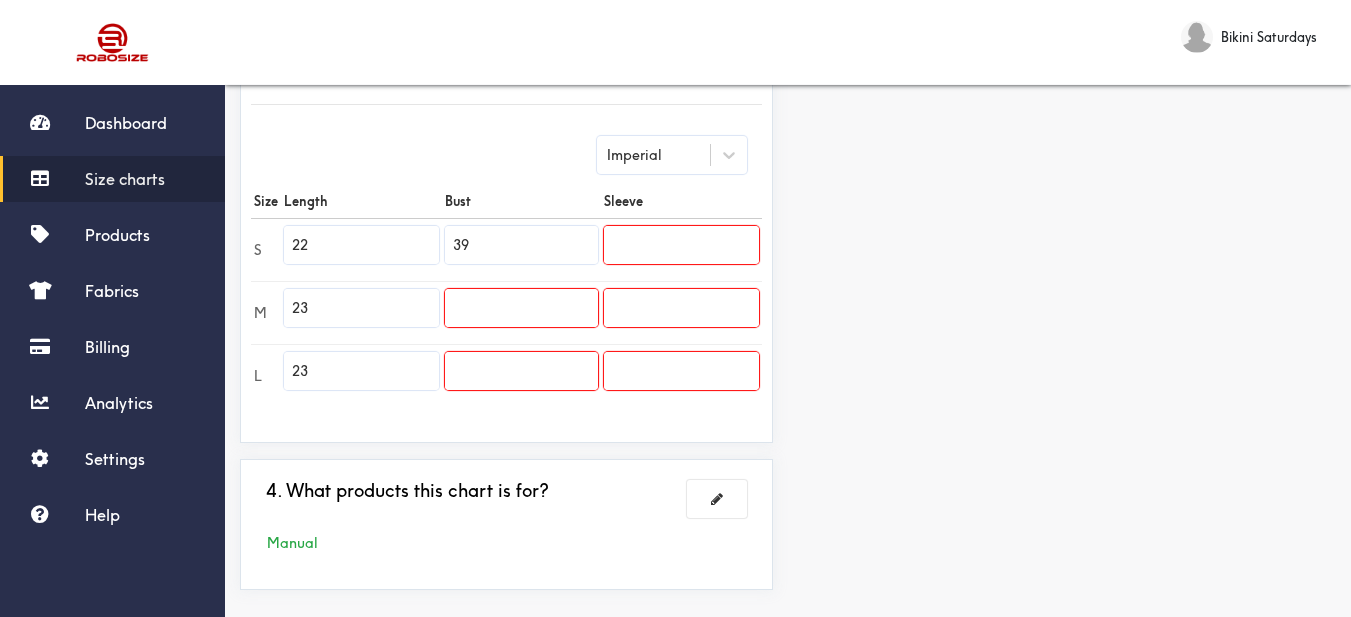 type on "39" 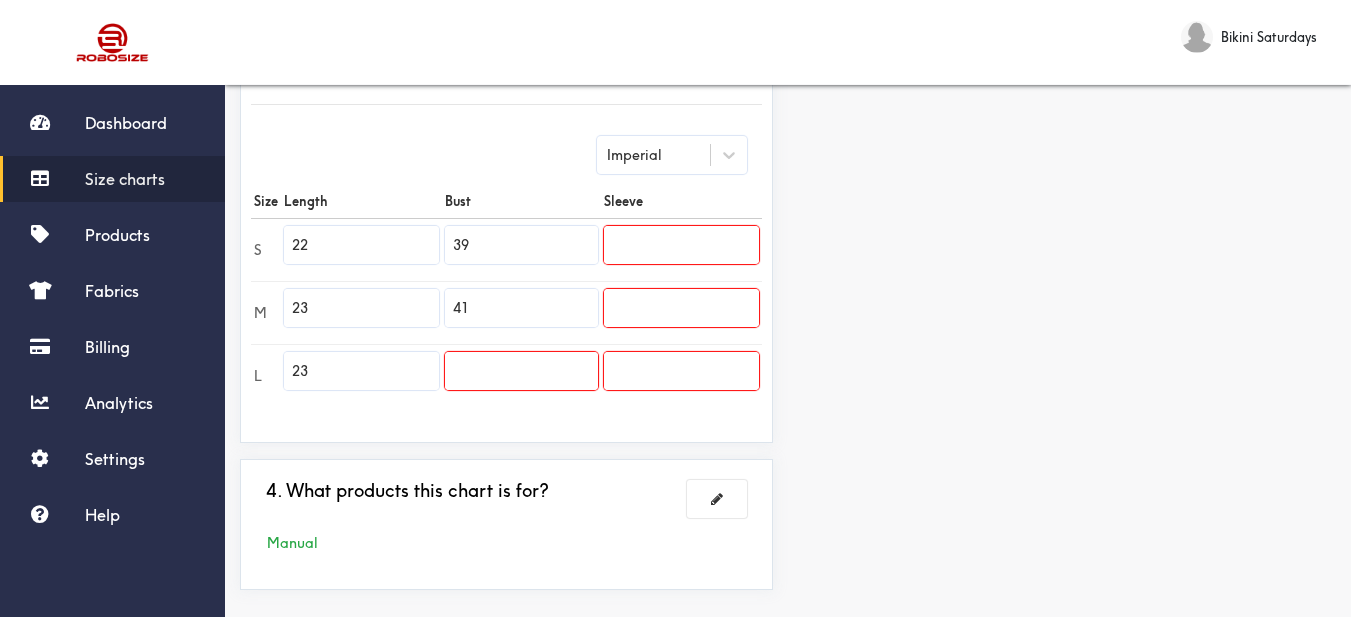 type on "41" 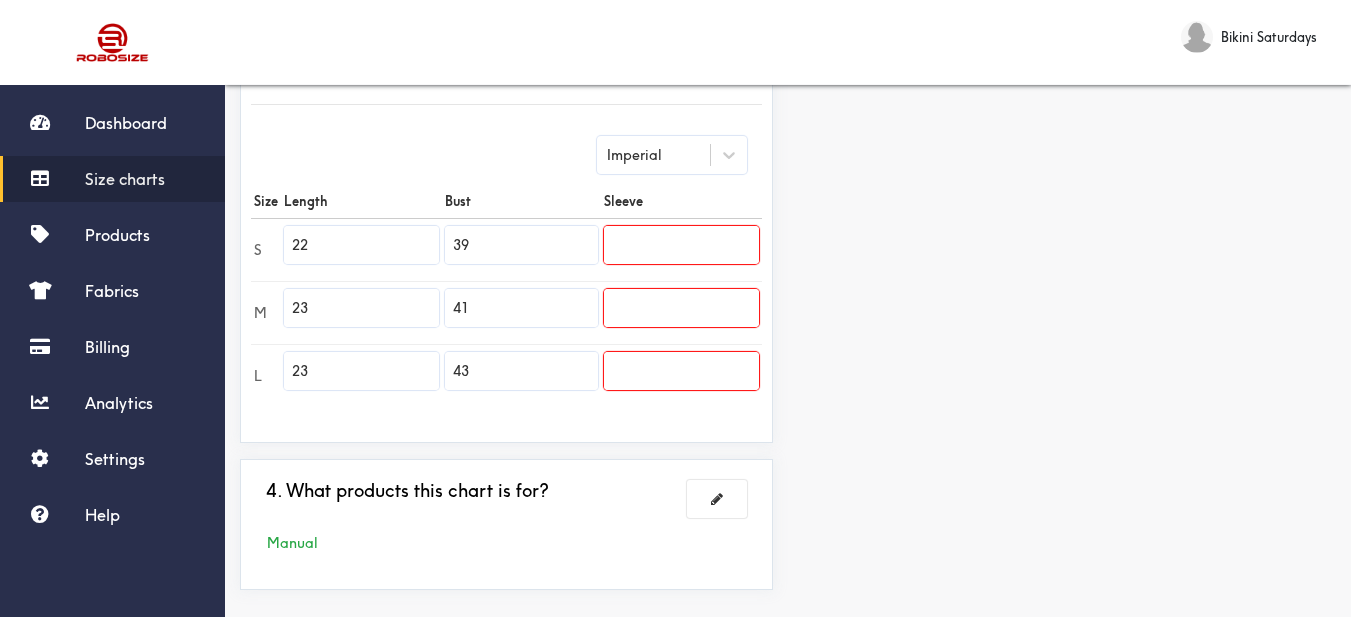 type on "43" 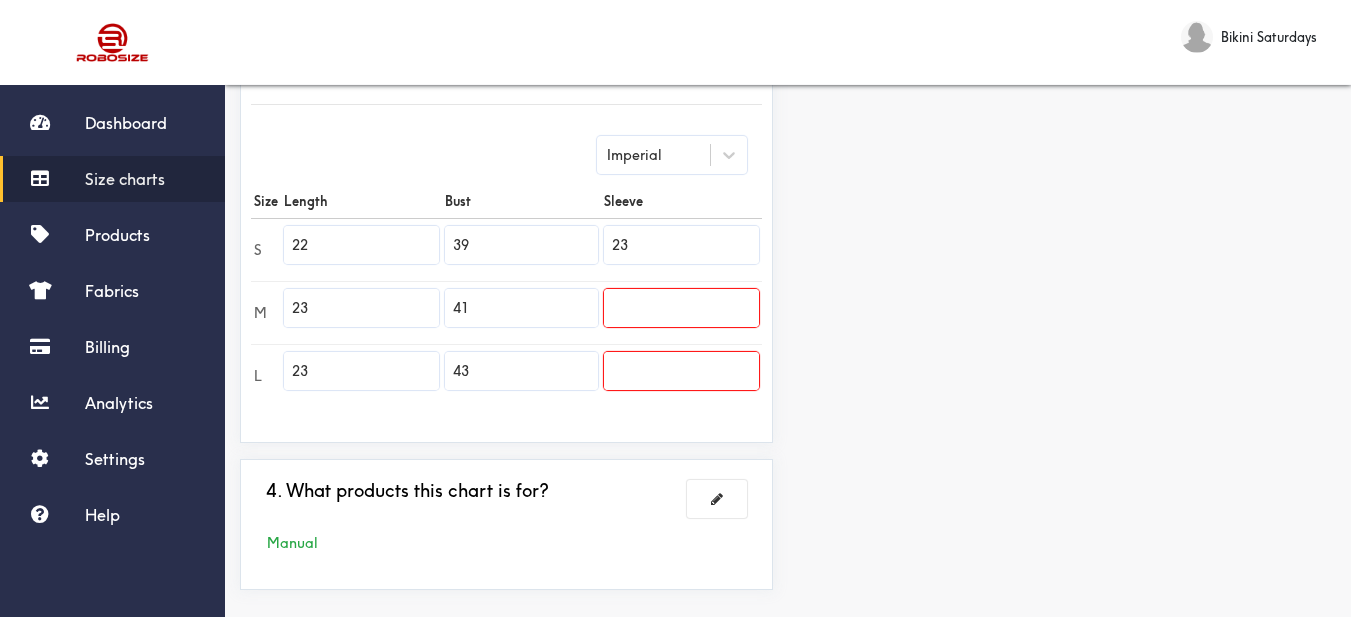 type on "23" 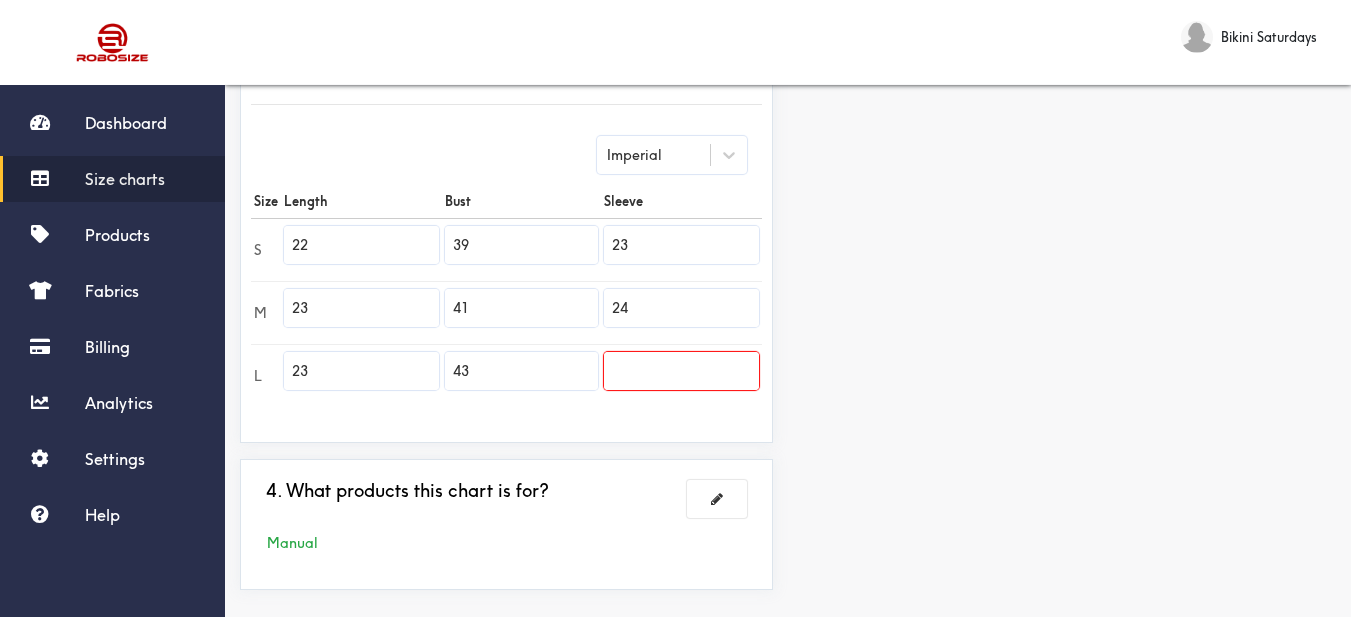 type on "24" 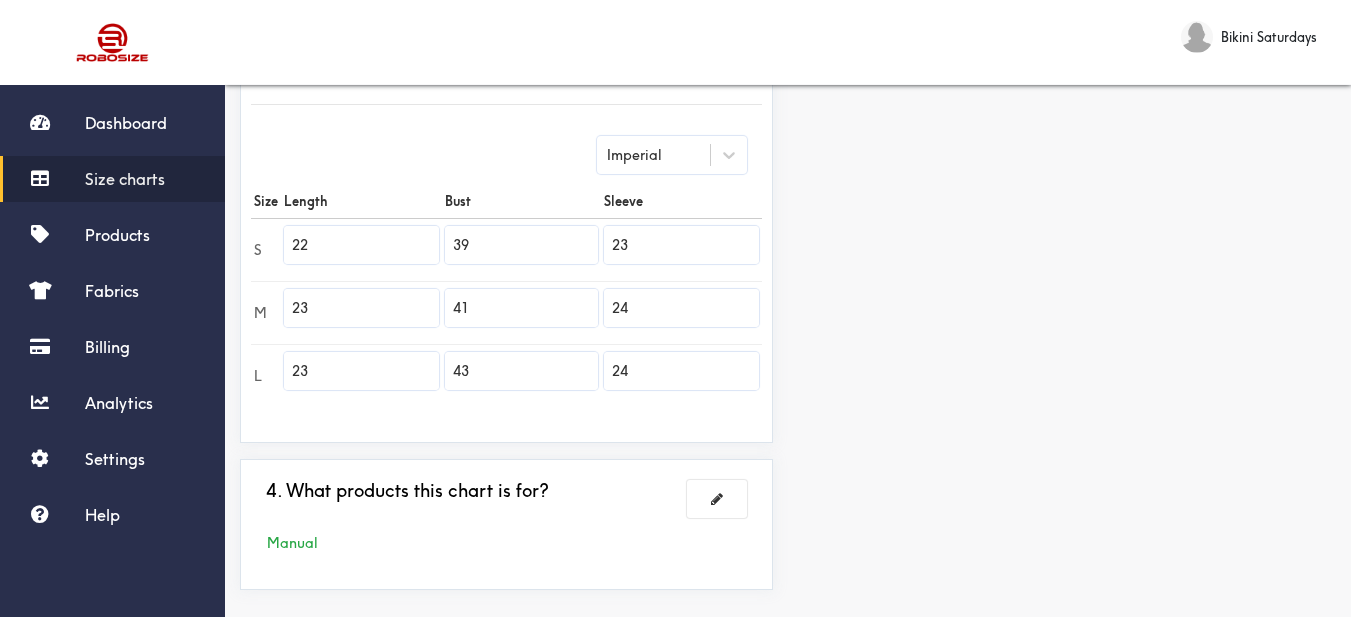 type on "24" 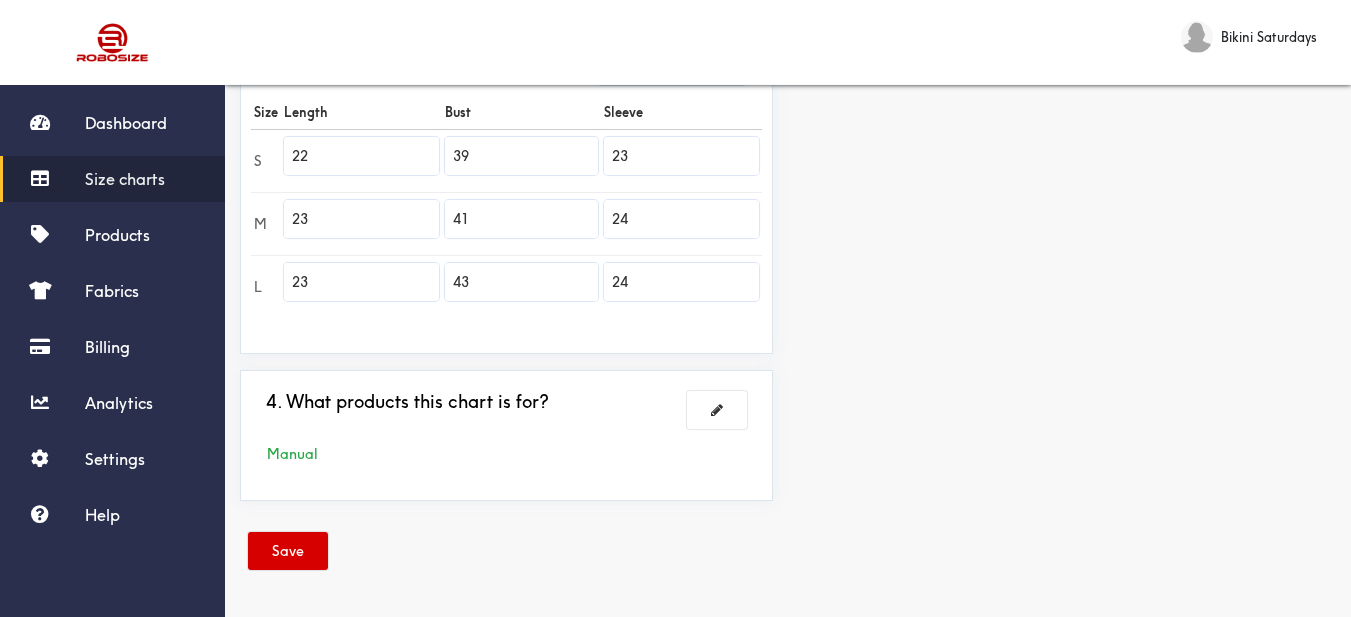 click on "Save" at bounding box center [288, 551] 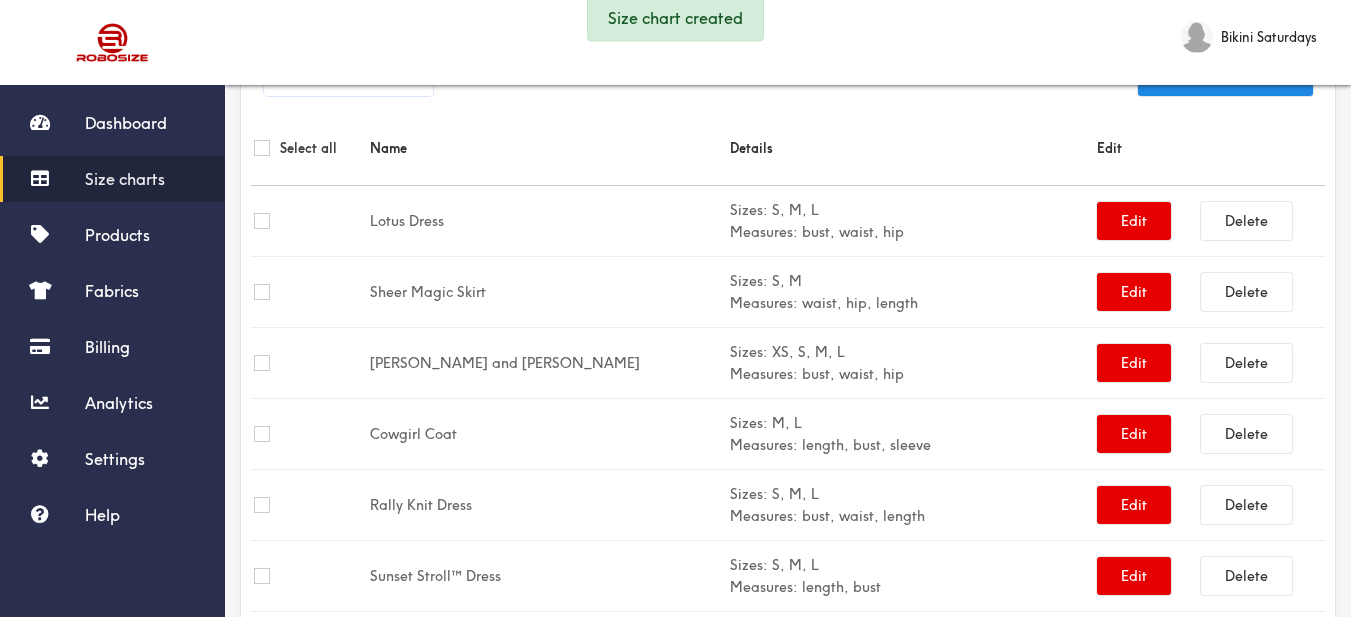 scroll, scrollTop: 589, scrollLeft: 0, axis: vertical 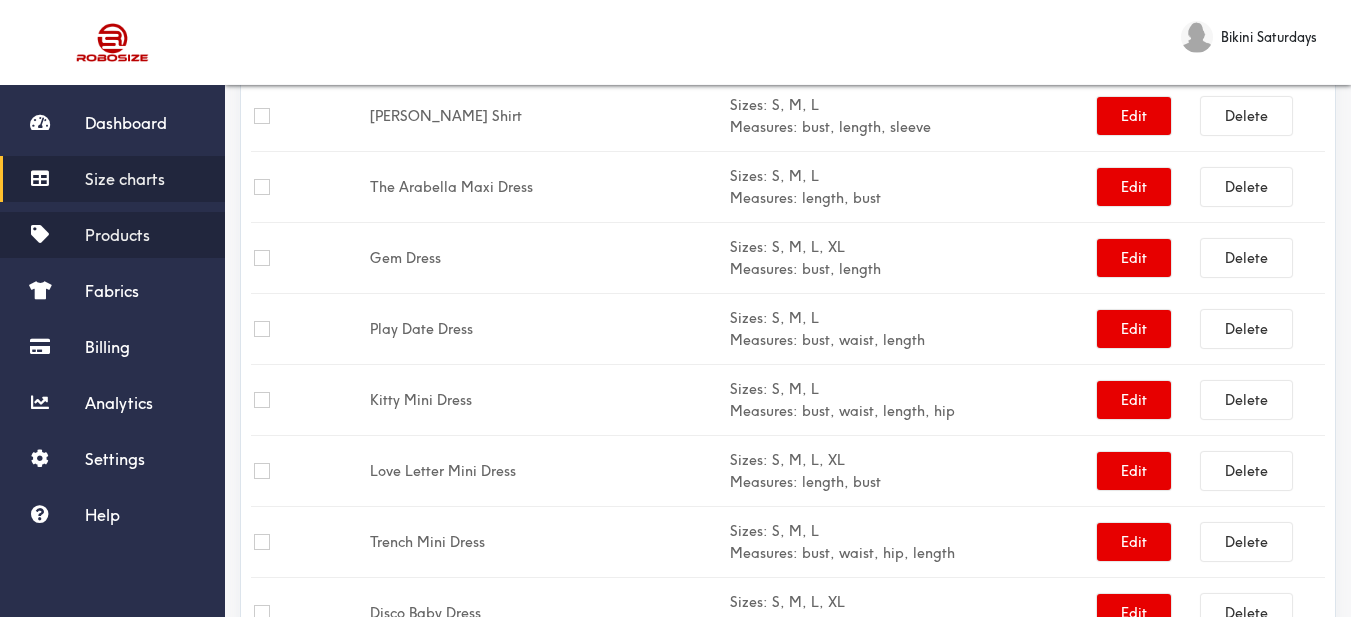 click on "Products" at bounding box center [112, 235] 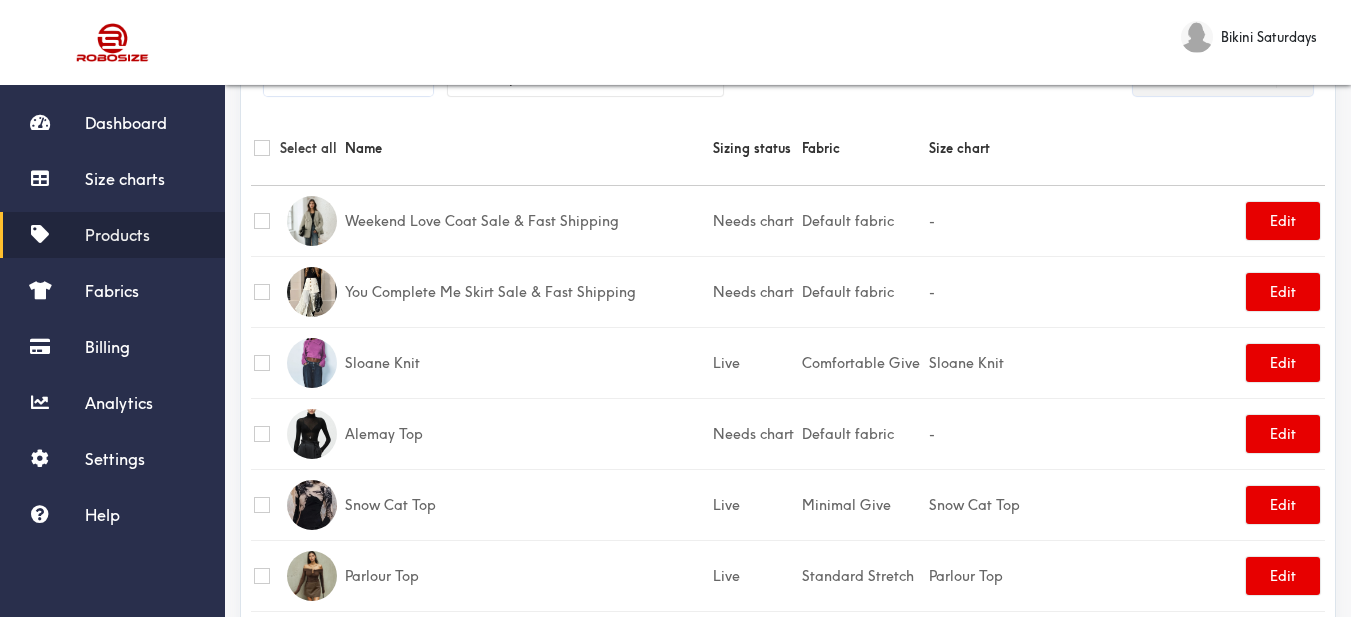 scroll, scrollTop: 0, scrollLeft: 0, axis: both 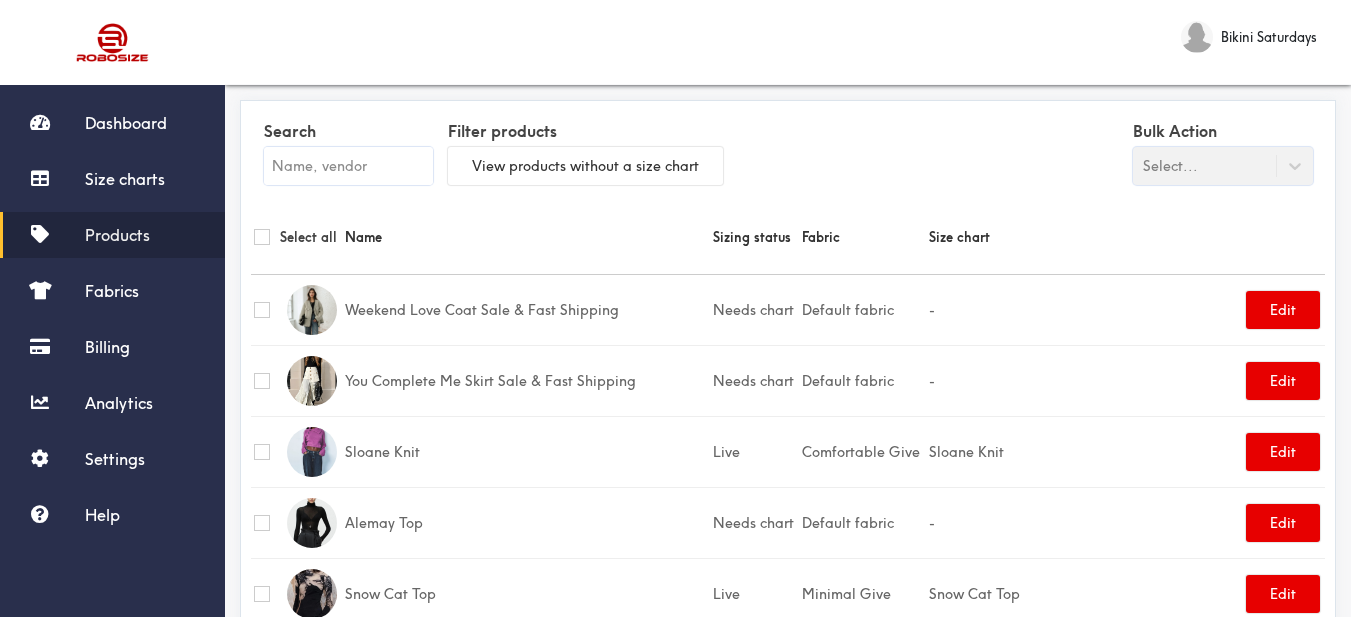 click at bounding box center [348, 166] 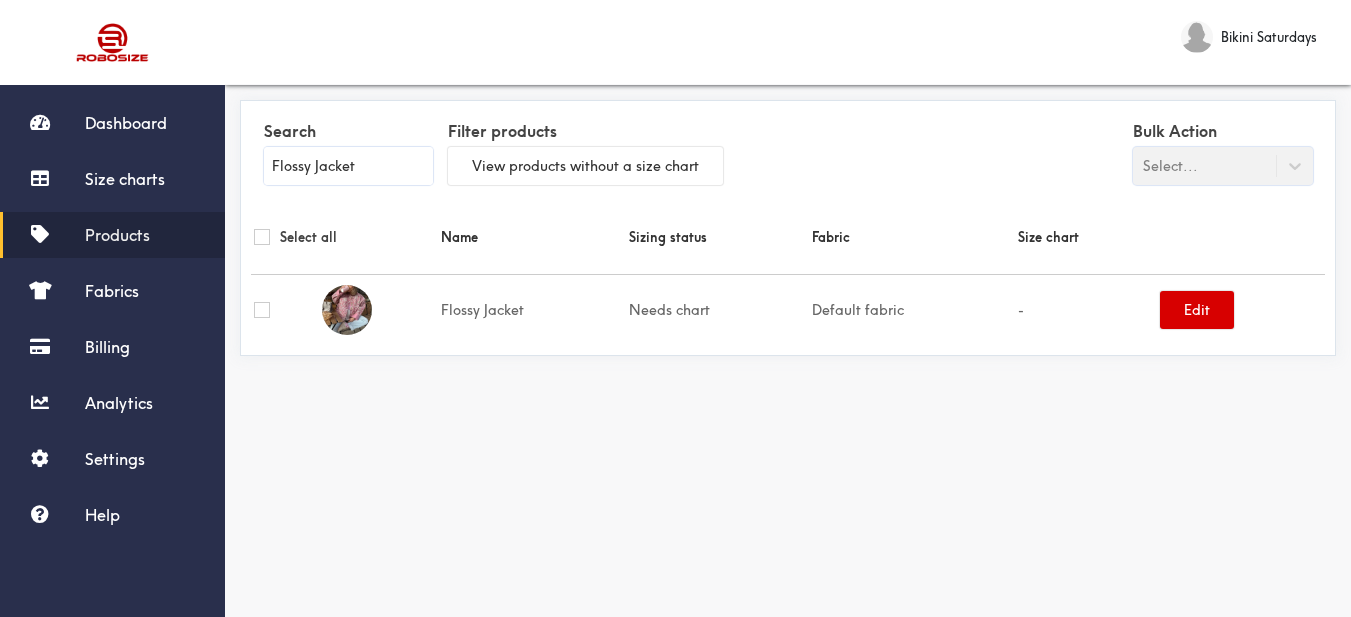 type on "Flossy Jacket" 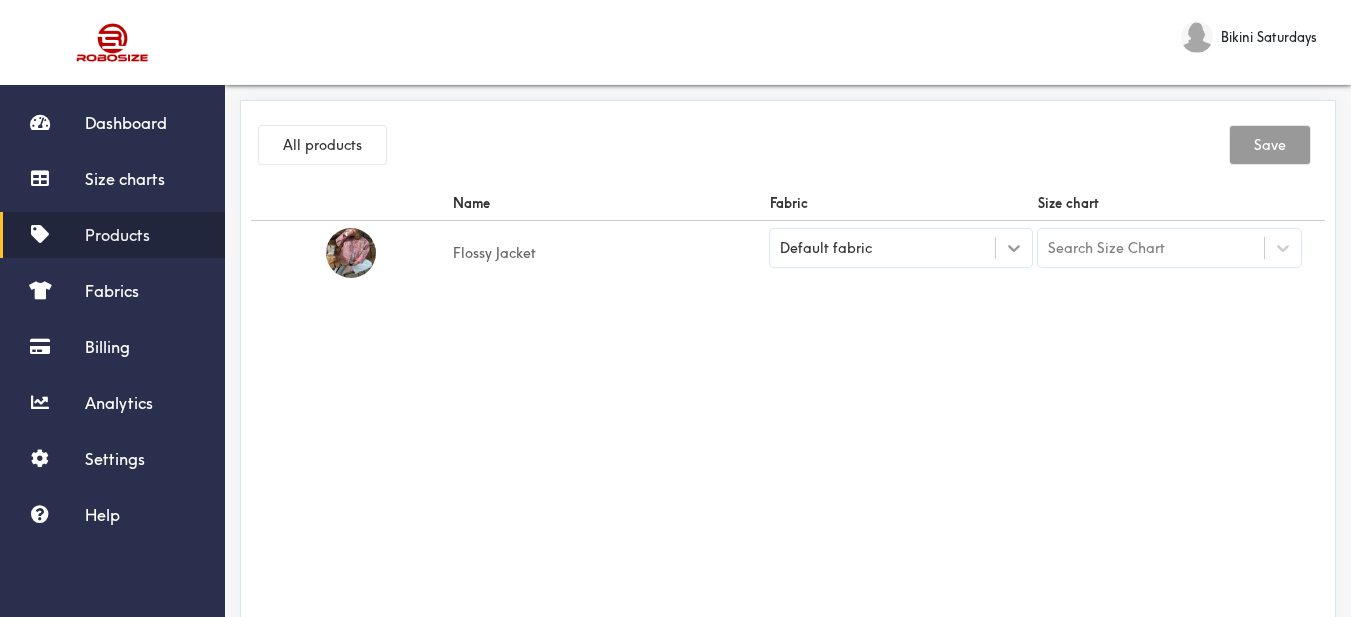 click 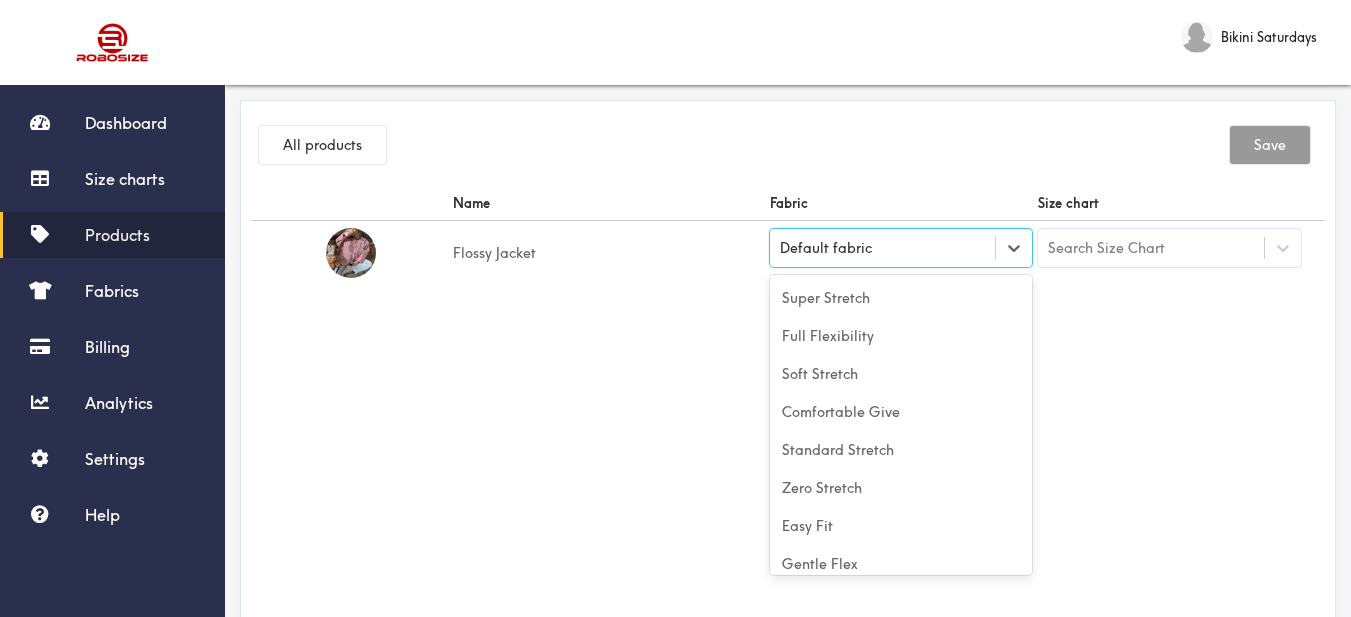 scroll, scrollTop: 88, scrollLeft: 0, axis: vertical 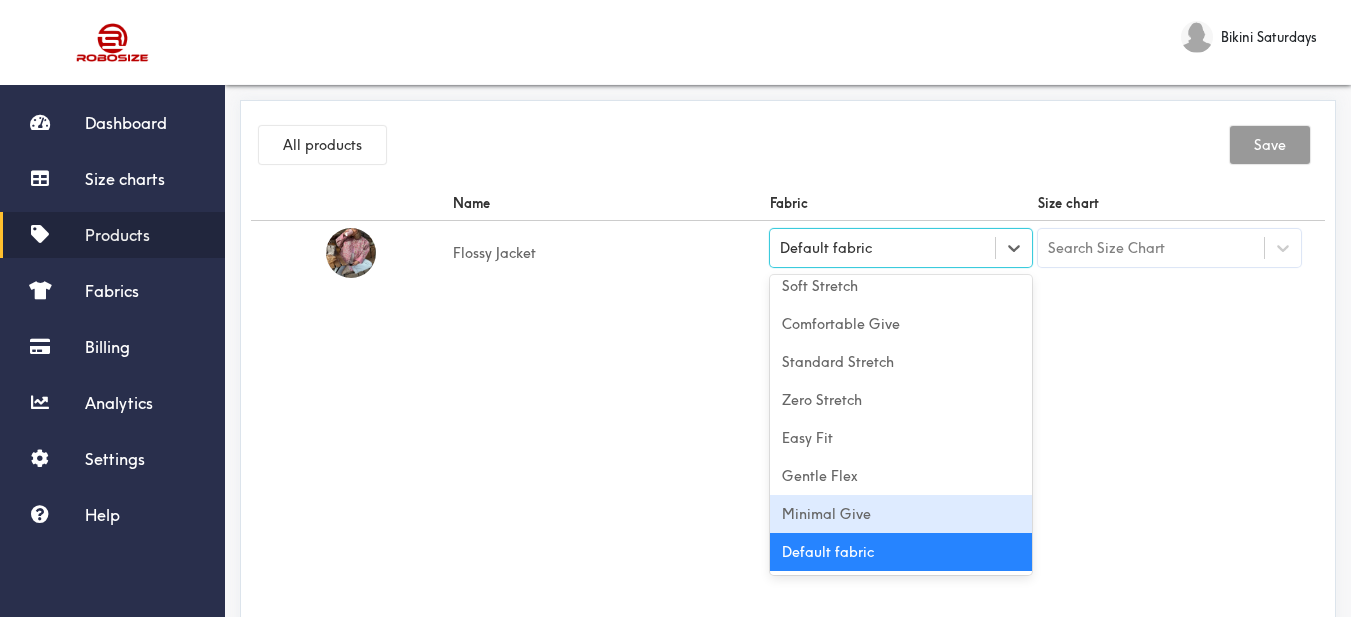 click on "Minimal Give" at bounding box center [901, 514] 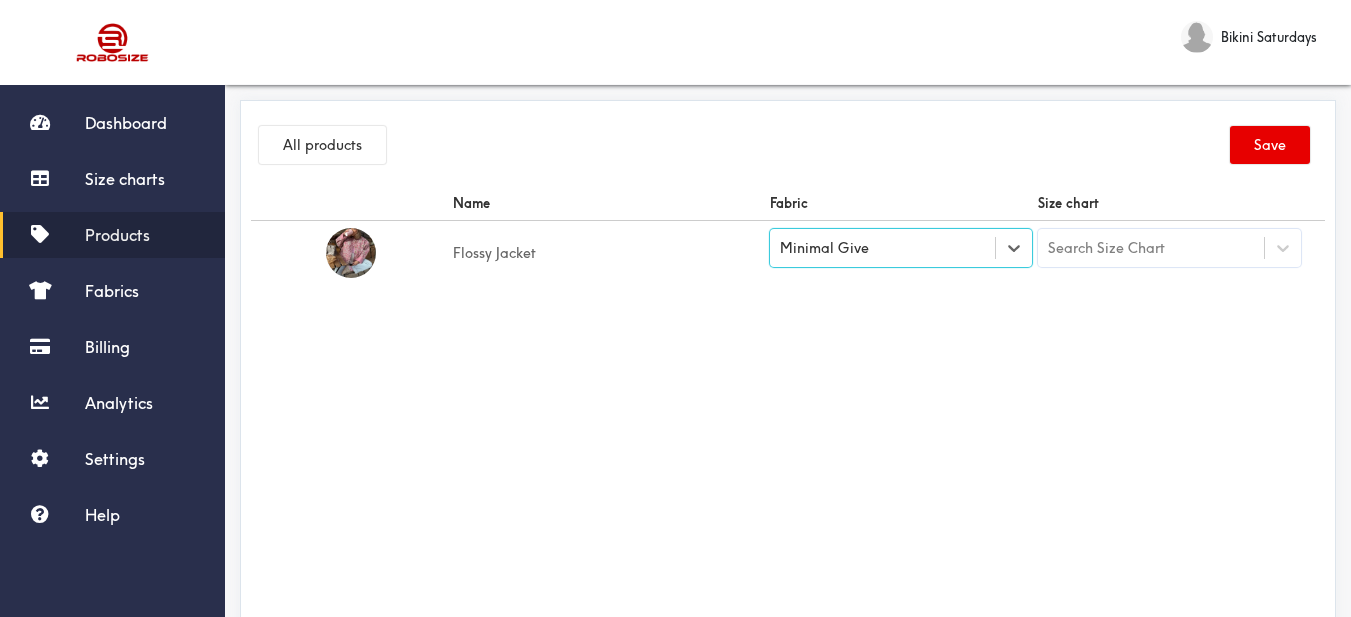drag, startPoint x: 1014, startPoint y: 438, endPoint x: 1036, endPoint y: 424, distance: 26.076809 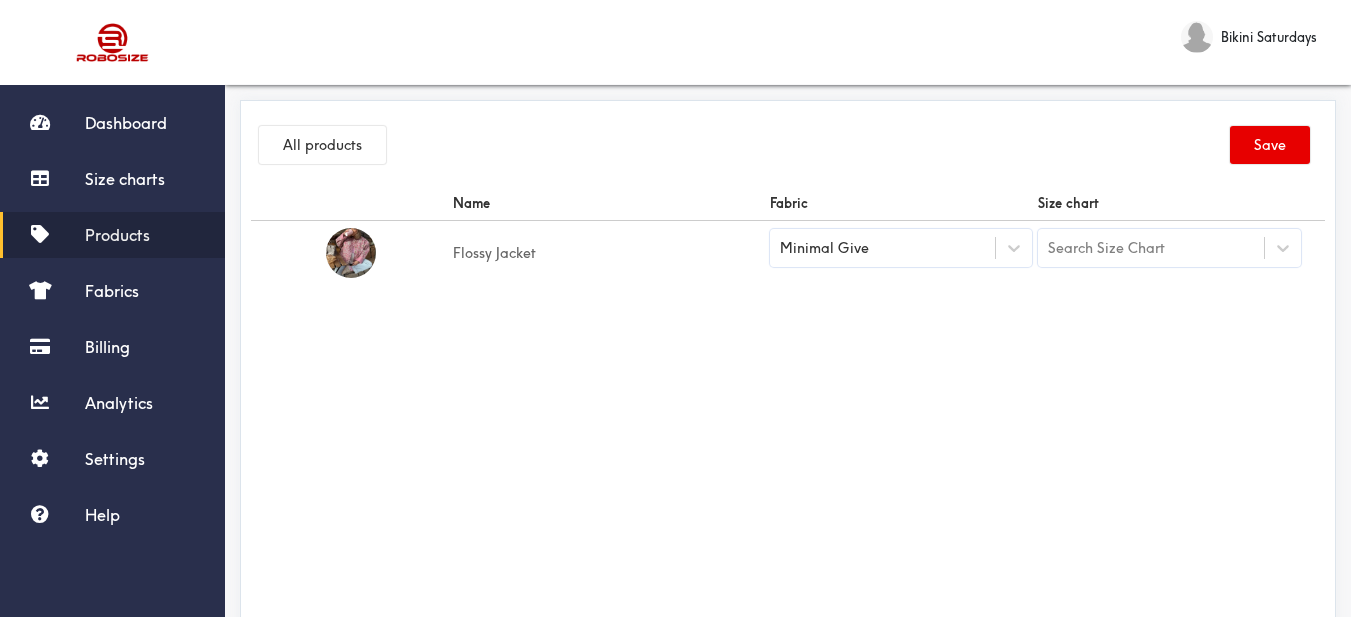 click on "Search Size Chart" at bounding box center [1106, 248] 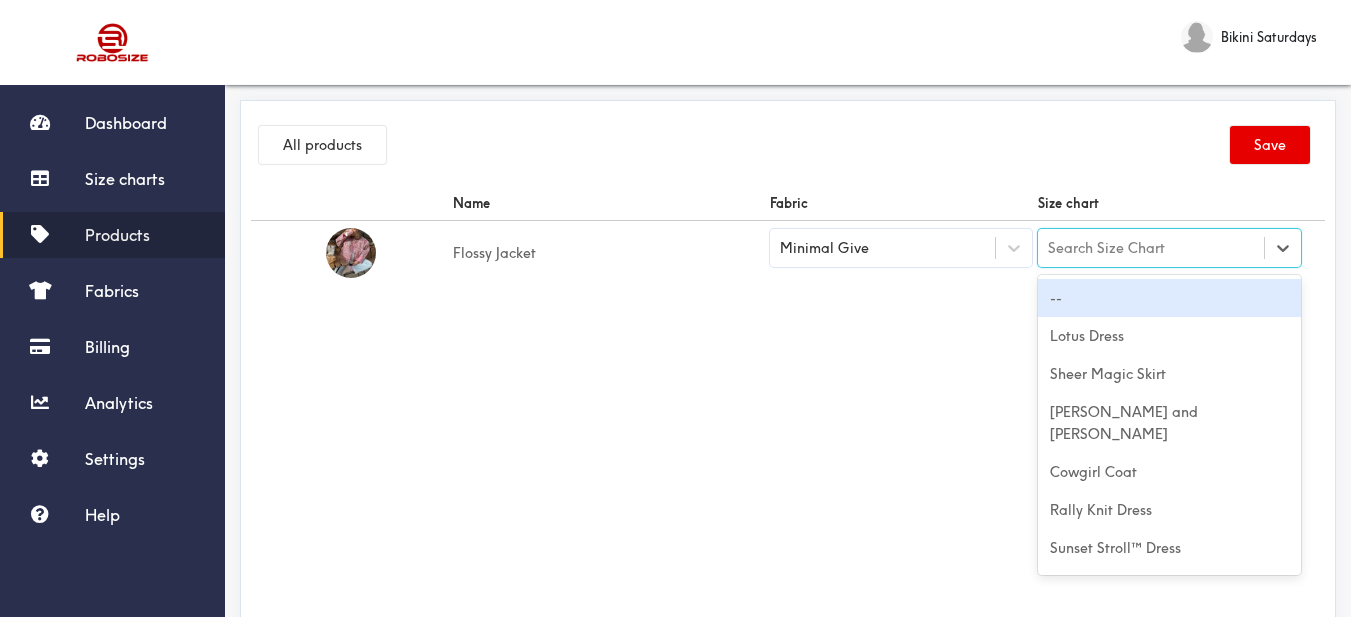 paste on "Flossy Jacket" 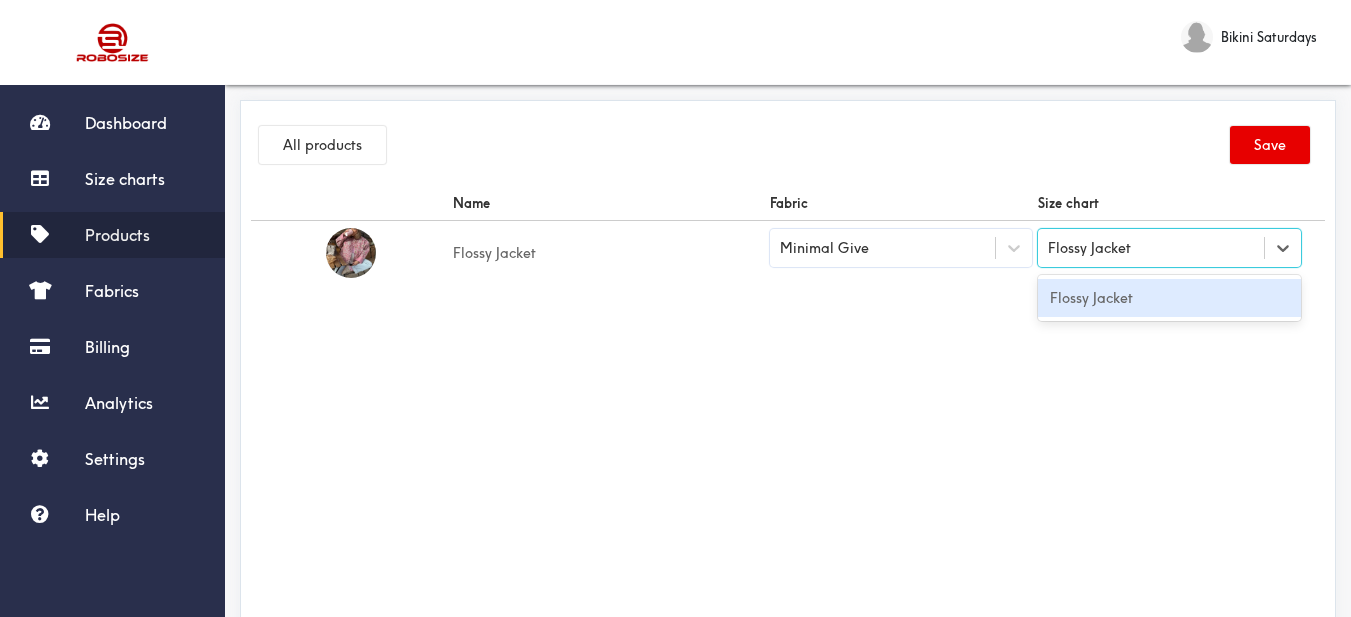 click on "Flossy Jacket" at bounding box center [1169, 298] 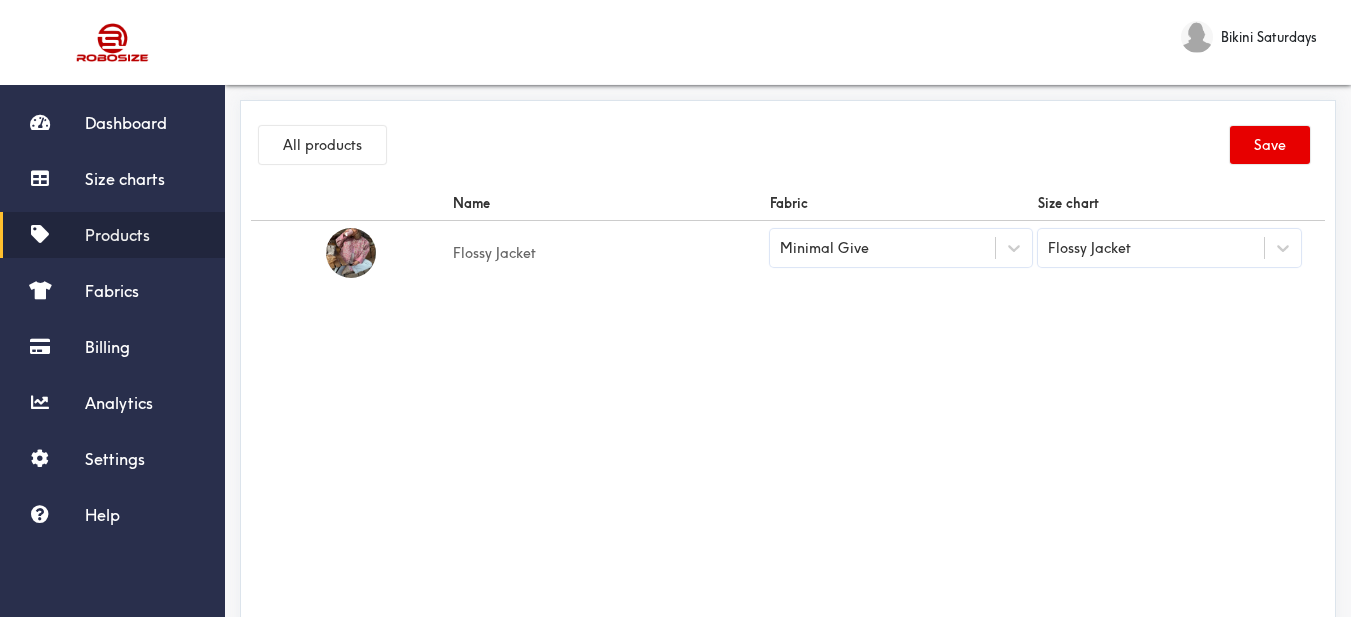 drag, startPoint x: 1021, startPoint y: 315, endPoint x: 1196, endPoint y: 208, distance: 205.11948 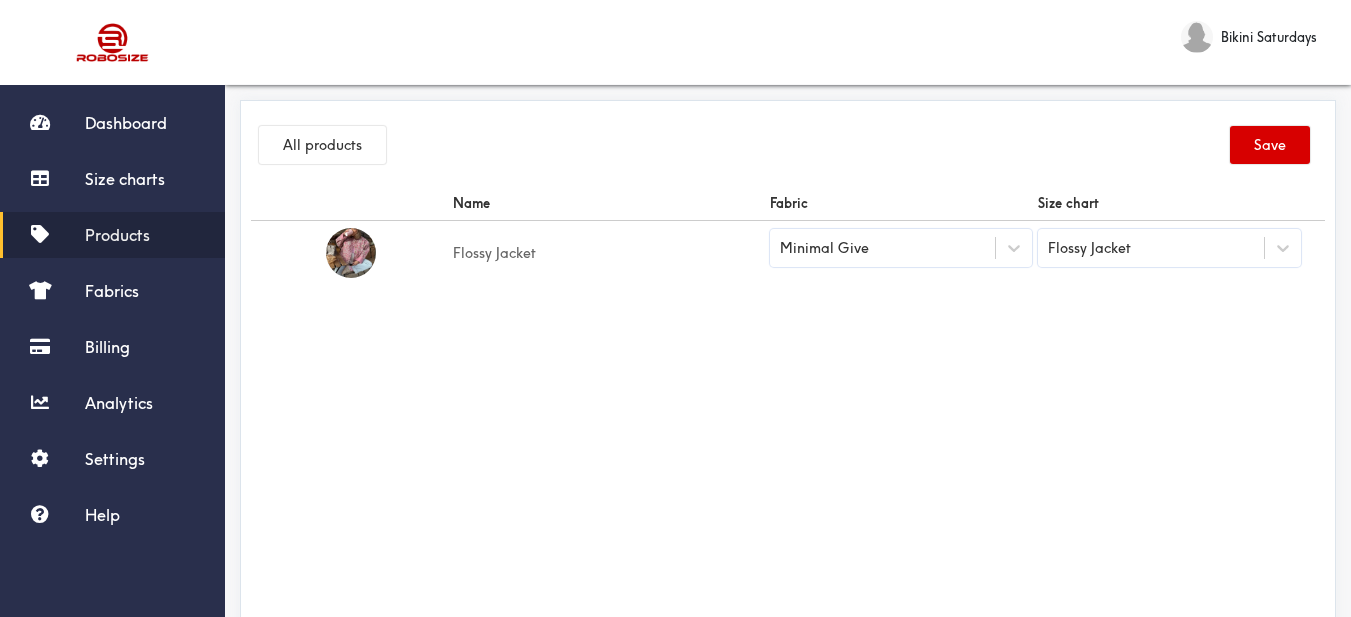 click on "Save" at bounding box center [1270, 145] 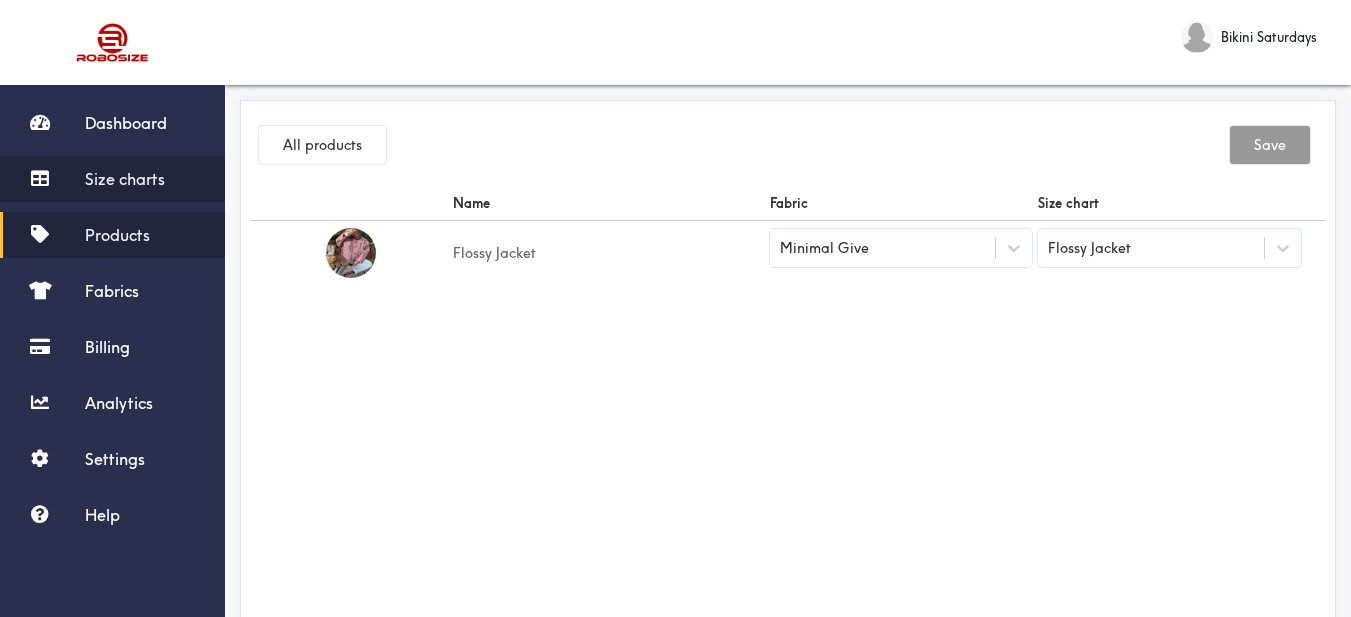 click on "Size charts" at bounding box center (125, 179) 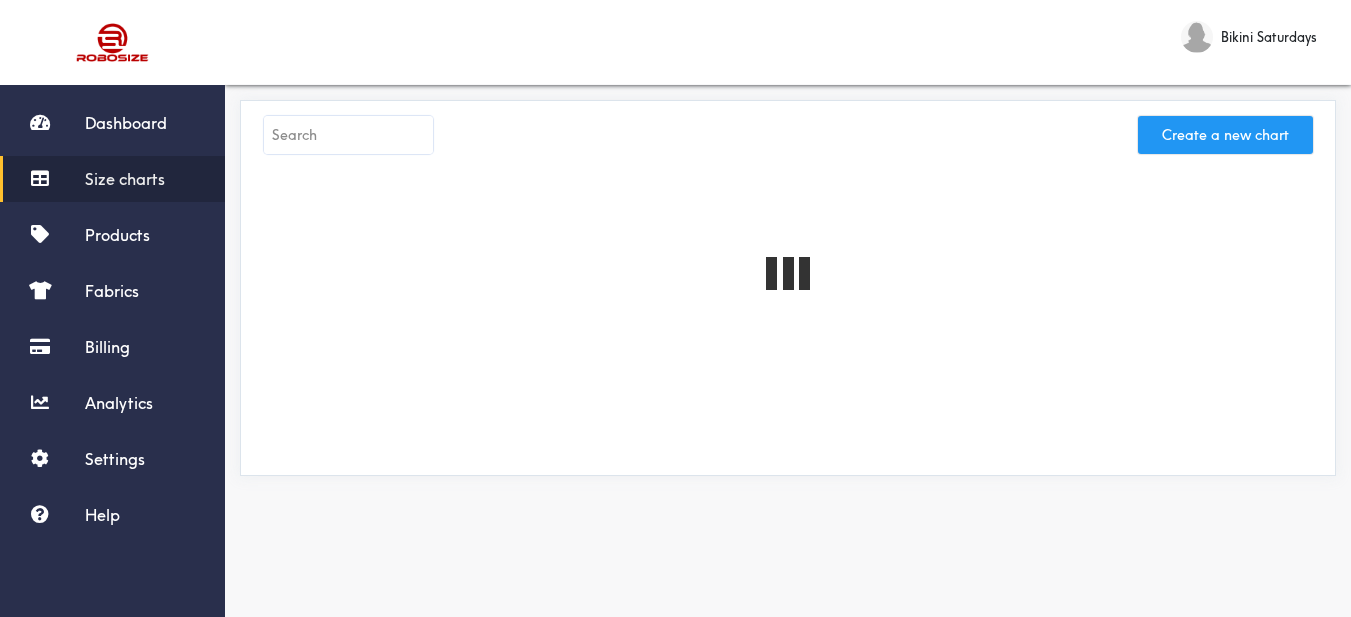 click on "Create a new chart" at bounding box center [1225, 135] 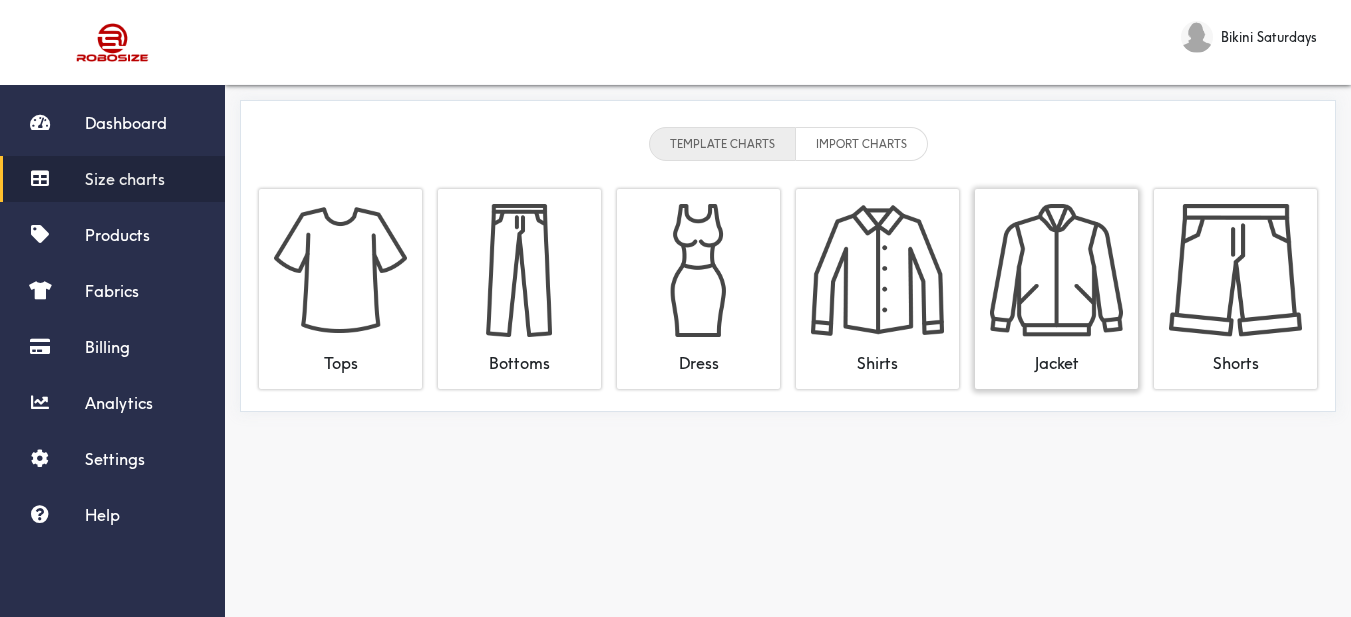 click at bounding box center (1056, 270) 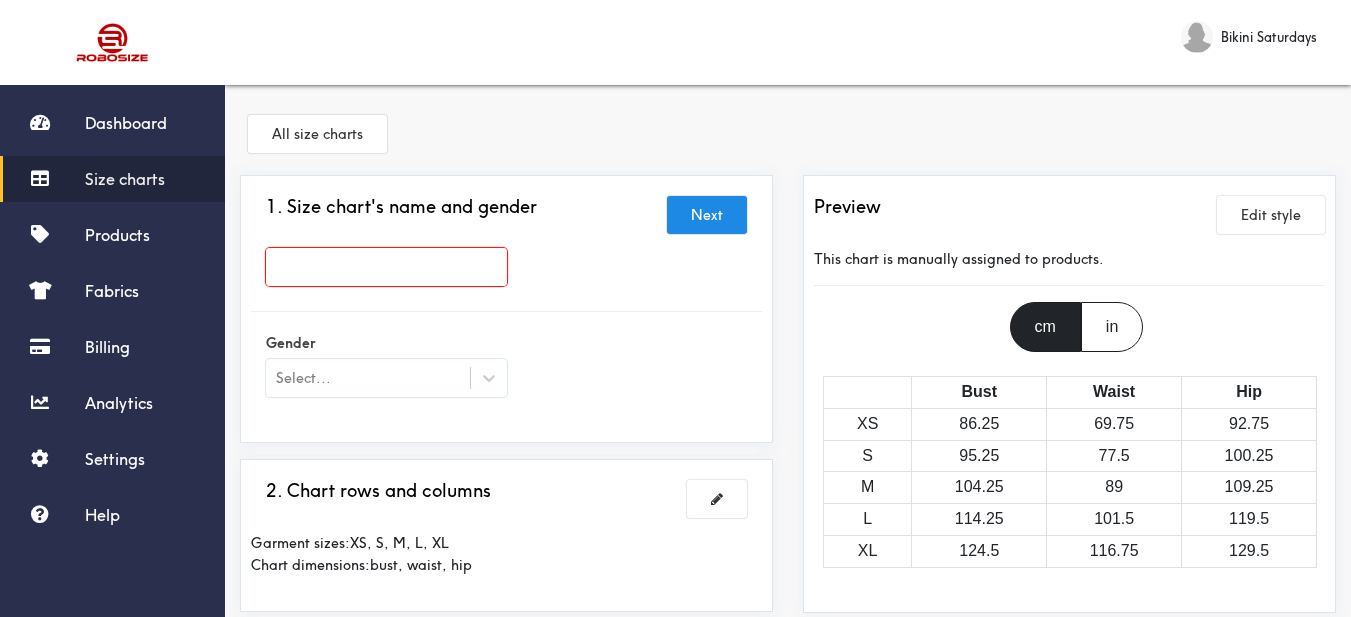 click at bounding box center (386, 267) 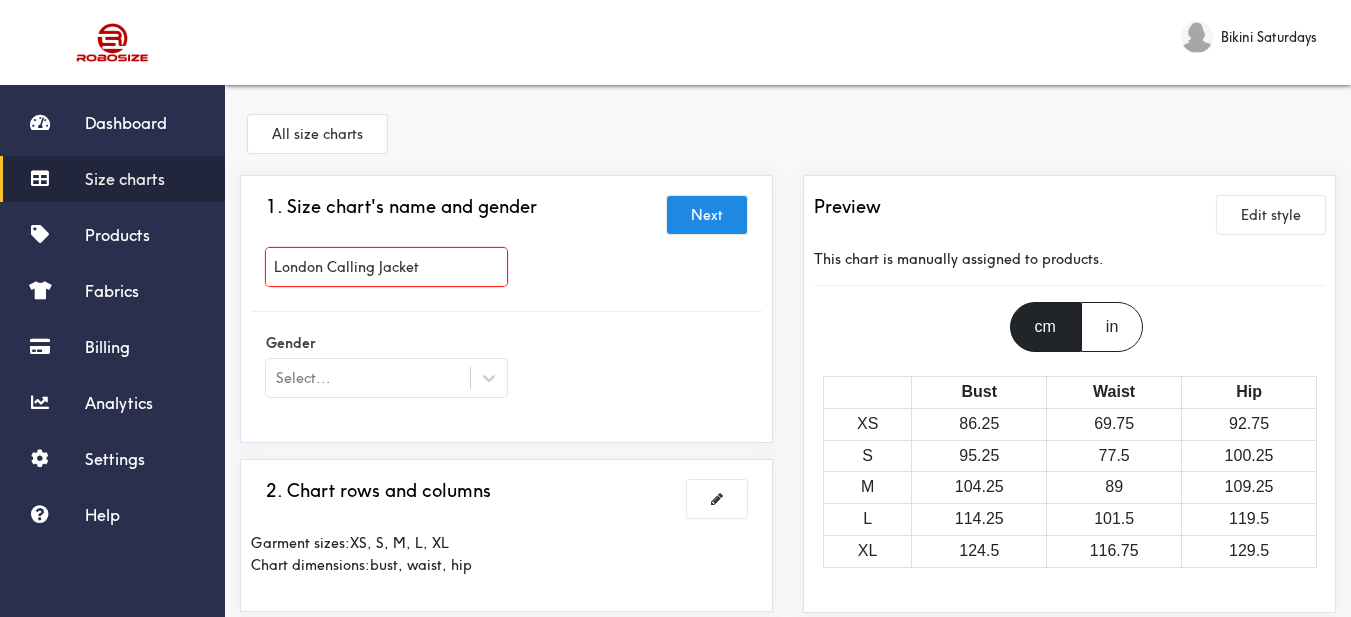 type on "London Calling Jacket" 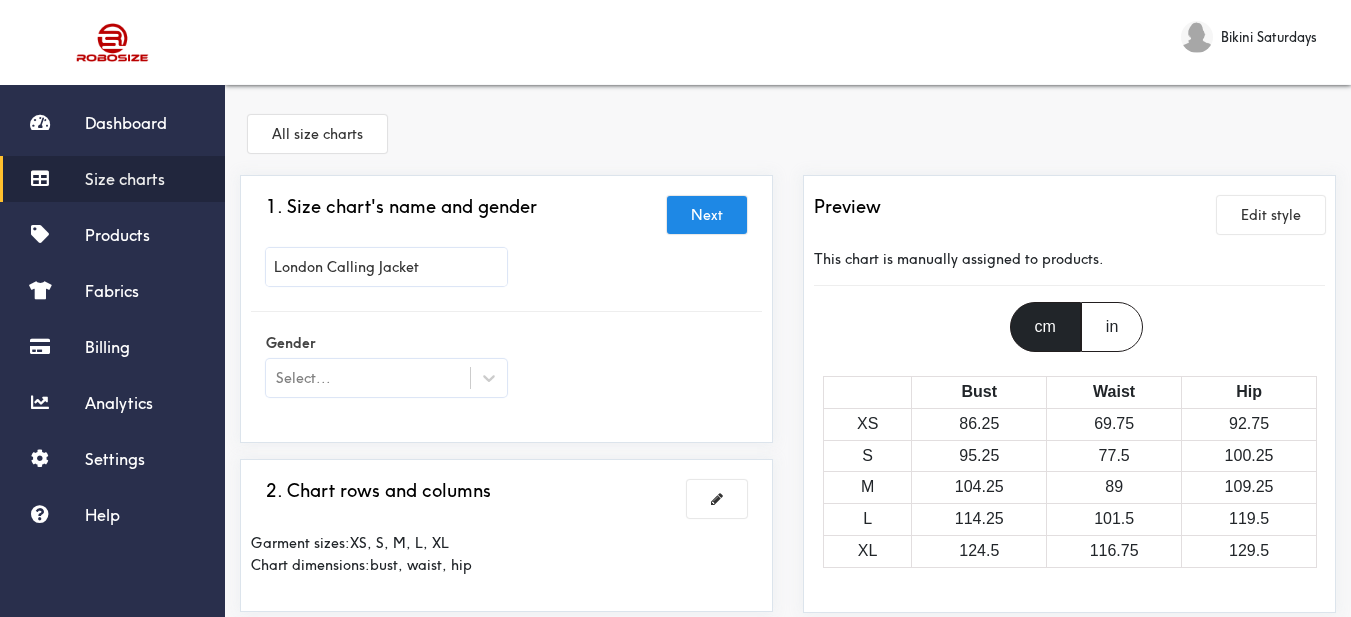 click on "Gender Select..." at bounding box center (506, 367) 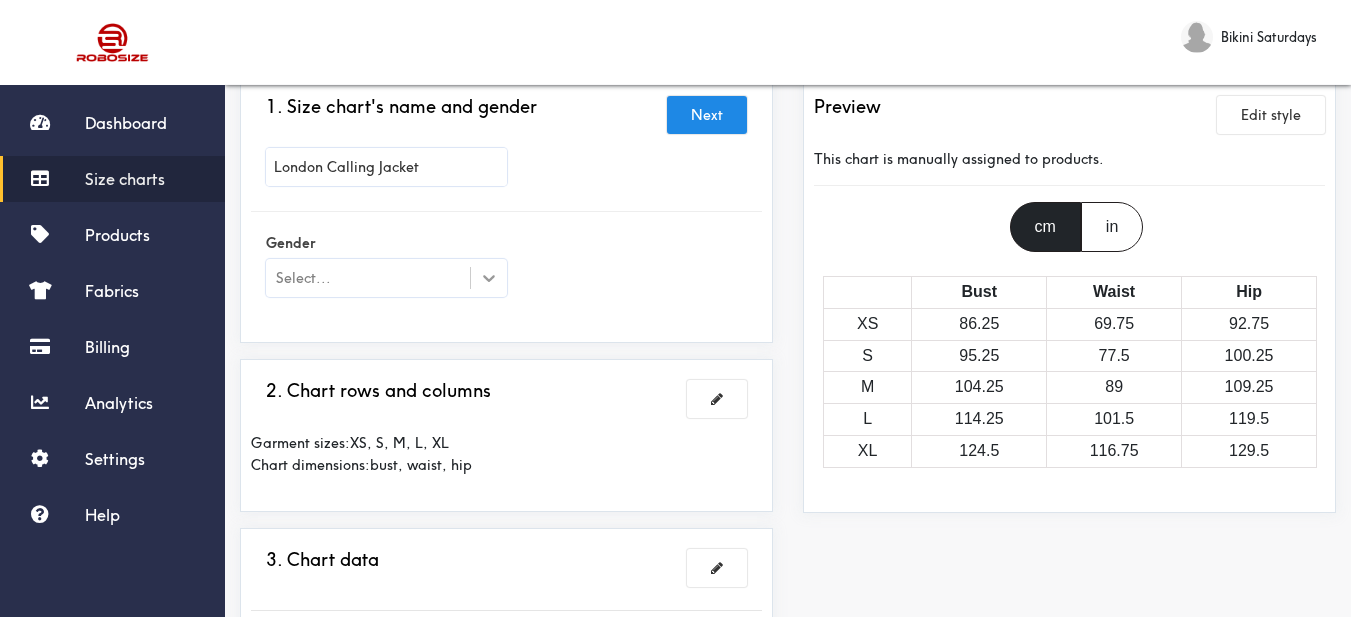 click at bounding box center (489, 278) 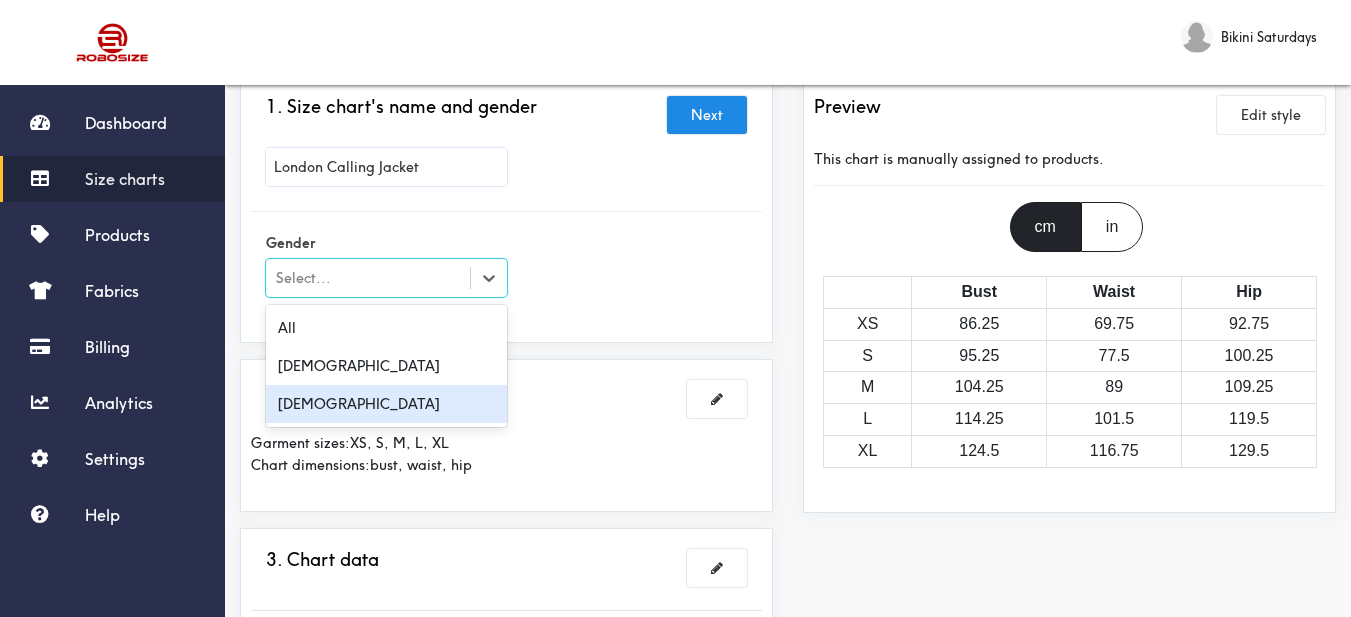 drag, startPoint x: 379, startPoint y: 398, endPoint x: 563, endPoint y: 348, distance: 190.6725 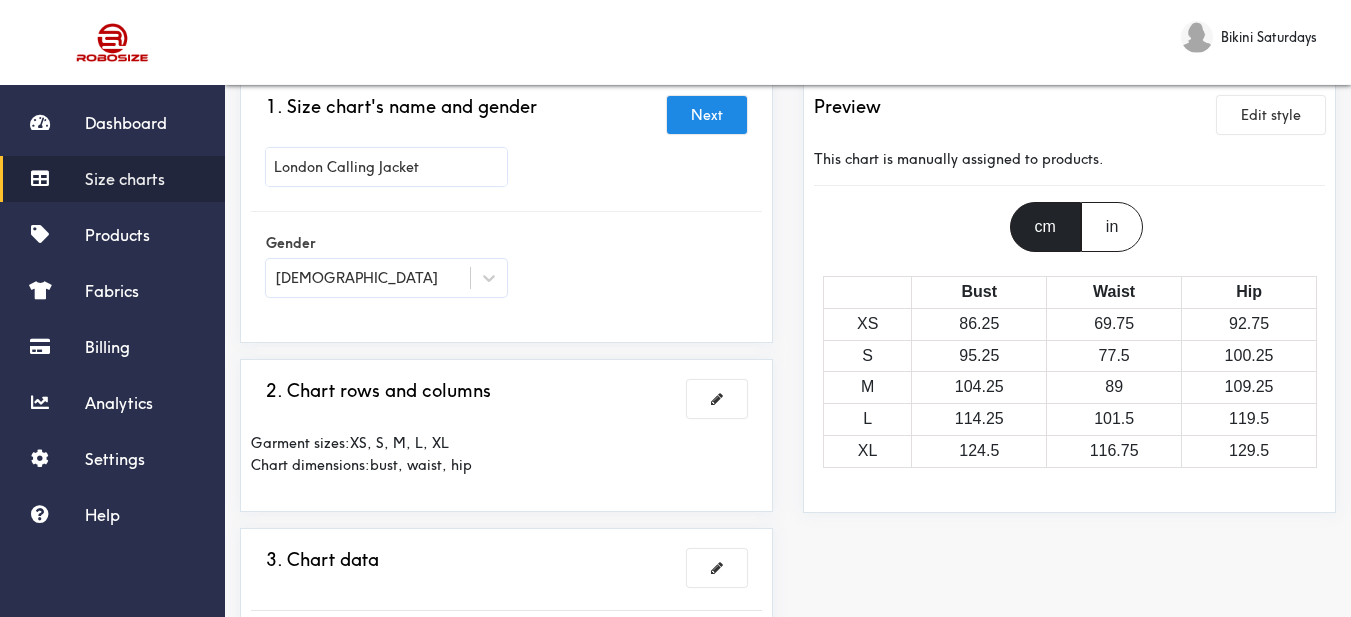 click on "1. Size chart's name and gender Next London Calling Jacket Gender [DEMOGRAPHIC_DATA]" at bounding box center (506, 209) 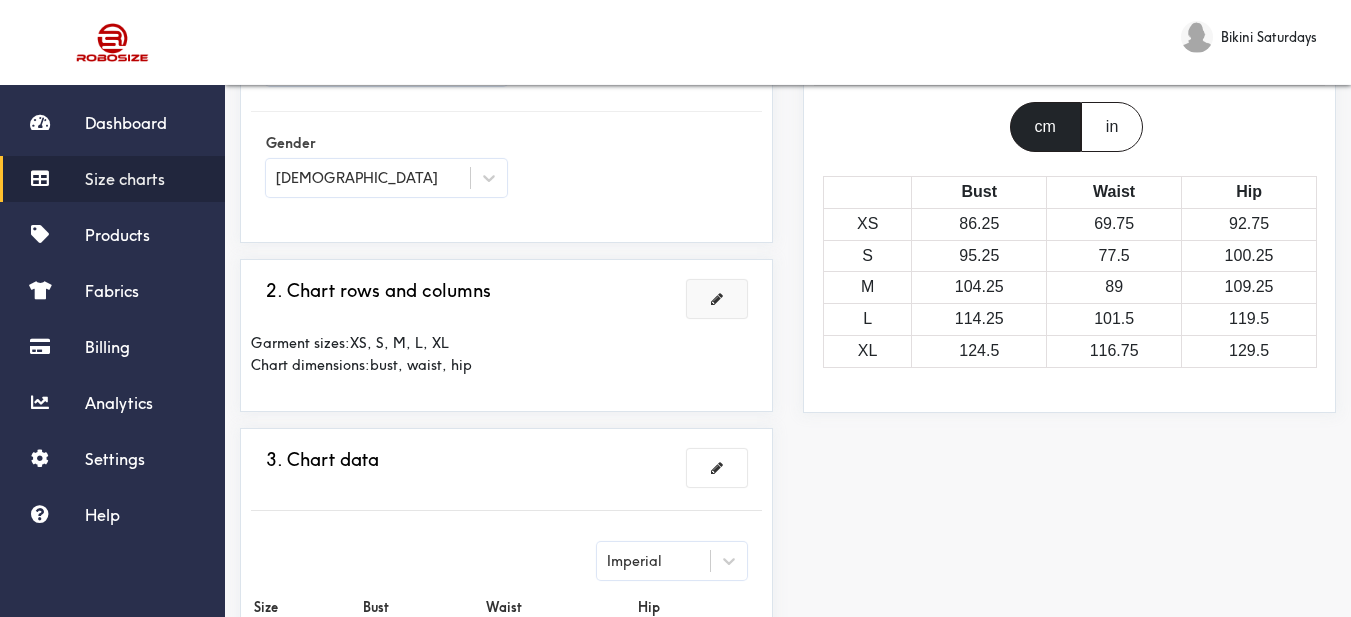 click at bounding box center (717, 299) 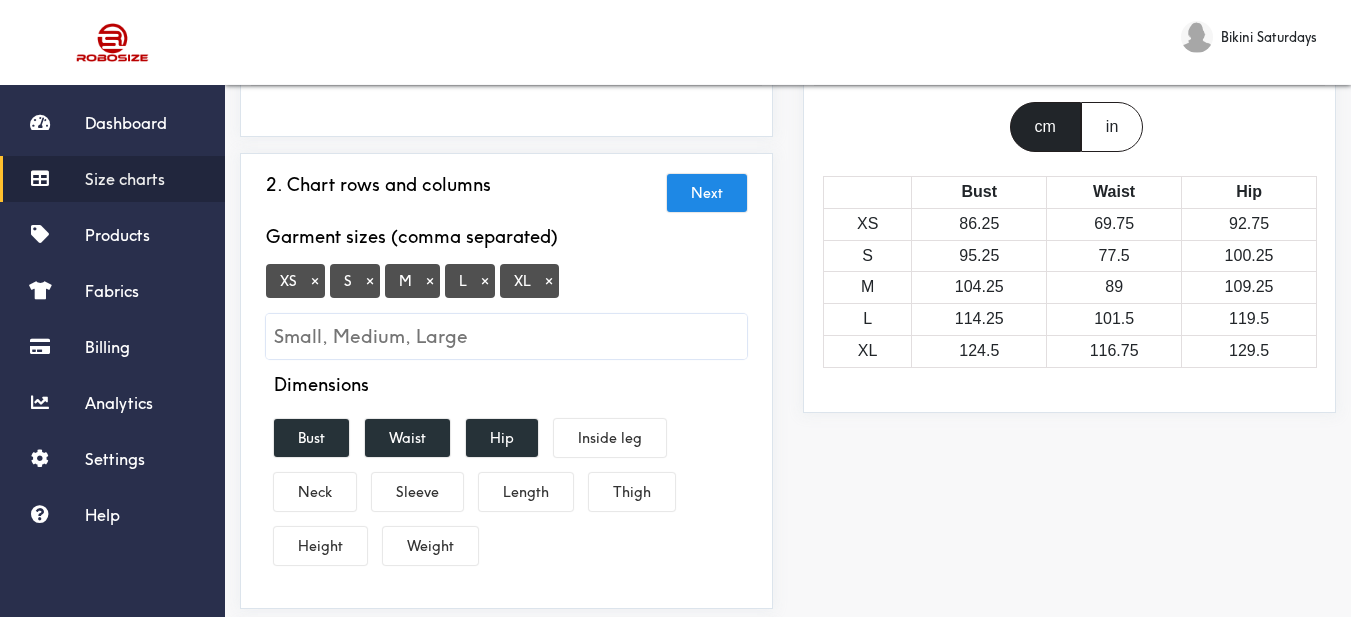 click on "×" at bounding box center (315, 281) 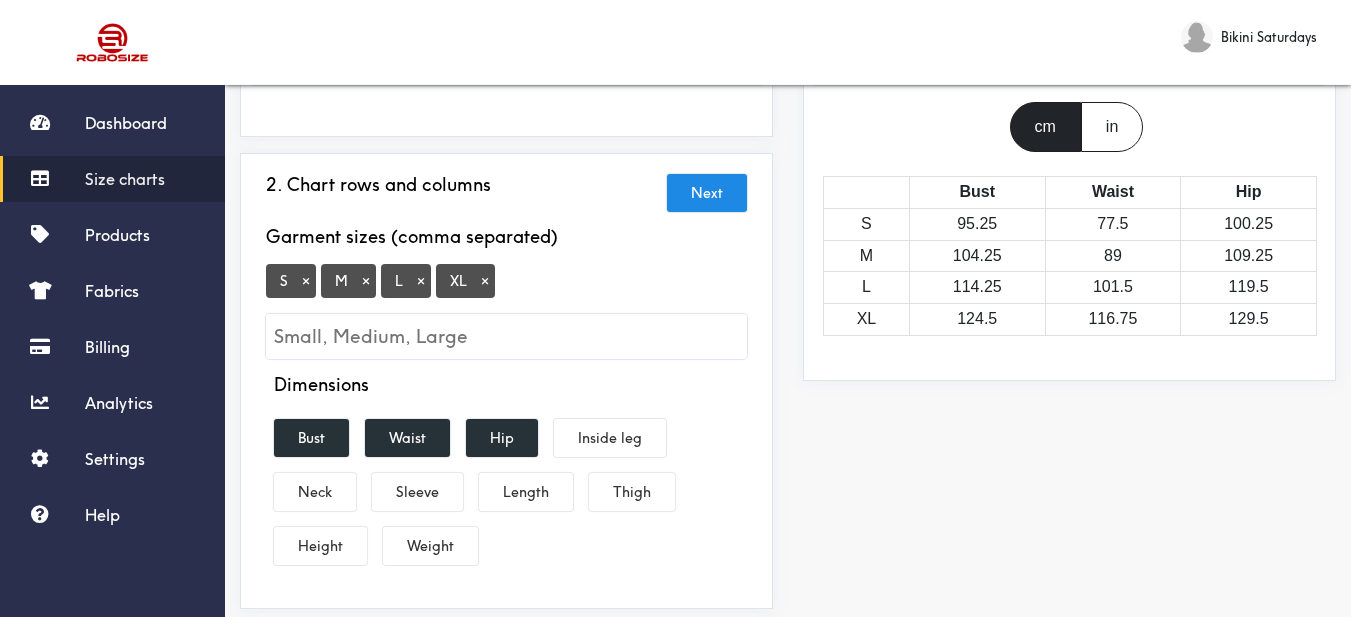 click at bounding box center [506, 336] 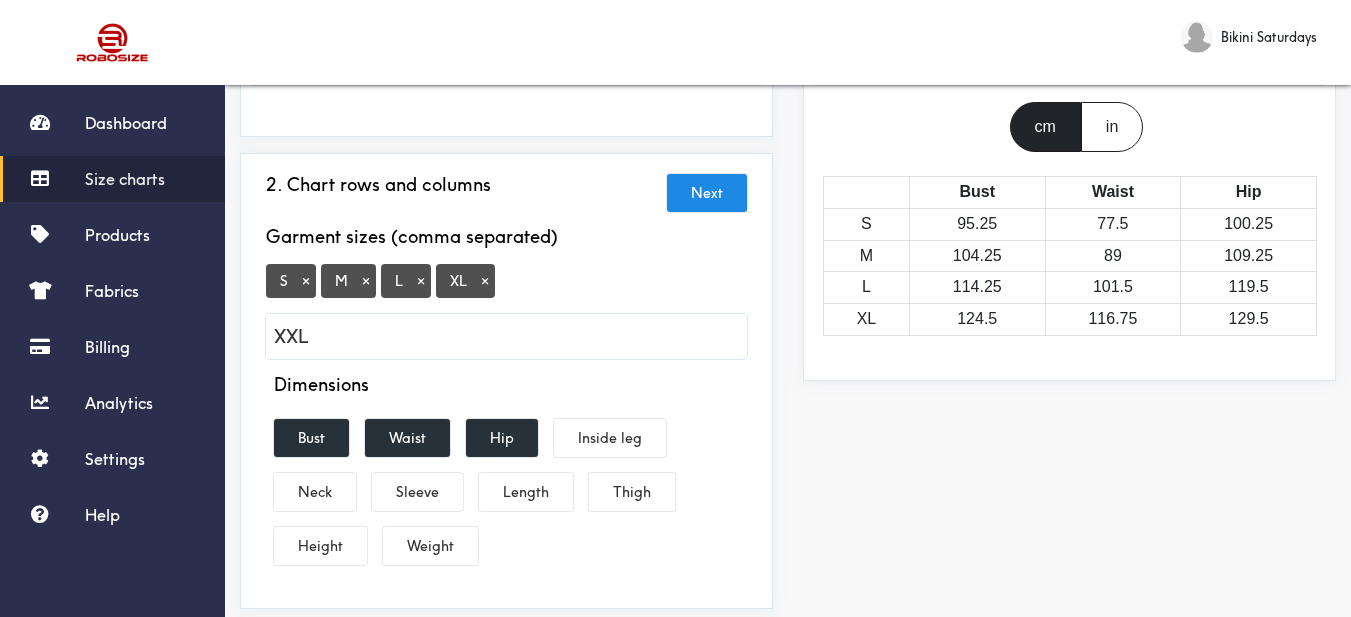 scroll, scrollTop: 300, scrollLeft: 0, axis: vertical 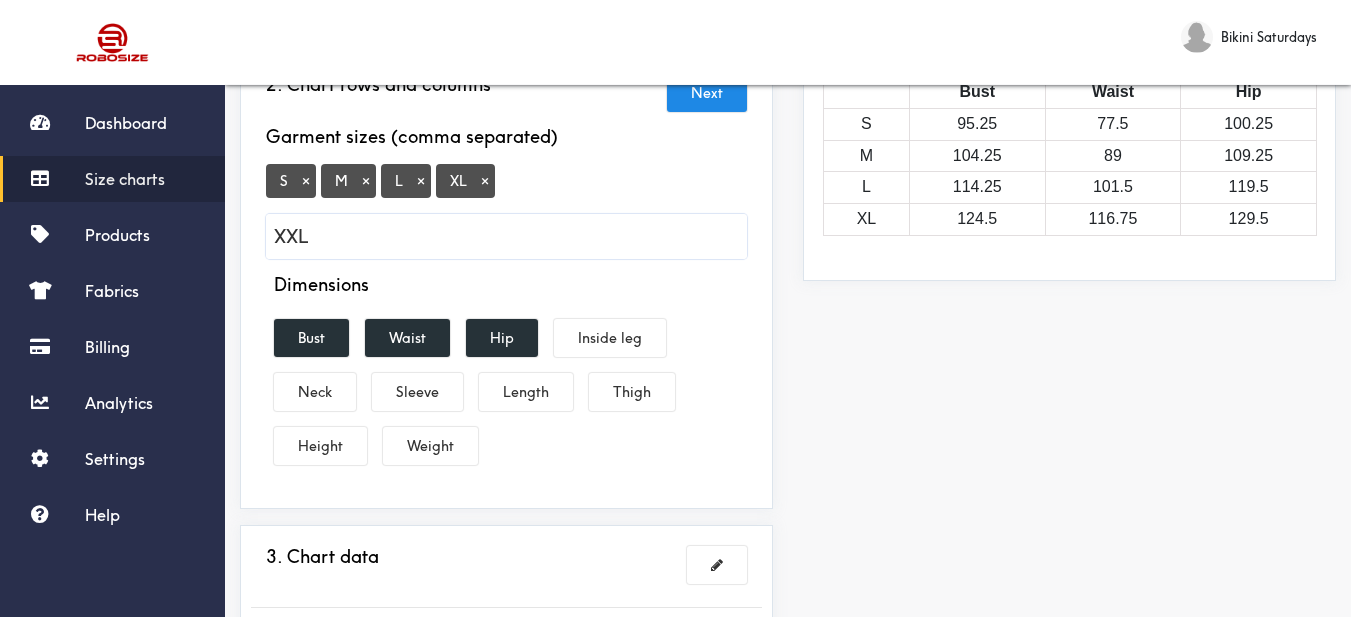 type on "XXL" 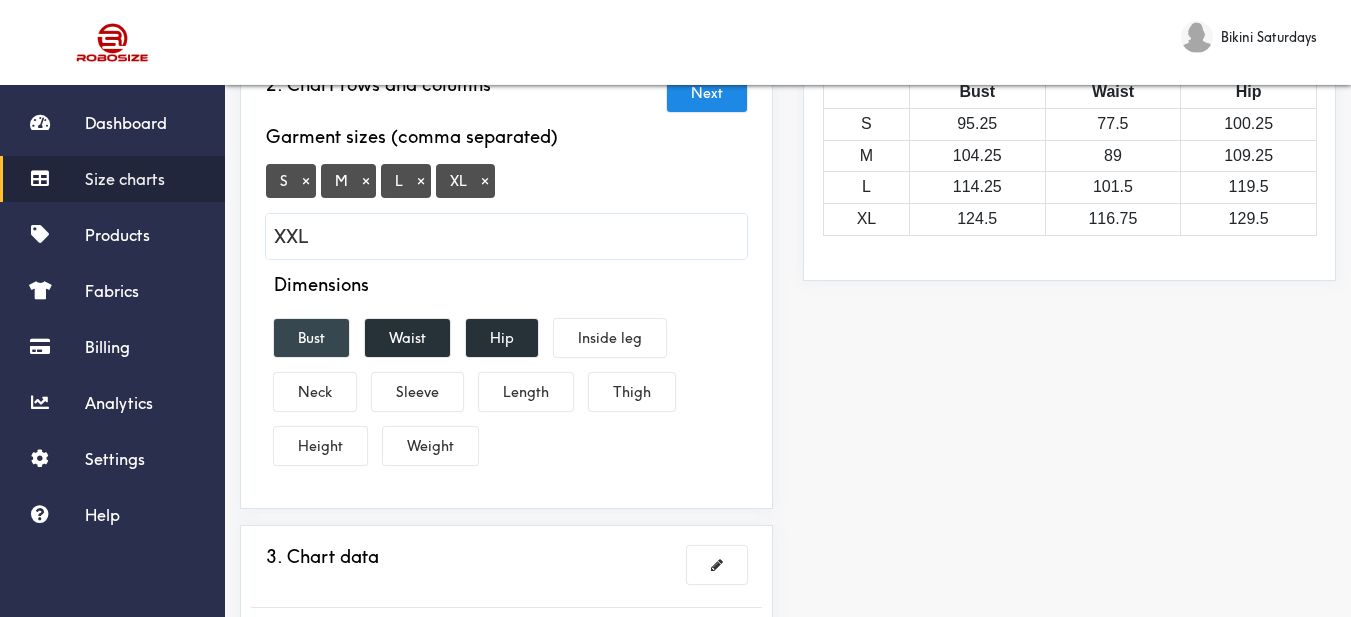 drag, startPoint x: 304, startPoint y: 331, endPoint x: 316, endPoint y: 331, distance: 12 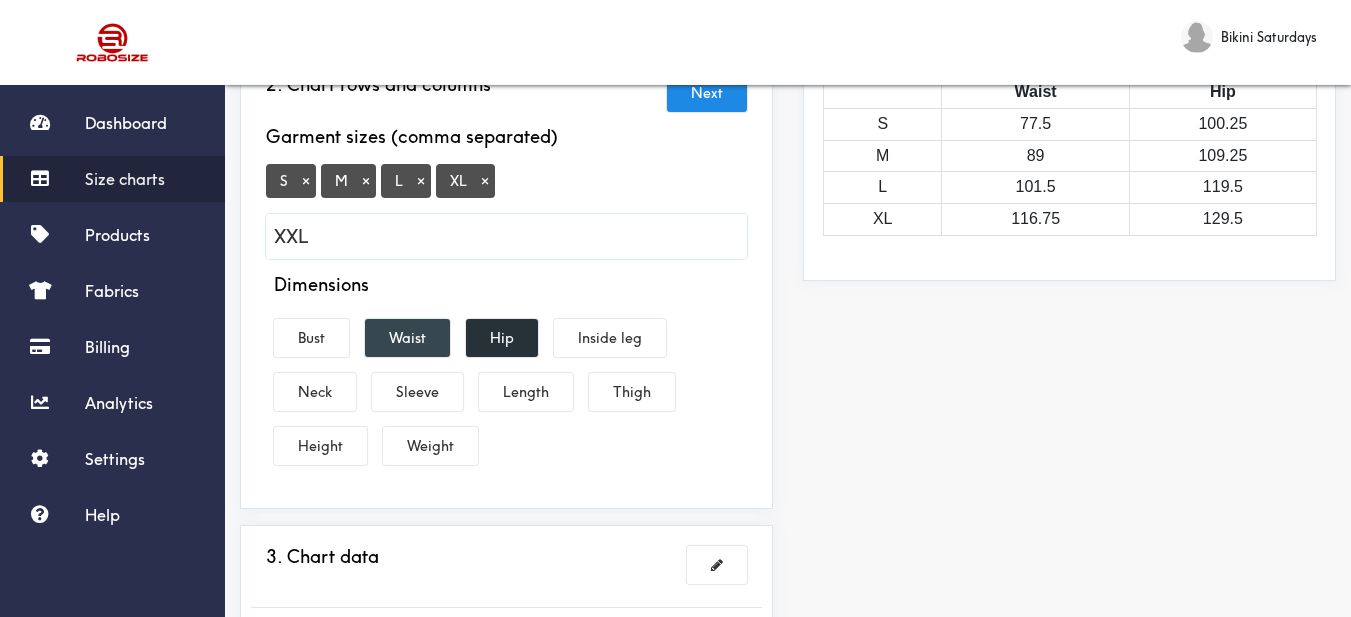 click on "Waist" at bounding box center (407, 338) 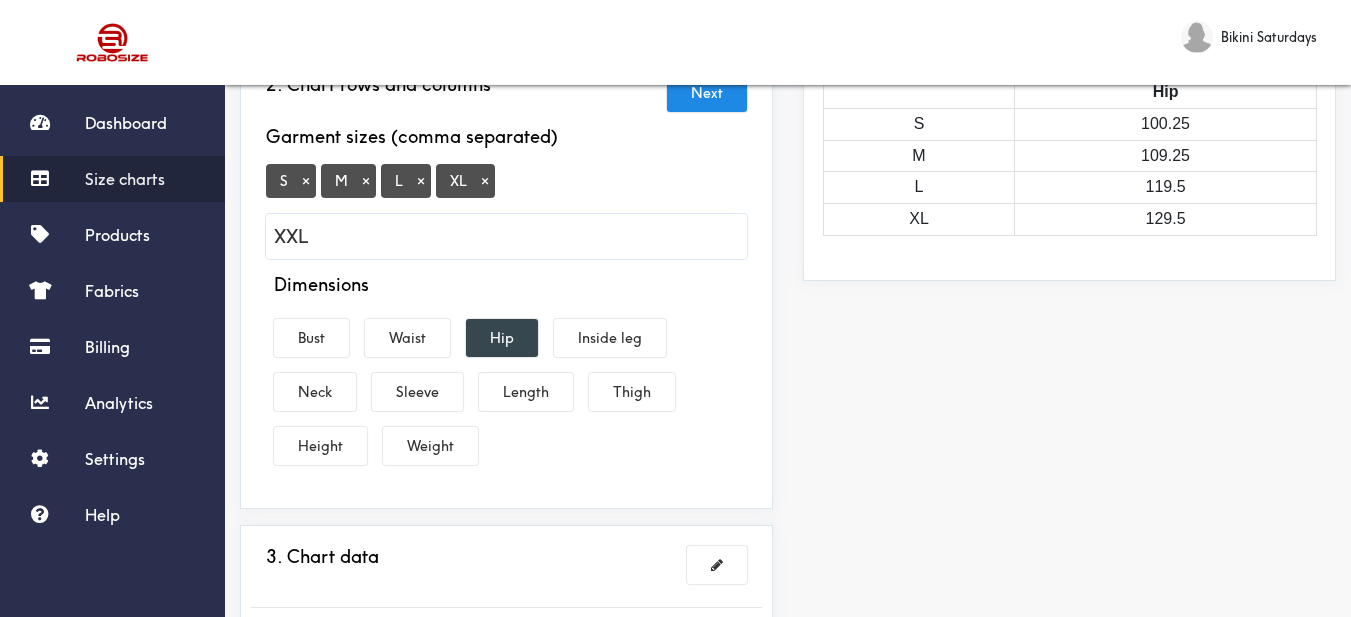 drag, startPoint x: 493, startPoint y: 333, endPoint x: 508, endPoint y: 355, distance: 26.627054 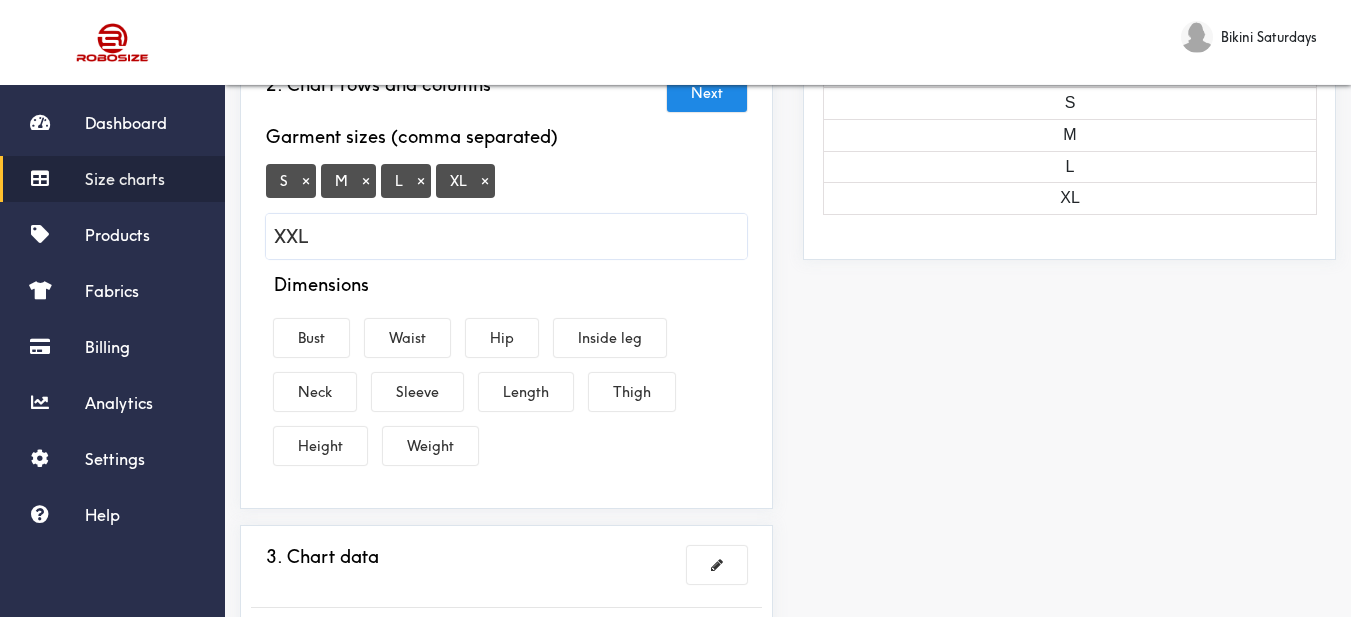 drag, startPoint x: 525, startPoint y: 387, endPoint x: 399, endPoint y: 372, distance: 126.88972 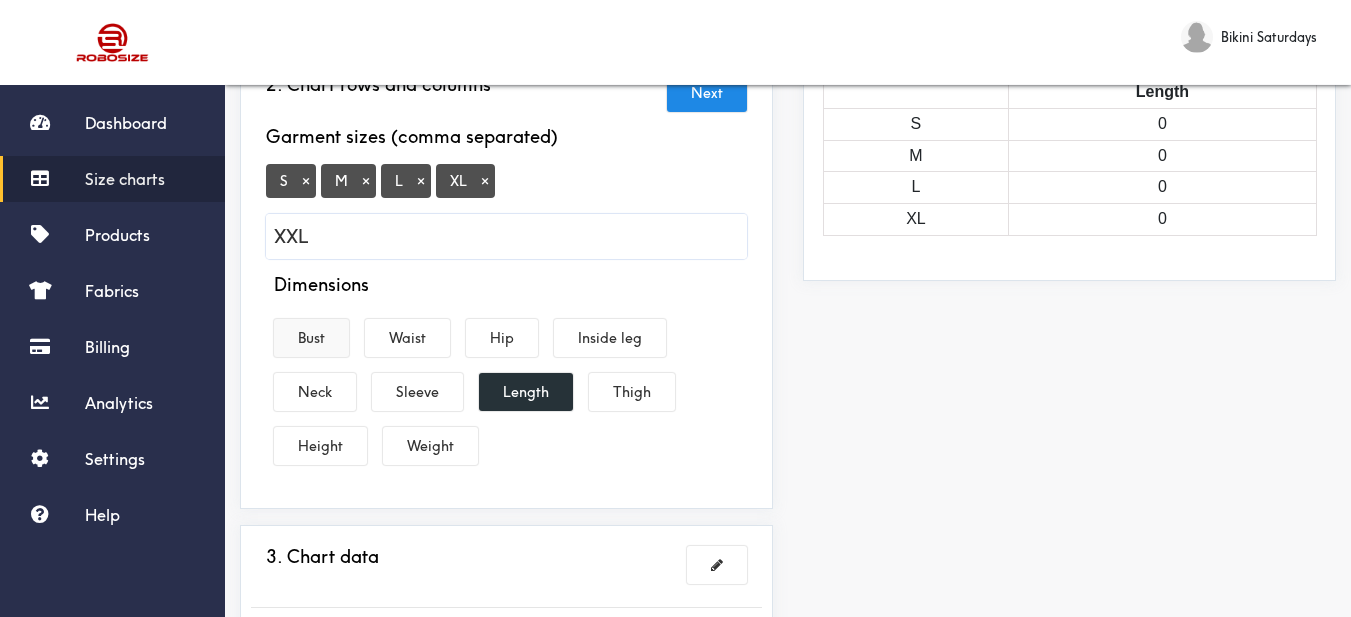 click on "Bust" at bounding box center [311, 338] 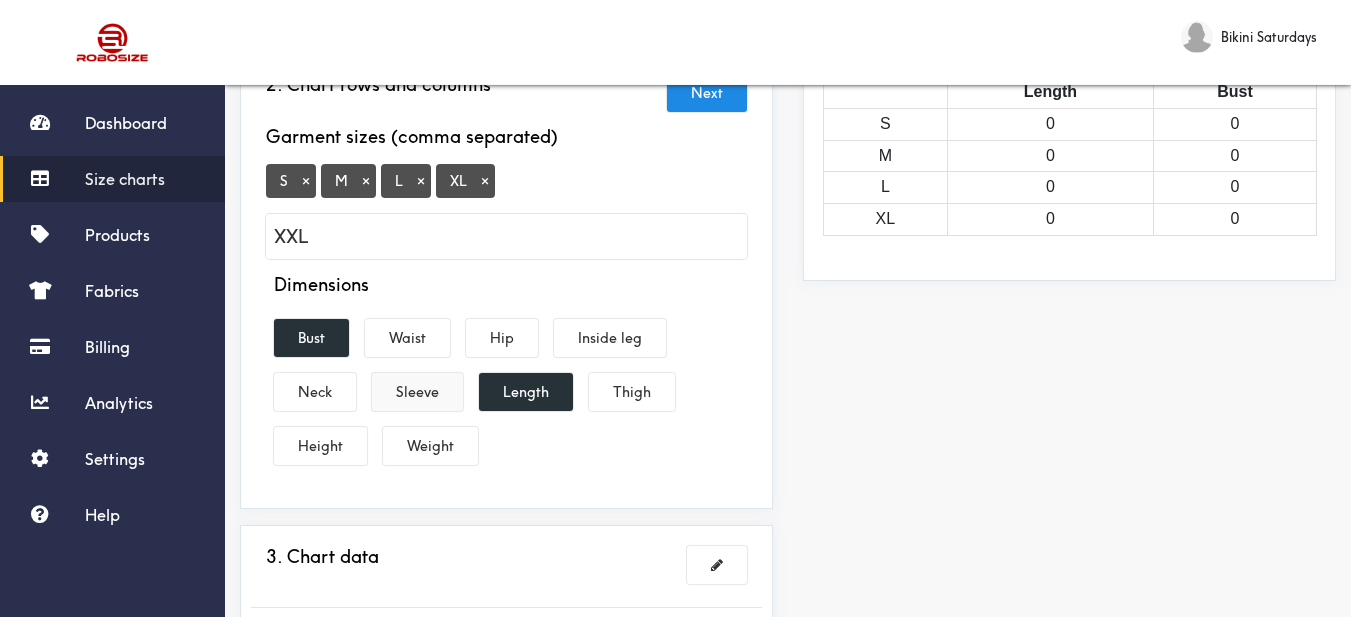 click on "Sleeve" at bounding box center [417, 392] 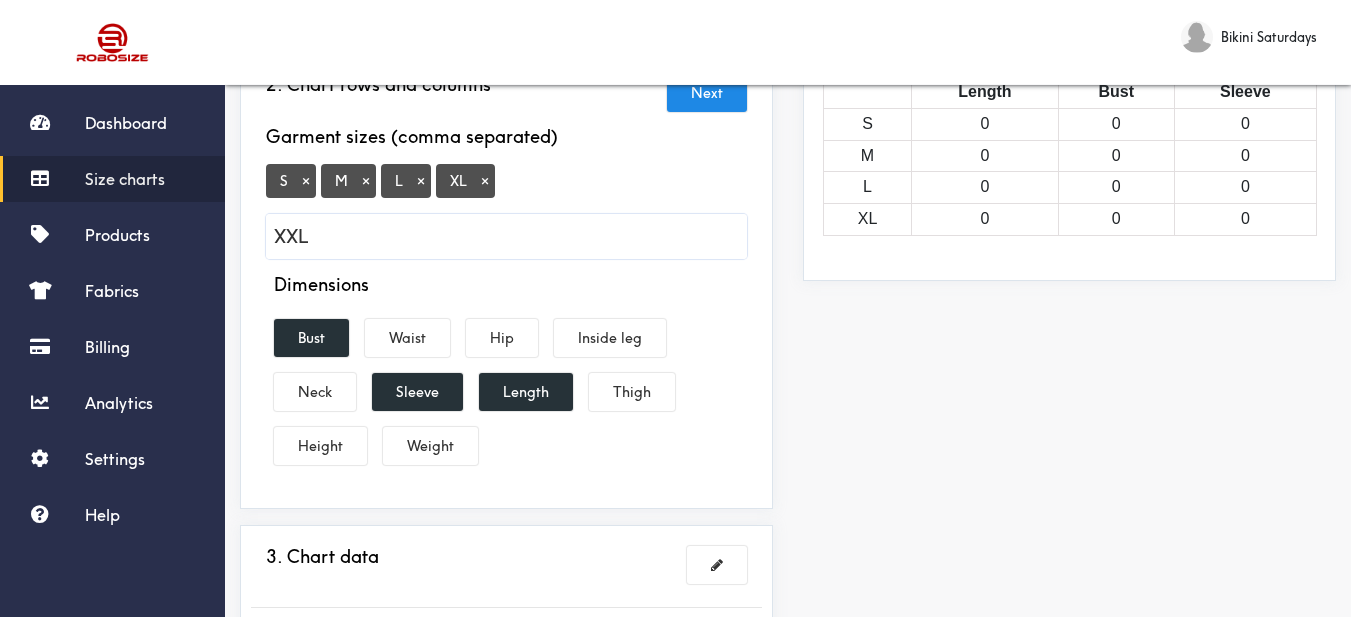 click on "Preview Edit style This chart is manually assigned to products. cm in Length Bust Sleeve S 0 0 0 M 0 0 0 L 0 0 0 XL 0 0 0" at bounding box center [1069, 367] 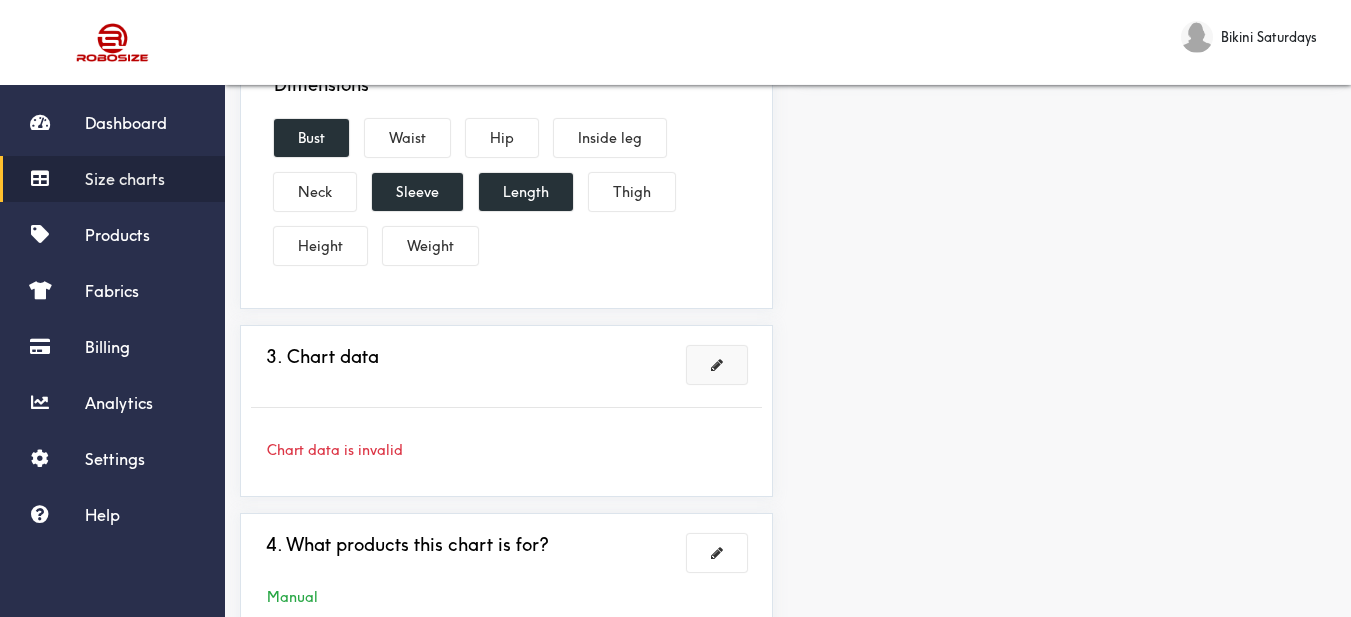 click at bounding box center (717, 365) 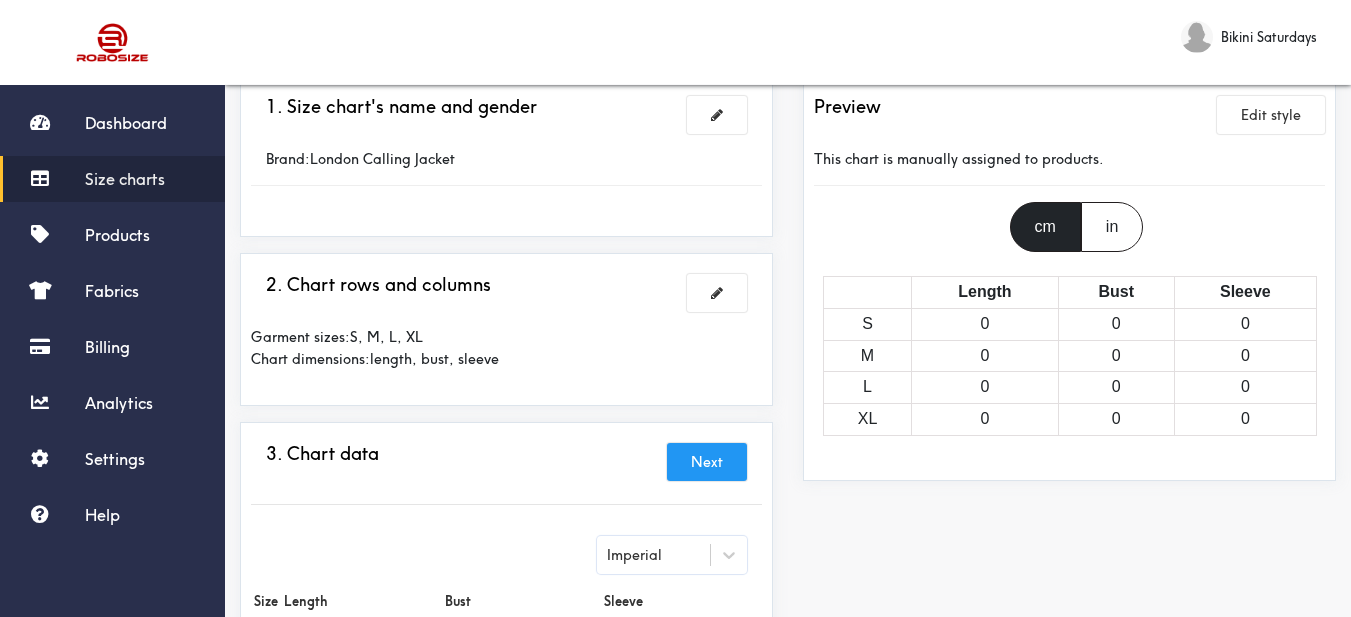 scroll, scrollTop: 0, scrollLeft: 0, axis: both 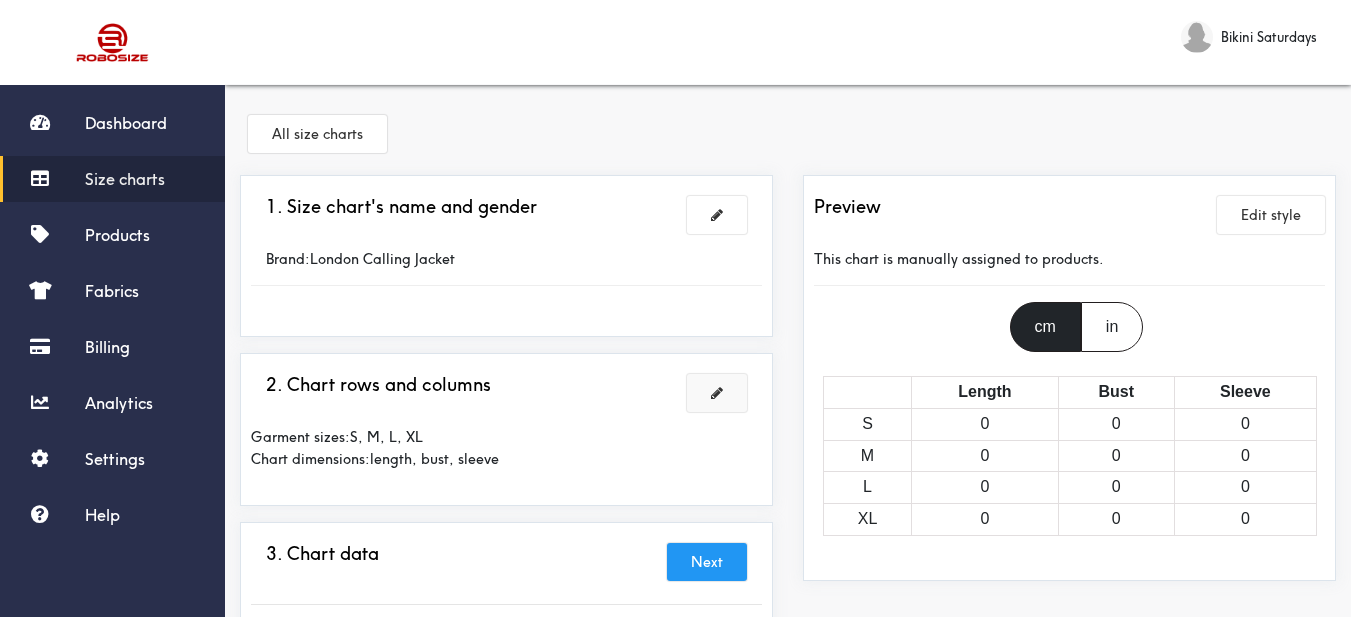 click at bounding box center [717, 393] 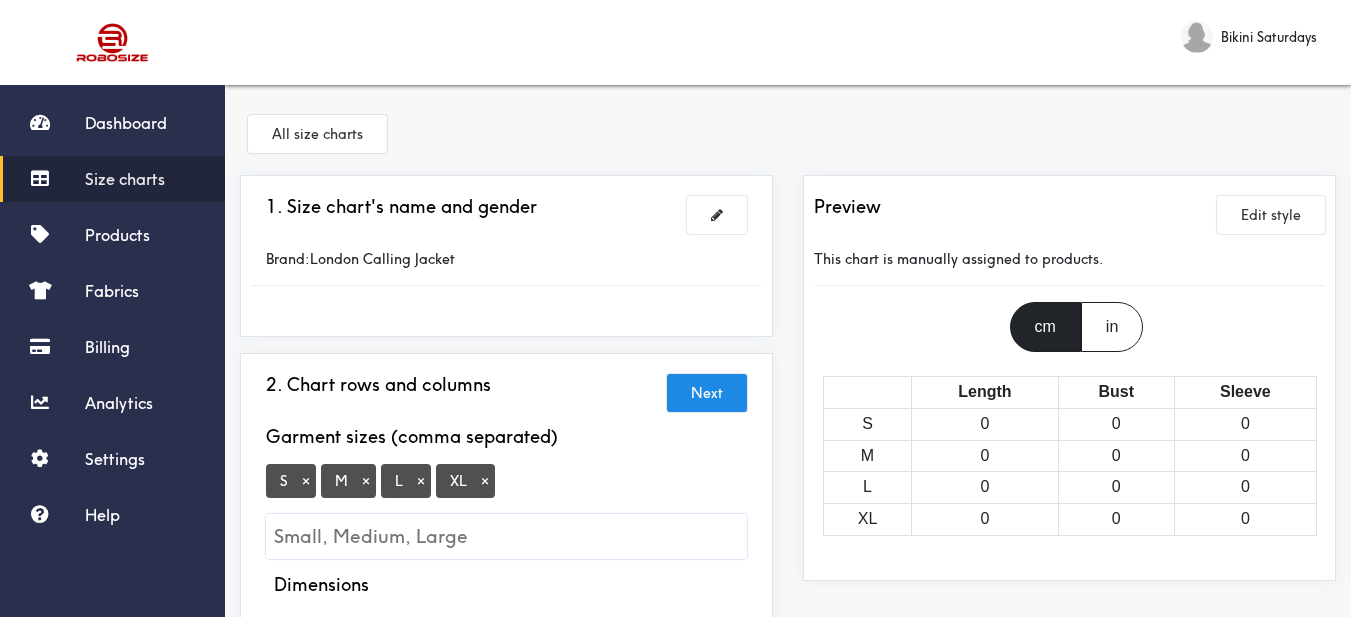click at bounding box center [506, 536] 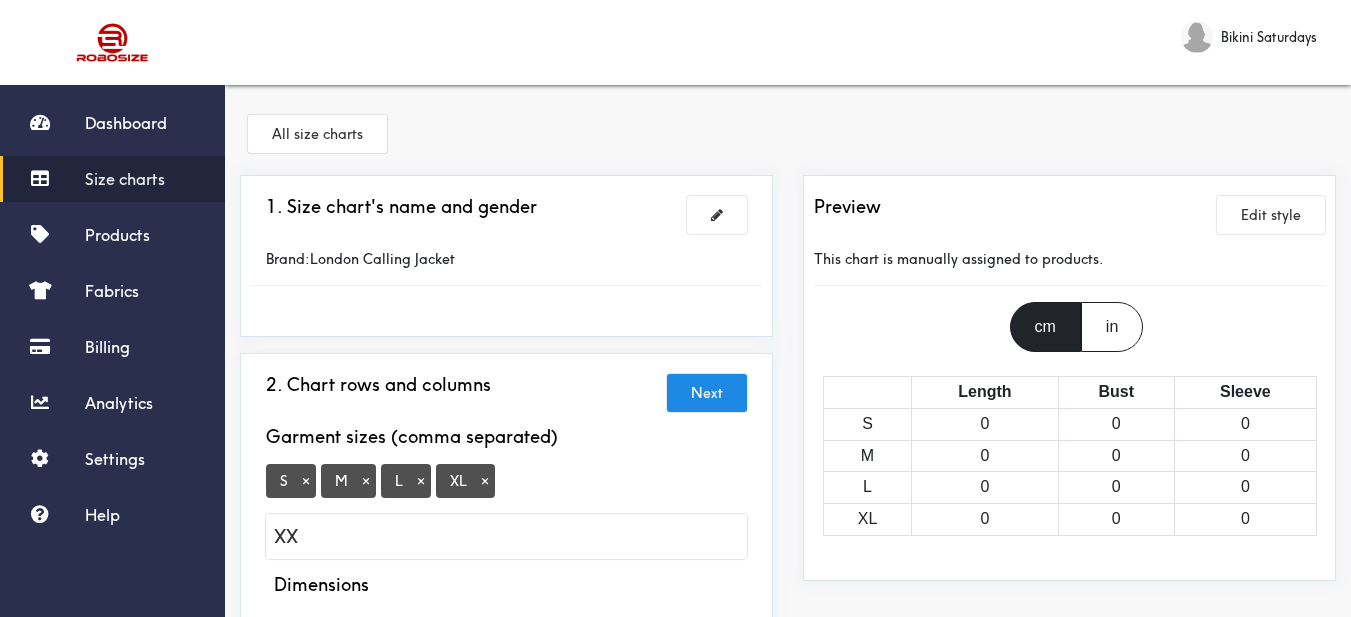 type on "XXL" 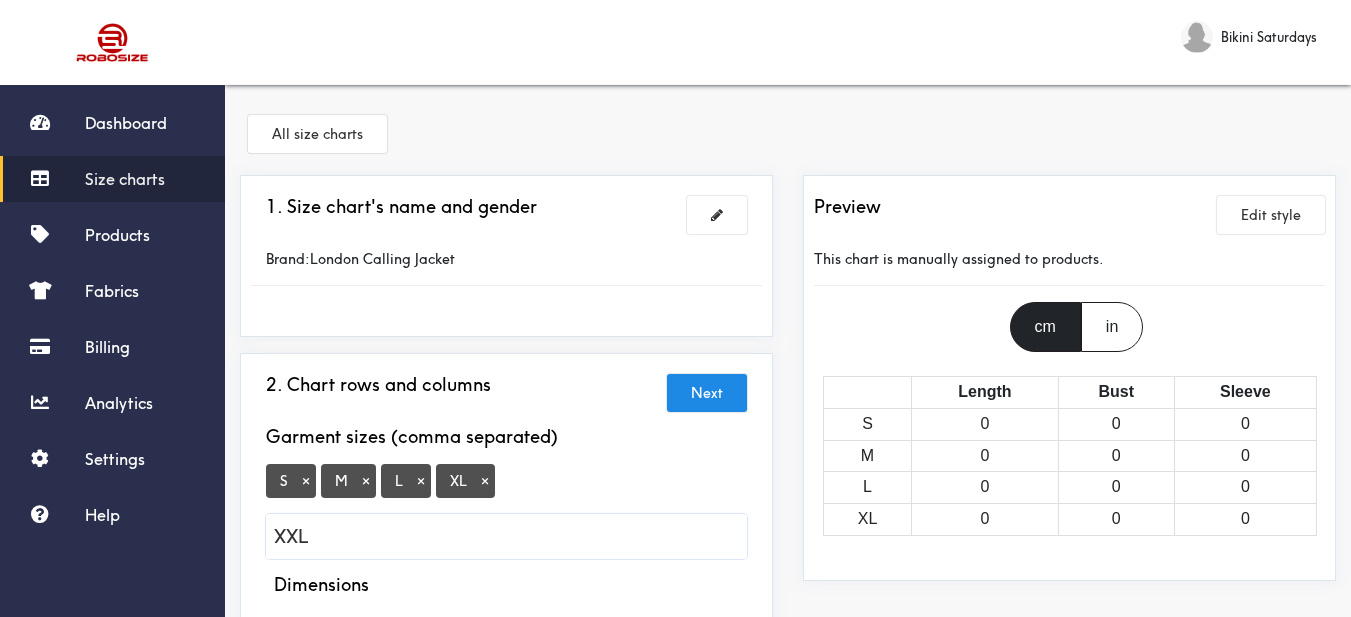 type 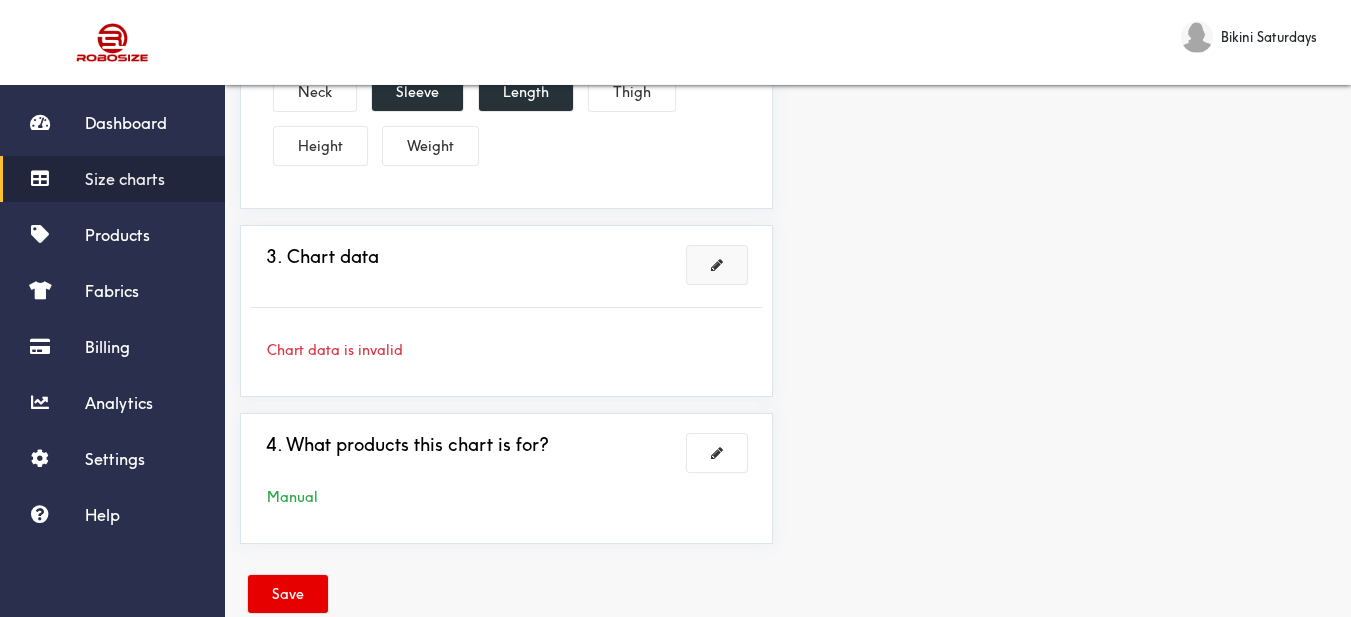 scroll, scrollTop: 643, scrollLeft: 0, axis: vertical 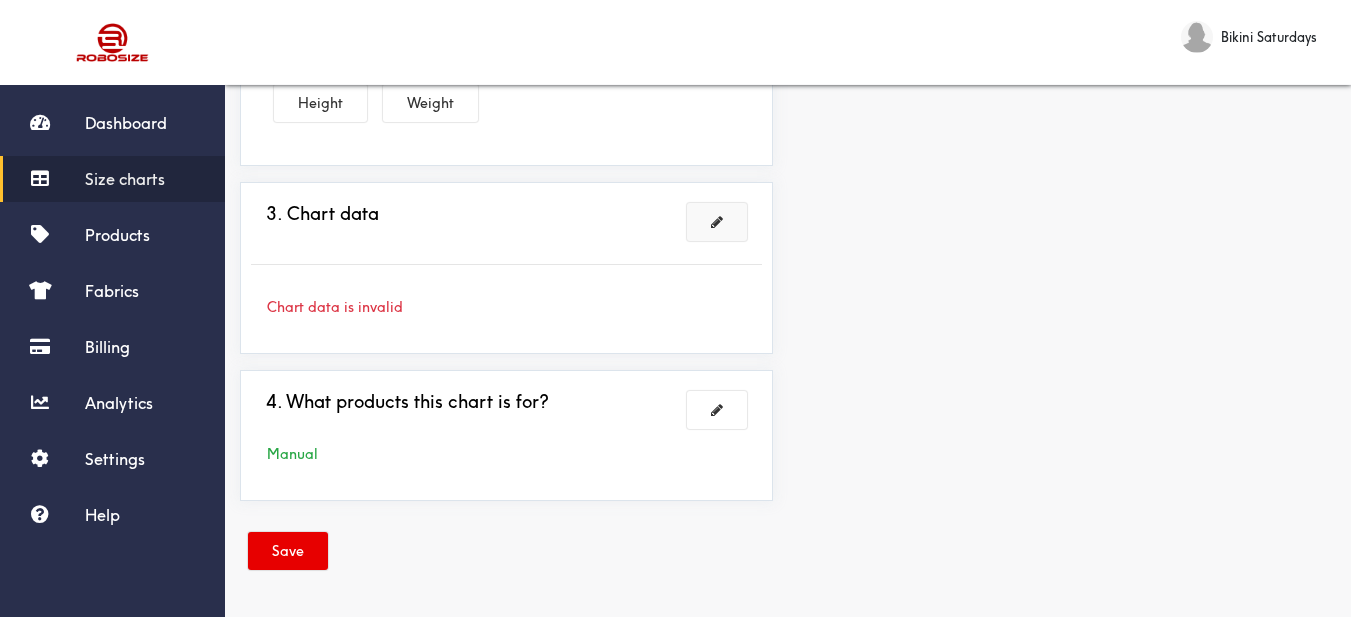 click at bounding box center [717, 222] 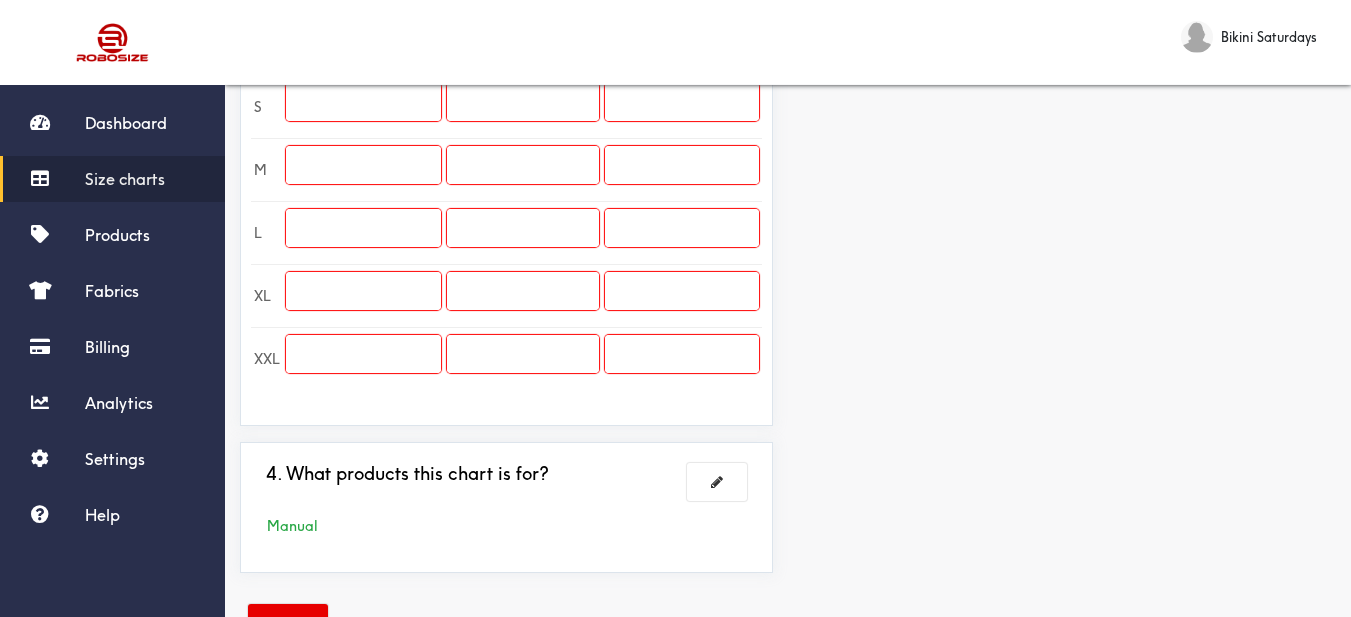 scroll, scrollTop: 443, scrollLeft: 0, axis: vertical 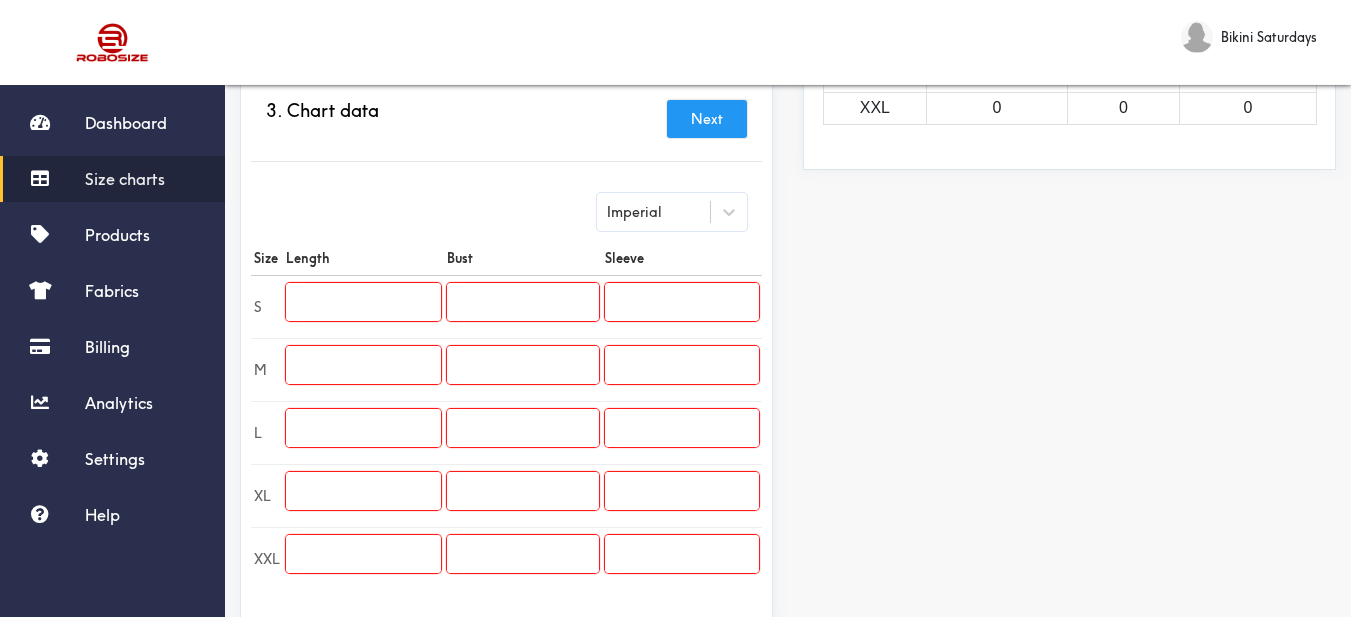 click at bounding box center [363, 302] 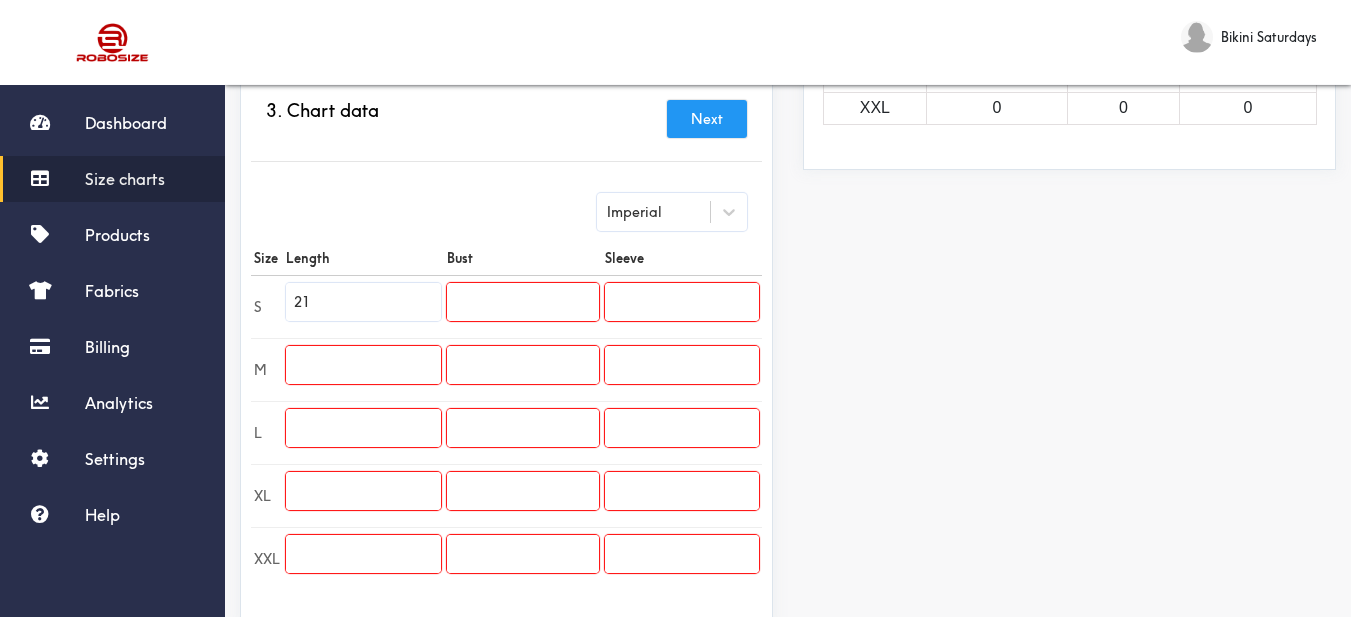 type on "21" 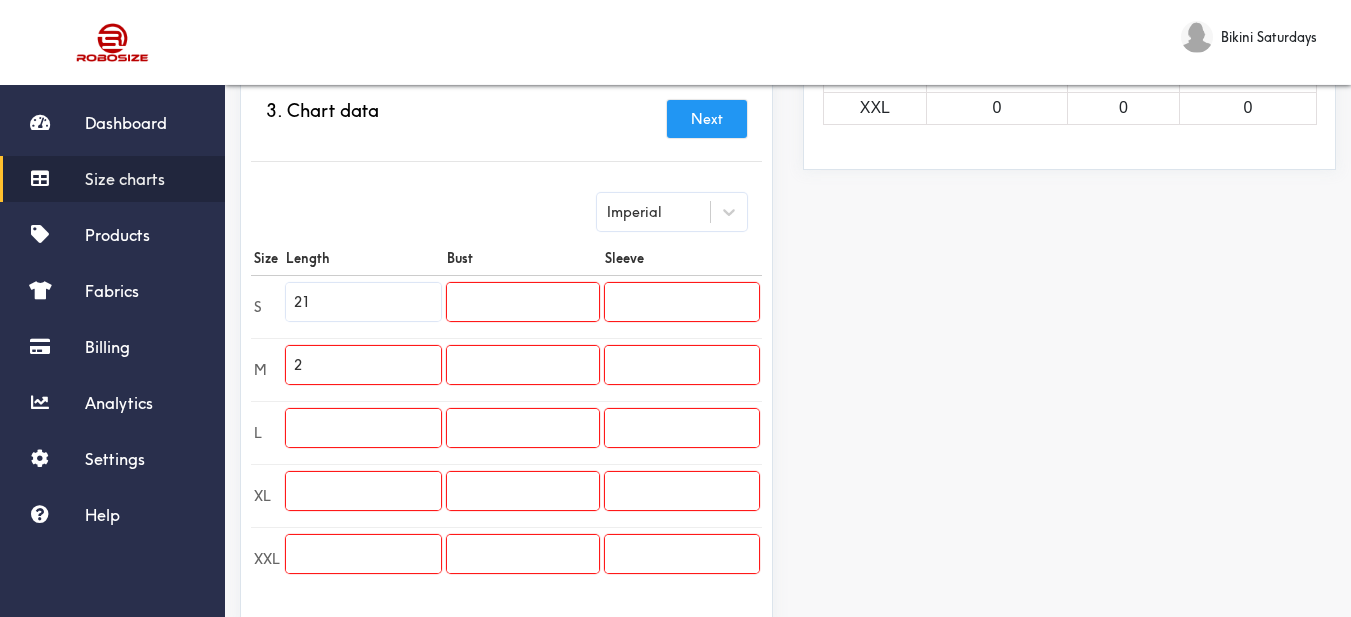click on "2" at bounding box center (363, 365) 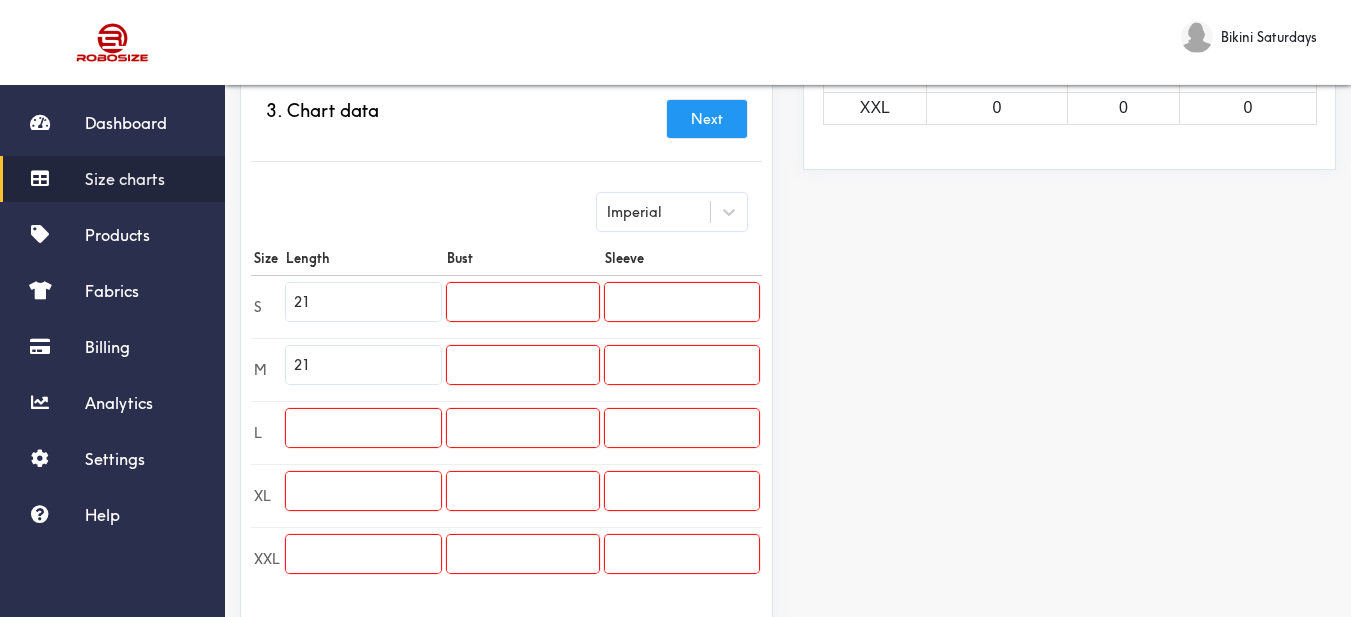 type on "21" 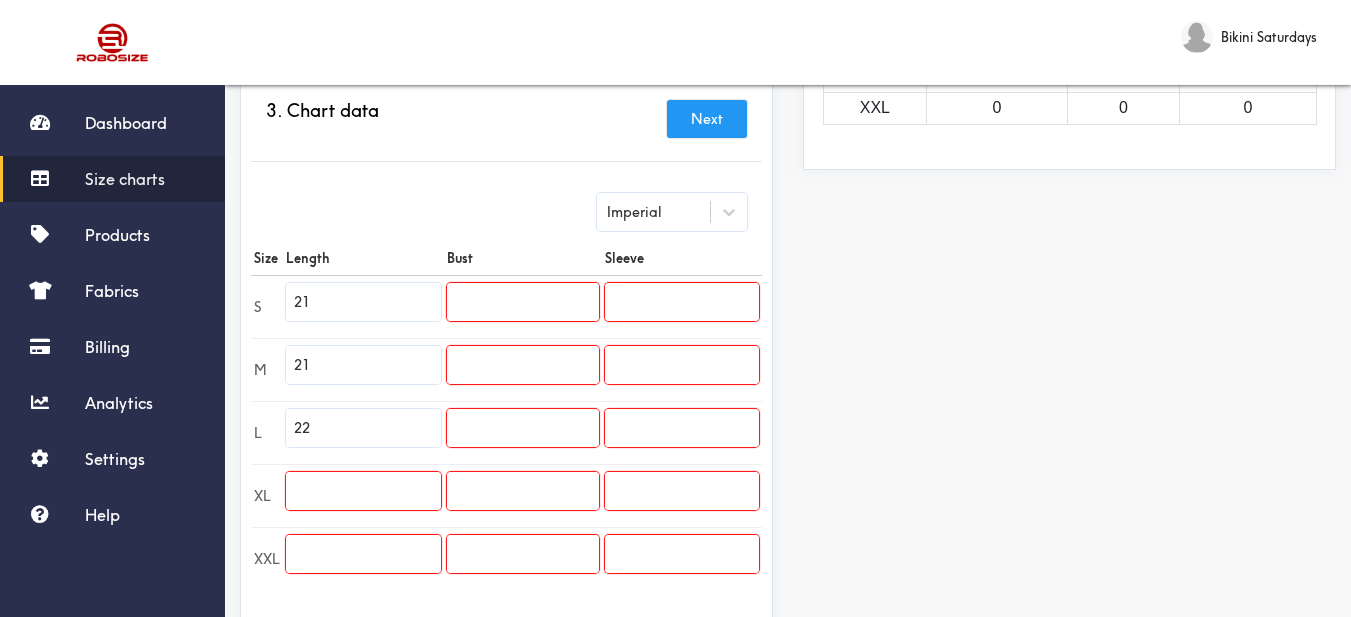 type on "22" 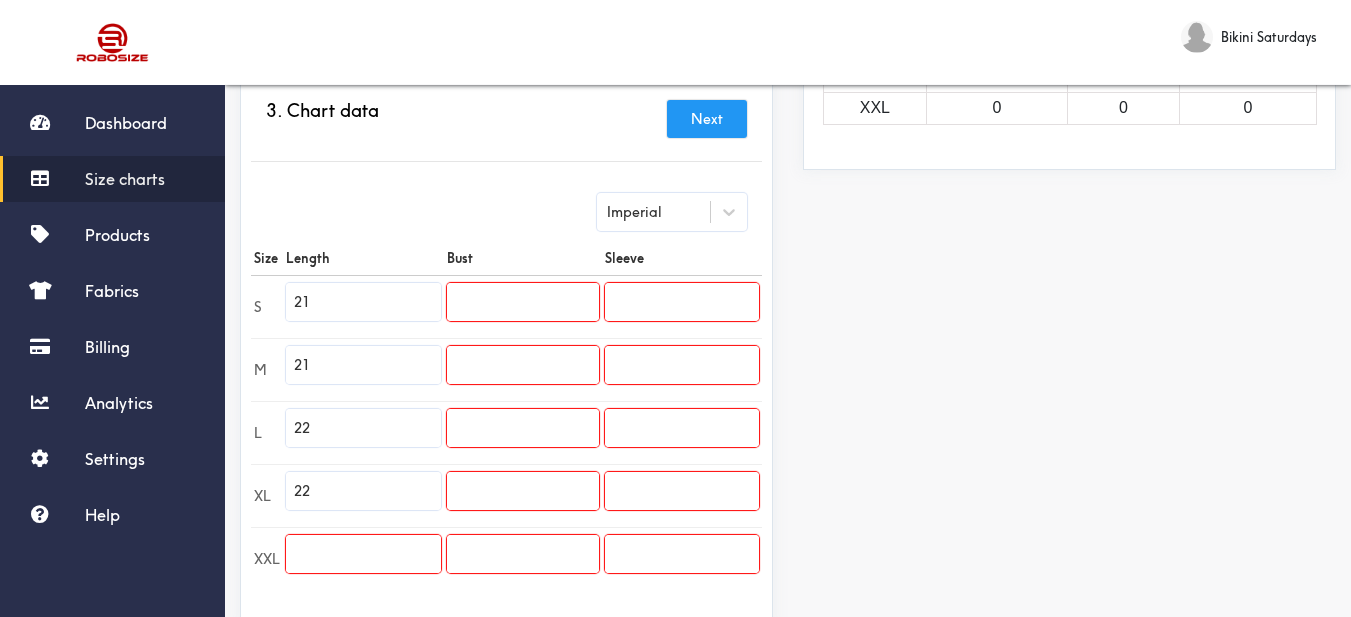 type on "22" 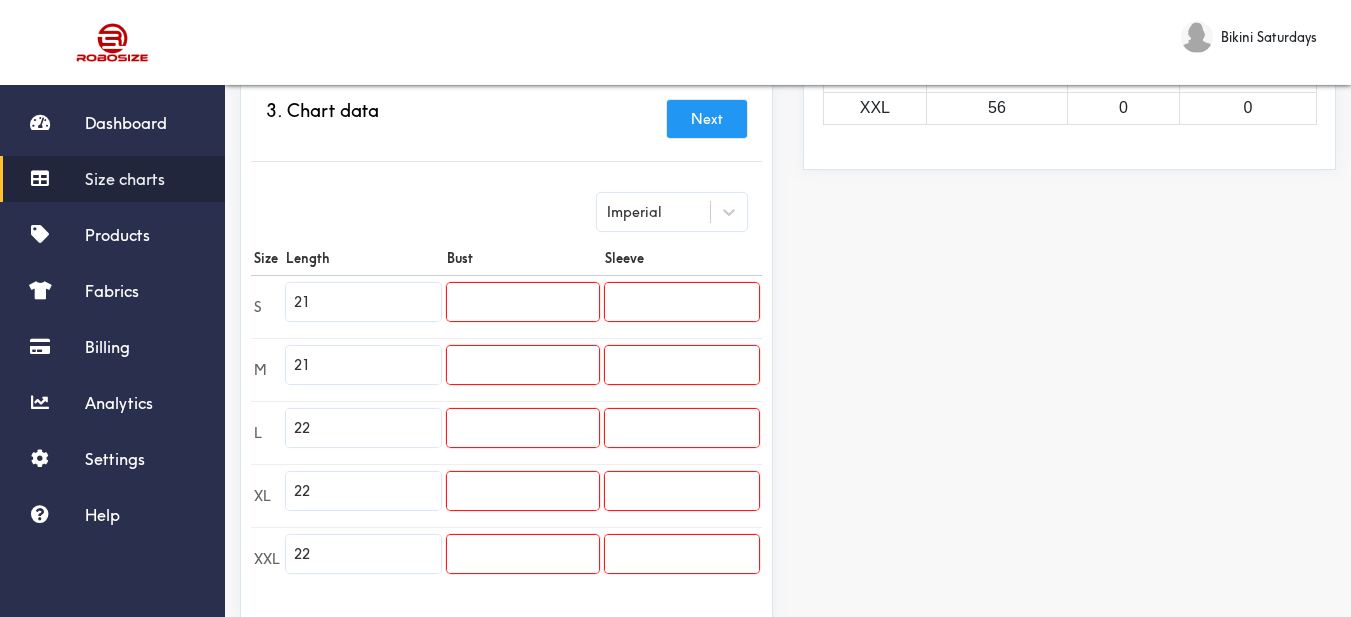 type on "22" 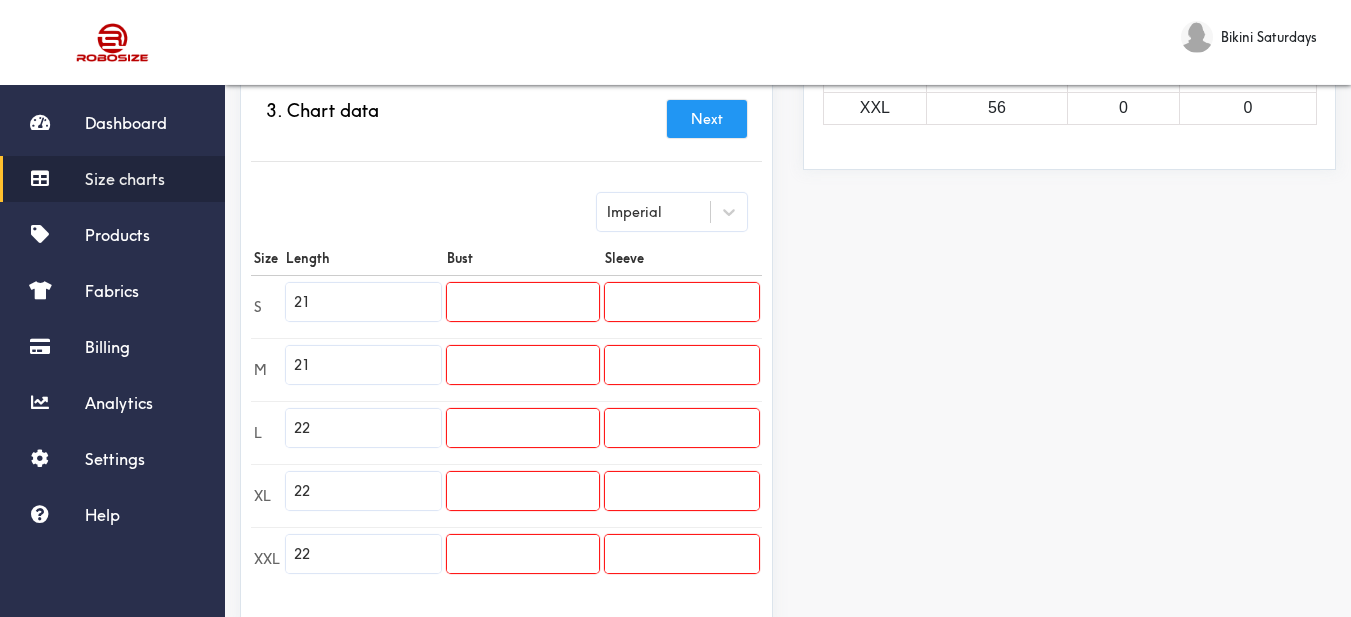 drag, startPoint x: 505, startPoint y: 287, endPoint x: 532, endPoint y: 307, distance: 33.600594 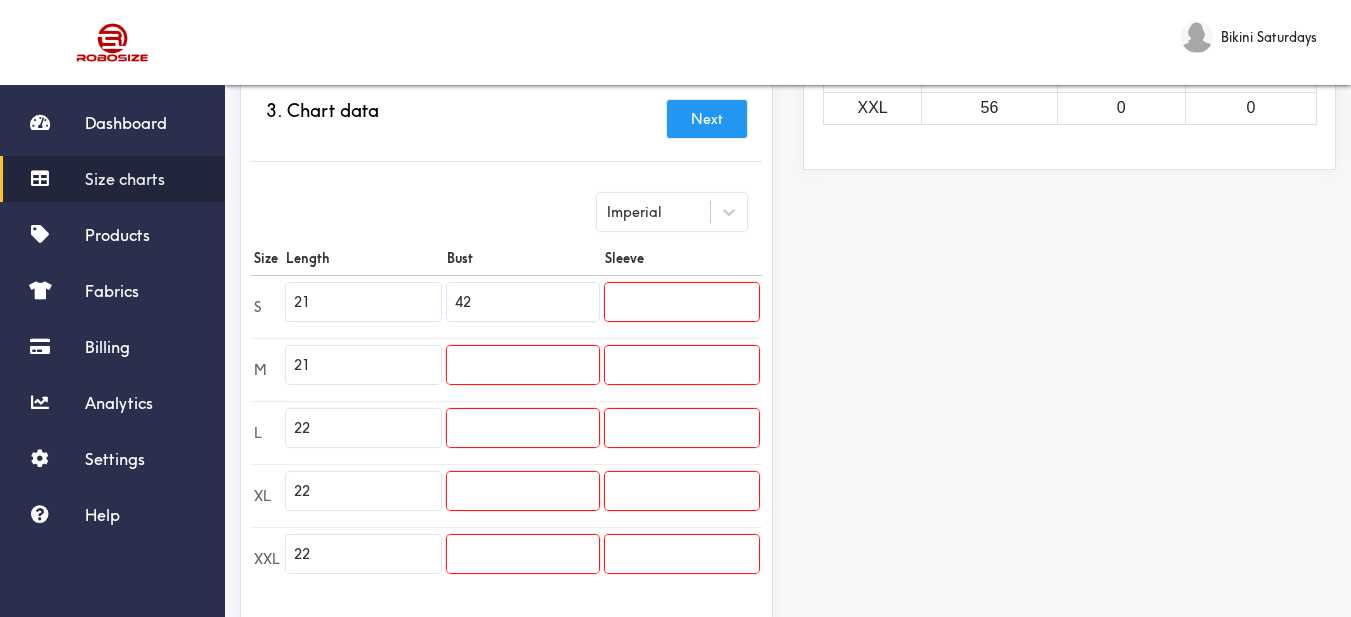 type on "42" 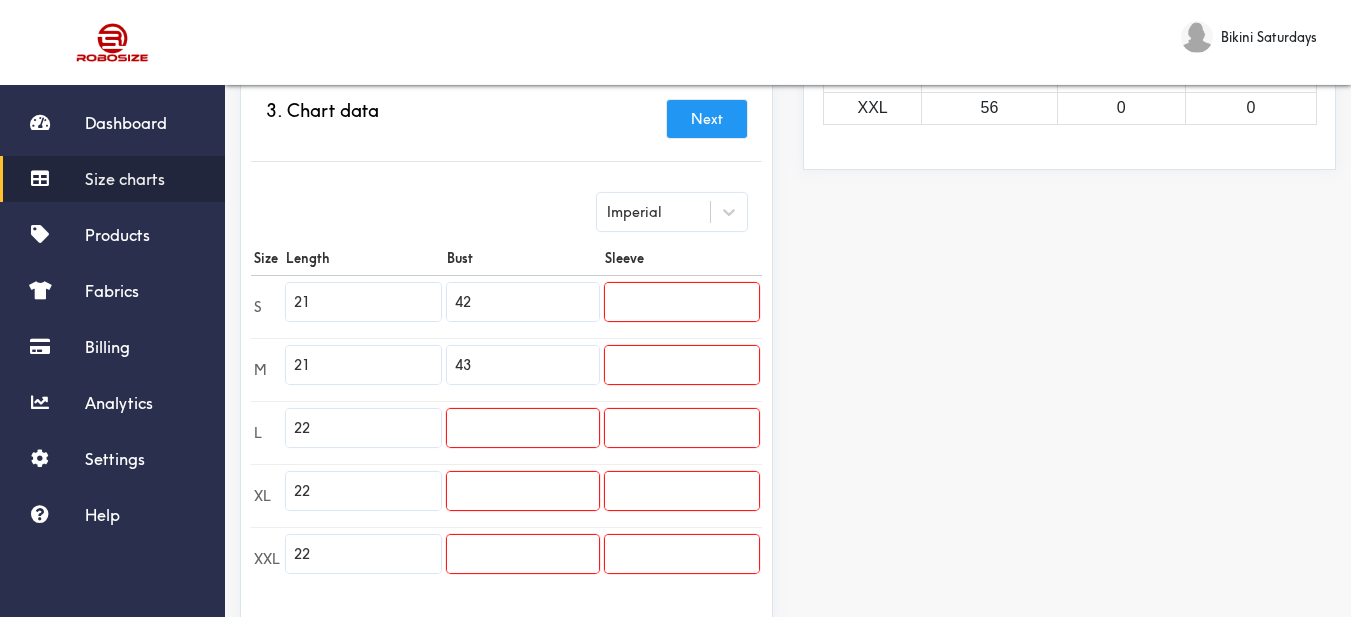 type on "43" 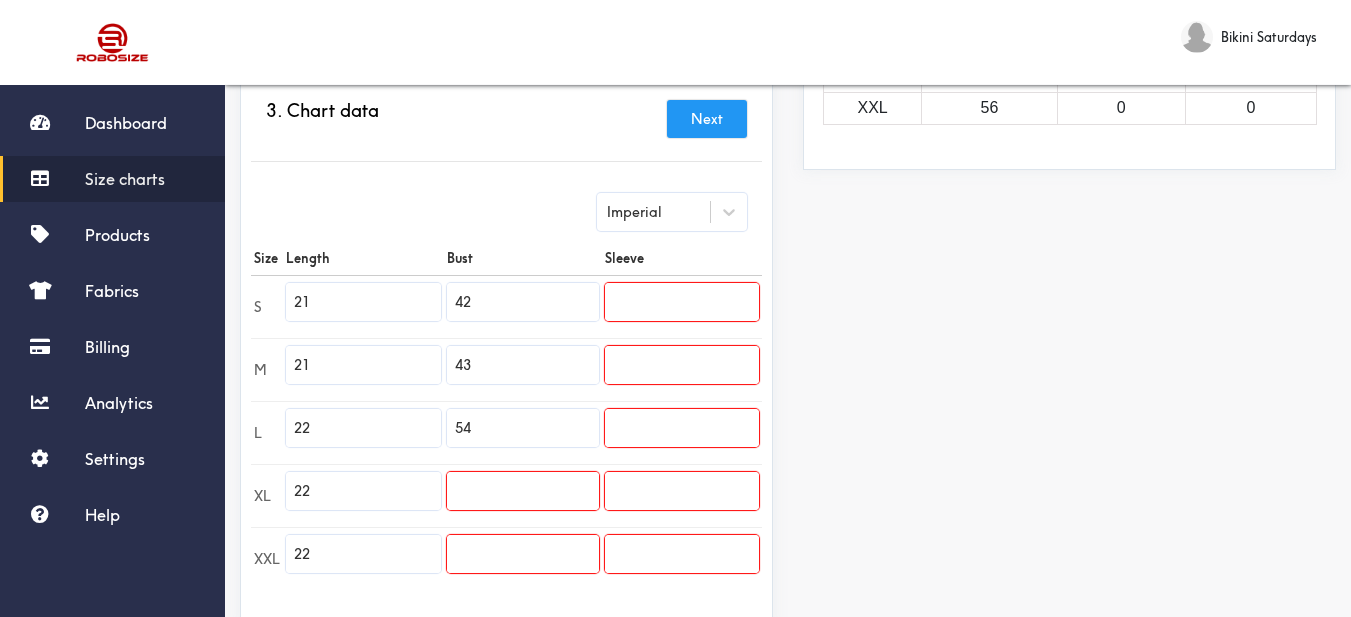 drag, startPoint x: 533, startPoint y: 434, endPoint x: 447, endPoint y: 435, distance: 86.00581 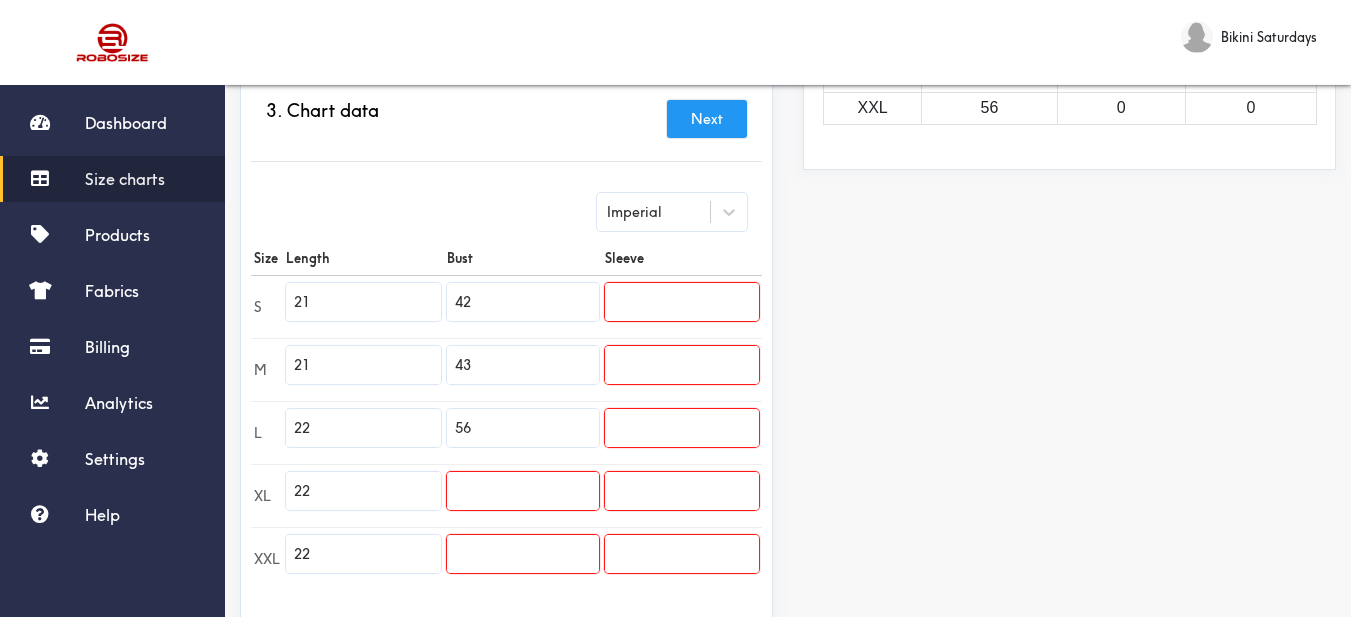 drag, startPoint x: 412, startPoint y: 414, endPoint x: 436, endPoint y: 409, distance: 24.5153 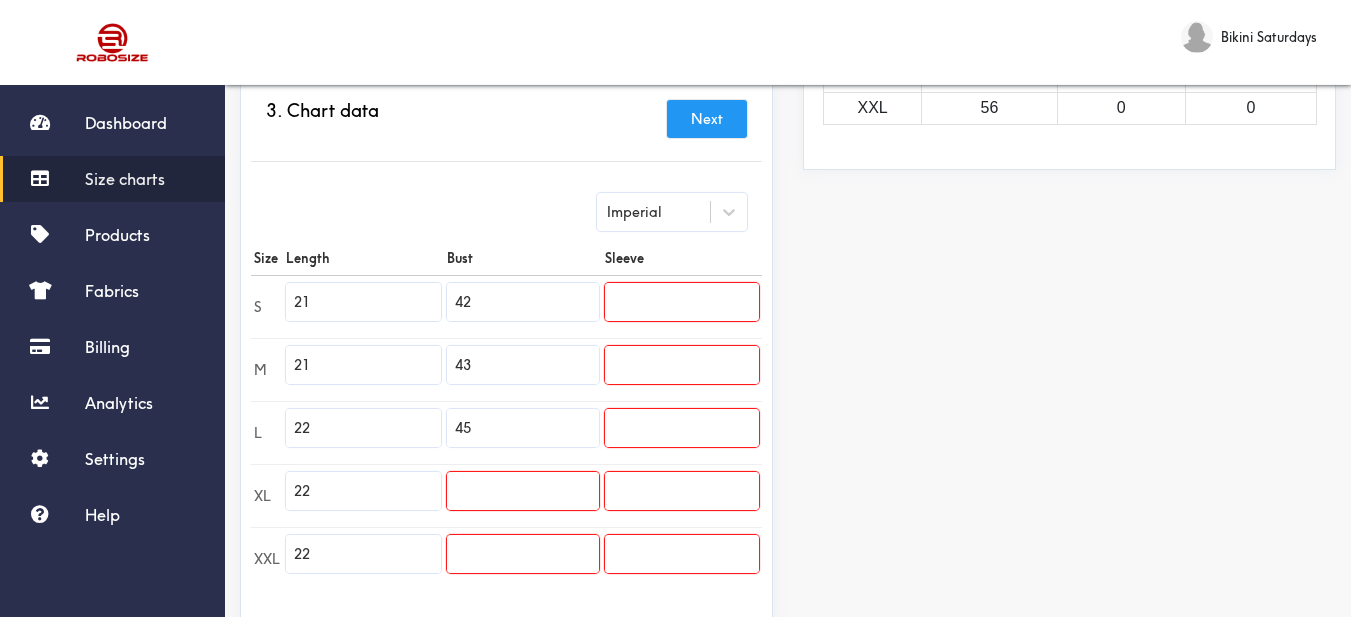 type on "45" 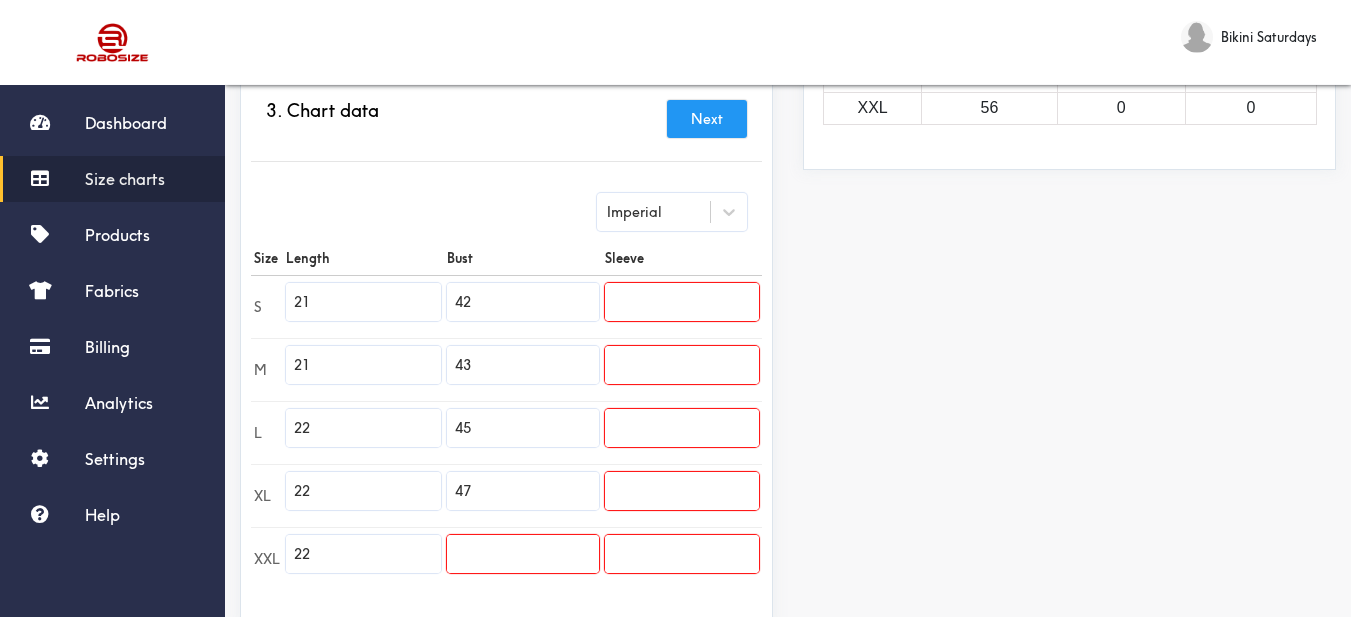 type on "47" 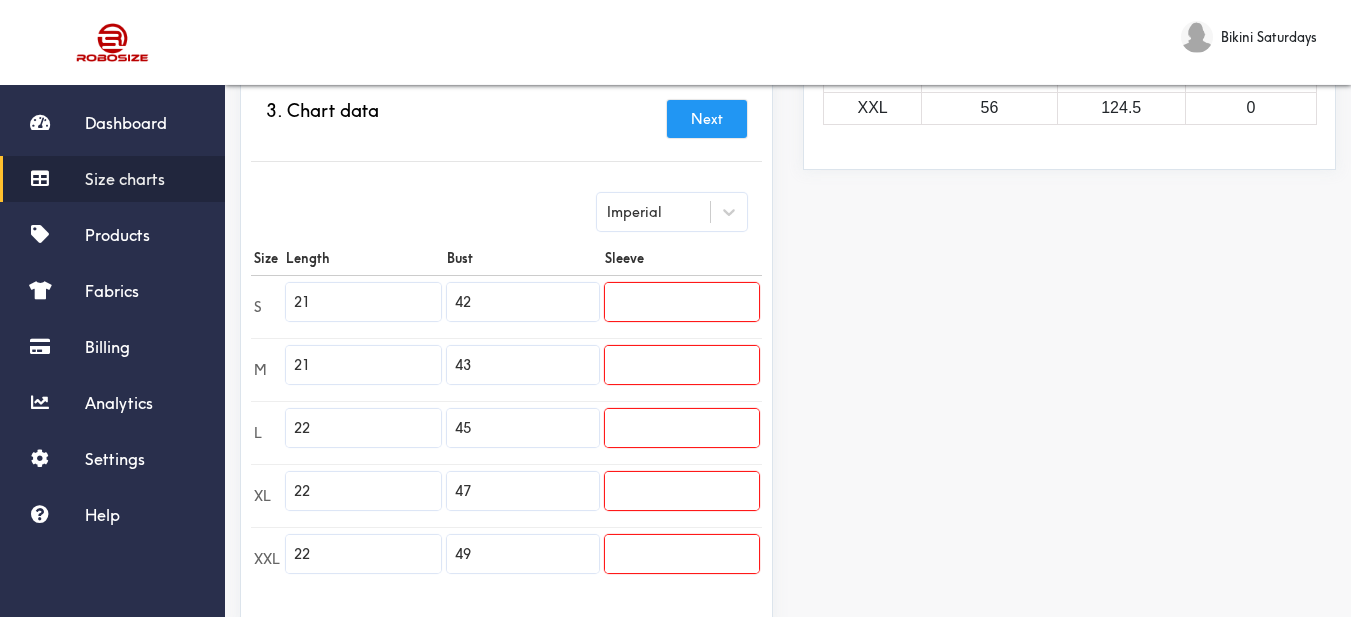 type on "49" 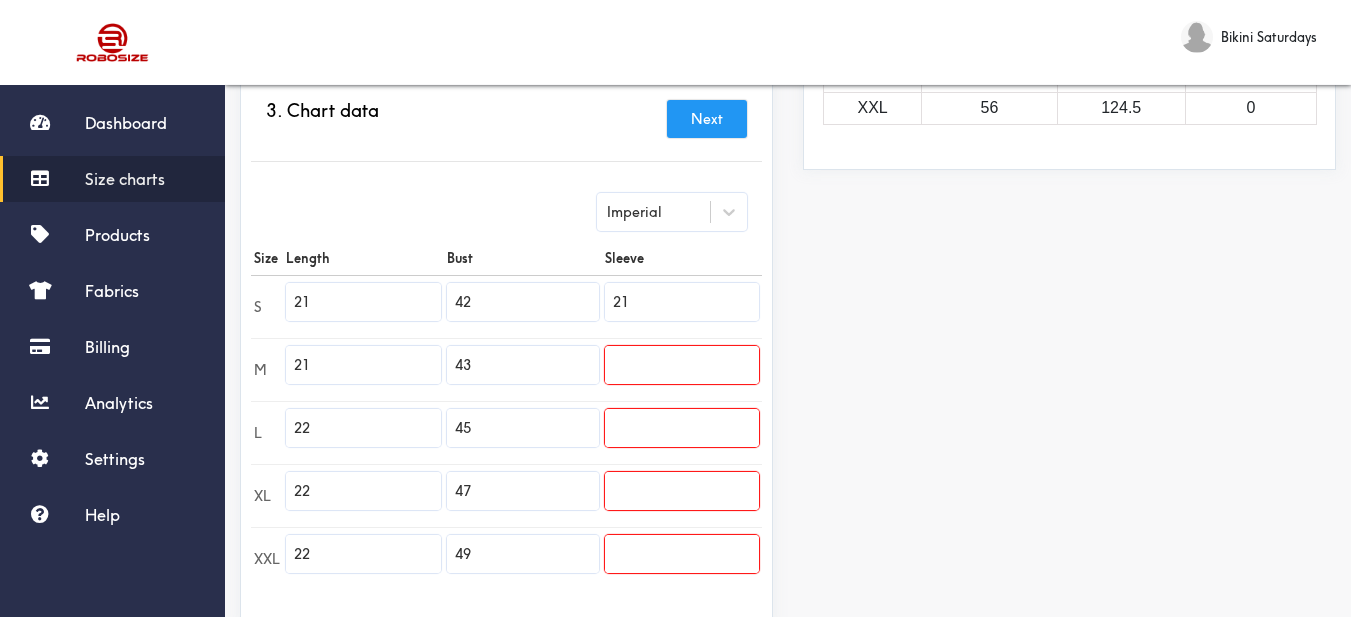 type on "21" 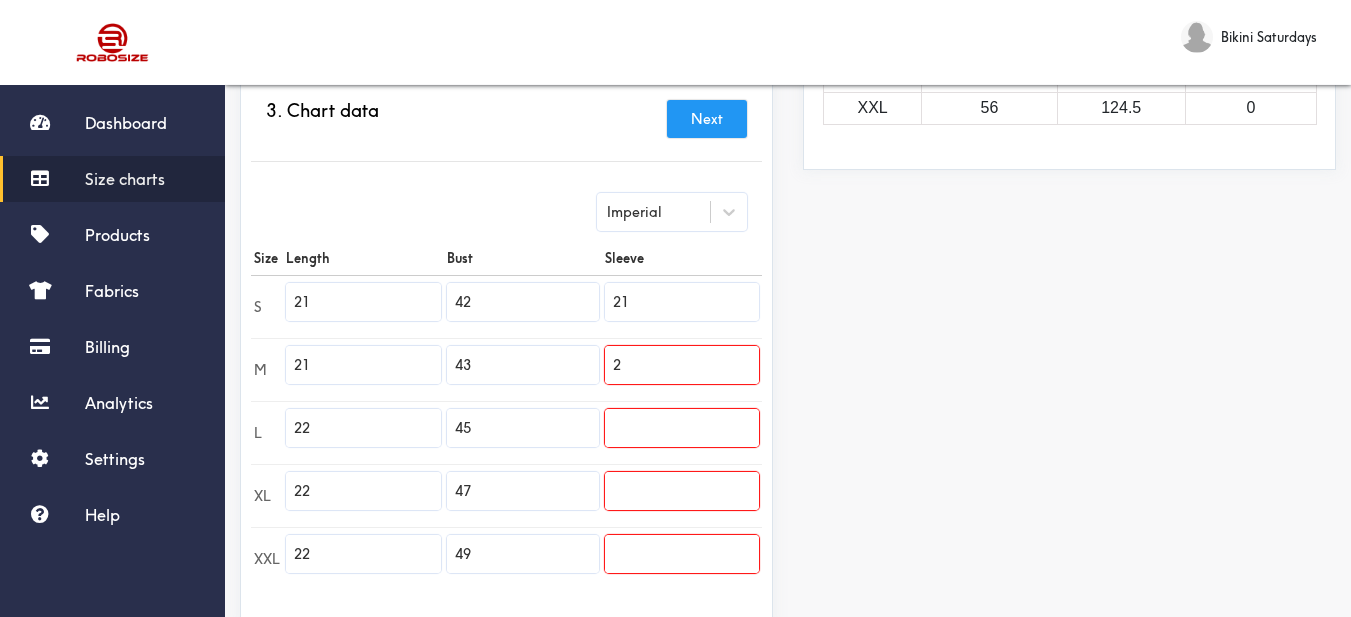 click on "2" at bounding box center (682, 365) 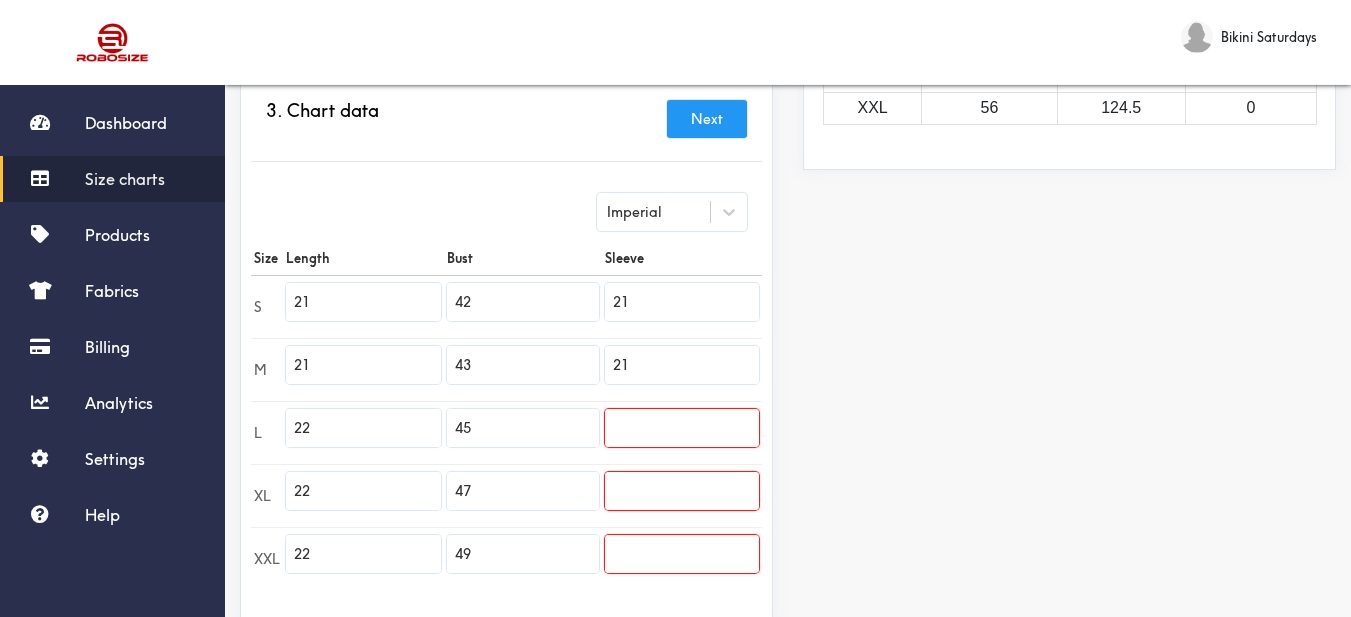type on "21" 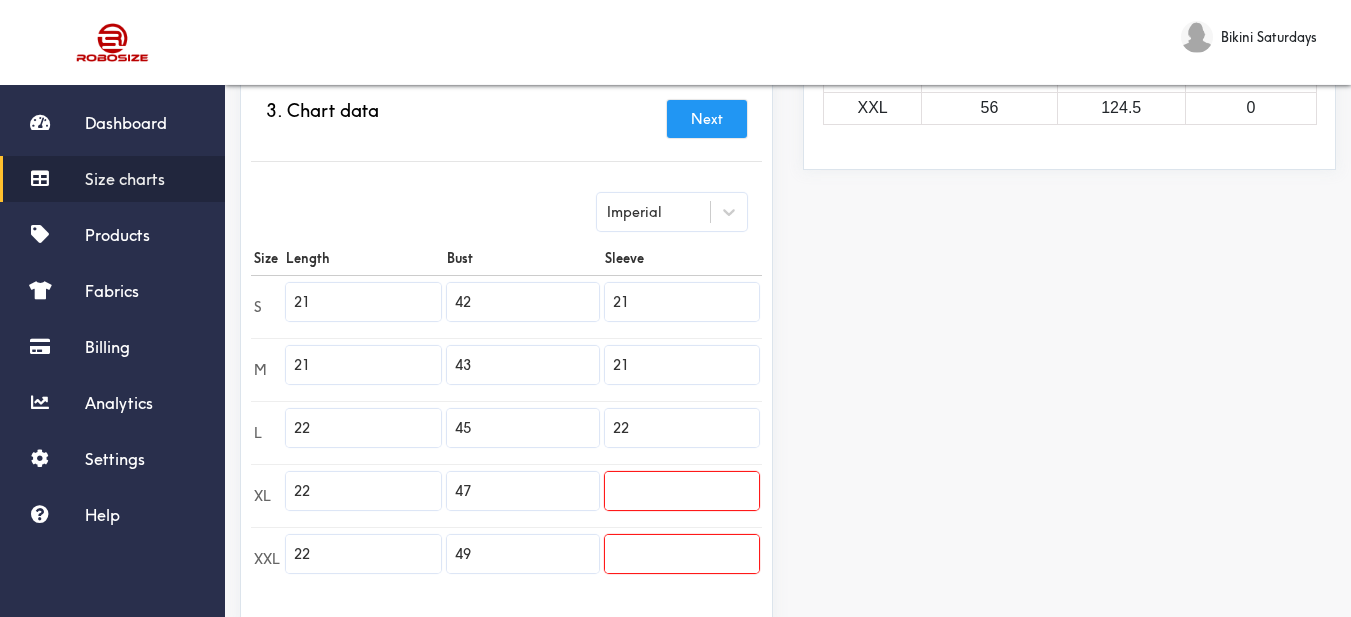 type on "22" 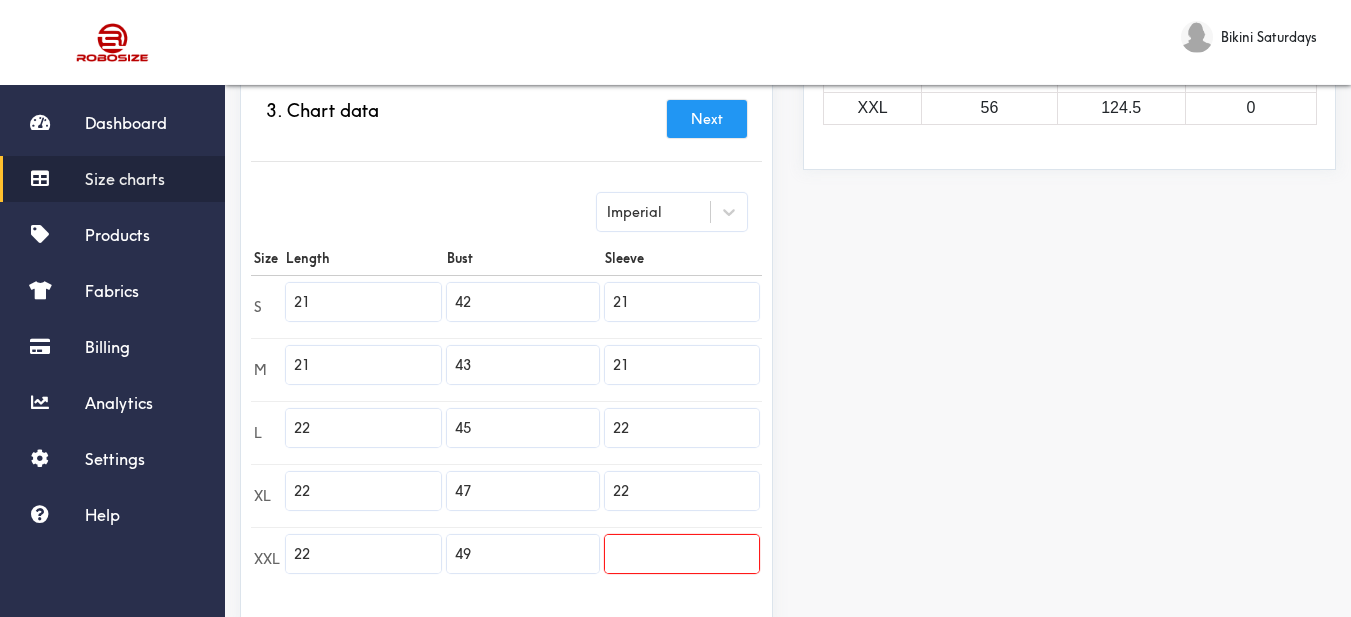 type on "22" 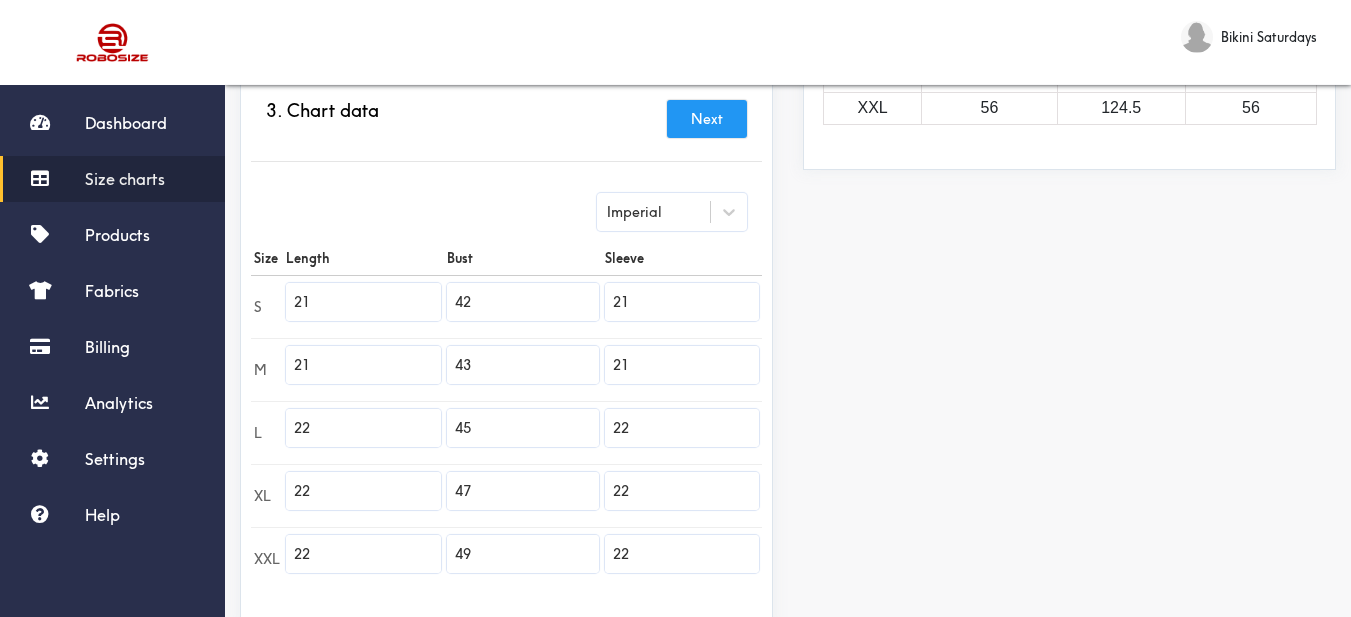 type on "22" 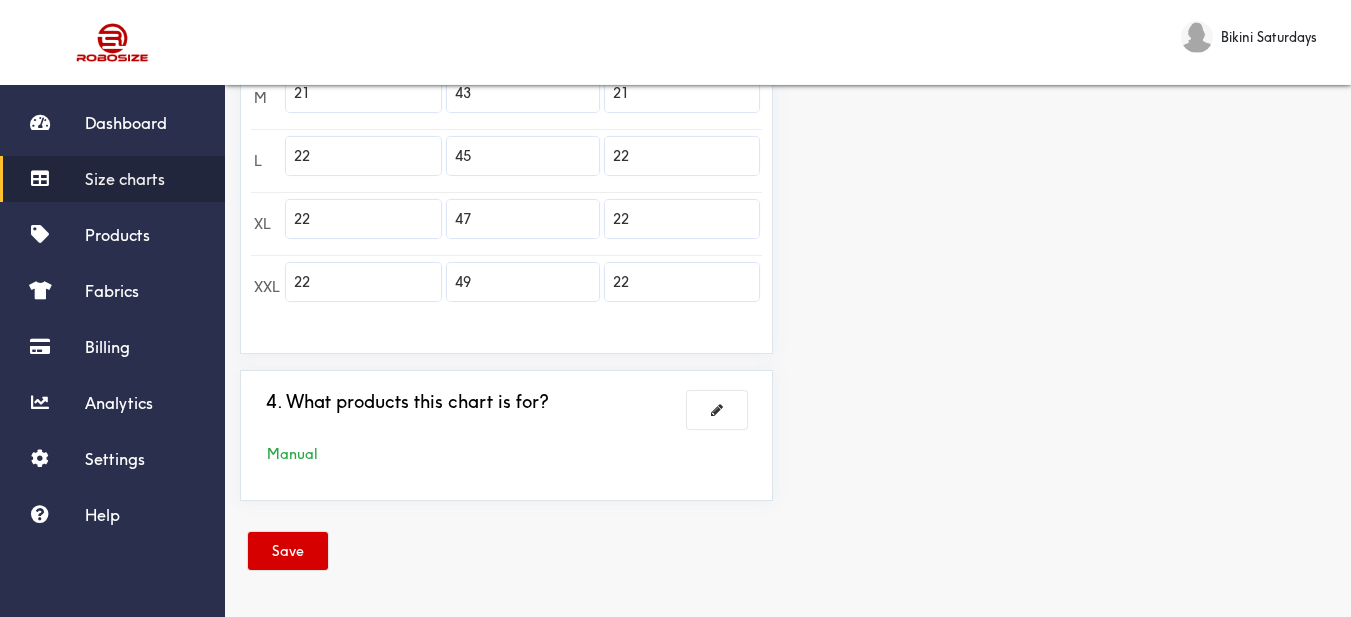 click on "Save" at bounding box center (288, 551) 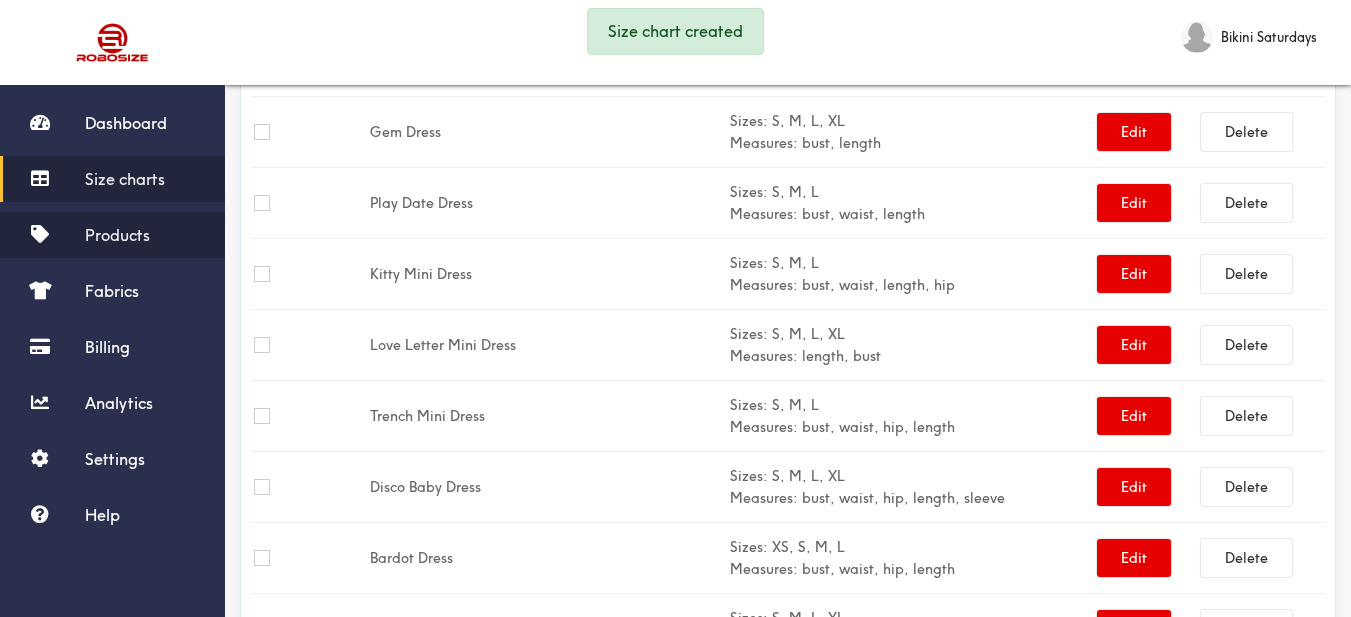 click on "Products" at bounding box center (117, 235) 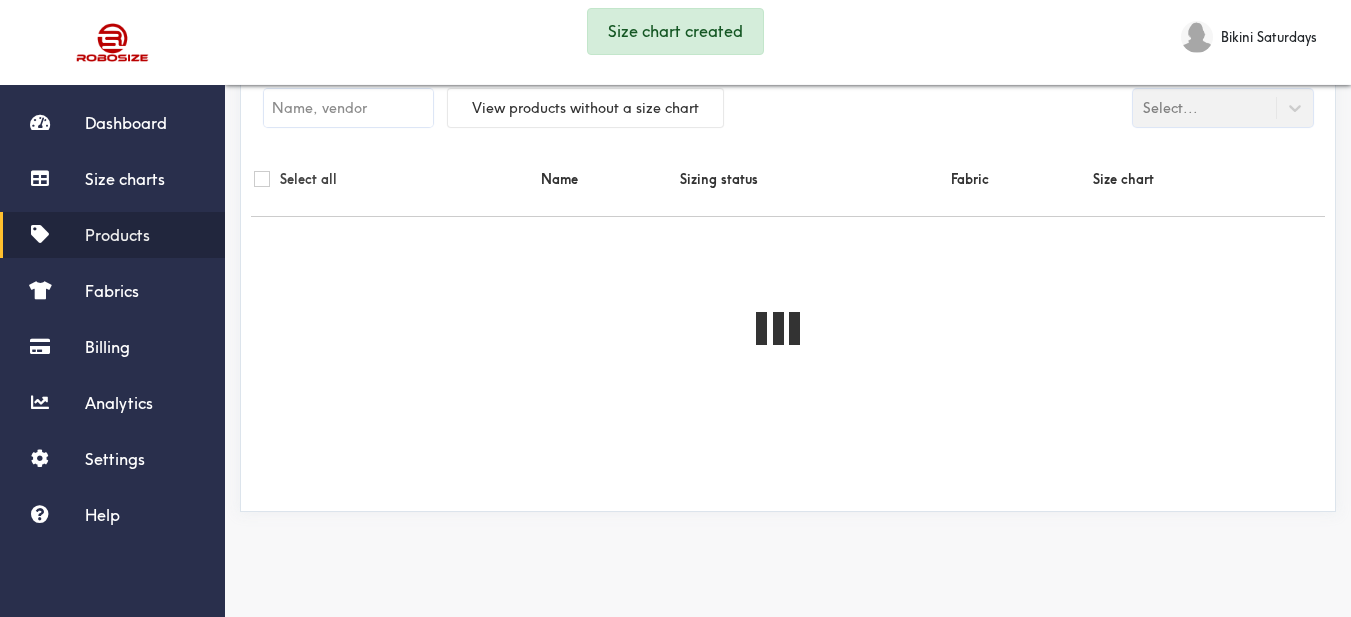 scroll, scrollTop: 0, scrollLeft: 0, axis: both 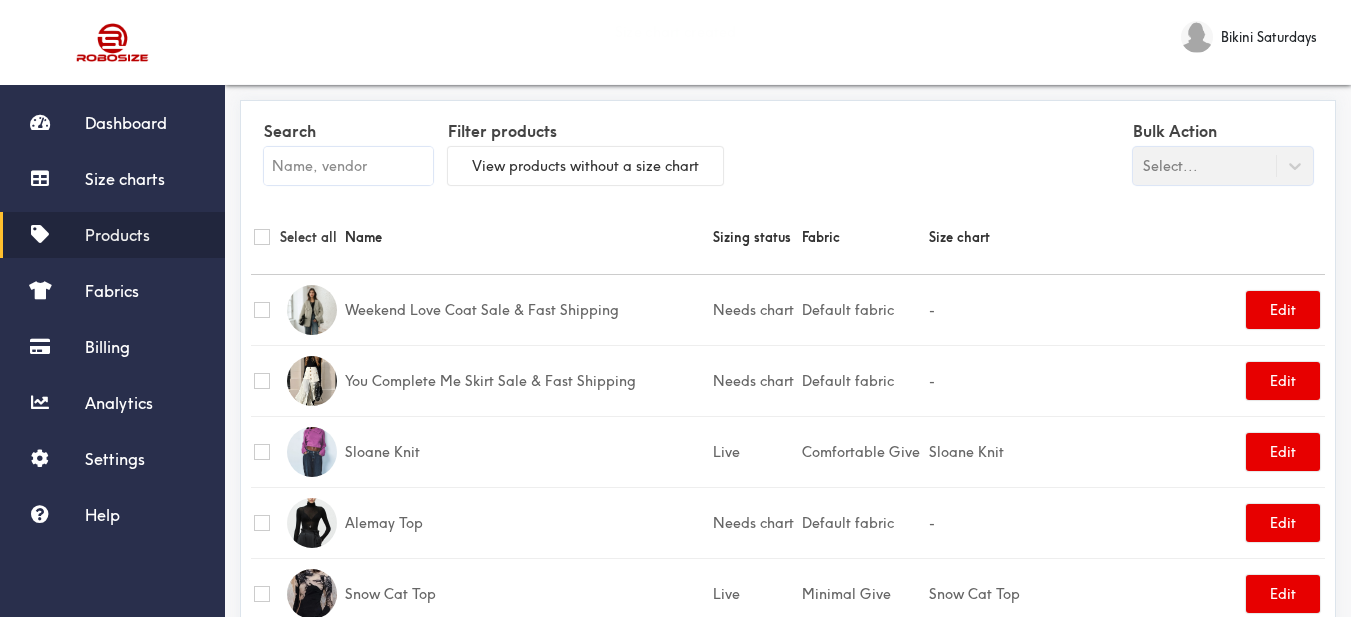 click at bounding box center [348, 166] 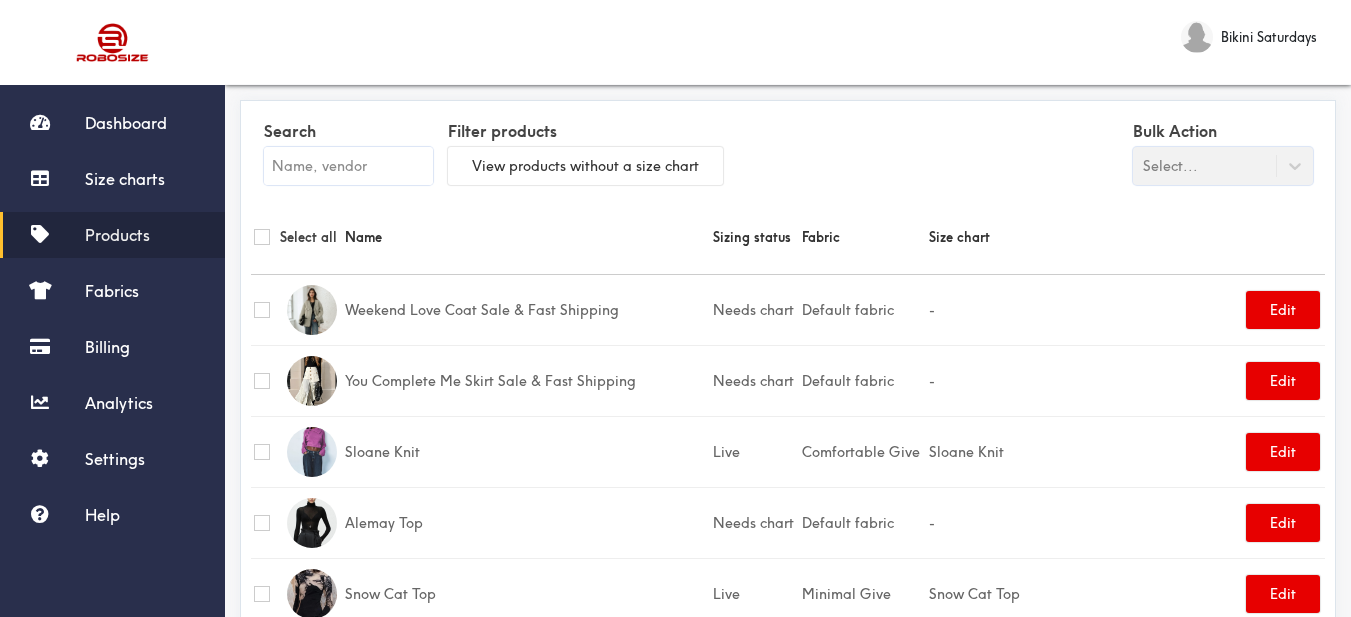 paste on "London Calling Jacket" 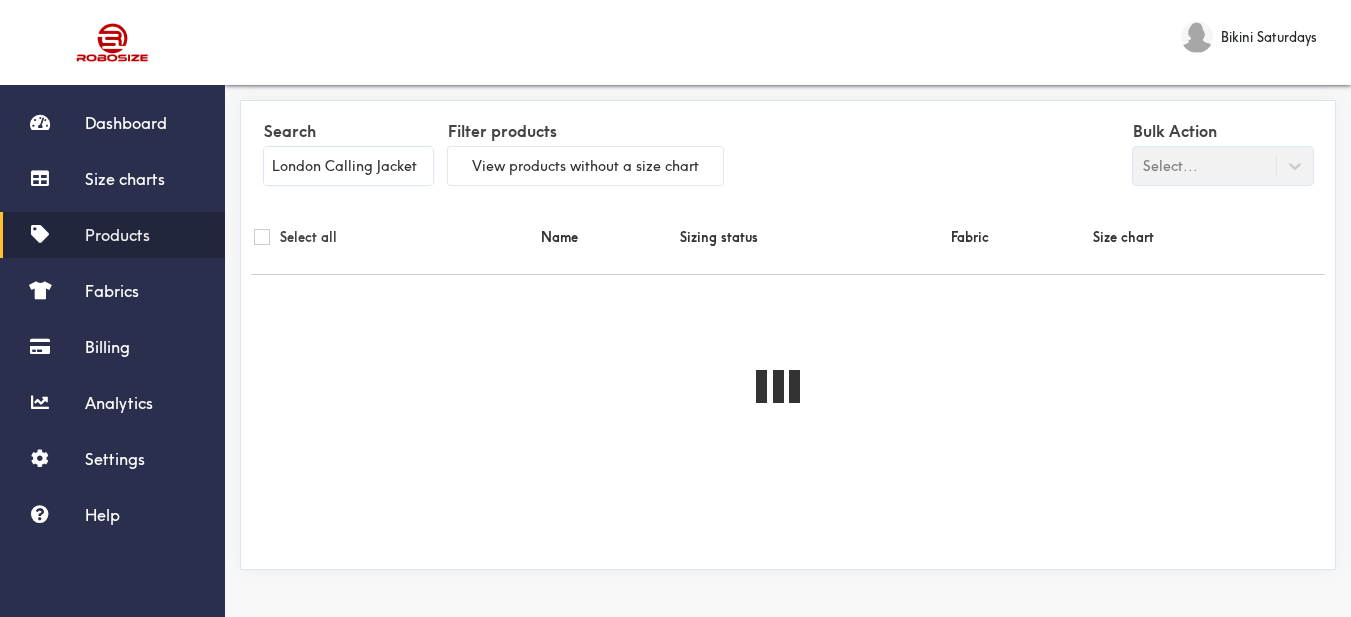 type on "London Calling Jacket" 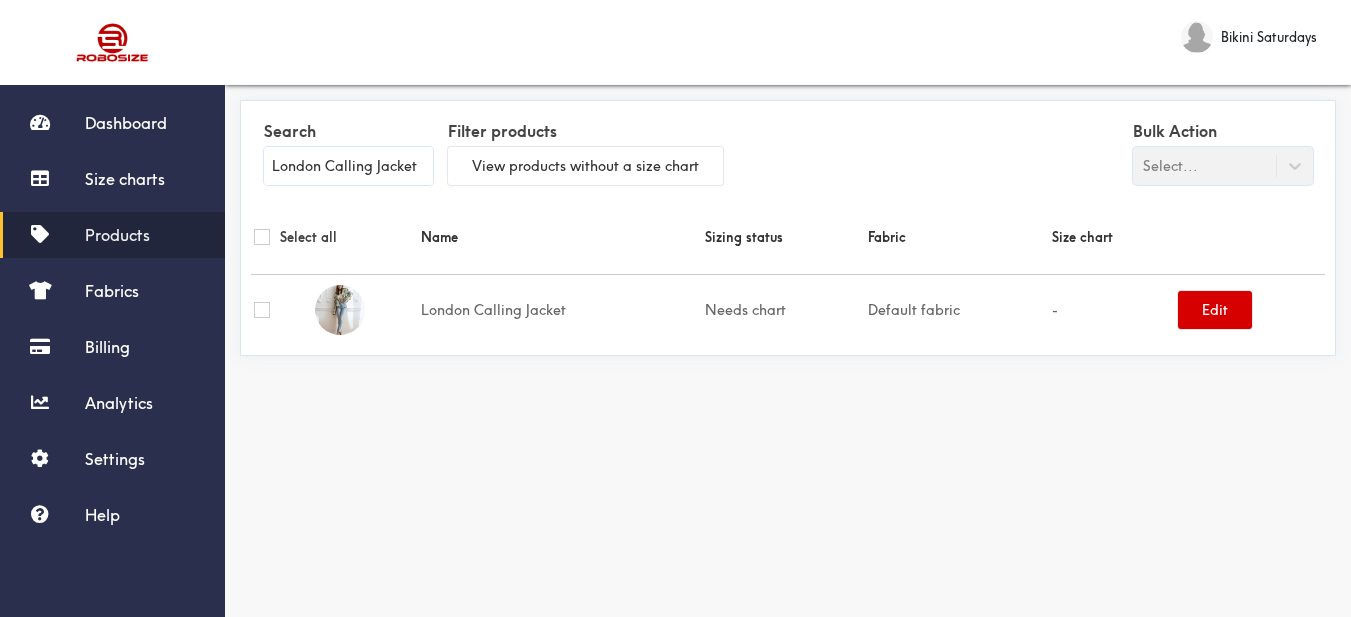 click on "Edit" at bounding box center [1215, 310] 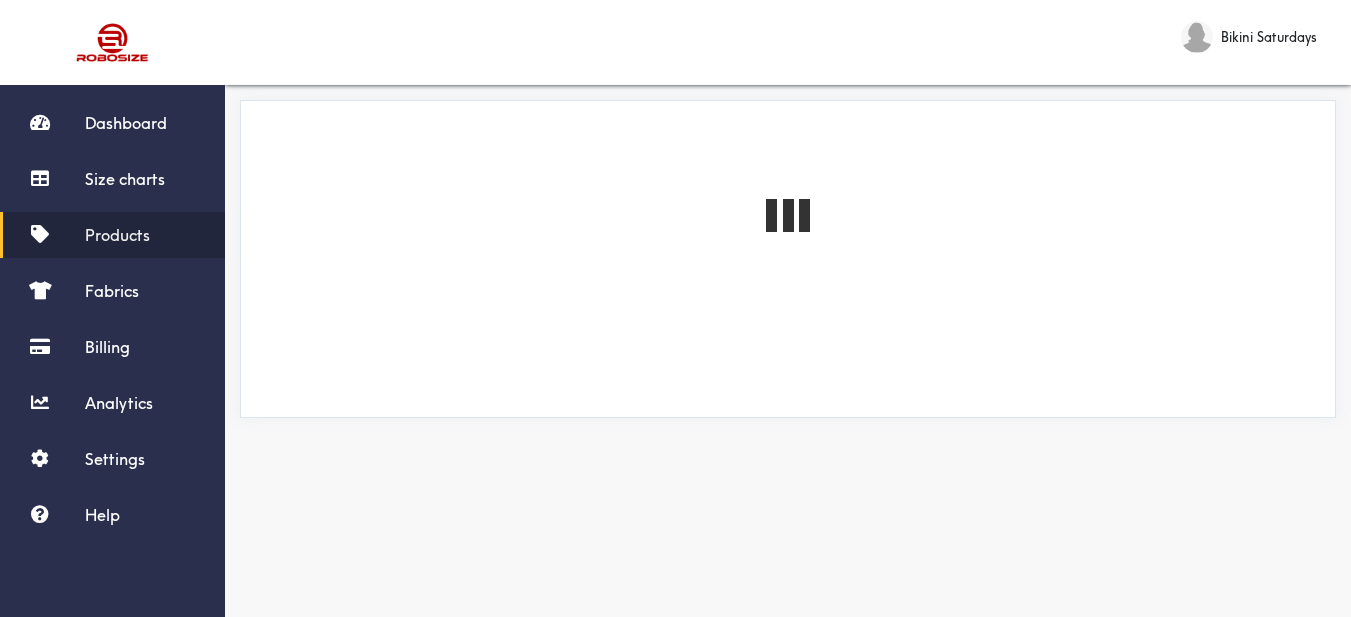 scroll, scrollTop: 58, scrollLeft: 0, axis: vertical 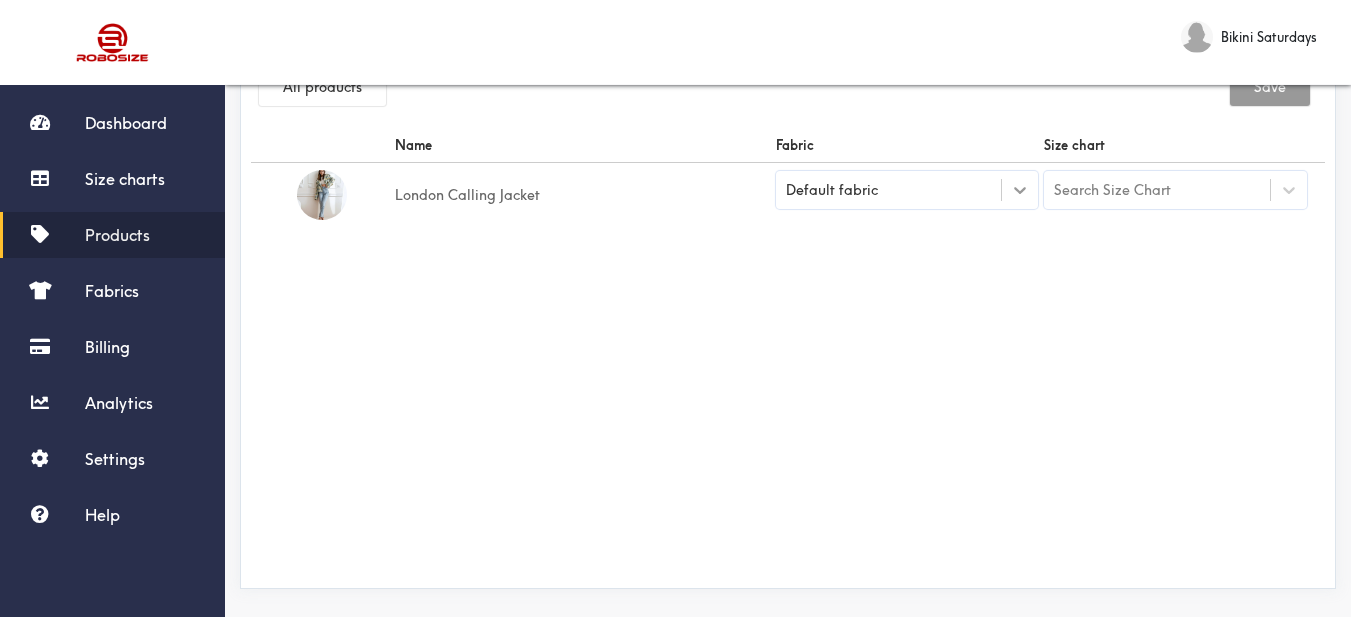 drag, startPoint x: 1018, startPoint y: 194, endPoint x: 976, endPoint y: 205, distance: 43.416588 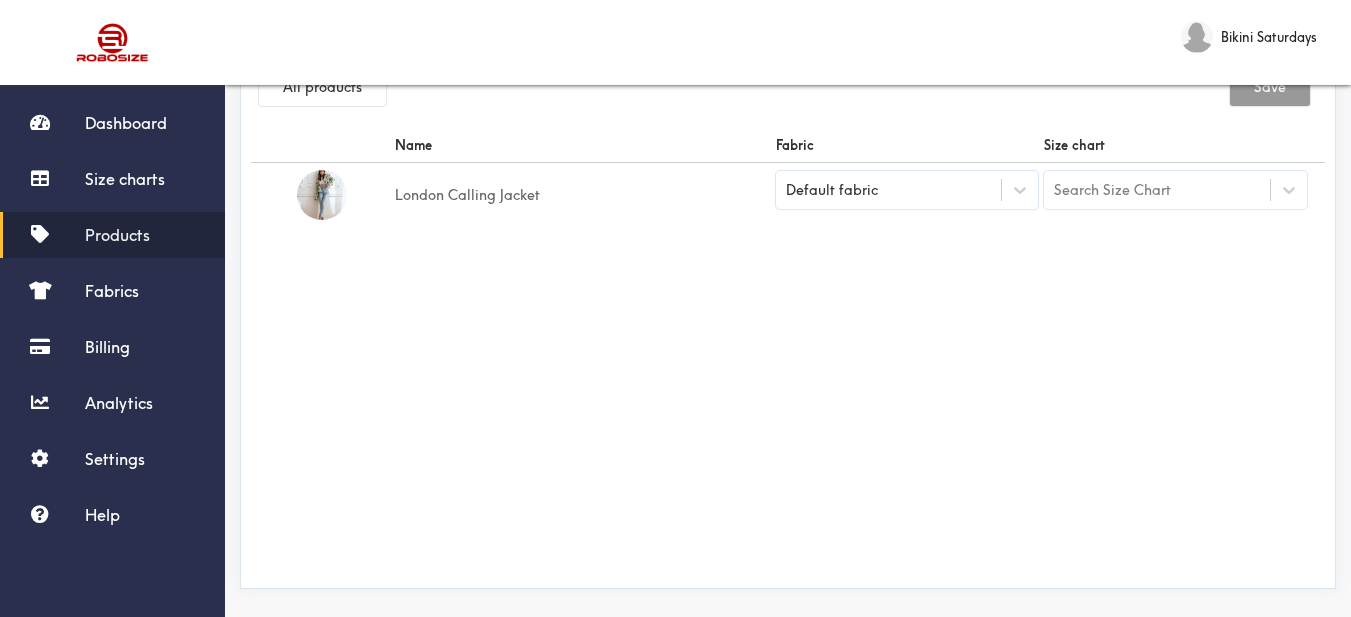 click 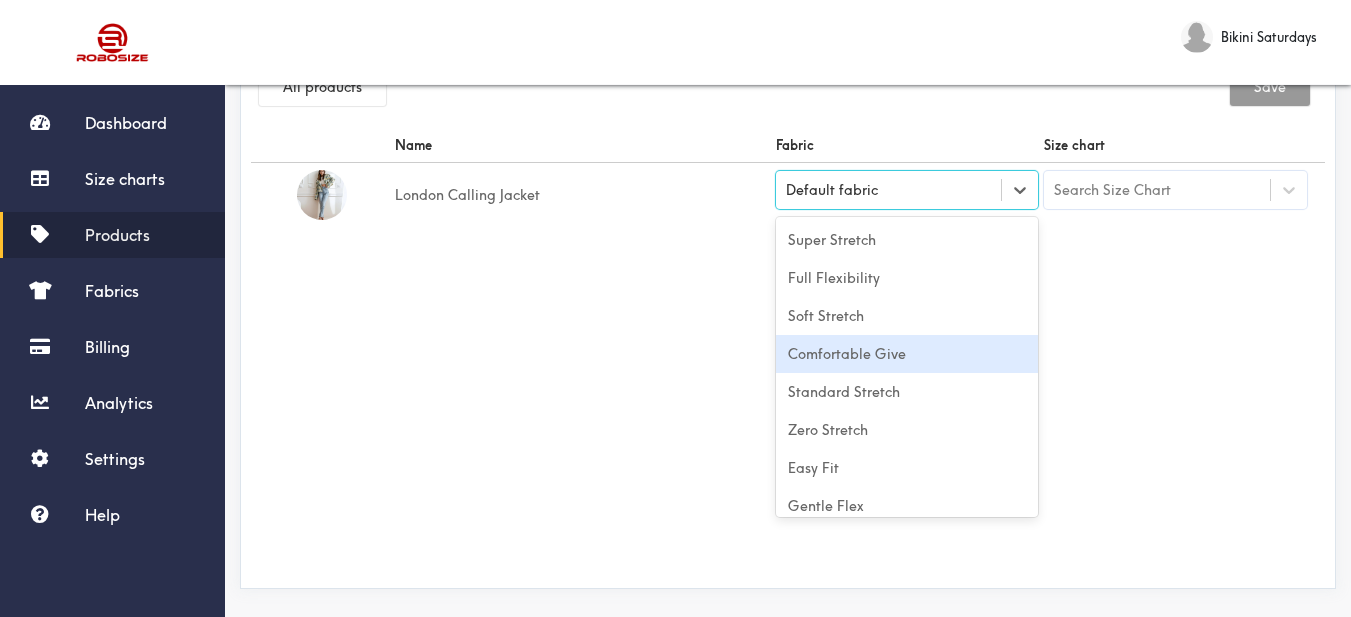scroll, scrollTop: 88, scrollLeft: 0, axis: vertical 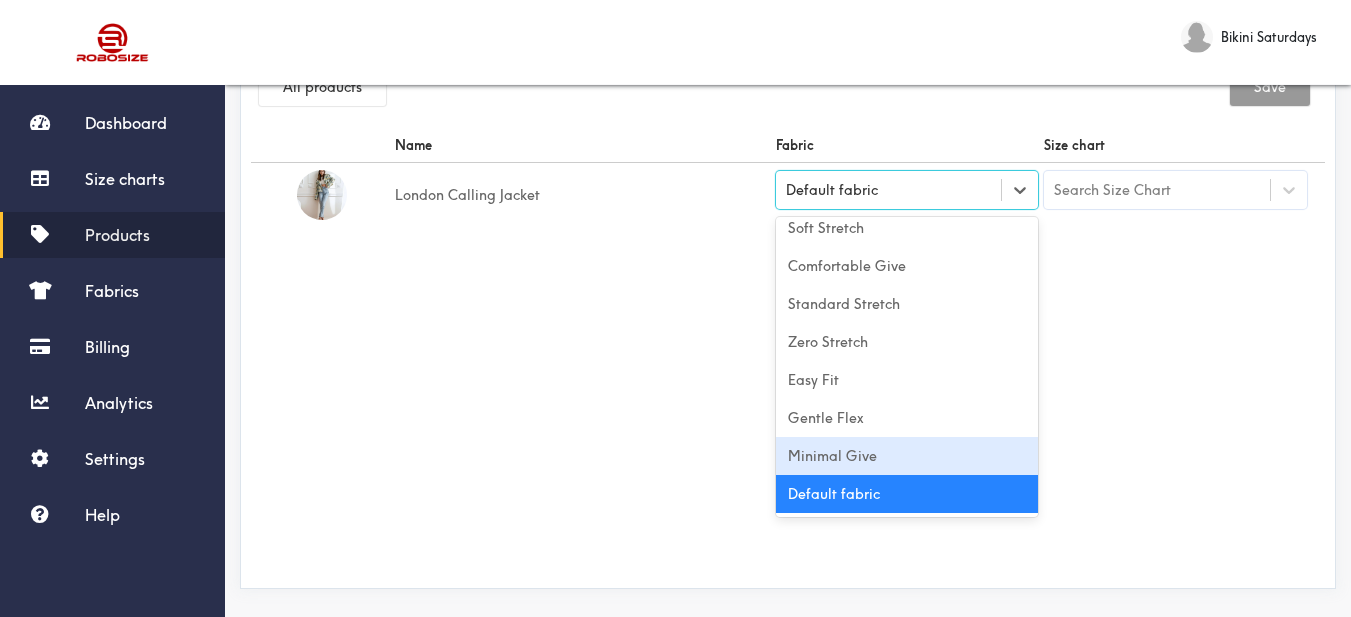 click on "Minimal Give" at bounding box center [907, 456] 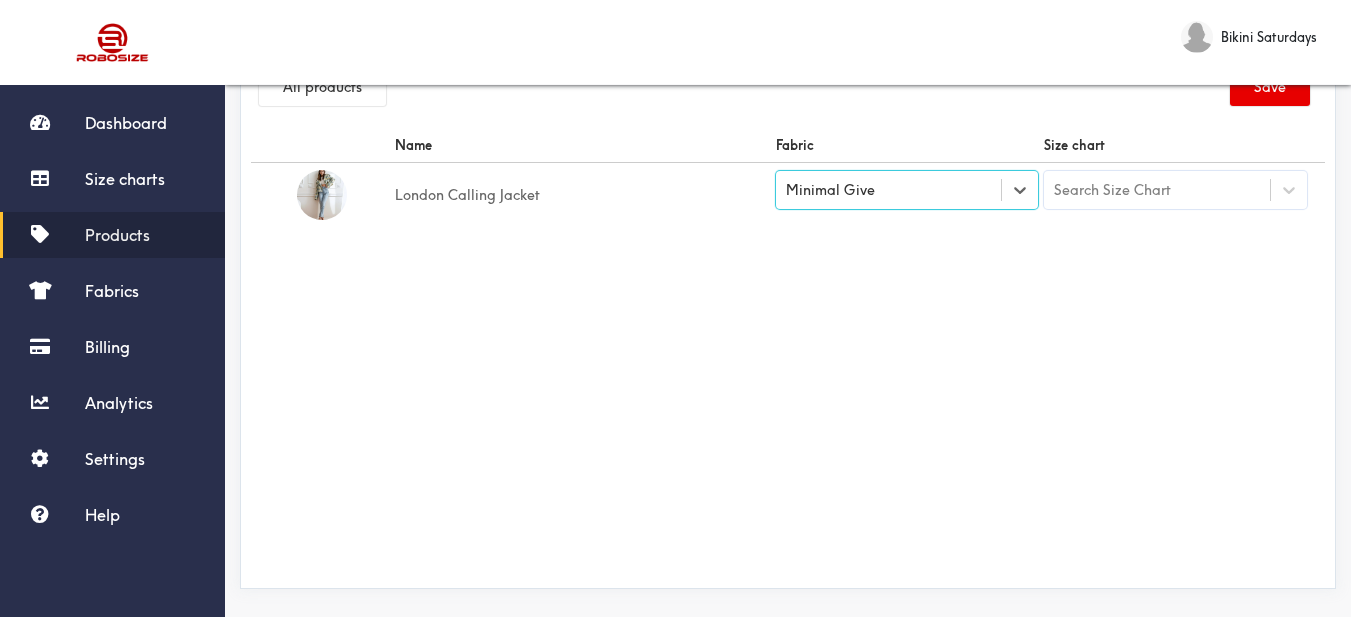 click on "Name Fabric Size chart London Calling Jacket option [object Object], selected.   Select is focused , press Down to open the menu,  Minimal Give	 Search Size Chart" at bounding box center [788, 353] 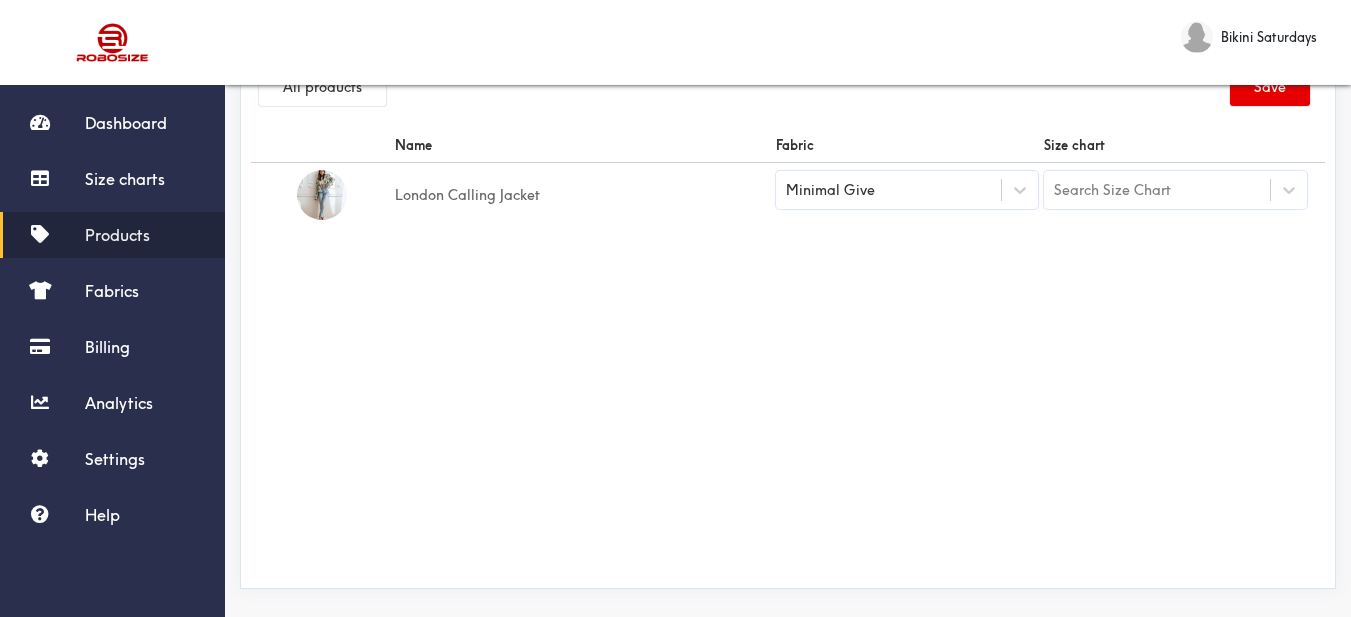 click on "Search Size Chart" at bounding box center (1112, 190) 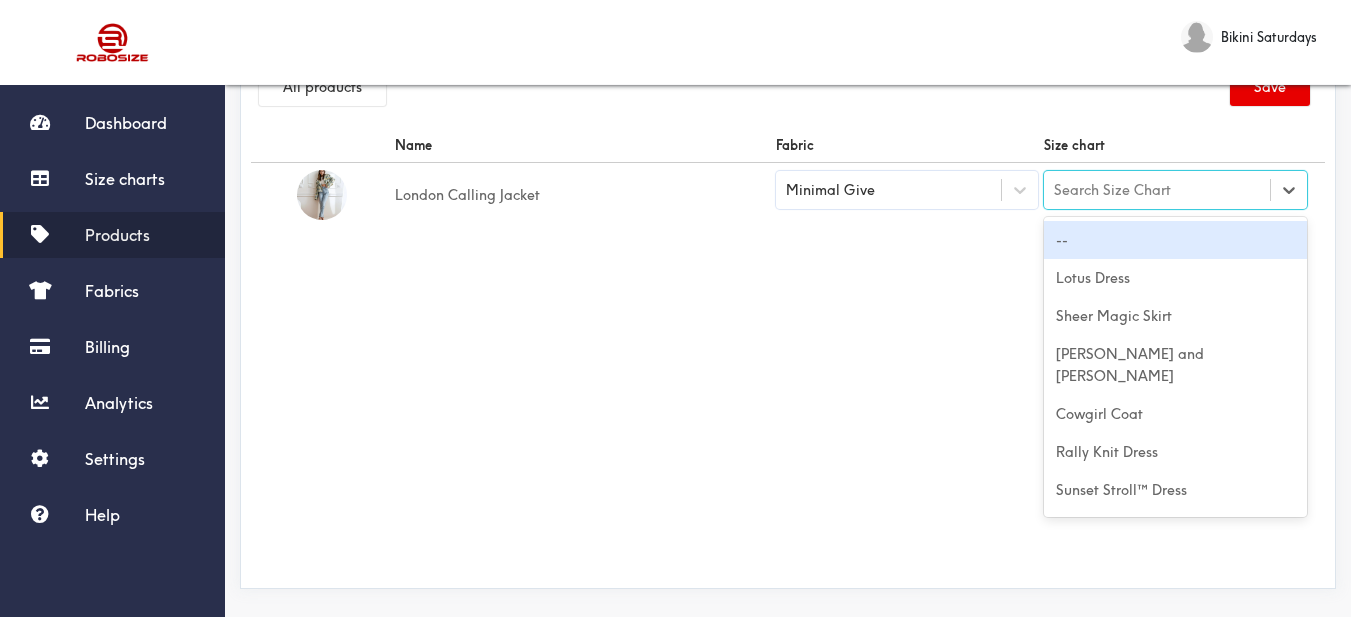 paste on "London Calling Jacket" 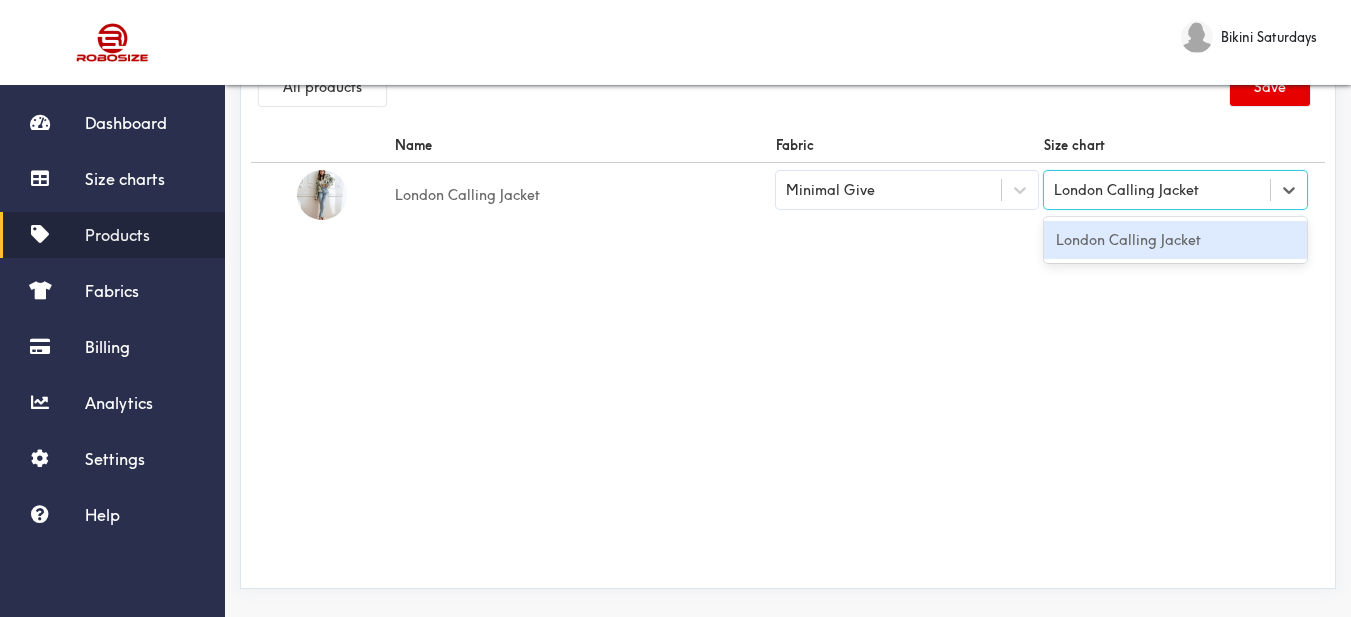 click on "London Calling Jacket" at bounding box center (1175, 240) 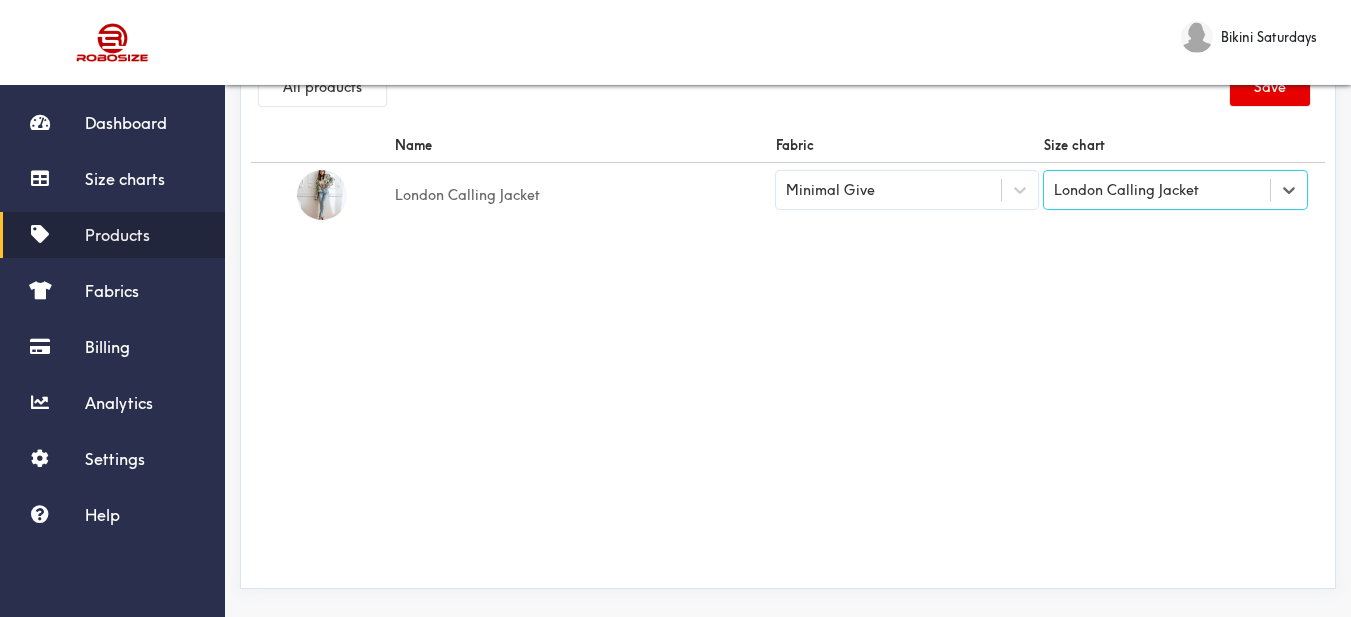 click on "Name Fabric Size chart London Calling Jacket Minimal Give	 option London Calling Jacket, selected.   Select is focused ,type to refine list, press Down to open the menu,  London Calling Jacket" at bounding box center [788, 353] 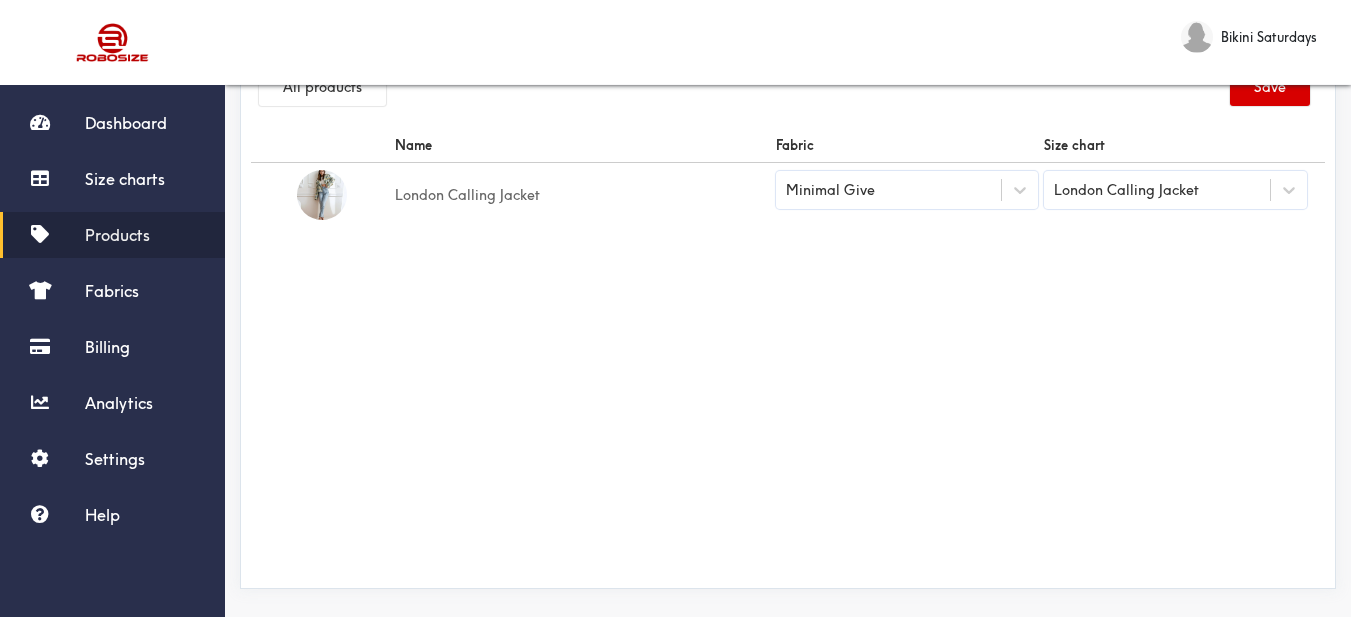 click on "Save" at bounding box center (1270, 87) 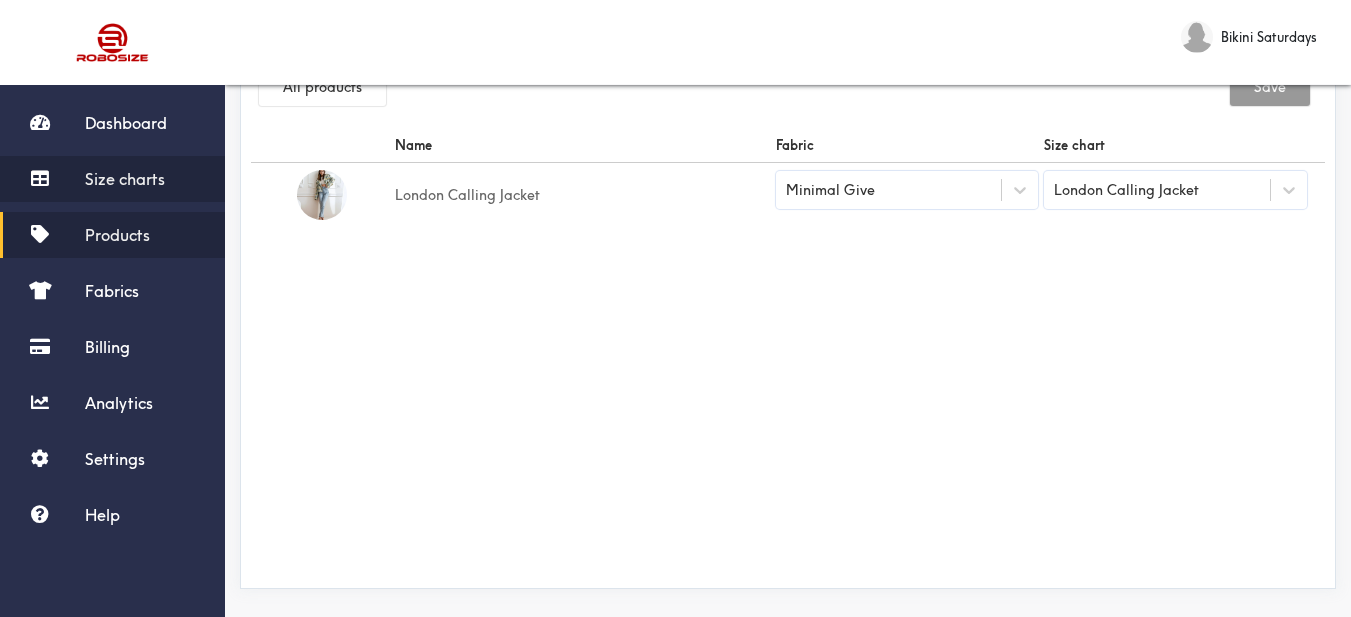 click on "Size charts" at bounding box center [125, 179] 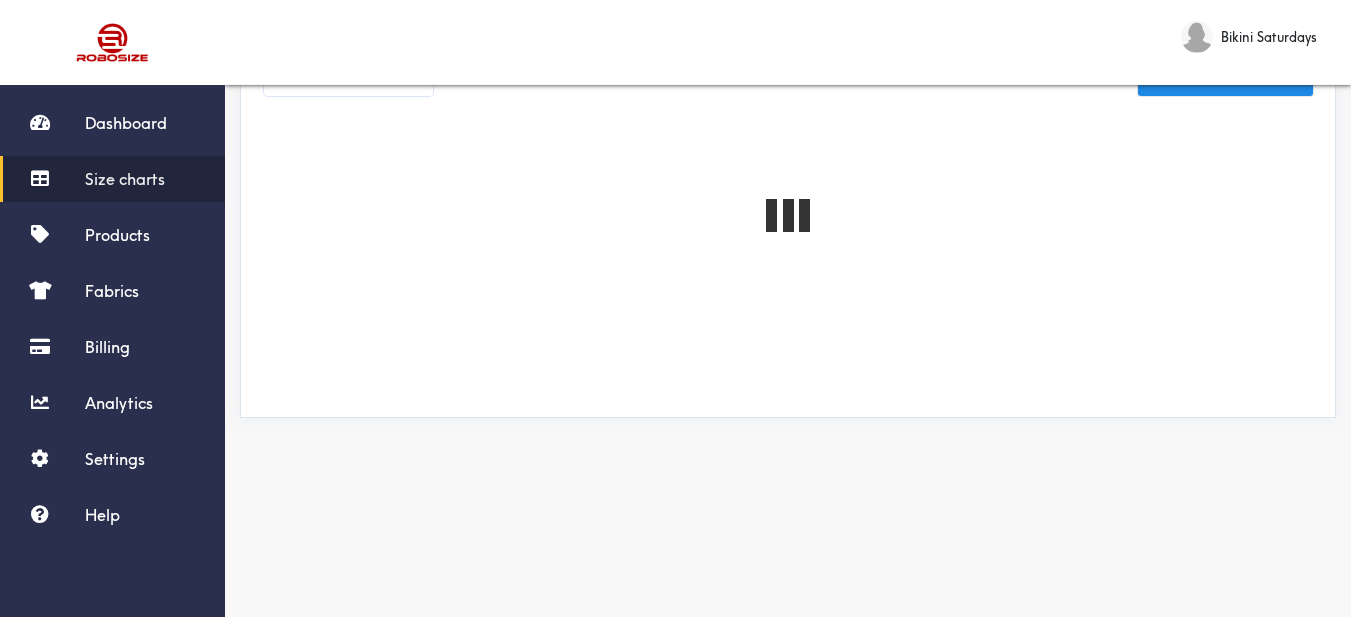 scroll, scrollTop: 0, scrollLeft: 0, axis: both 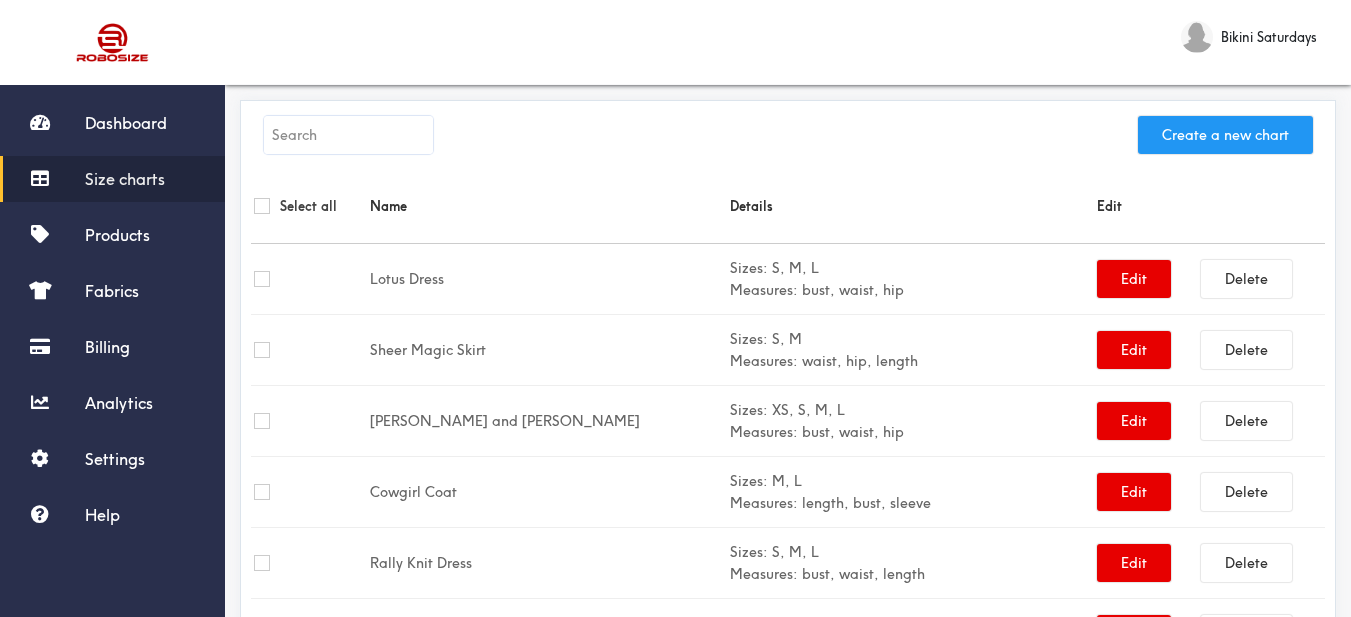 click on "Create a new chart" at bounding box center [1225, 135] 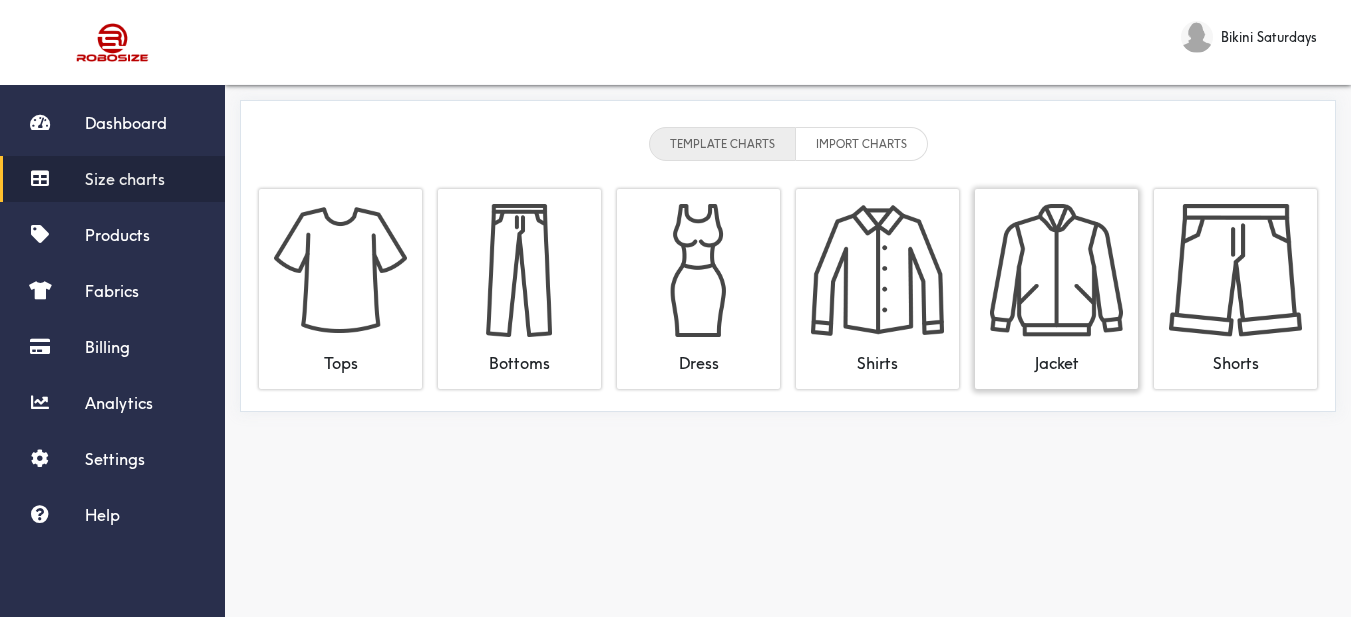 click at bounding box center [1056, 270] 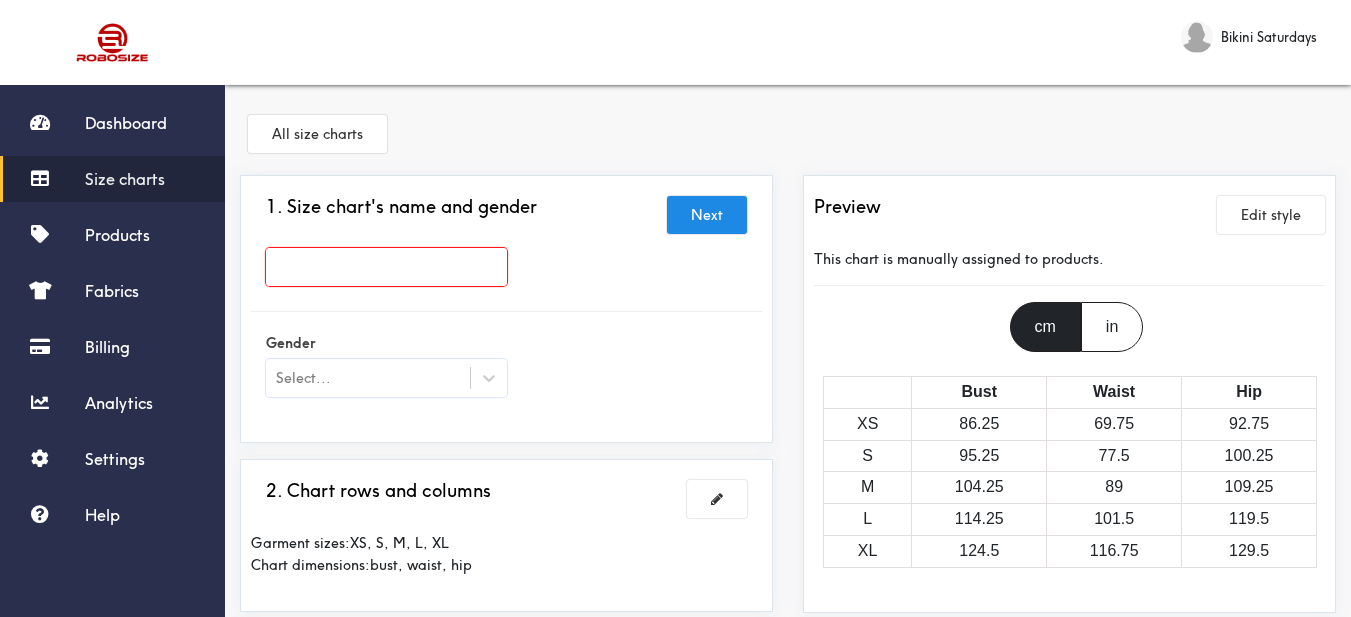 click at bounding box center [386, 267] 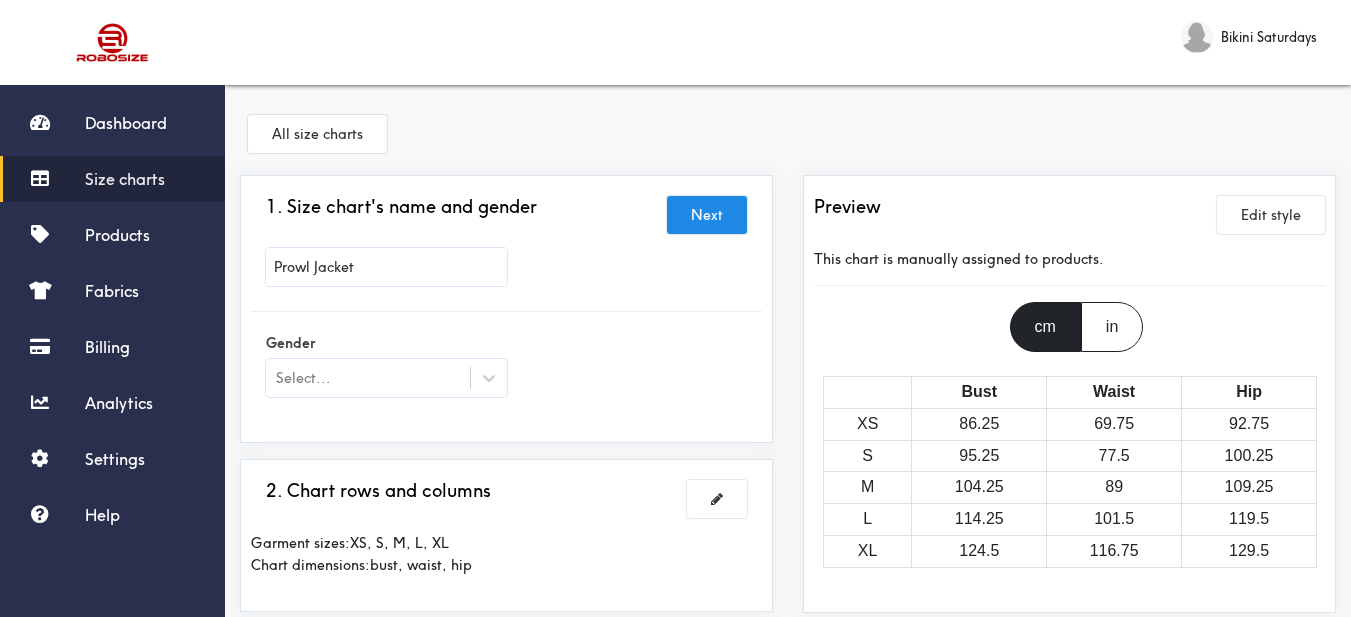 type on "Prowl Jacket" 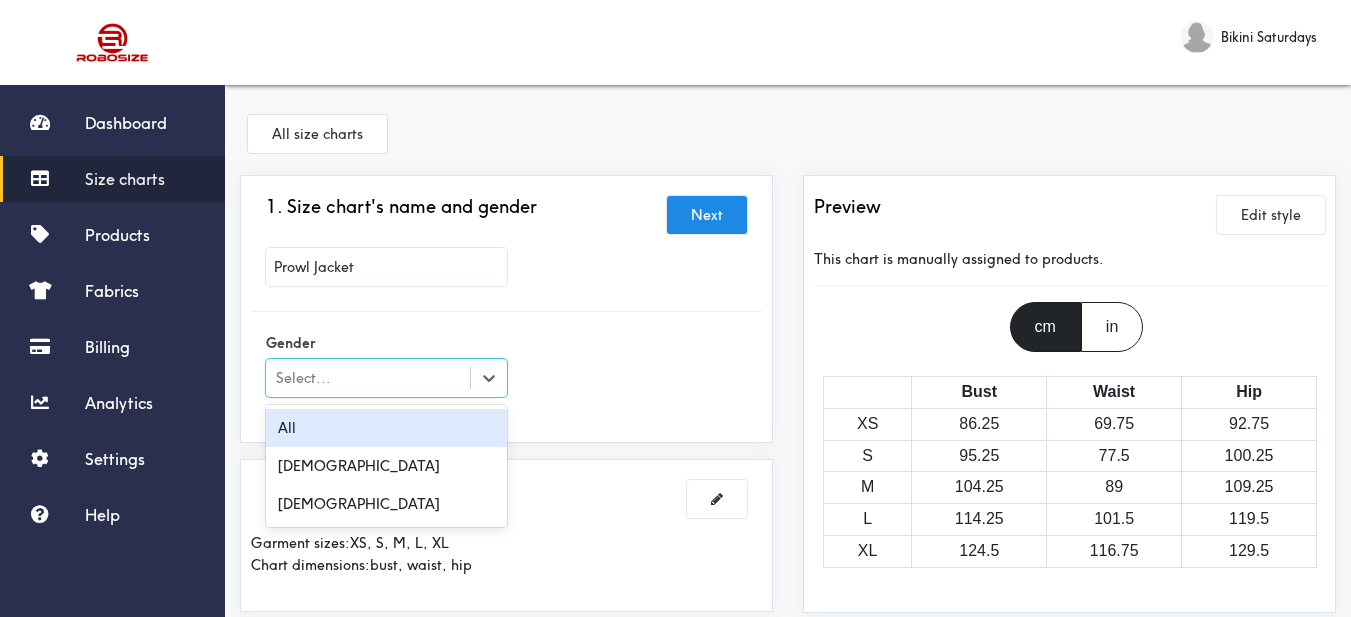 click on "Select..." at bounding box center (368, 378) 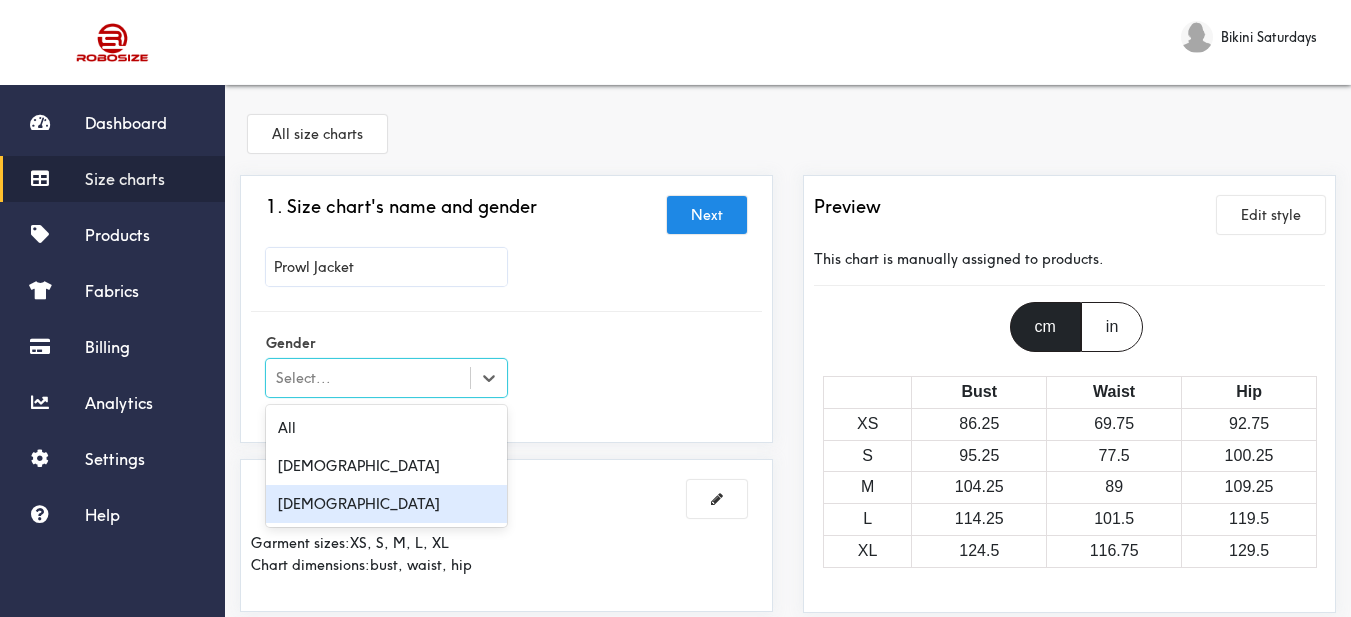 drag, startPoint x: 420, startPoint y: 504, endPoint x: 589, endPoint y: 425, distance: 186.55295 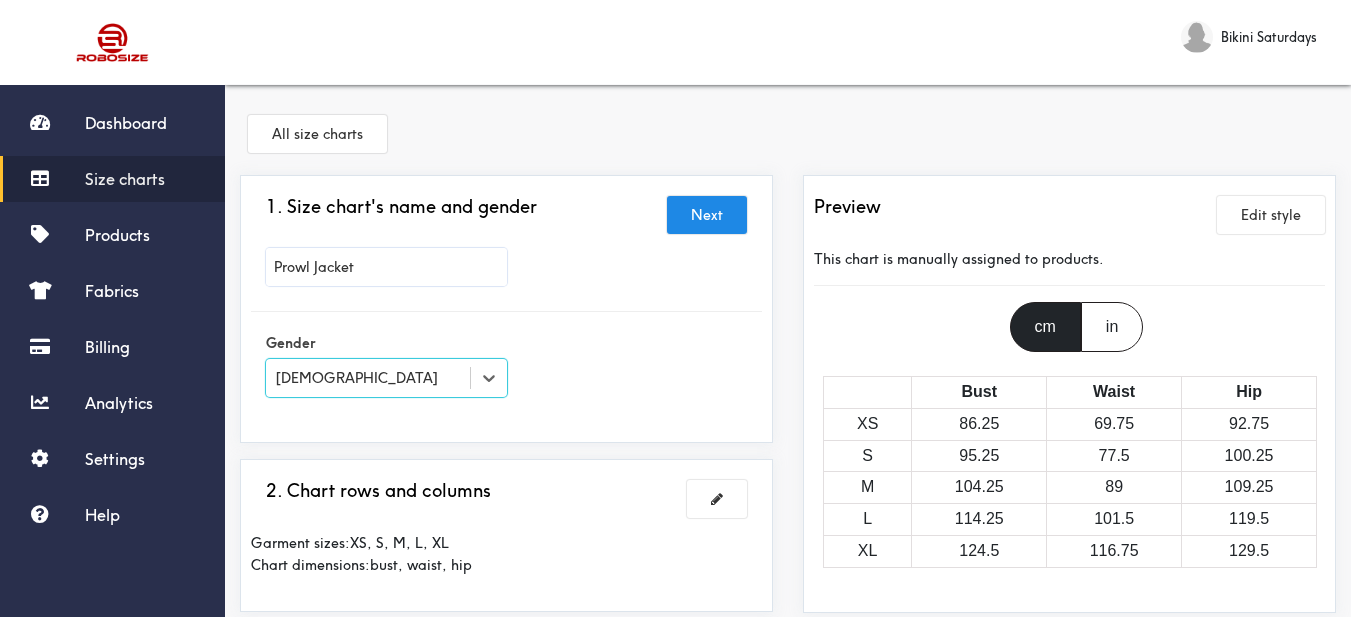 click on "Gender option [DEMOGRAPHIC_DATA], selected.   Select is focused , press Down to open the menu,  [DEMOGRAPHIC_DATA]" at bounding box center [506, 367] 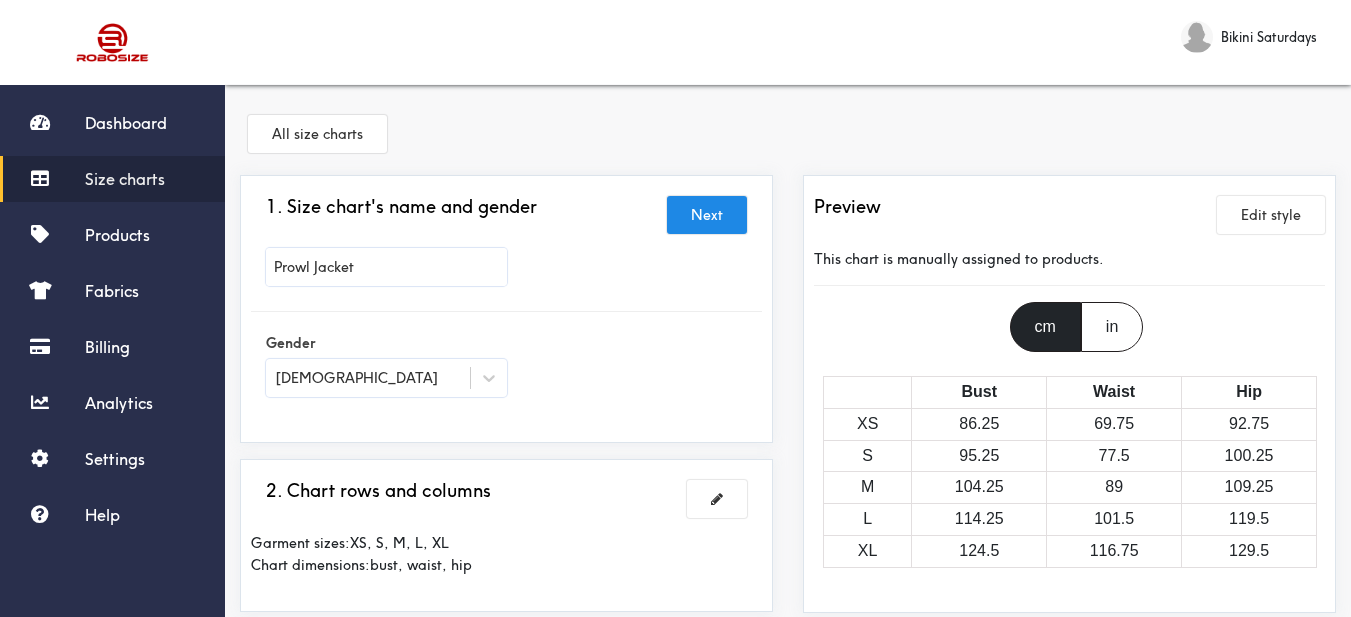 scroll, scrollTop: 300, scrollLeft: 0, axis: vertical 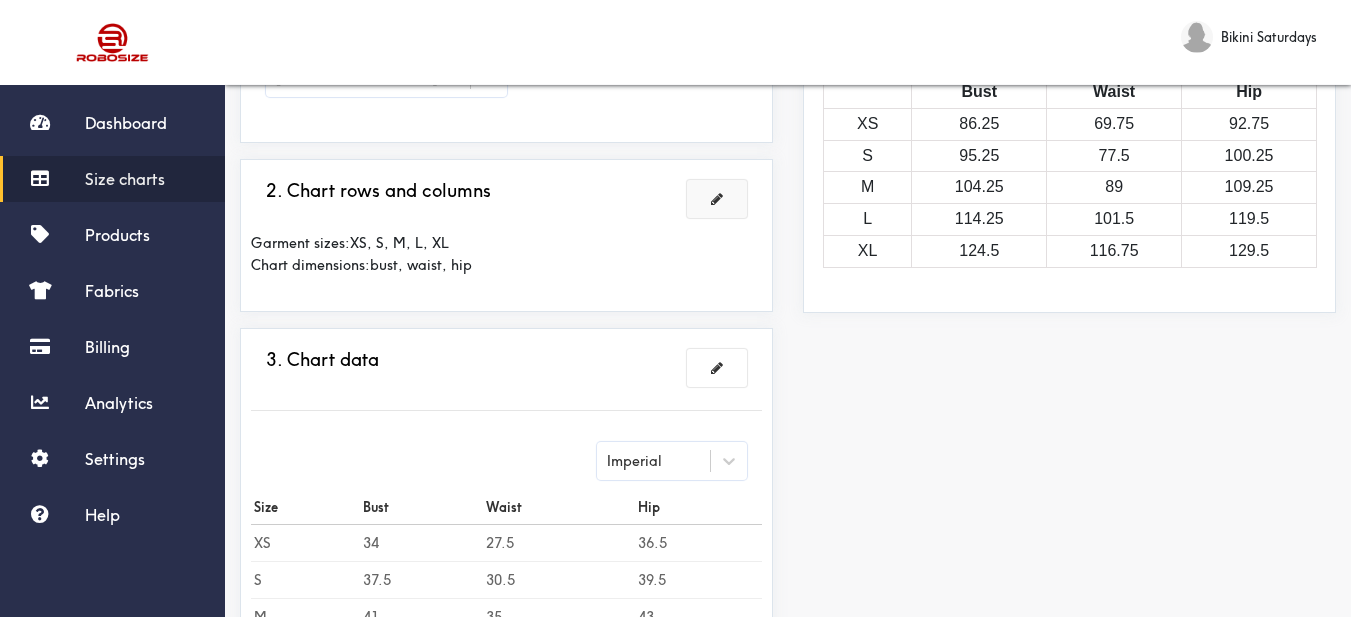 click at bounding box center (717, 199) 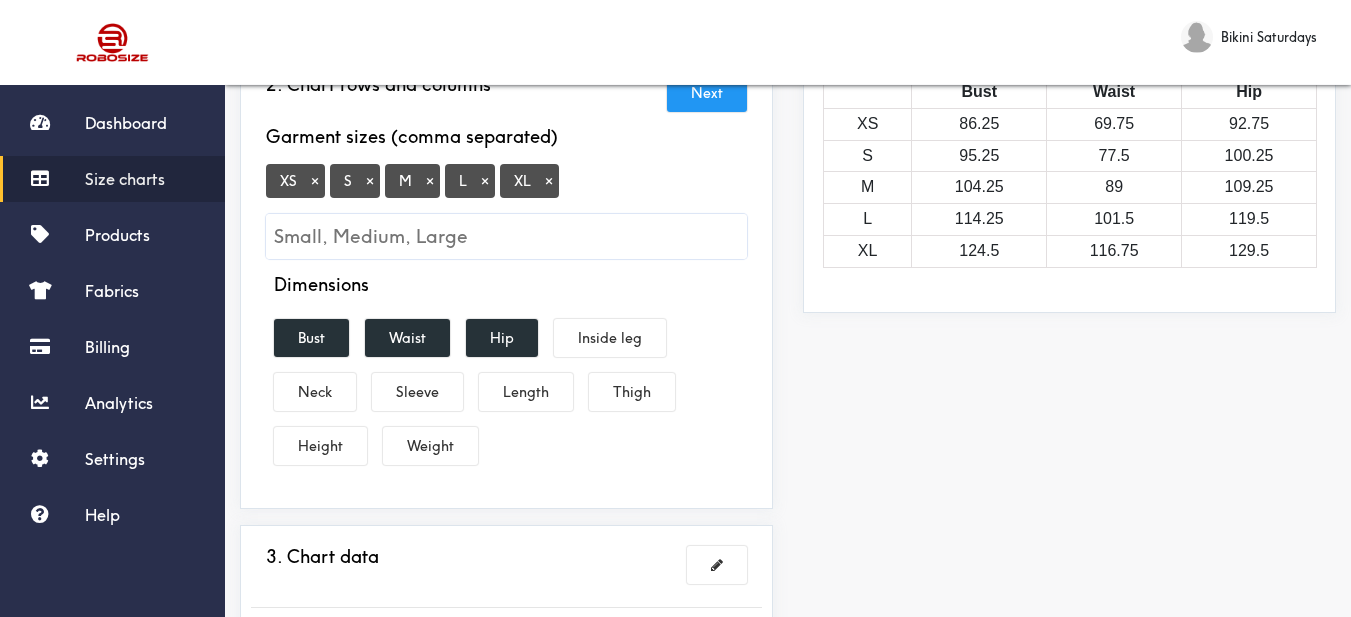 click on "×" at bounding box center [549, 181] 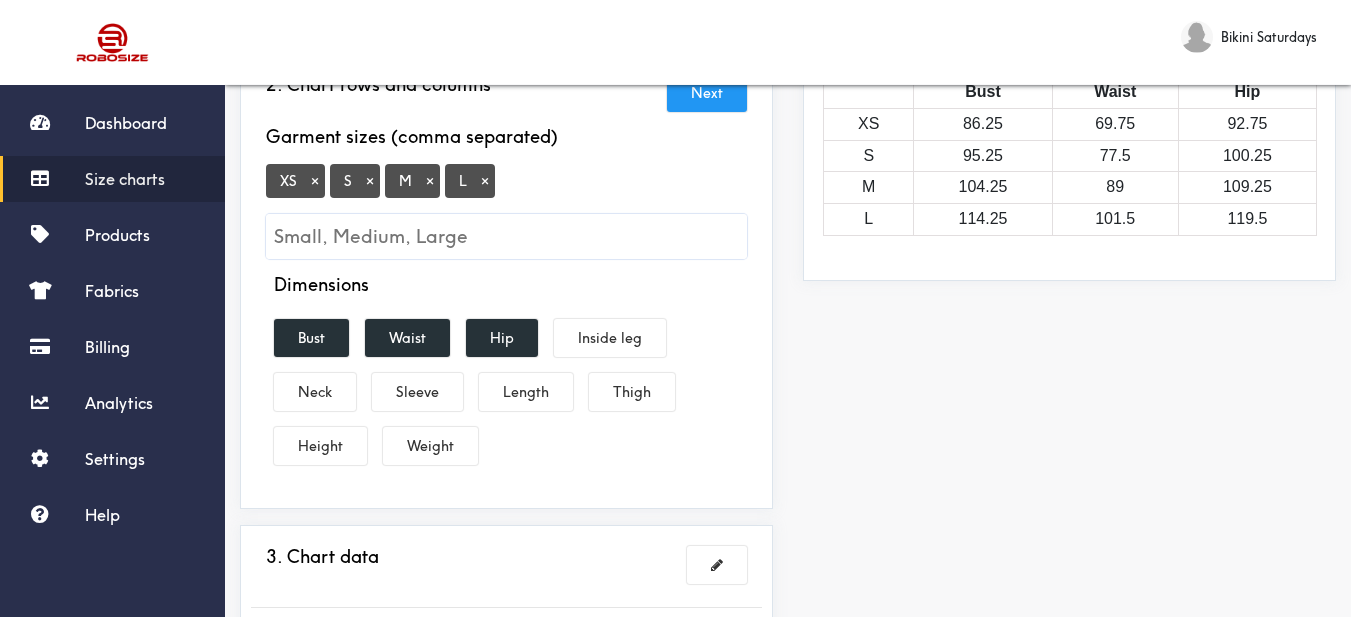 drag, startPoint x: 312, startPoint y: 332, endPoint x: 352, endPoint y: 331, distance: 40.012497 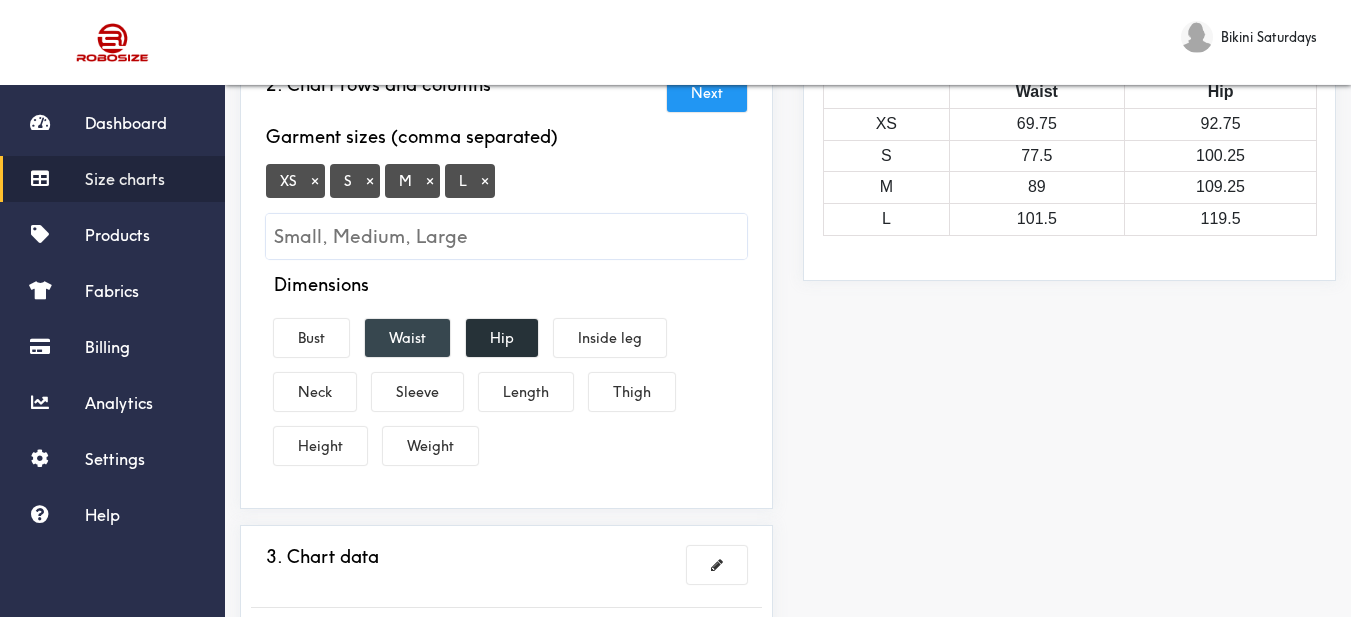click on "Waist" at bounding box center [407, 338] 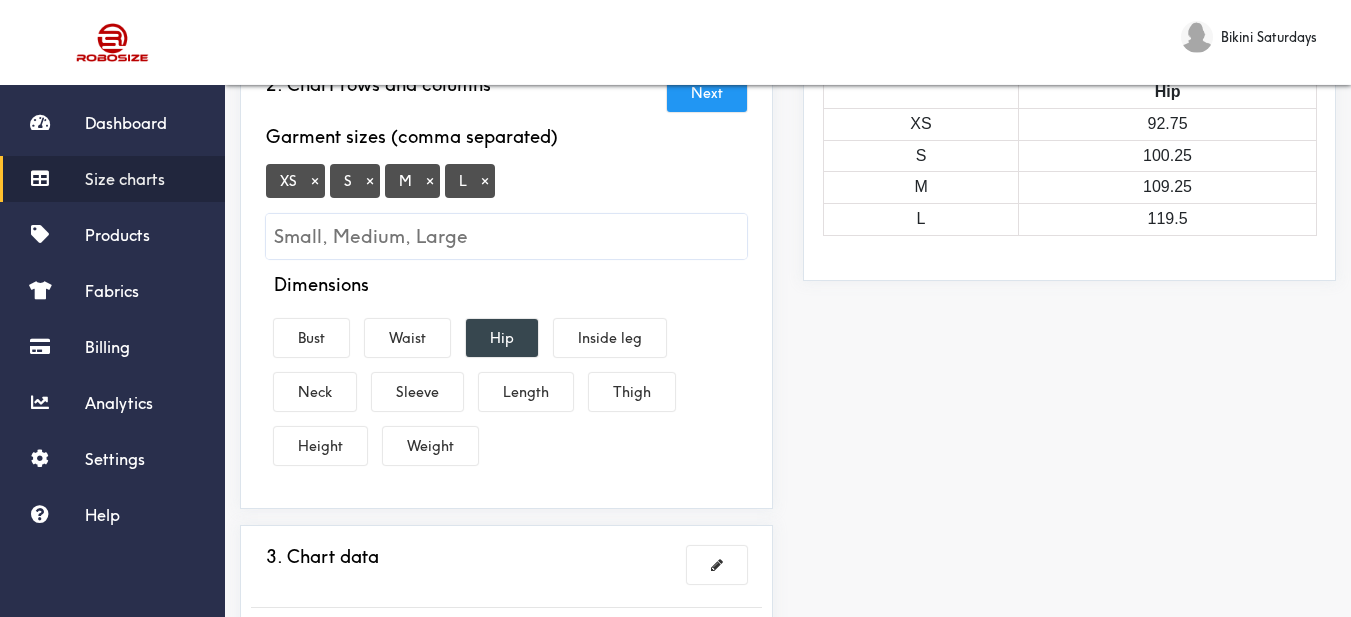 drag, startPoint x: 491, startPoint y: 326, endPoint x: 498, endPoint y: 342, distance: 17.464249 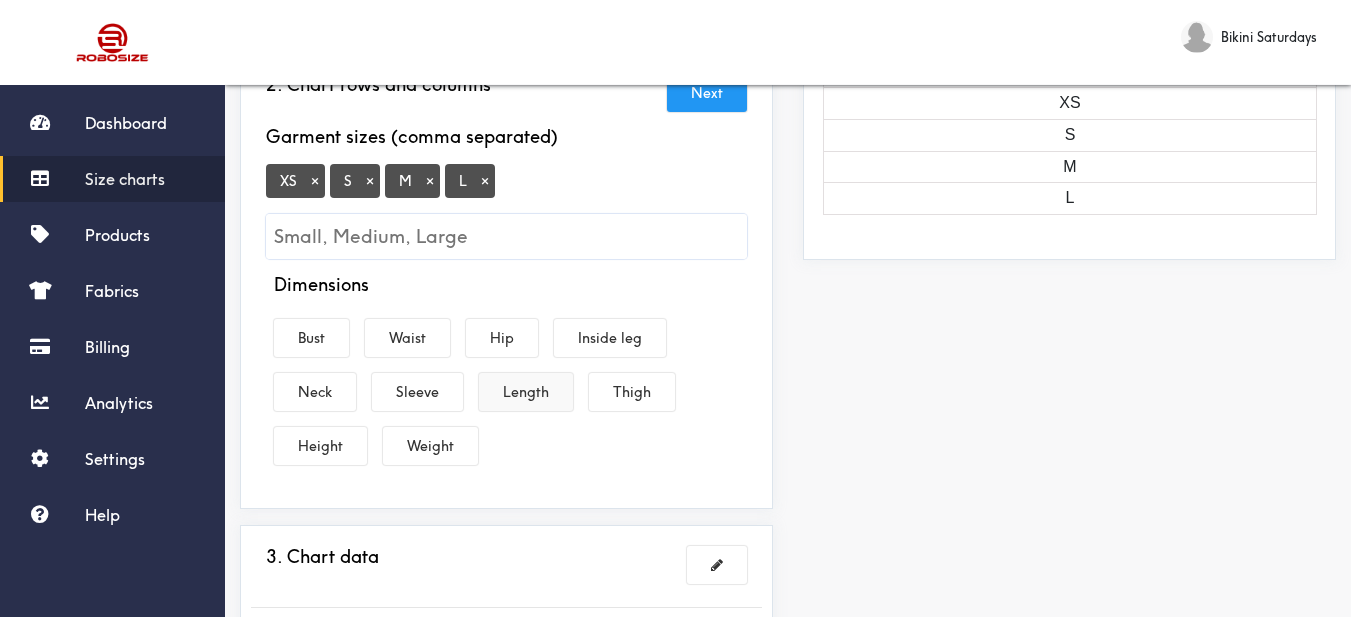 click on "Length" at bounding box center [526, 392] 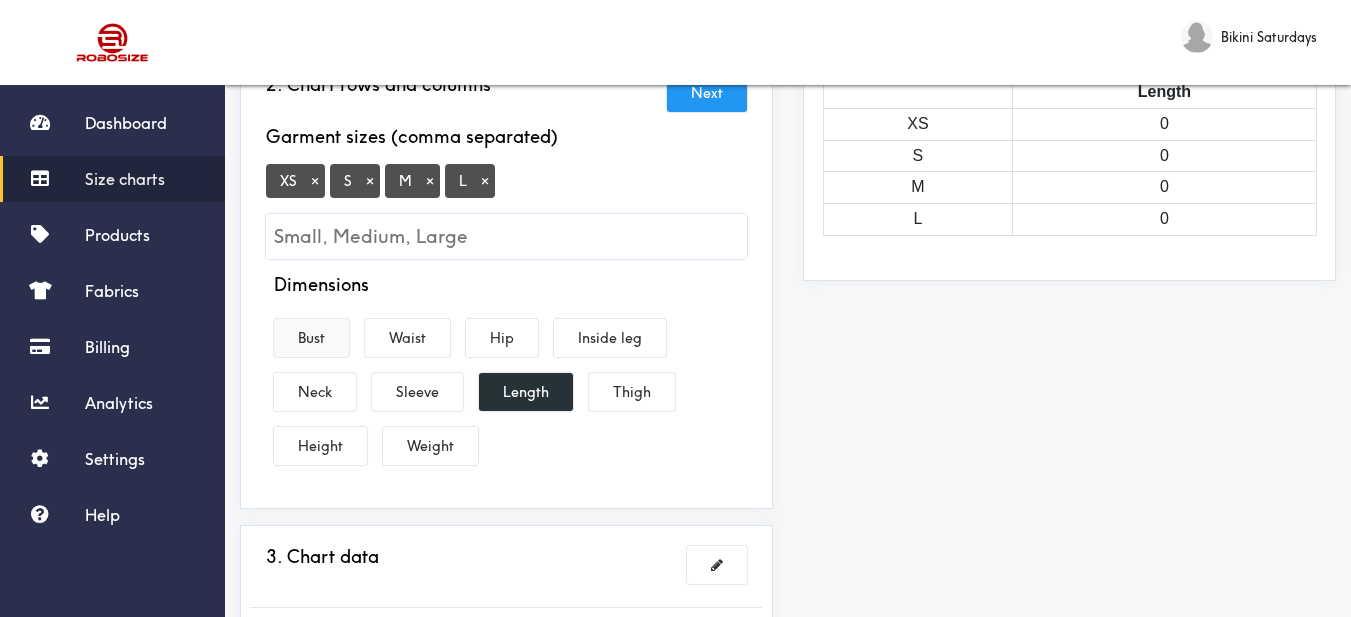 click on "Bust" at bounding box center (311, 338) 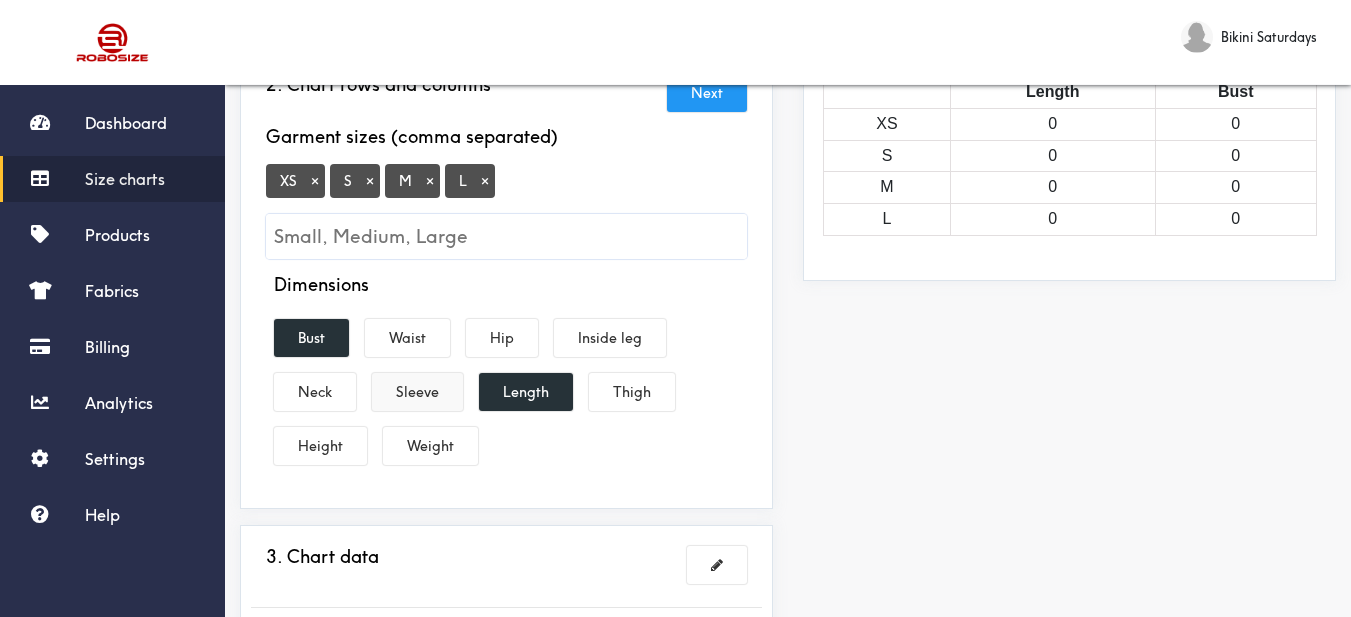 drag, startPoint x: 420, startPoint y: 383, endPoint x: 480, endPoint y: 371, distance: 61.188232 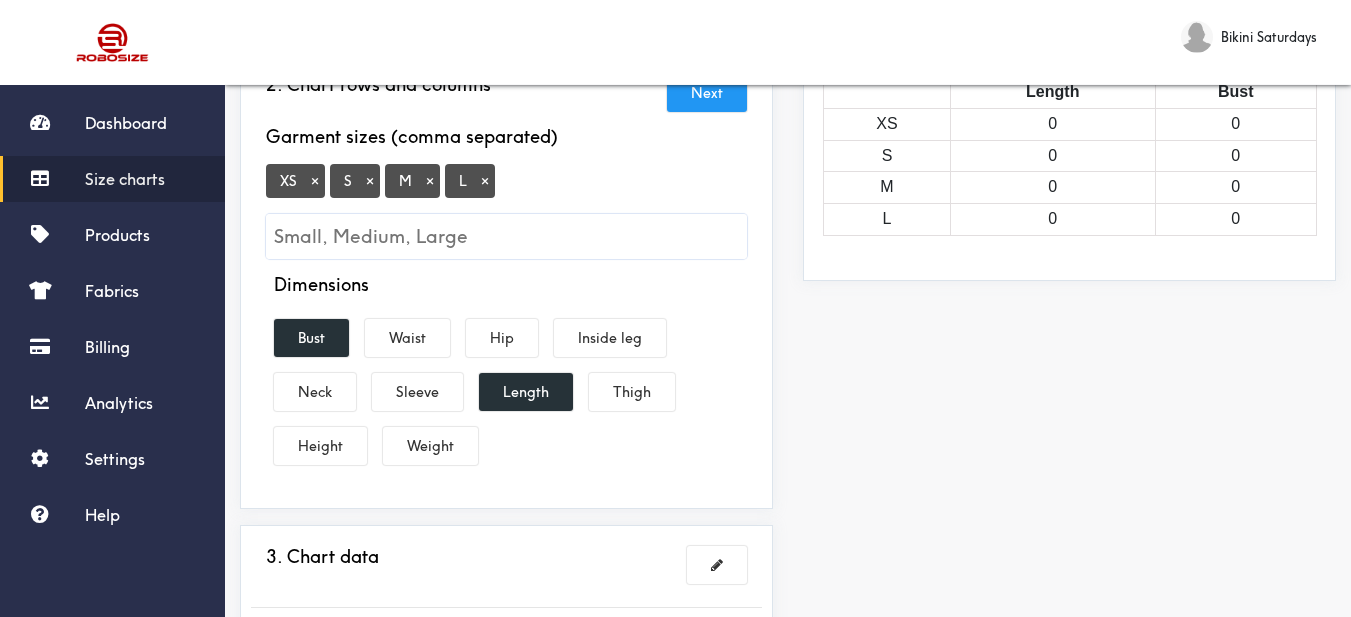 click on "Sleeve" at bounding box center [417, 392] 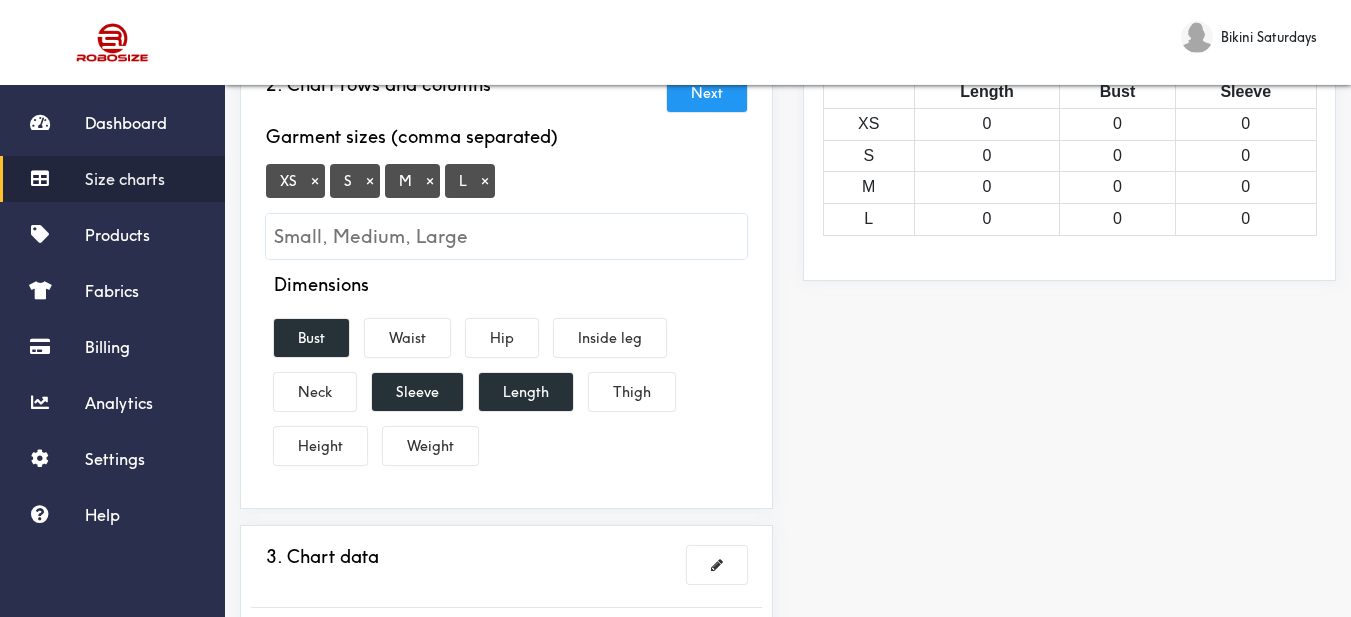 scroll, scrollTop: 600, scrollLeft: 0, axis: vertical 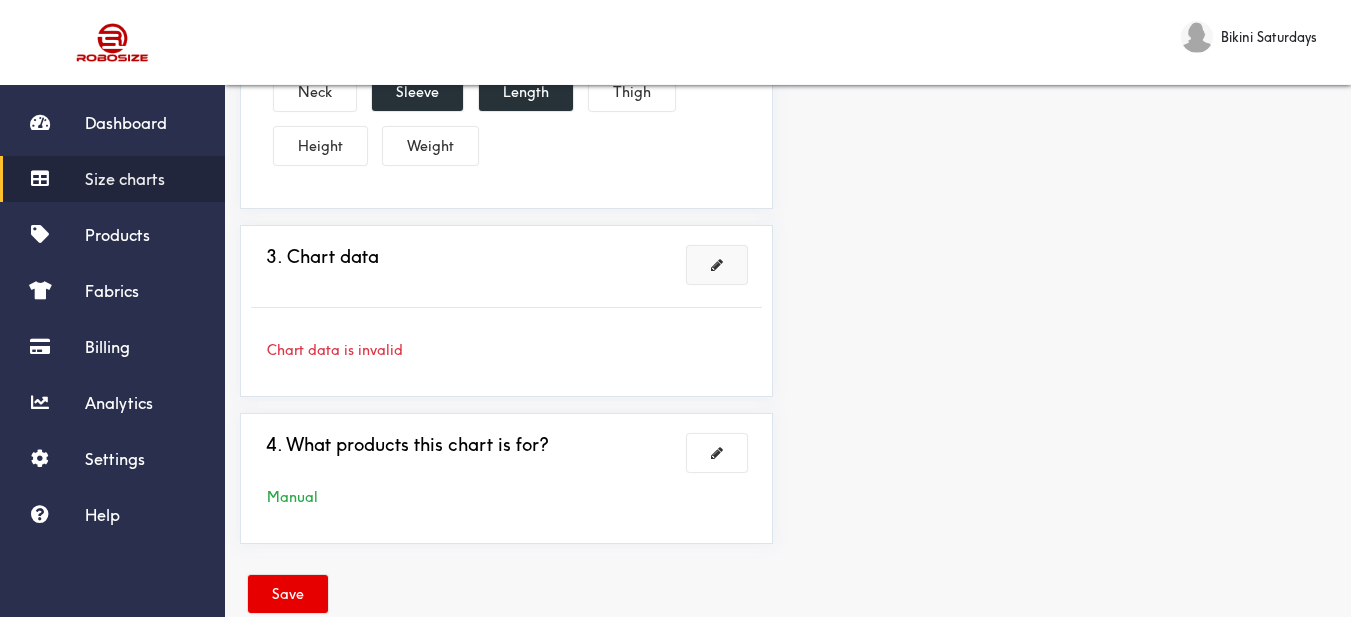 click at bounding box center (717, 265) 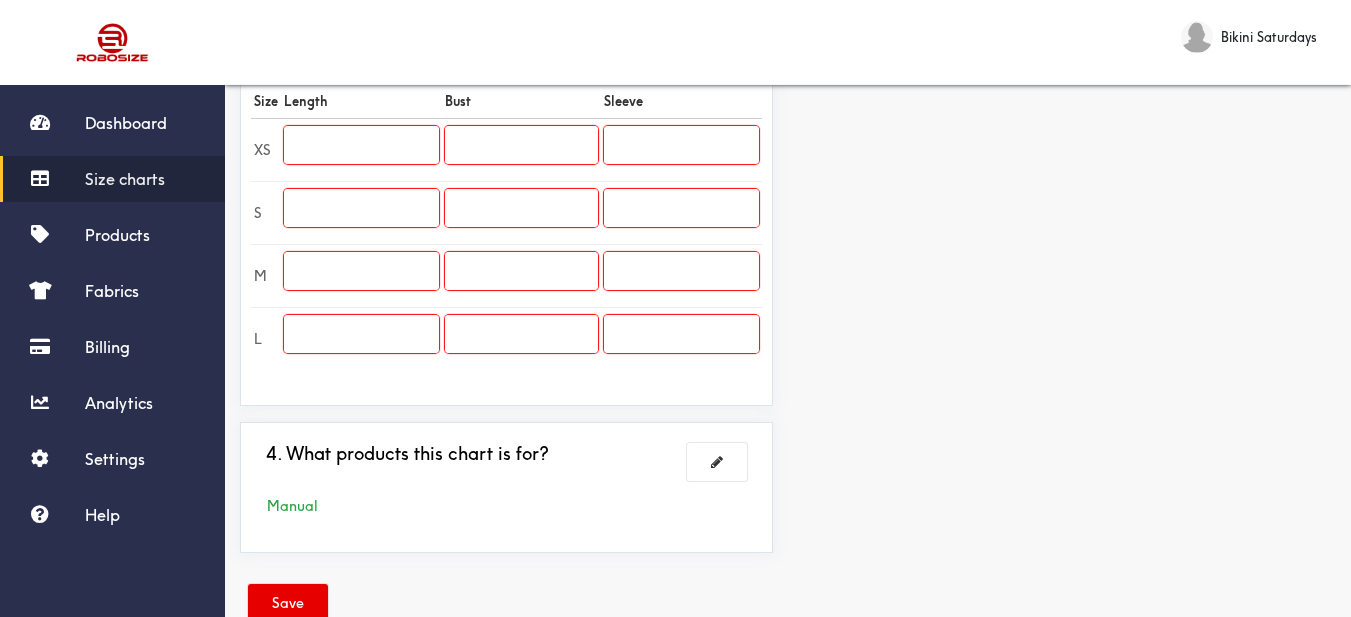 click at bounding box center [361, 145] 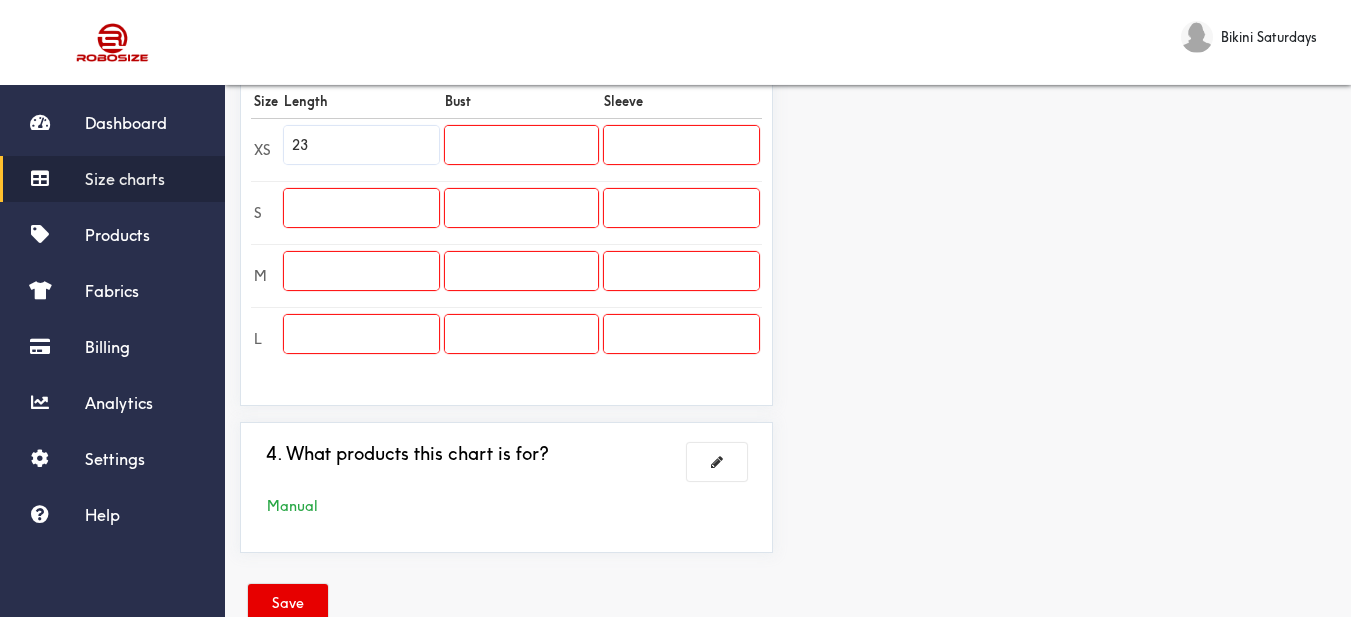 type on "23" 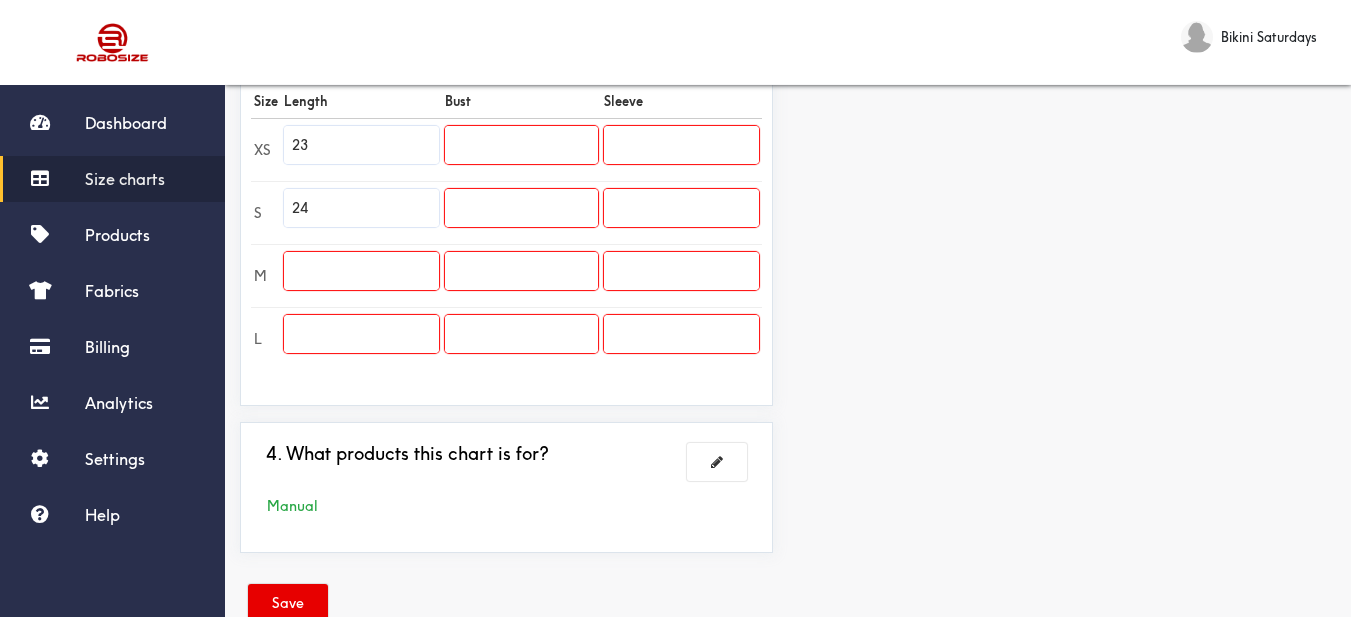 type on "24" 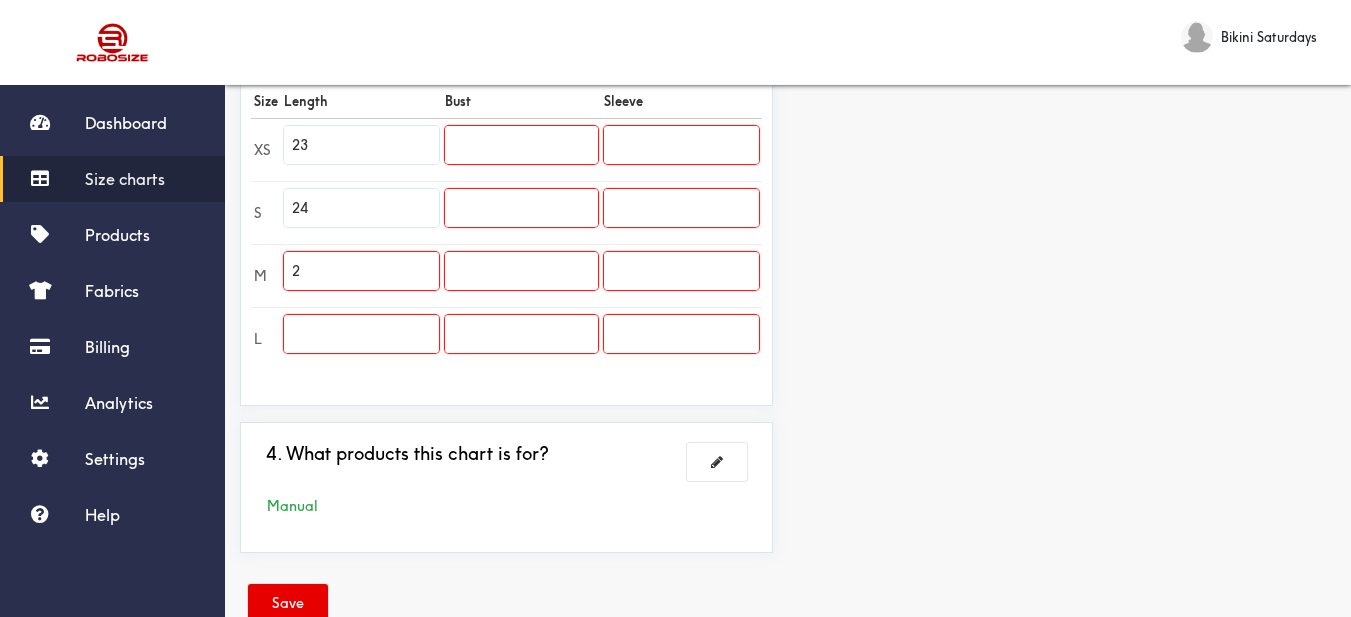 click on "2" at bounding box center (361, 271) 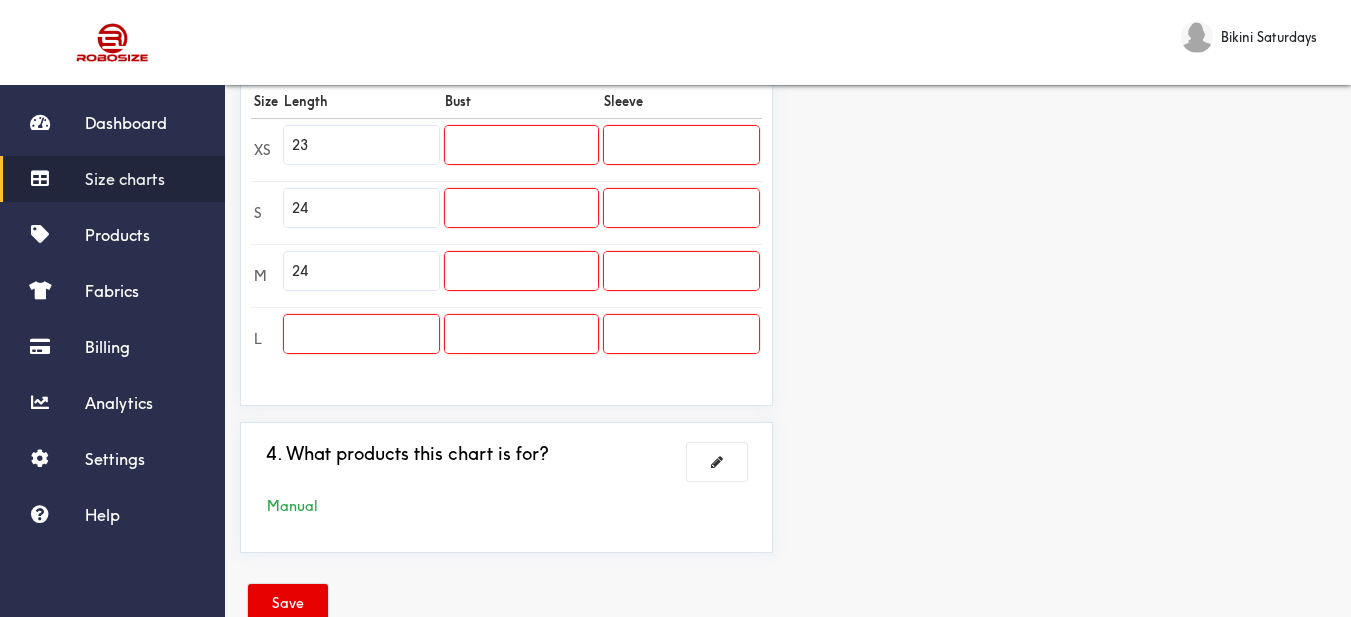 type on "24" 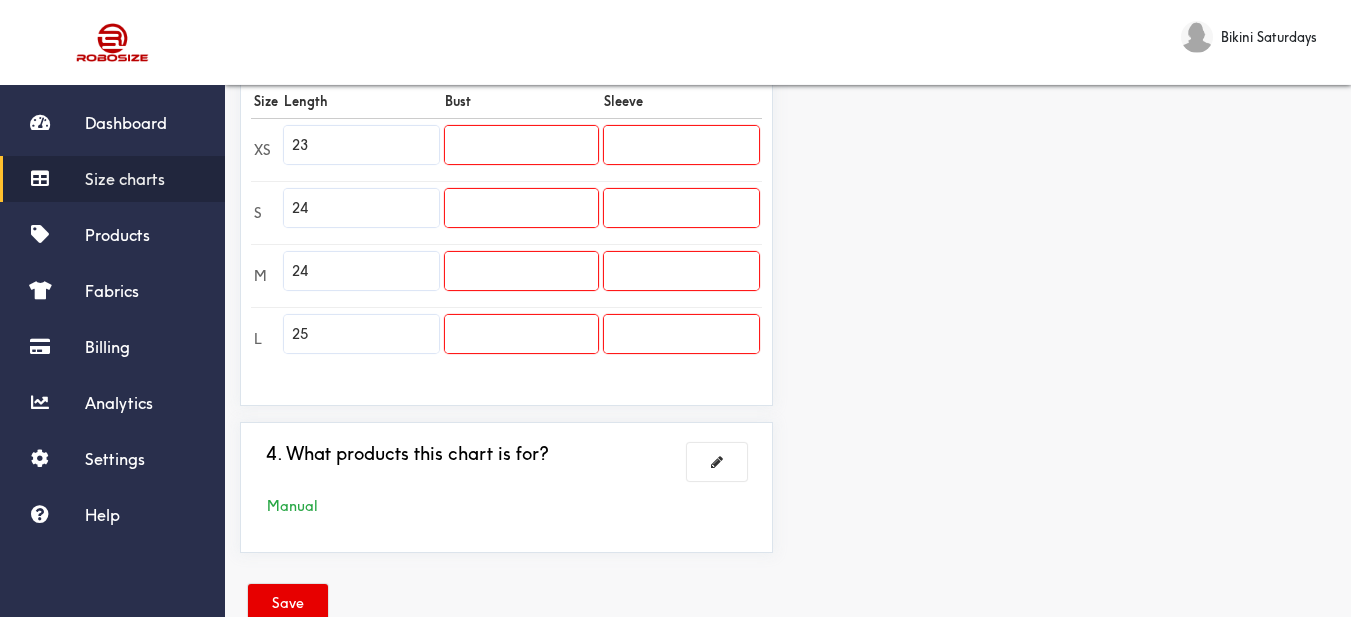 type on "25" 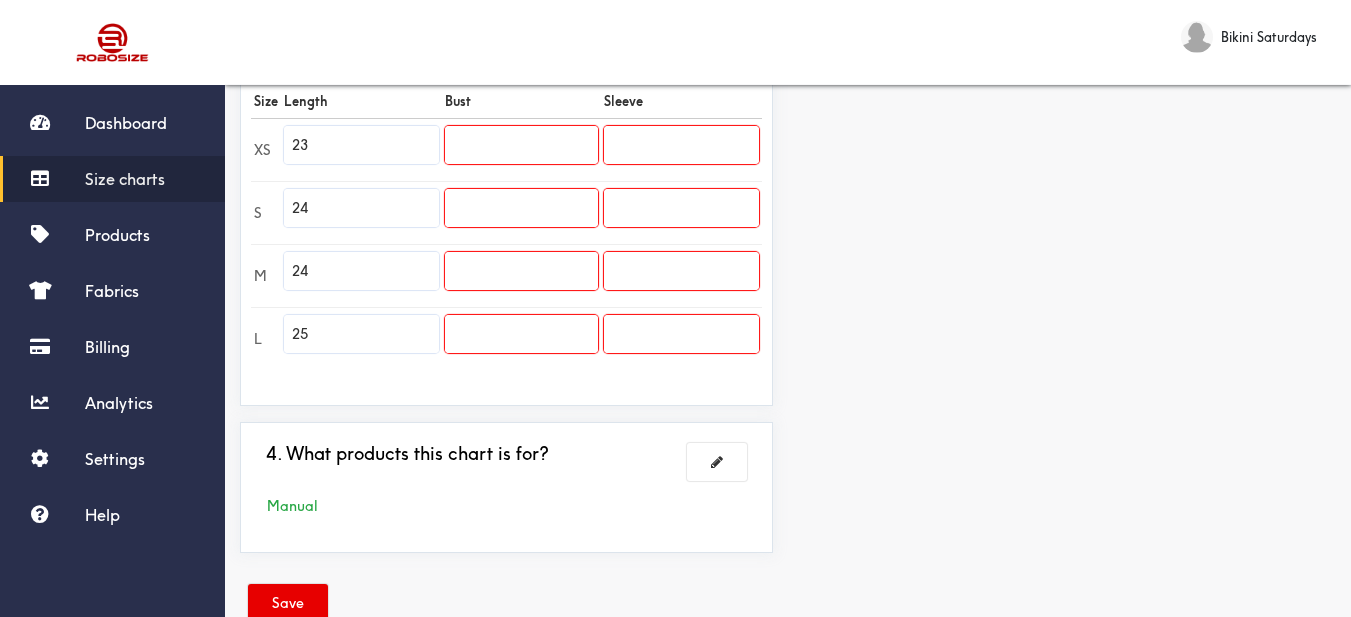click at bounding box center (521, 145) 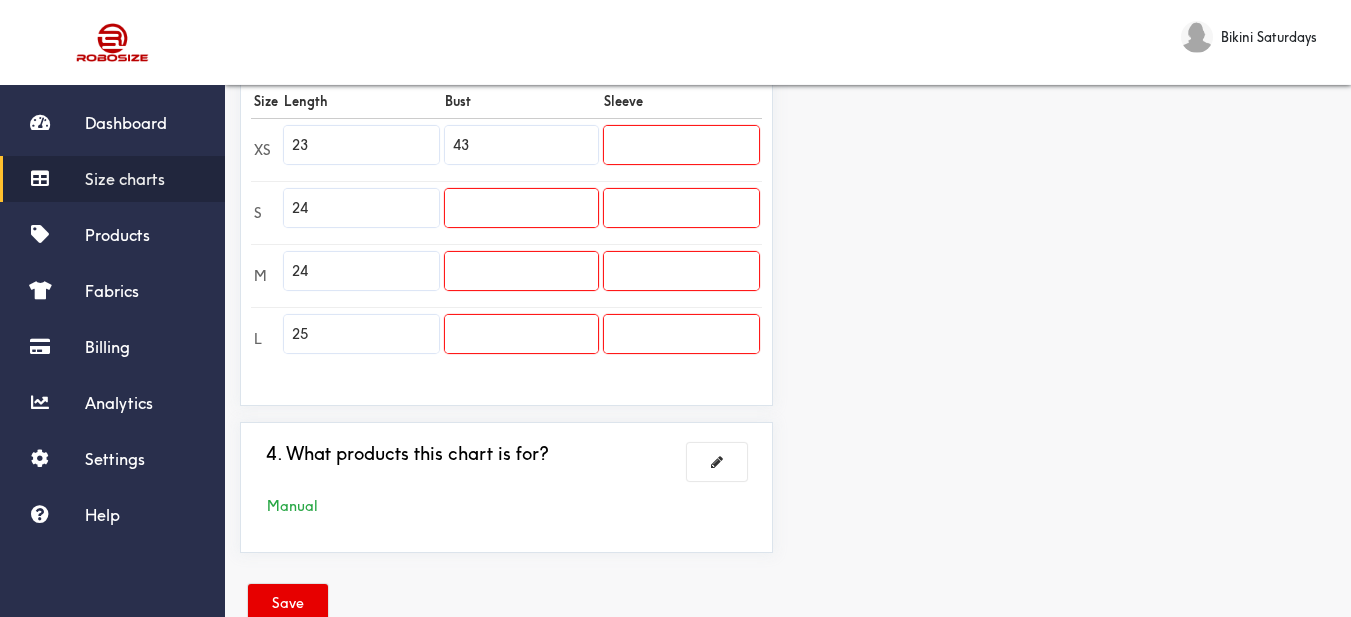 type on "43" 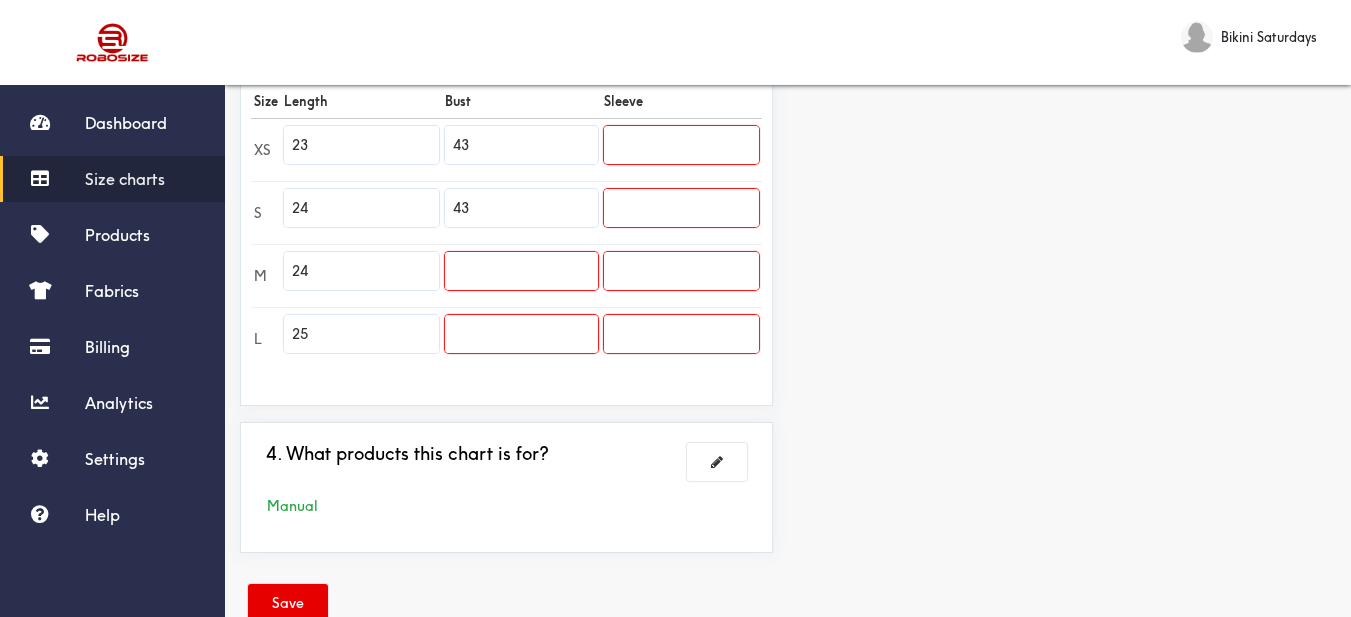 type on "43" 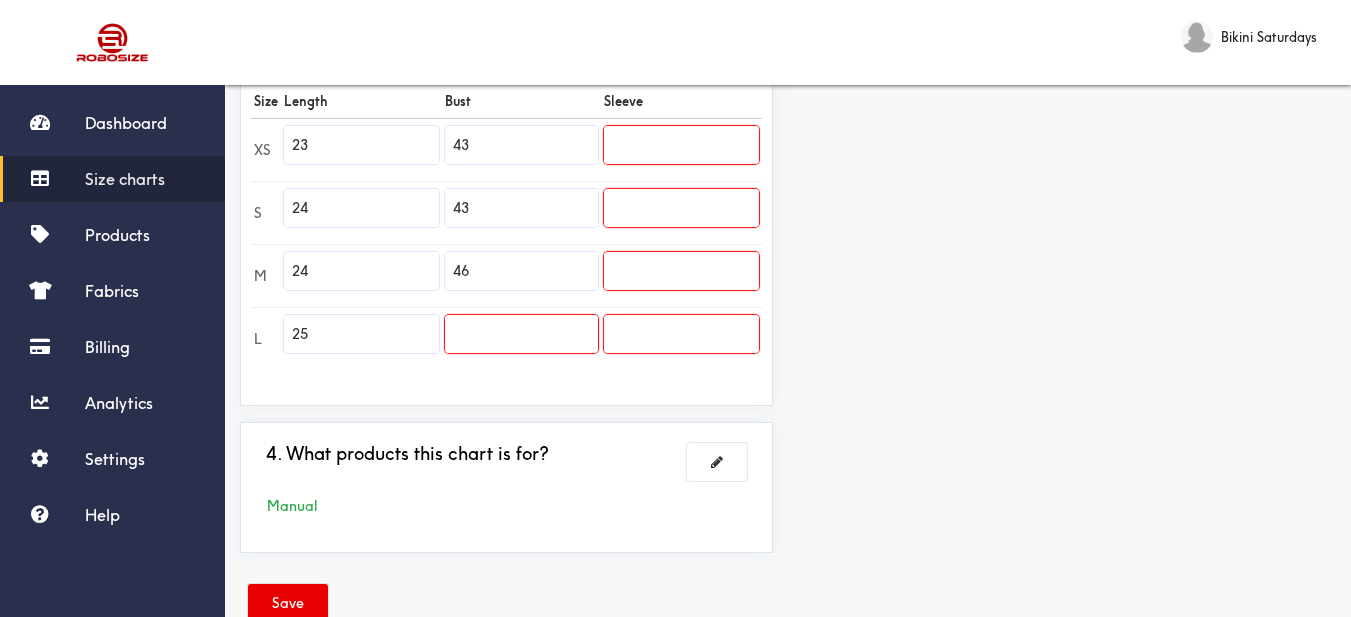 type on "46" 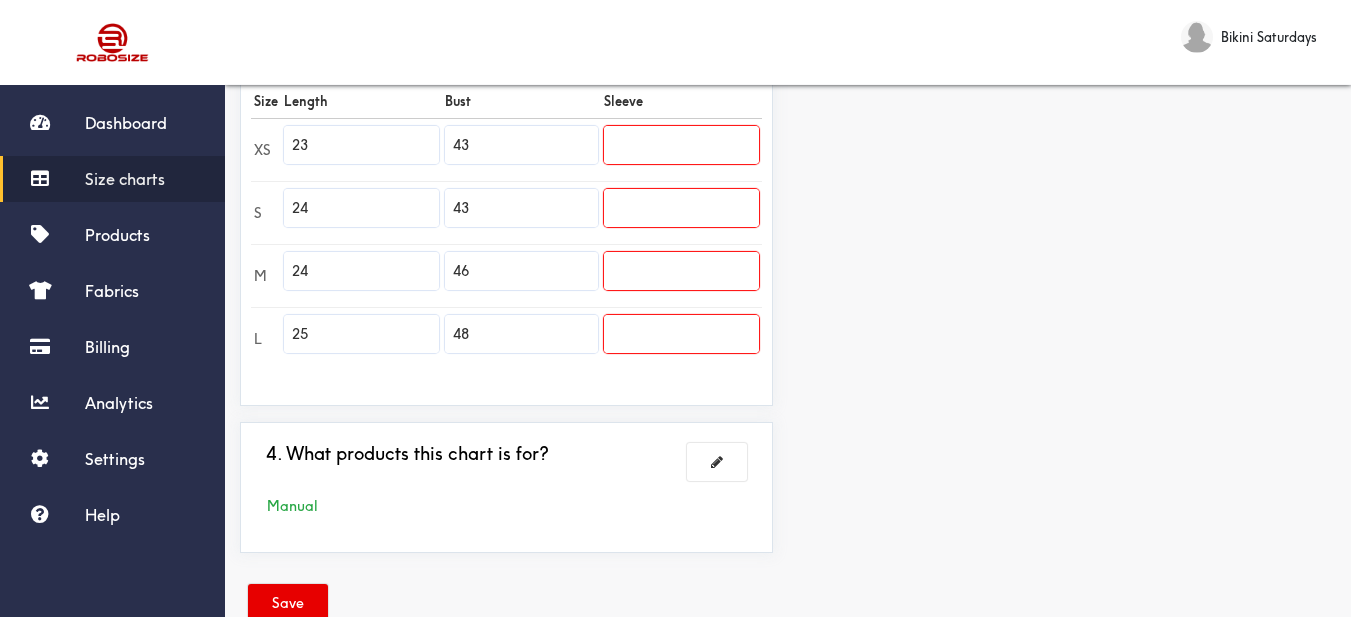 type on "48" 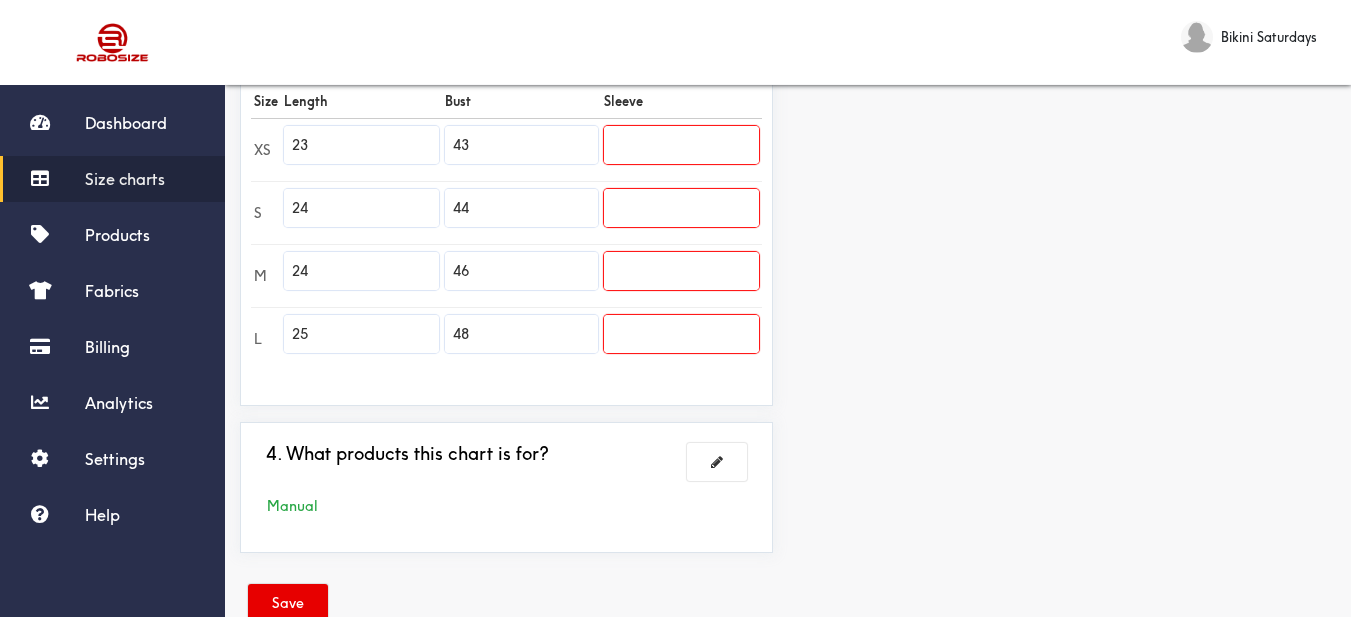 type on "44" 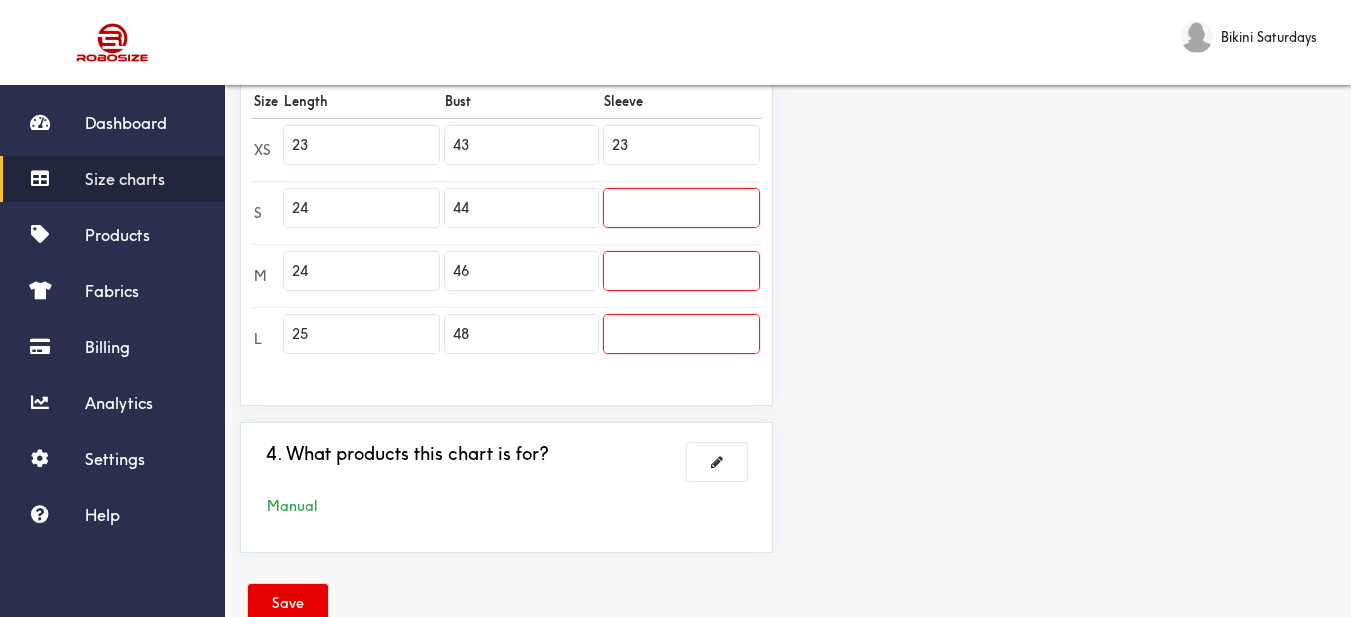 type on "23" 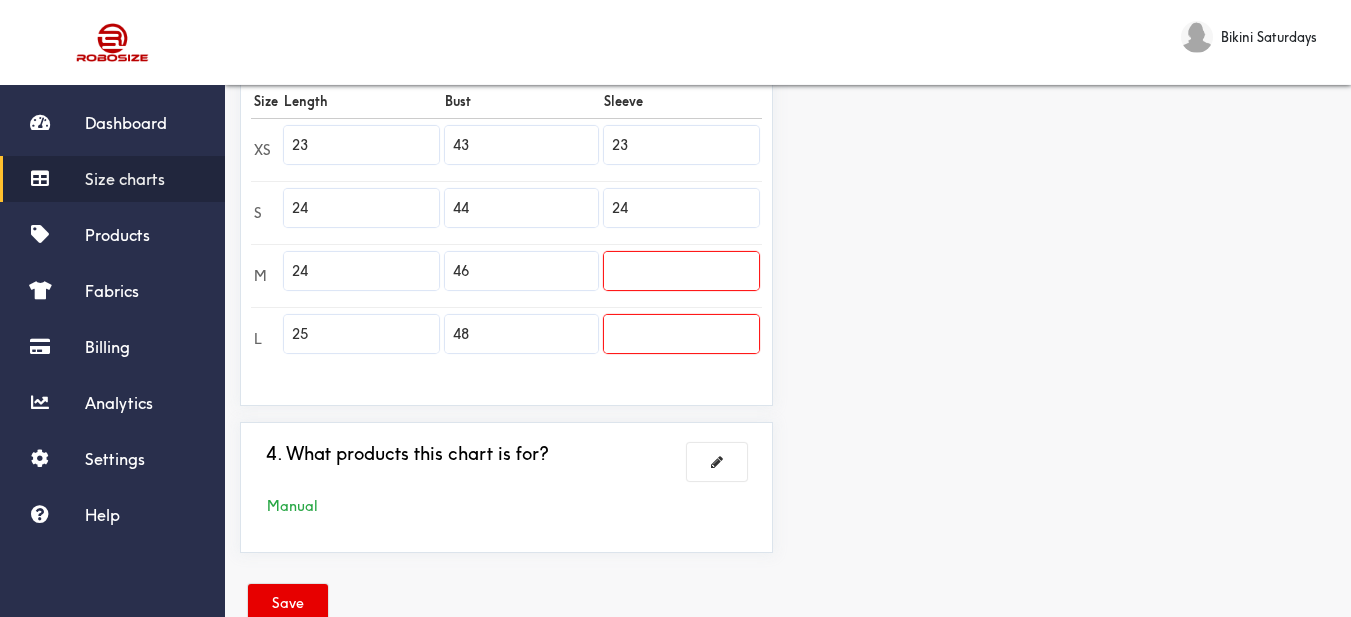 type on "24" 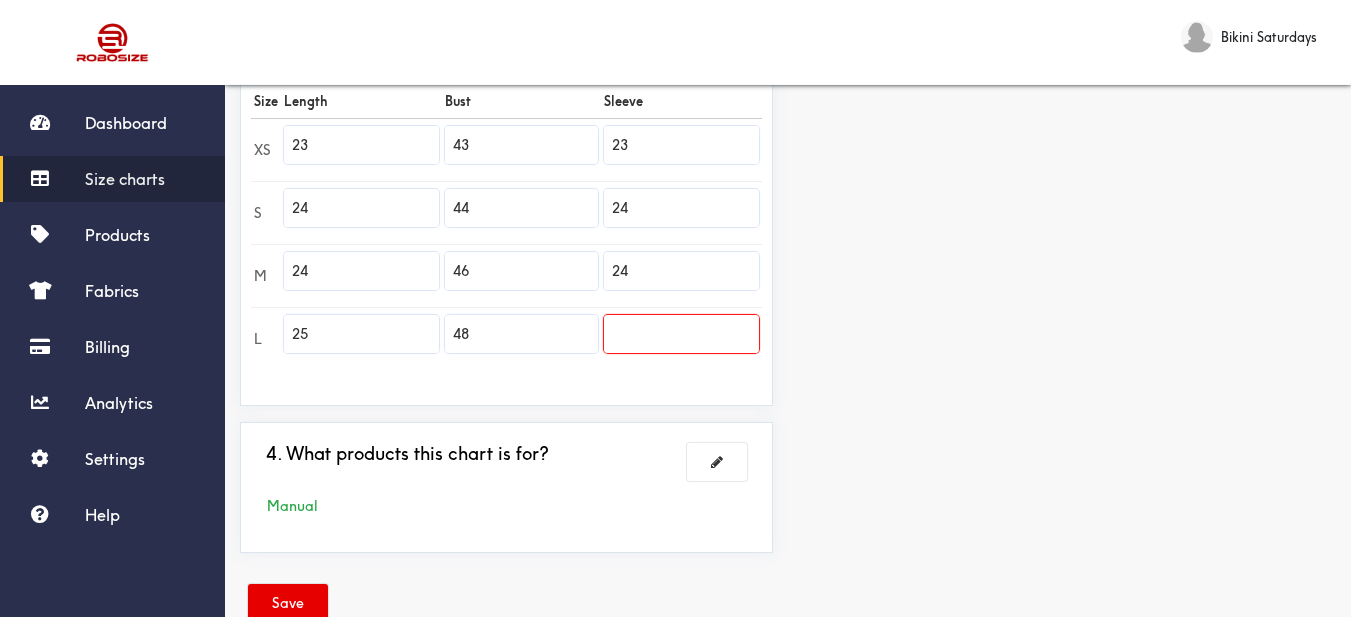 type on "24" 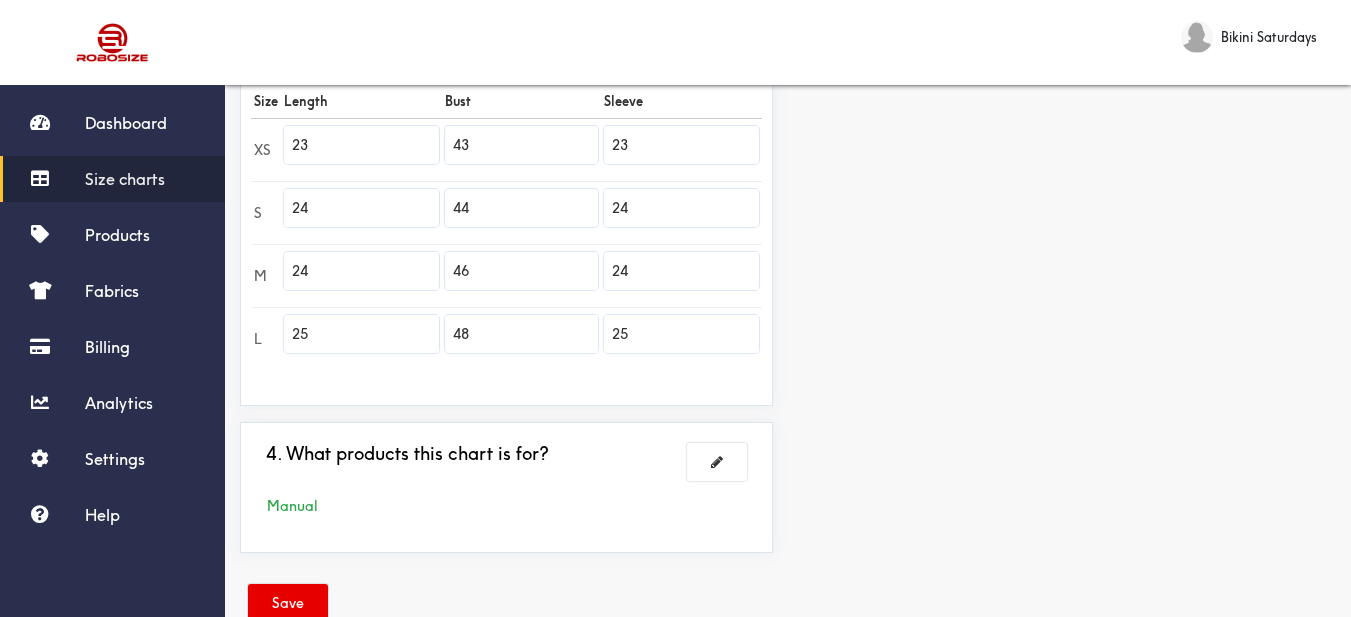 type on "25" 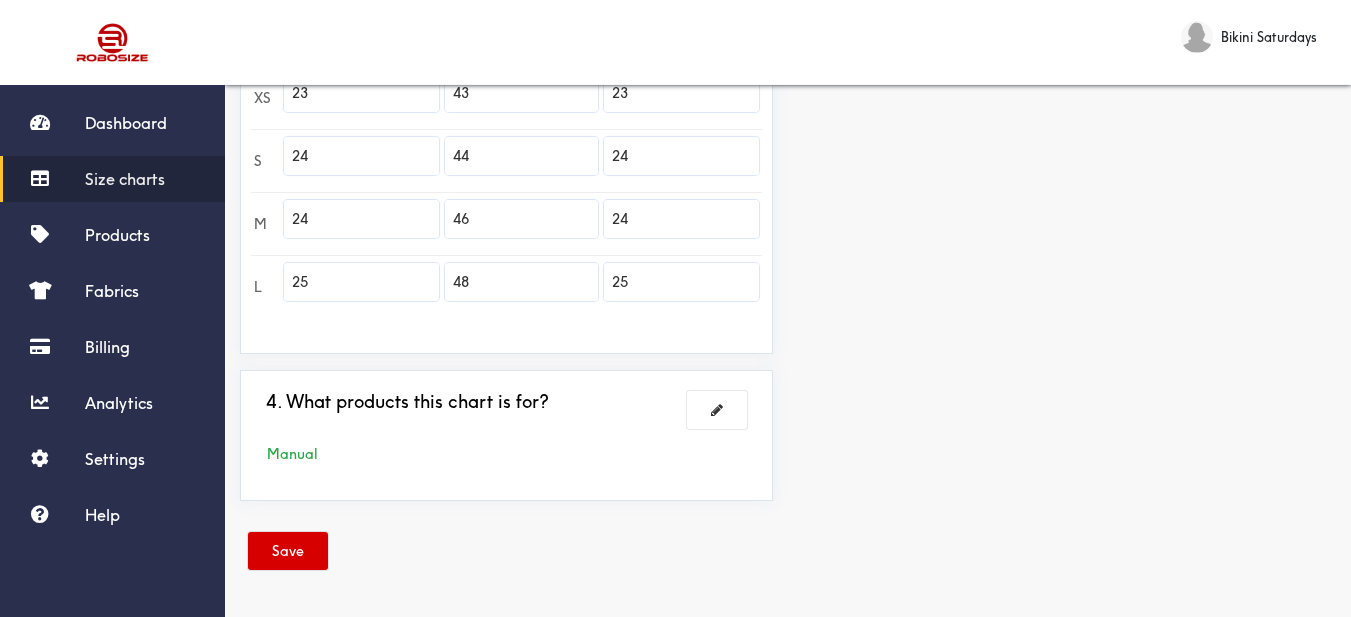 click on "Save" at bounding box center [288, 551] 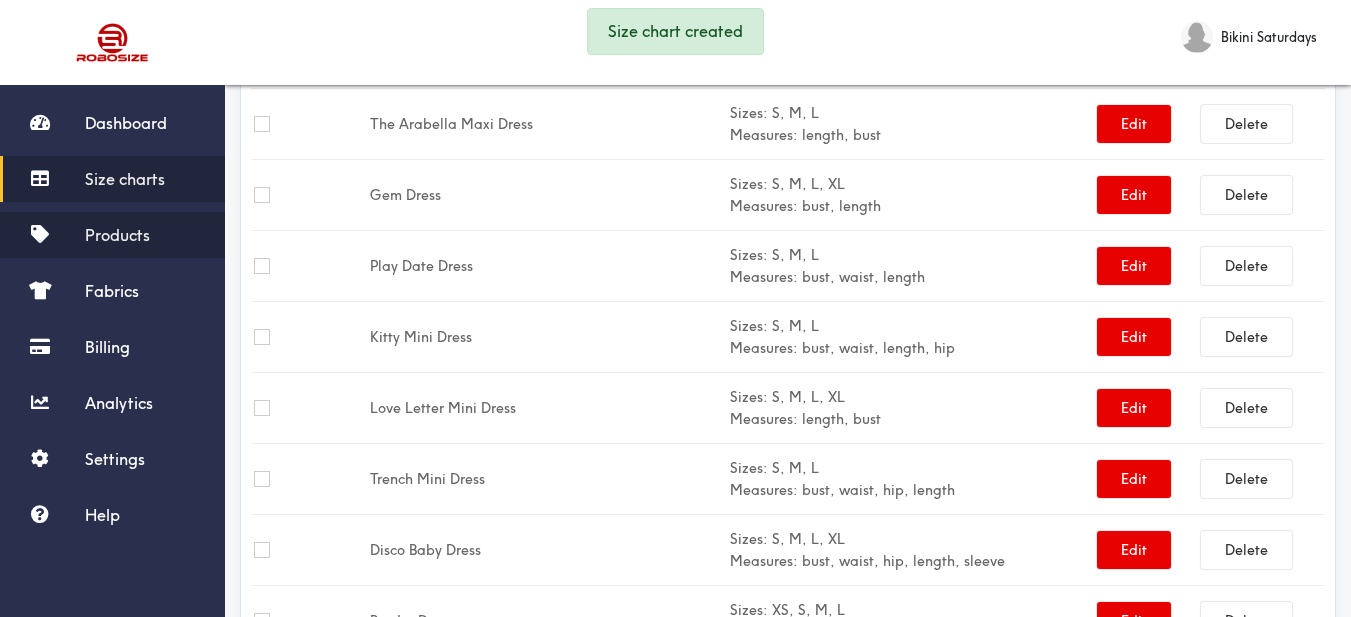 click on "Products" at bounding box center [117, 235] 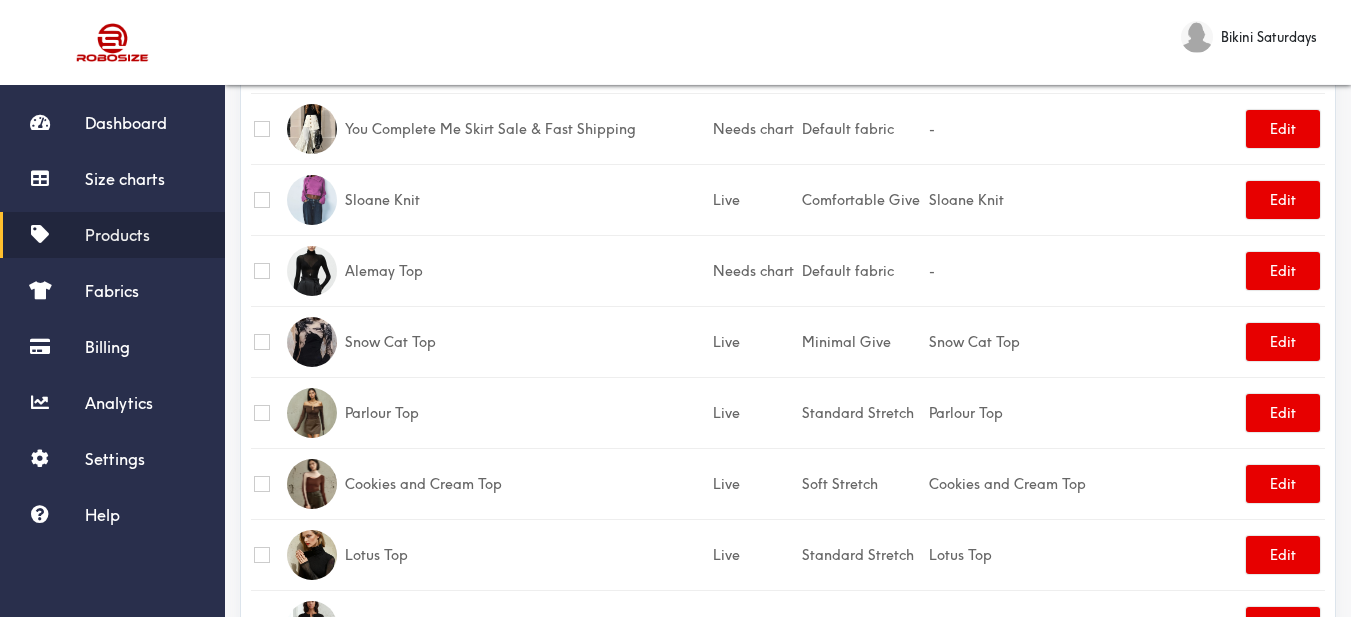 scroll, scrollTop: 0, scrollLeft: 0, axis: both 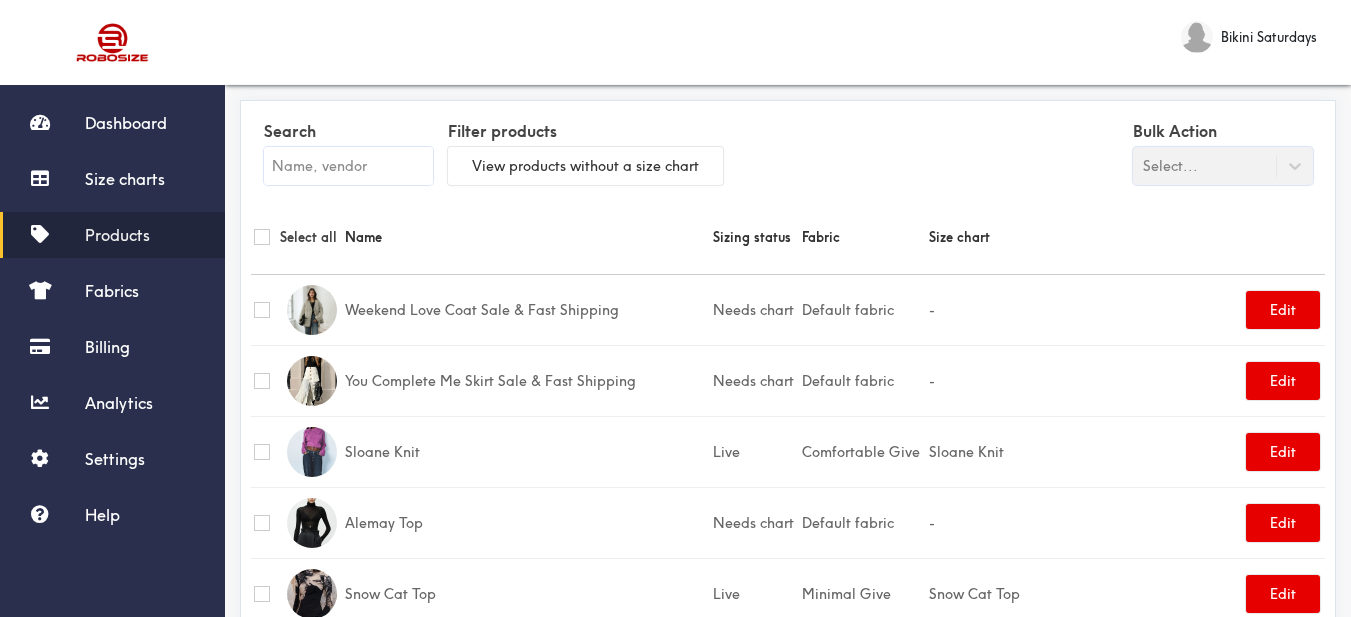 click at bounding box center [348, 166] 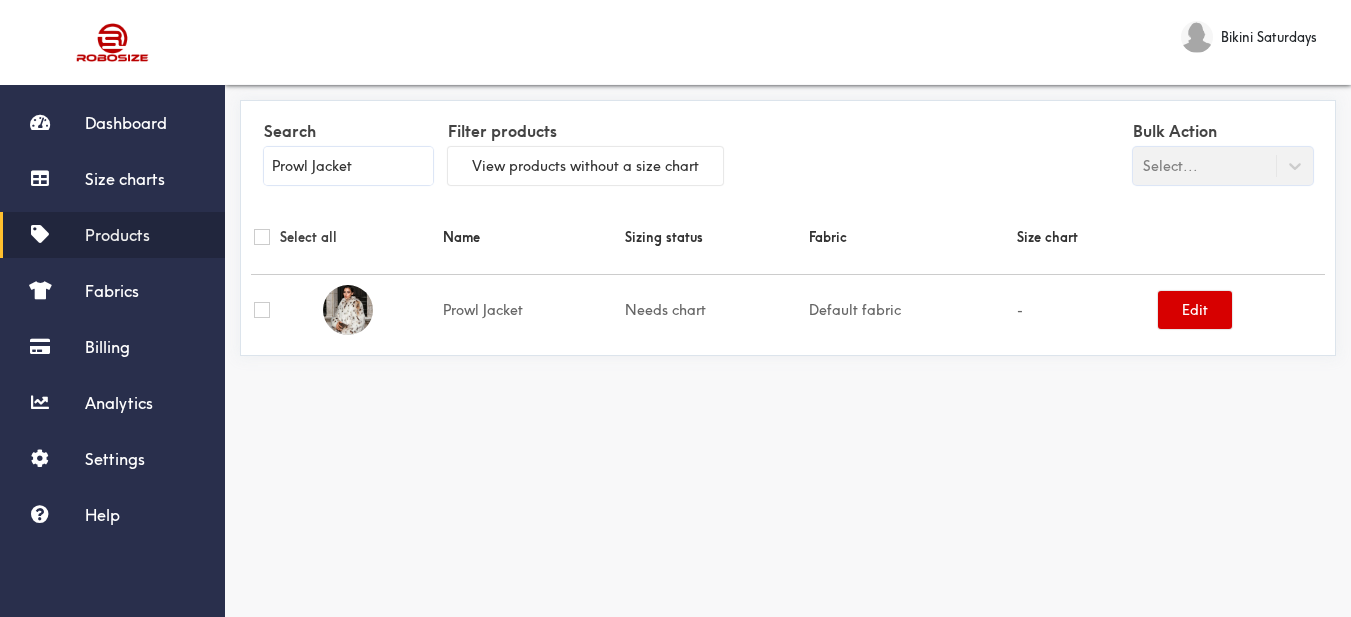 type on "Prowl Jacket" 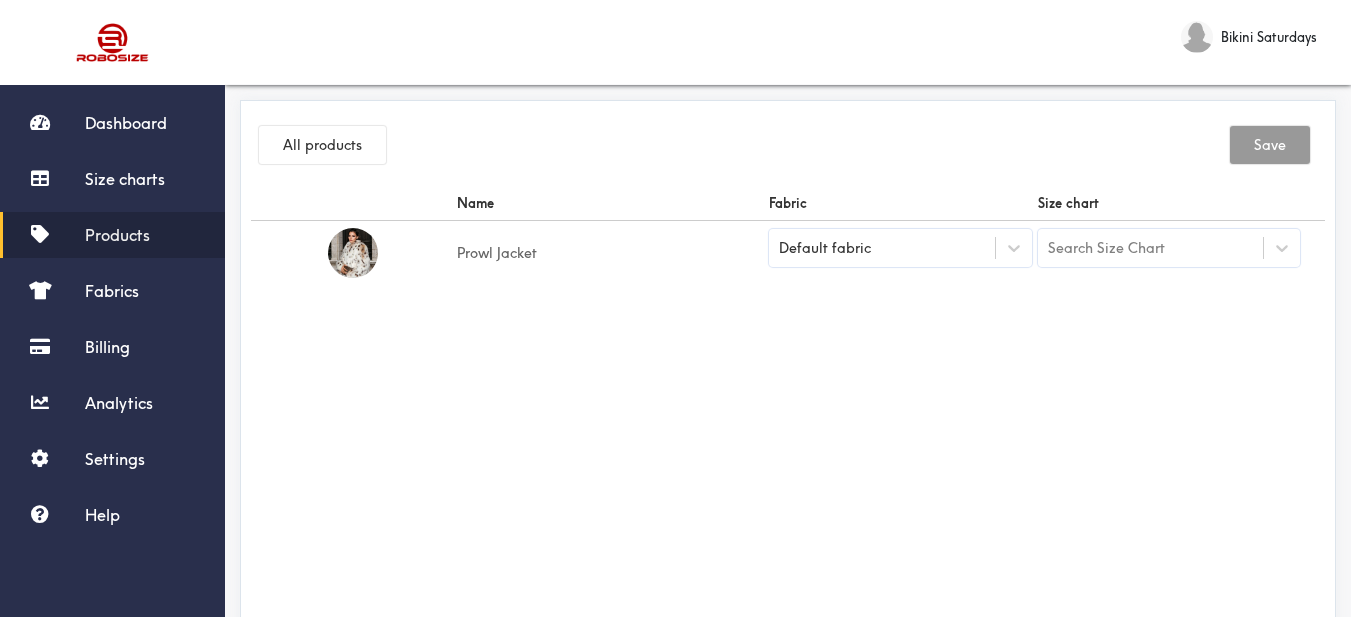 click on "Default fabric" at bounding box center (882, 248) 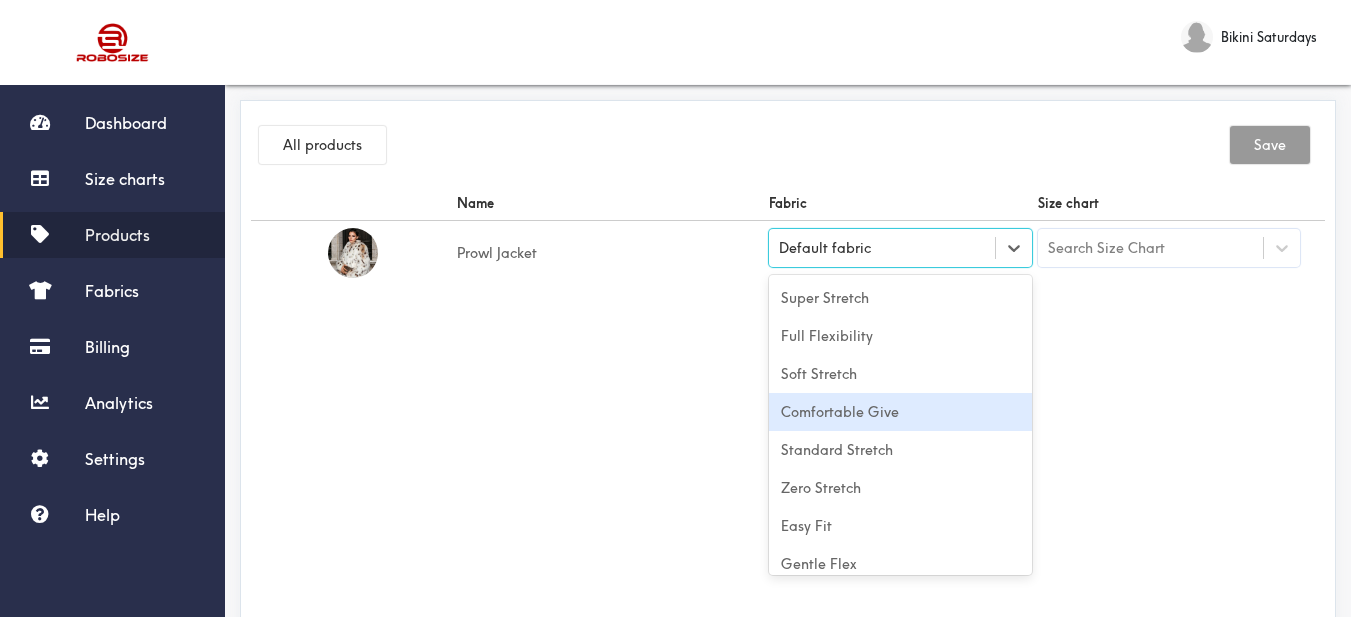 scroll, scrollTop: 88, scrollLeft: 0, axis: vertical 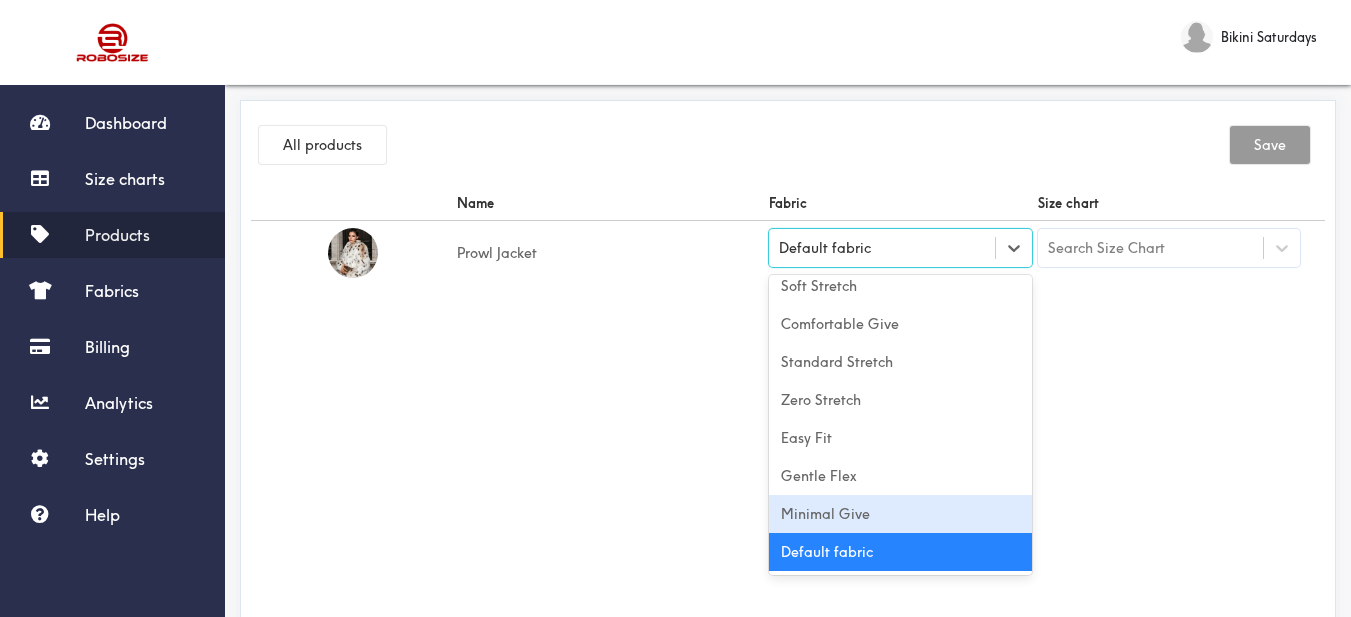 click on "Minimal Give" at bounding box center (900, 514) 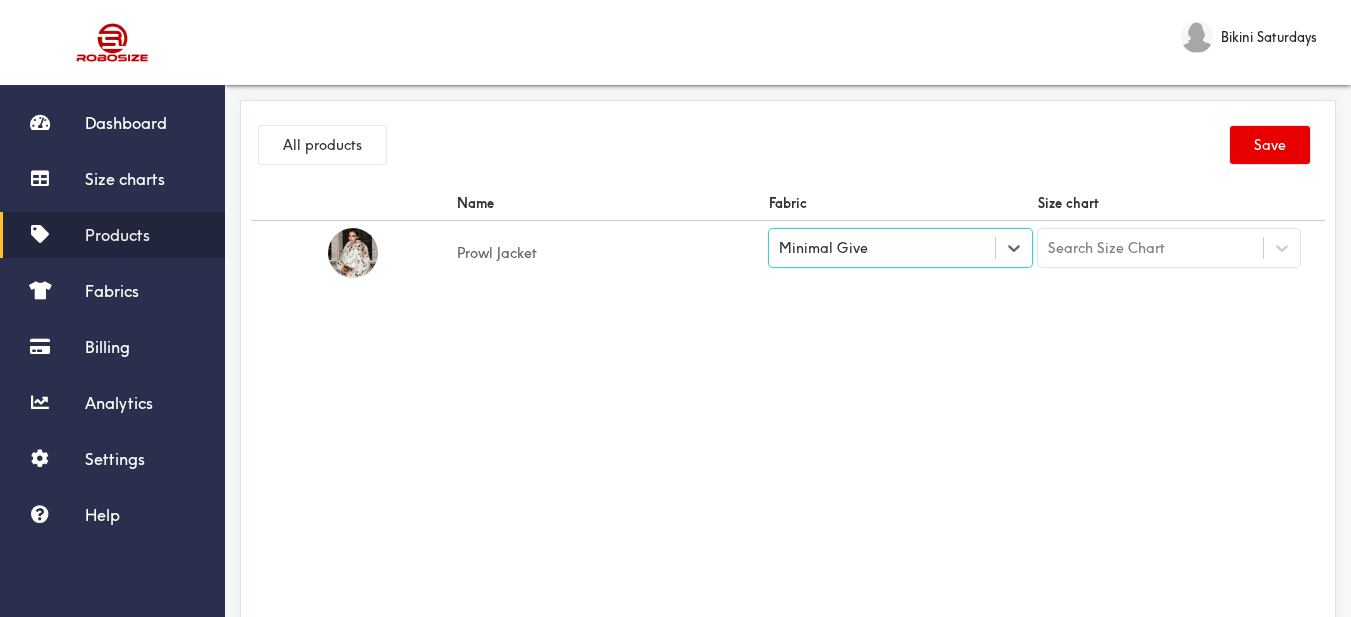 click on "Name Fabric Size chart Prowl Jacket option [object Object], selected.   Select is focused , press Down to open the menu,  Minimal Give	 Search Size Chart" at bounding box center (788, 411) 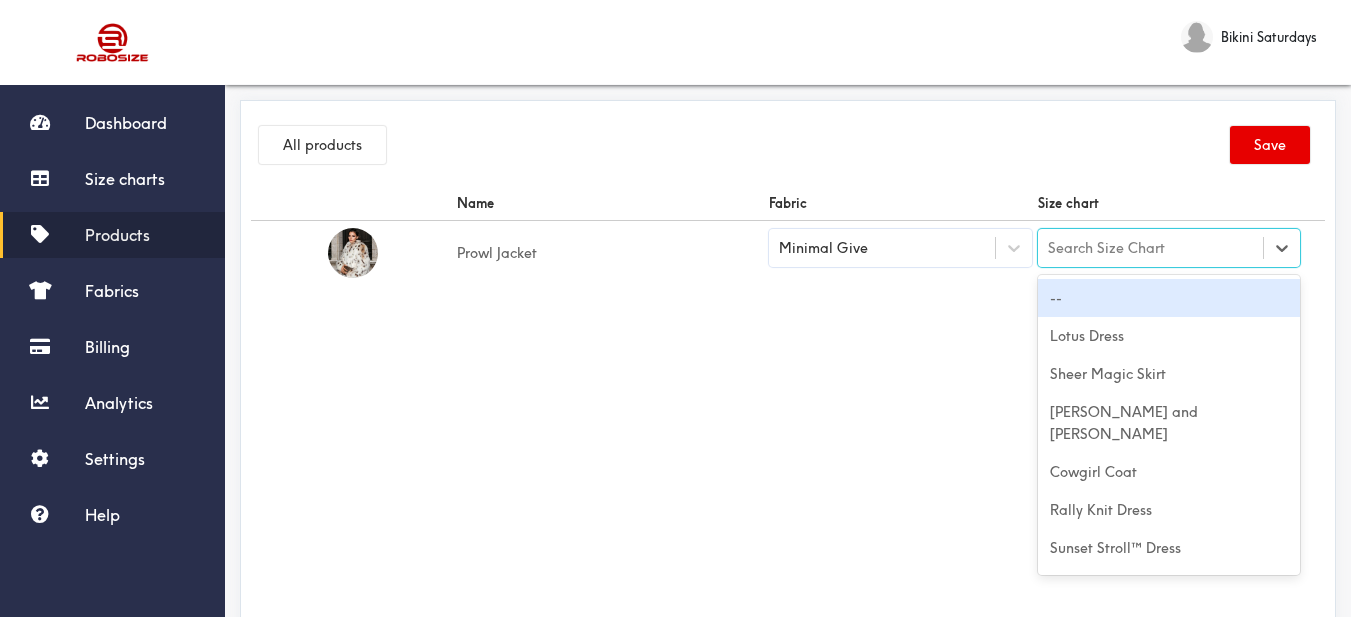 click on "Search Size Chart" at bounding box center (1106, 248) 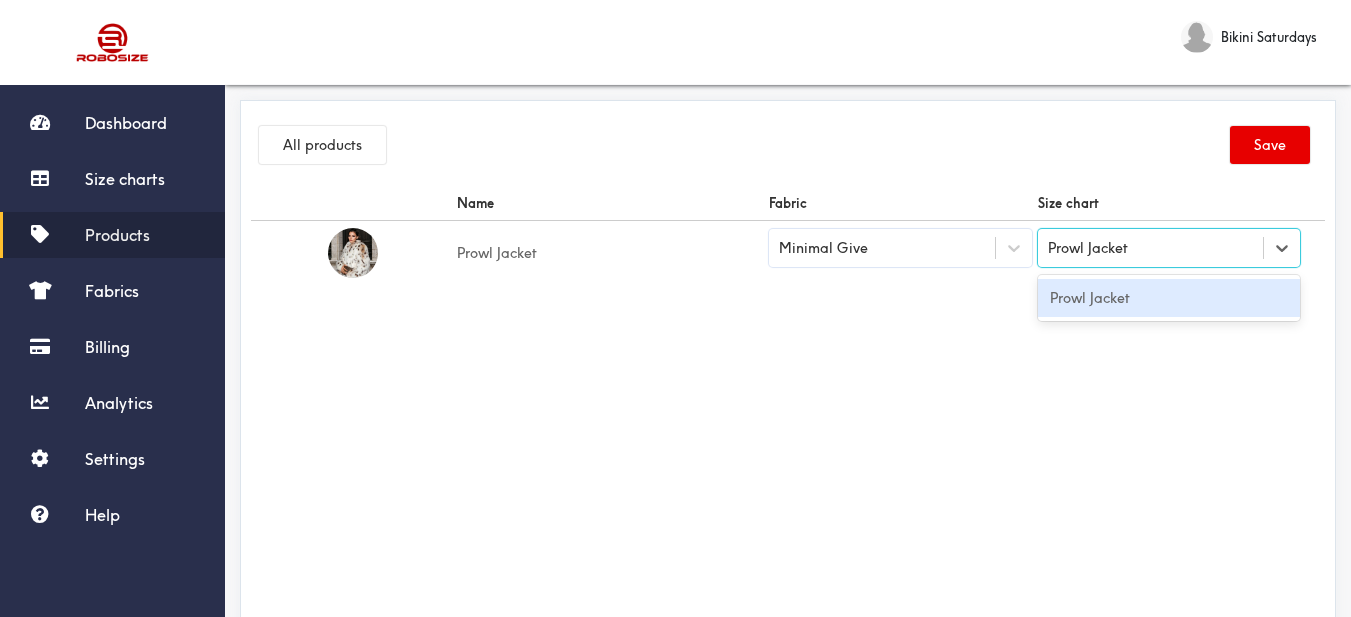 click on "Prowl Jacket" at bounding box center [1169, 298] 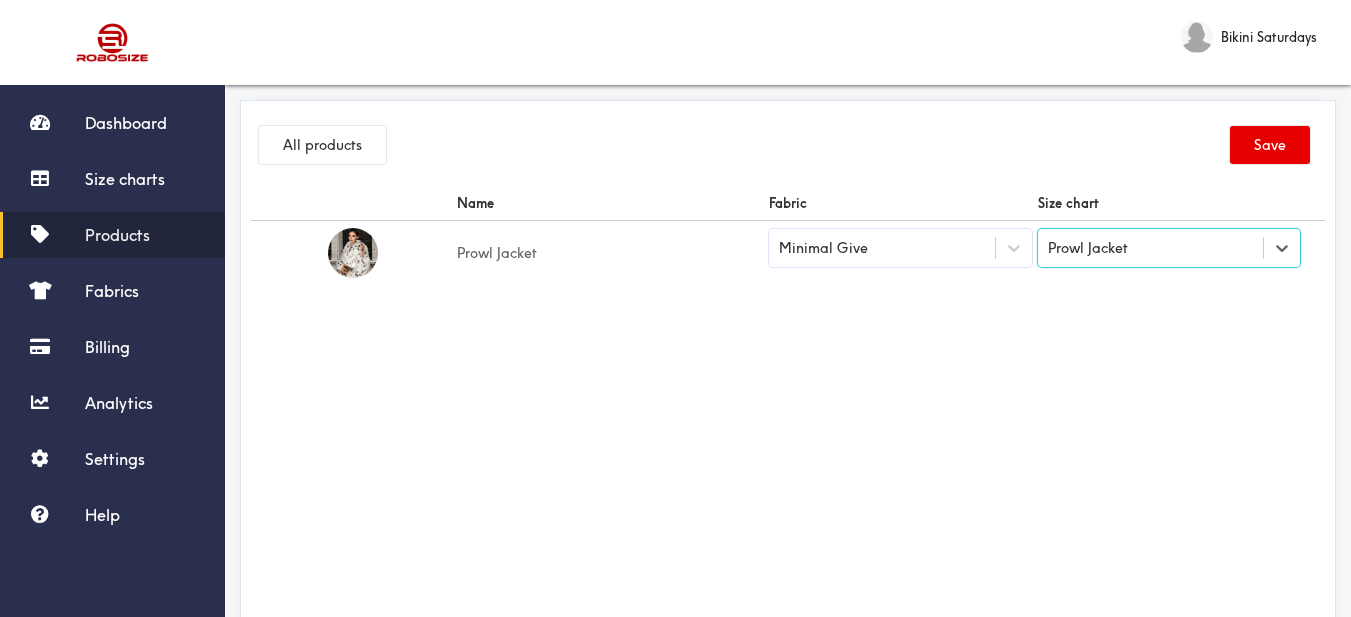 drag, startPoint x: 989, startPoint y: 320, endPoint x: 1113, endPoint y: 285, distance: 128.84486 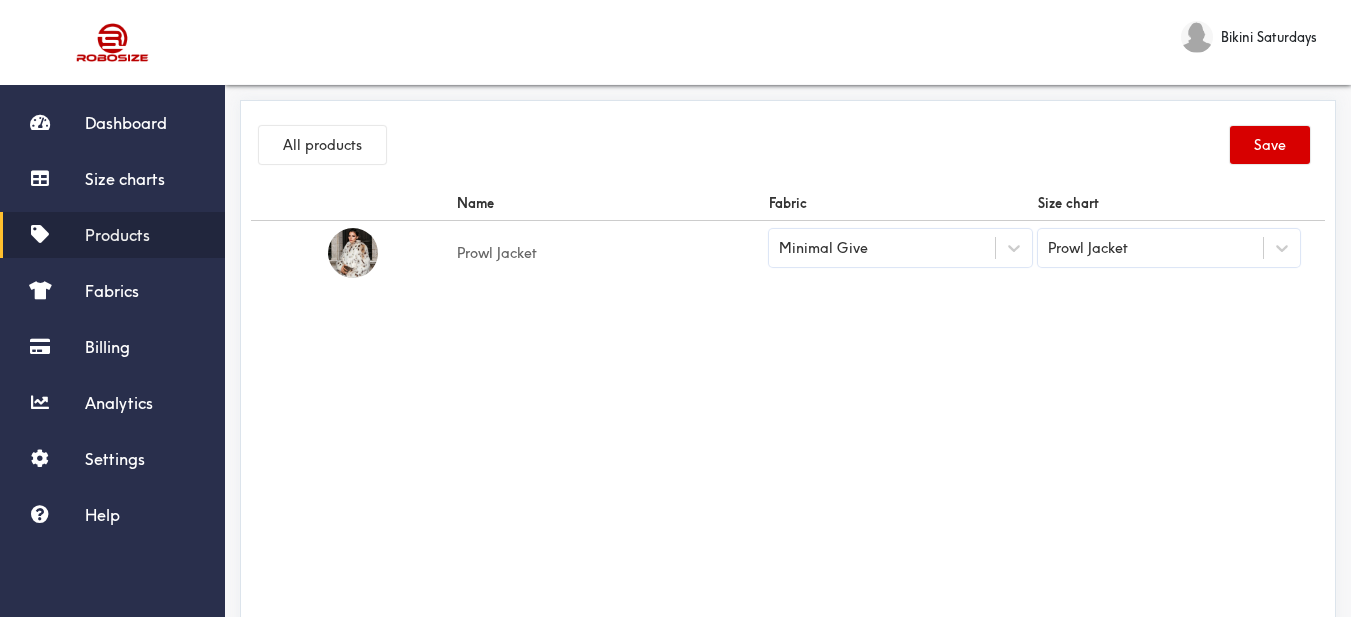 click on "Save" at bounding box center [1270, 145] 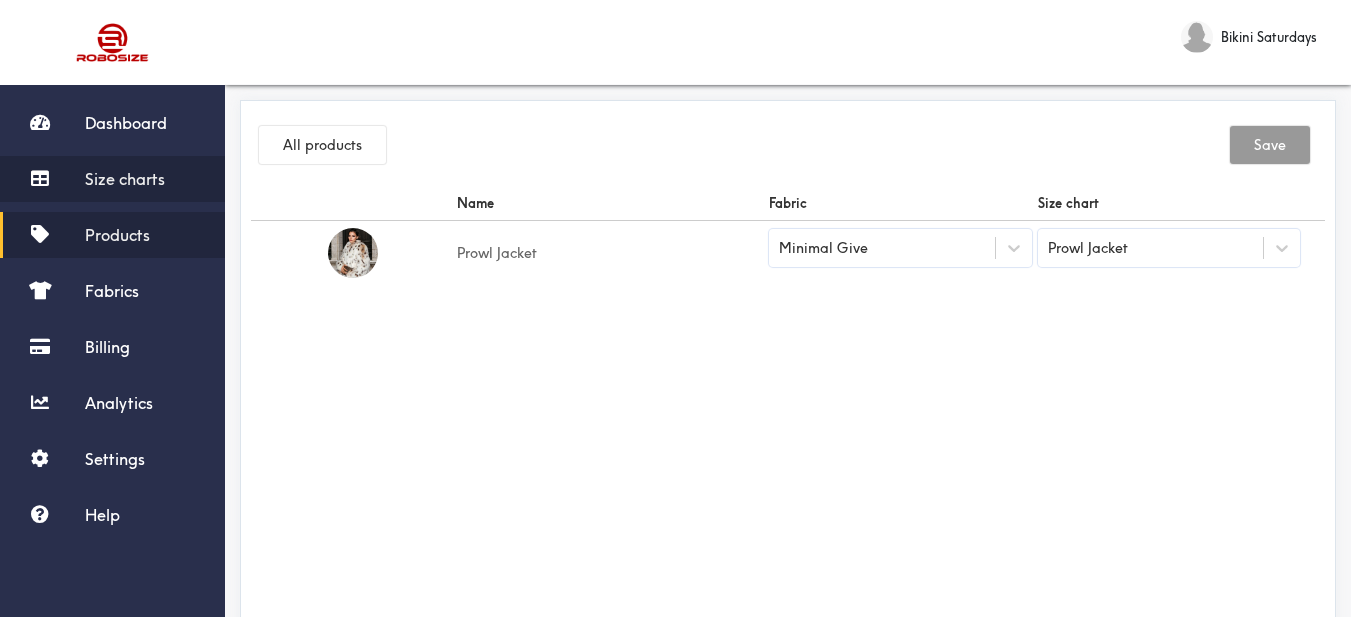 click on "Size charts" at bounding box center (125, 179) 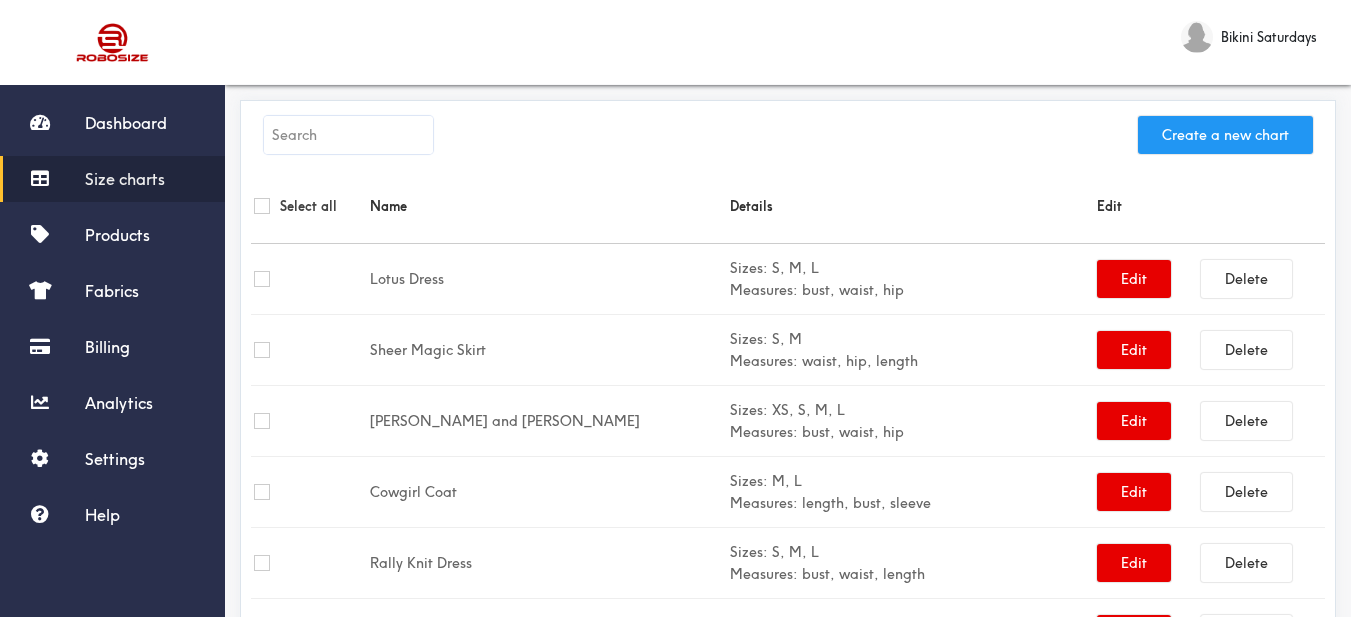 click on "Create a new chart" at bounding box center [1225, 135] 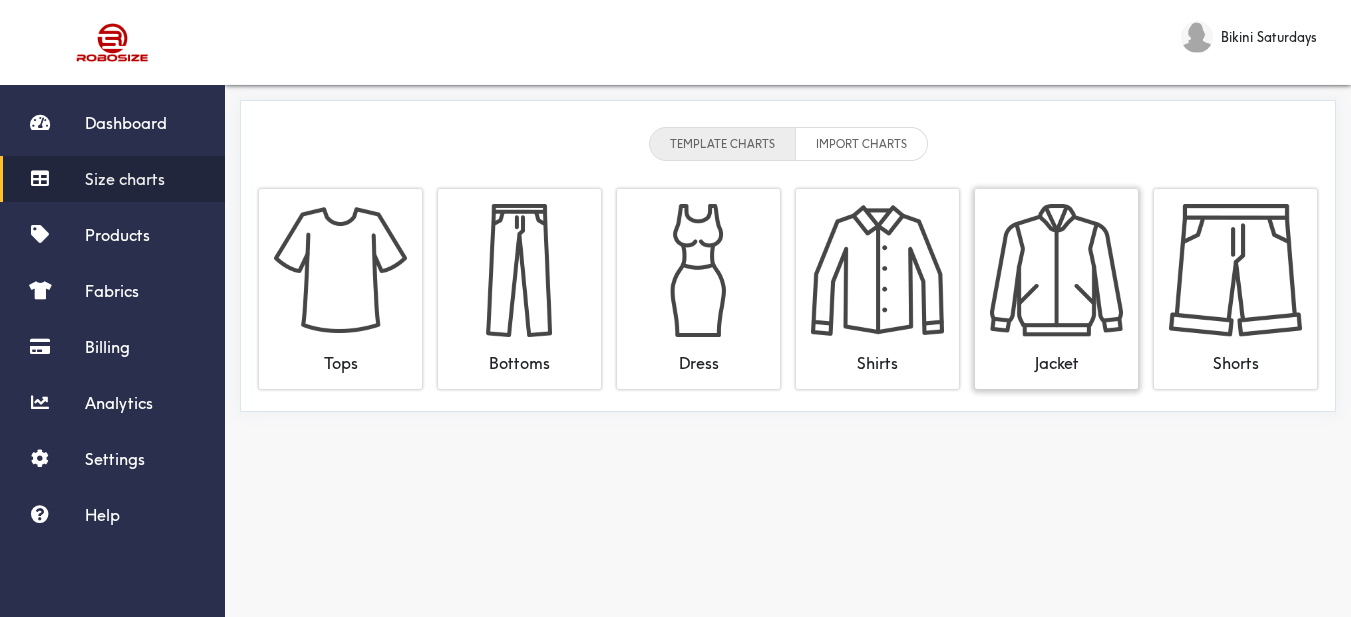 click at bounding box center [1056, 270] 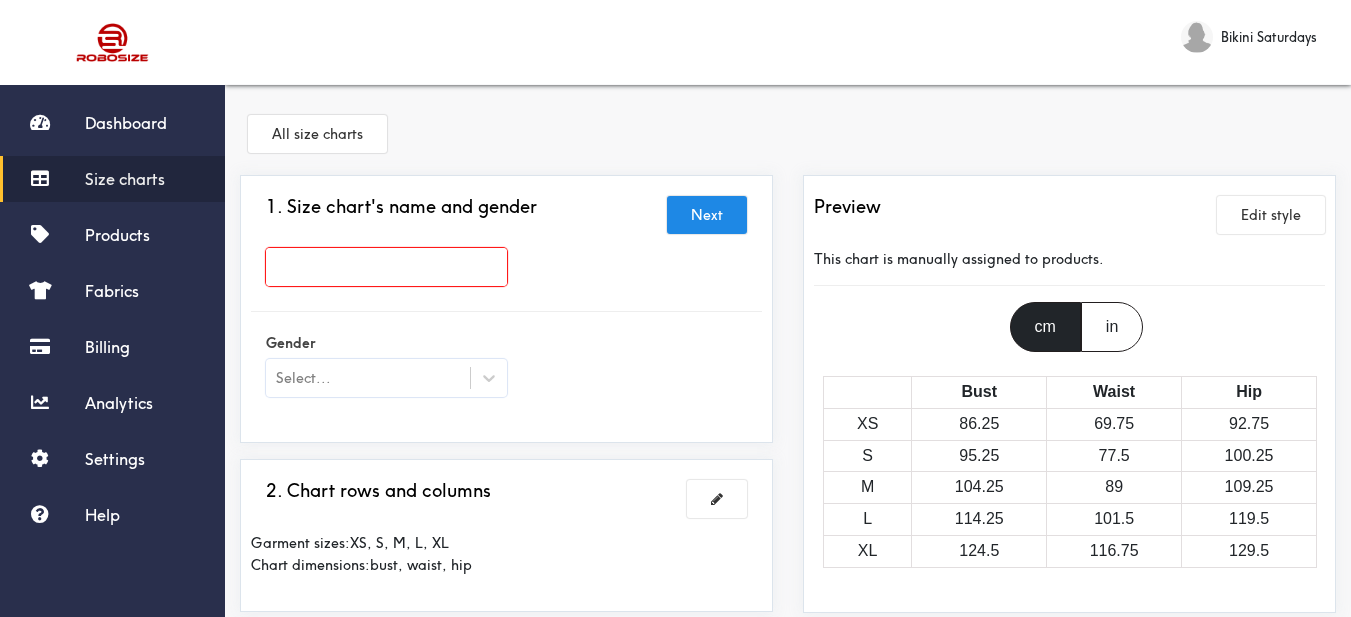 click at bounding box center (386, 267) 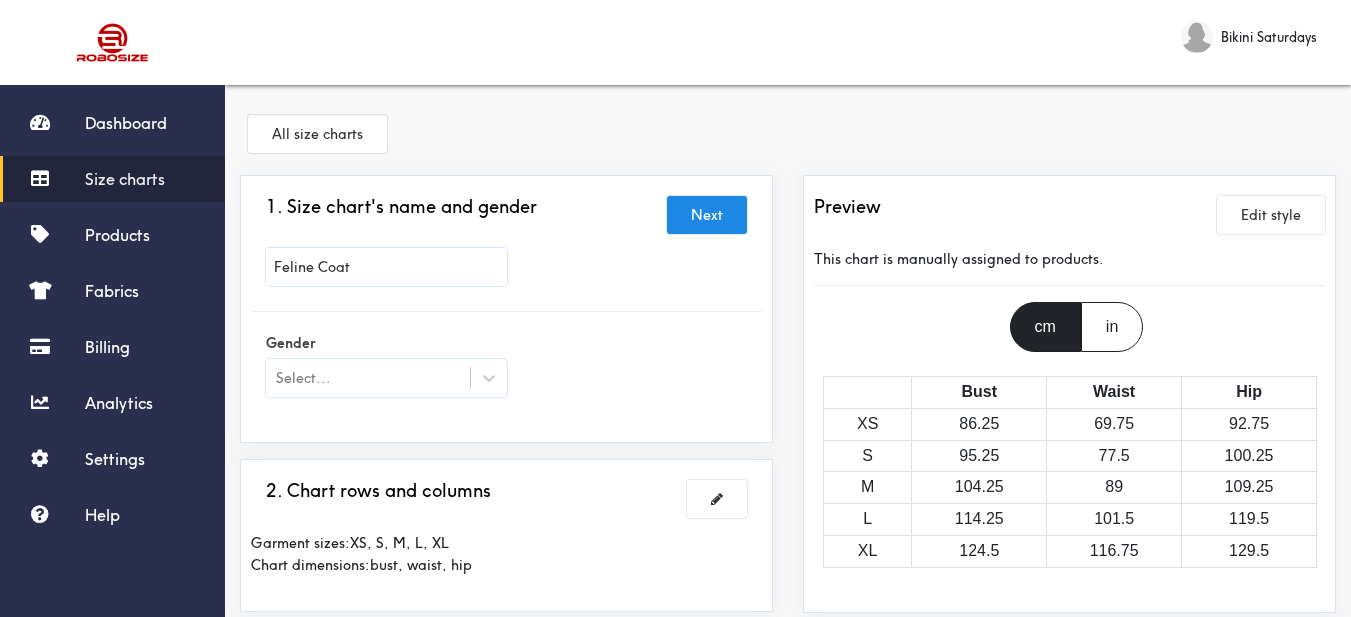 type on "Feline Coat" 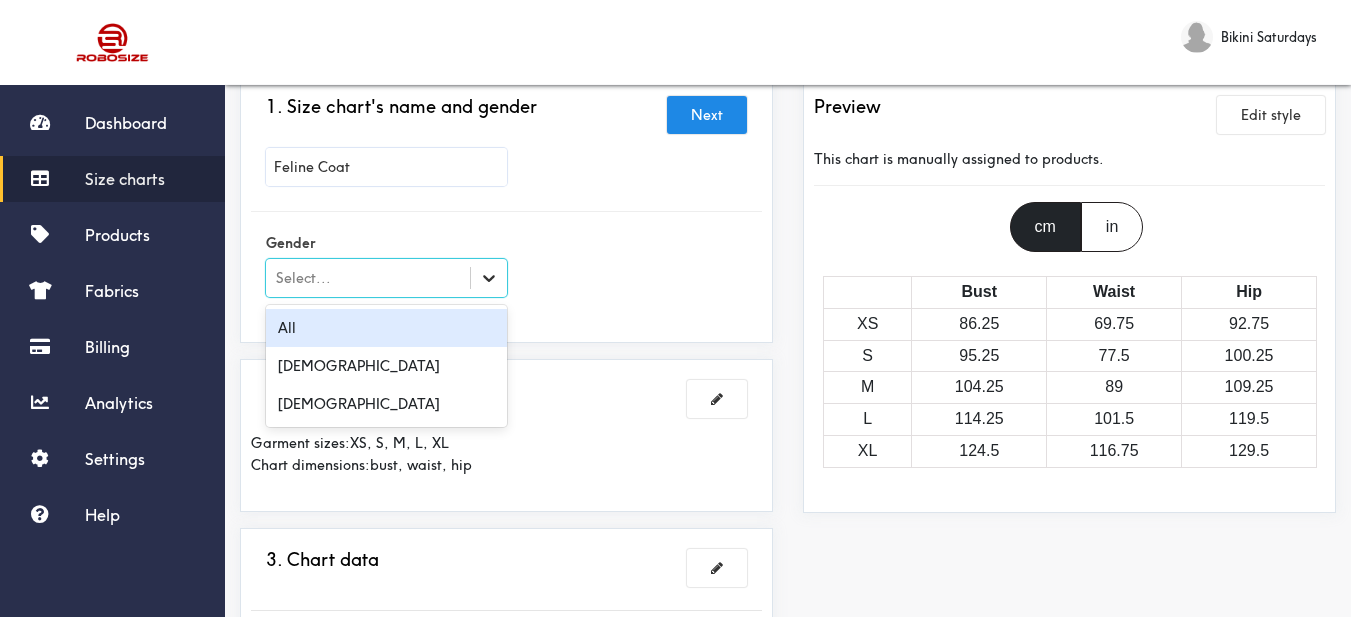 click at bounding box center (489, 278) 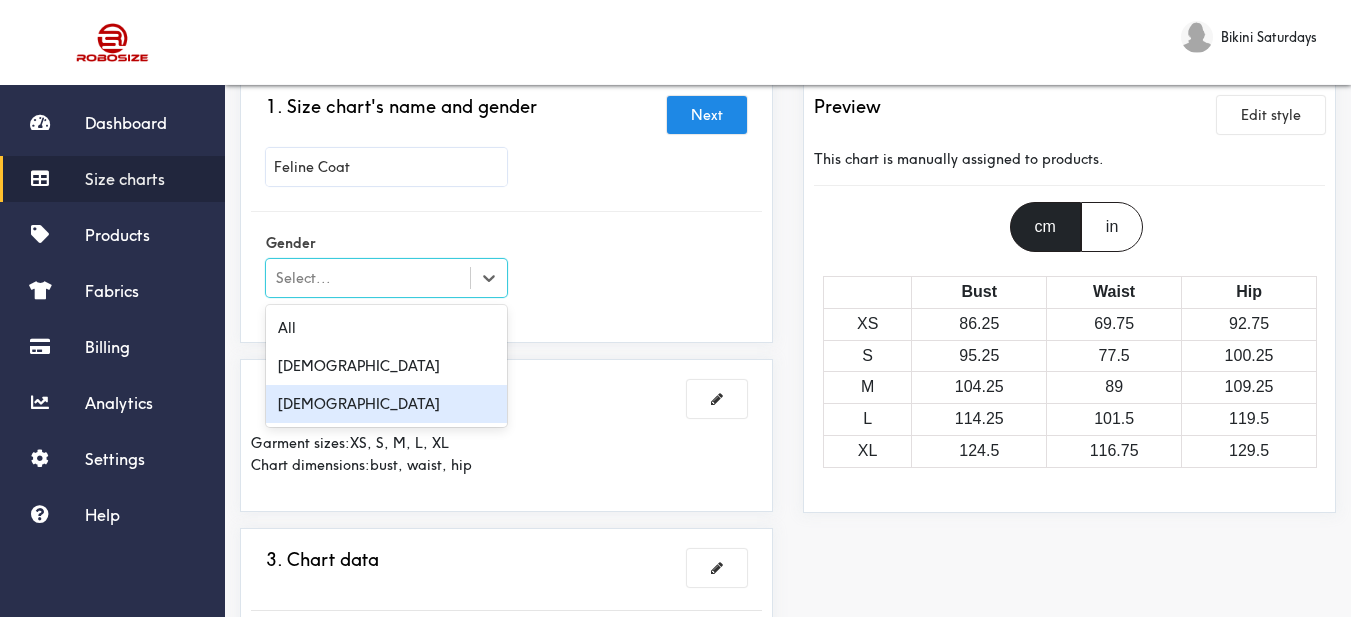 drag, startPoint x: 353, startPoint y: 415, endPoint x: 372, endPoint y: 403, distance: 22.472204 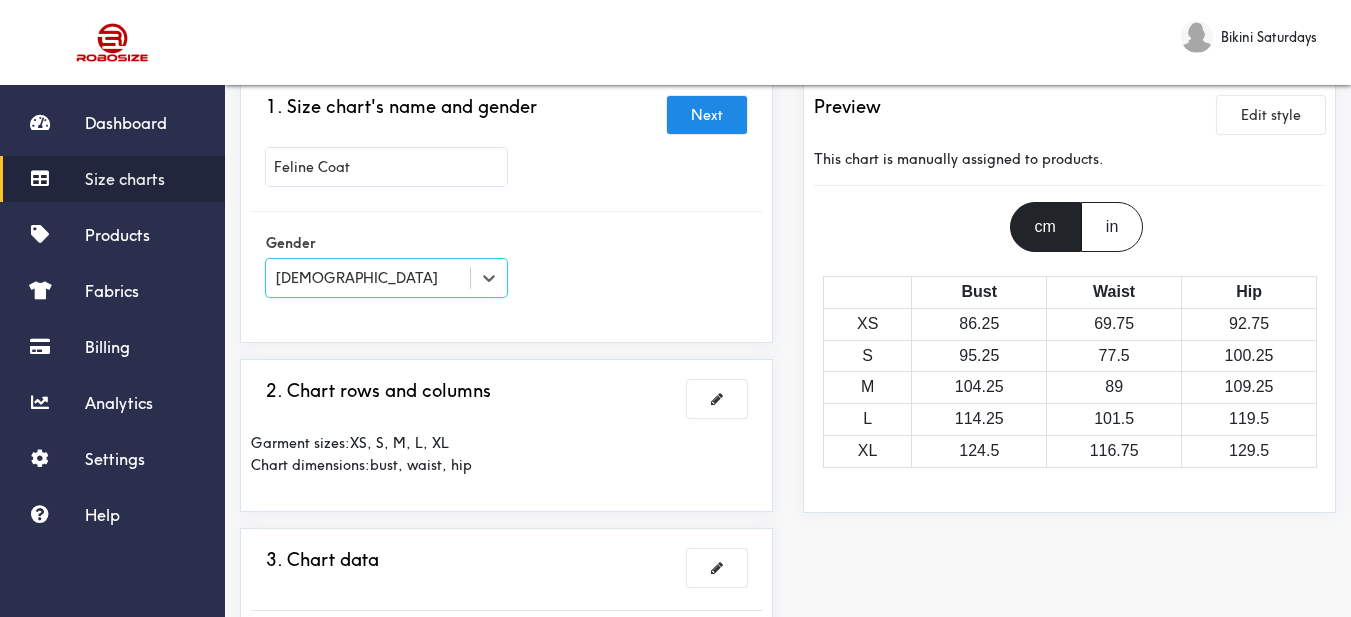 click on "1. Size chart's name and gender Next [PERSON_NAME] Gender option [DEMOGRAPHIC_DATA], selected.   Select is focused , press Down to open the menu,  [DEMOGRAPHIC_DATA]" at bounding box center (506, 209) 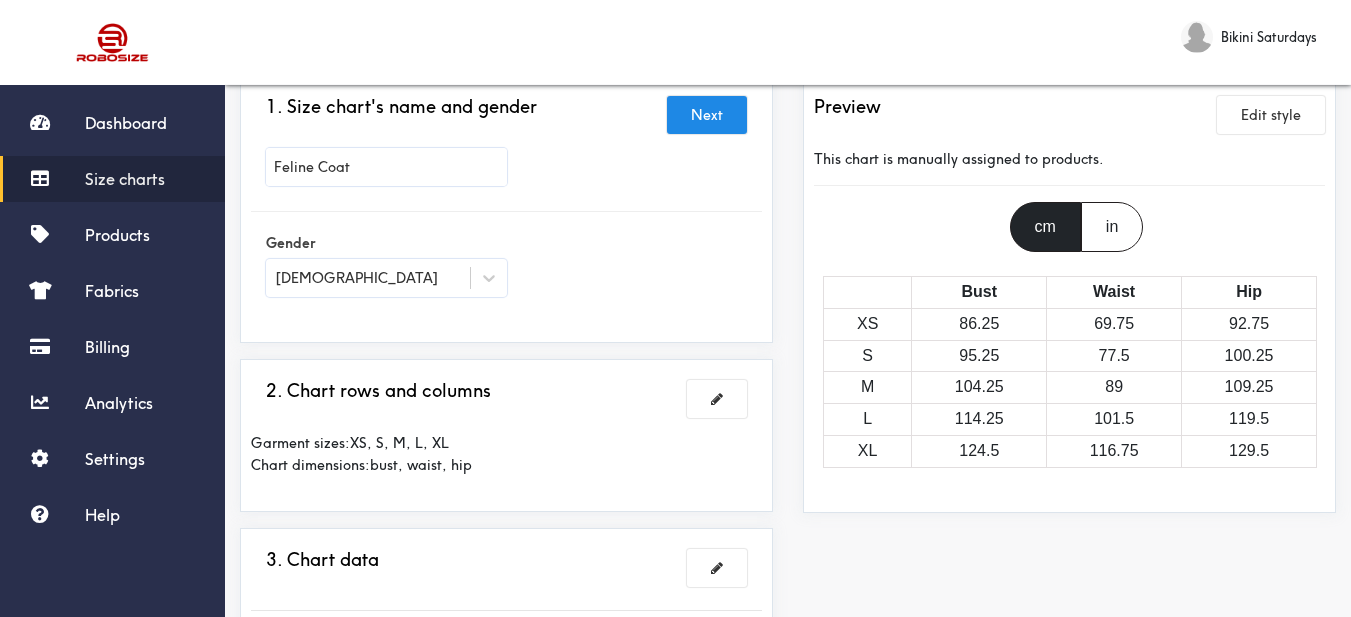 scroll, scrollTop: 200, scrollLeft: 0, axis: vertical 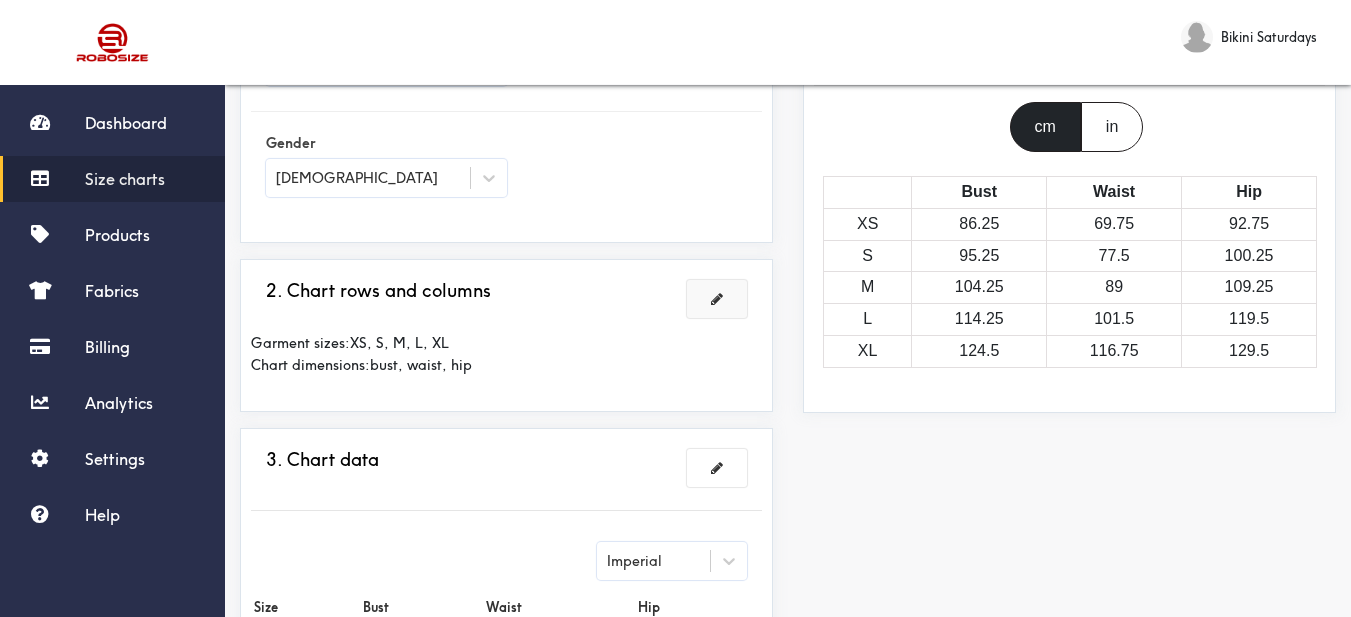 click at bounding box center [717, 299] 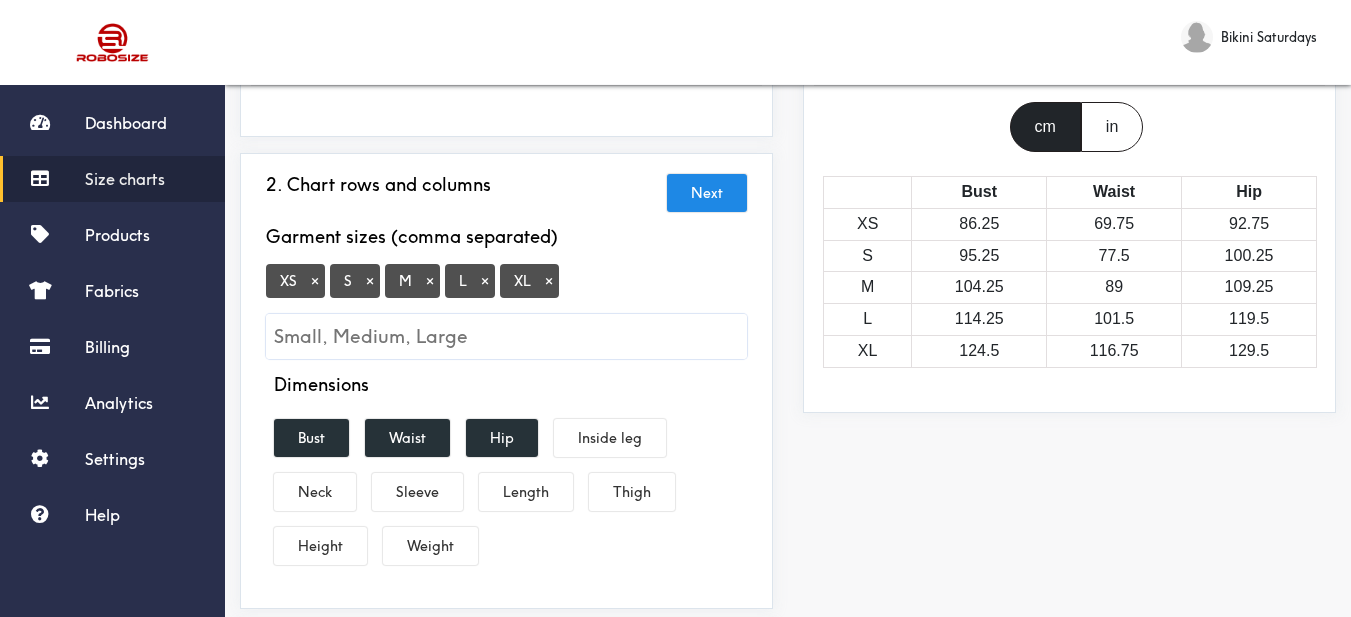 click on "×" at bounding box center [315, 281] 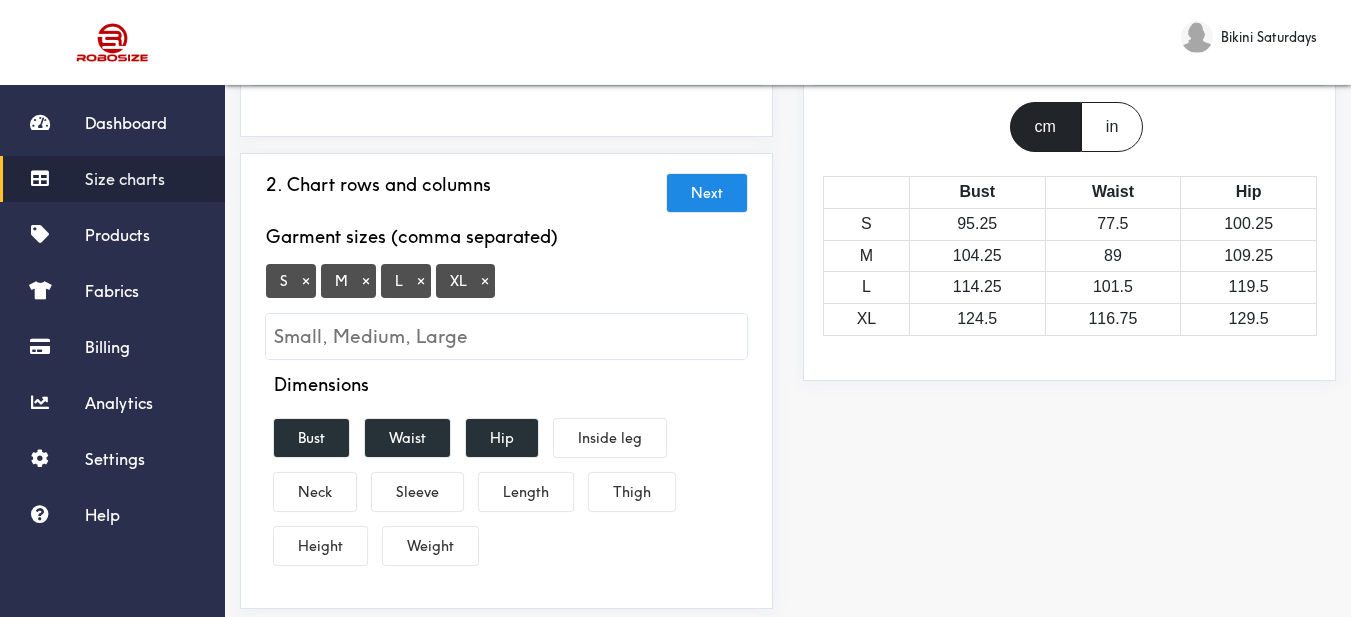 drag, startPoint x: 480, startPoint y: 284, endPoint x: 634, endPoint y: 325, distance: 159.36436 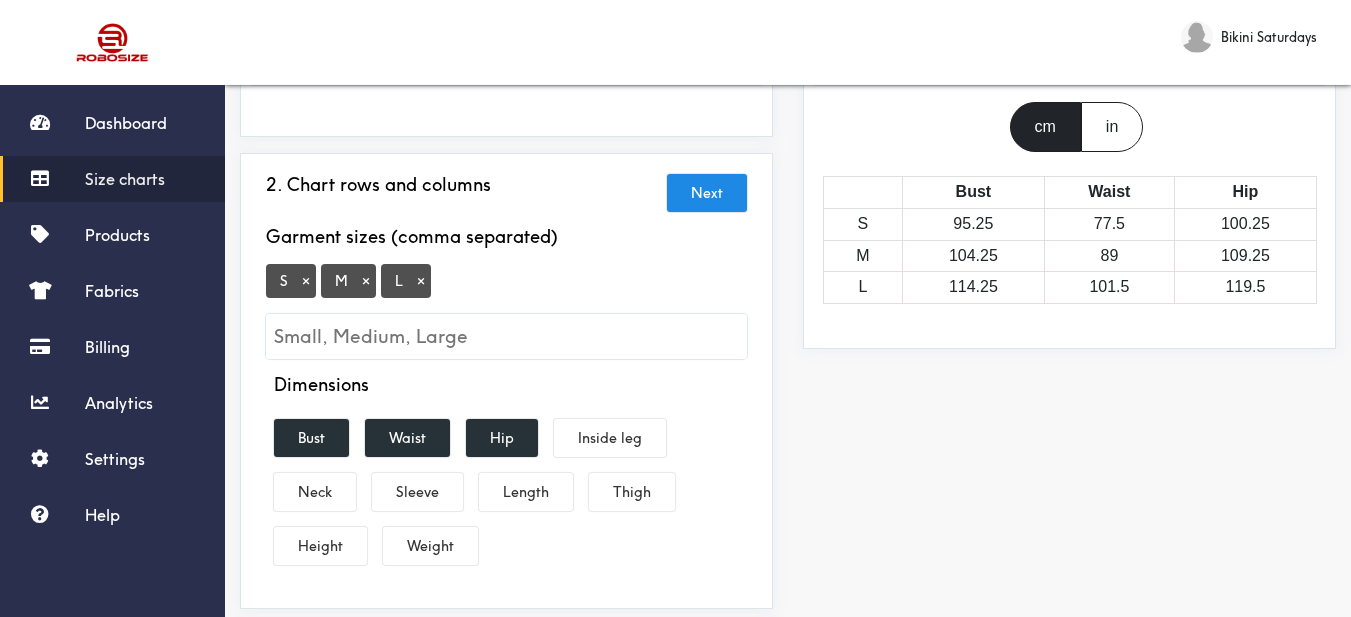 drag, startPoint x: 634, startPoint y: 325, endPoint x: 600, endPoint y: 198, distance: 131.47243 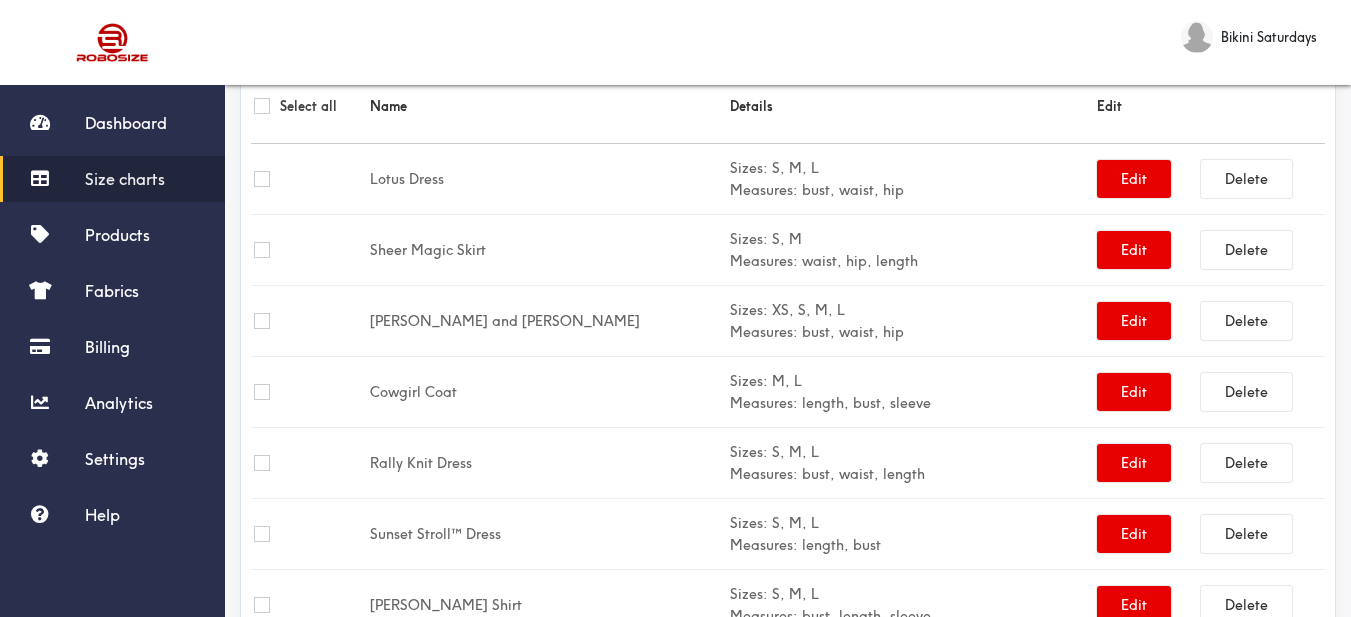 scroll, scrollTop: 0, scrollLeft: 0, axis: both 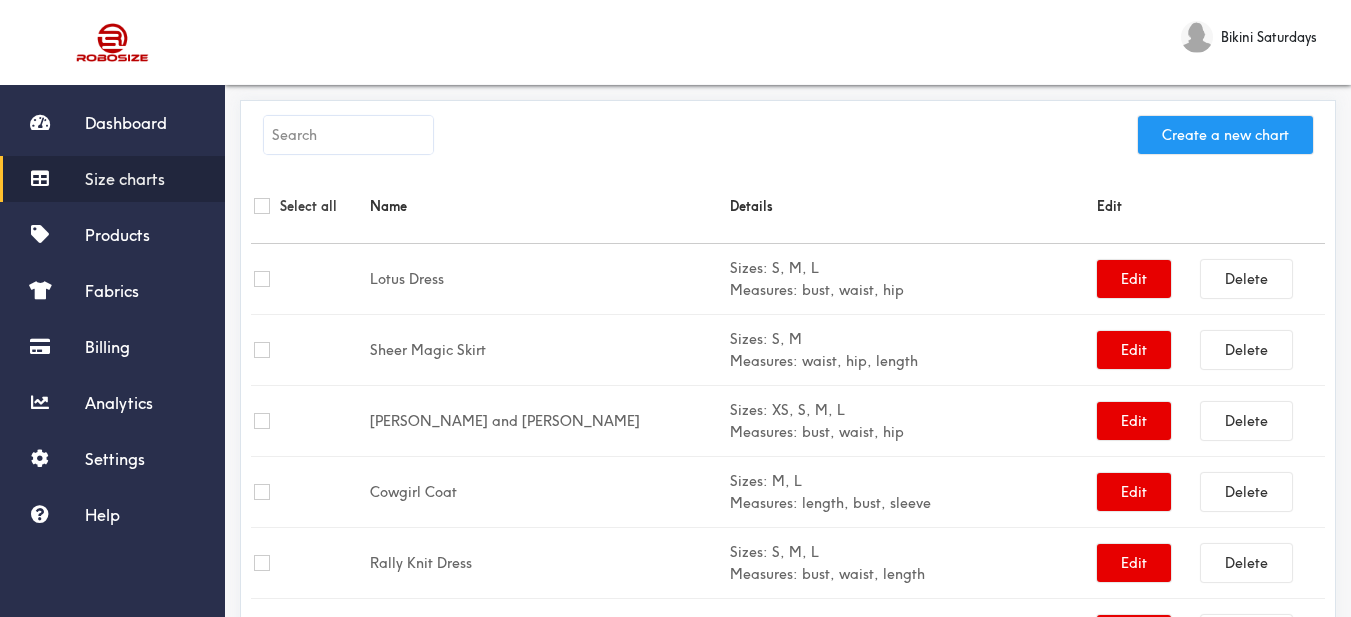 click on "Create a new chart" at bounding box center [1225, 135] 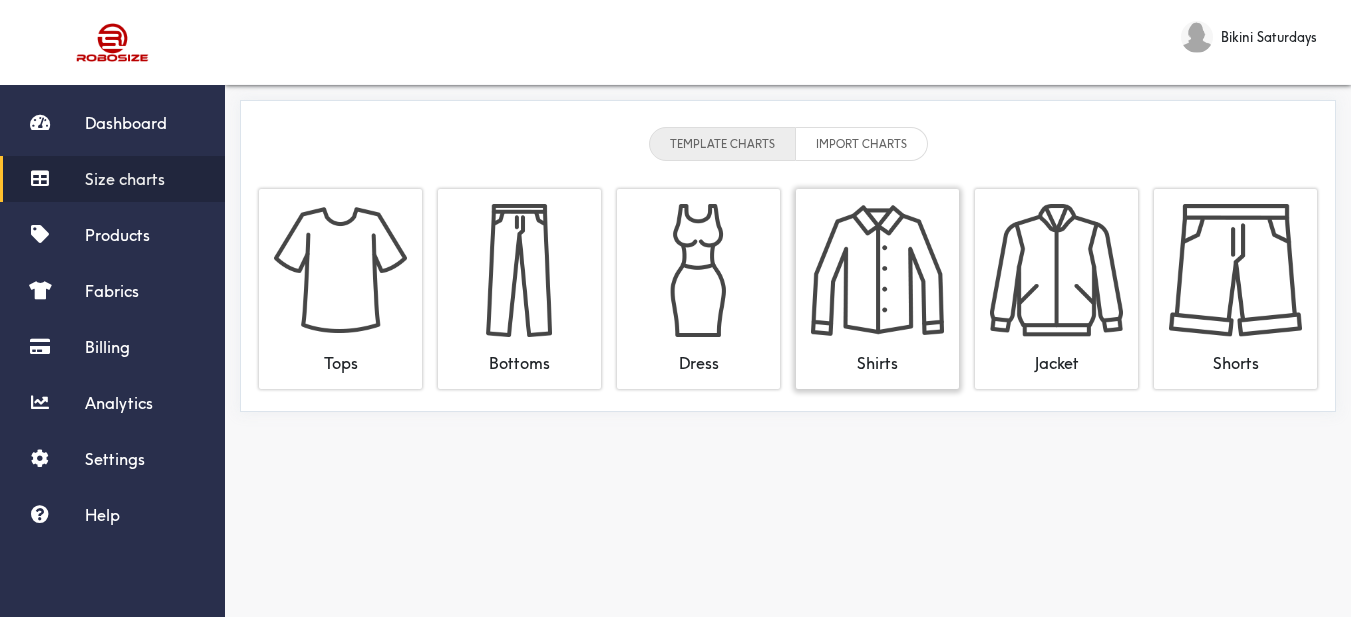click at bounding box center (675, 727) 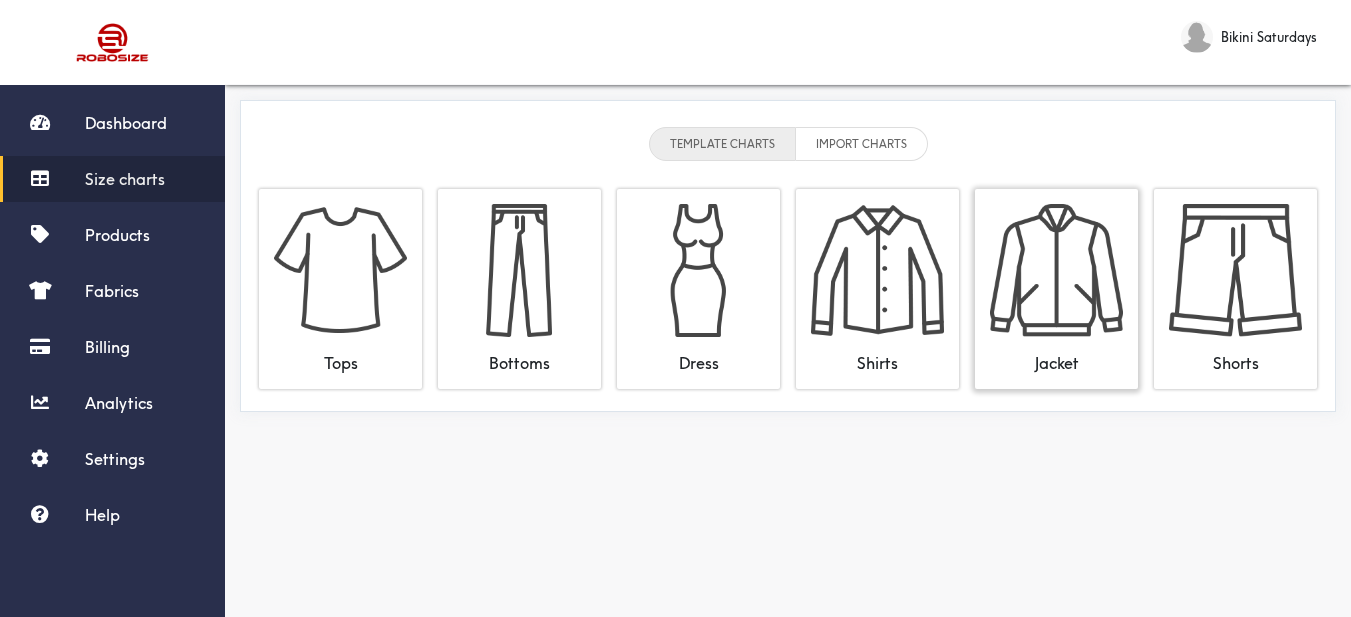 click at bounding box center (1056, 270) 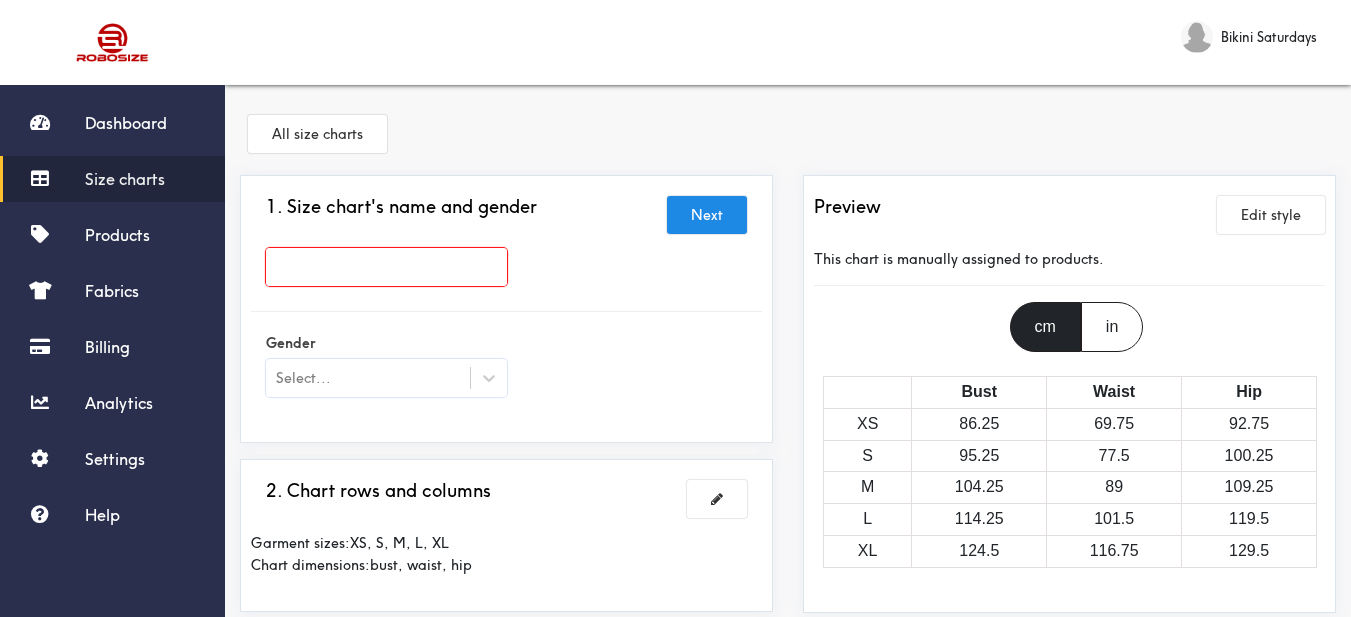click at bounding box center [386, 267] 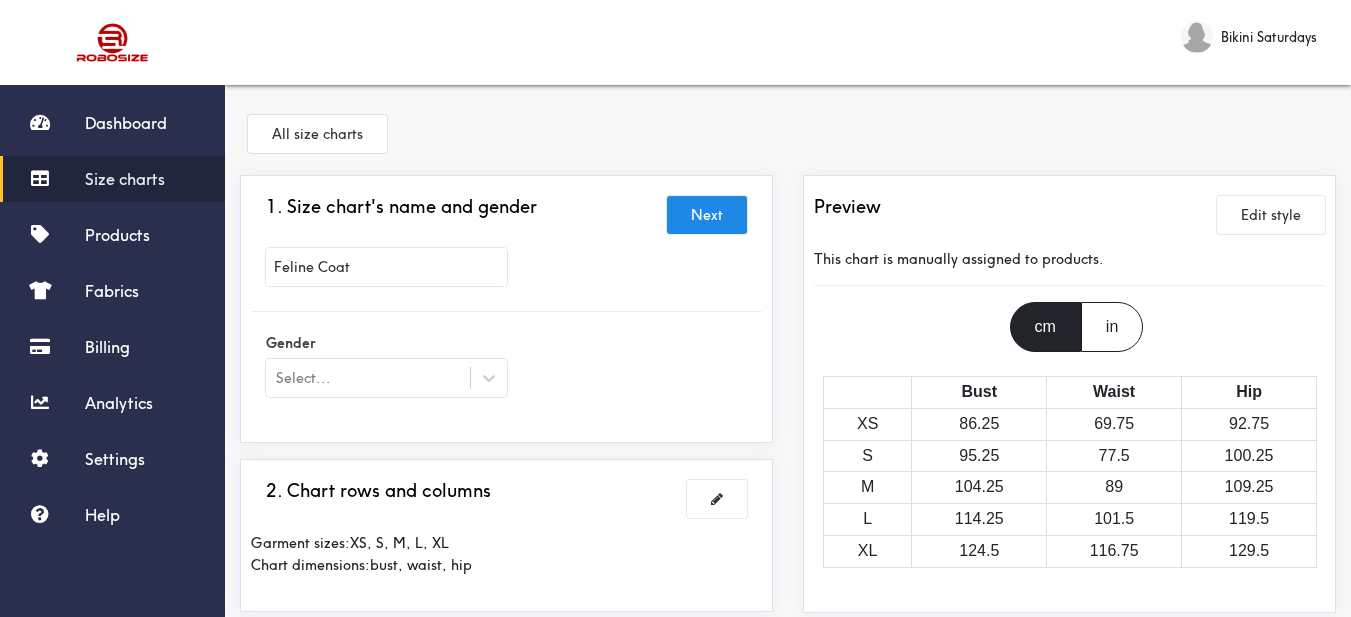 scroll, scrollTop: 100, scrollLeft: 0, axis: vertical 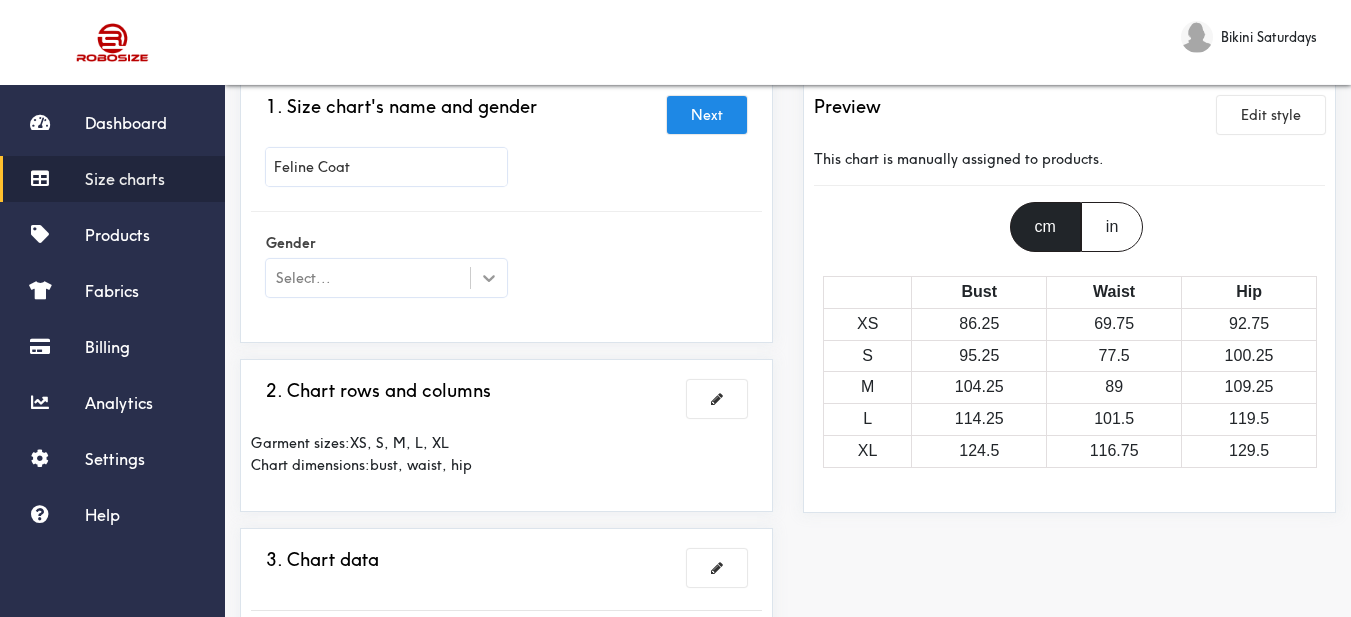 type on "Feline Coat" 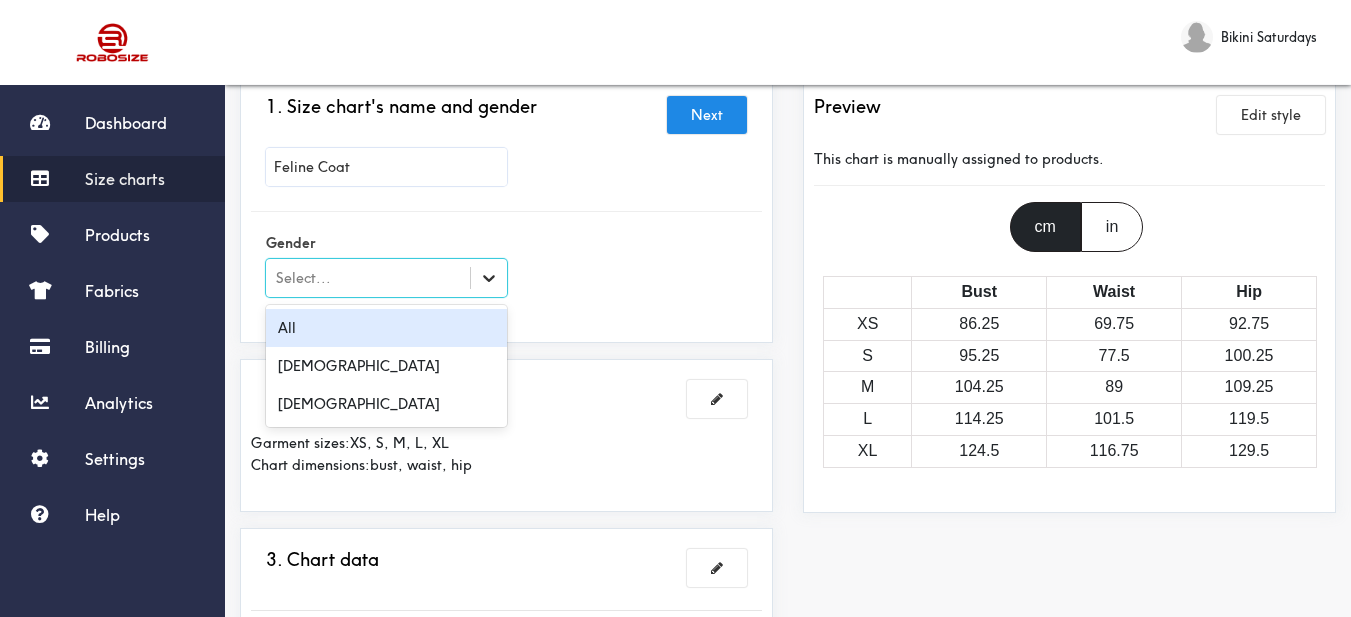 click at bounding box center (489, 278) 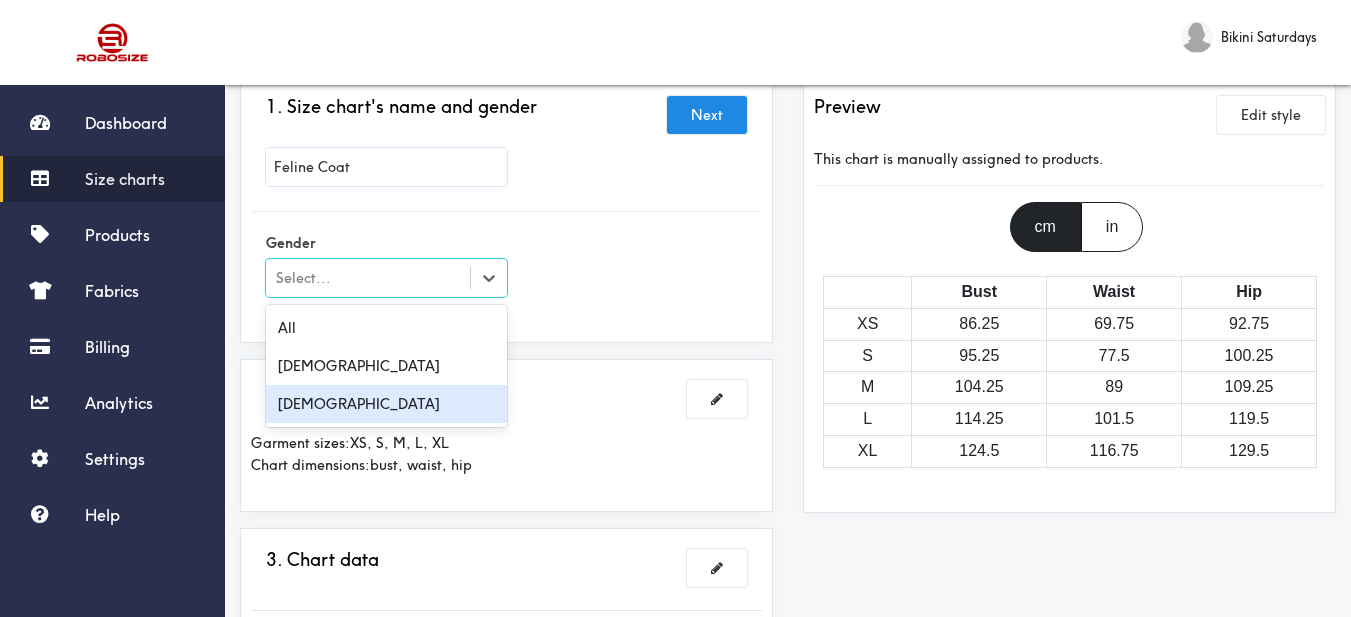 click on "[DEMOGRAPHIC_DATA]" at bounding box center (386, 404) 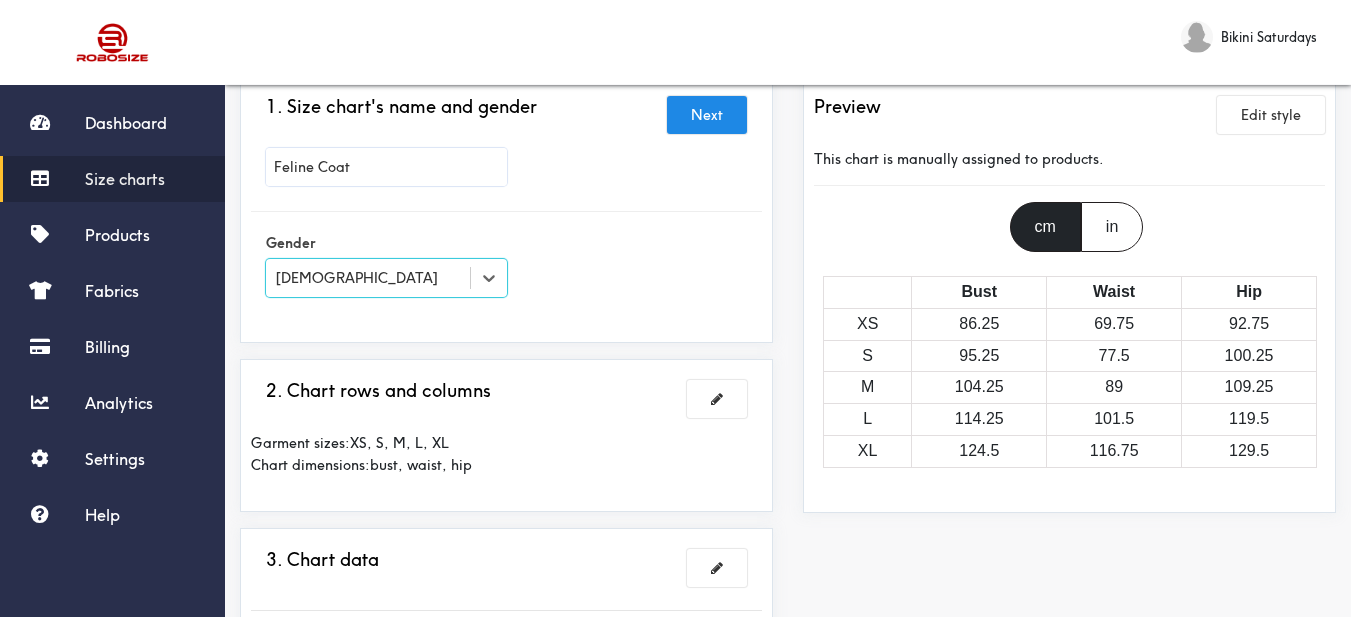 click on "2. Chart rows and columns Garment sizes:  XS, S, M, L, XL Chart dimensions:  bust, waist, hip" at bounding box center (506, 435) 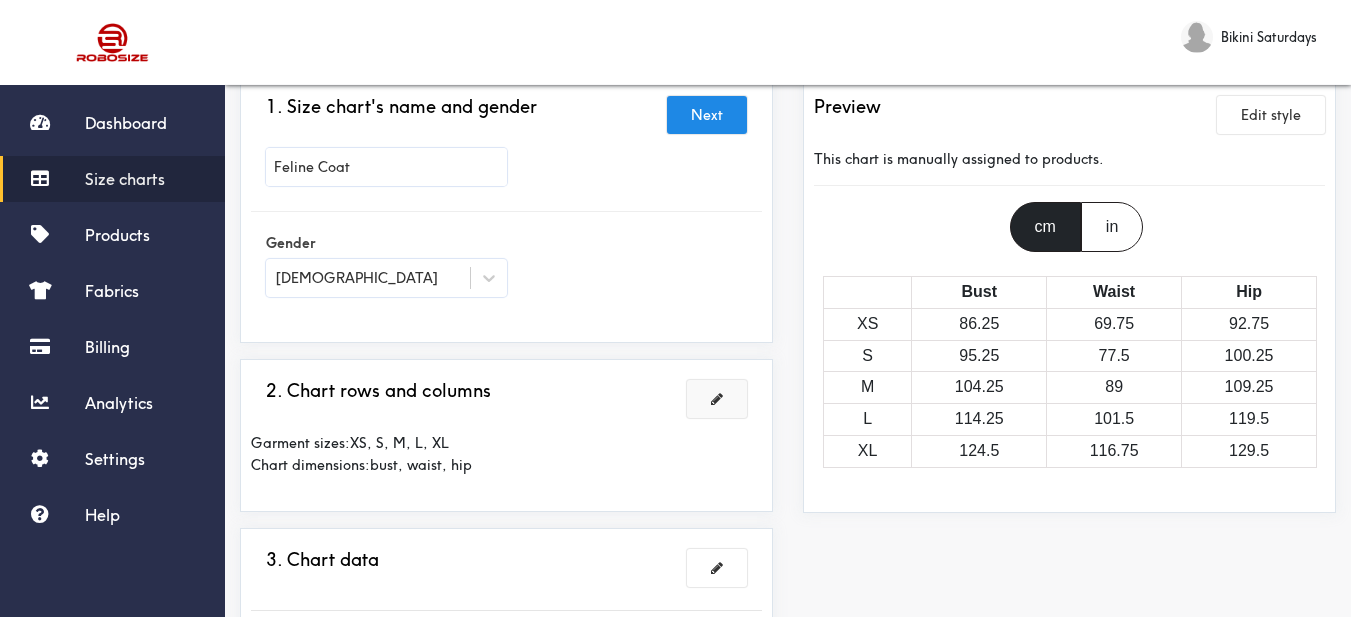 click at bounding box center (717, 399) 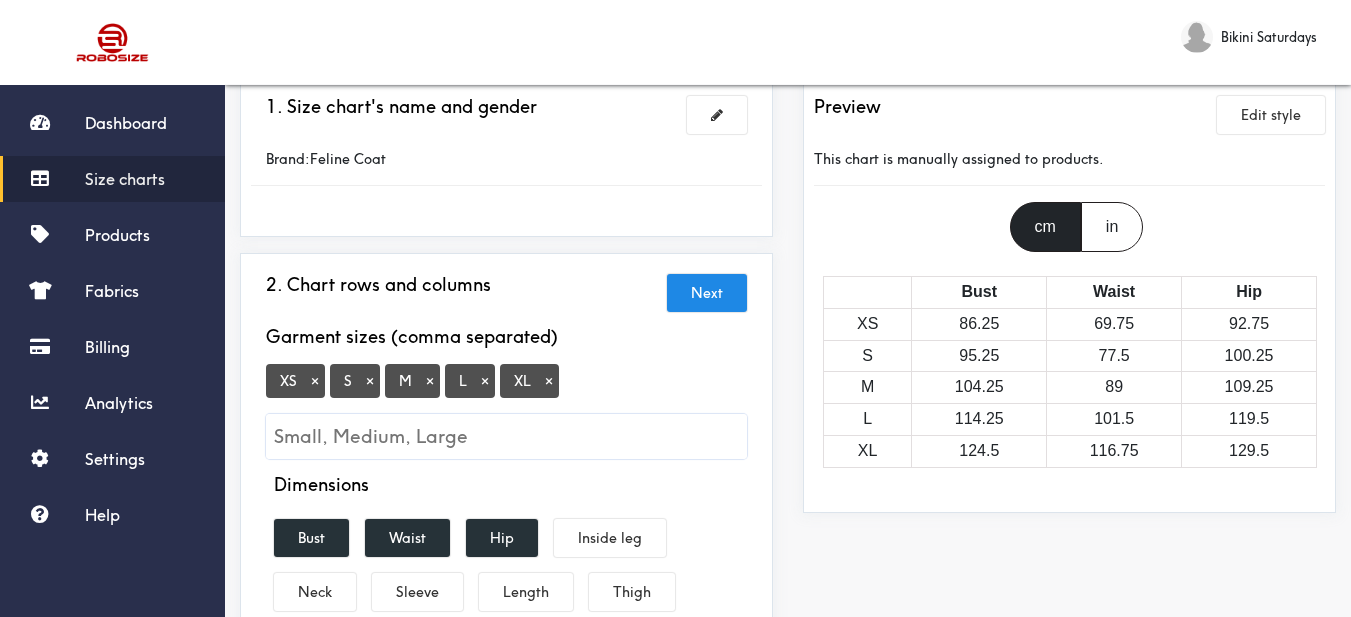 scroll, scrollTop: 200, scrollLeft: 0, axis: vertical 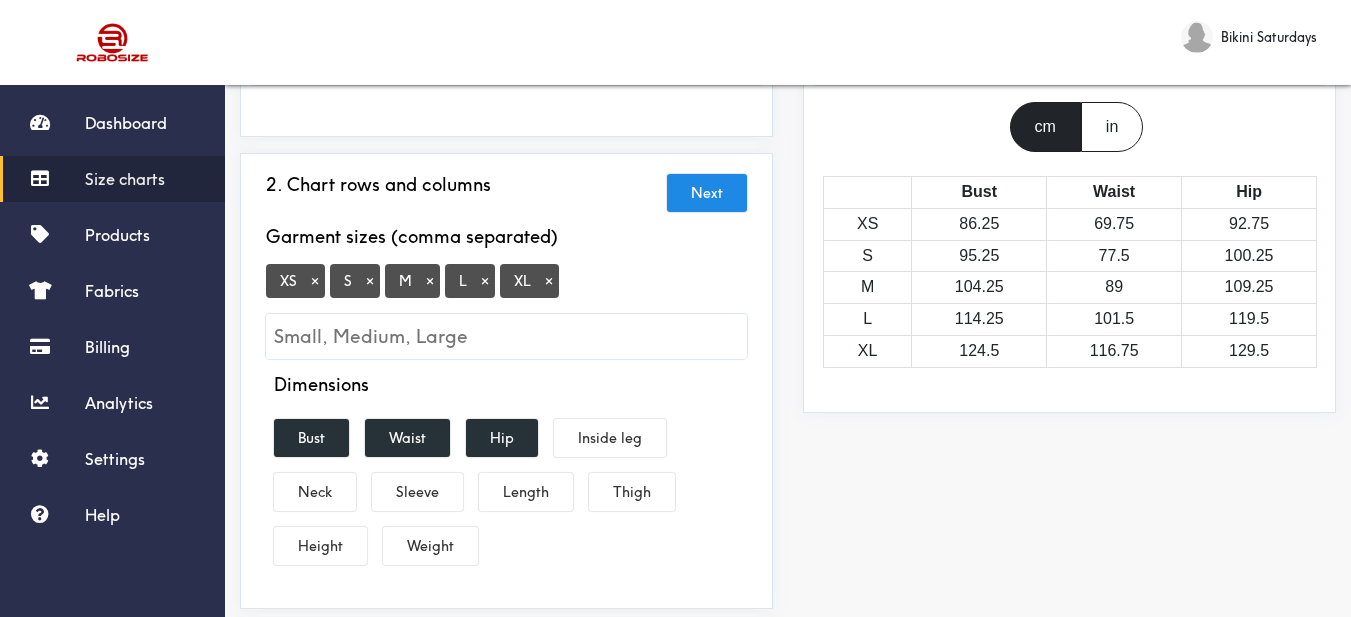 click on "×" at bounding box center [549, 281] 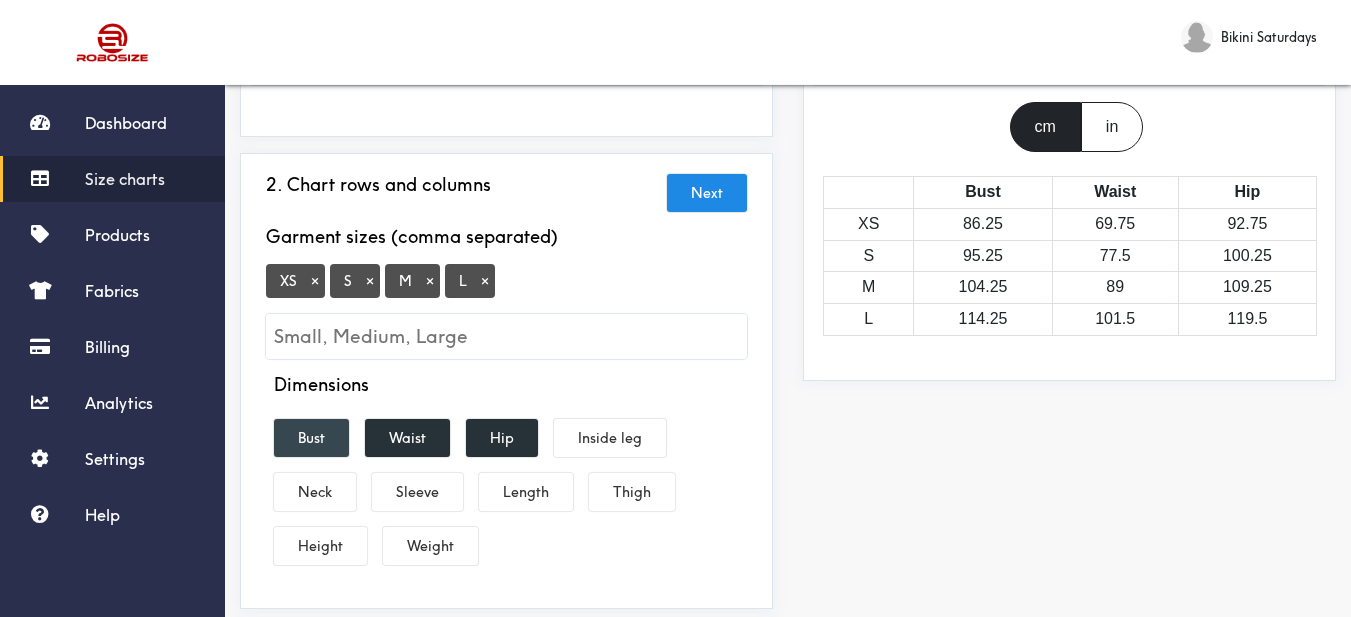 click on "Bust" at bounding box center [311, 438] 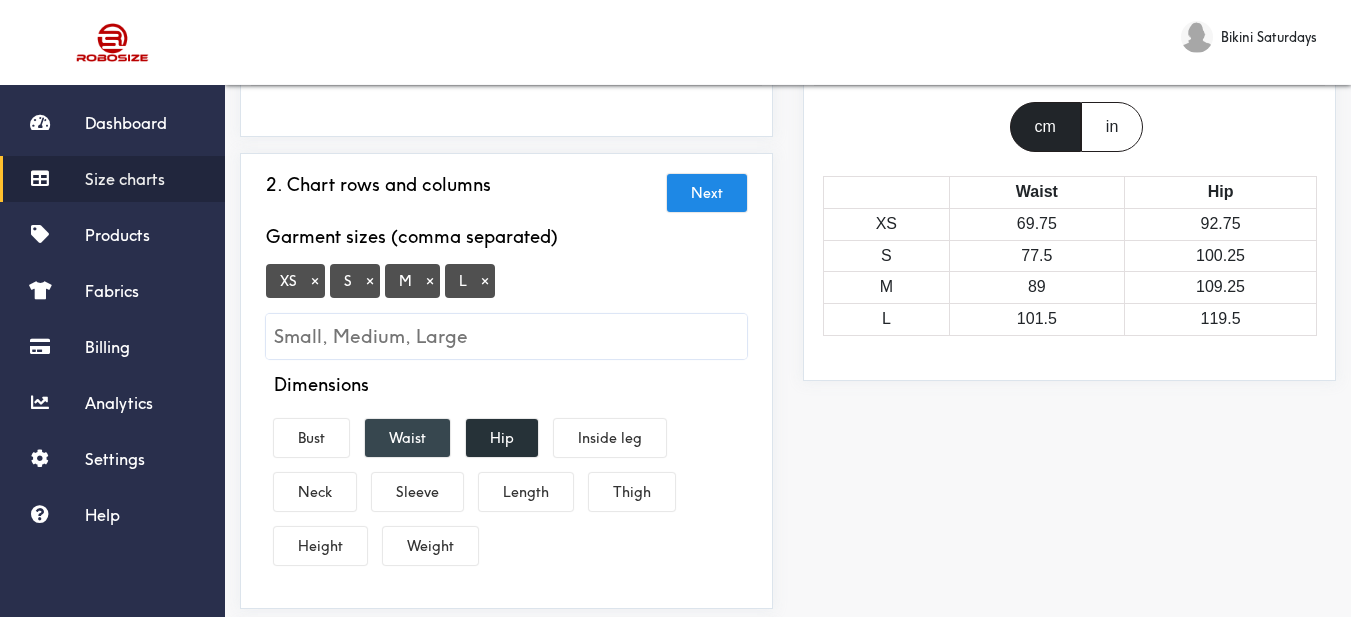 drag, startPoint x: 394, startPoint y: 435, endPoint x: 444, endPoint y: 429, distance: 50.358715 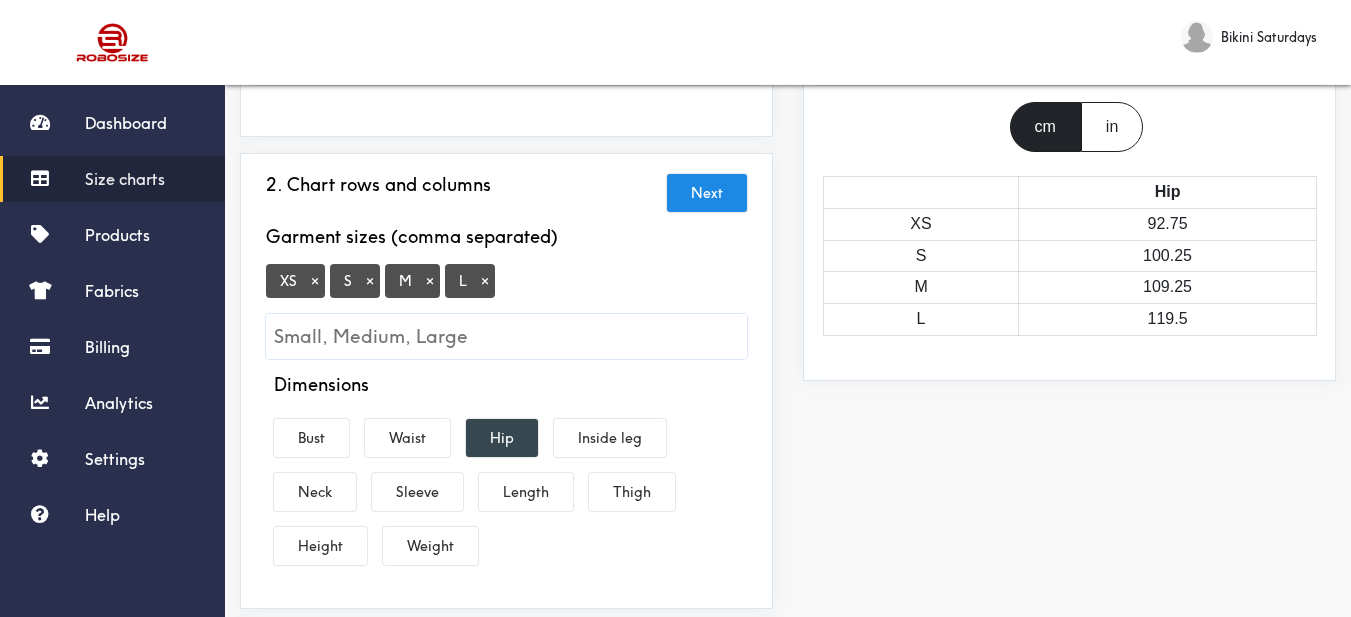 click on "Hip" at bounding box center [502, 438] 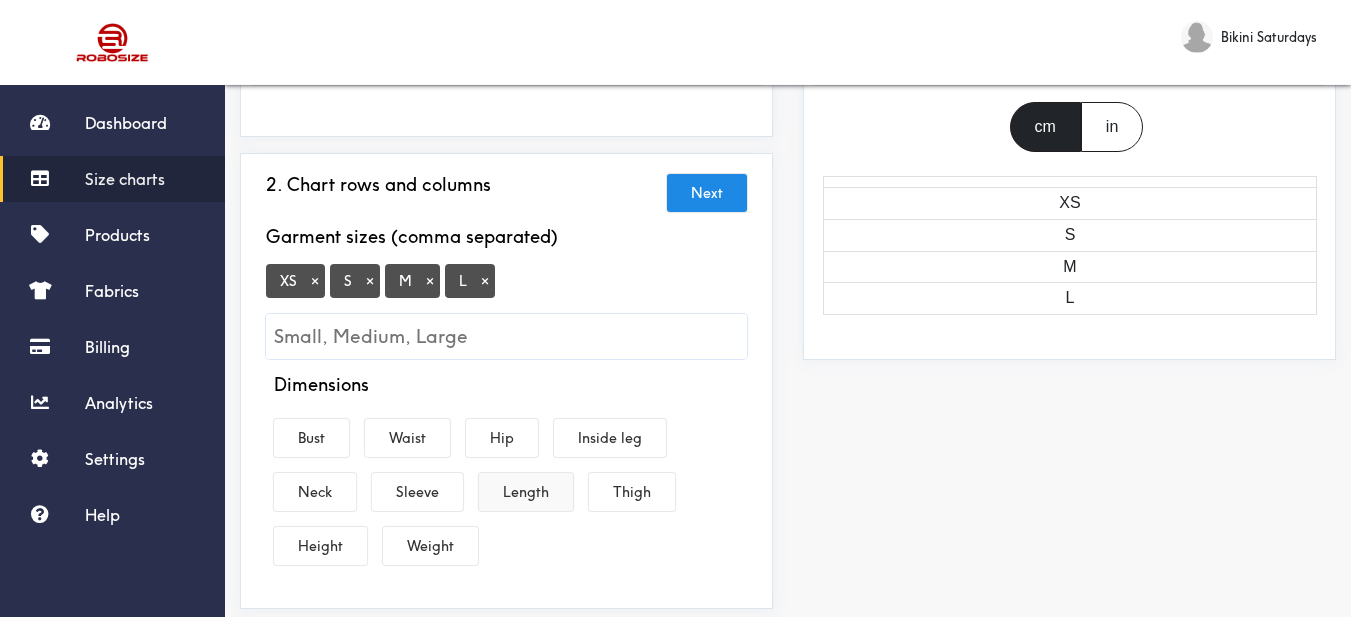 click on "Length" at bounding box center (526, 492) 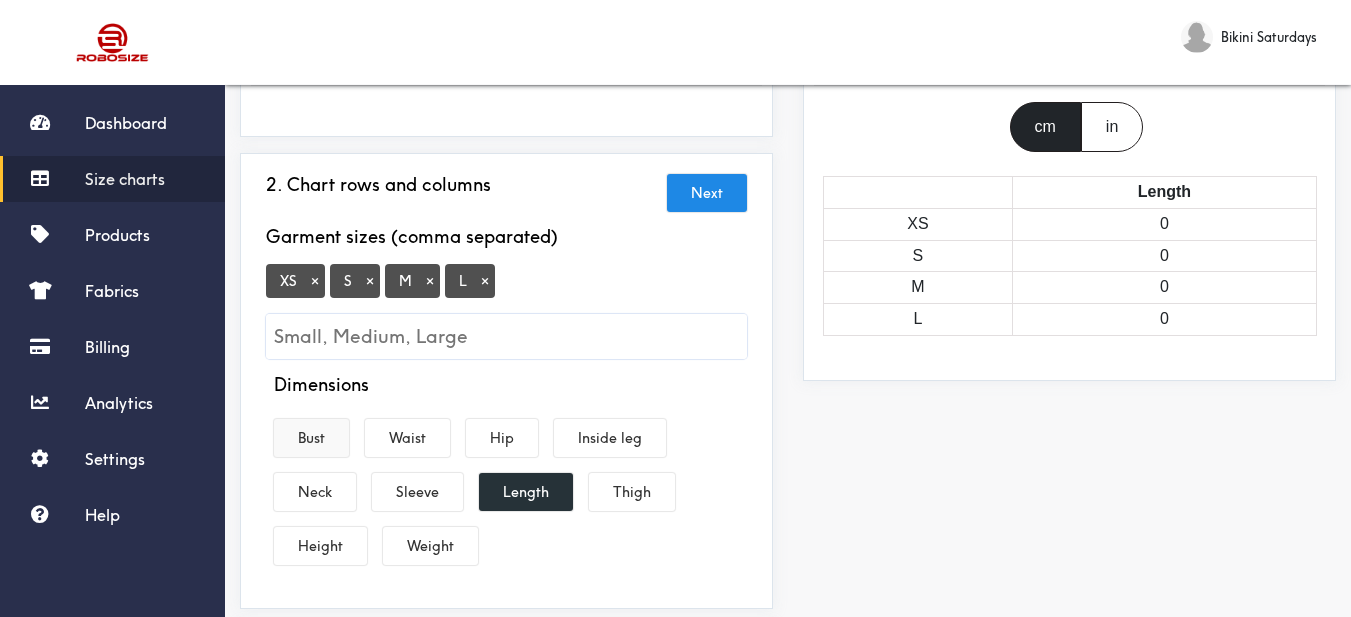 drag, startPoint x: 323, startPoint y: 442, endPoint x: 341, endPoint y: 444, distance: 18.110771 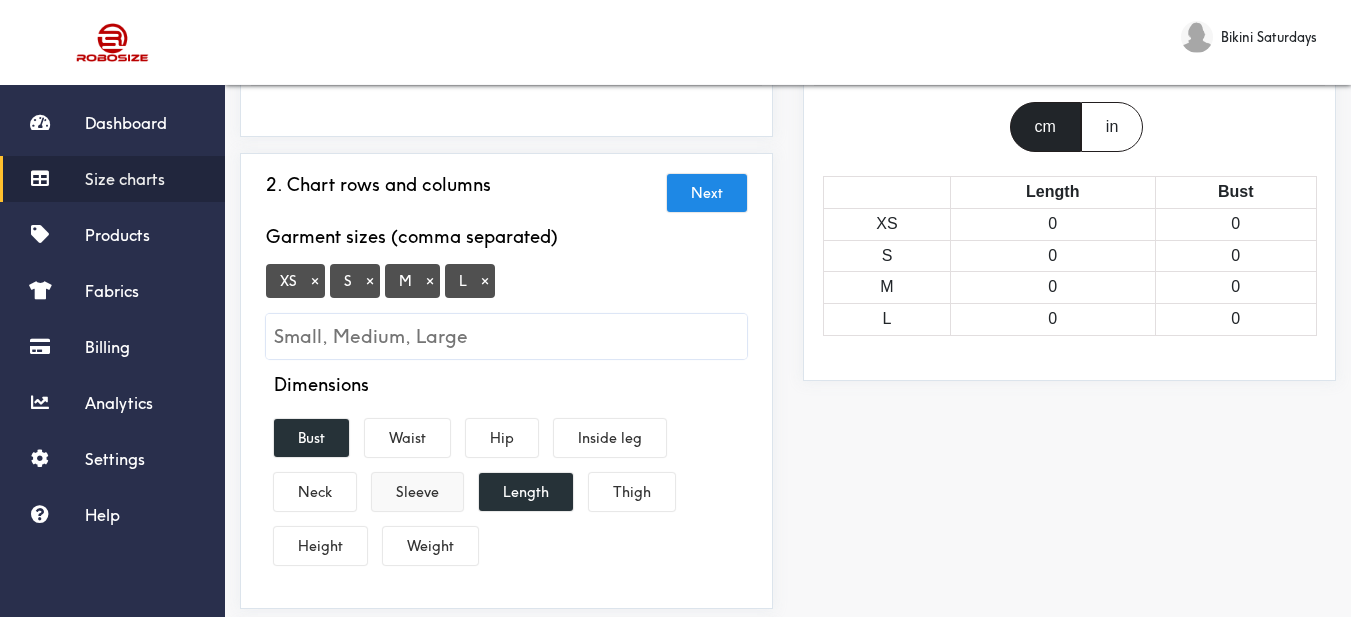 click on "Sleeve" at bounding box center [417, 492] 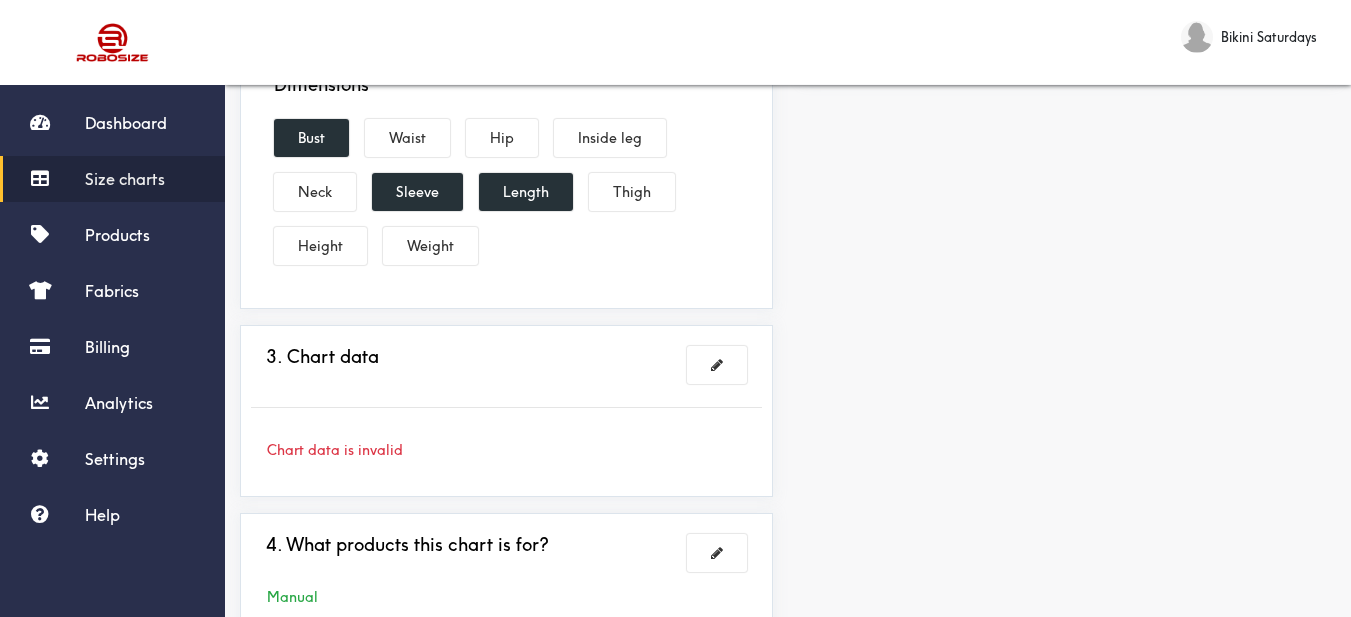 scroll, scrollTop: 600, scrollLeft: 0, axis: vertical 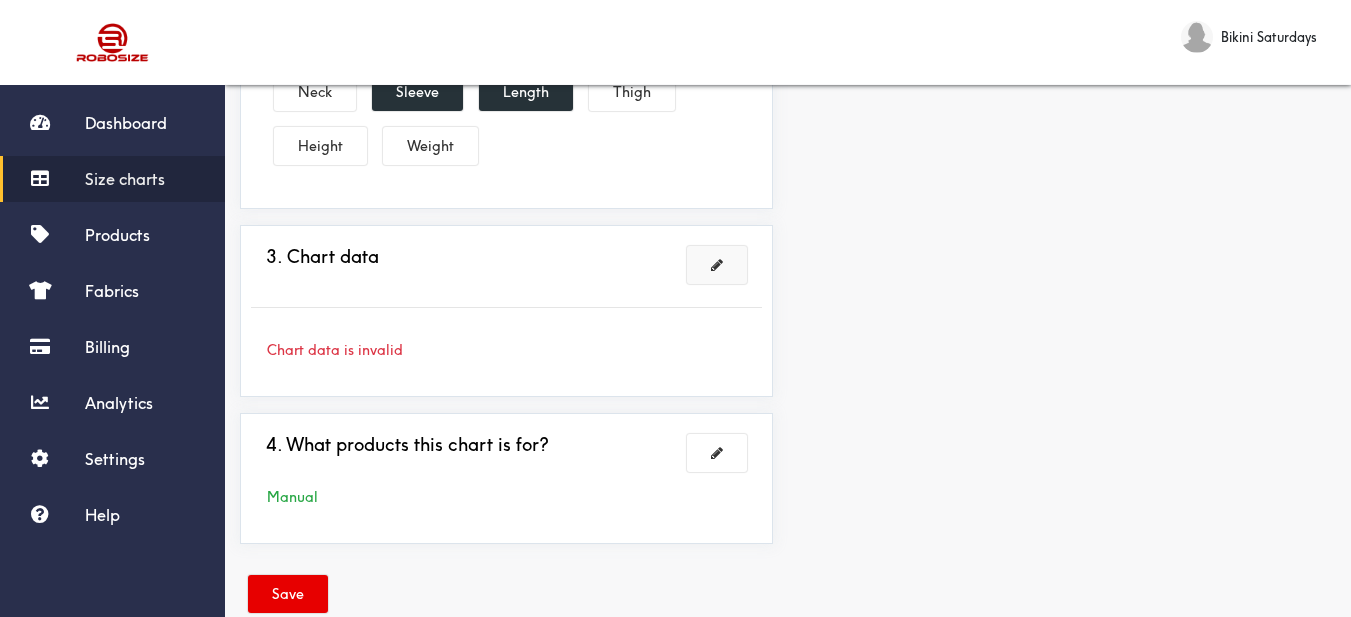 click at bounding box center [717, 265] 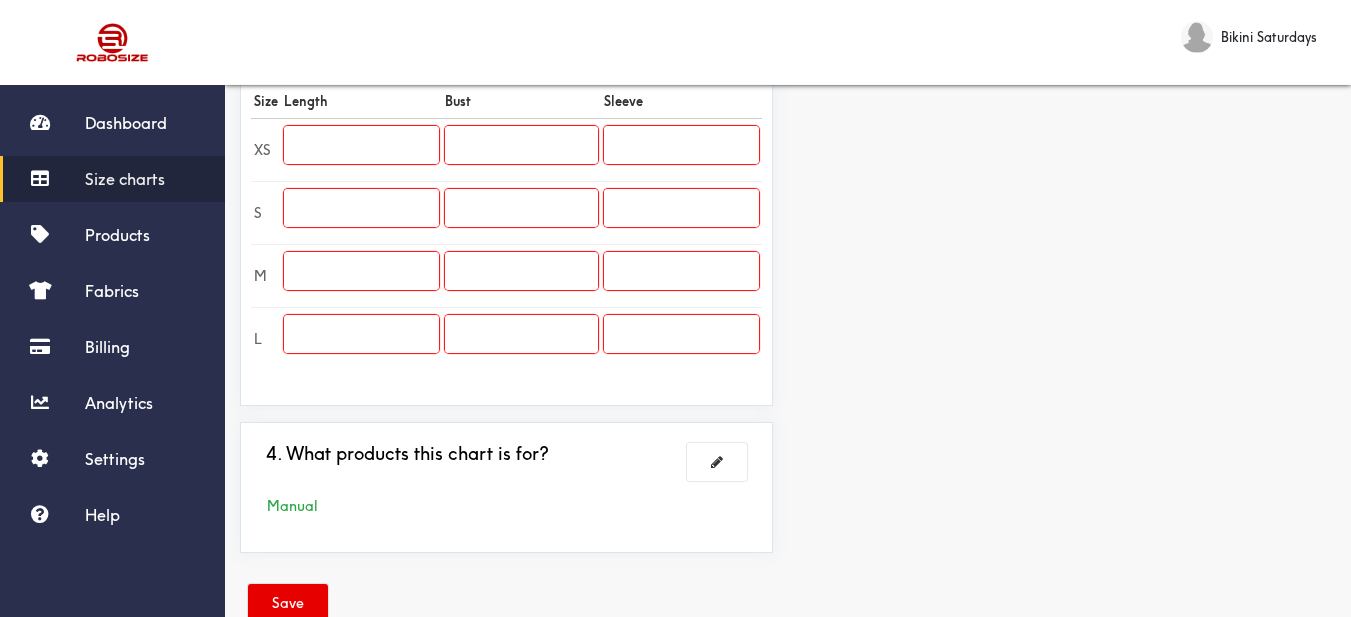 click at bounding box center (361, 145) 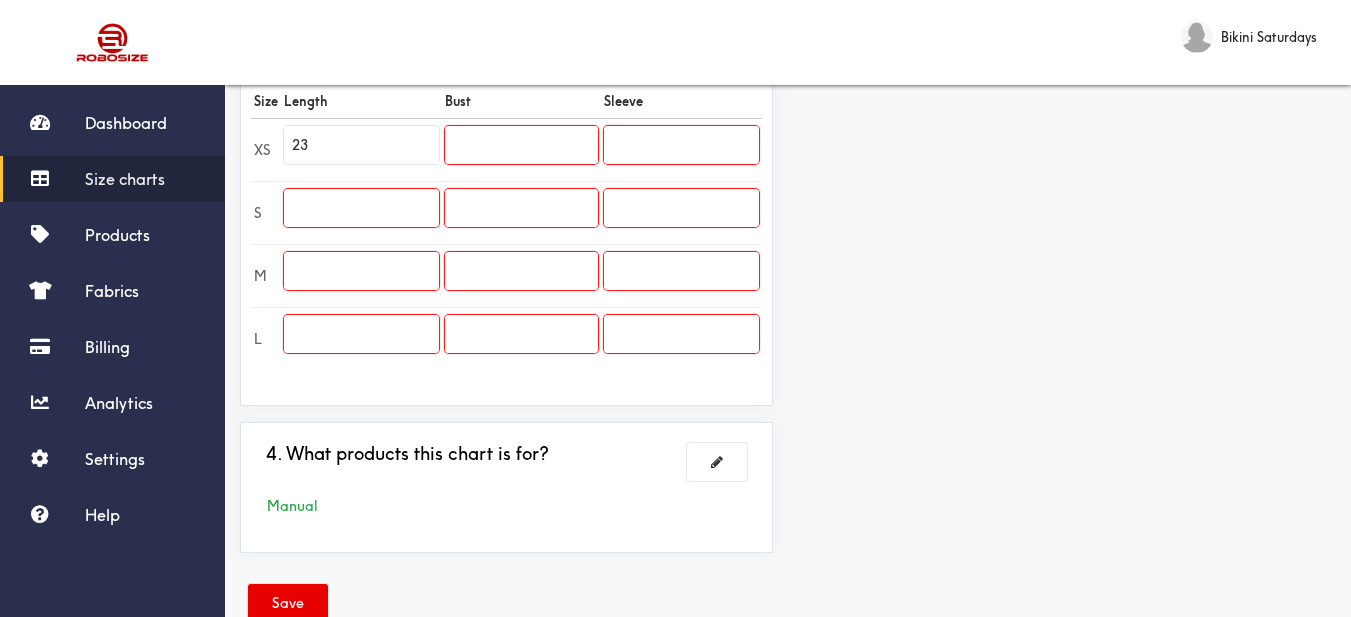 type on "23" 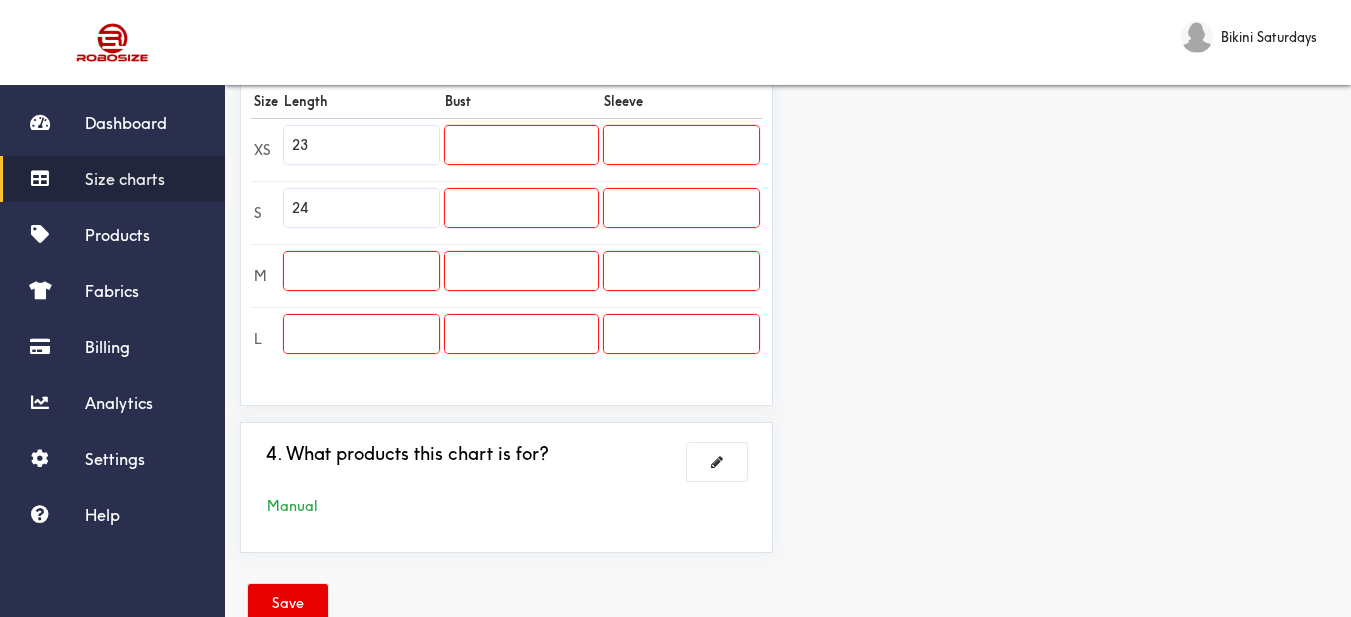 type on "24" 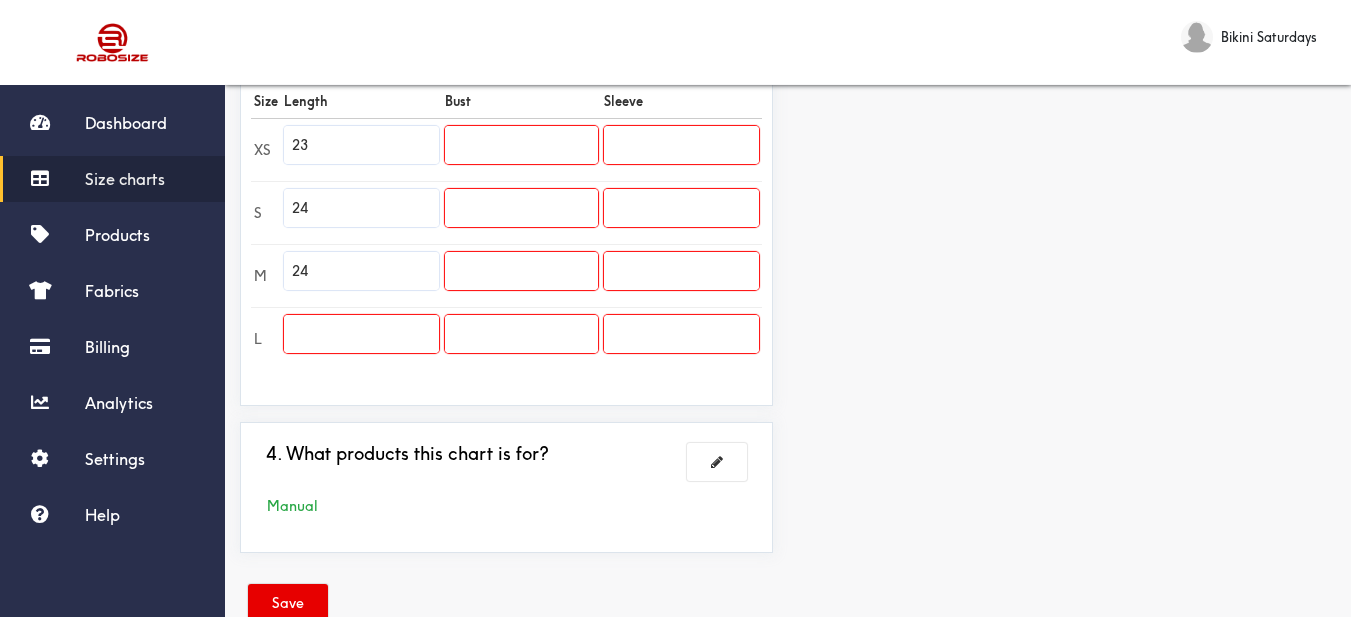 type on "24" 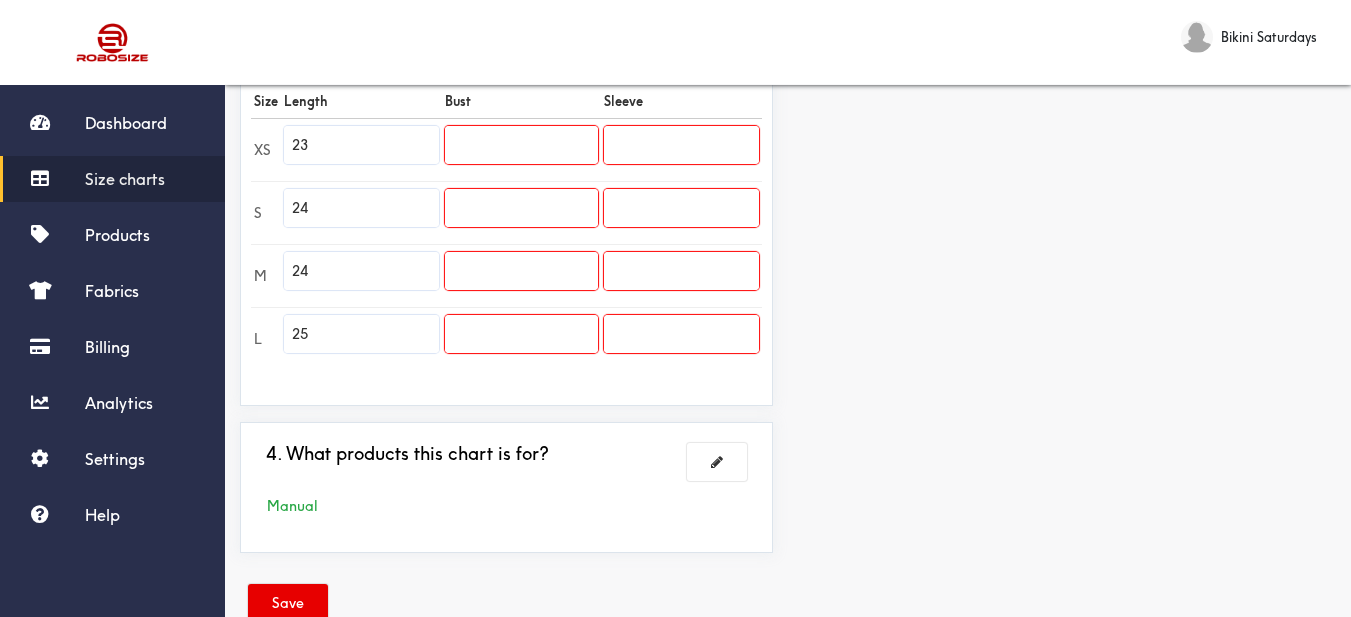 type on "25" 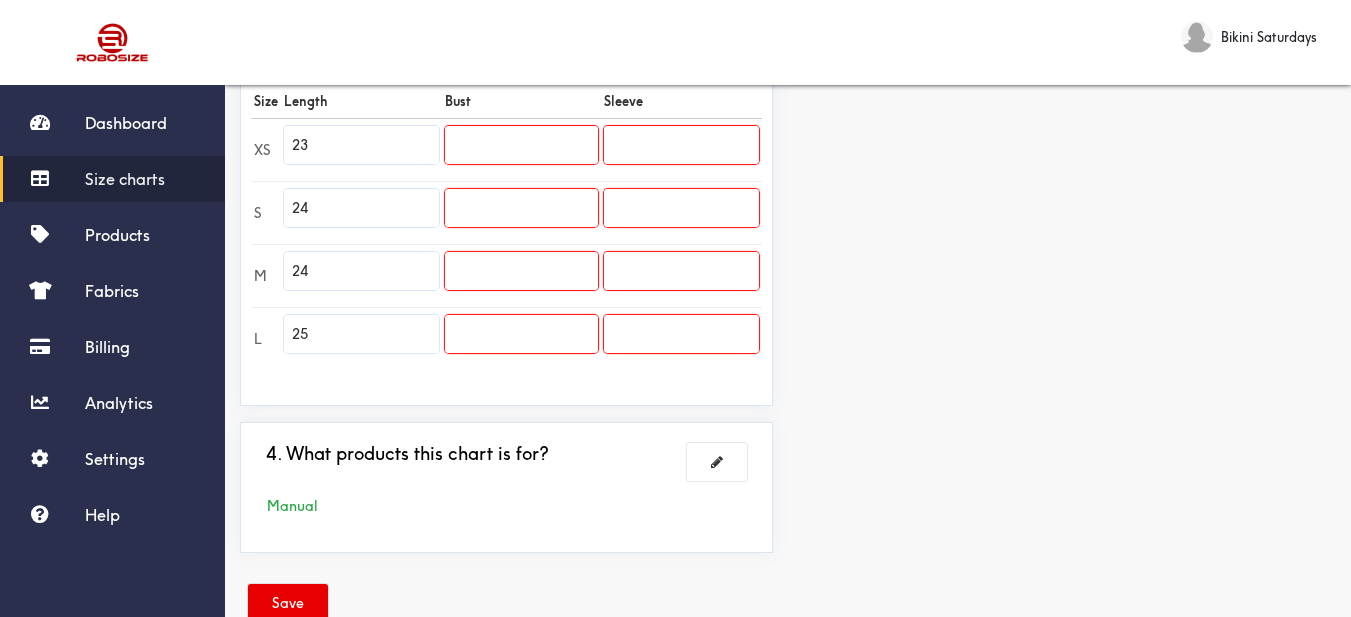 click at bounding box center [521, 149] 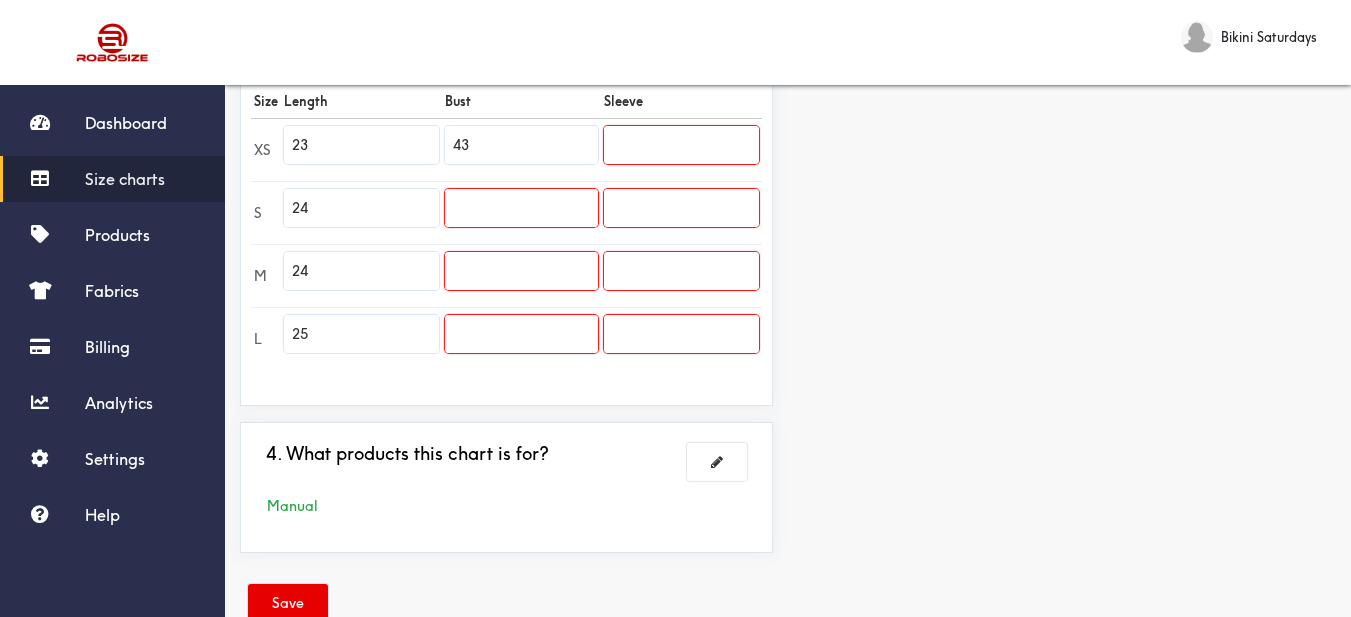 type on "43" 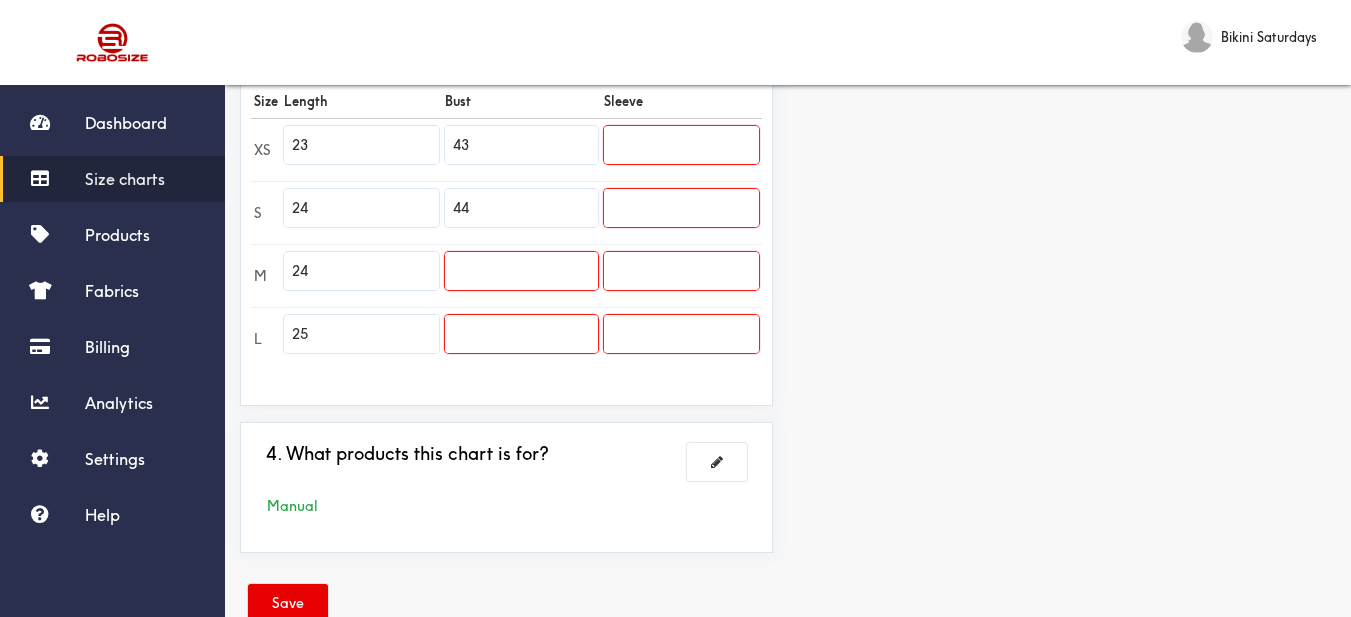 type on "44" 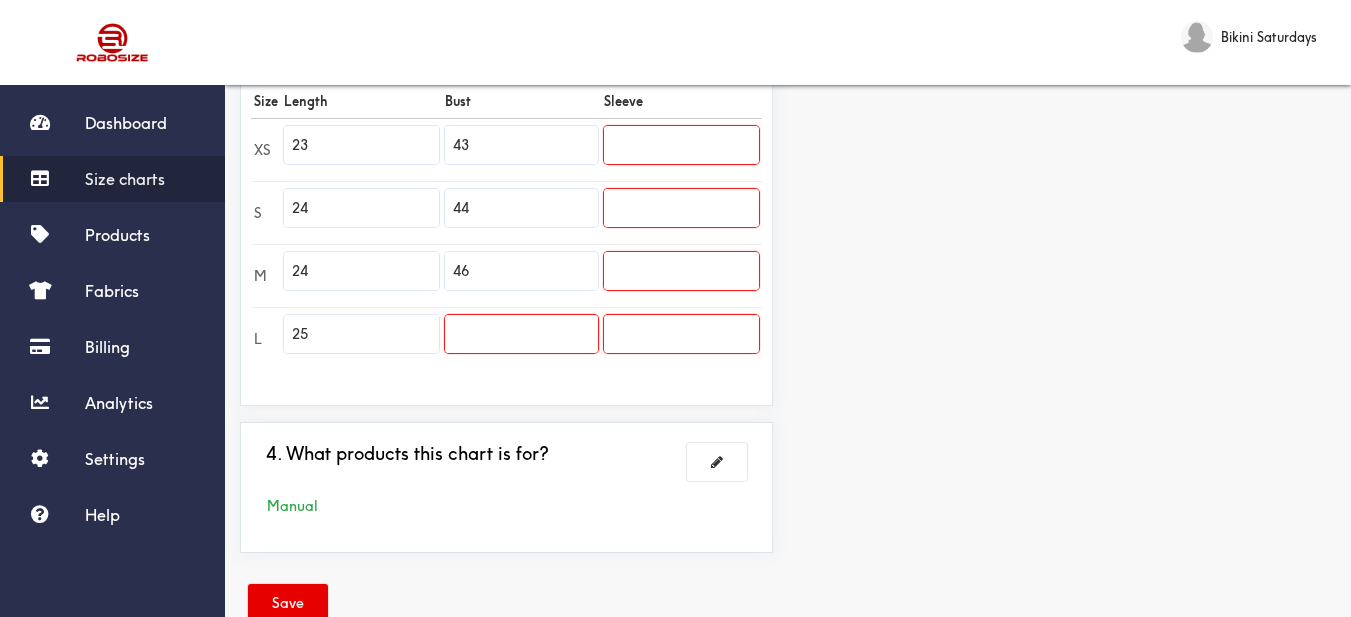 type on "46" 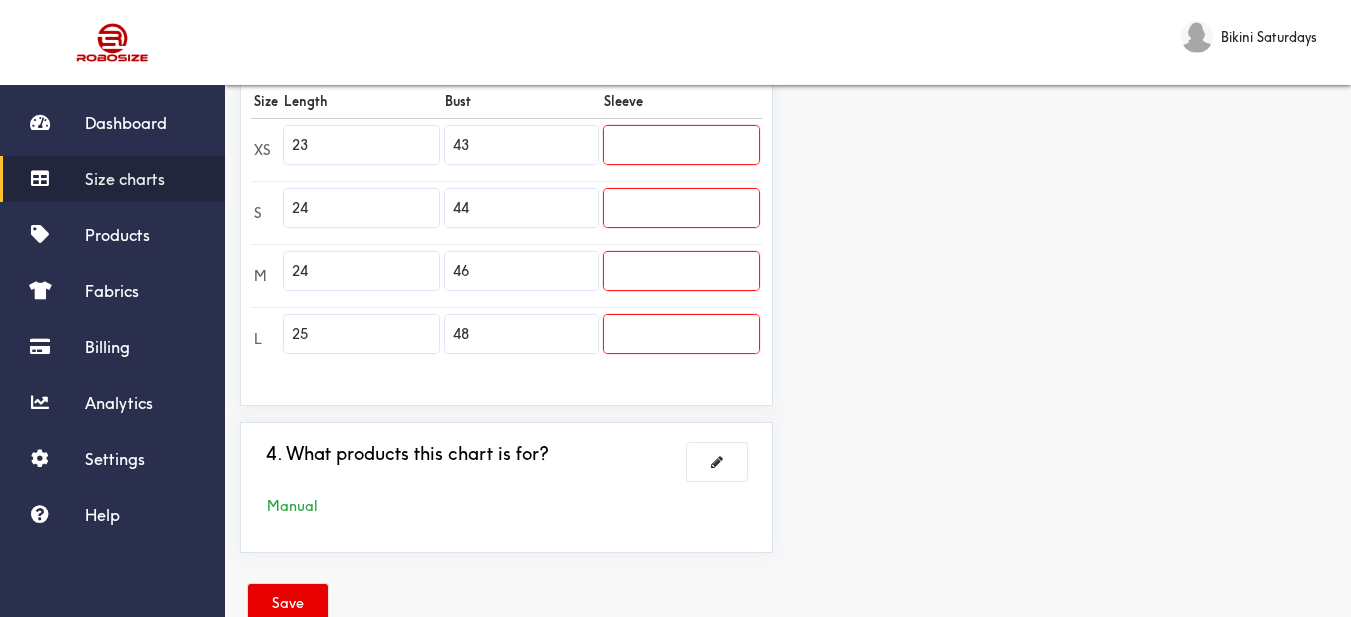 type on "48" 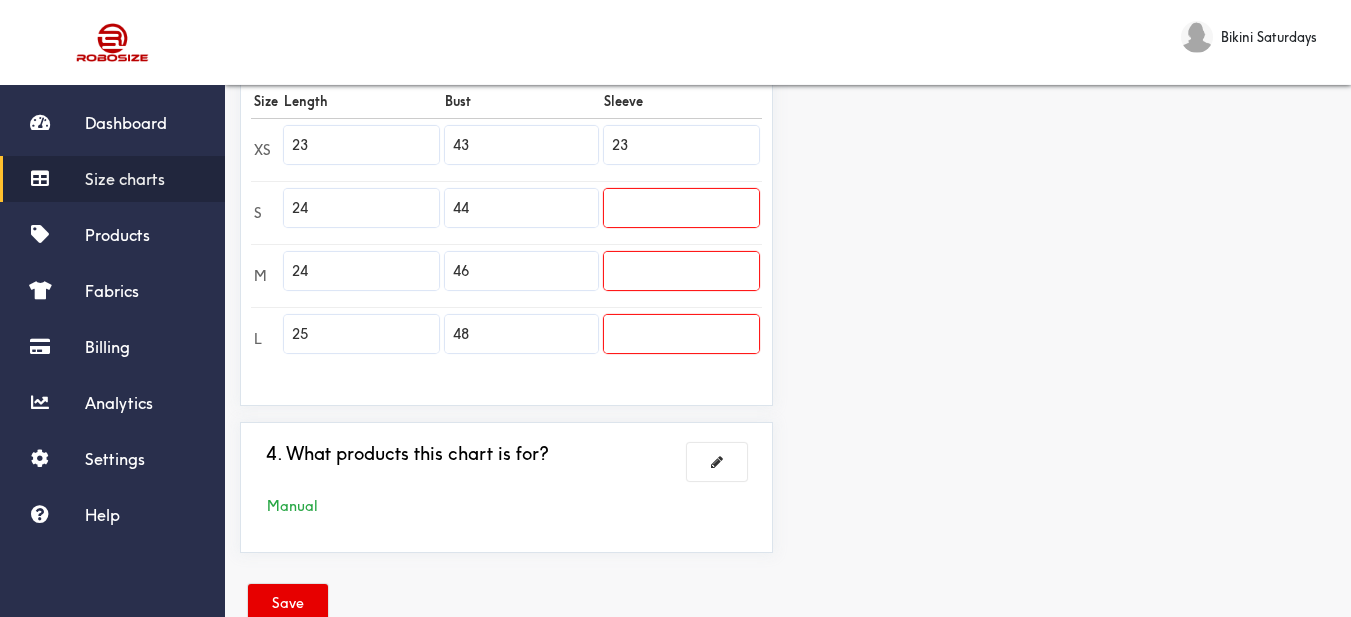 type on "23" 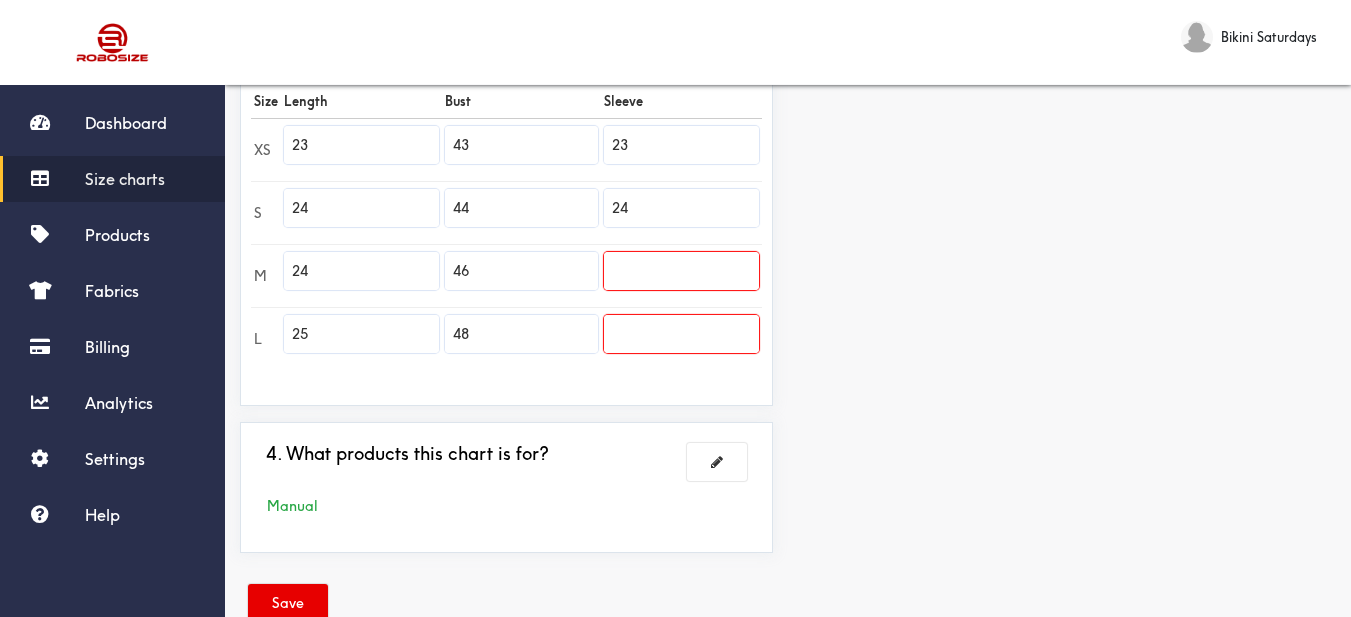 type on "24" 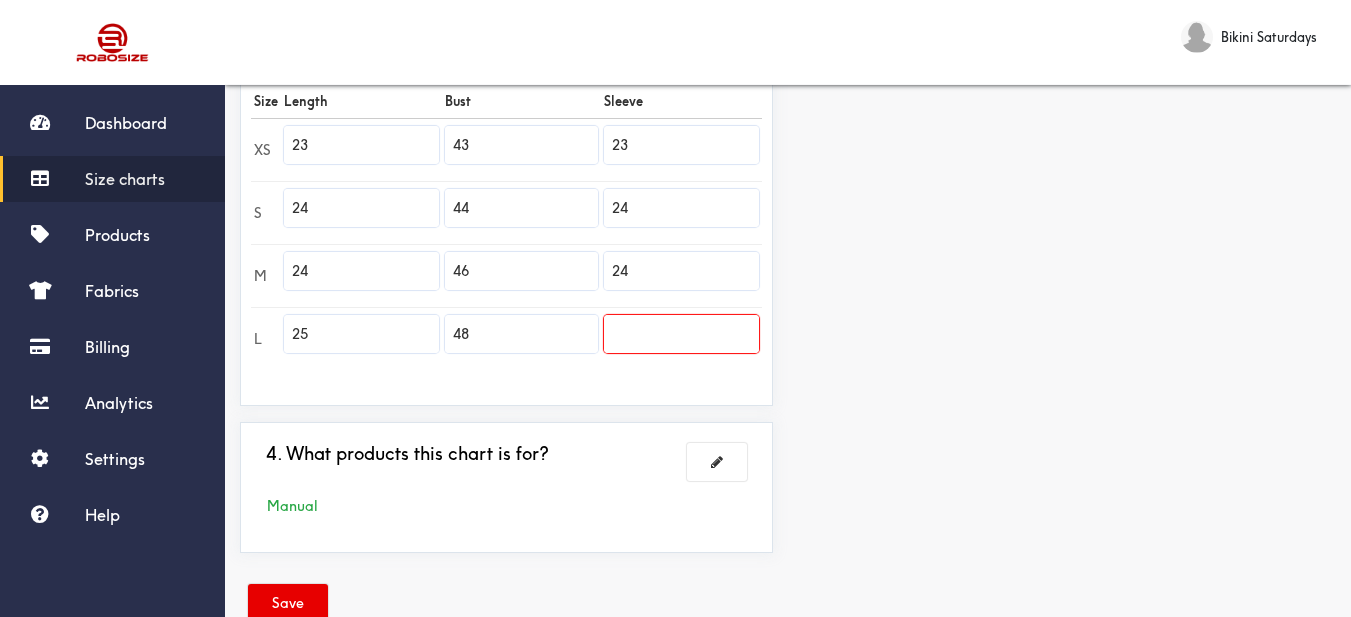 type on "24" 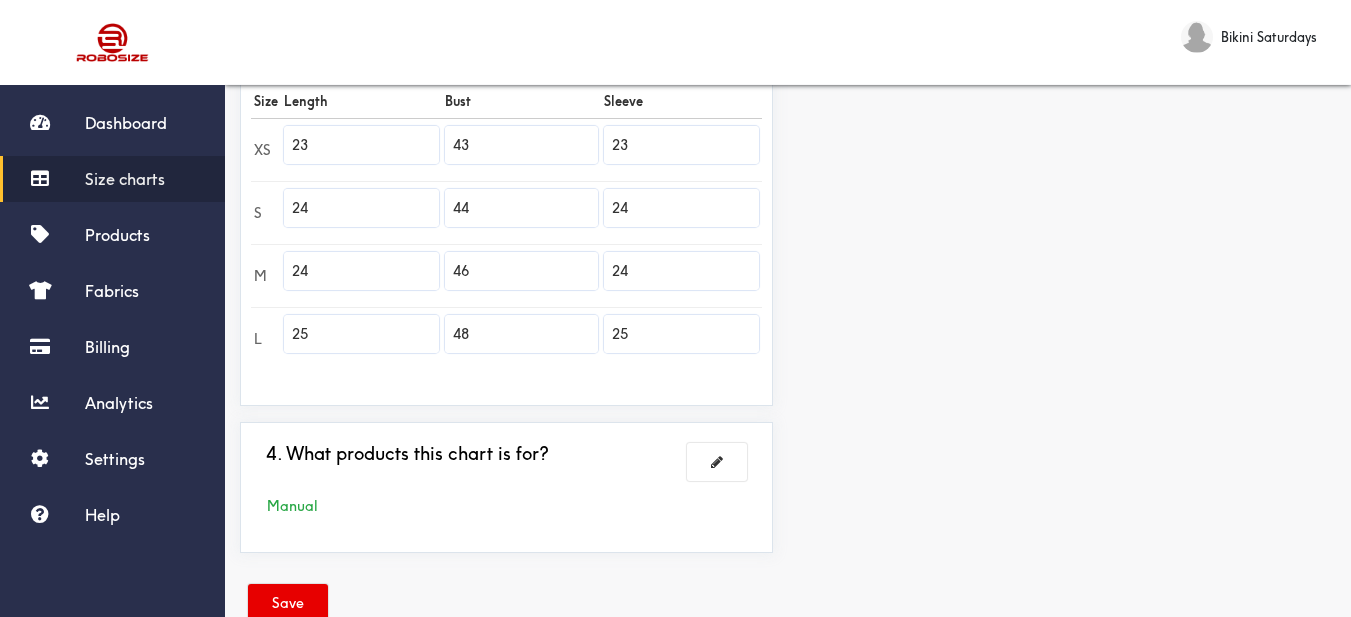 type on "25" 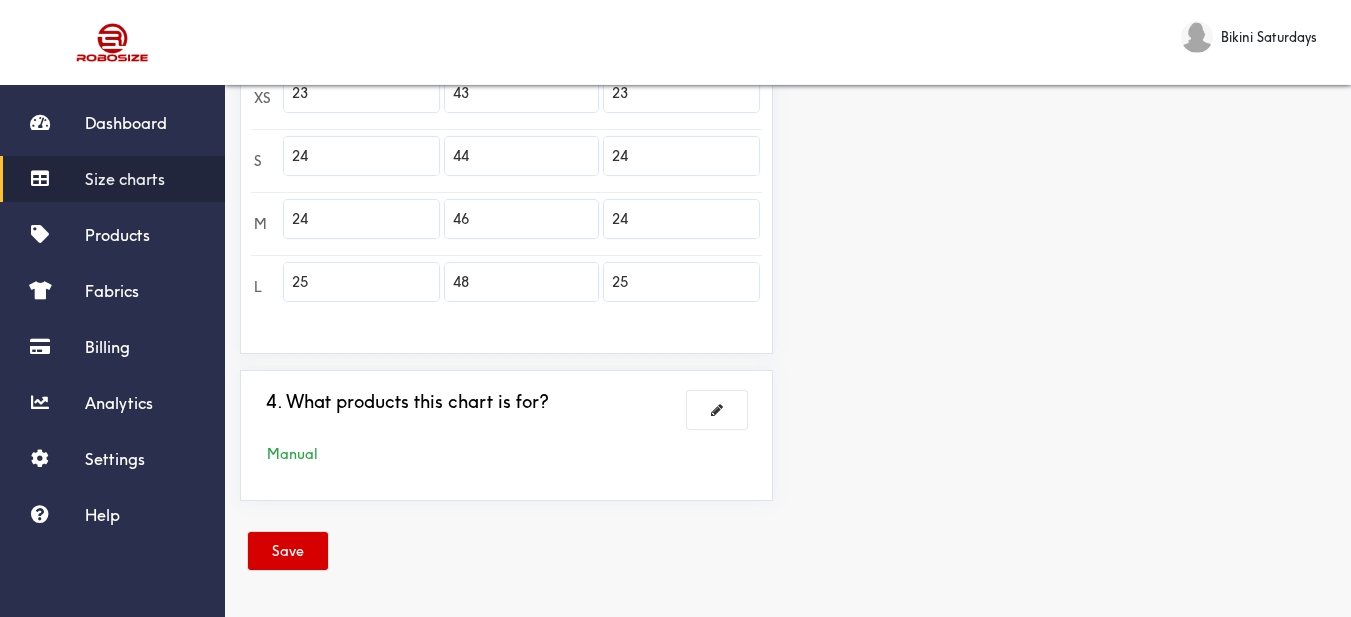 click on "Save" at bounding box center (288, 551) 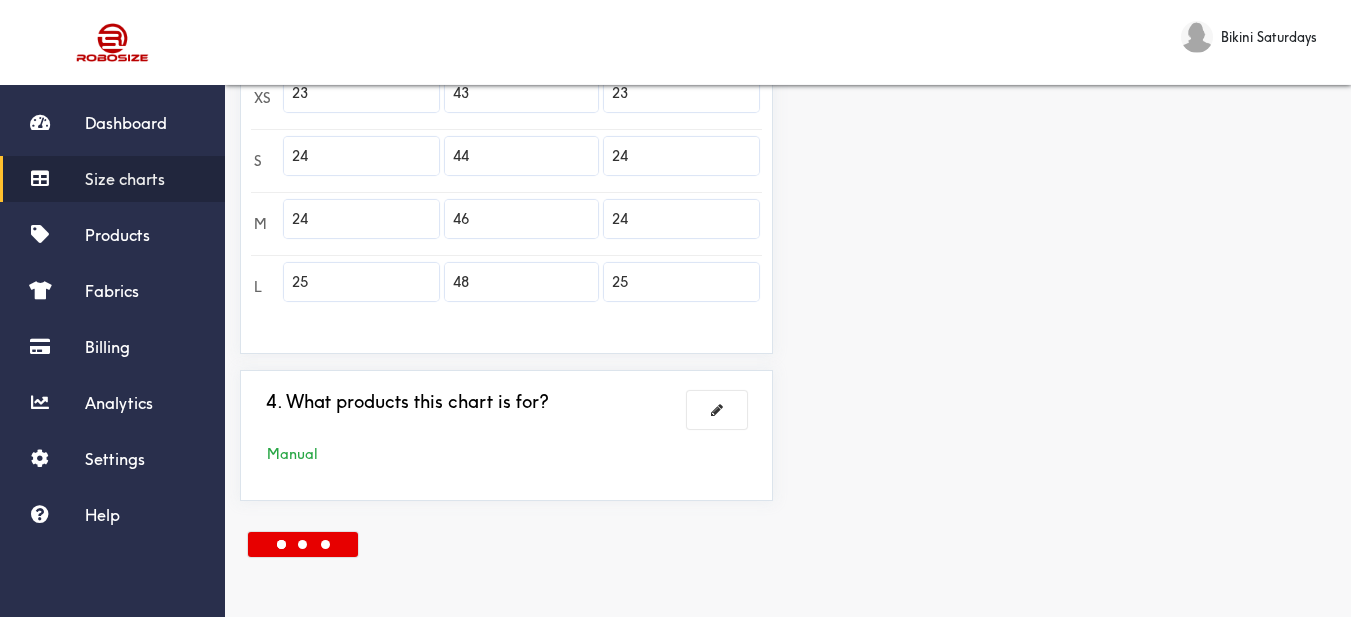 scroll, scrollTop: 352, scrollLeft: 0, axis: vertical 